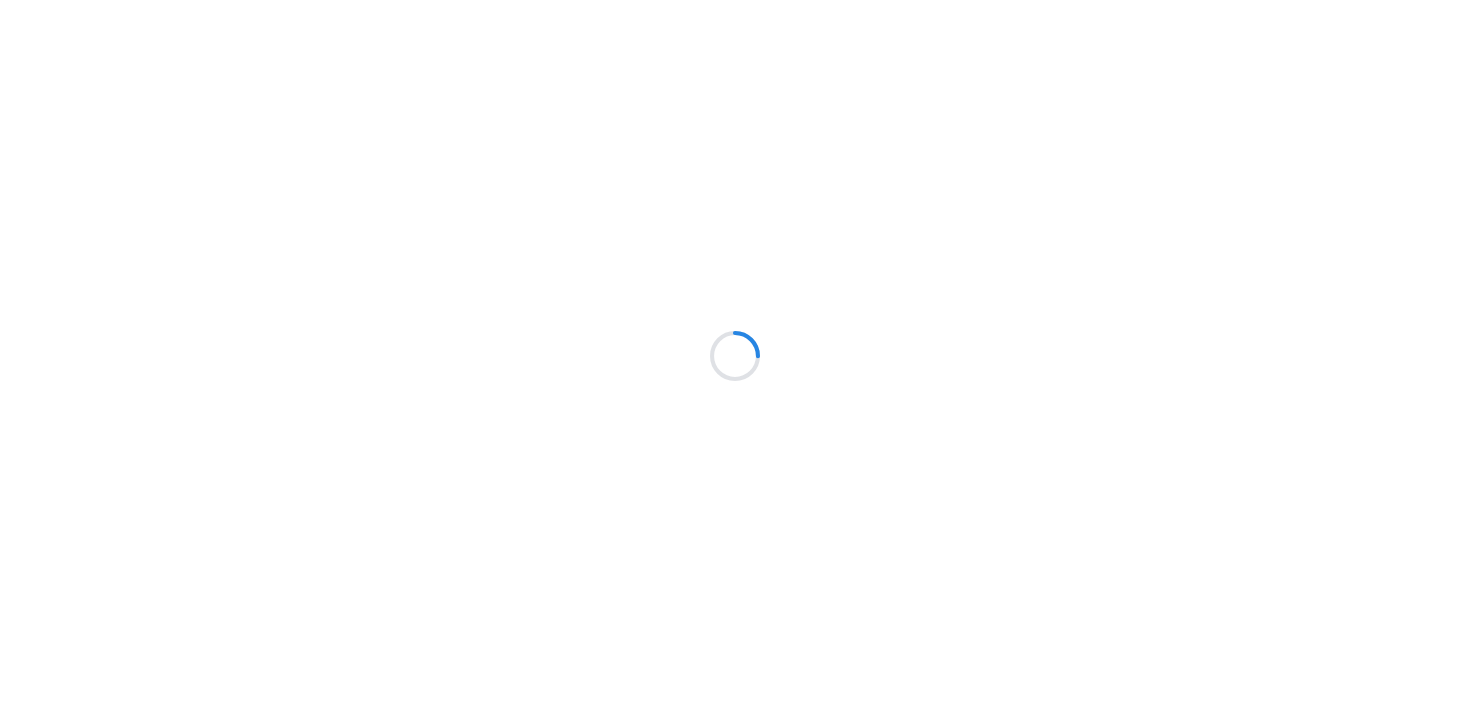 scroll, scrollTop: 0, scrollLeft: 0, axis: both 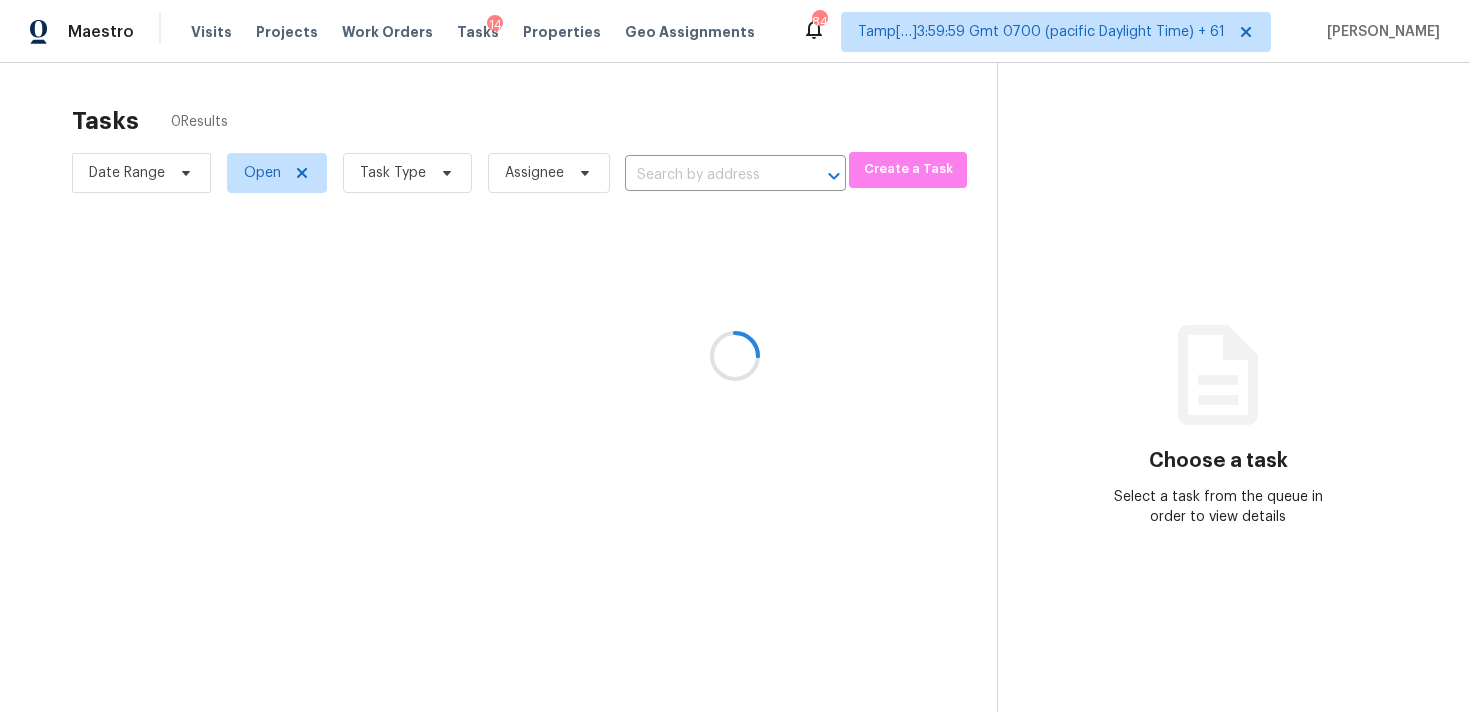 click at bounding box center [735, 356] 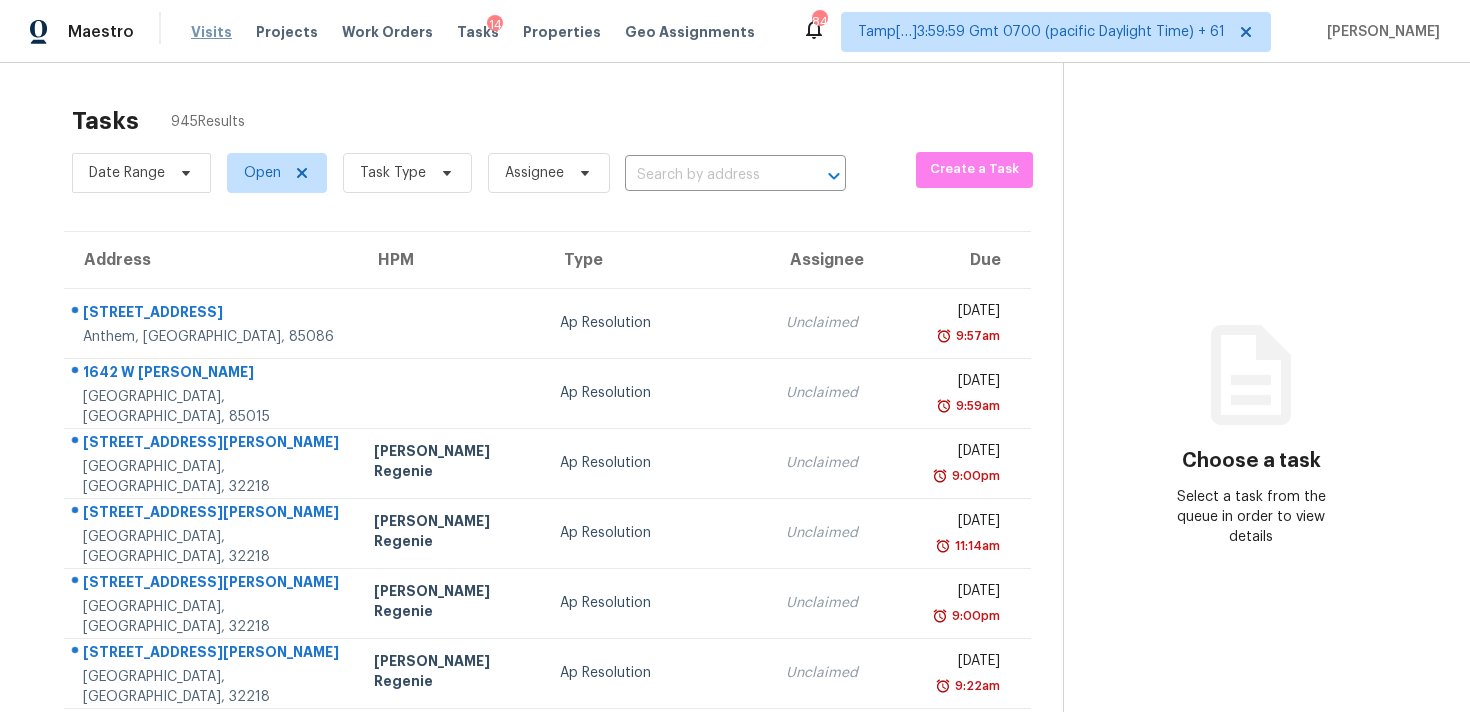 click on "Visits" at bounding box center [211, 32] 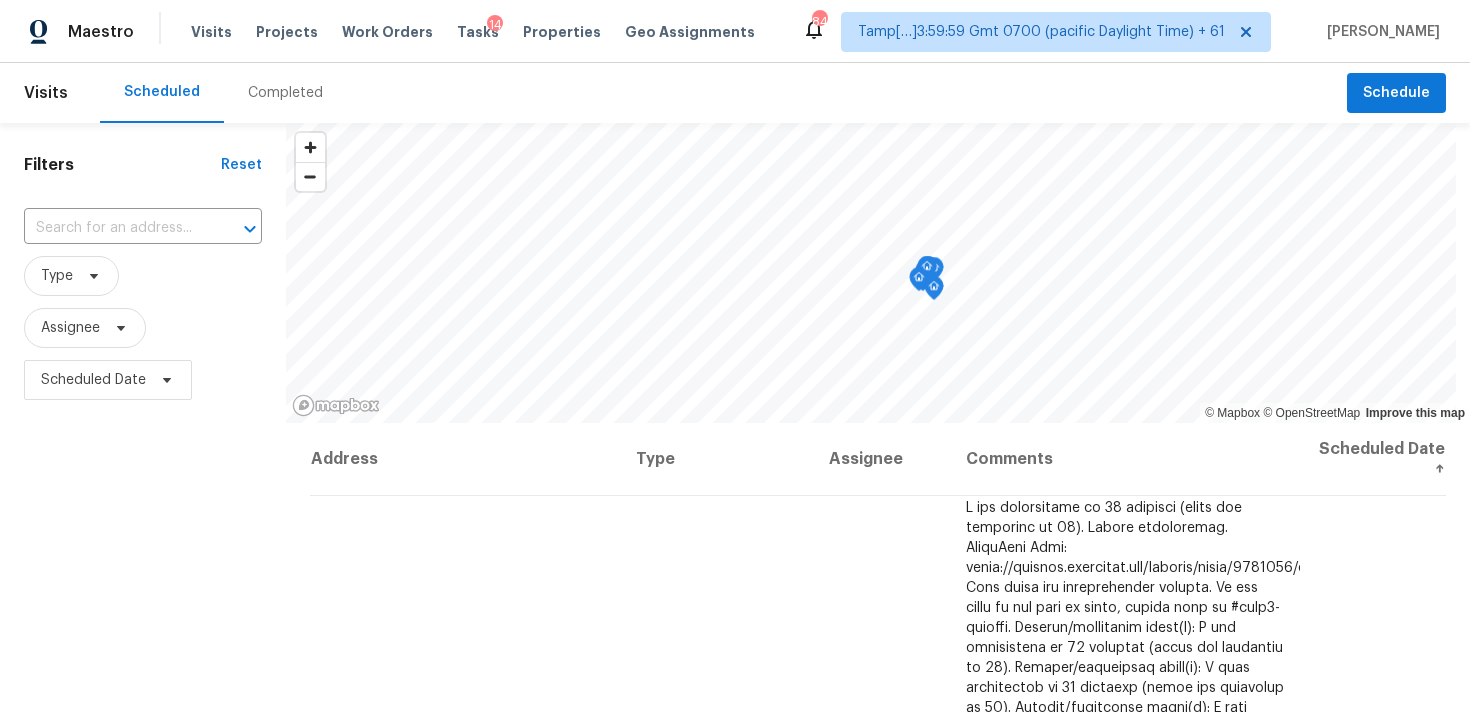 click on "Completed" at bounding box center [285, 93] 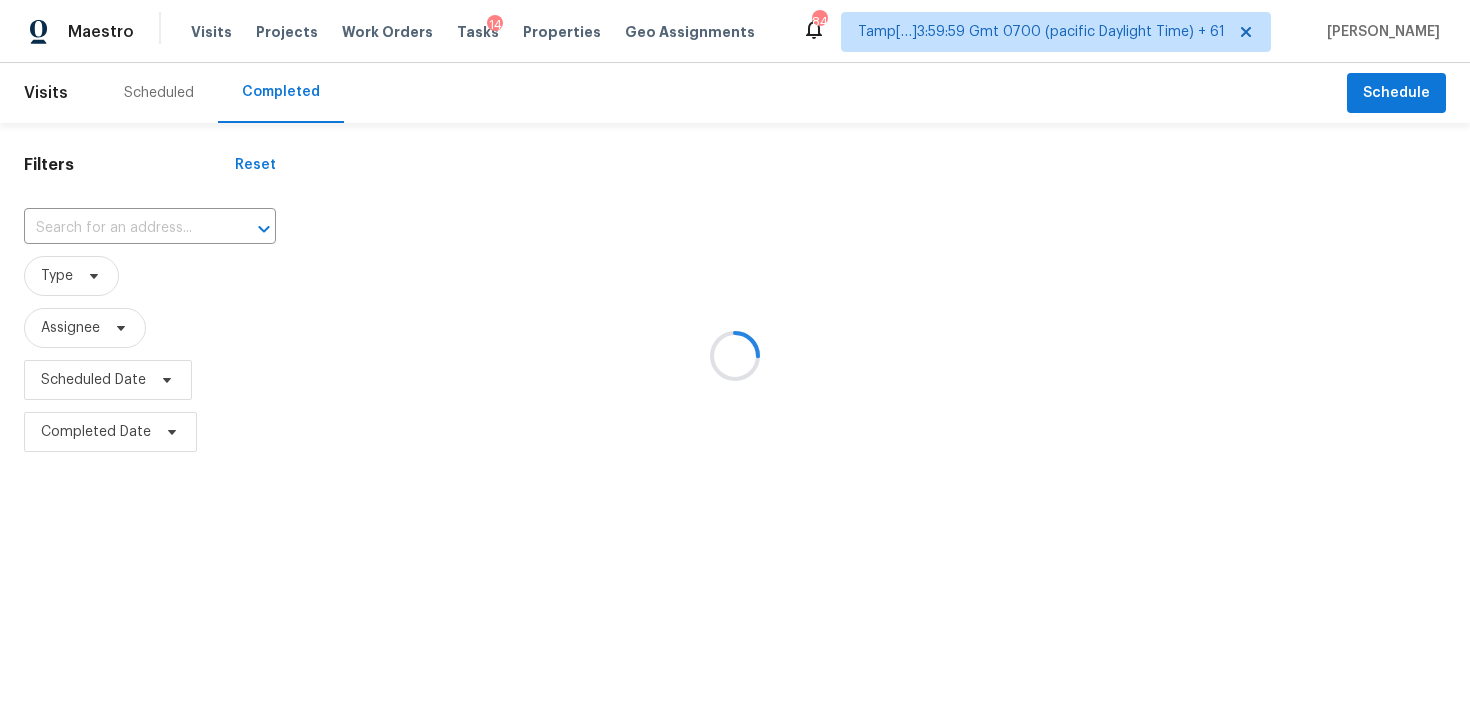 click at bounding box center (735, 356) 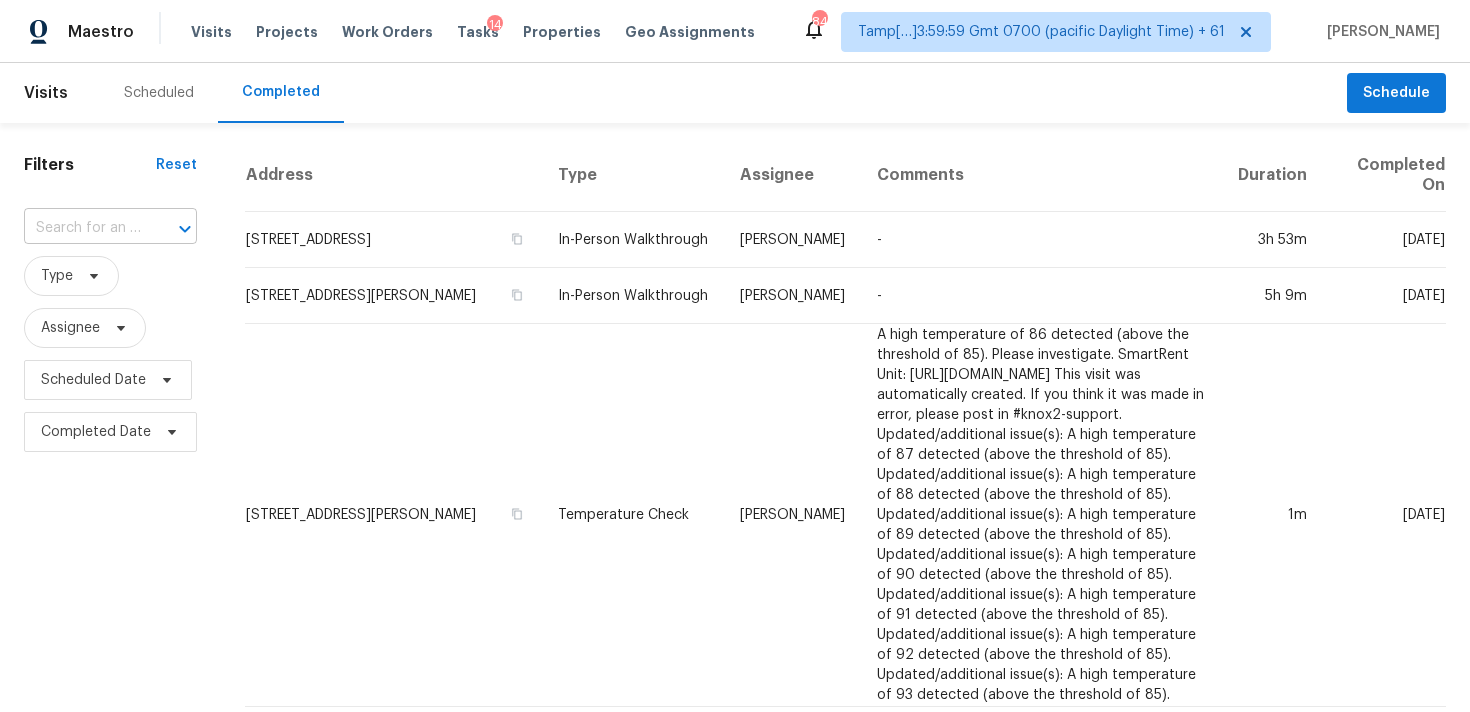 click at bounding box center (82, 228) 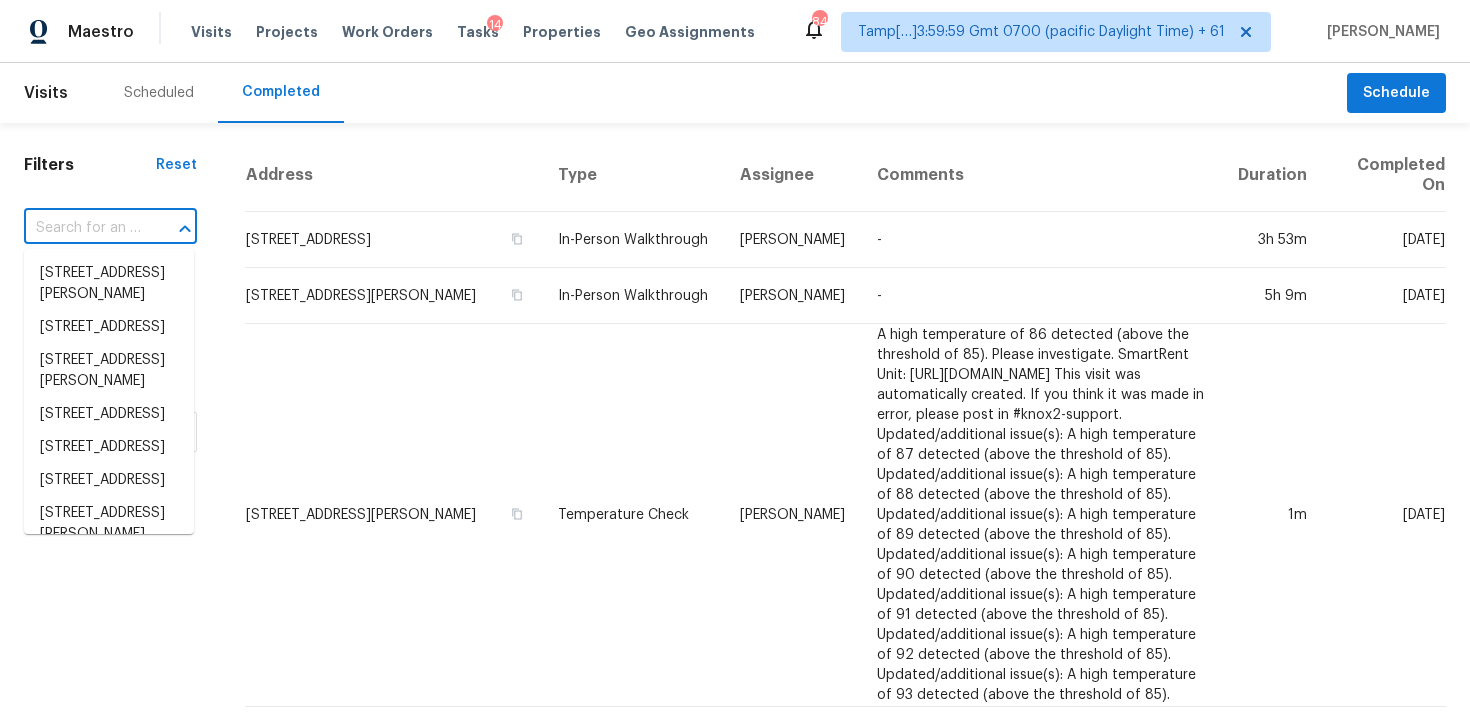 paste on "2328 Broken Bow Trl Crandall, TX, 75114" 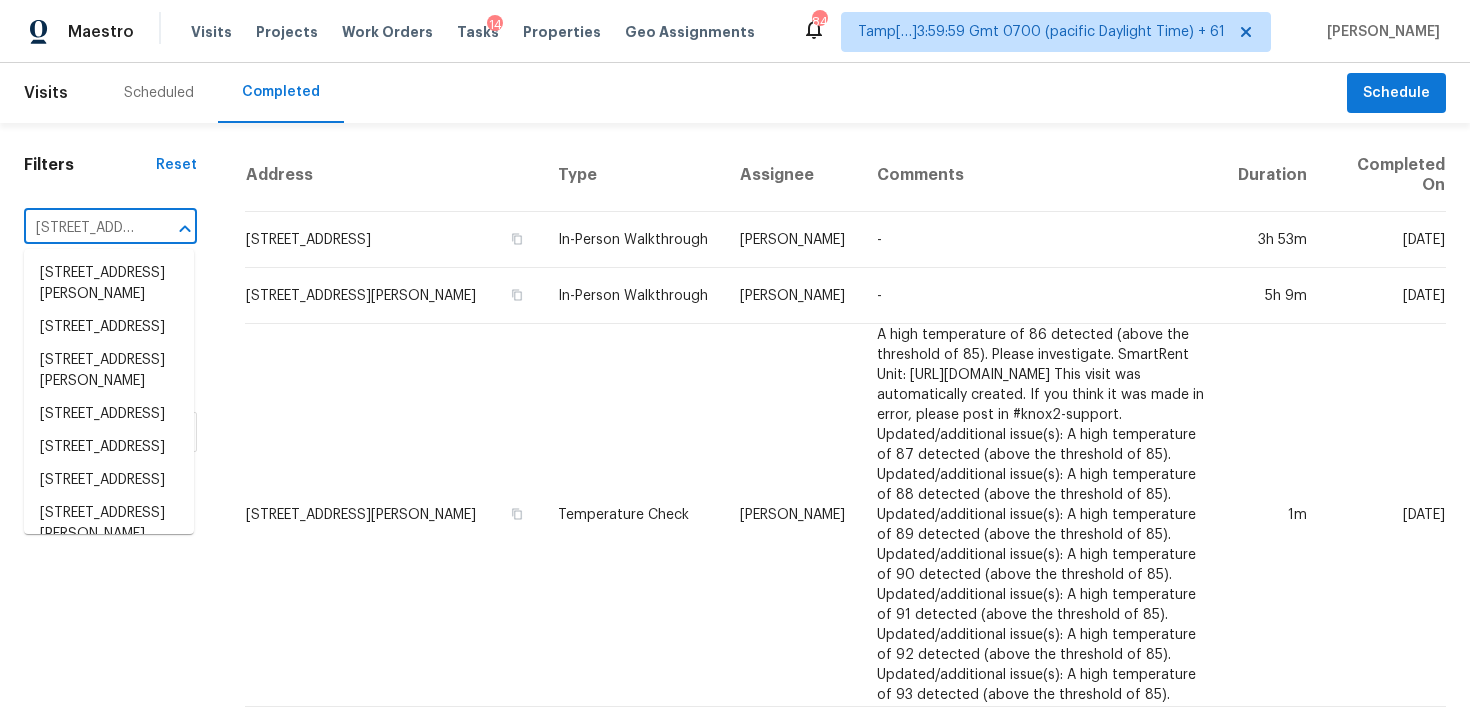 scroll, scrollTop: 0, scrollLeft: 156, axis: horizontal 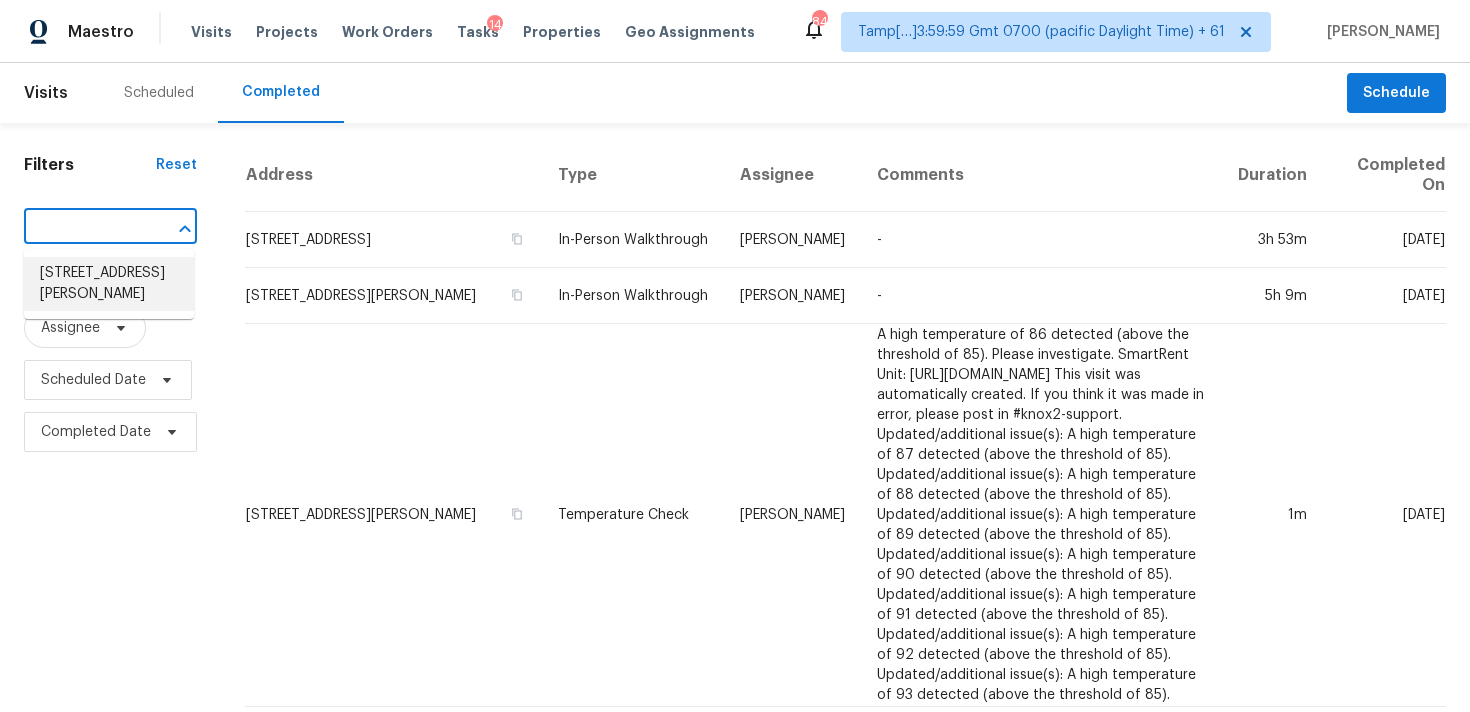 click on "2328 Broken Bow Trl, Crandall, TX 75114" at bounding box center [109, 284] 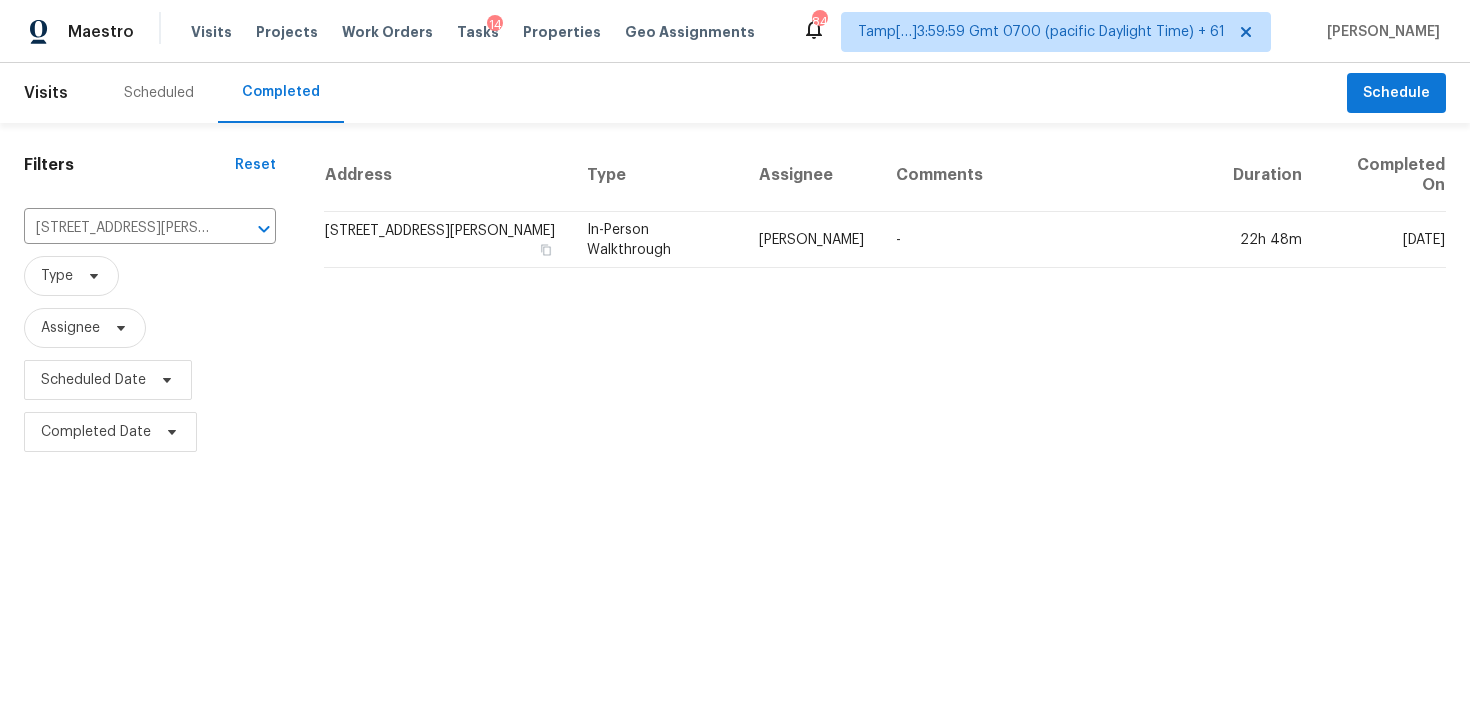 click on "2328 Broken Bow Trl, Crandall, TX 75114" at bounding box center (447, 240) 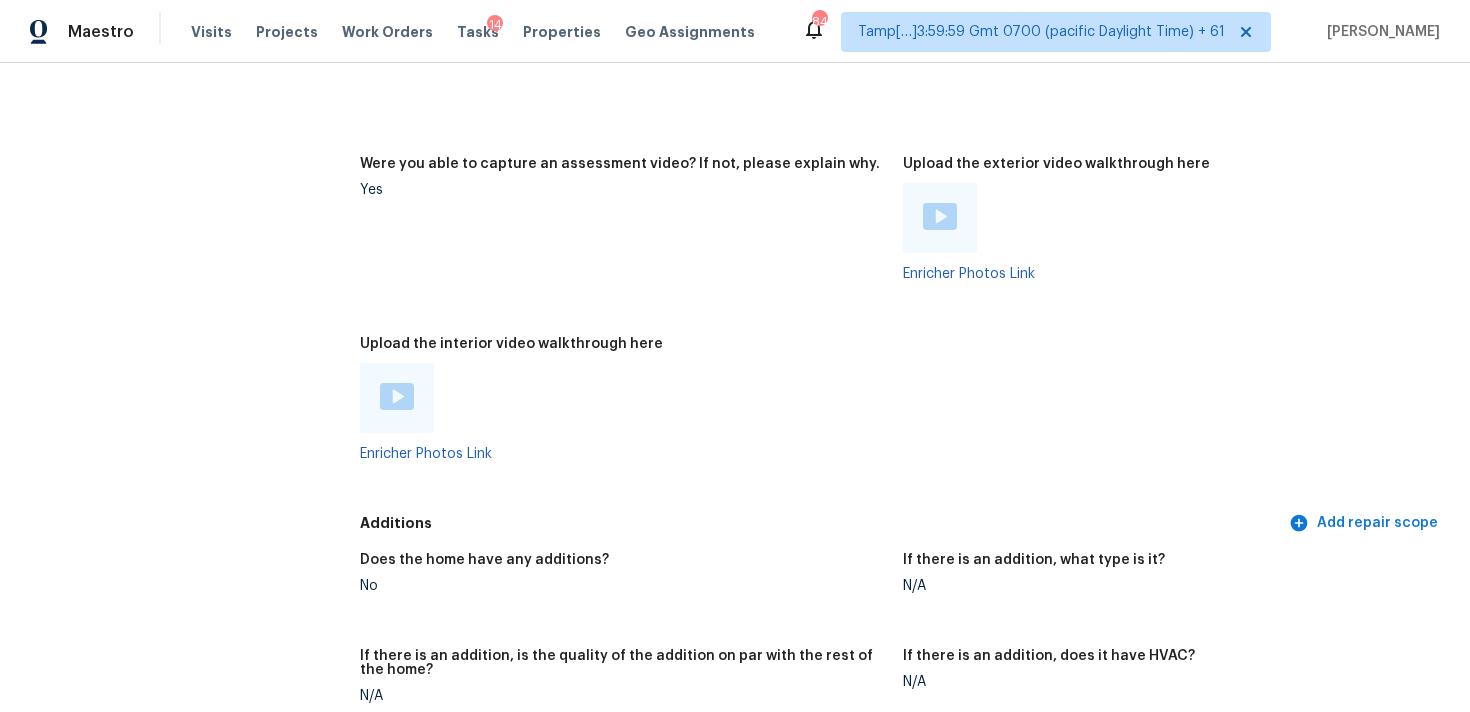 scroll, scrollTop: 3580, scrollLeft: 0, axis: vertical 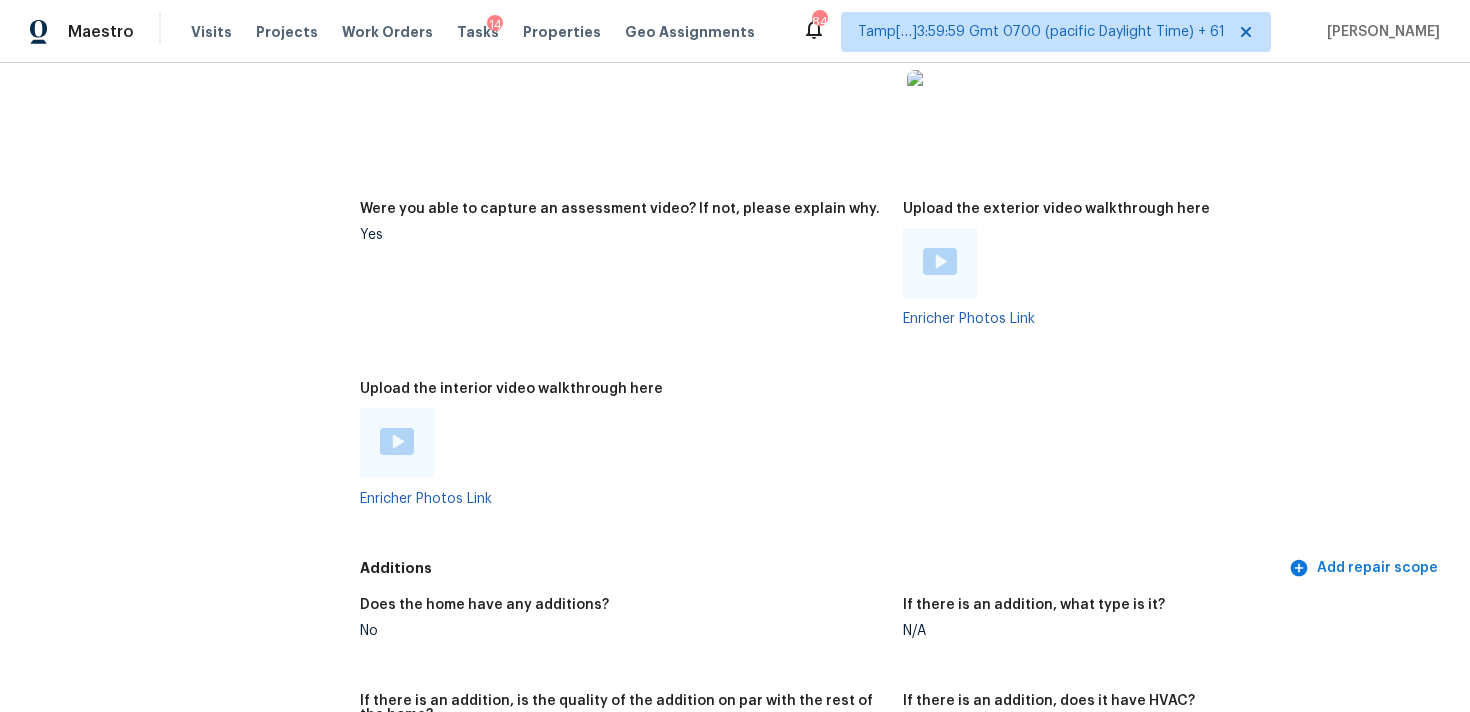 click at bounding box center (397, 443) 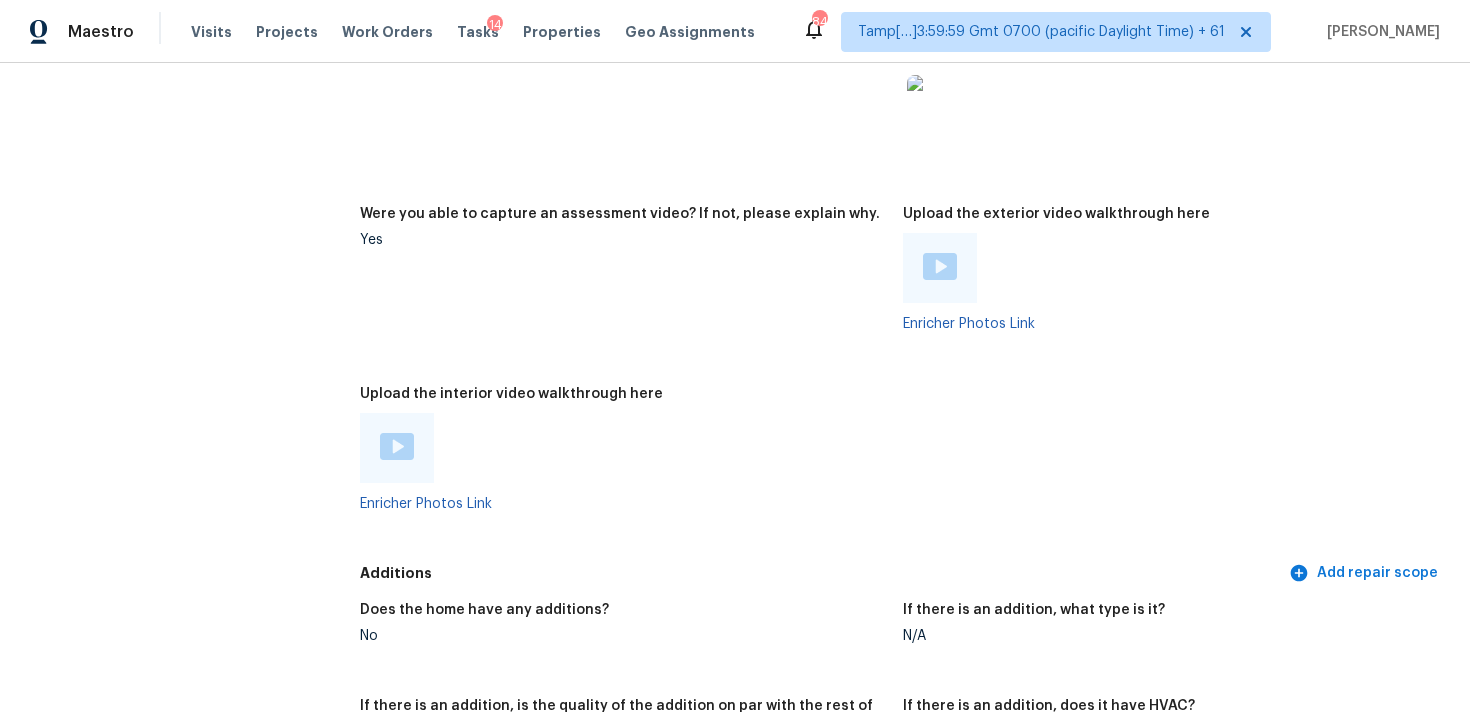 scroll, scrollTop: 3521, scrollLeft: 0, axis: vertical 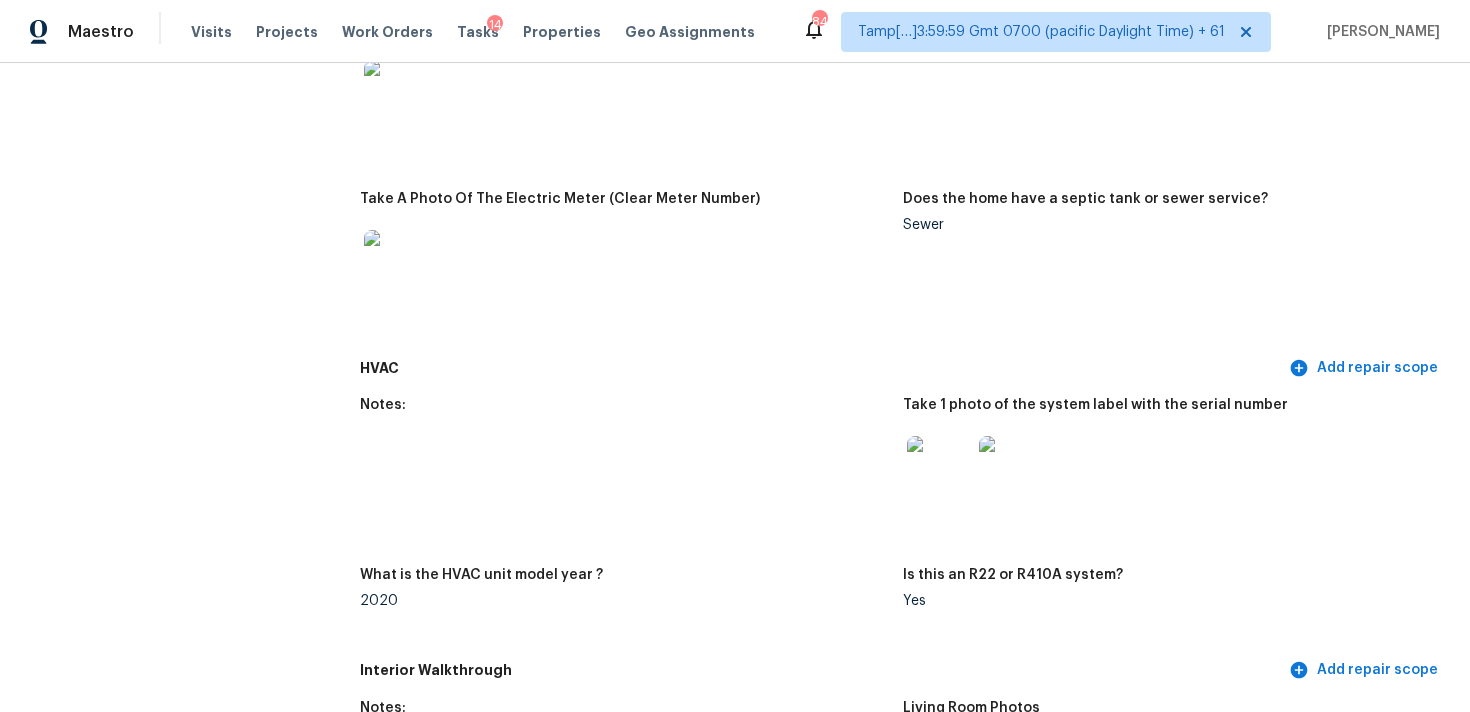 click at bounding box center [623, 262] 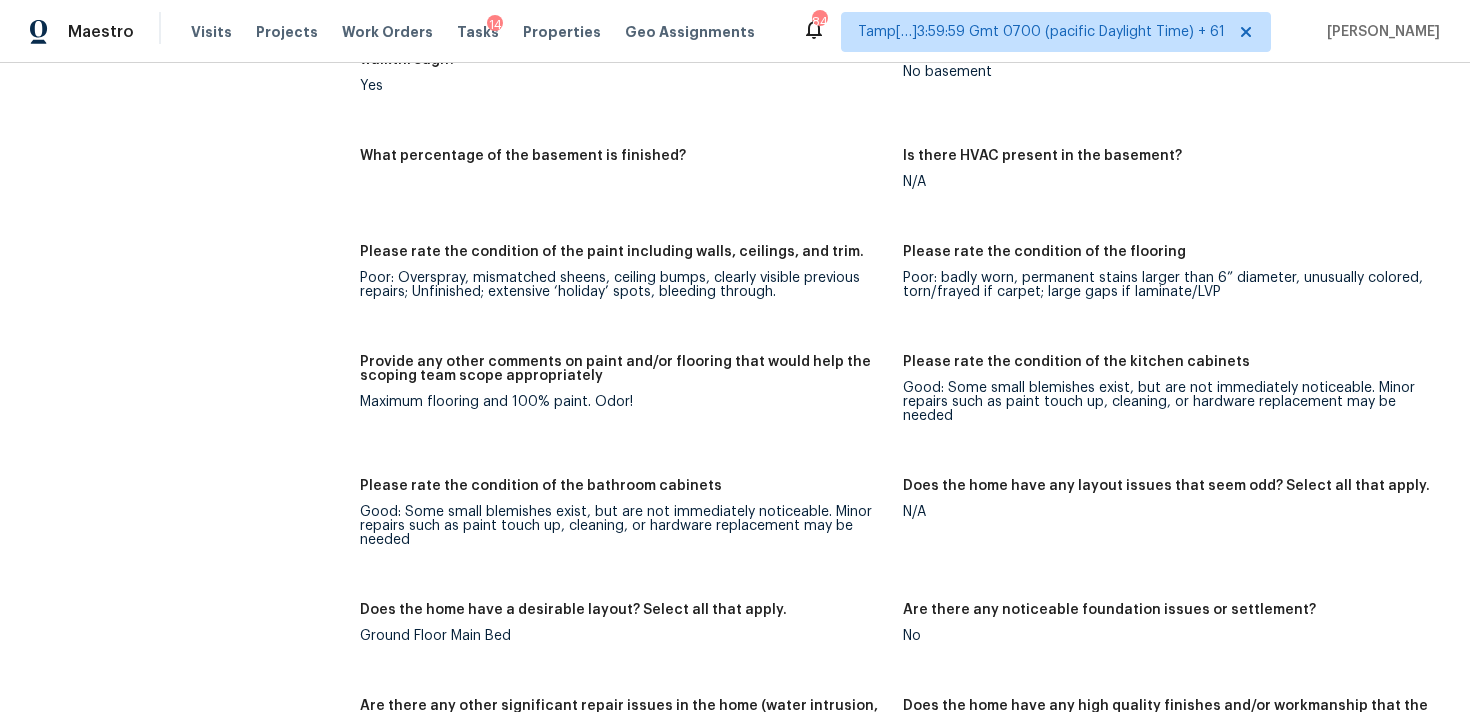 scroll, scrollTop: 4487, scrollLeft: 0, axis: vertical 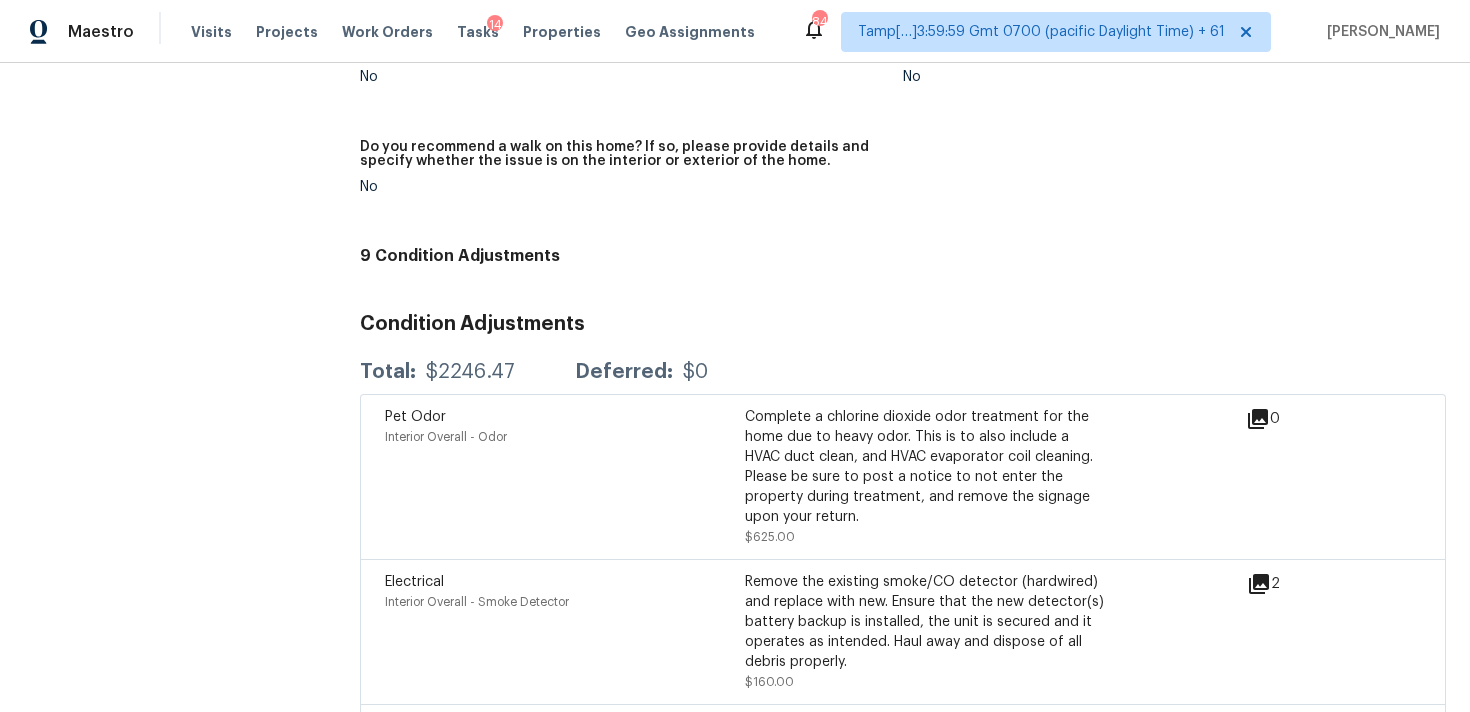 click on "Notes: Are any specialty inspections required before making a decision on this home? No specialty inspection required Are there any major negative issues that would turn off buyers? No Should this home be escalated to your manager? No Do you recommend a walk on this home? If so, please provide details and specify whether the issue is on the interior or exterior of the home. No" at bounding box center [903, 80] 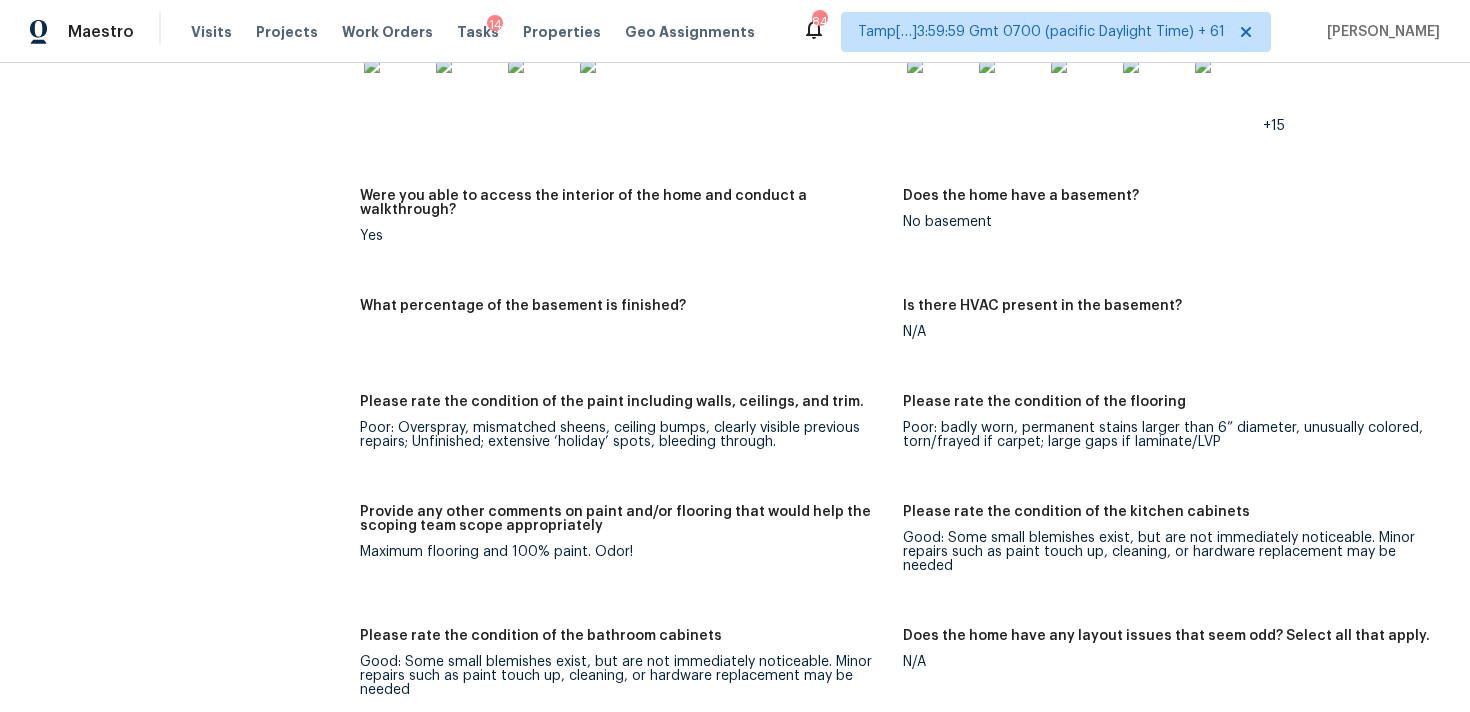 scroll, scrollTop: 2640, scrollLeft: 0, axis: vertical 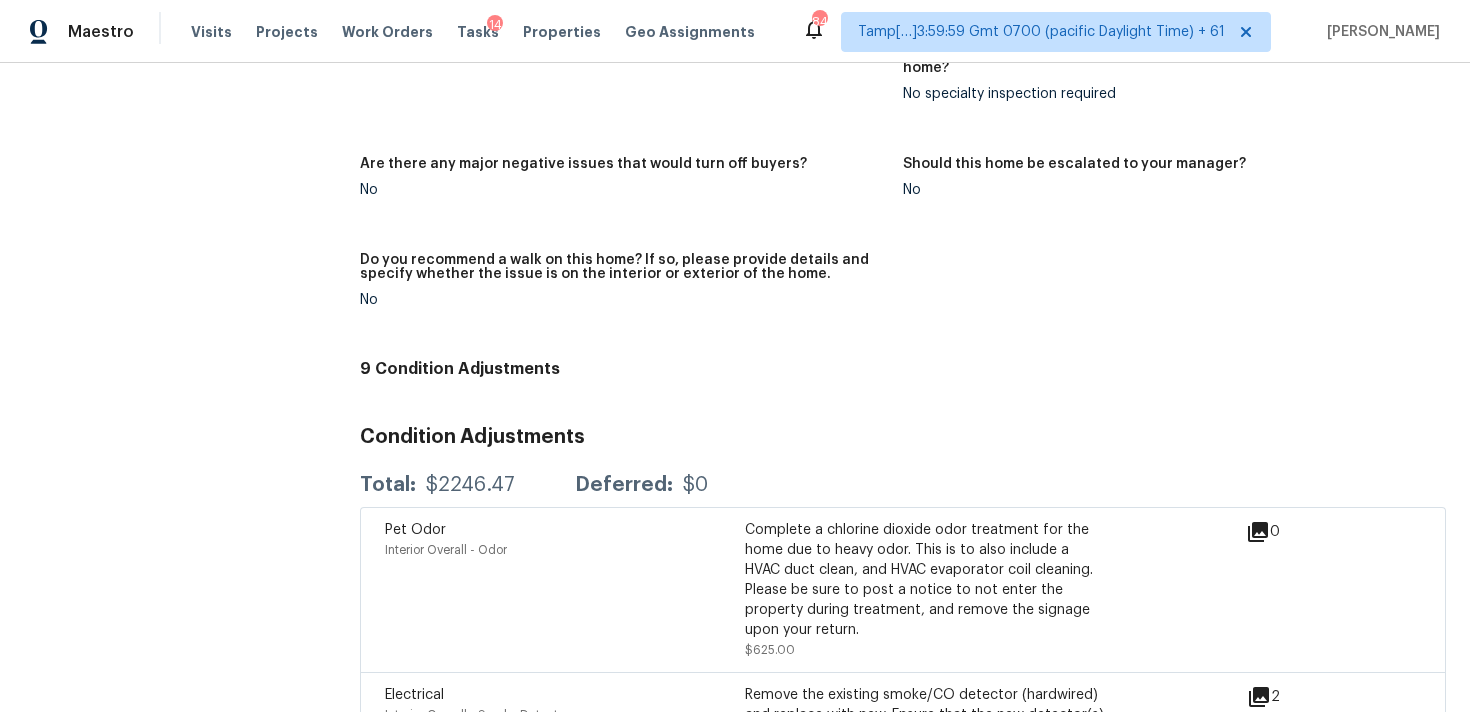 click on "No" at bounding box center [623, 300] 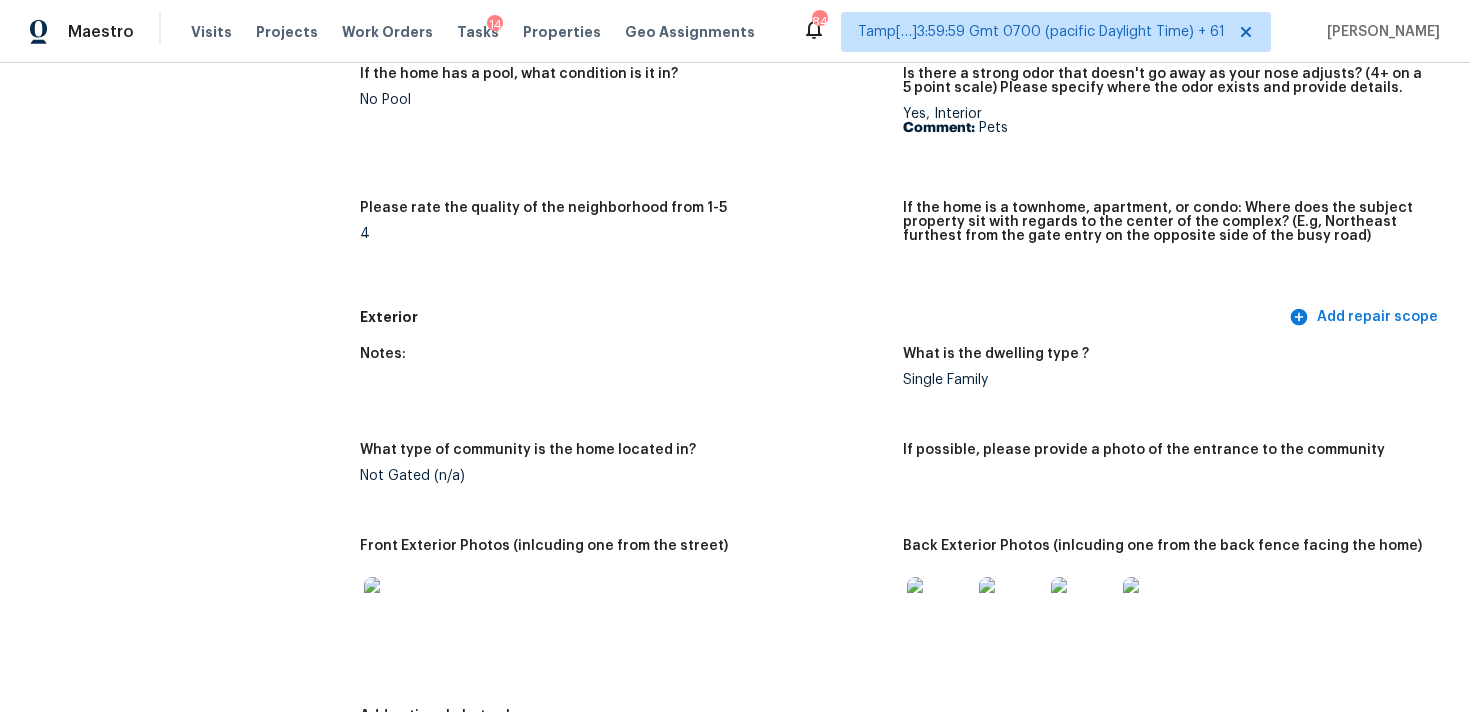 scroll, scrollTop: 0, scrollLeft: 0, axis: both 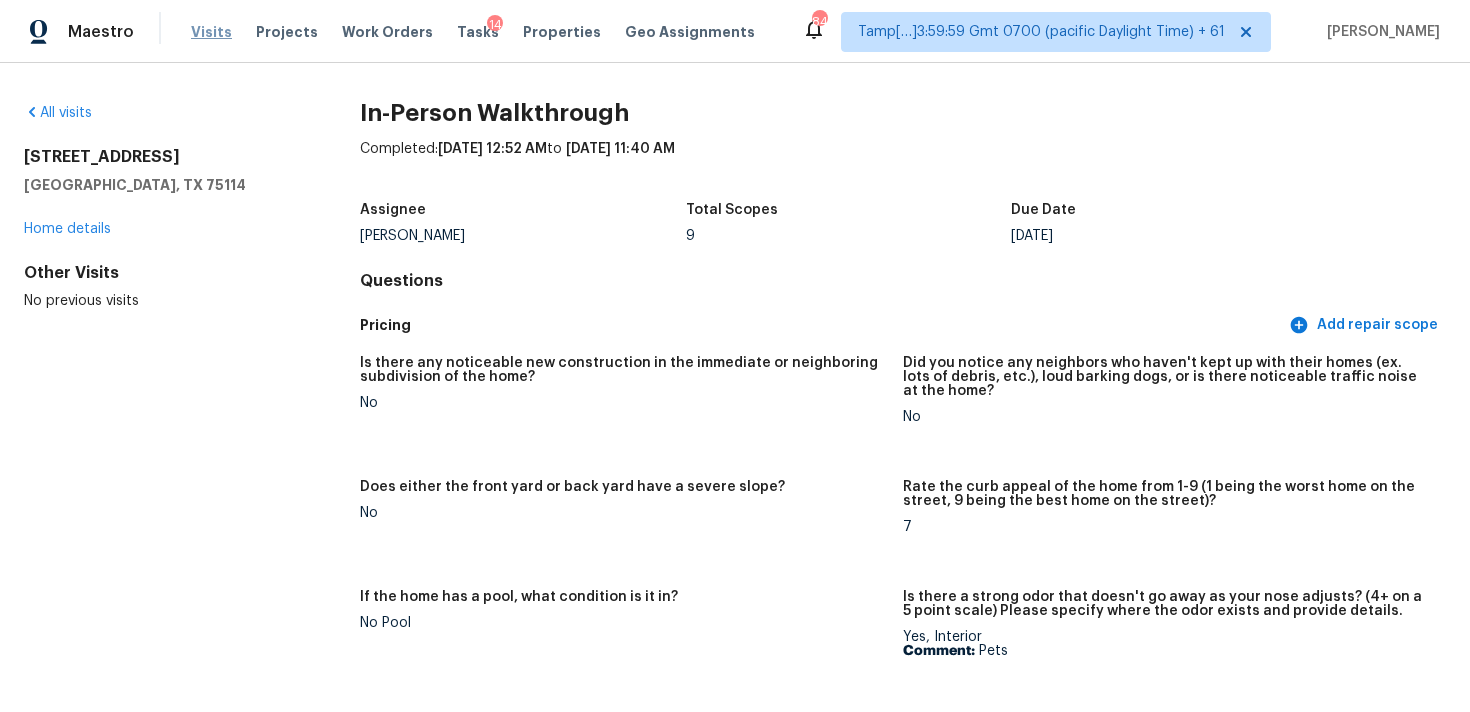 click on "Visits" at bounding box center [211, 32] 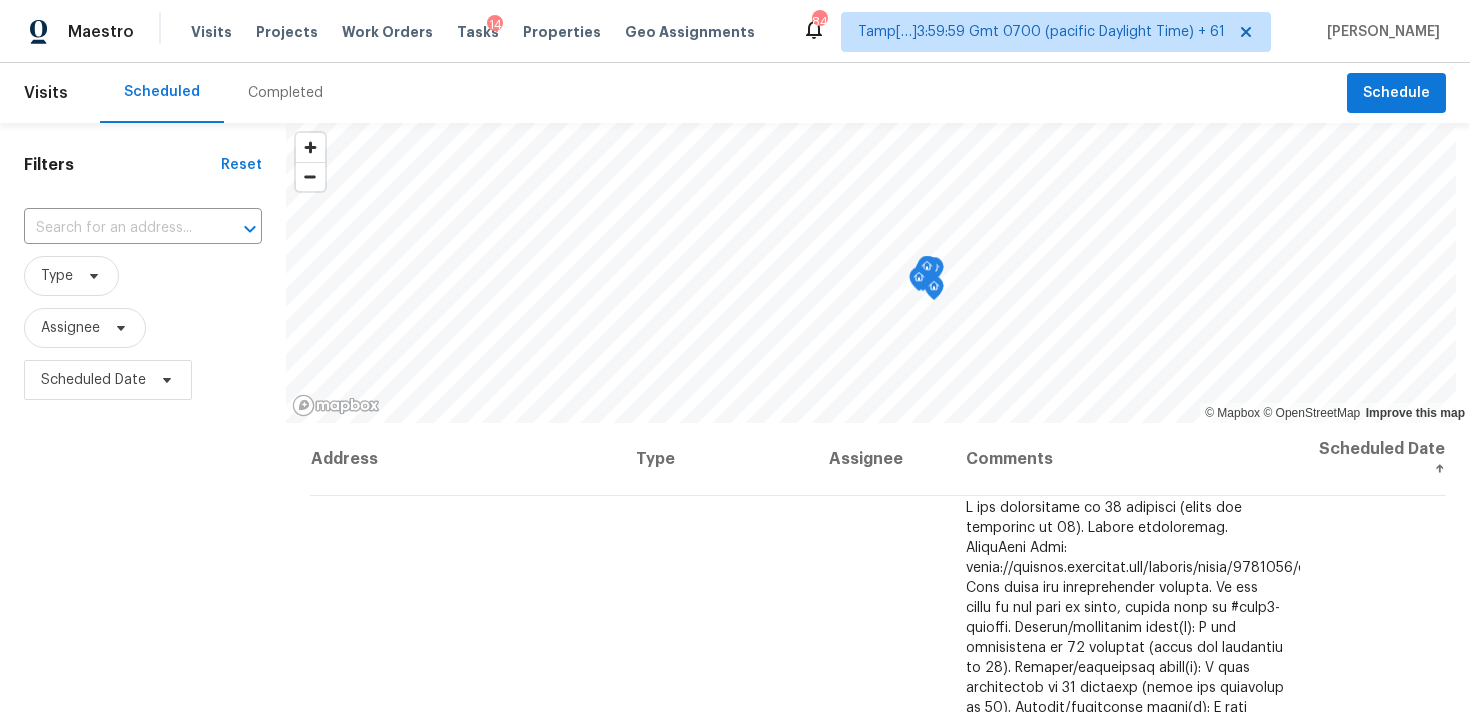 click on "Completed" at bounding box center (285, 93) 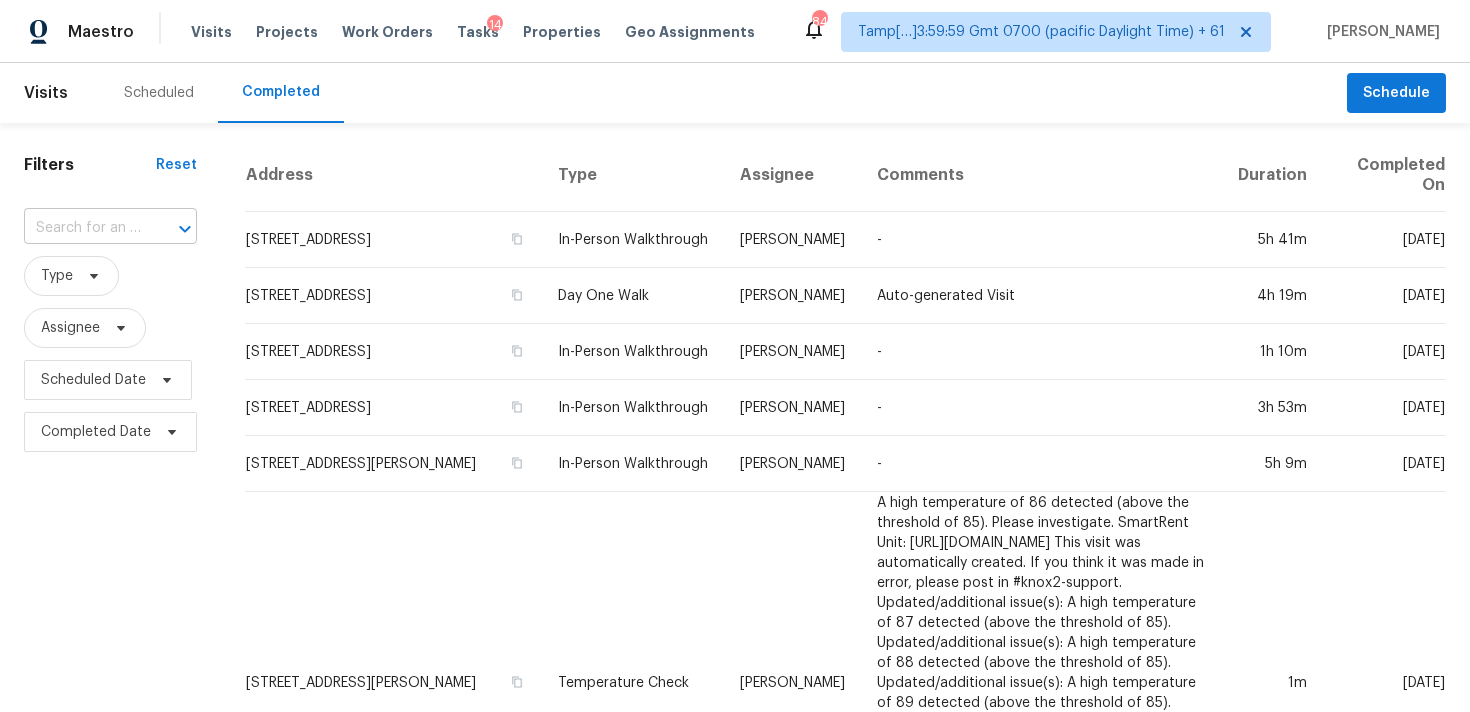 click at bounding box center (82, 228) 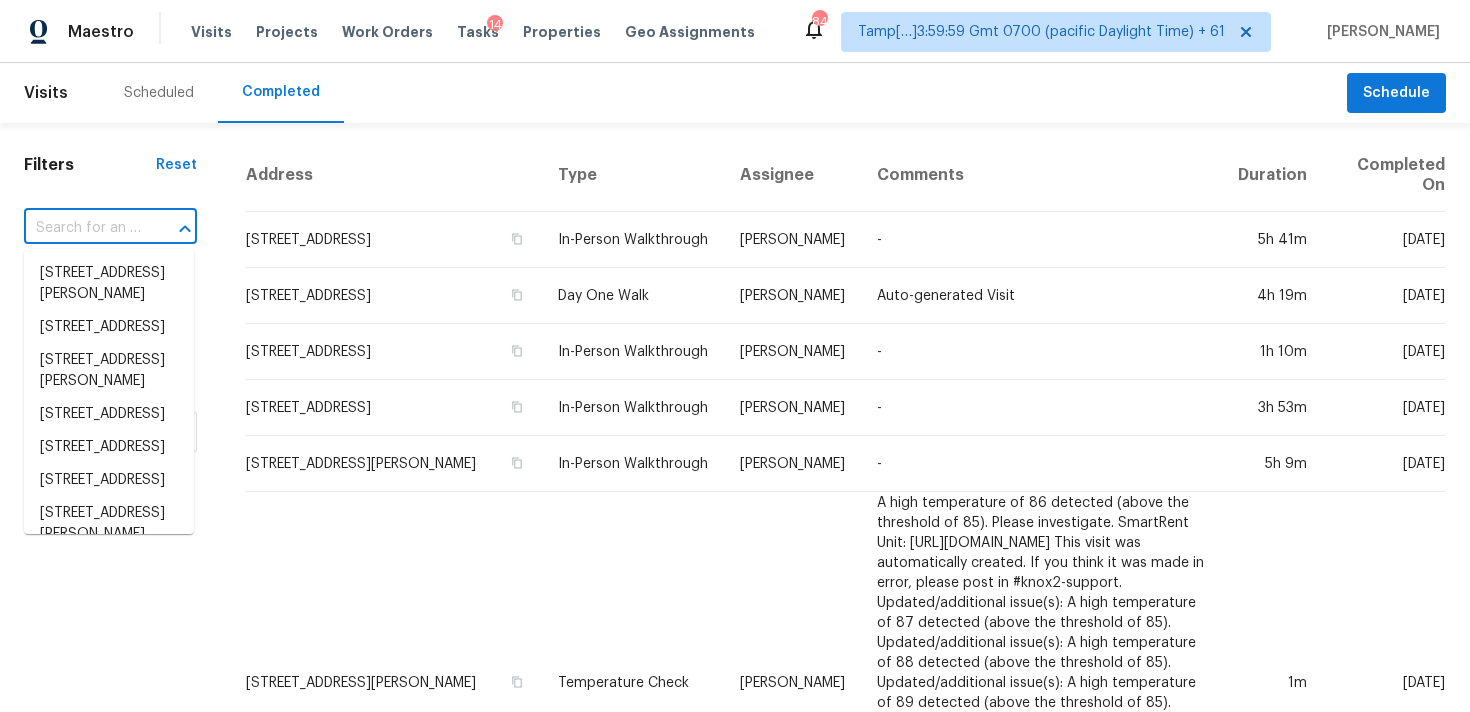 paste on "340 Devilla Trce, Fayetteville, GA 30214" 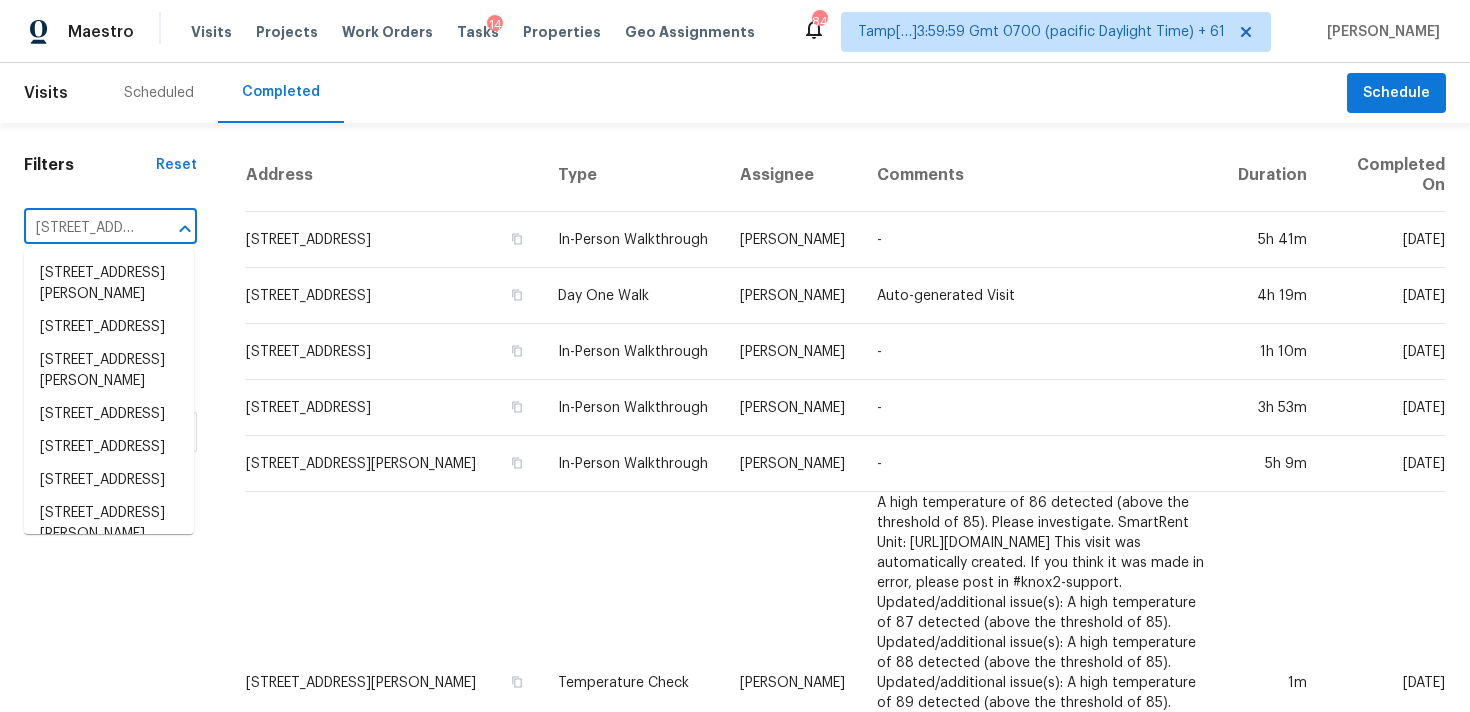 scroll, scrollTop: 0, scrollLeft: 155, axis: horizontal 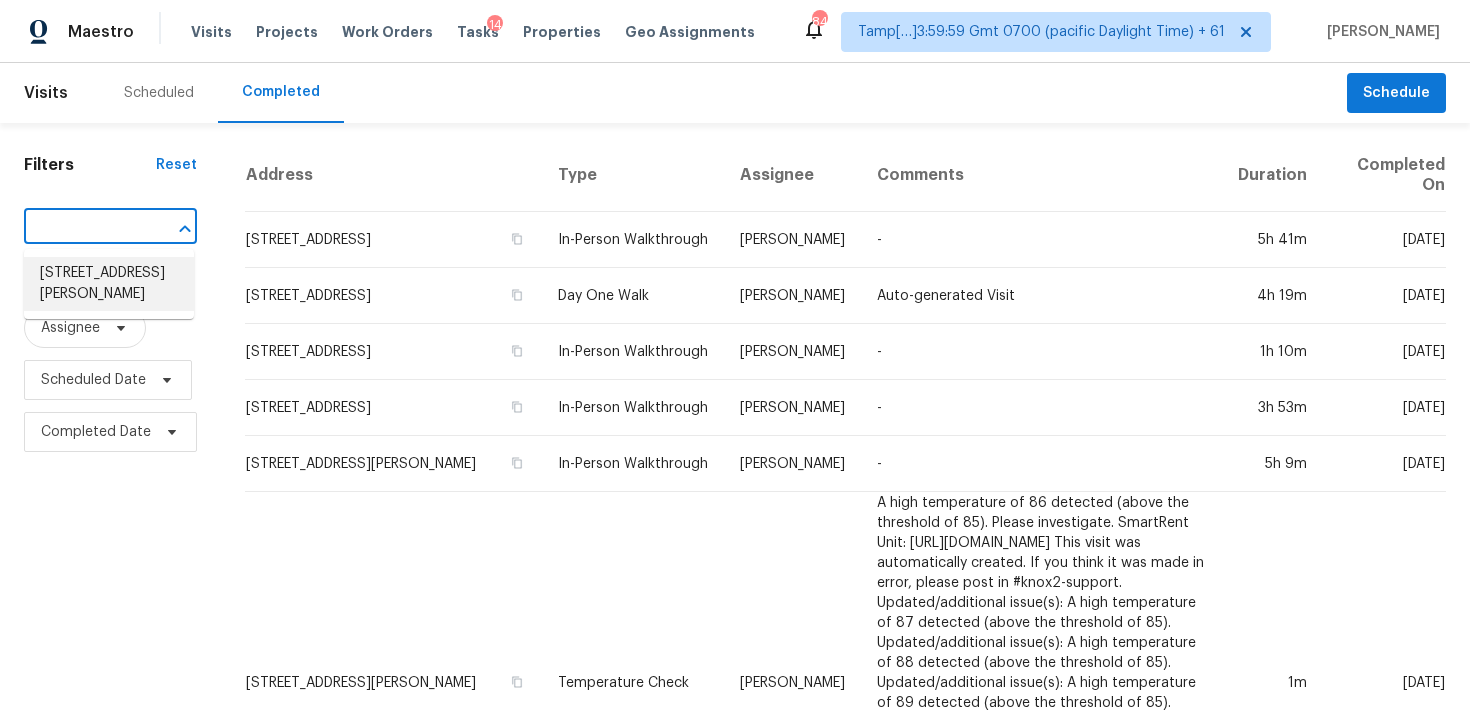 click on "340 Devilla Trce, Fayetteville, GA 30214" at bounding box center [109, 284] 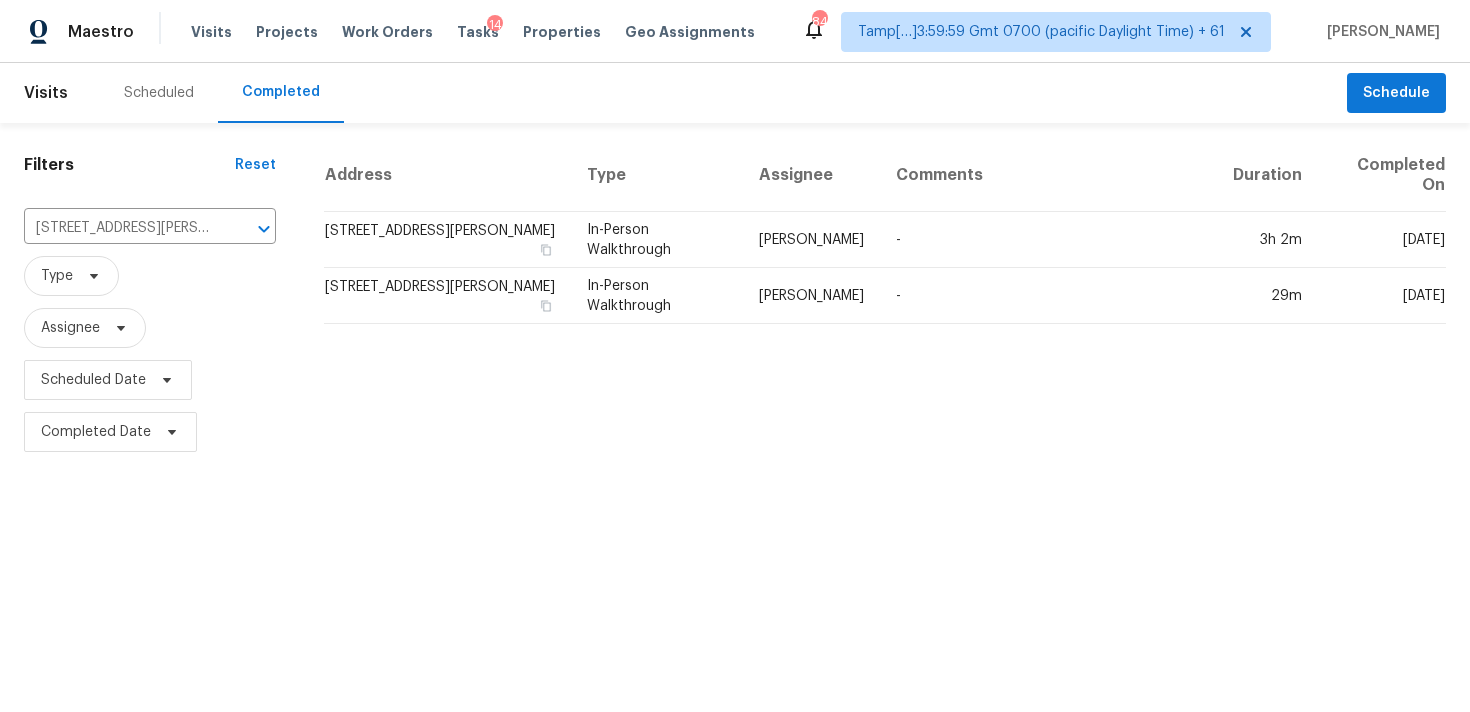 click on "340 Devilla Trce, Fayetteville, GA 30214" at bounding box center [447, 240] 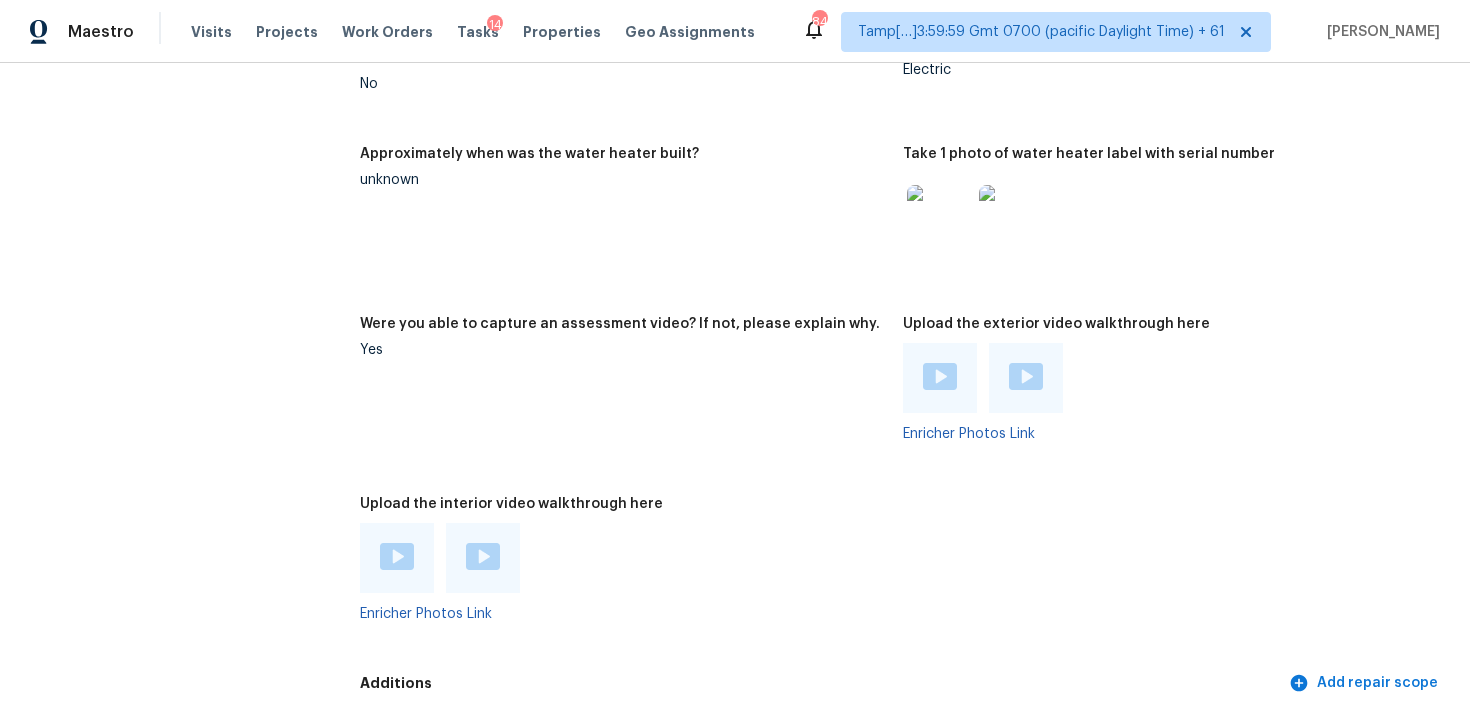 scroll, scrollTop: 5025, scrollLeft: 0, axis: vertical 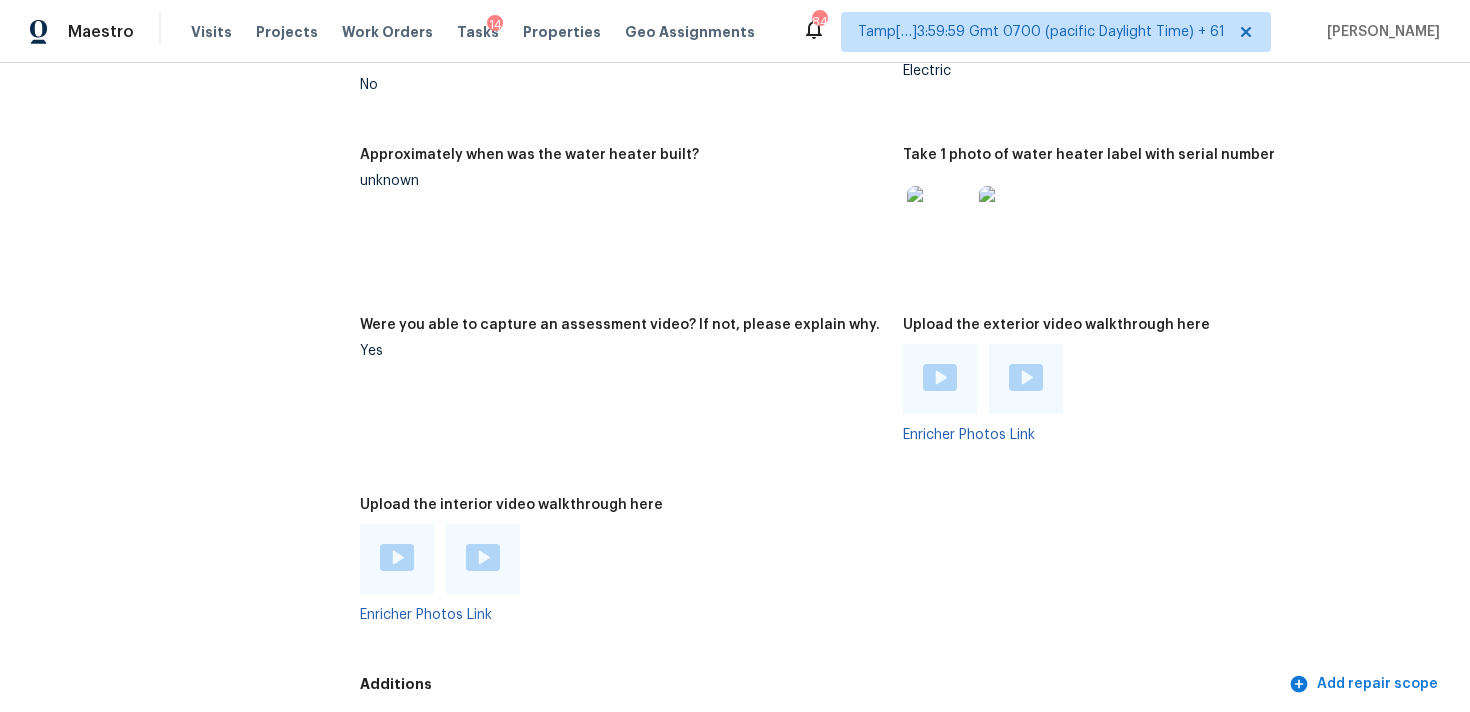 click at bounding box center (397, 559) 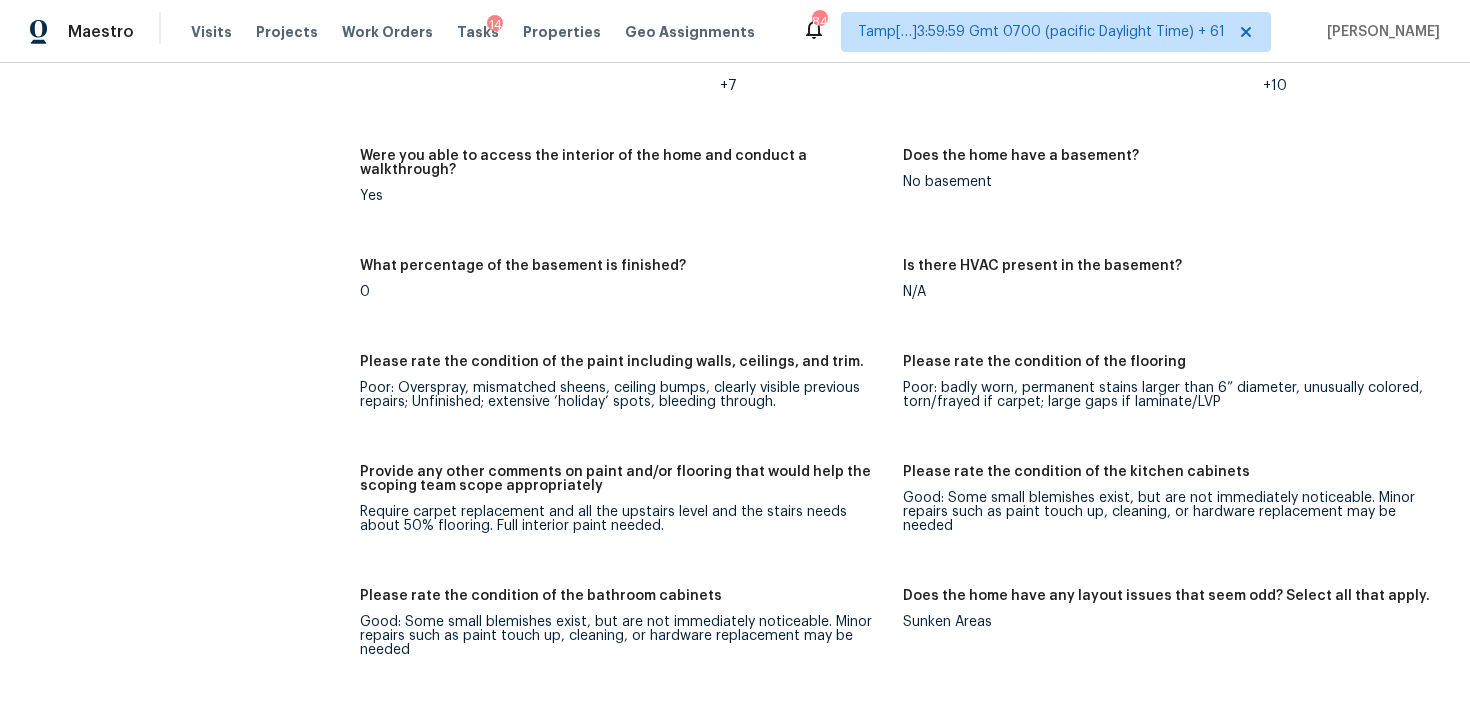 scroll, scrollTop: 3910, scrollLeft: 0, axis: vertical 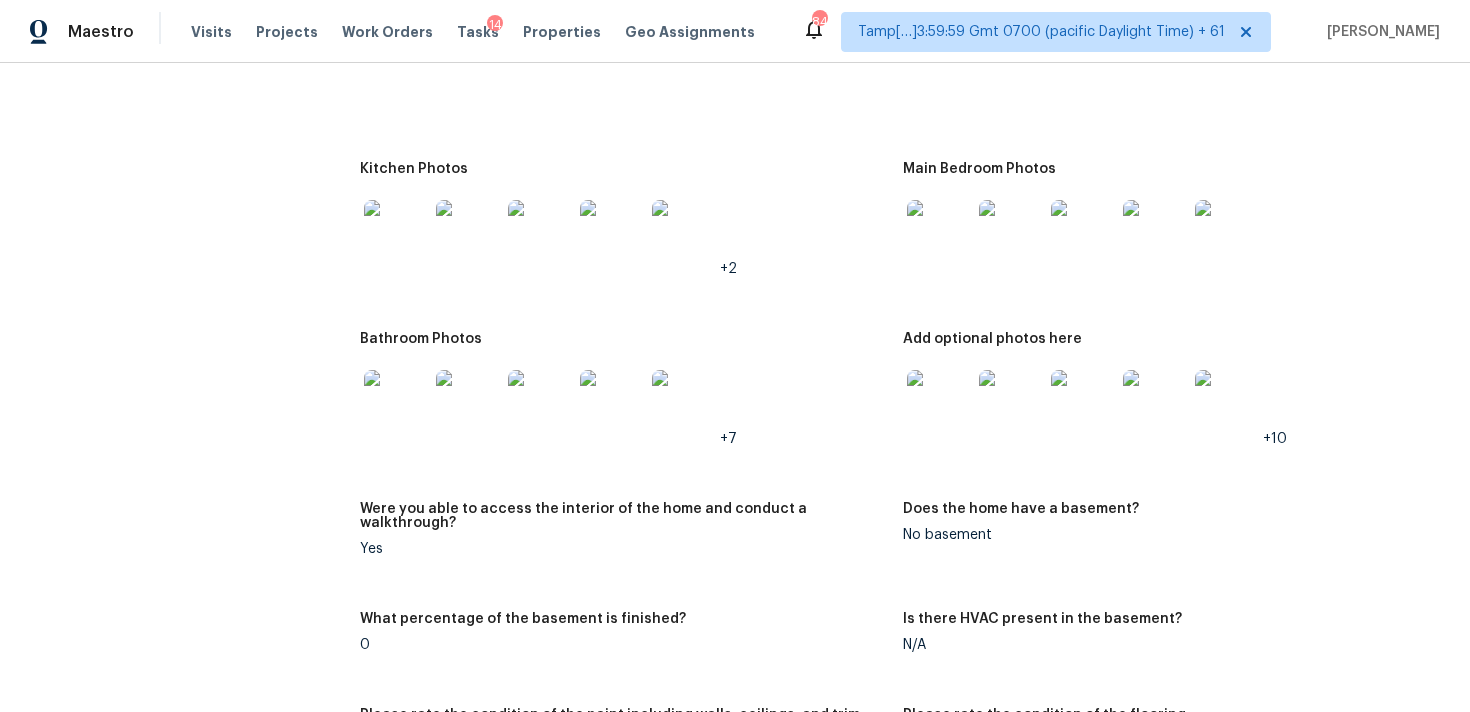 click on "Kitchen Photos  +2" at bounding box center [631, 235] 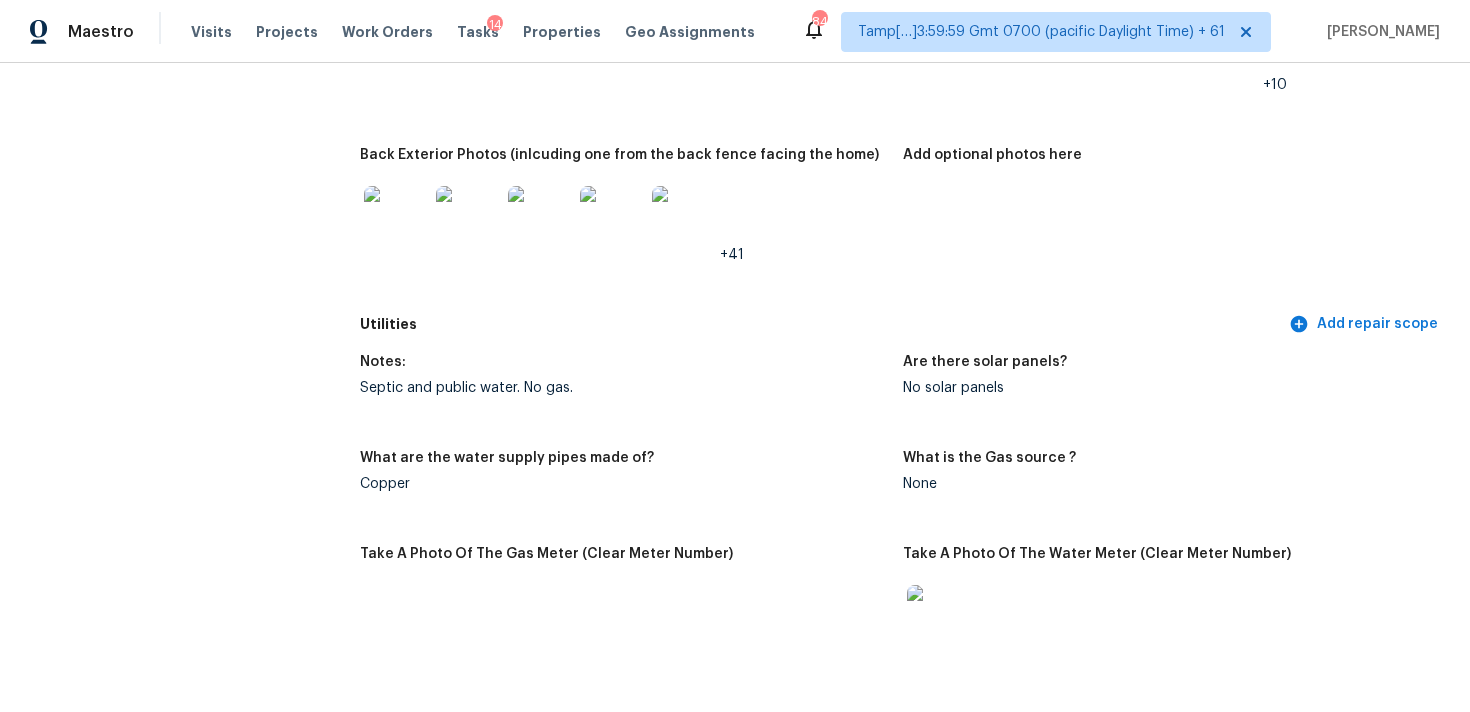 scroll, scrollTop: 1736, scrollLeft: 0, axis: vertical 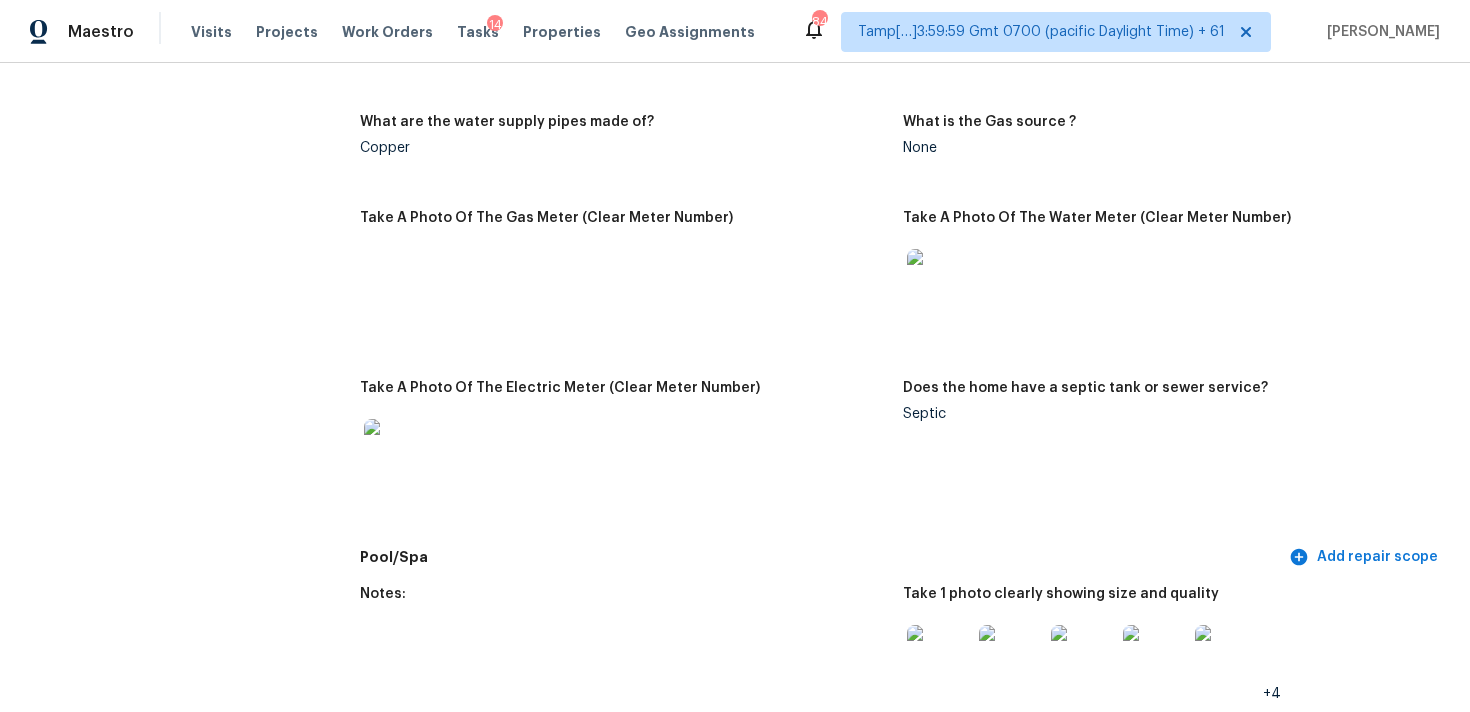 click on "Take A Photo Of The Gas Meter (Clear Meter Number)" at bounding box center (631, 284) 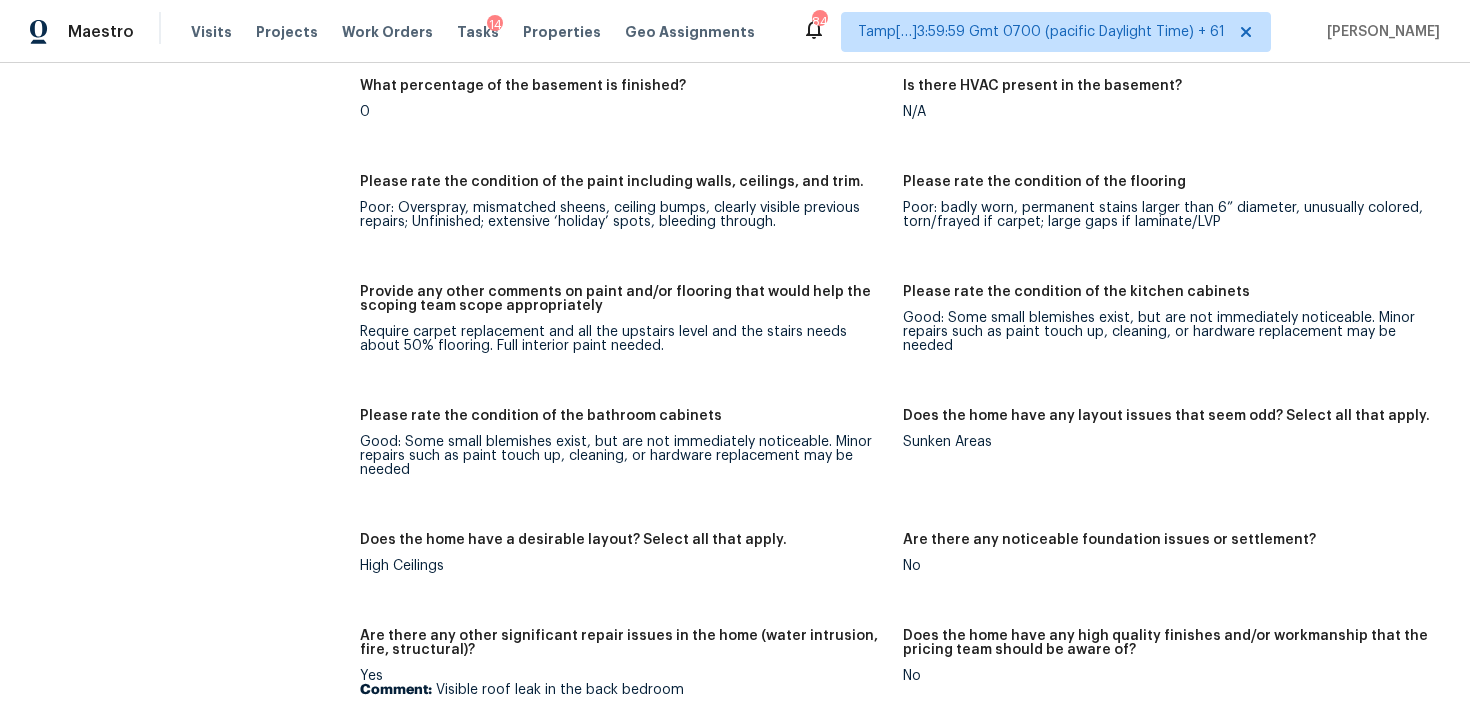 scroll, scrollTop: 4350, scrollLeft: 0, axis: vertical 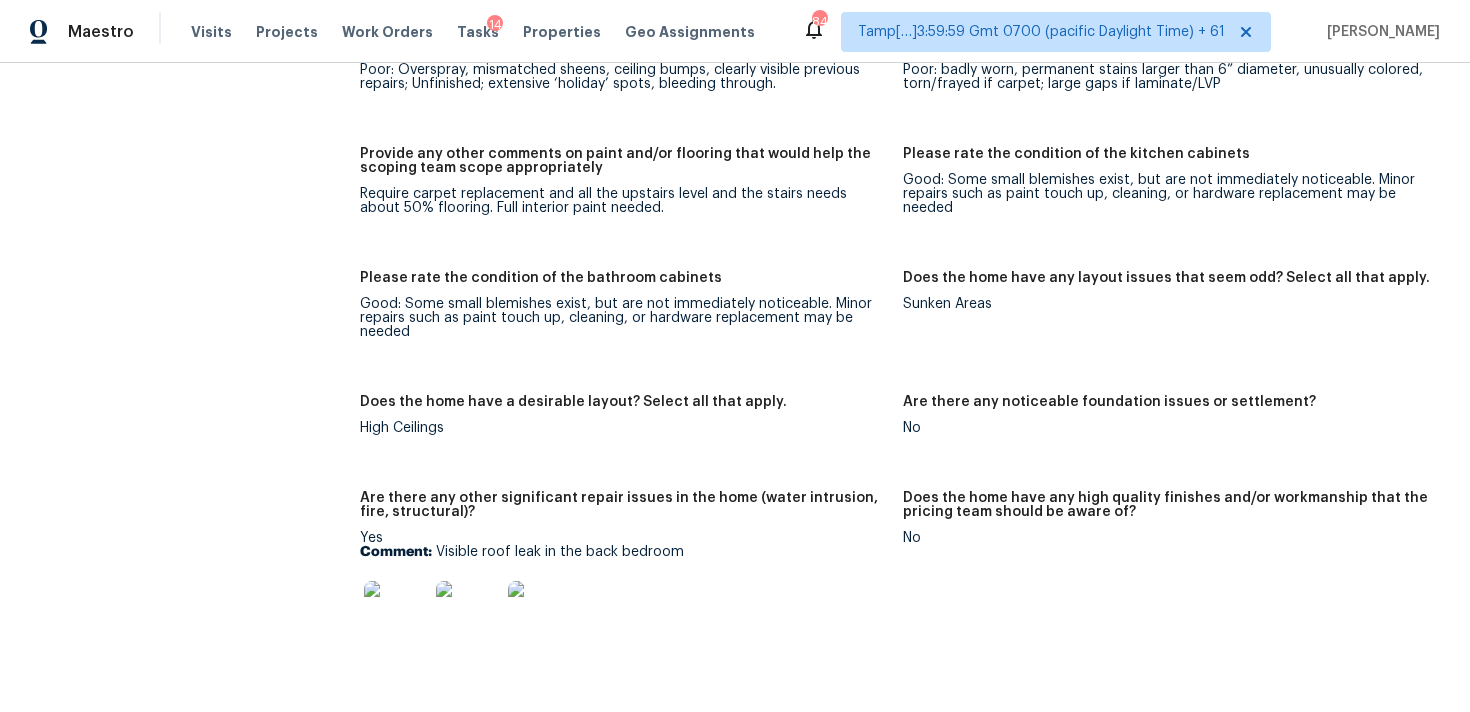 click at bounding box center [396, 613] 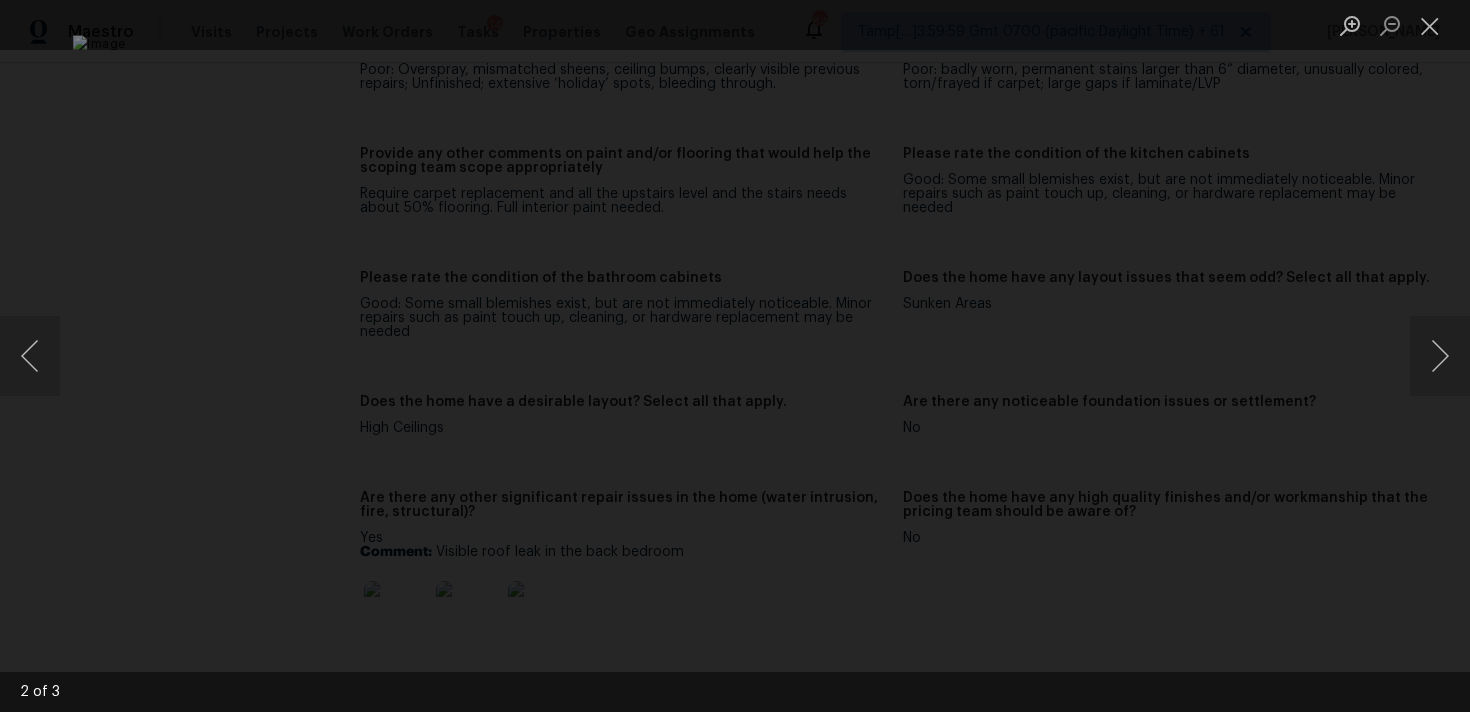 click at bounding box center (735, 356) 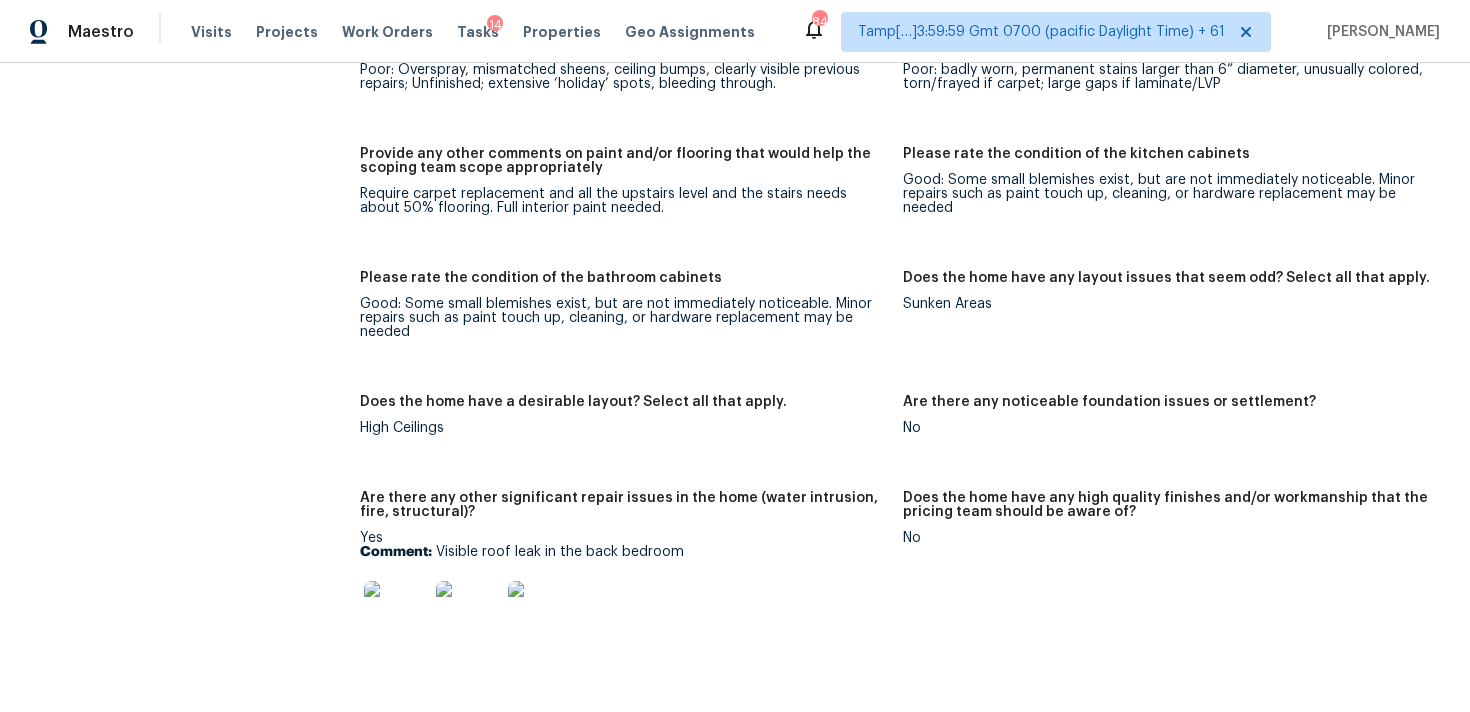 click on "Please rate the condition of the bathroom cabinets" at bounding box center (623, 284) 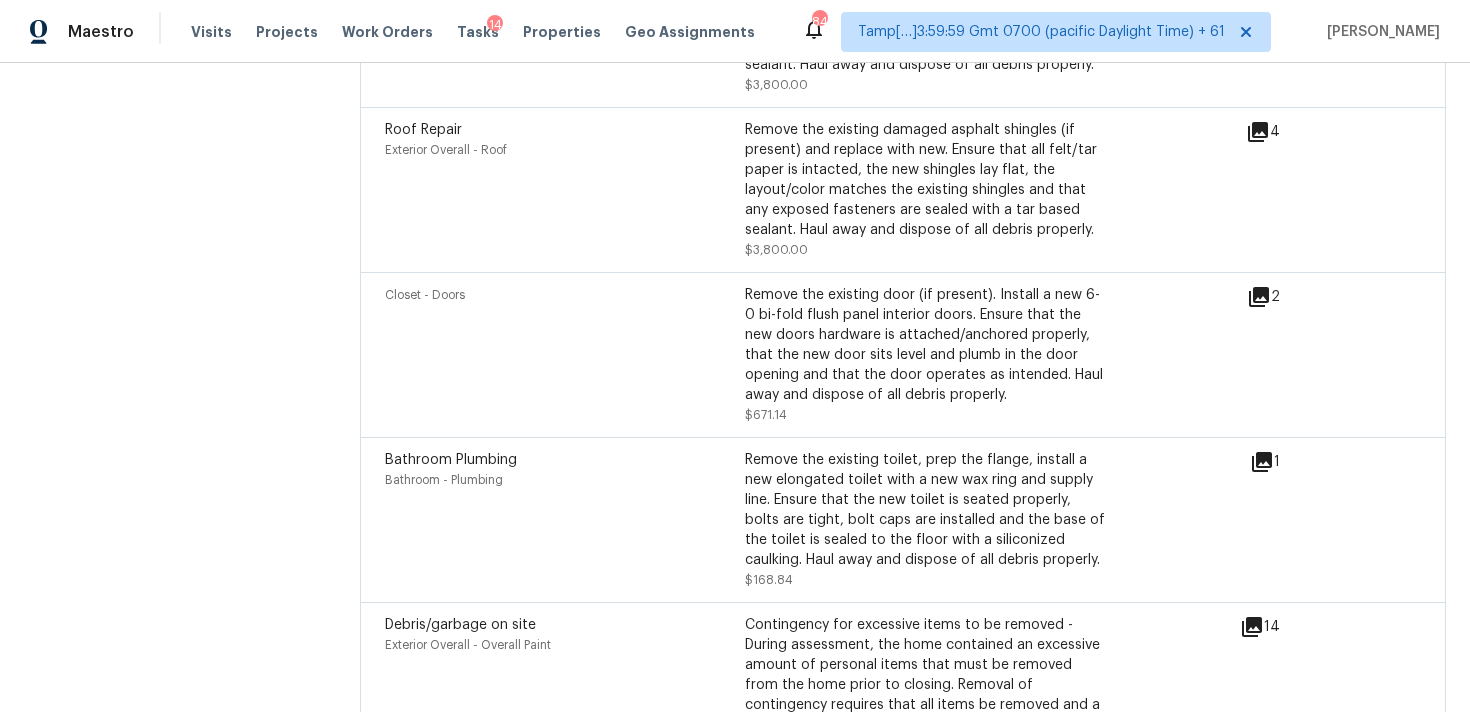 scroll, scrollTop: 7427, scrollLeft: 0, axis: vertical 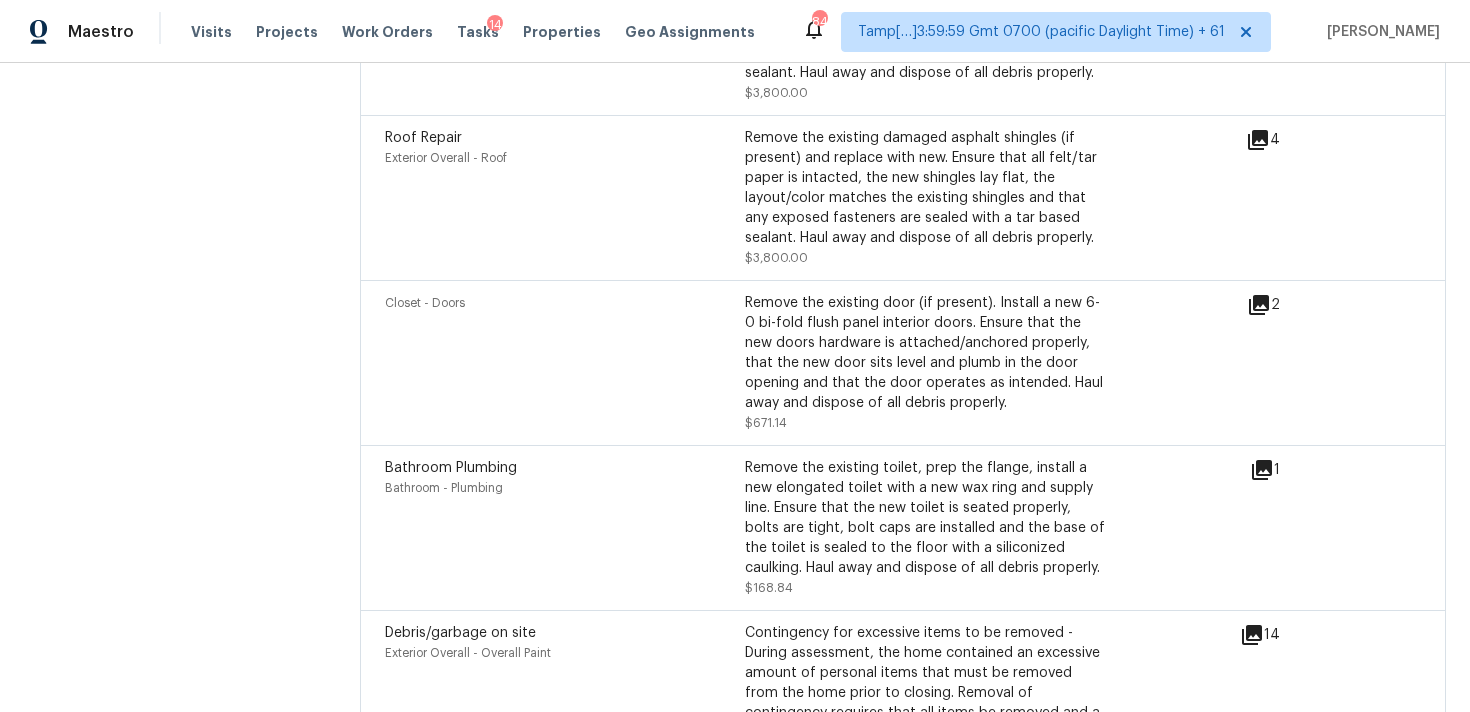 click 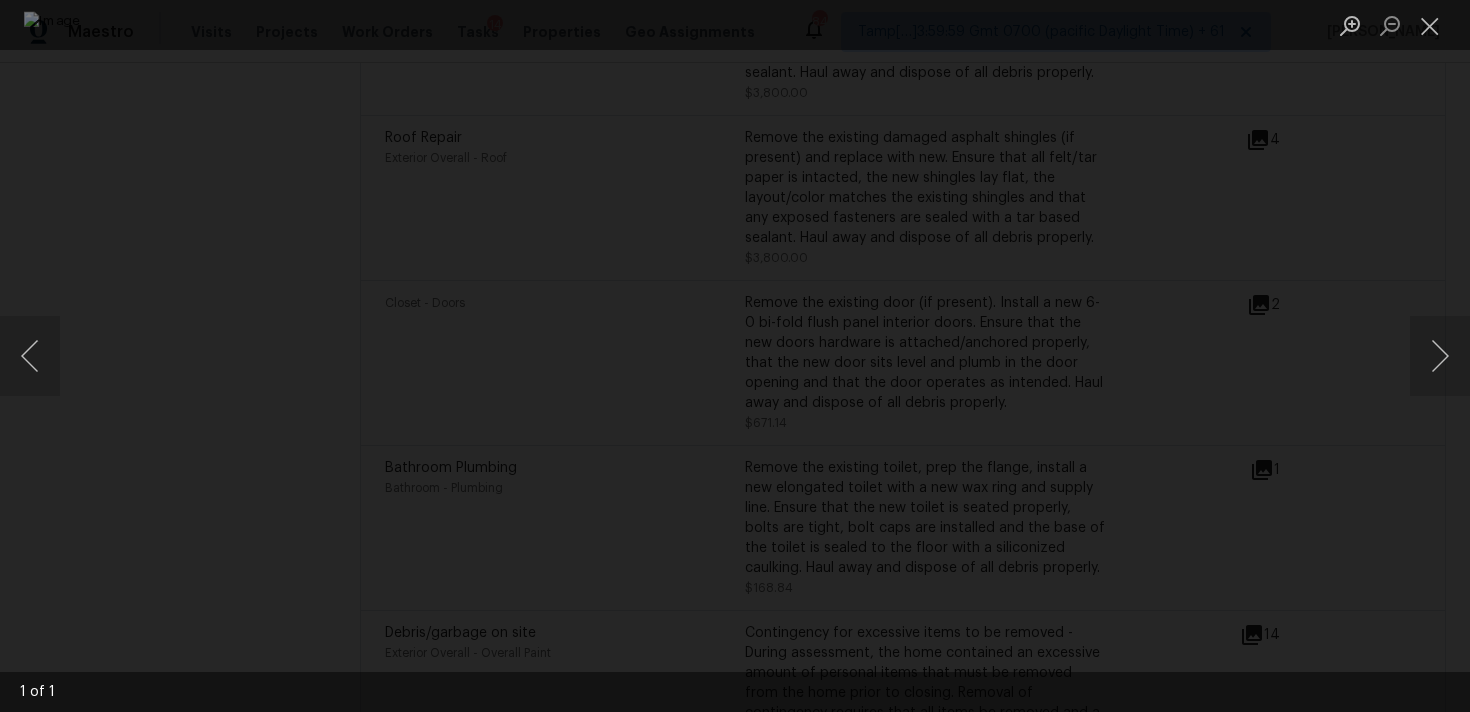 click at bounding box center [735, 356] 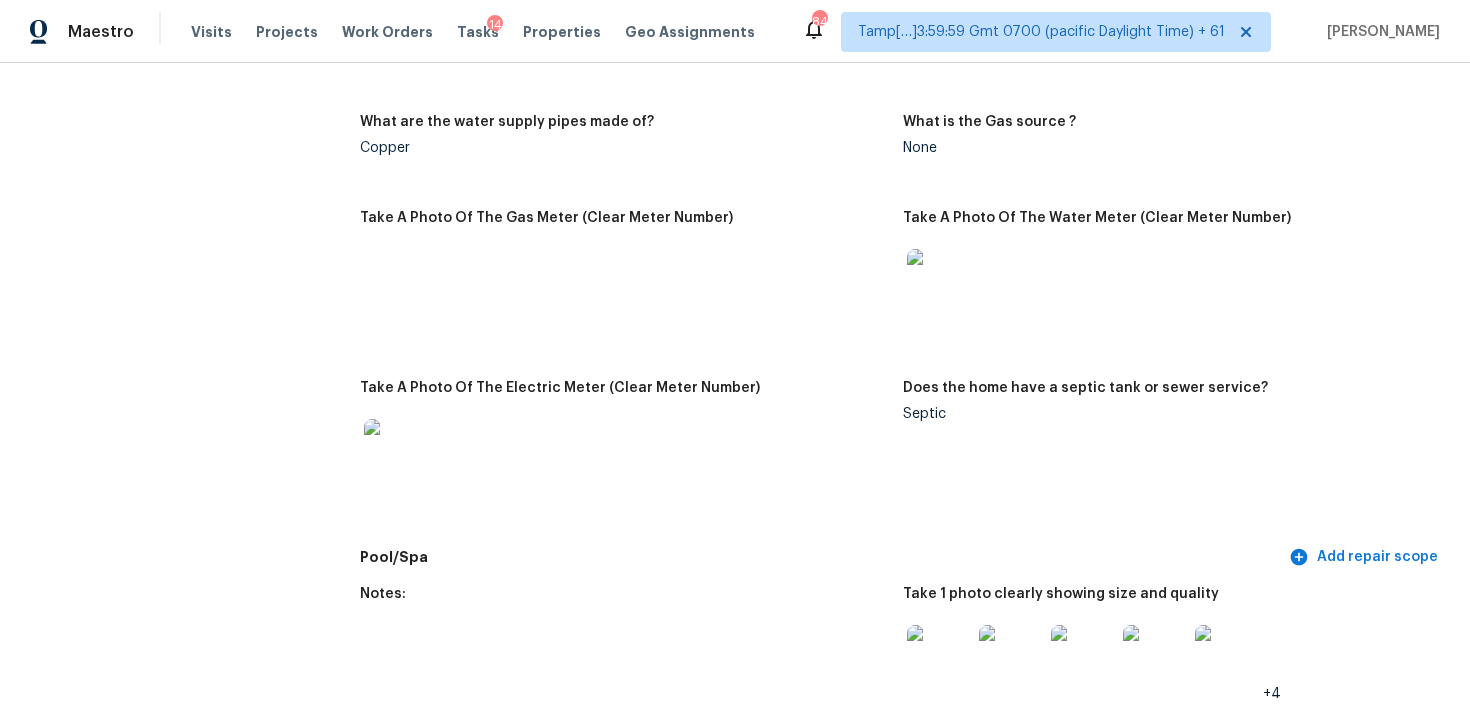 scroll, scrollTop: 687, scrollLeft: 0, axis: vertical 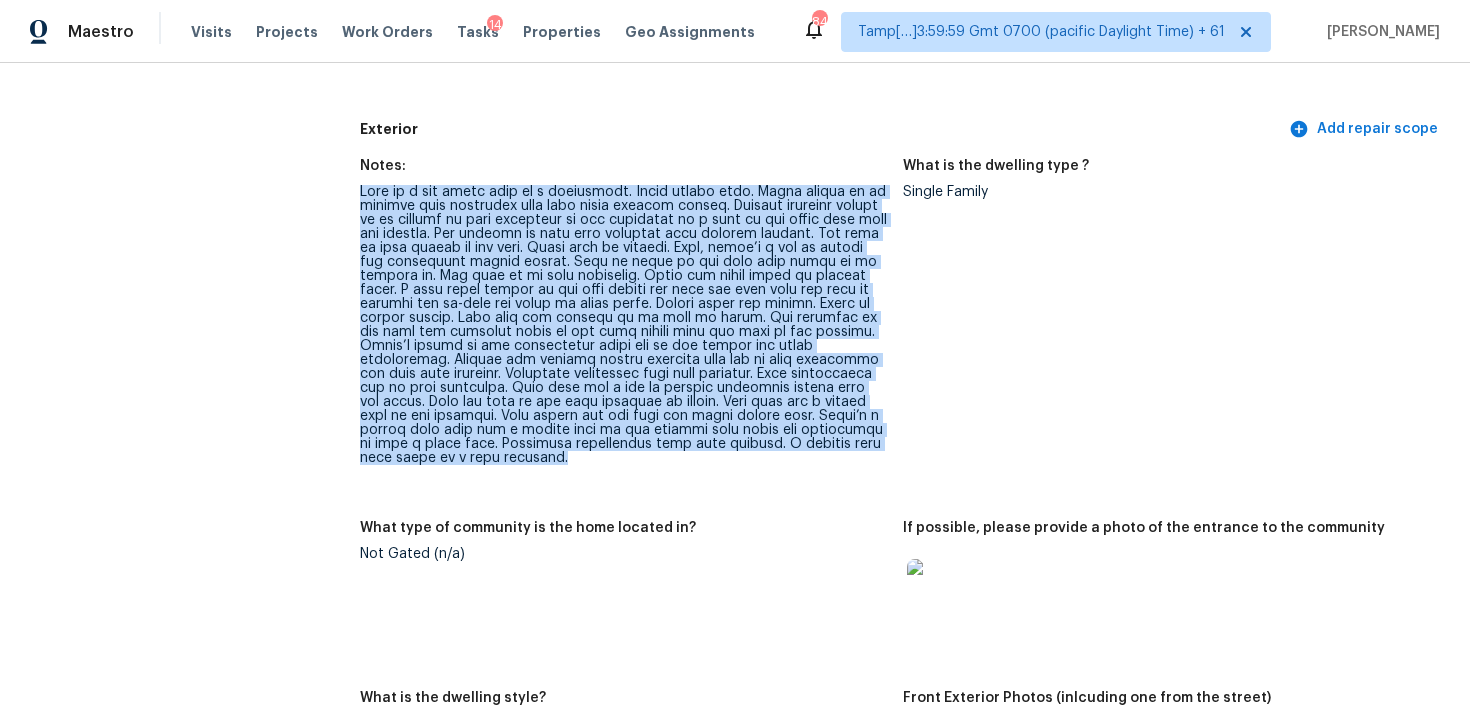 drag, startPoint x: 361, startPoint y: 192, endPoint x: 534, endPoint y: 458, distance: 317.309 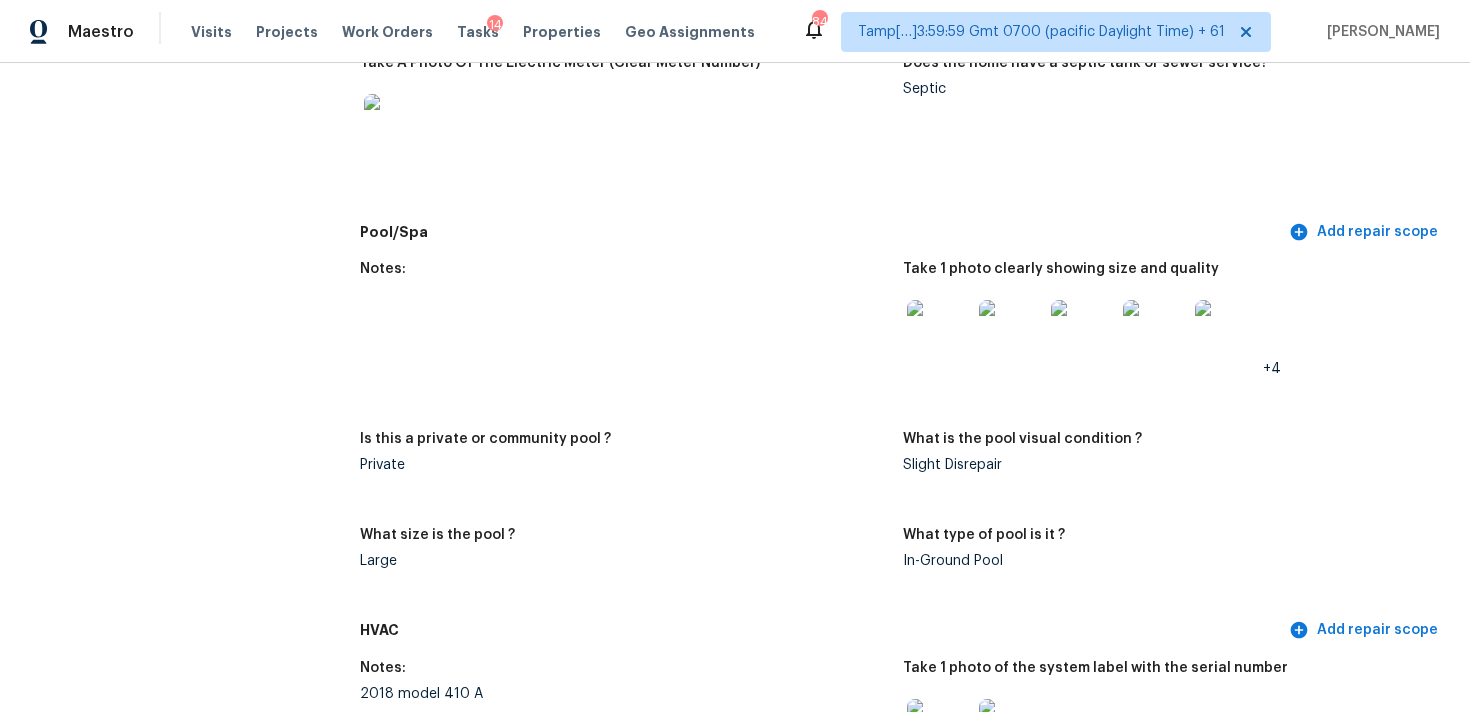 scroll, scrollTop: 2037, scrollLeft: 0, axis: vertical 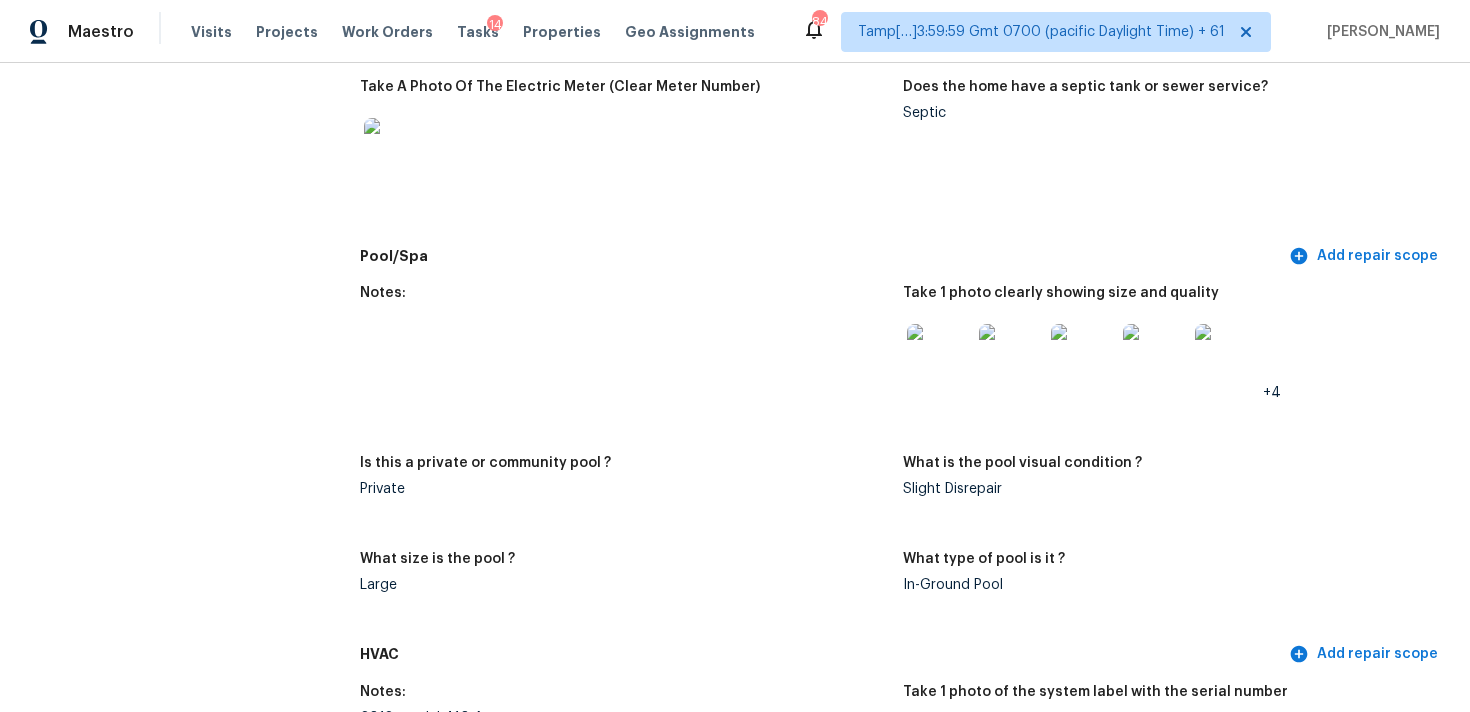 click at bounding box center (1227, 356) 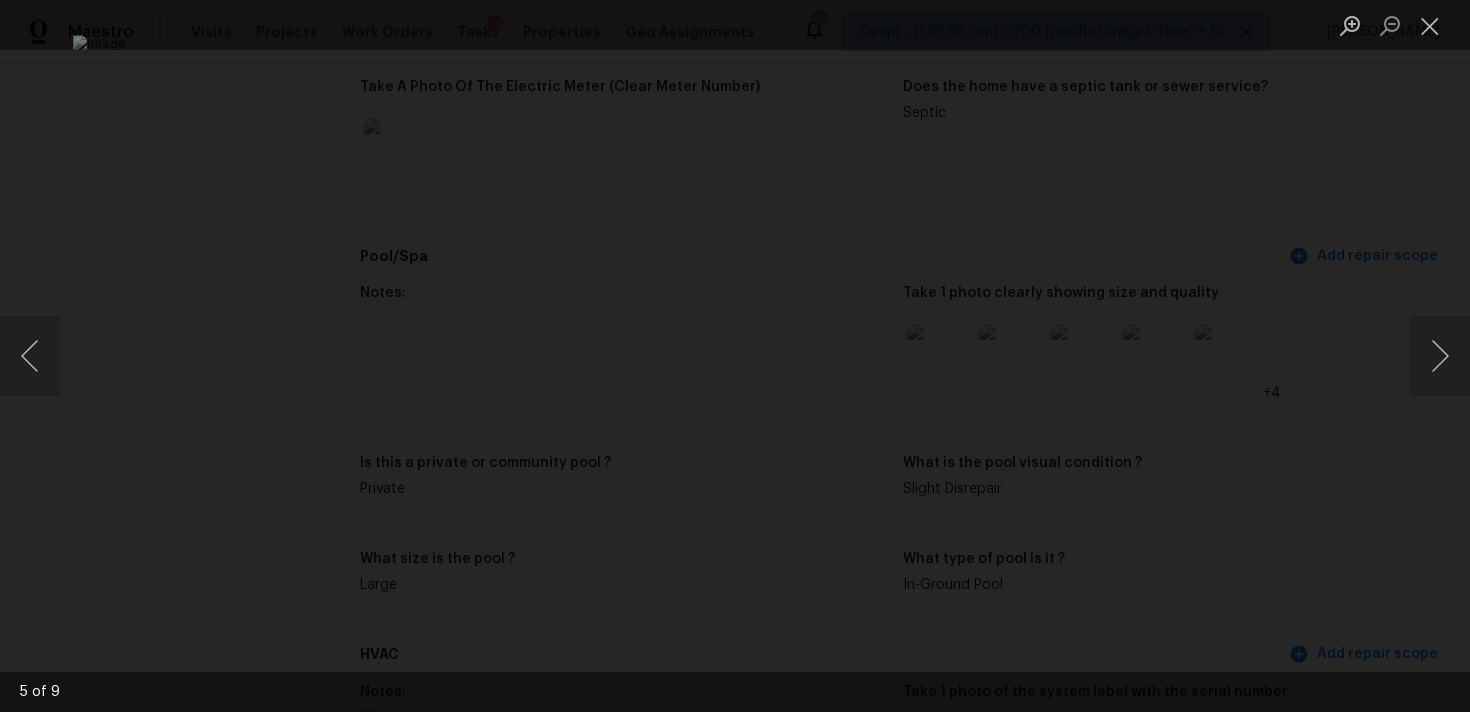 click at bounding box center [735, 356] 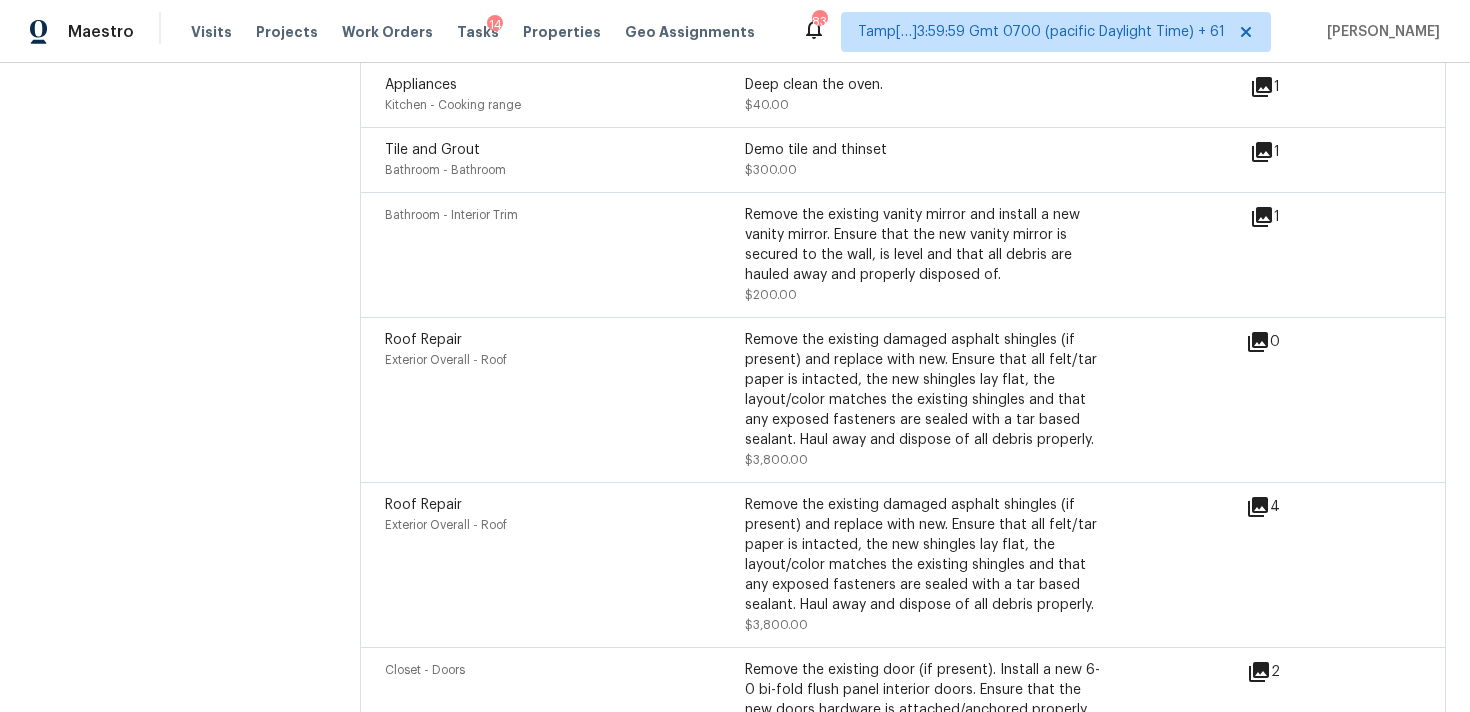 scroll, scrollTop: 659, scrollLeft: 0, axis: vertical 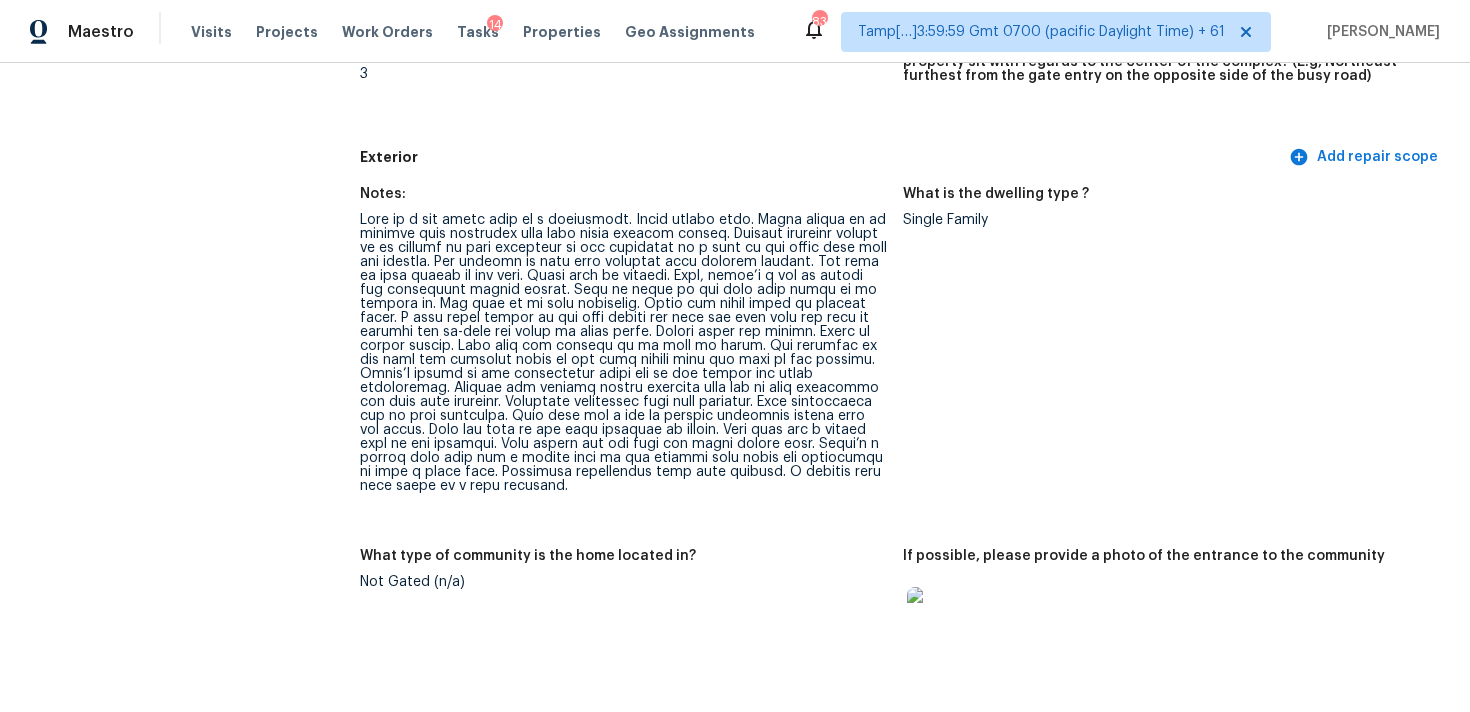 click at bounding box center [623, 353] 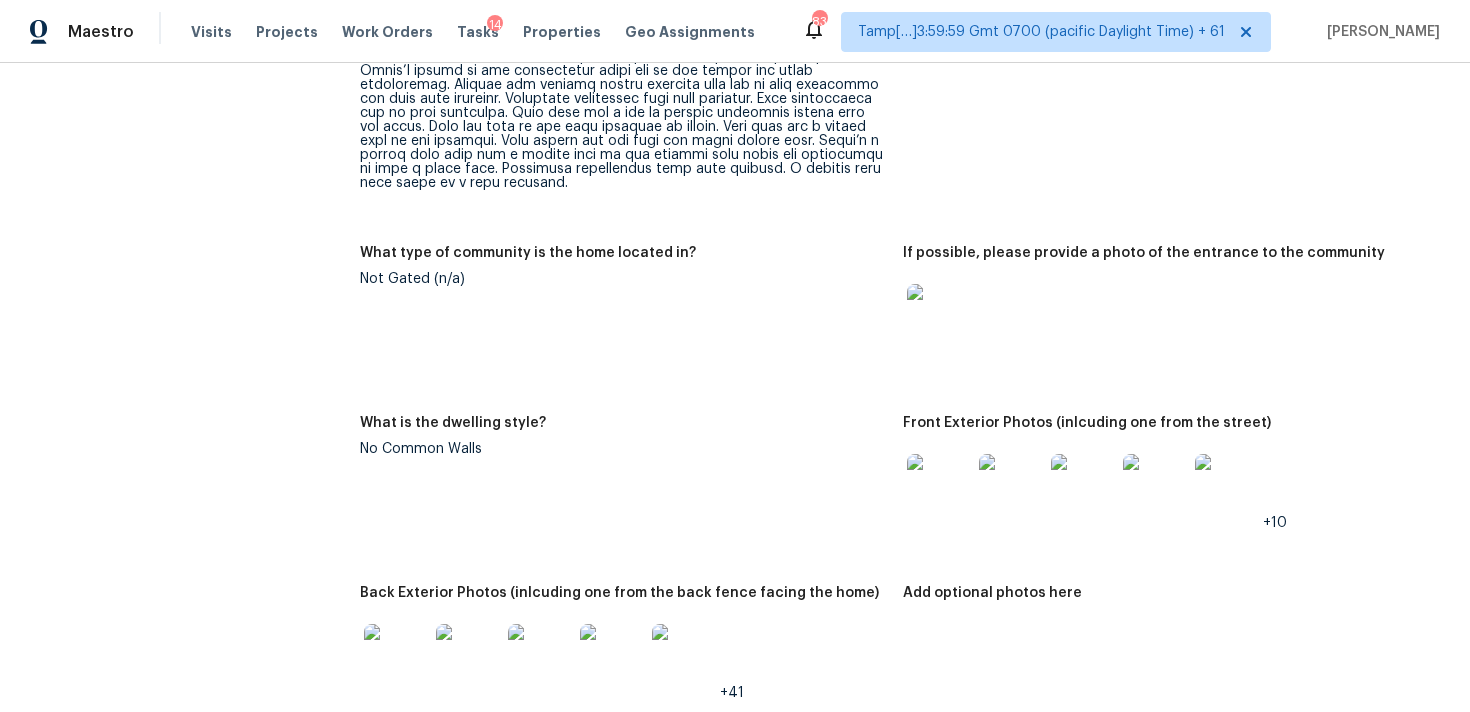 scroll, scrollTop: 758, scrollLeft: 0, axis: vertical 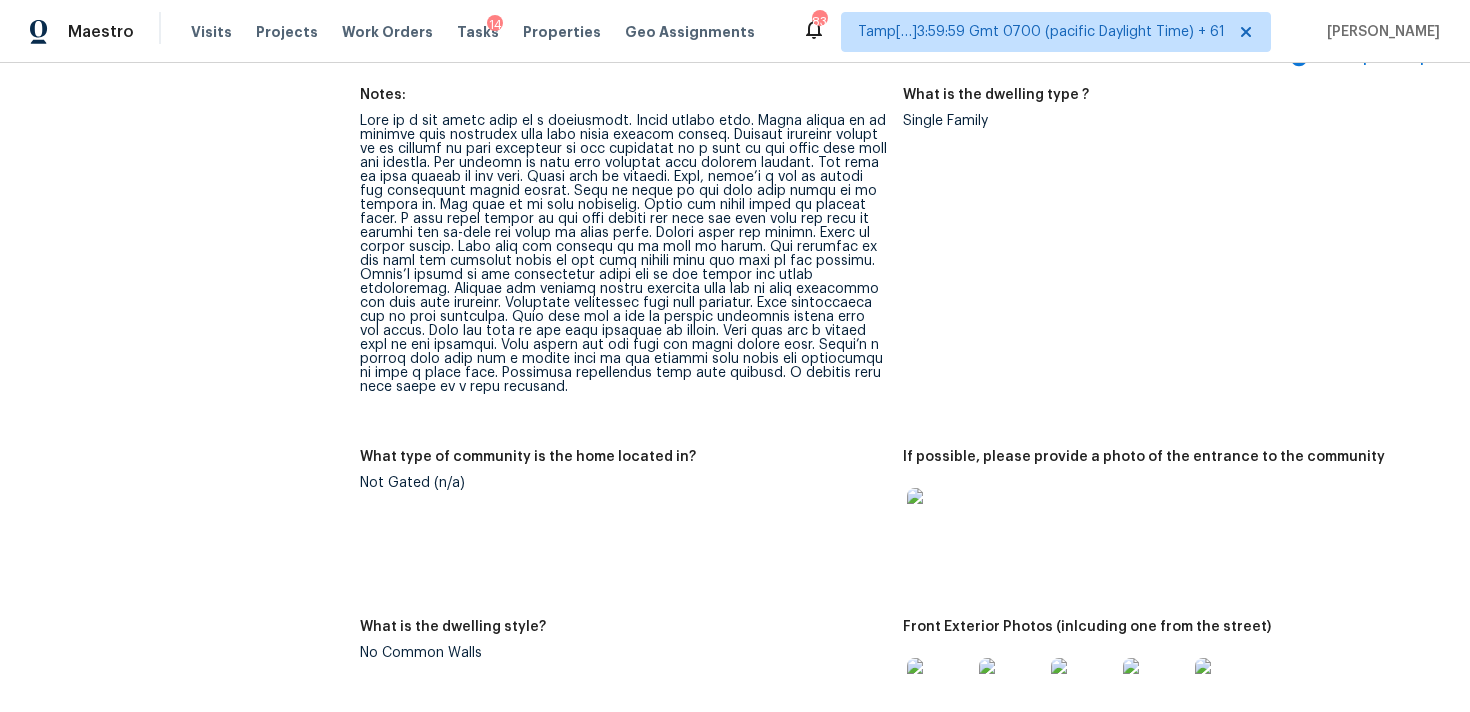 click at bounding box center [623, 254] 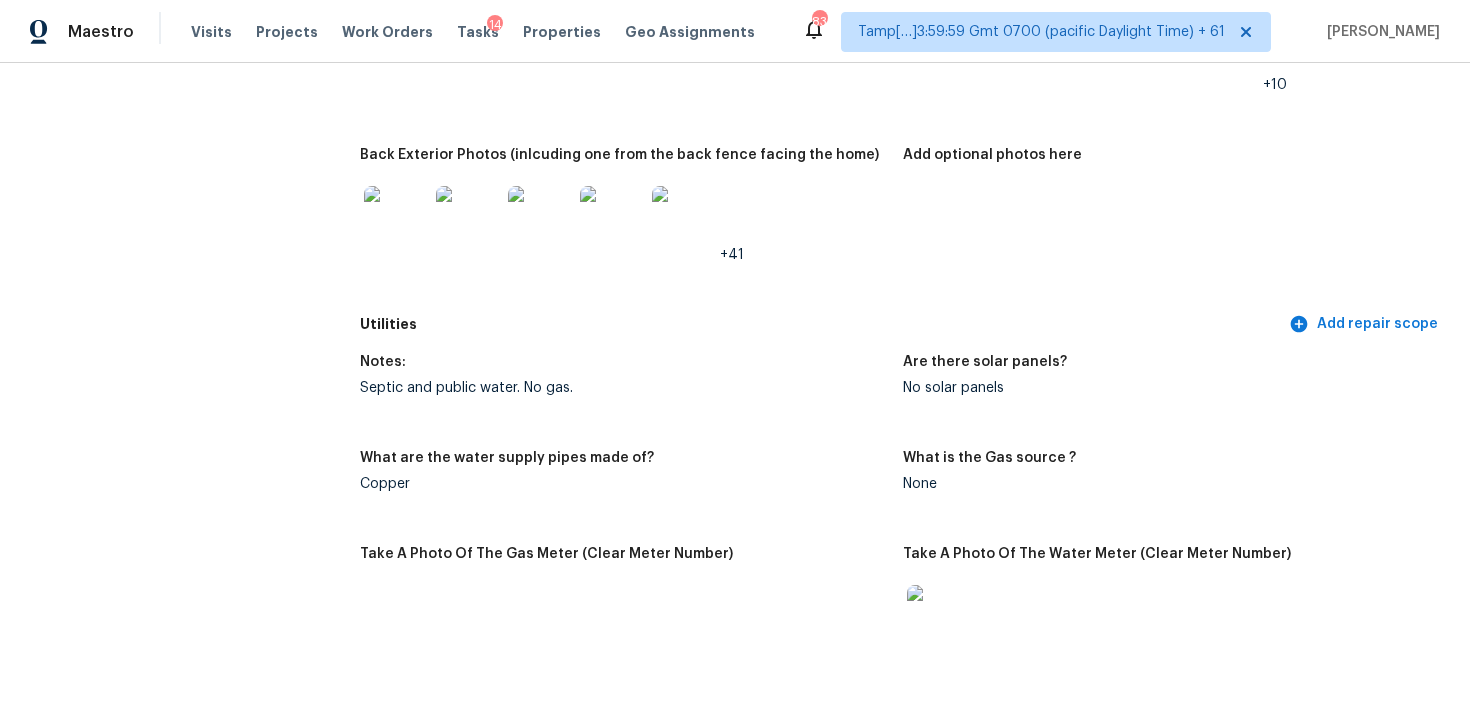 click on "Utilities Add repair scope" at bounding box center [903, 324] 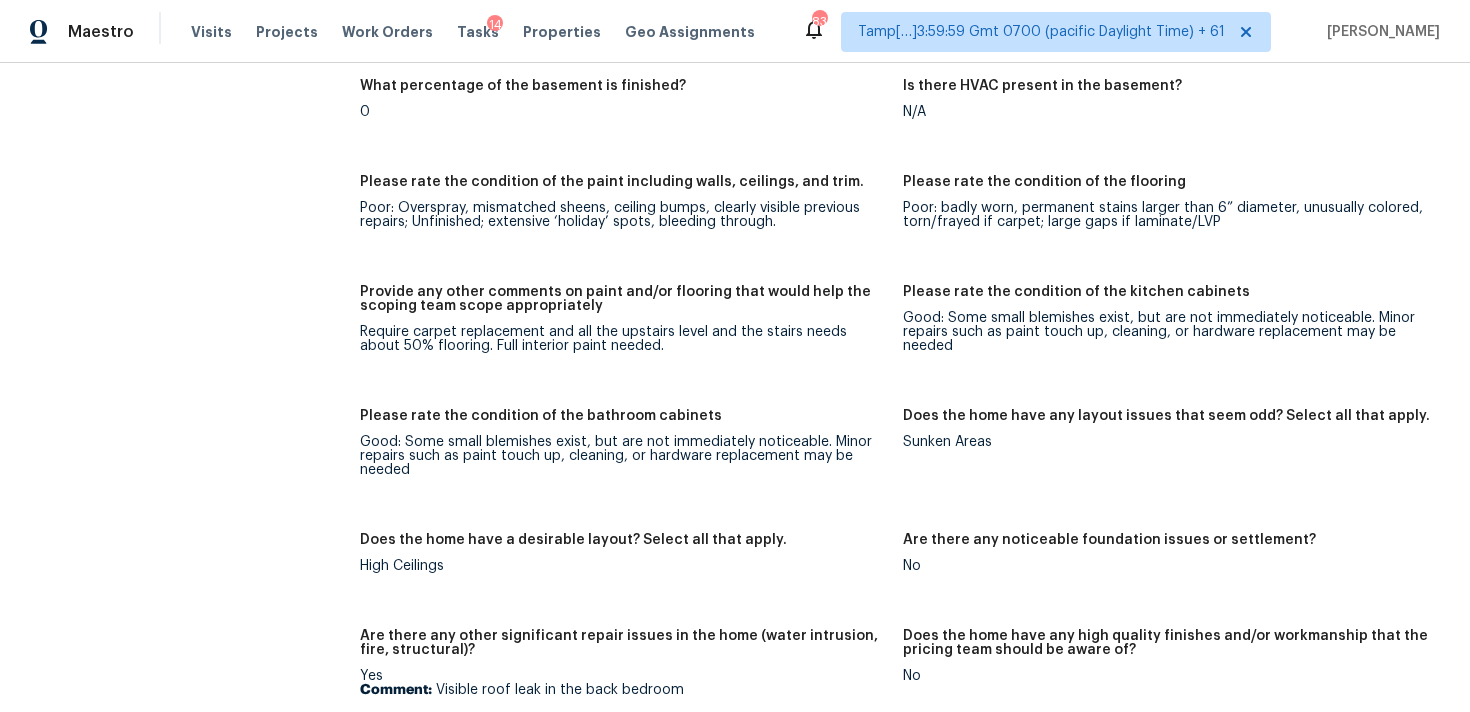 click on "Provide any other comments on paint and/or flooring that would help the scoping team scope appropriately Require carpet replacement and all the upstairs level and the stairs needs about 50% flooring. Full interior paint needed." at bounding box center [631, 335] 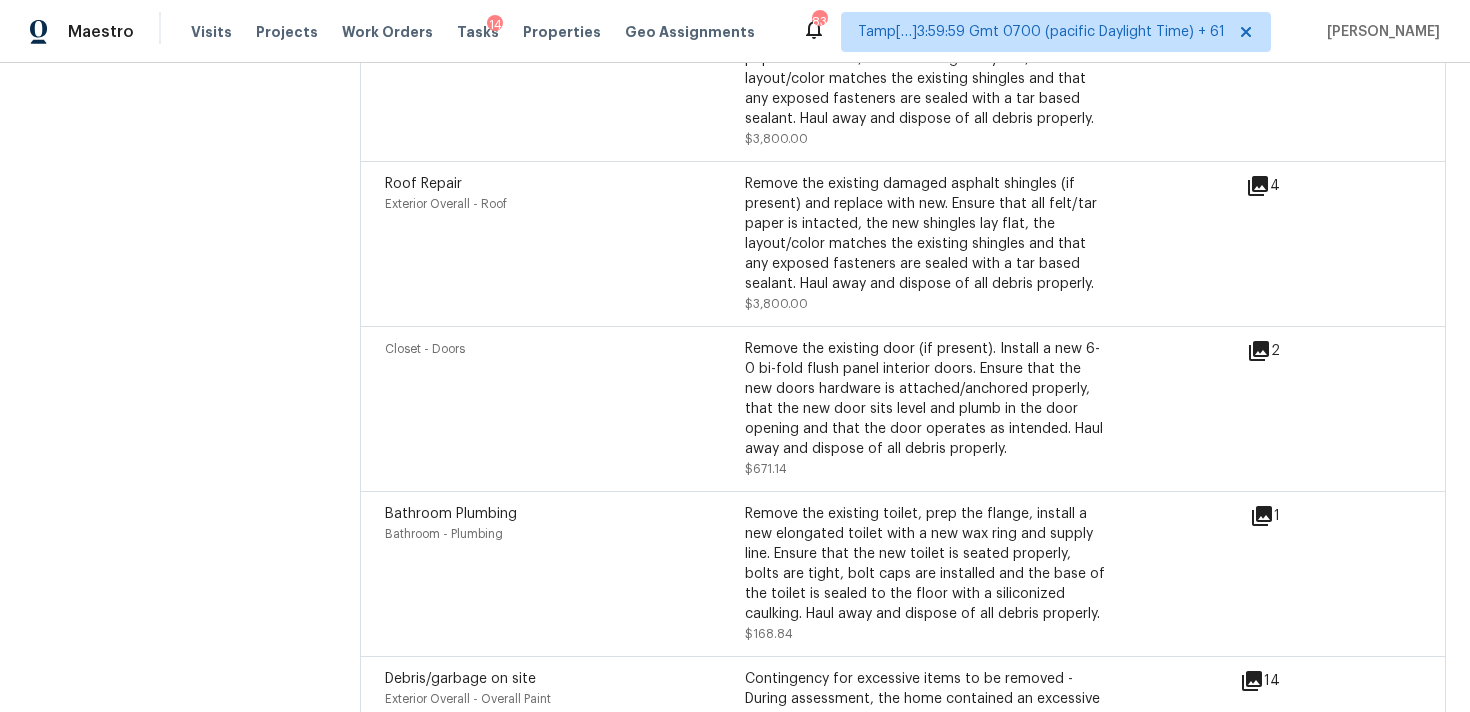 scroll, scrollTop: 7590, scrollLeft: 0, axis: vertical 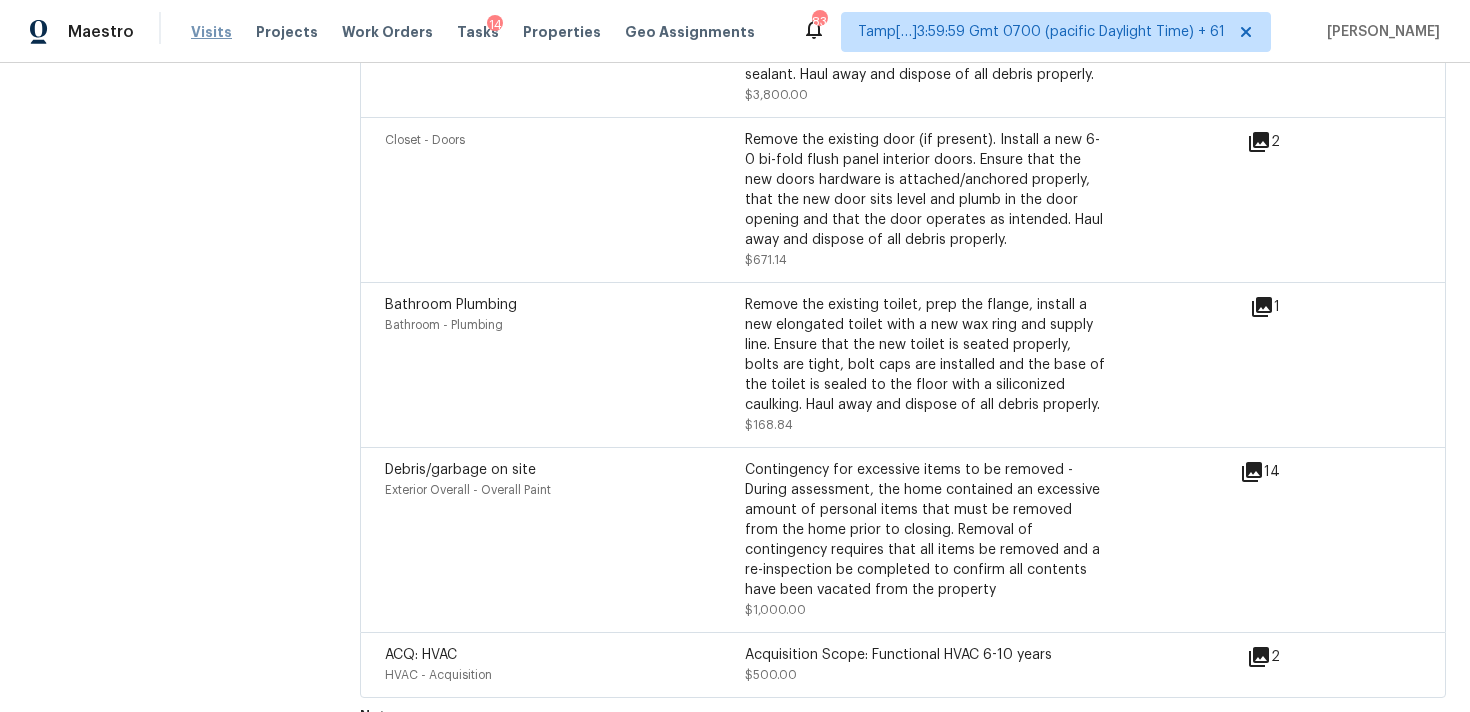 click on "Visits" at bounding box center (211, 32) 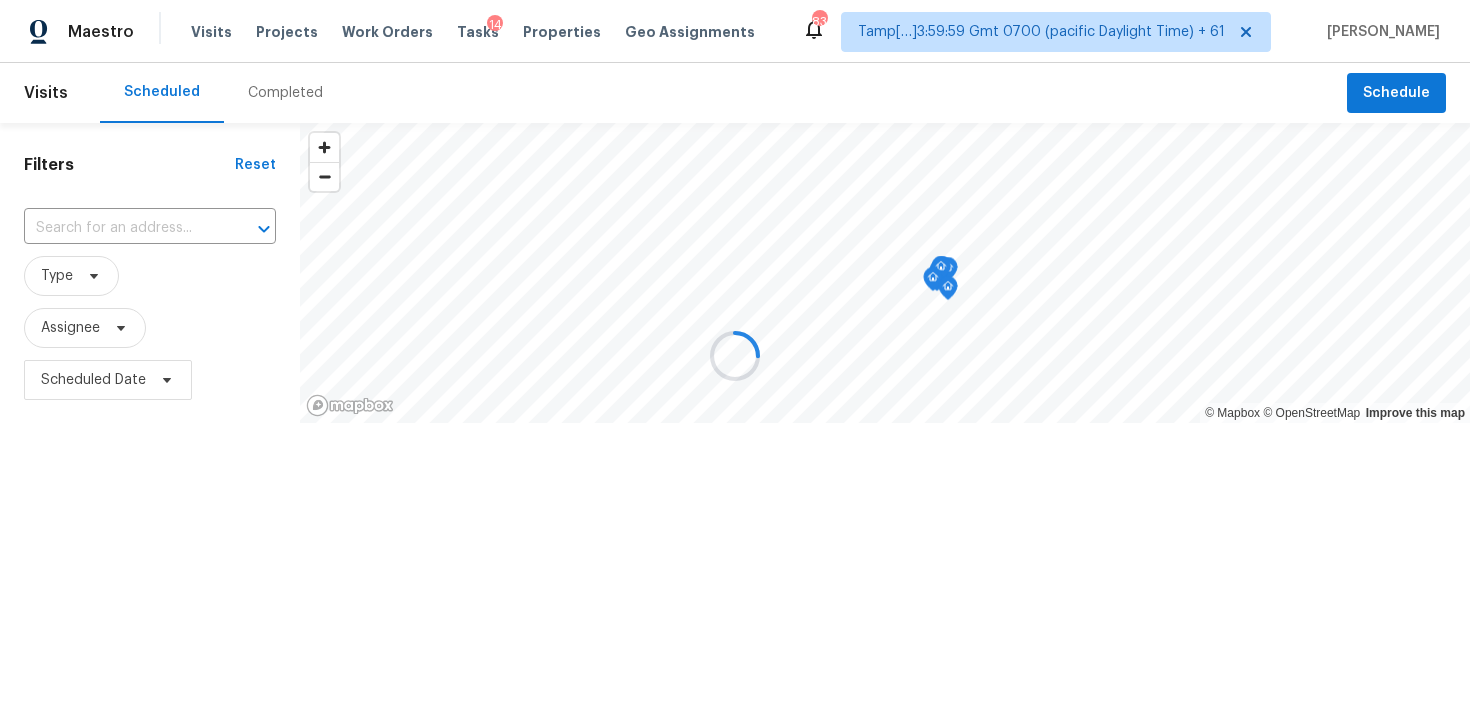 click at bounding box center (735, 356) 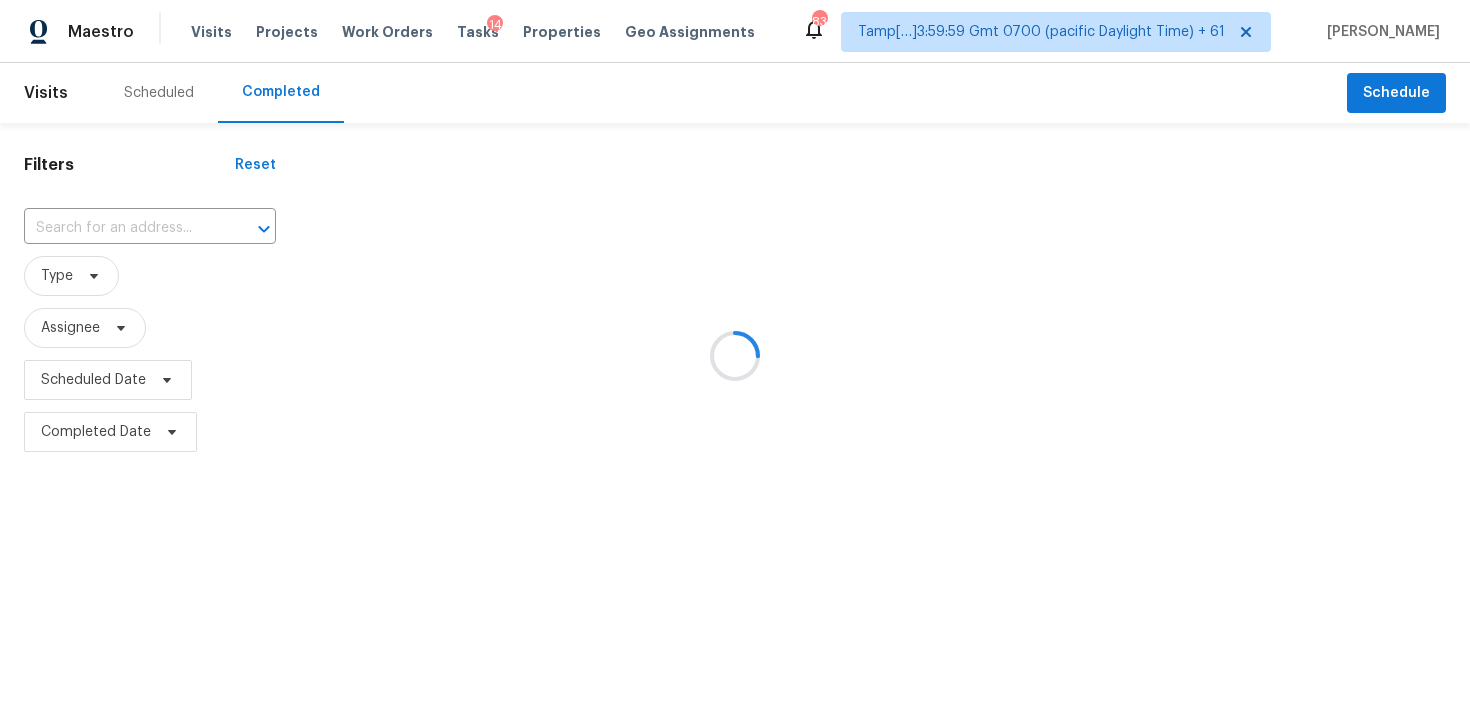 click at bounding box center [735, 356] 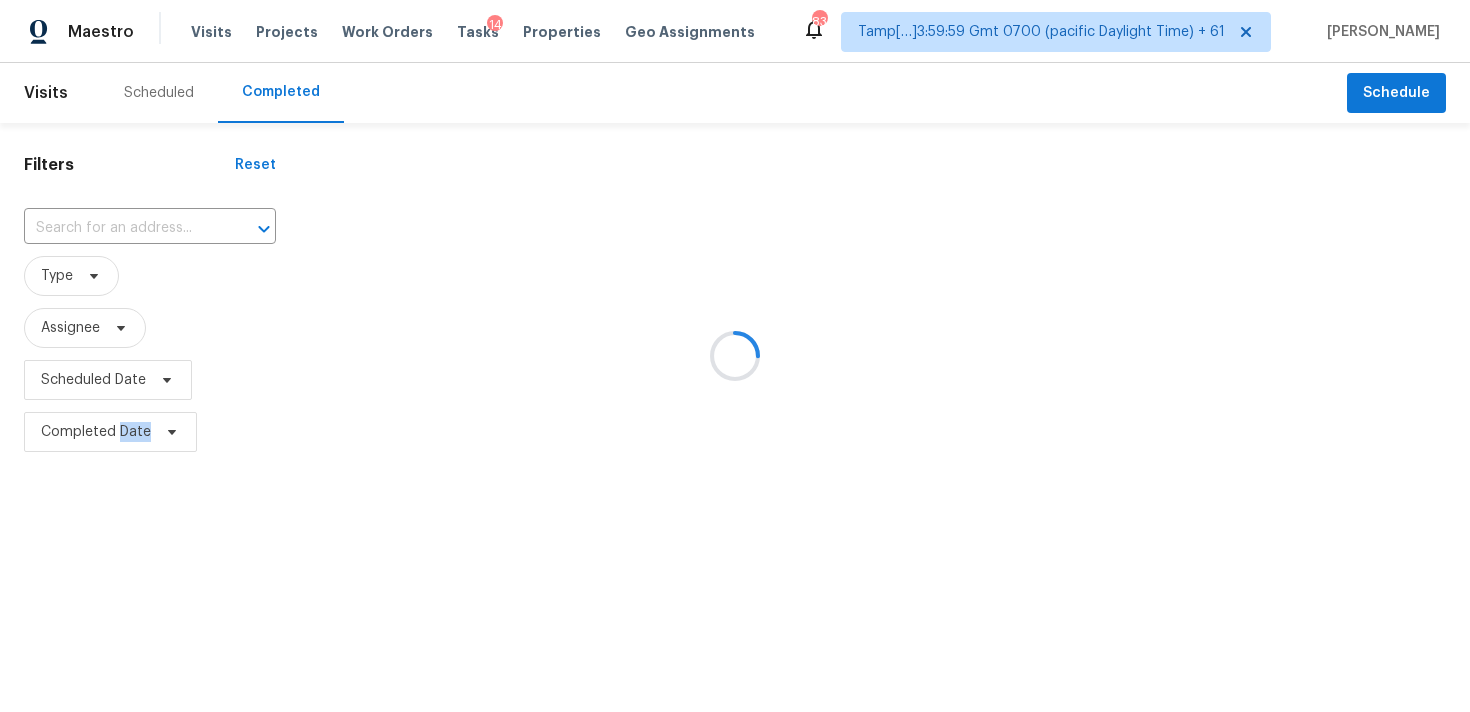 click at bounding box center (735, 356) 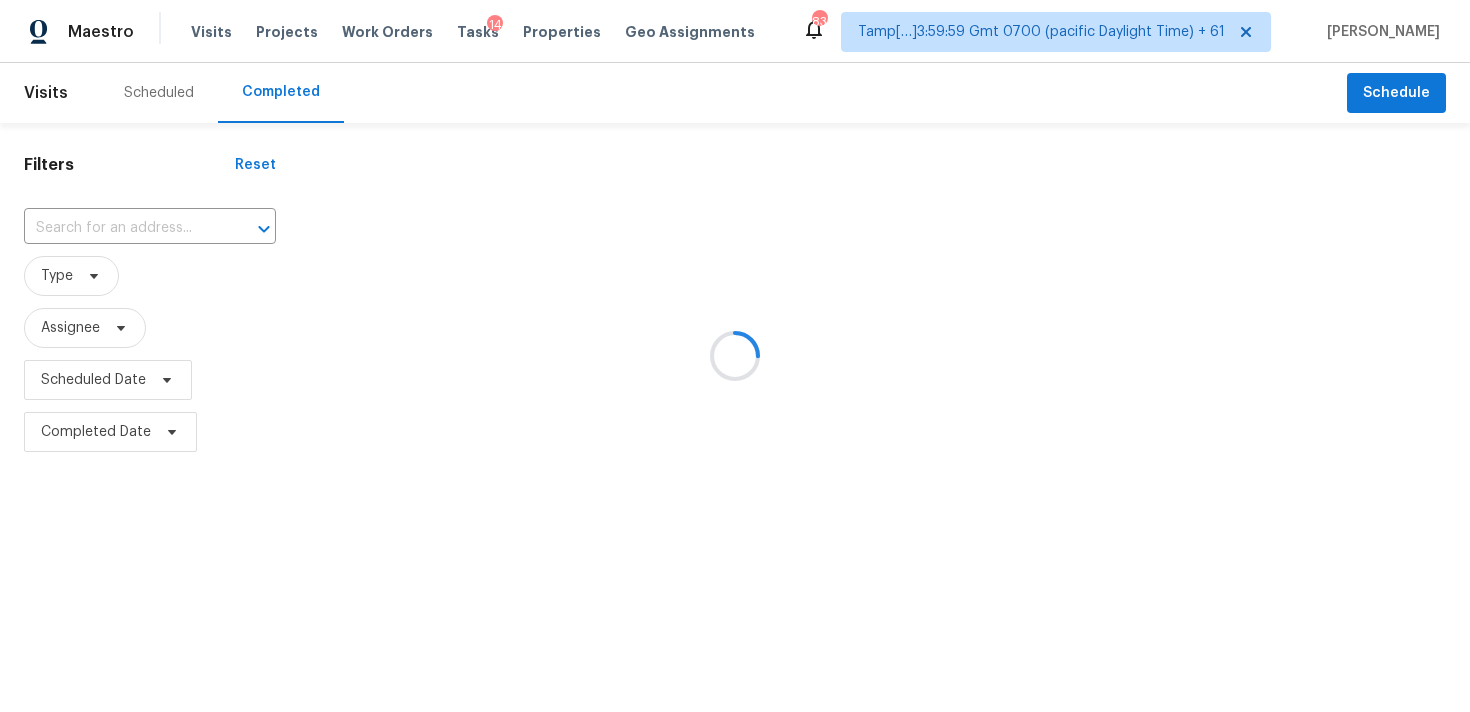 click at bounding box center [735, 356] 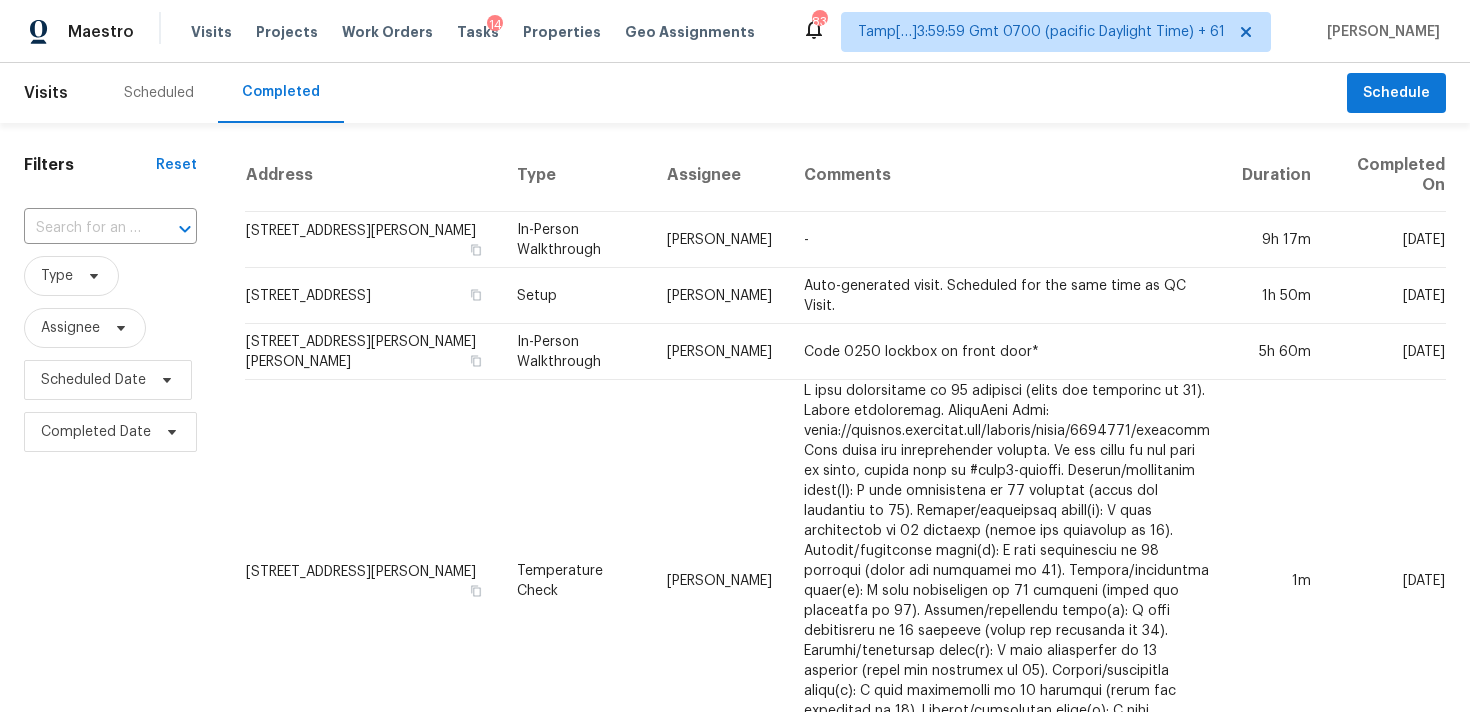 click at bounding box center [82, 228] 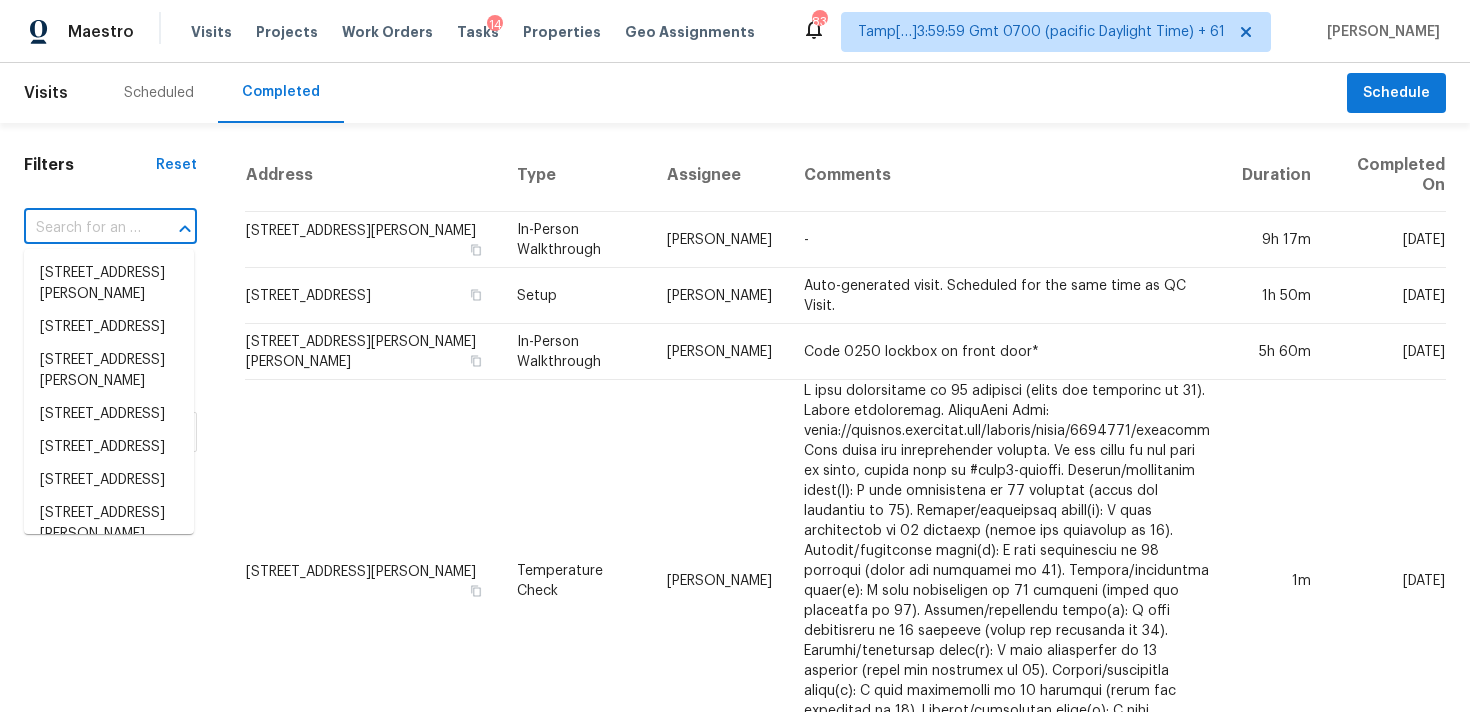 paste on "43413 30th St W Unit 3 Lancaster, CA, 93536" 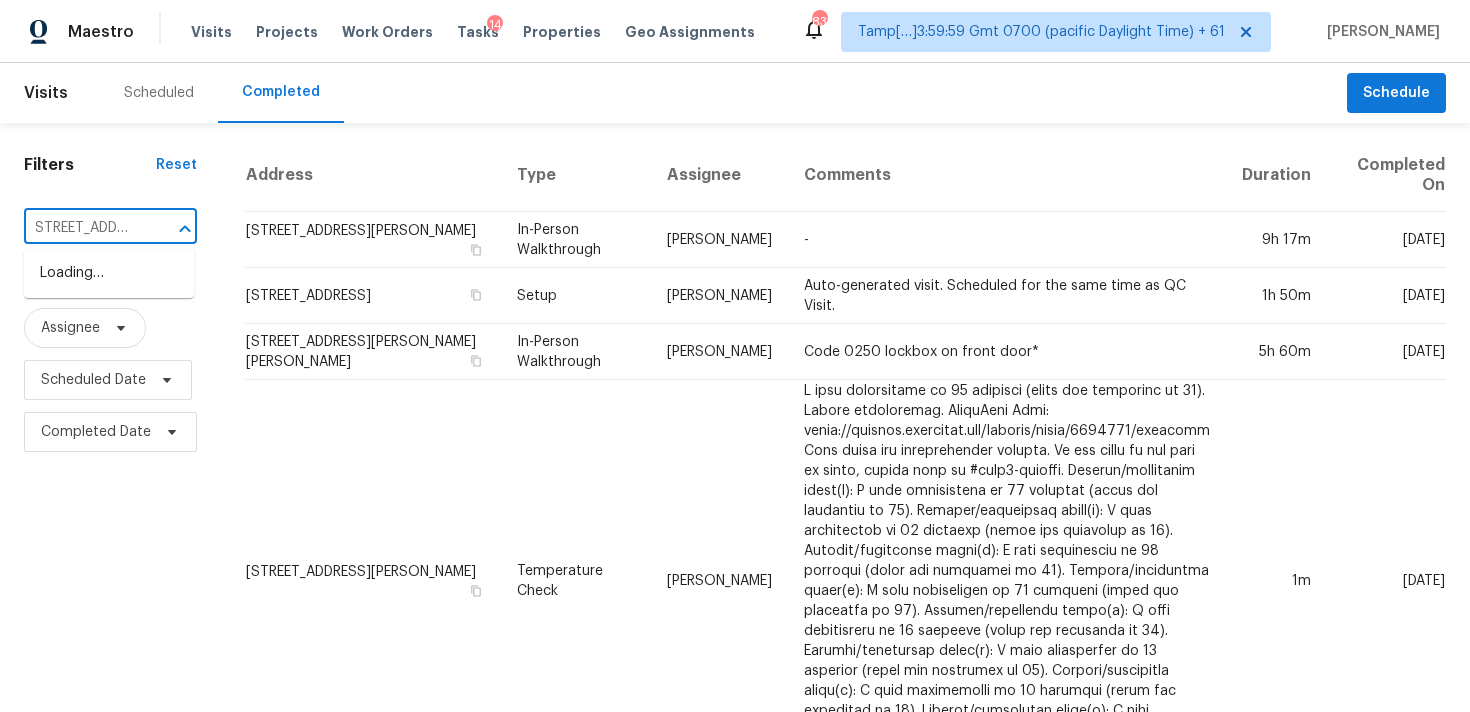 scroll, scrollTop: 0, scrollLeft: 0, axis: both 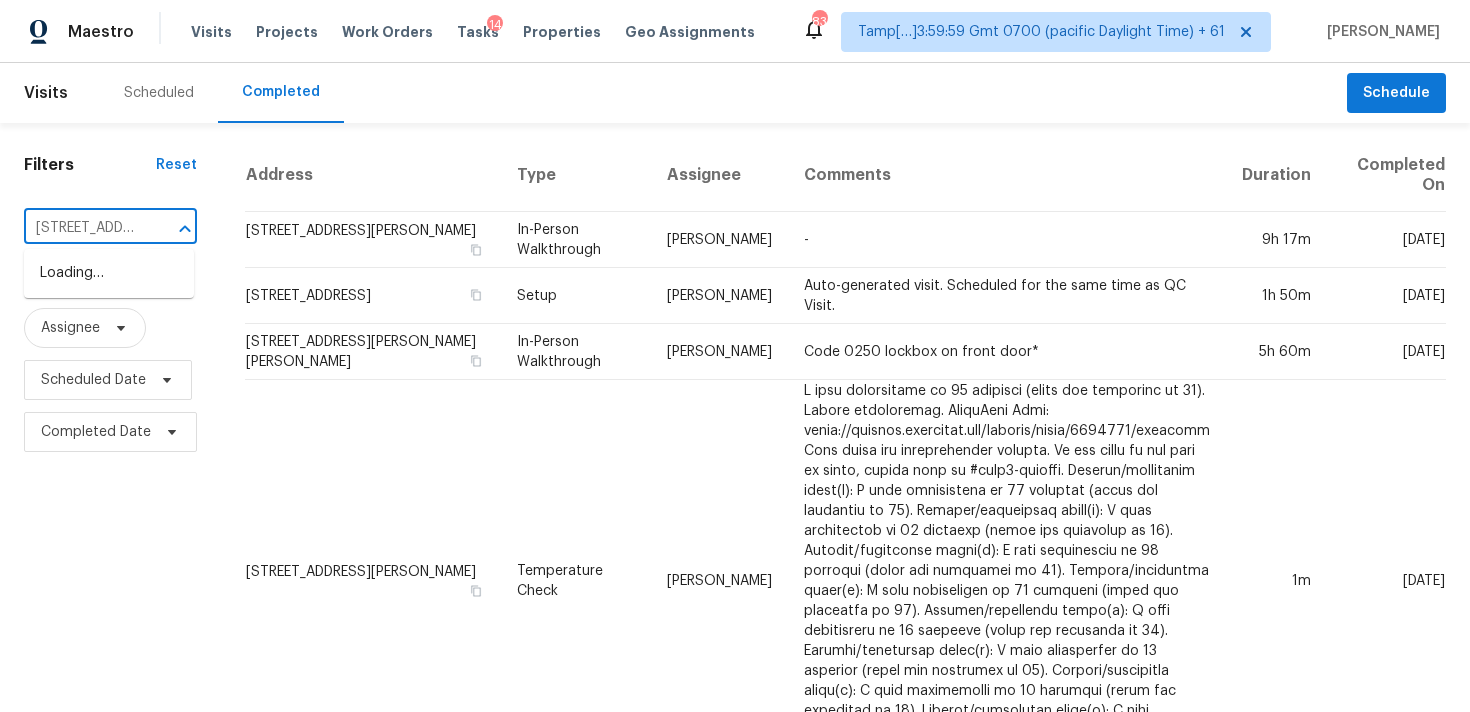 type on "43413 30th St" 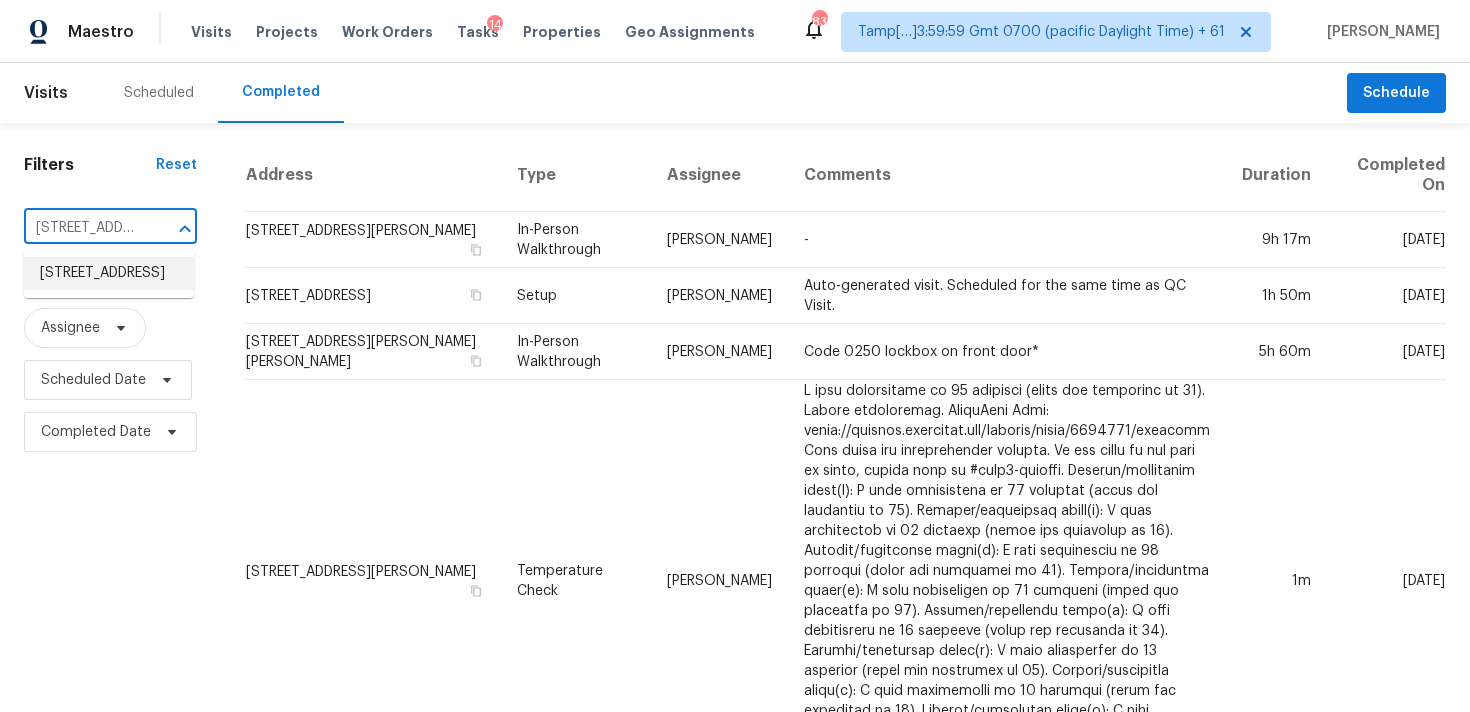 click on "43413 30th St W Unit 3, Lancaster, CA 93536" at bounding box center [109, 273] 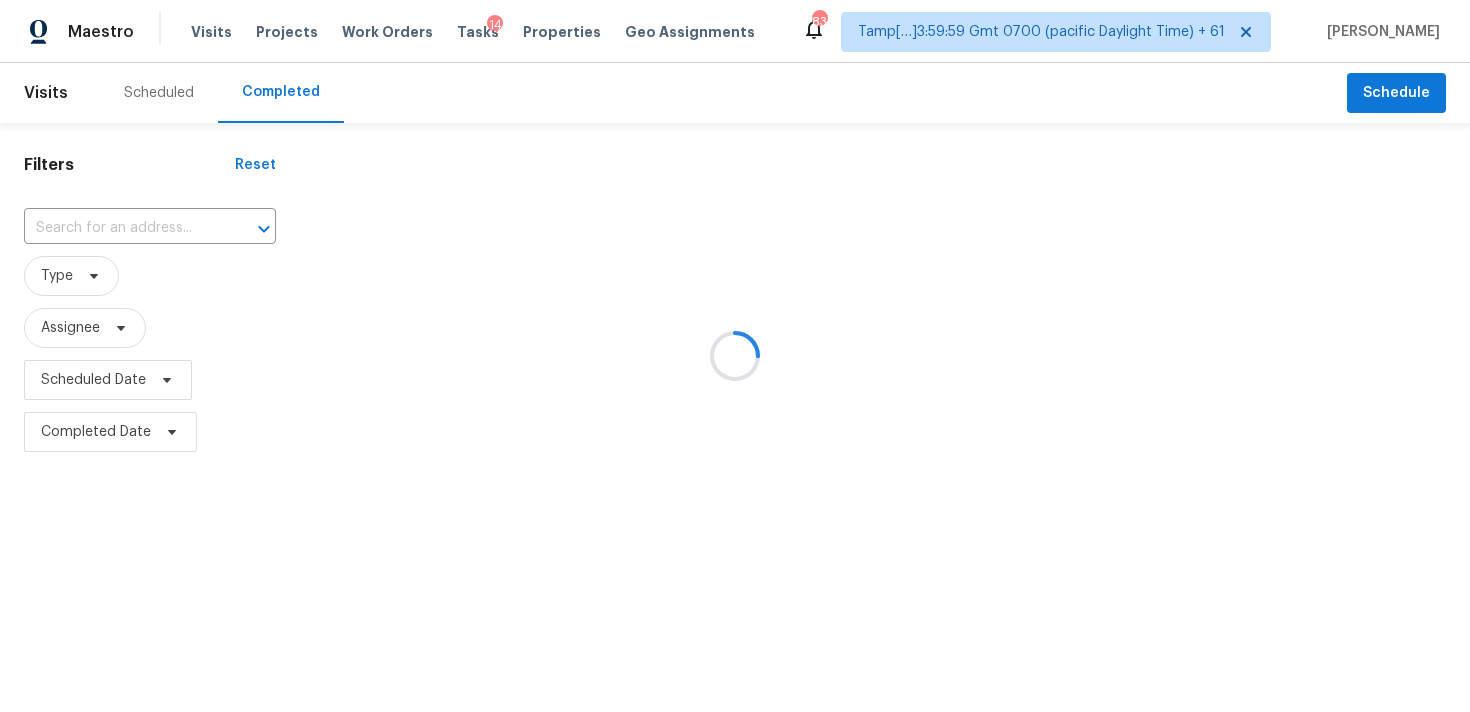 type on "43413 30th St W Unit 3, Lancaster, CA 93536" 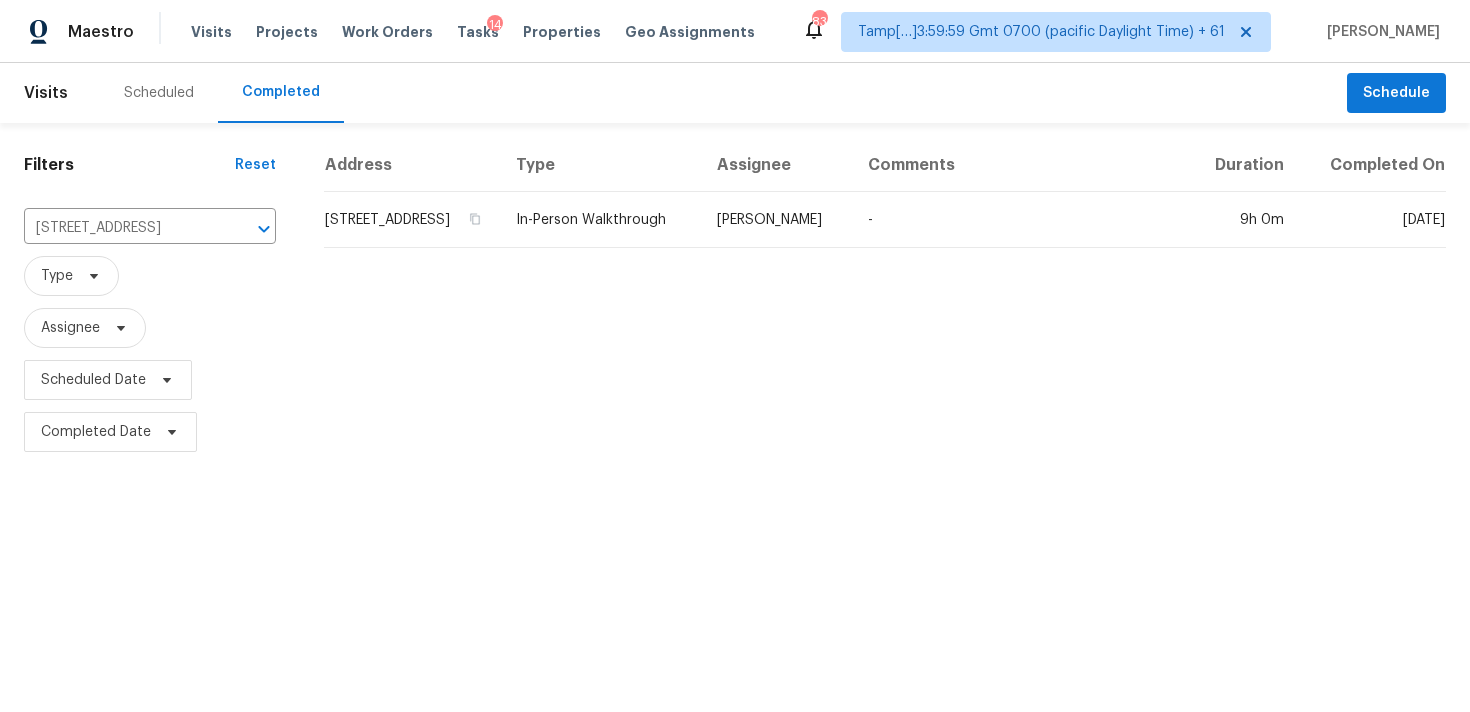 click on "43413 30th St W Unit 3, Lancaster, CA 93536" at bounding box center (412, 220) 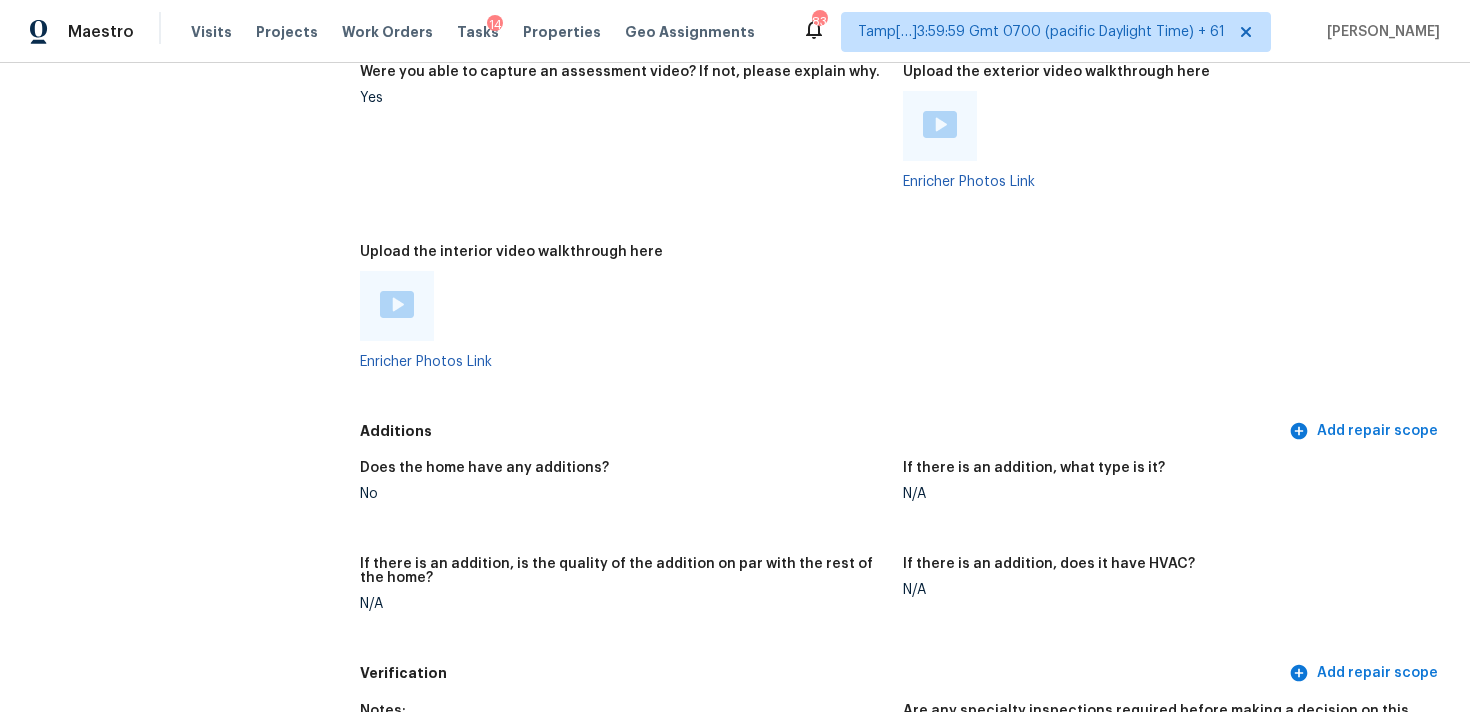 scroll, scrollTop: 4233, scrollLeft: 0, axis: vertical 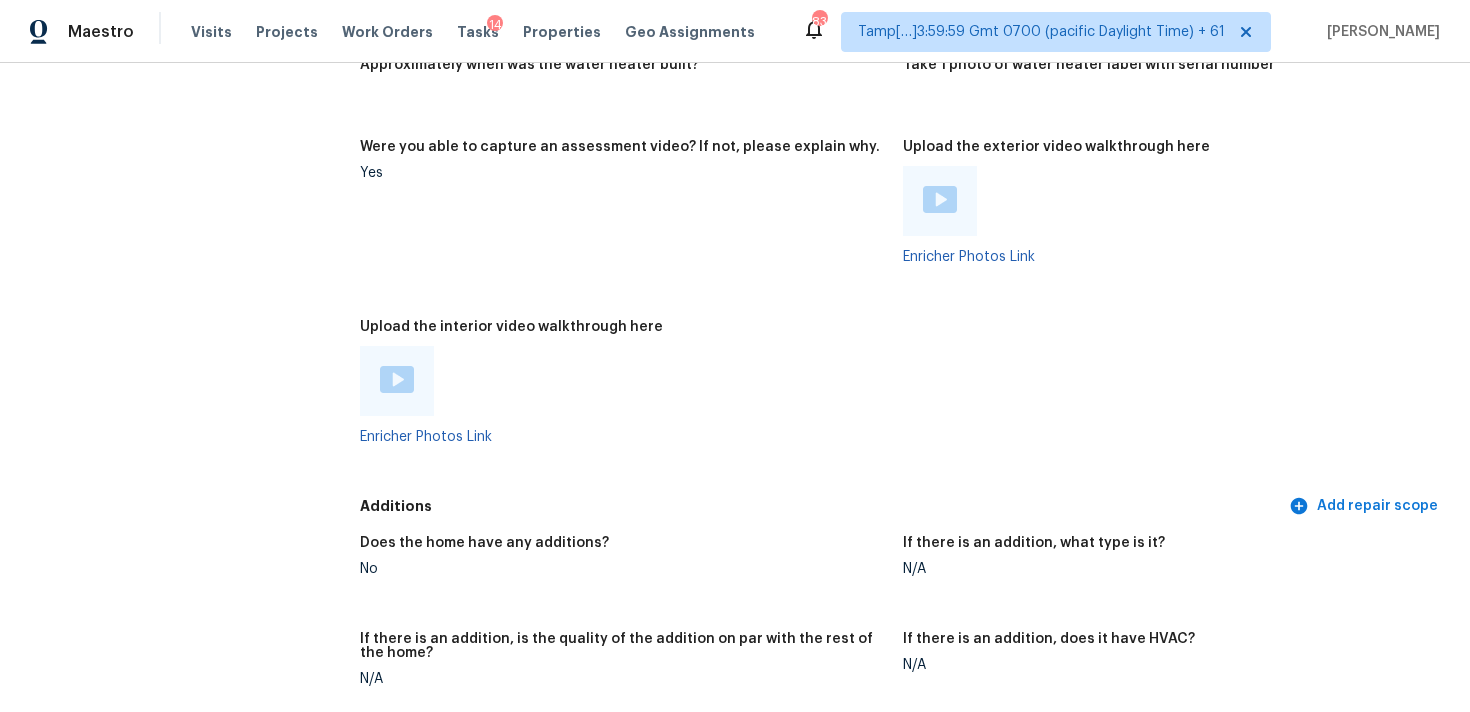 click at bounding box center [397, 379] 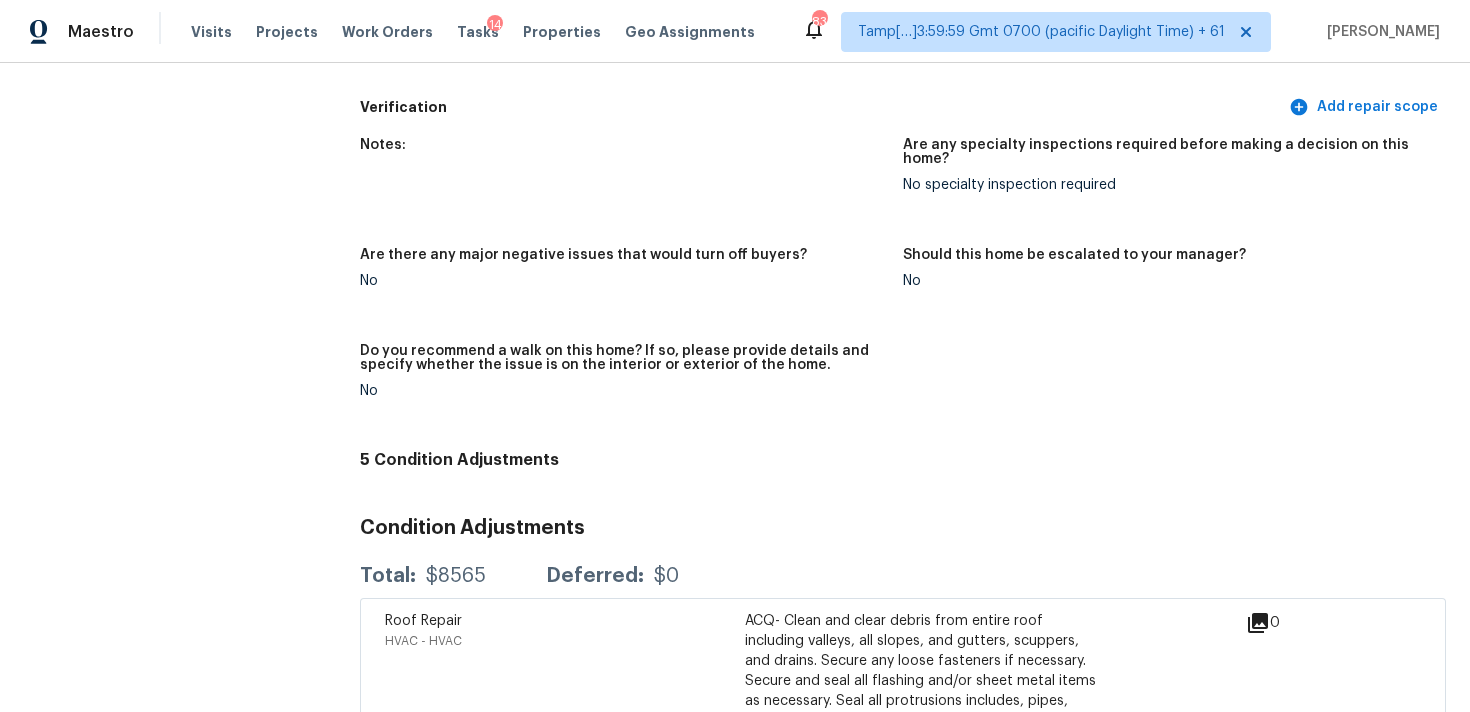 scroll, scrollTop: 4854, scrollLeft: 0, axis: vertical 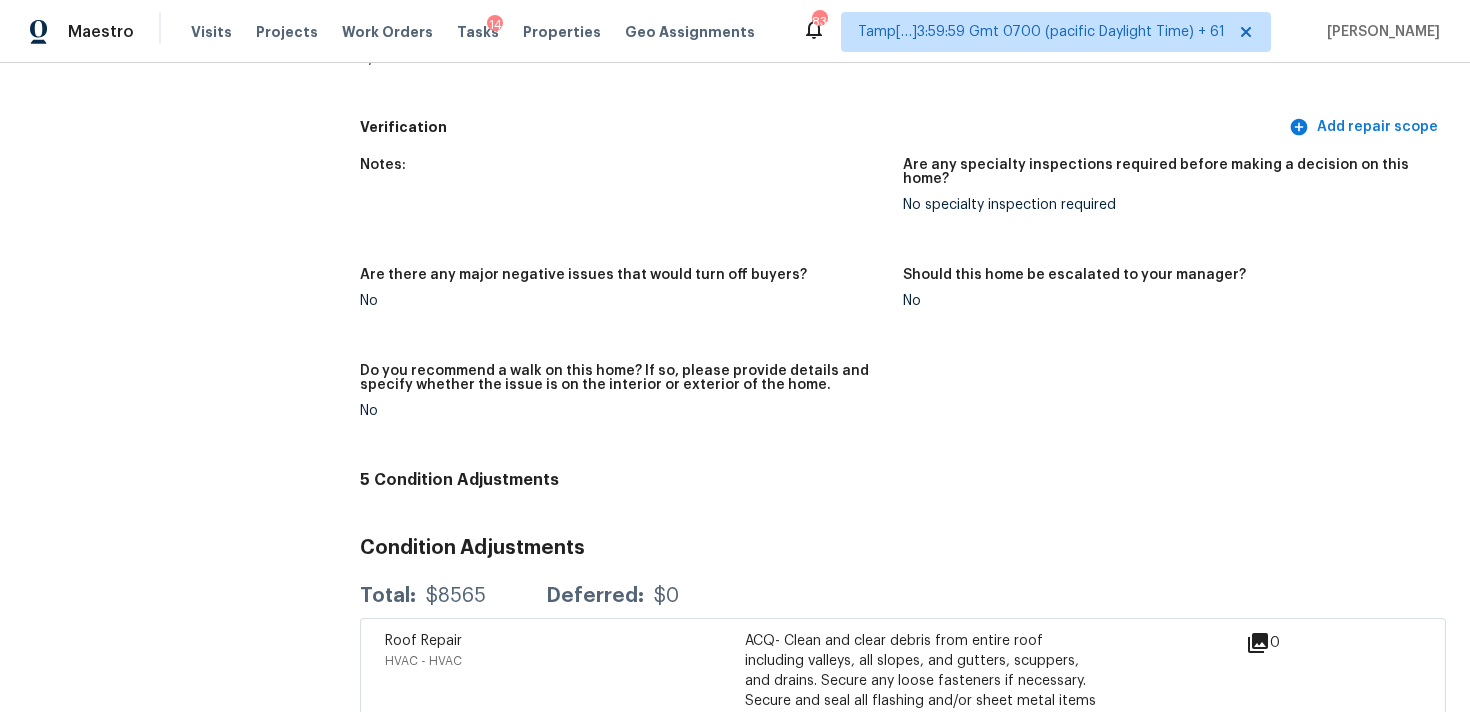 click on "Do you recommend a walk on this home? If so, please provide details and specify whether the issue is on the interior or exterior of the home." at bounding box center [623, 378] 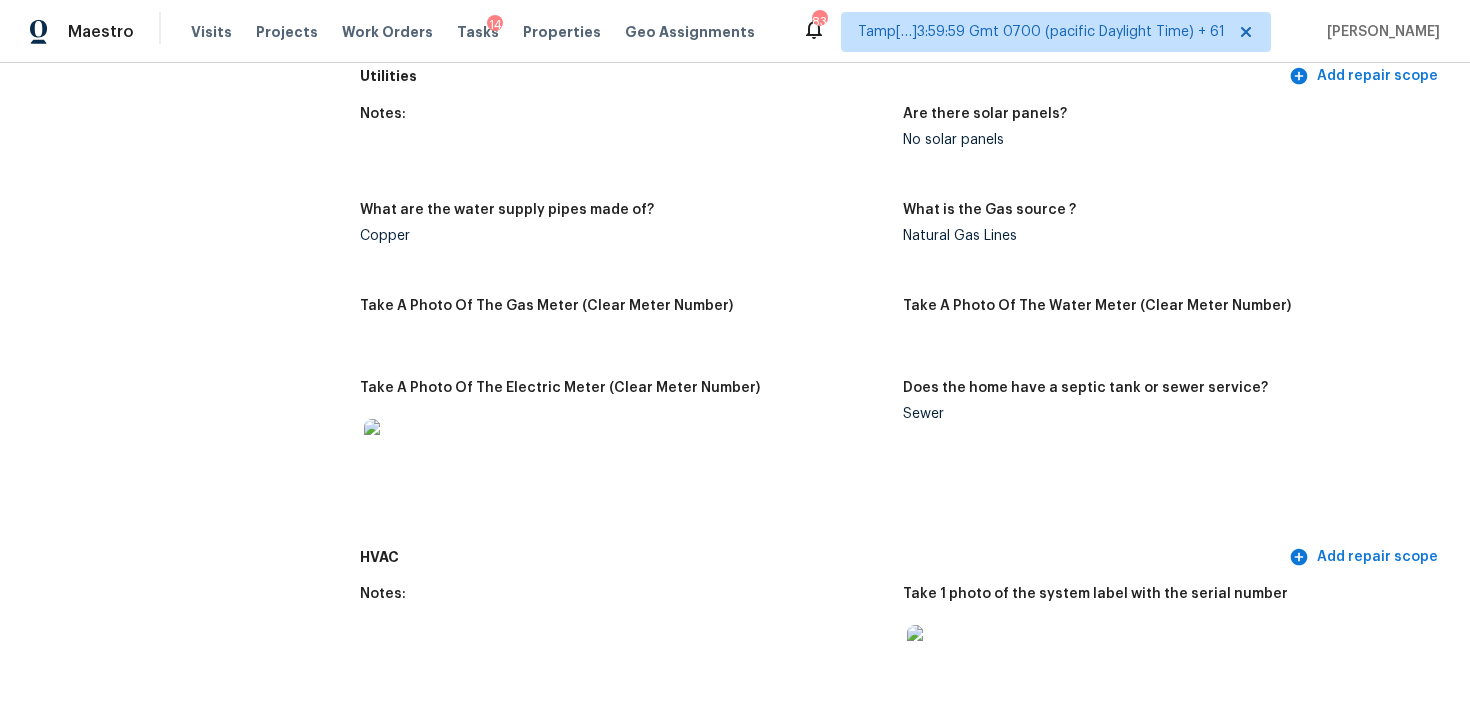 scroll, scrollTop: 3222, scrollLeft: 0, axis: vertical 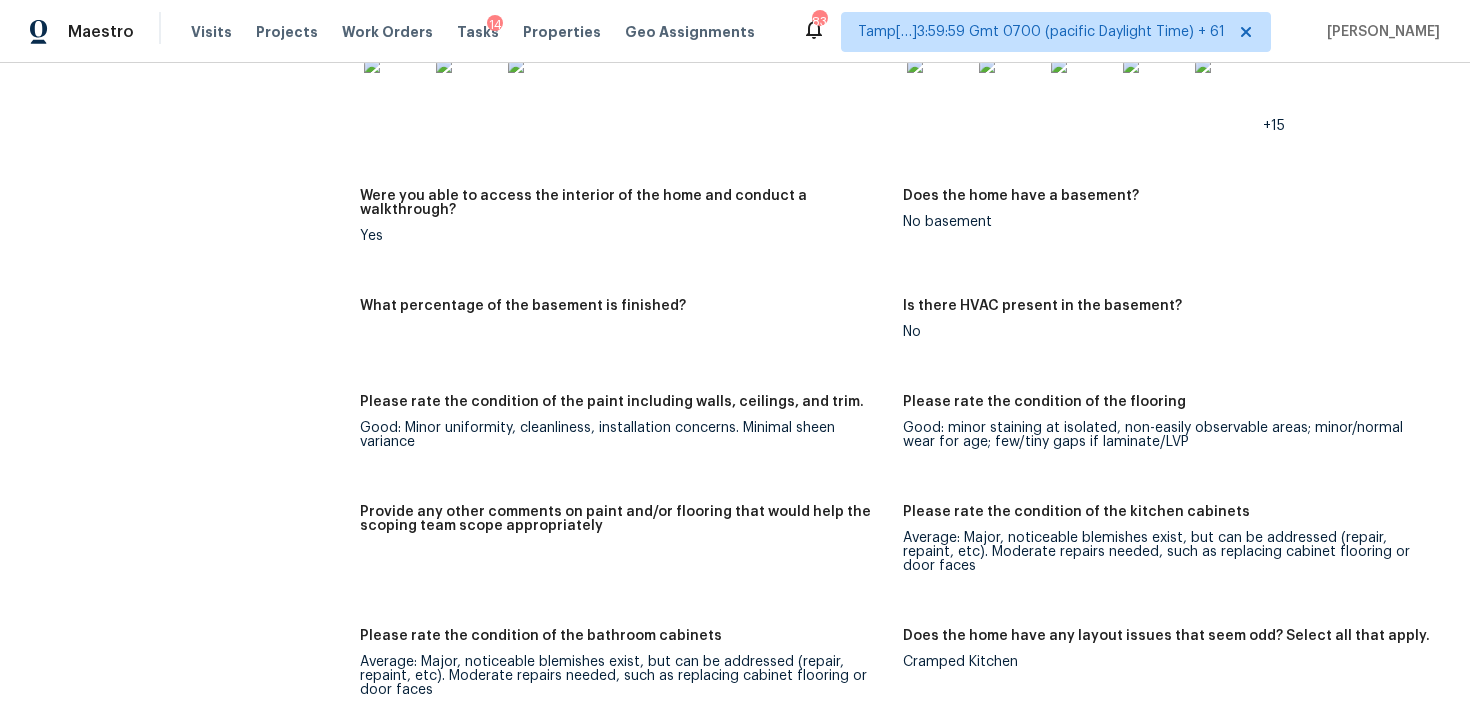 click on "Notes: Living Room Photos Kitchen Photos Main Bedroom Photos Bathroom Photos Add optional photos here  +15 Were you able to access the interior of the home and conduct a walkthrough? Yes Does the home have a basement? No basement What percentage of the basement is finished? Is there HVAC present in the basement? No Please rate the condition of the paint including walls, ceilings, and trim. Good: Minor uniformity, cleanliness, installation concerns. Minimal sheen variance Please rate the condition of the flooring Good: minor staining at isolated, non-easily observable areas; minor/normal wear for age; few/tiny gaps if laminate/LVP Provide any other comments on paint and/or flooring that would help the scoping team scope appropriately Please rate the condition of the kitchen cabinets Average: Major, noticeable blemishes exist, but can be addressed (repair, repaint, etc). Moderate repairs needed, such as replacing cabinet flooring or door faces Please rate the condition of the bathroom cabinets Cramped Kitchen" at bounding box center (903, 583) 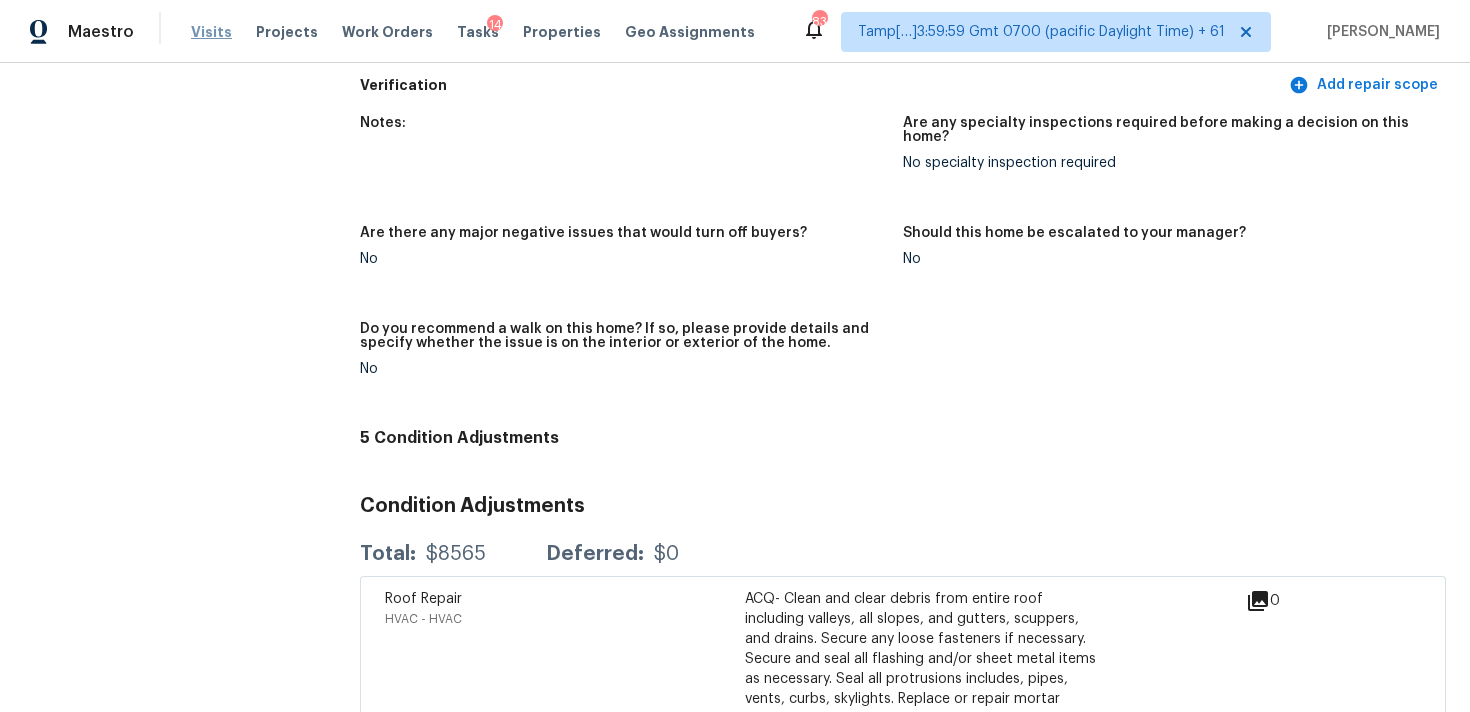 scroll, scrollTop: 5529, scrollLeft: 0, axis: vertical 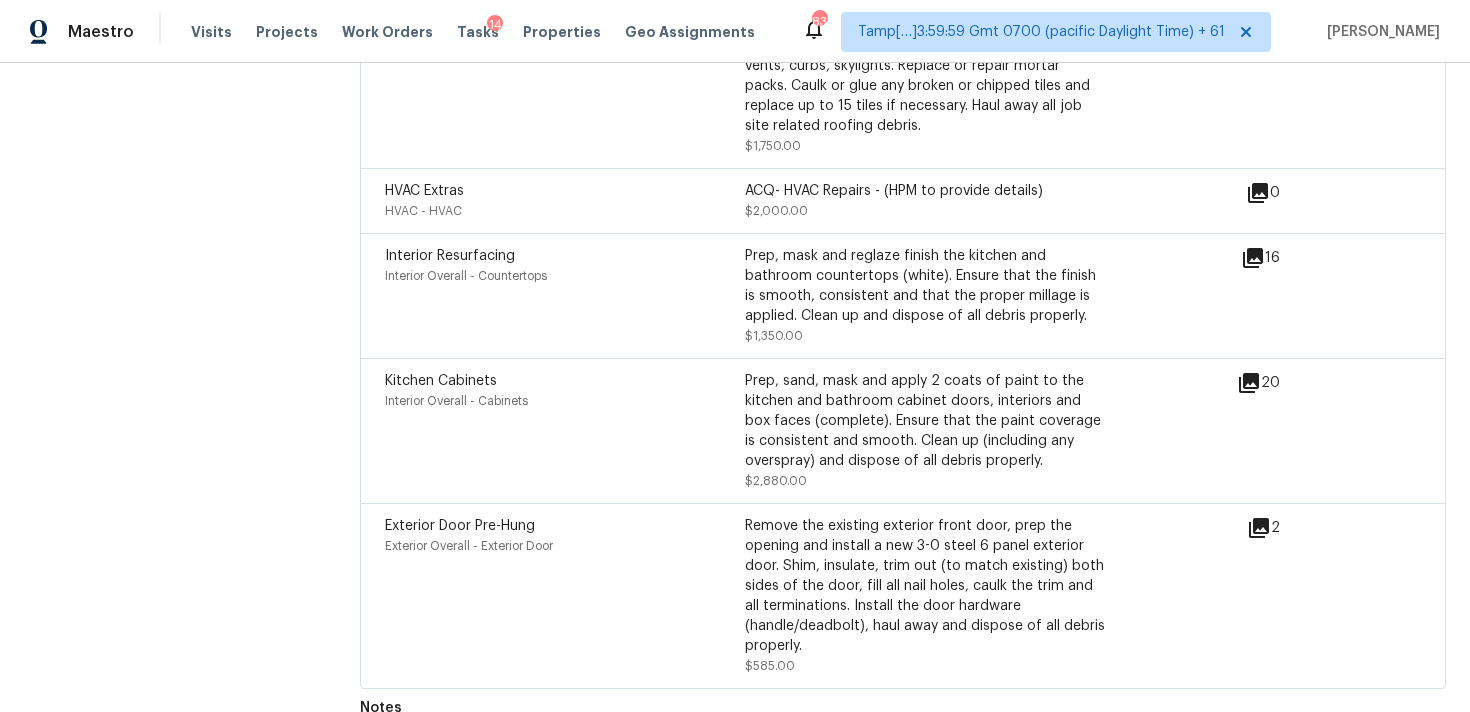 click on "Kitchen Cabinets Interior Overall - Cabinets
Prep, sand, mask and apply 2 coats of paint to the kitchen and bathroom cabinet doors, interiors and box faces (complete). Ensure that the paint coverage is consistent and smooth. Clean up (including any overspray) and dispose of all debris properly. $2,880.00   20" at bounding box center (903, 430) 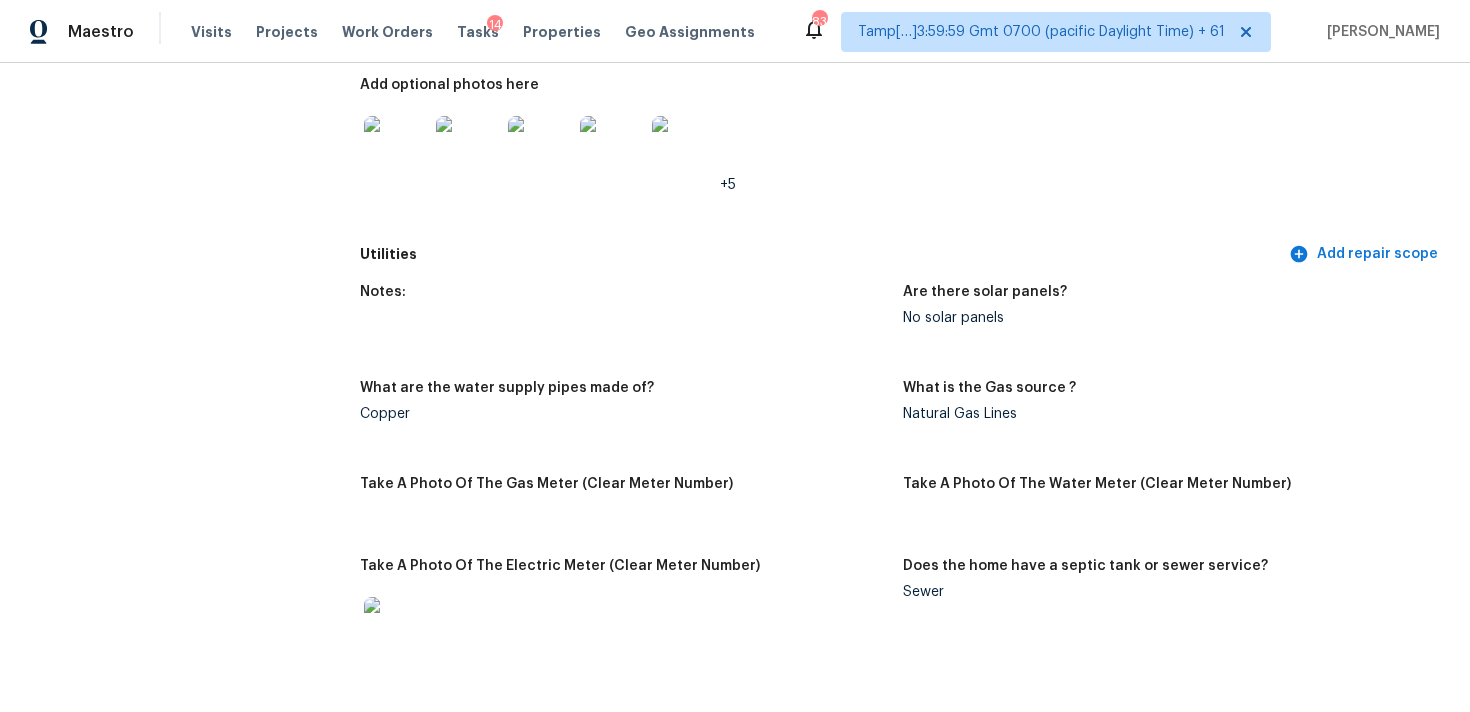 scroll, scrollTop: 3786, scrollLeft: 0, axis: vertical 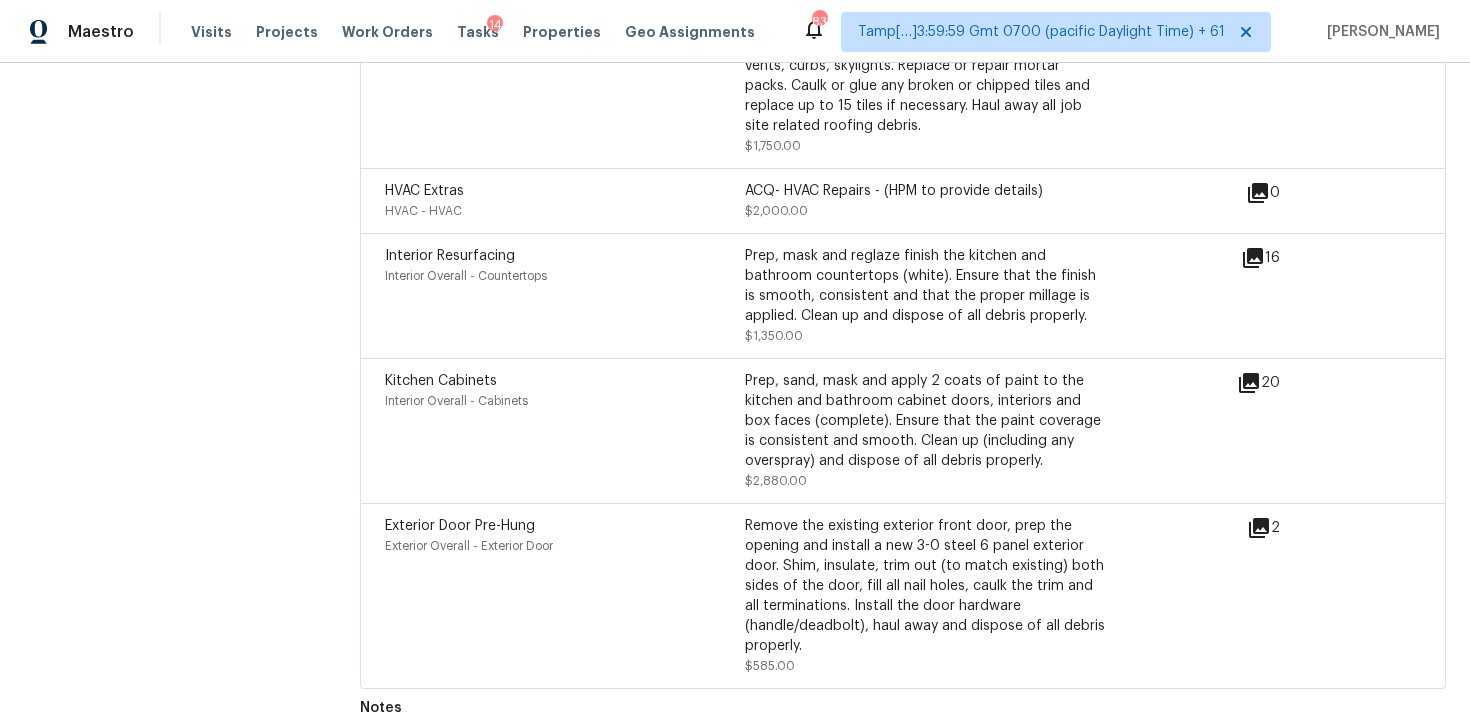 click 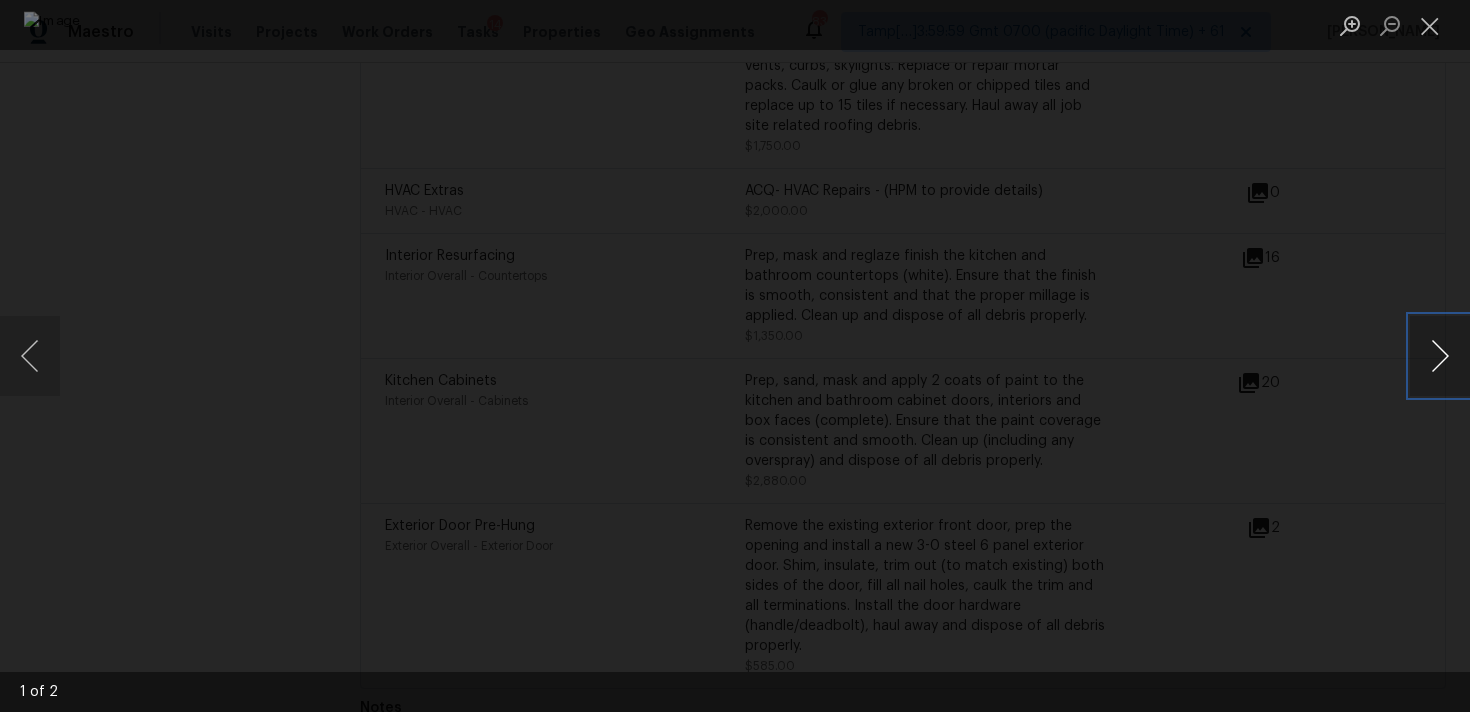 click at bounding box center (1440, 356) 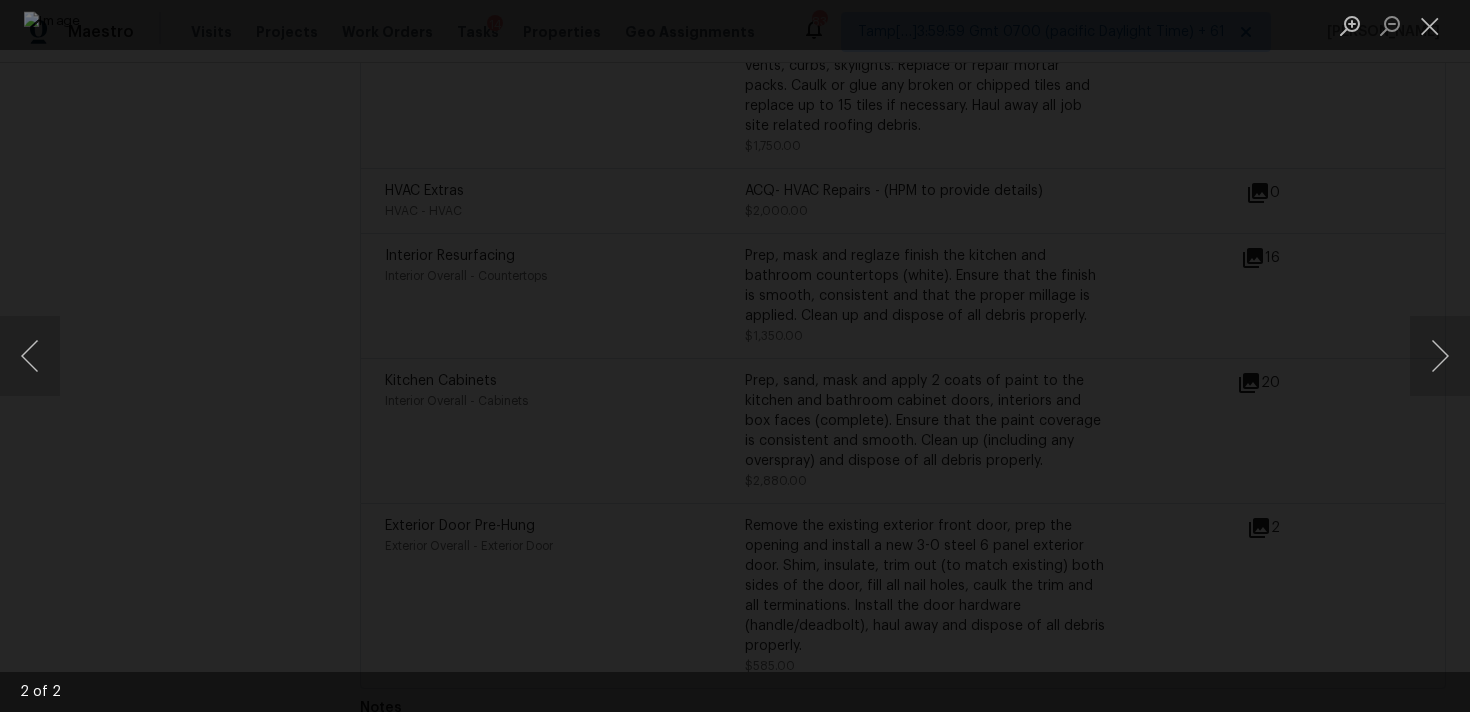 click at bounding box center [735, 356] 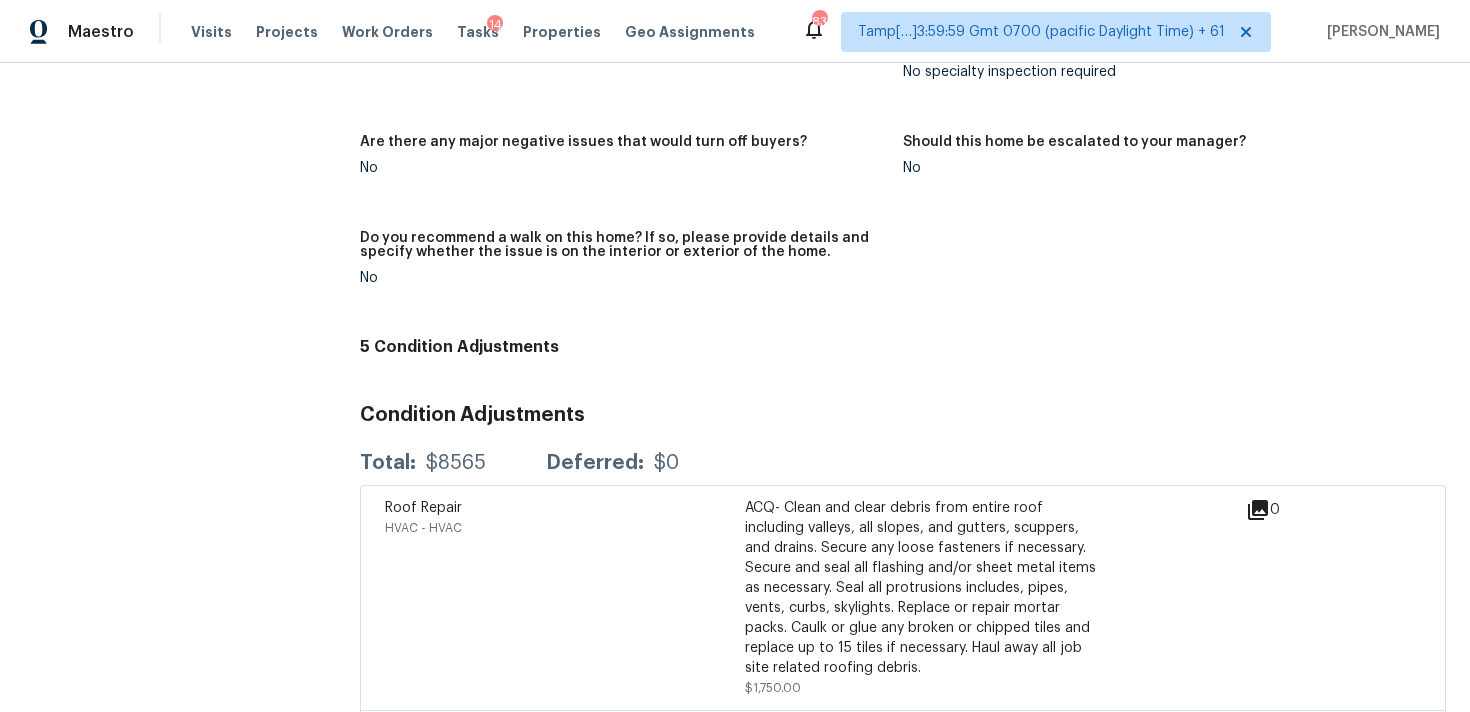 scroll, scrollTop: 4990, scrollLeft: 0, axis: vertical 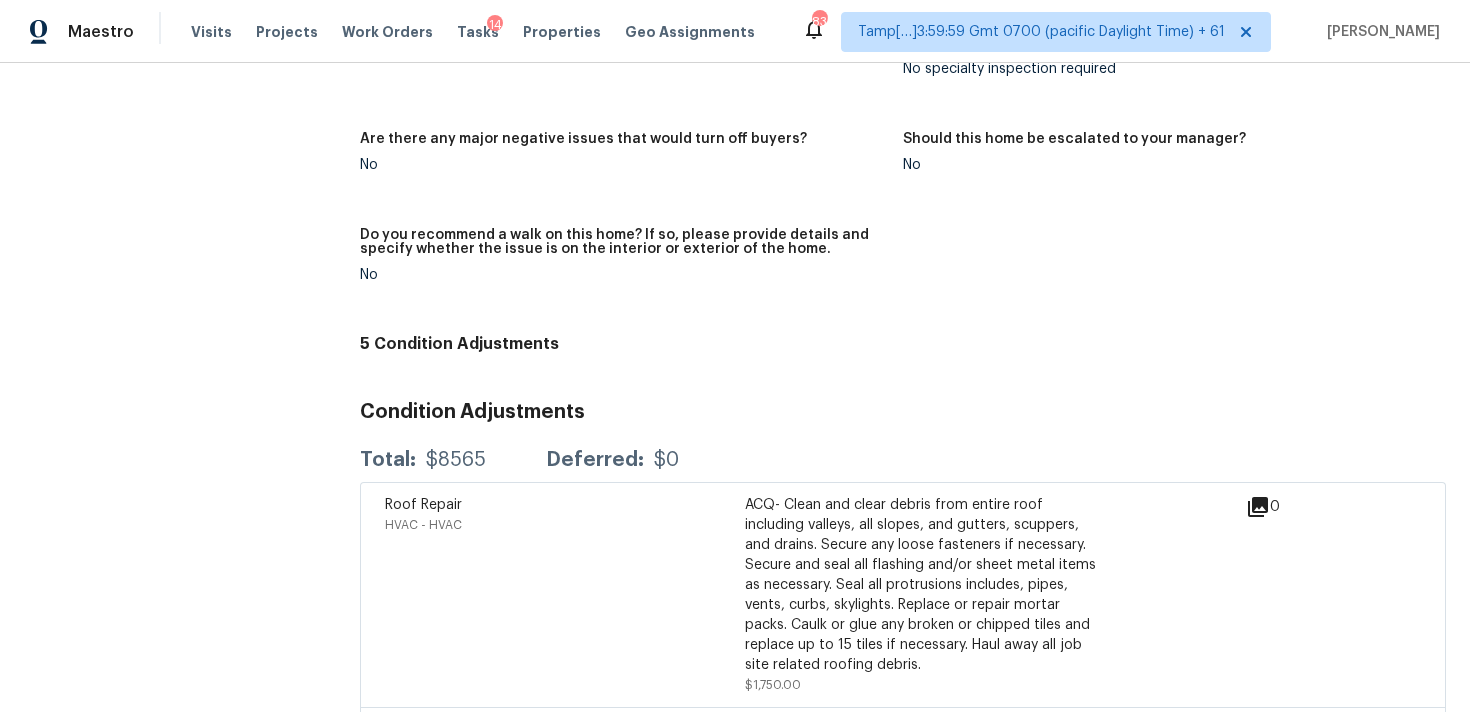 click on "Notes: Are any specialty inspections required before making a decision on this home? No specialty inspection required Are there any major negative issues that would turn off buyers? No Should this home be escalated to your manager? No Do you recommend a walk on this home? If so, please provide details and specify whether the issue is on the interior or exterior of the home. No" at bounding box center [903, 168] 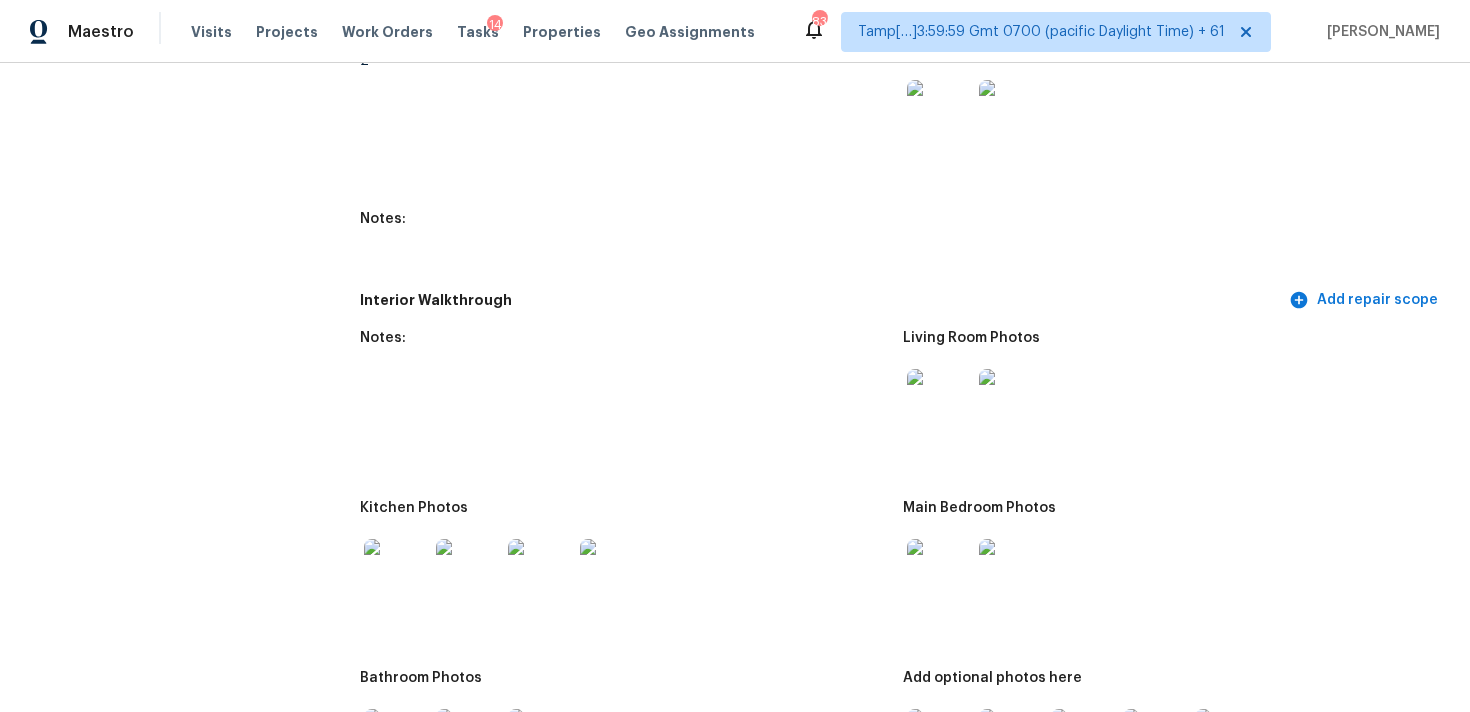scroll, scrollTop: 2045, scrollLeft: 0, axis: vertical 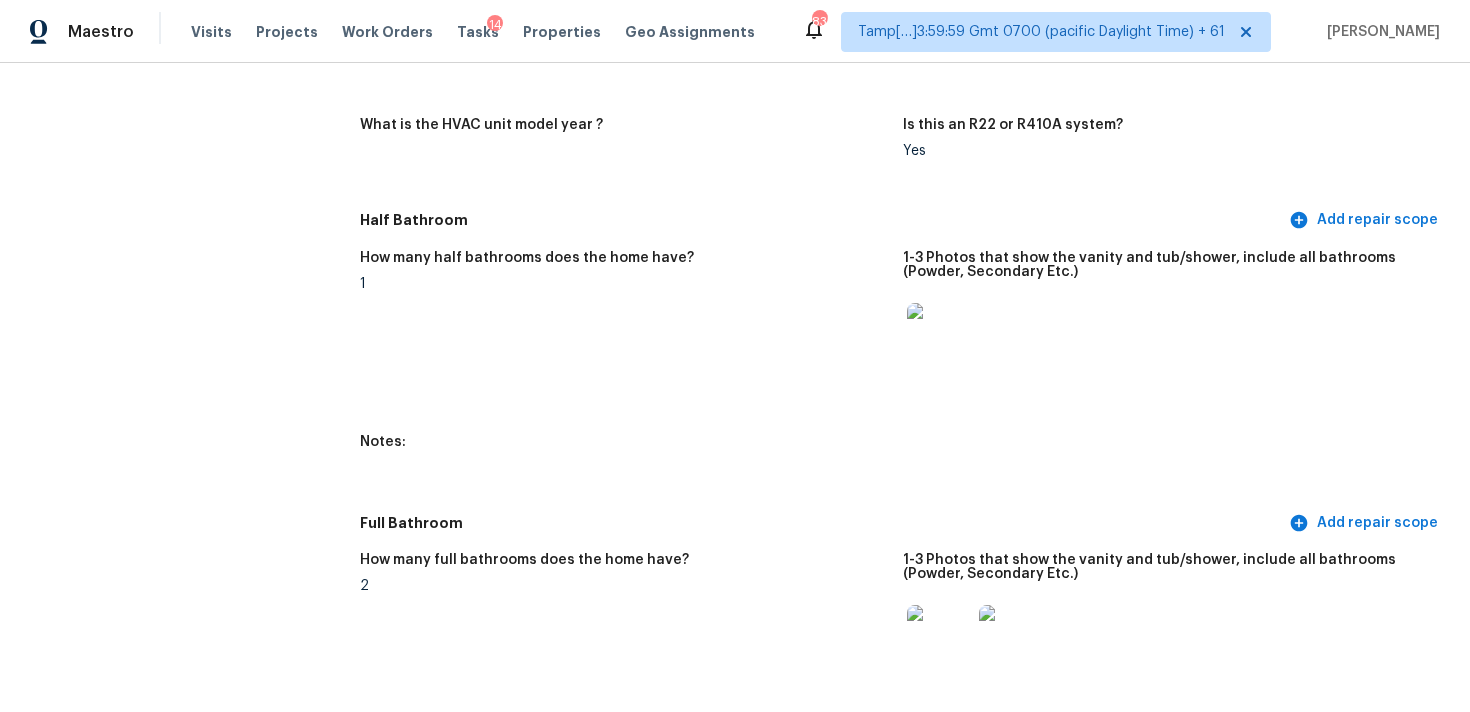 click on "What is the HVAC unit model year ?" at bounding box center (631, 154) 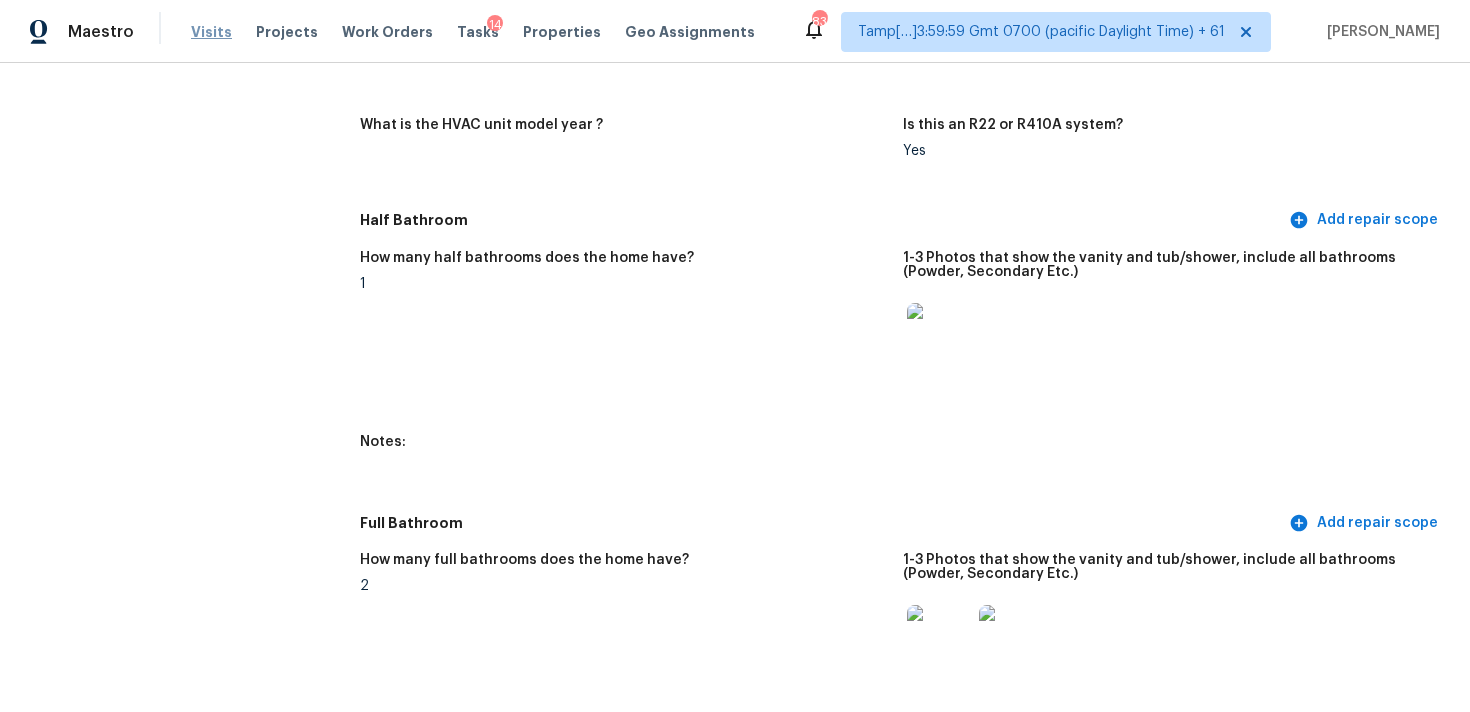 click on "Visits" at bounding box center [211, 32] 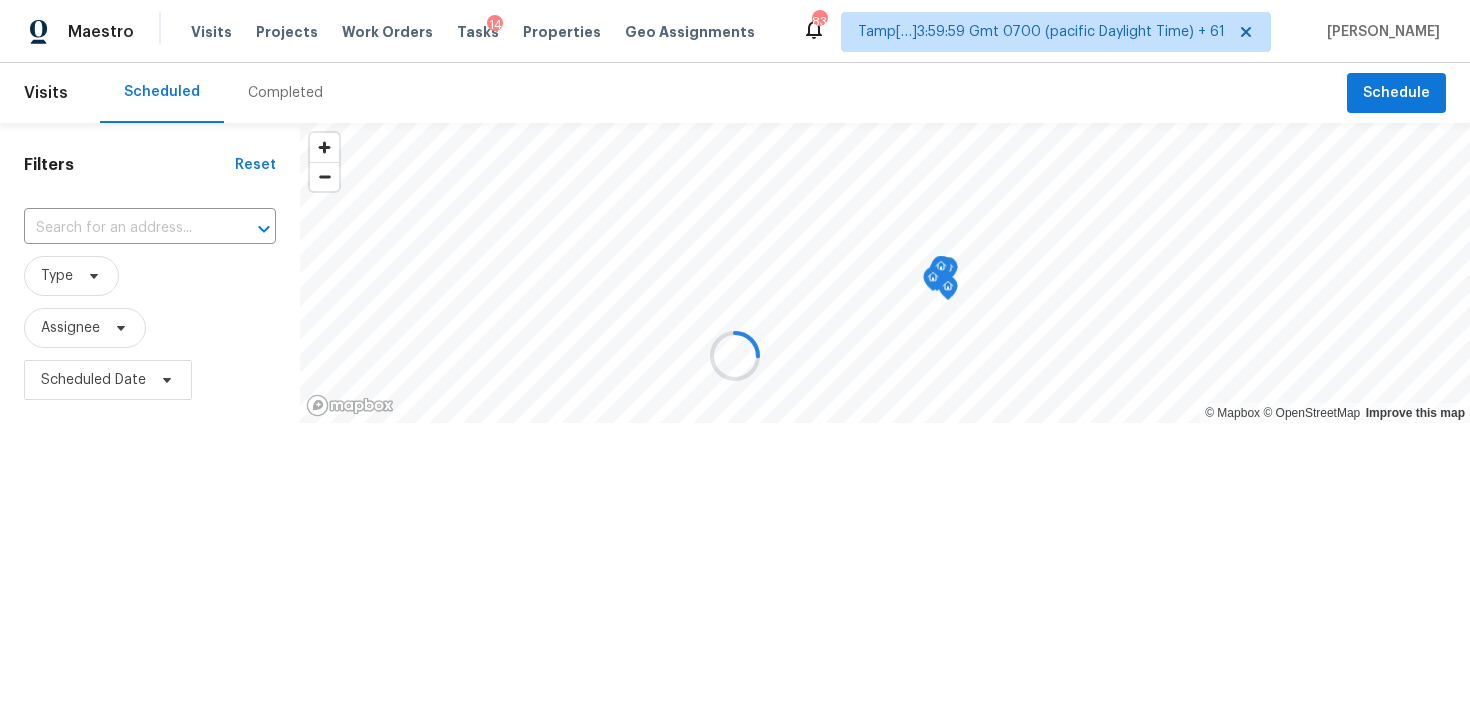 click at bounding box center (735, 356) 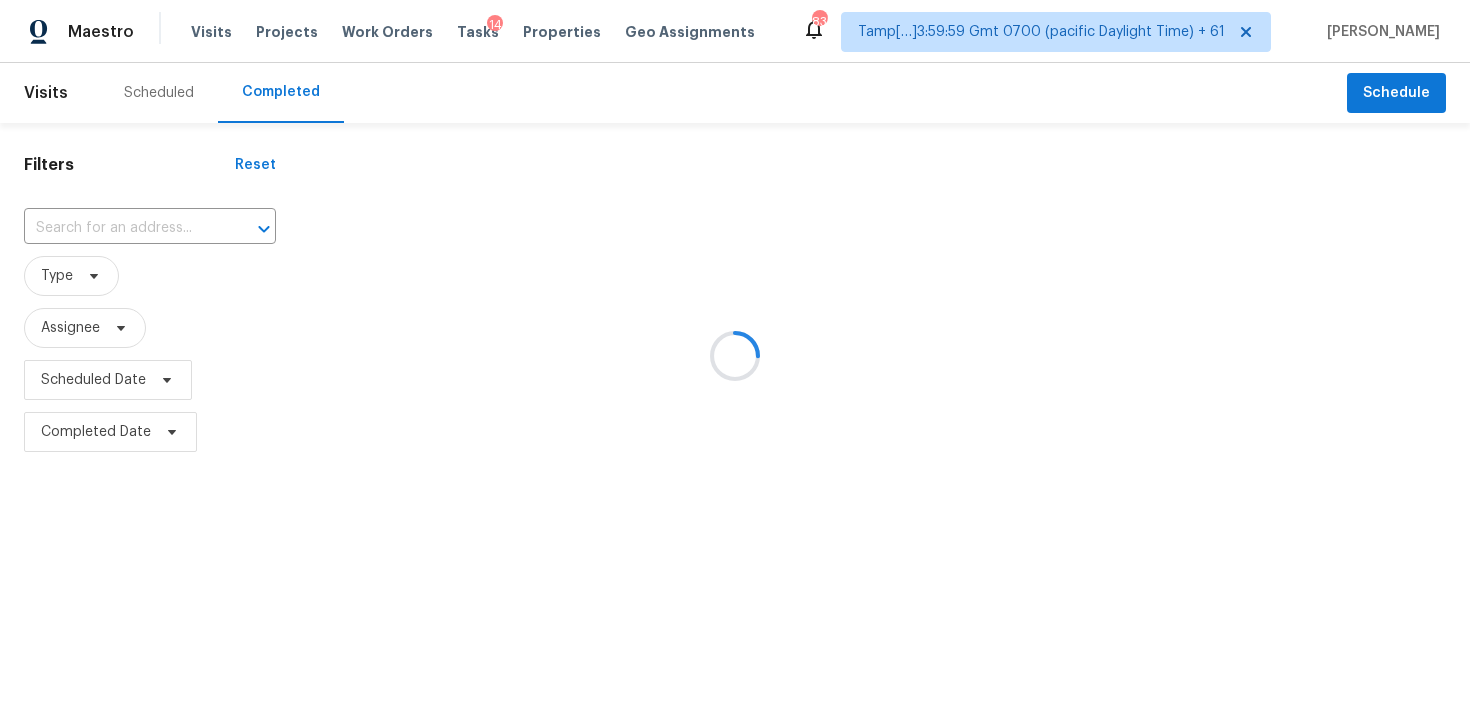click at bounding box center (735, 356) 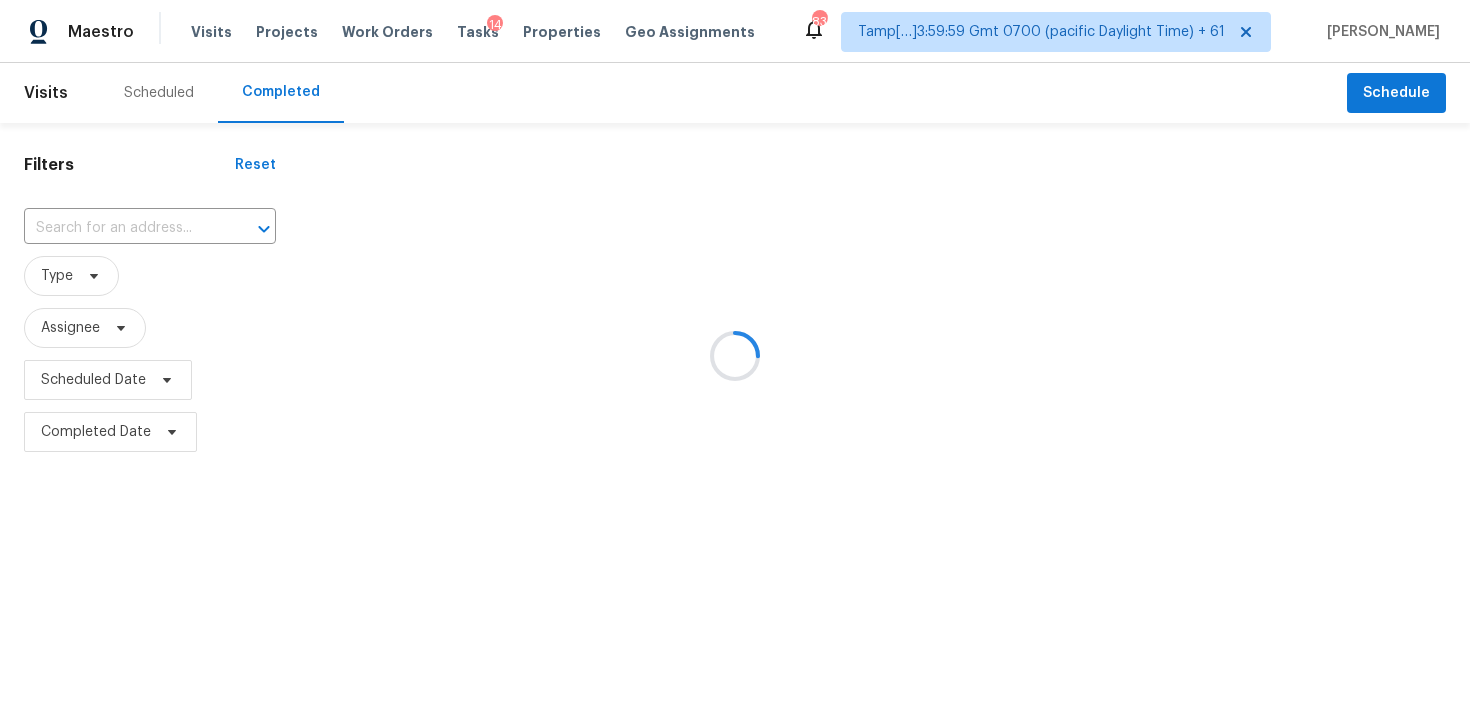 click at bounding box center [735, 356] 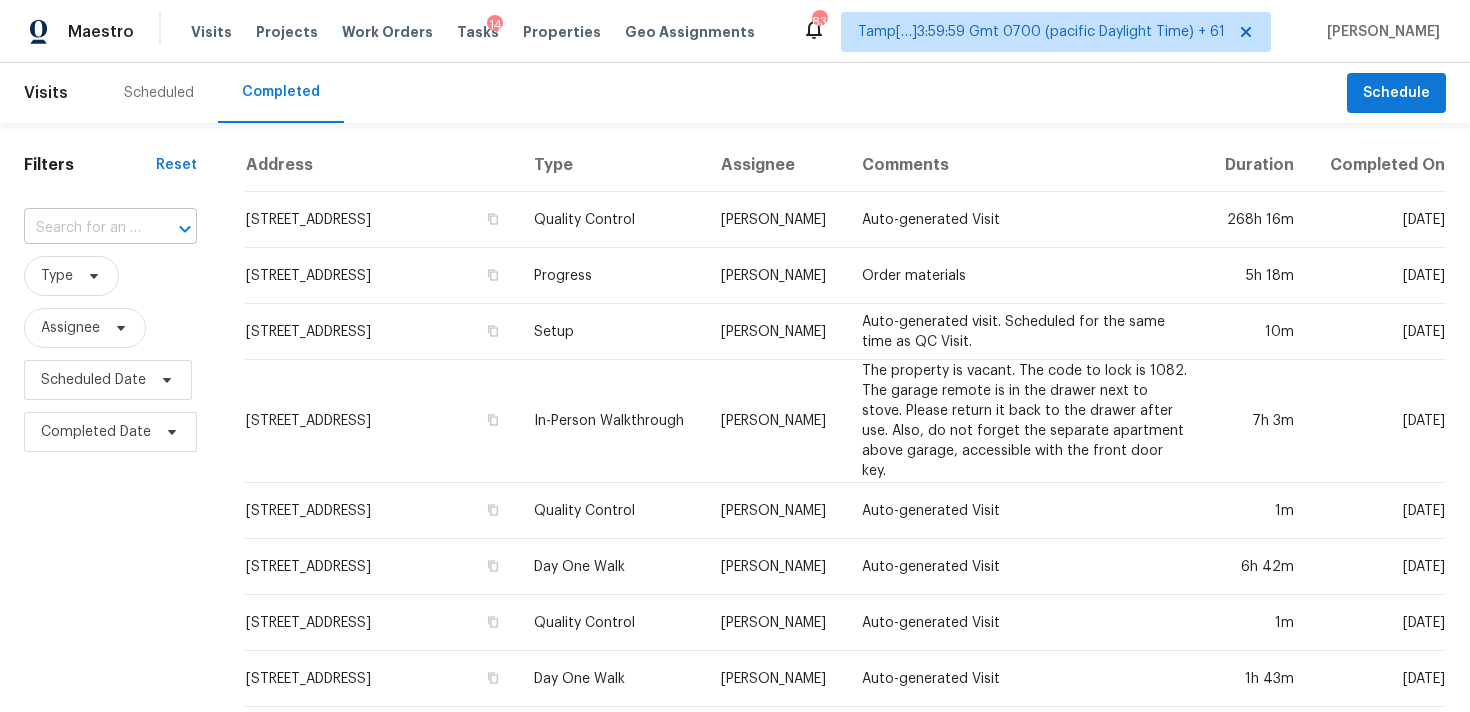 click at bounding box center (82, 228) 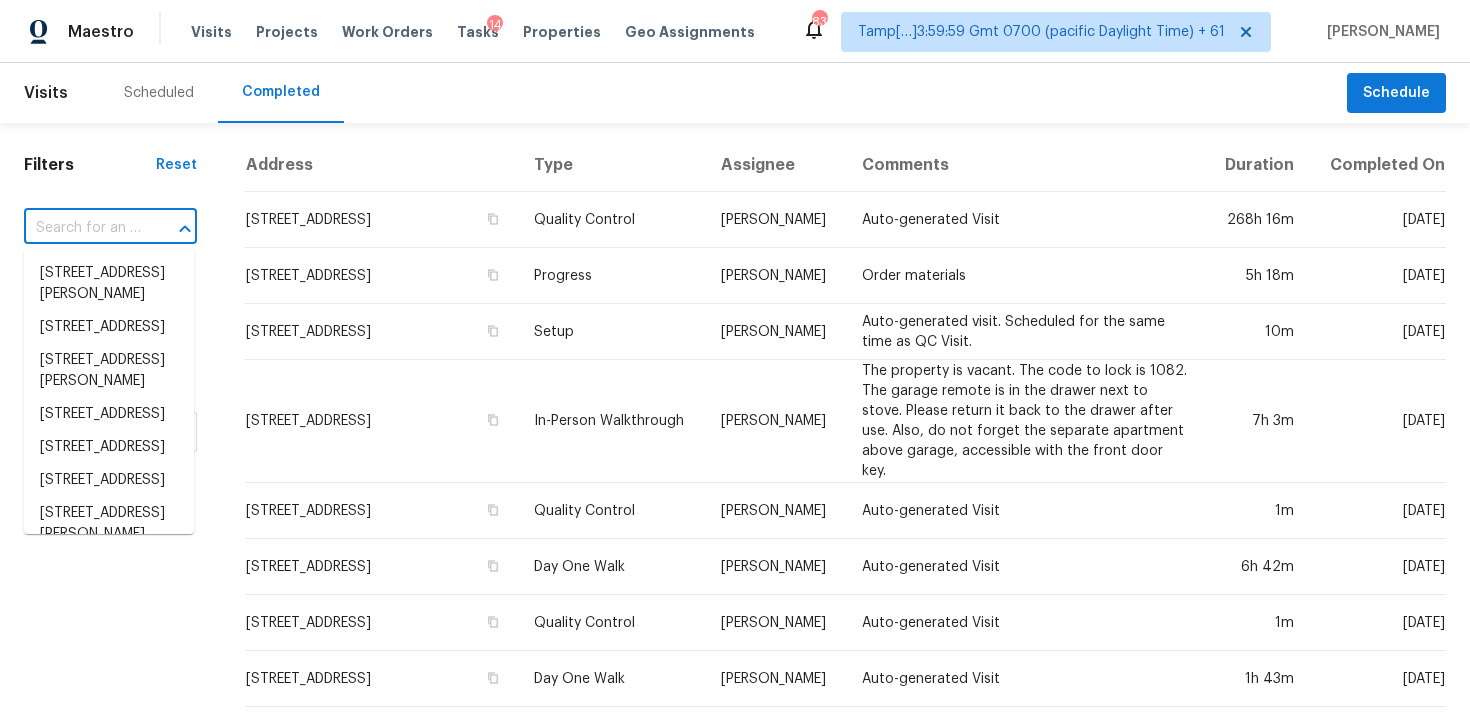 paste on "4558 Lee Dr NW Cleveland, TN, 37312" 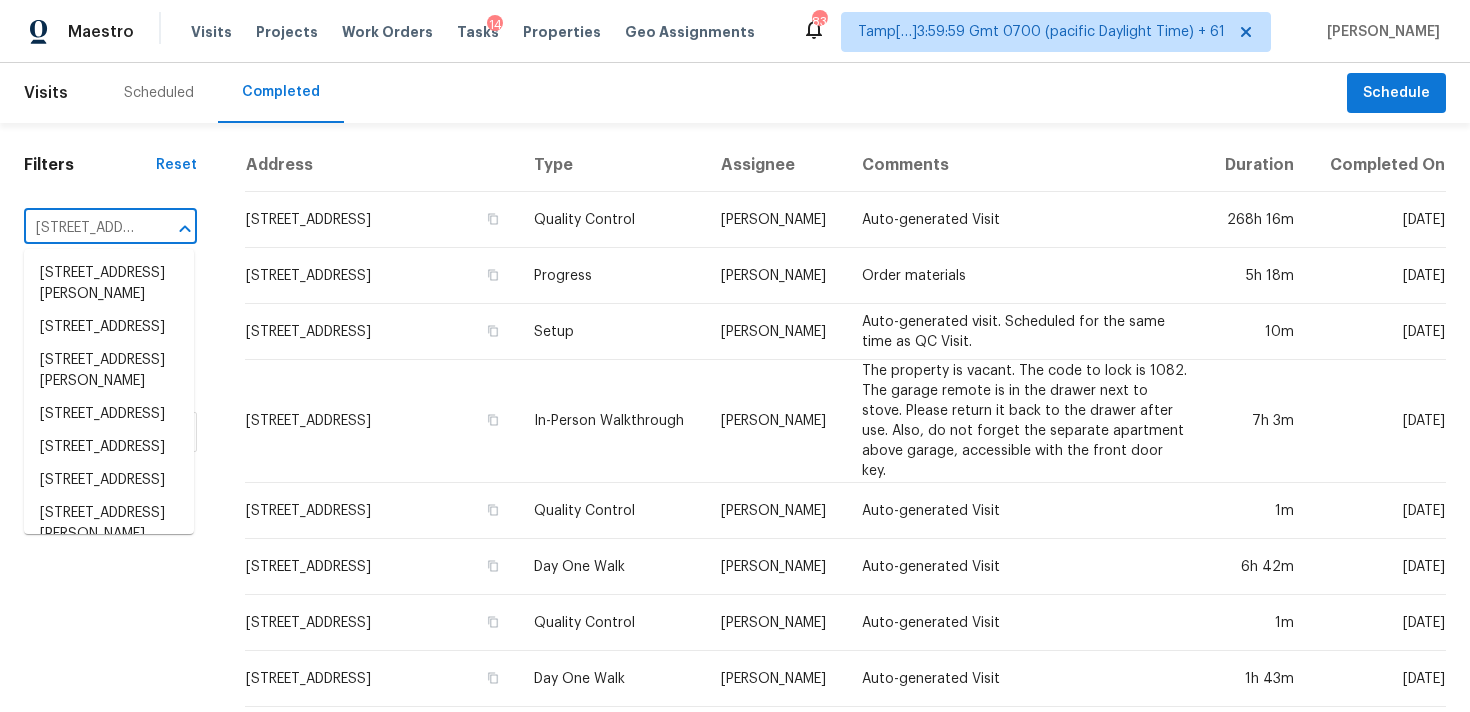 scroll, scrollTop: 0, scrollLeft: 142, axis: horizontal 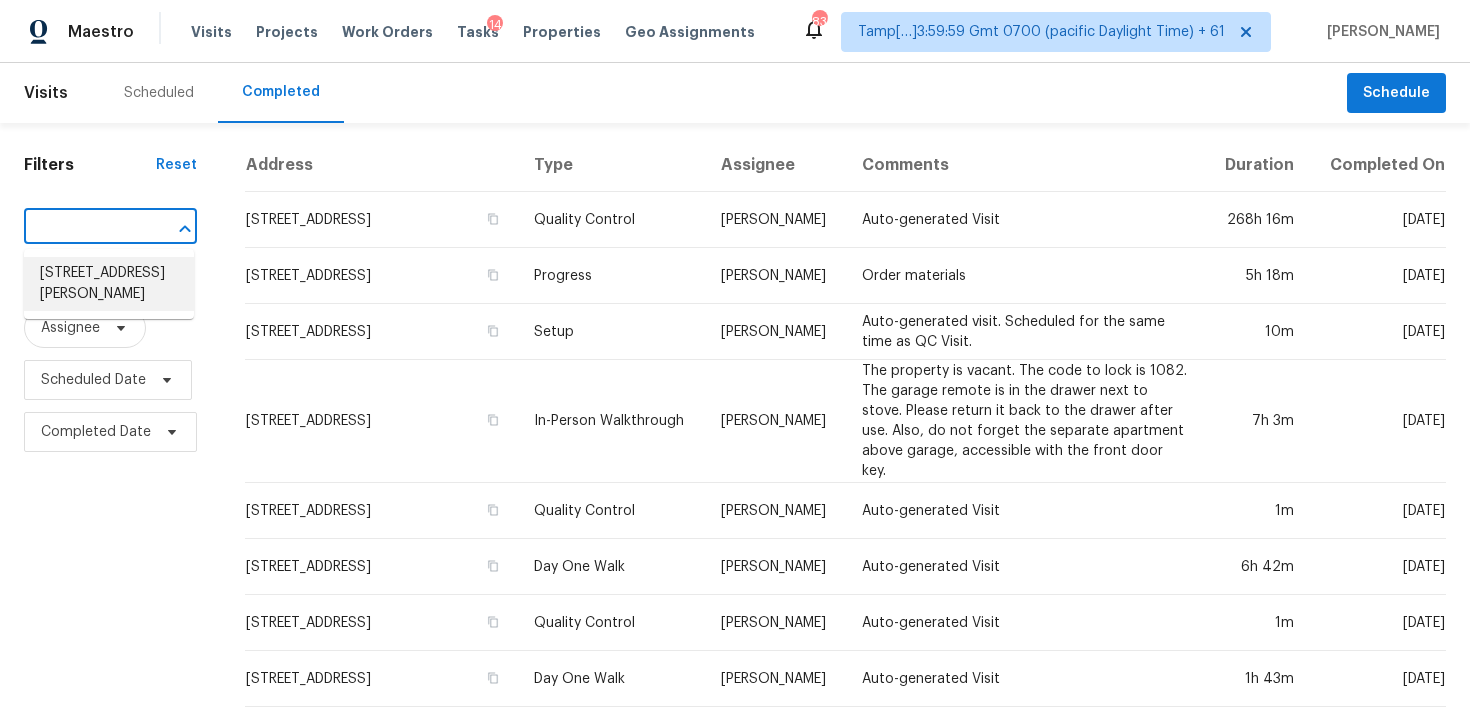 click on "4558 Lee Dr NW, Cleveland, TN 37312" at bounding box center (109, 284) 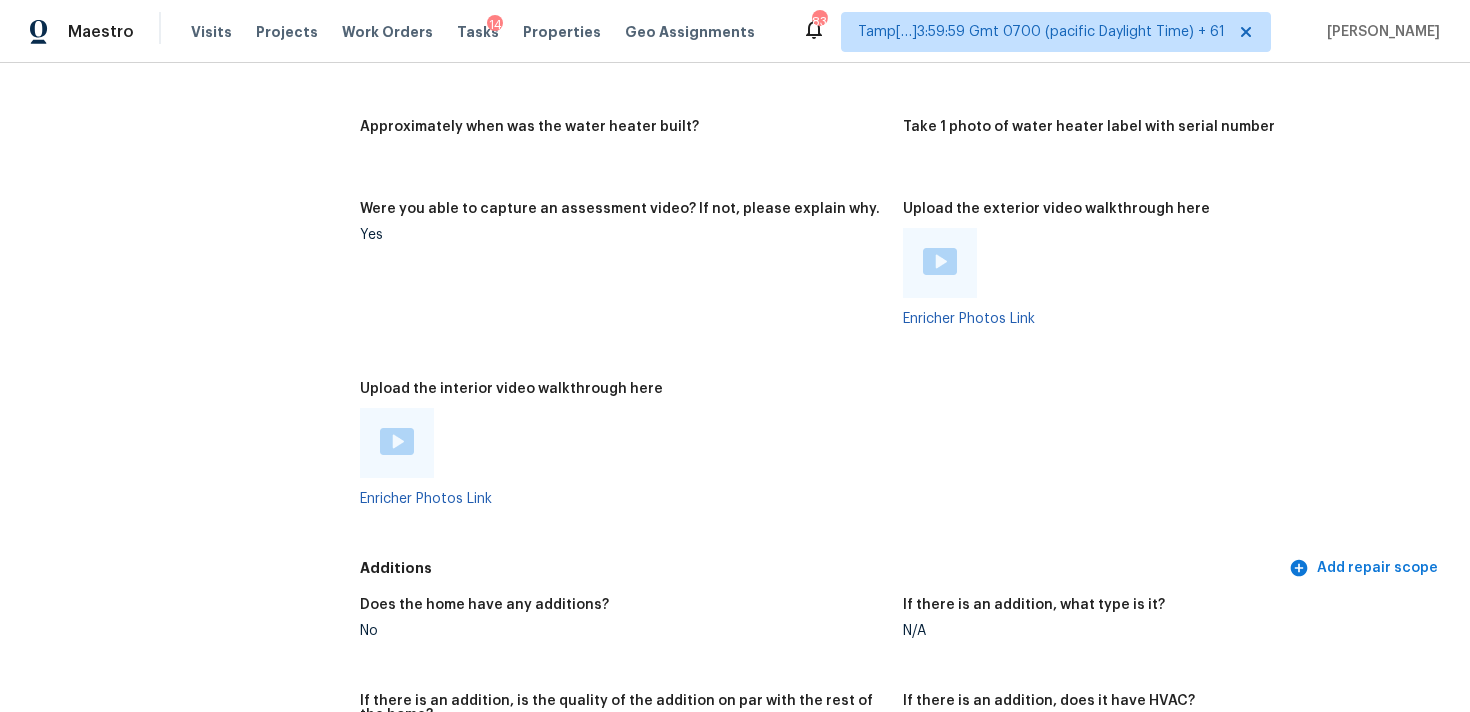 scroll, scrollTop: 4149, scrollLeft: 0, axis: vertical 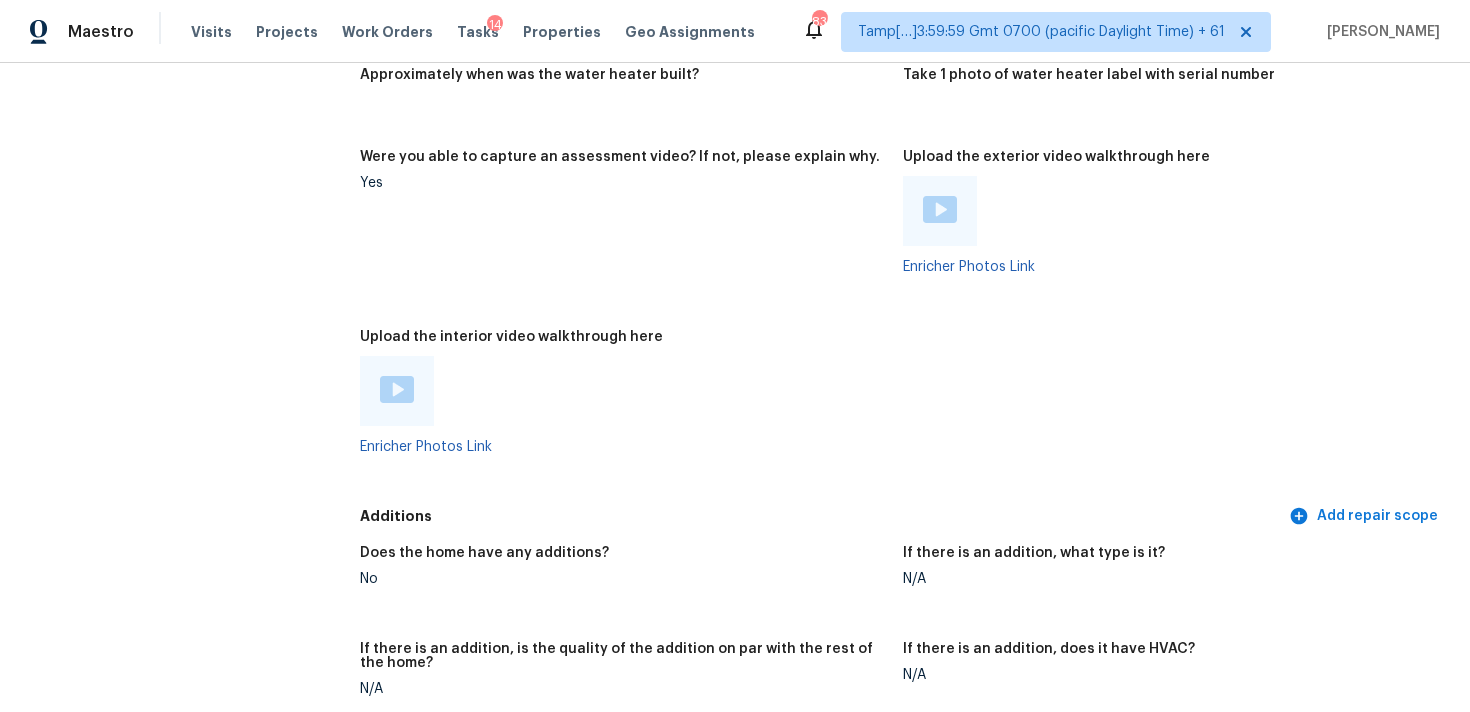 click at bounding box center [397, 389] 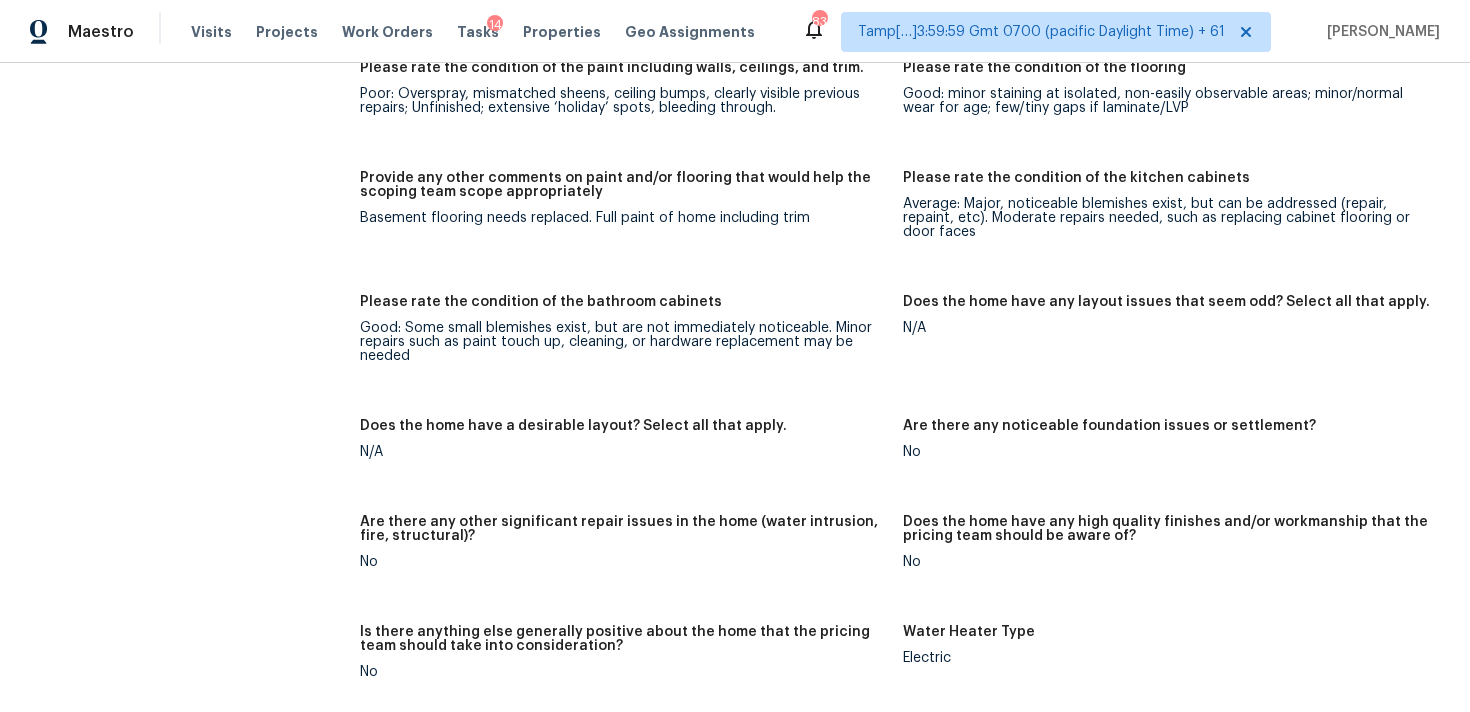 scroll, scrollTop: 3160, scrollLeft: 0, axis: vertical 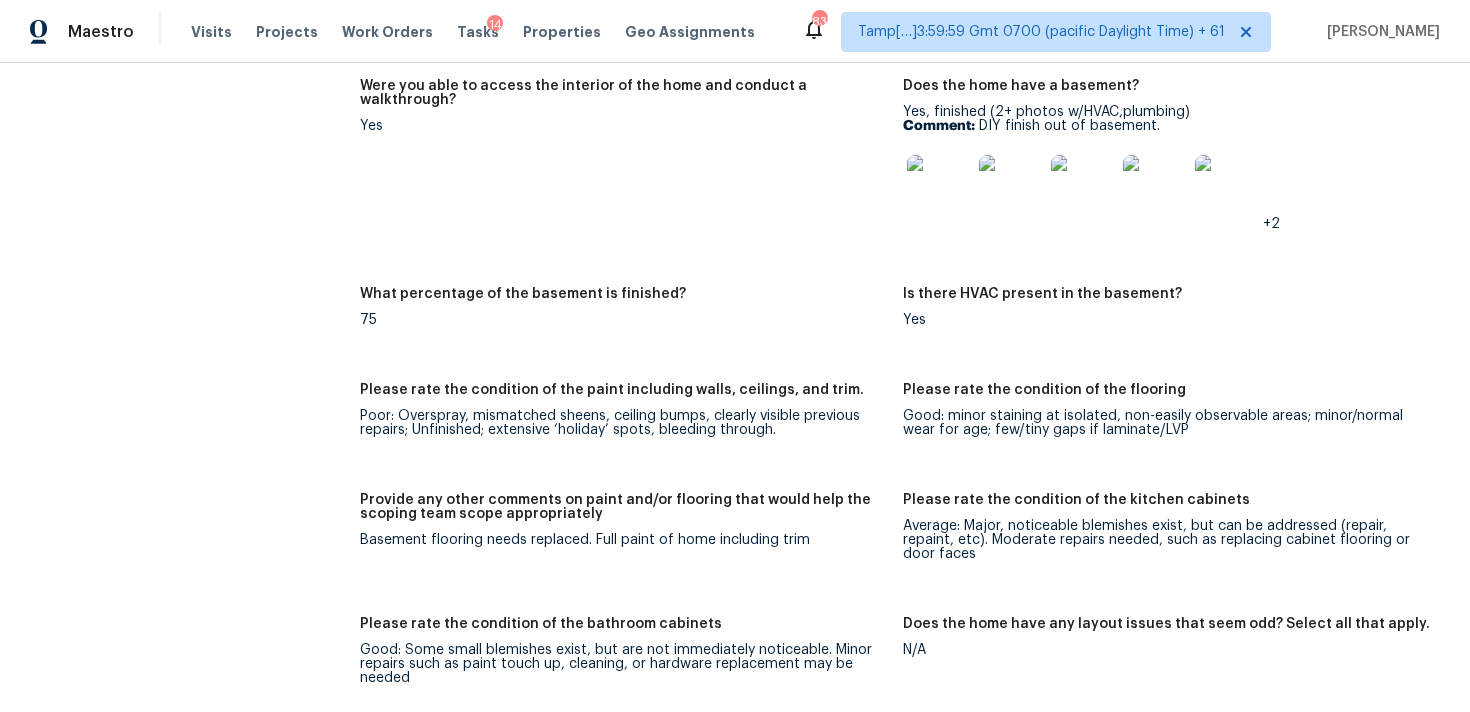click on "Notes: Split level home, bottom level has been finished out, DIY. Missing all closet doors. Needs full paint, partial flooring.  Living Room Photos Kitchen Photos Main Bedroom Photos Bathroom Photos Add optional photos here  +10 Were you able to access the interior of the home and conduct a walkthrough? Yes Does the home have a basement? Yes, finished (2+ photos w/HVAC,plumbing) Comment:   DIY finish out of basement.   +2 What percentage of the basement is finished? 75 Is there HVAC present in the basement? Yes Please rate the condition of the paint including walls, ceilings, and trim. Poor: Overspray, mismatched sheens, ceiling bumps, clearly visible previous repairs; Unfinished; extensive ‘holiday’ spots, bleeding through. Please rate the condition of the flooring Good: minor staining at isolated, non-easily observable areas; minor/normal wear for age; few/tiny gaps if laminate/LVP Provide any other comments on paint and/or flooring that would help the scoping team scope appropriately N/A N/A No No No" at bounding box center (903, 522) 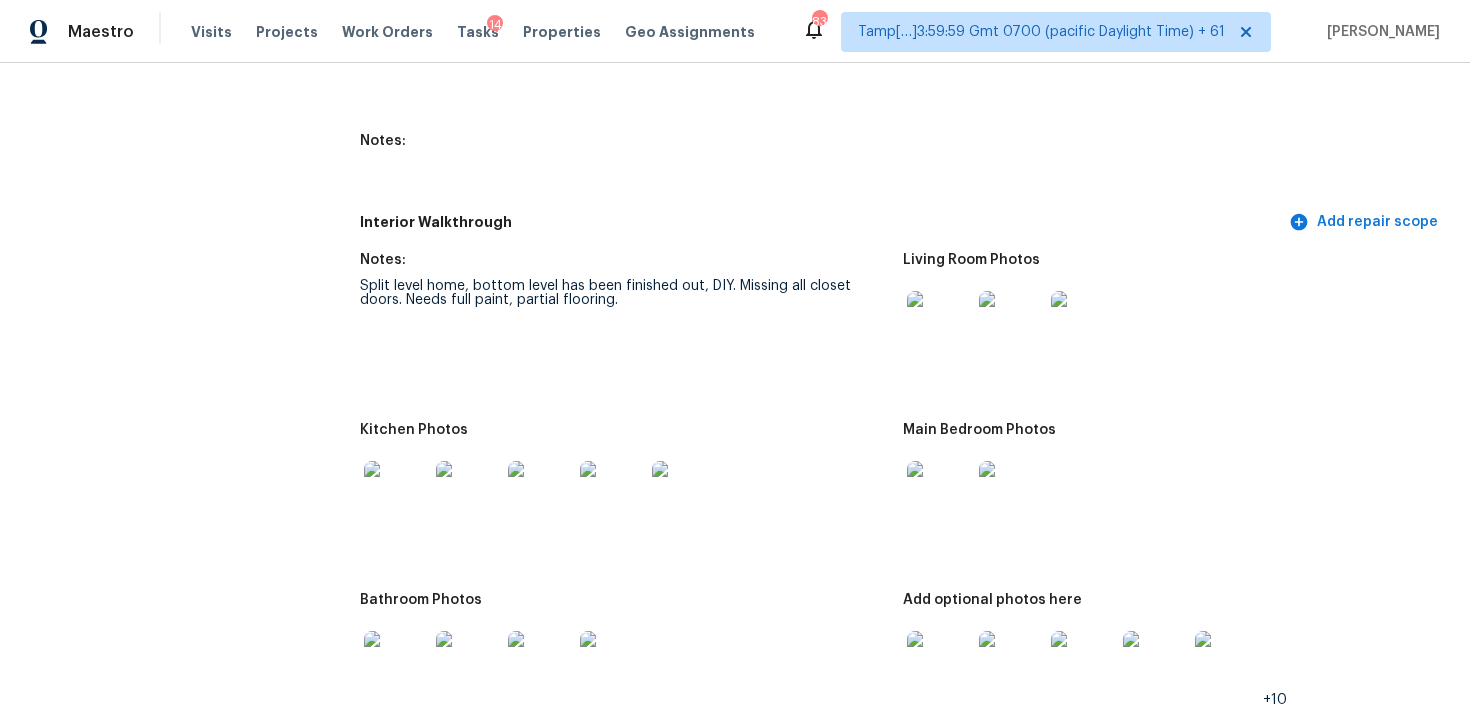 scroll, scrollTop: 2442, scrollLeft: 0, axis: vertical 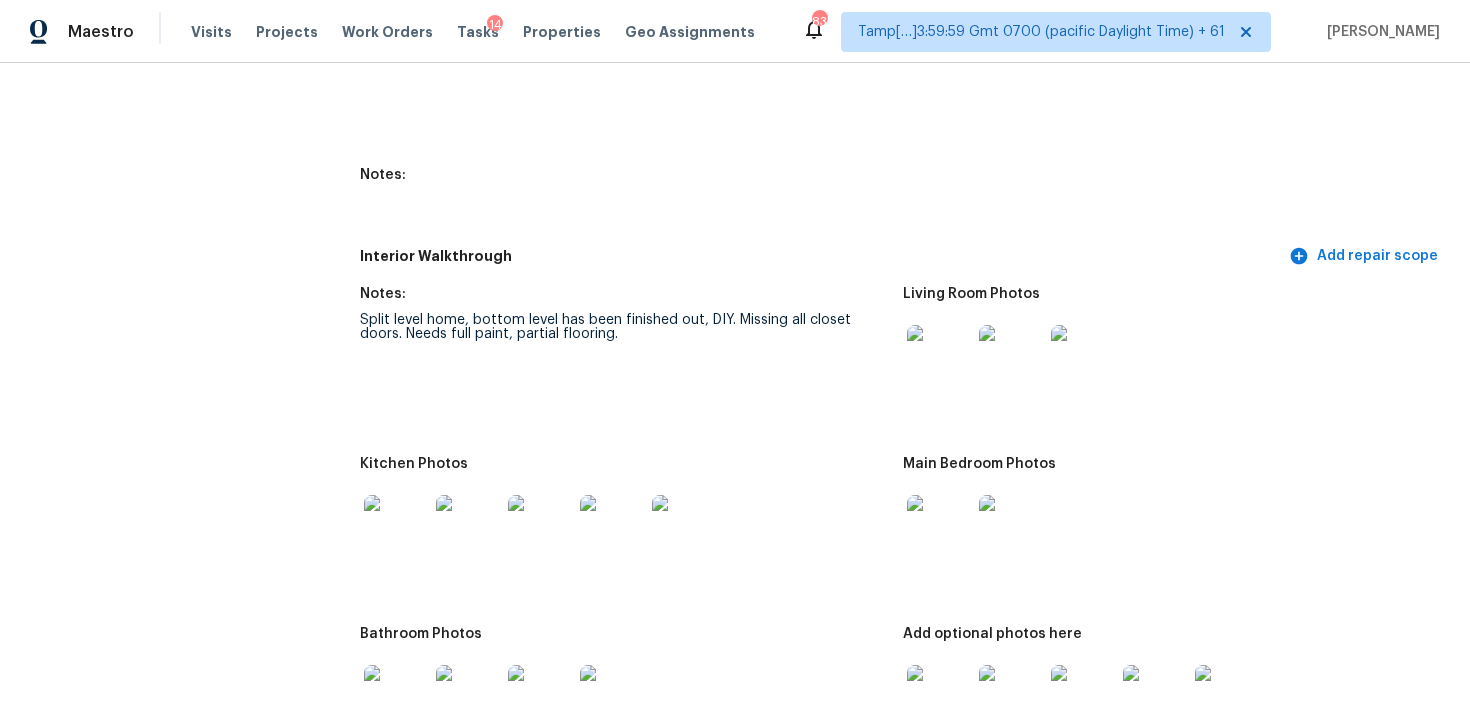 click on "Notes: Split level home, bottom level has been finished out, DIY. Missing all closet doors. Needs full paint, partial flooring." at bounding box center [631, 360] 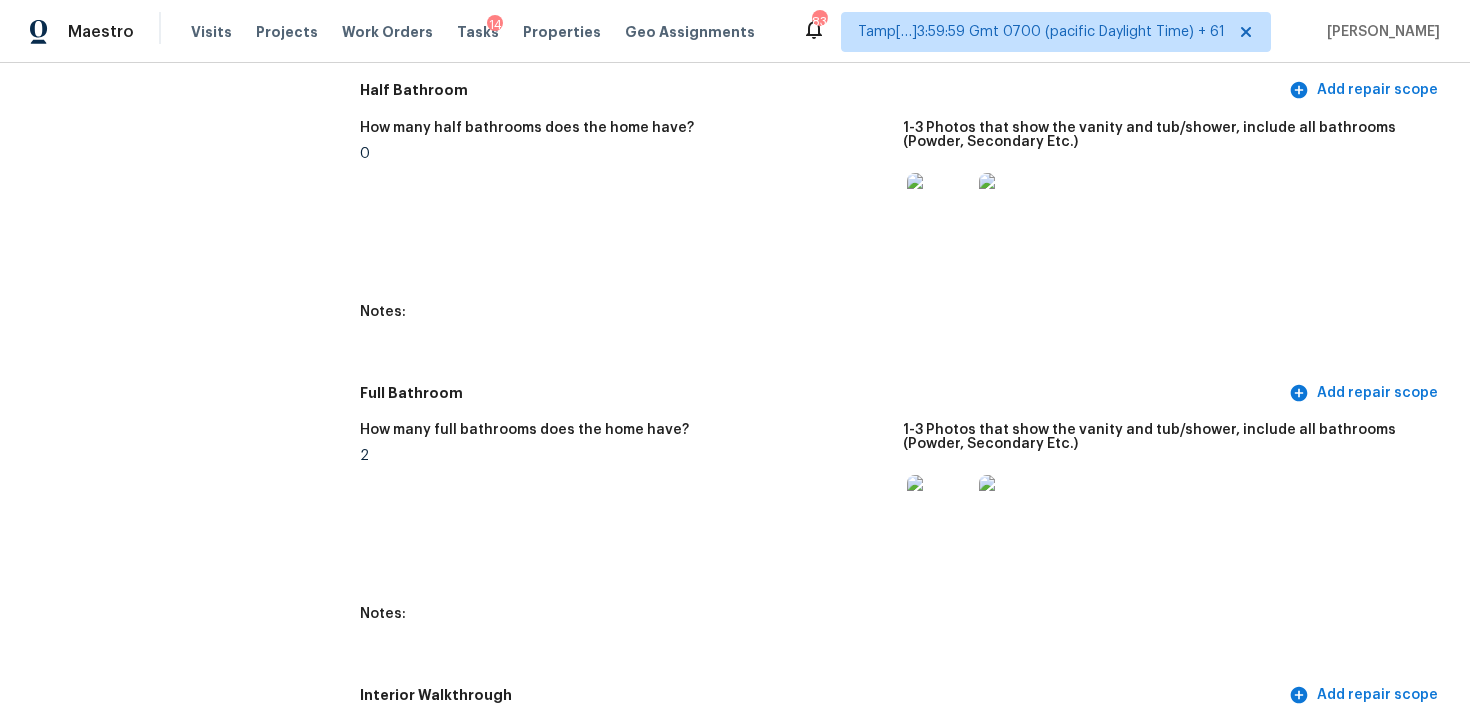 scroll, scrollTop: 1948, scrollLeft: 0, axis: vertical 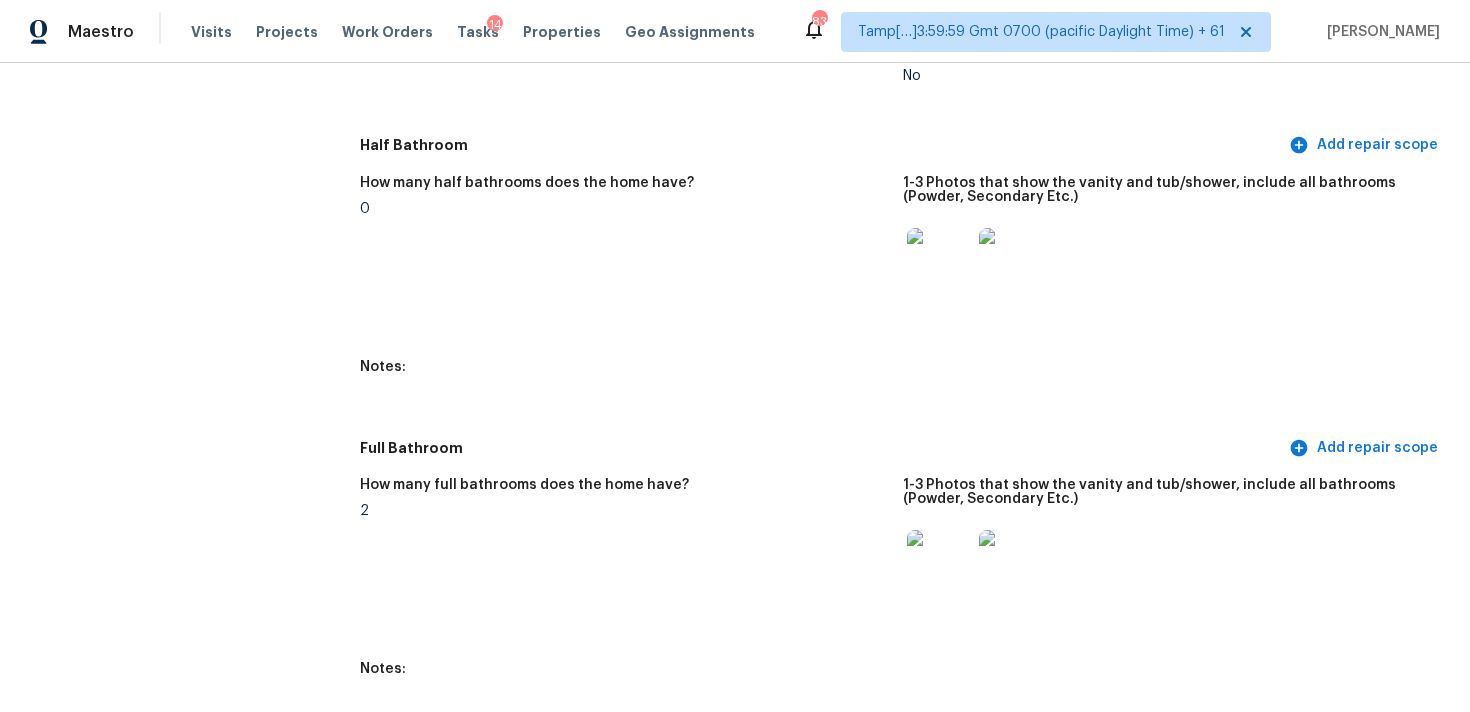 click on "How many half bathrooms does the home have? 0" at bounding box center [631, 256] 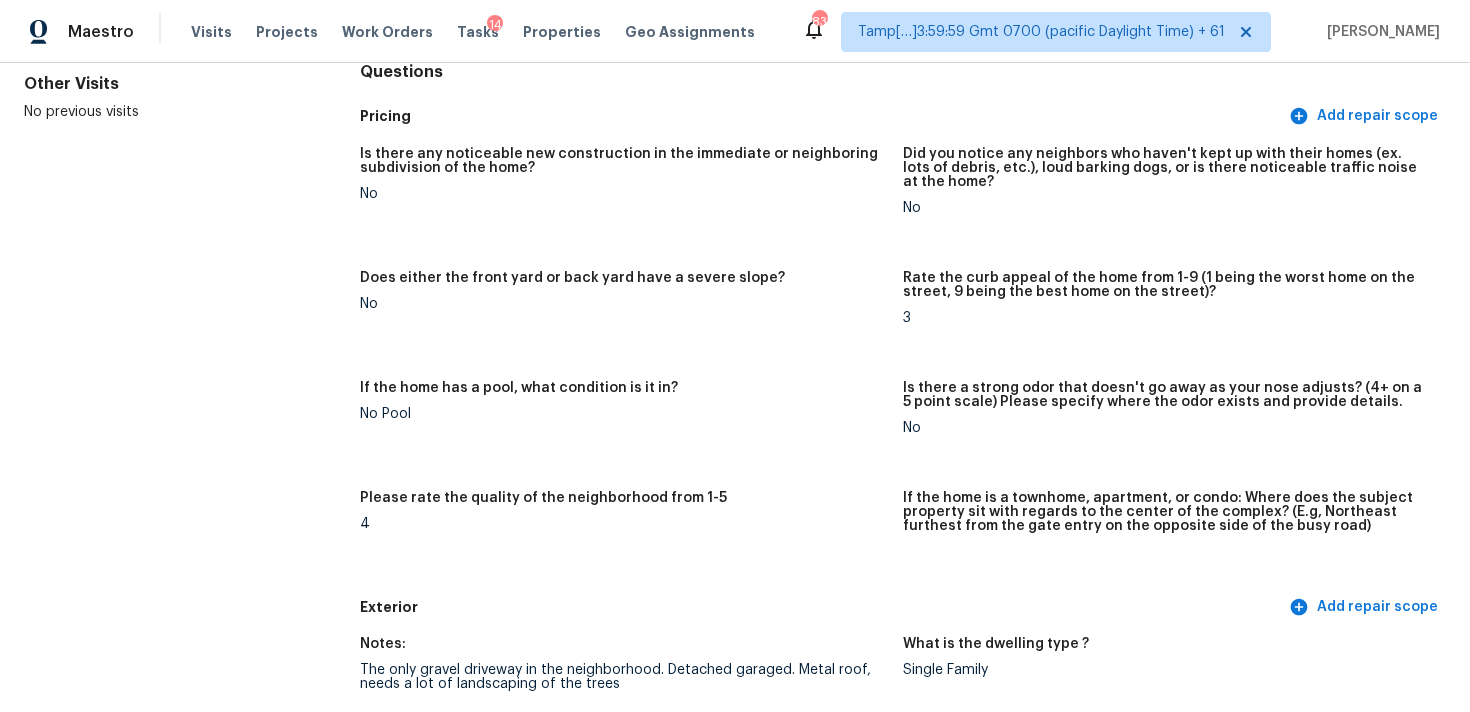 scroll, scrollTop: 2858, scrollLeft: 0, axis: vertical 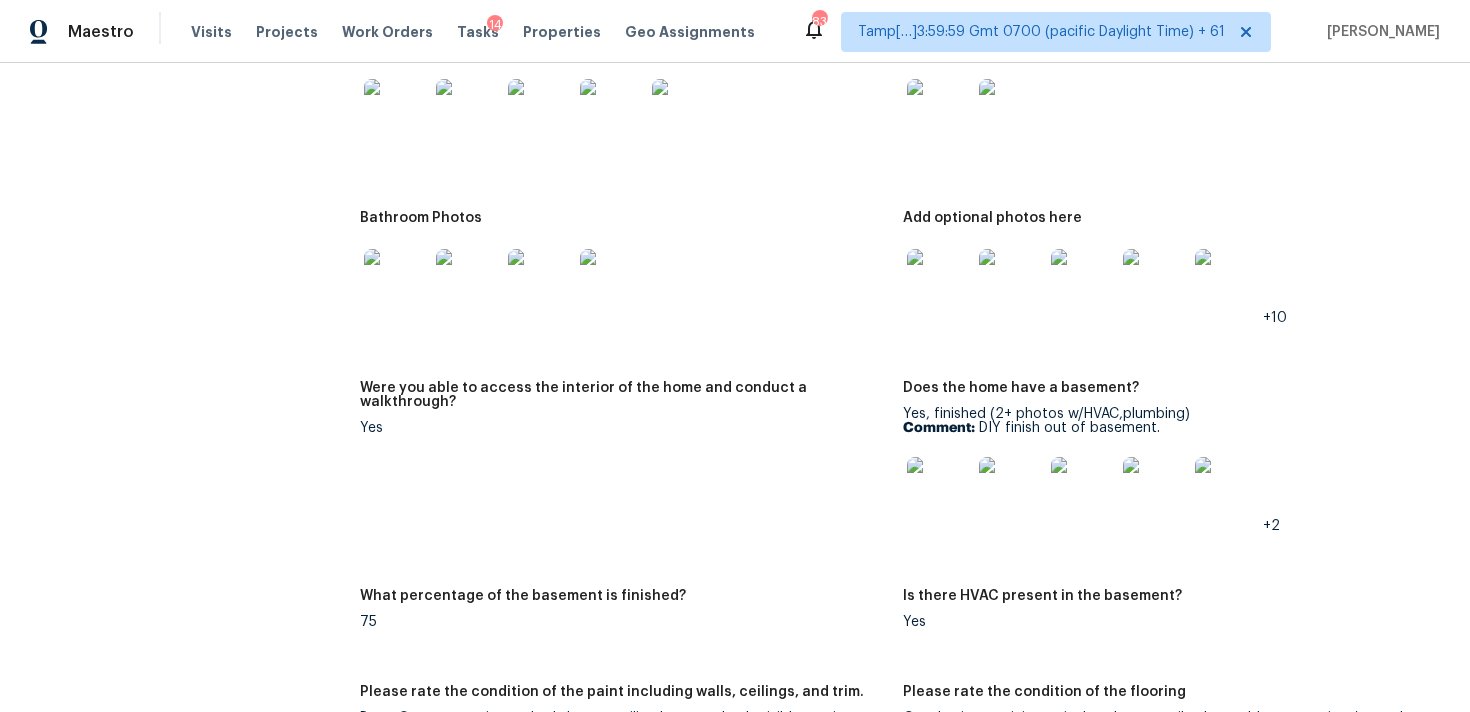 click at bounding box center (939, 489) 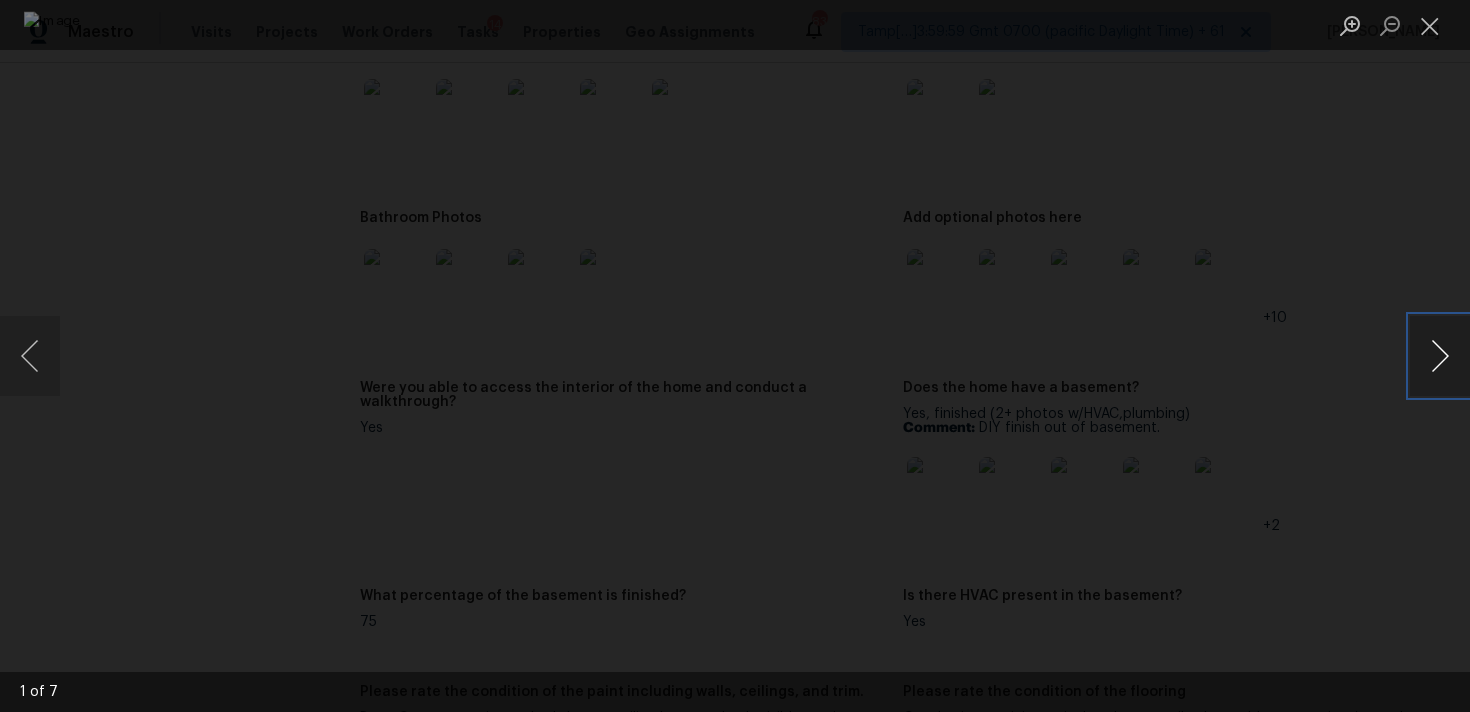 click at bounding box center (1440, 356) 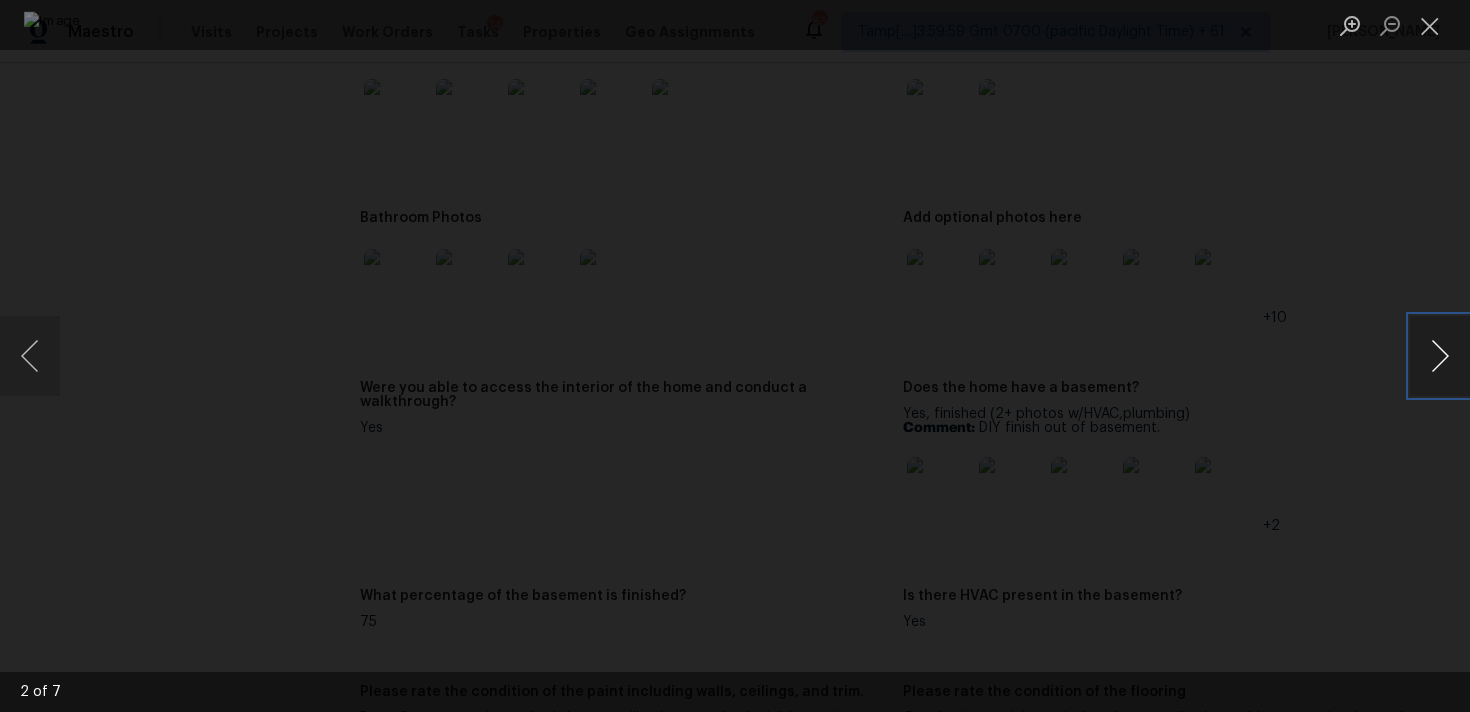 click at bounding box center (1440, 356) 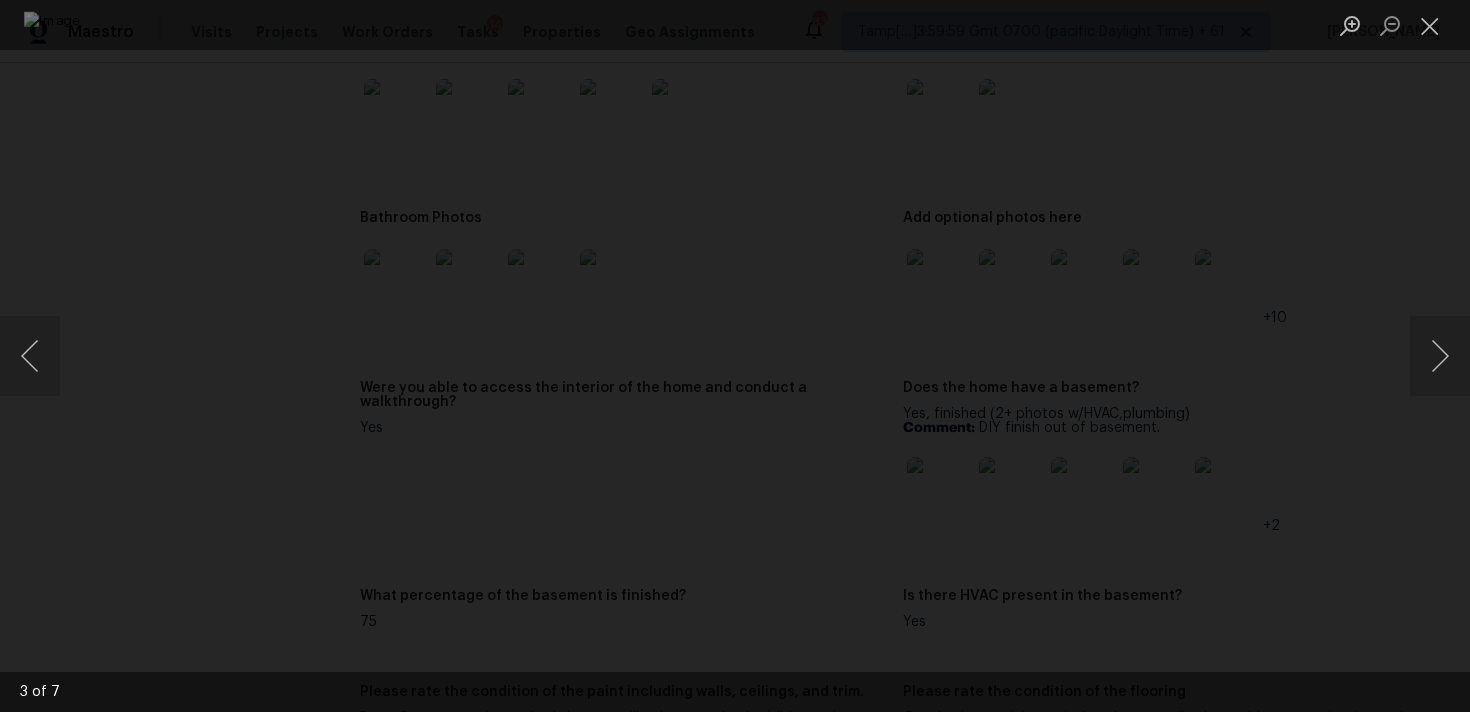 click at bounding box center [735, 356] 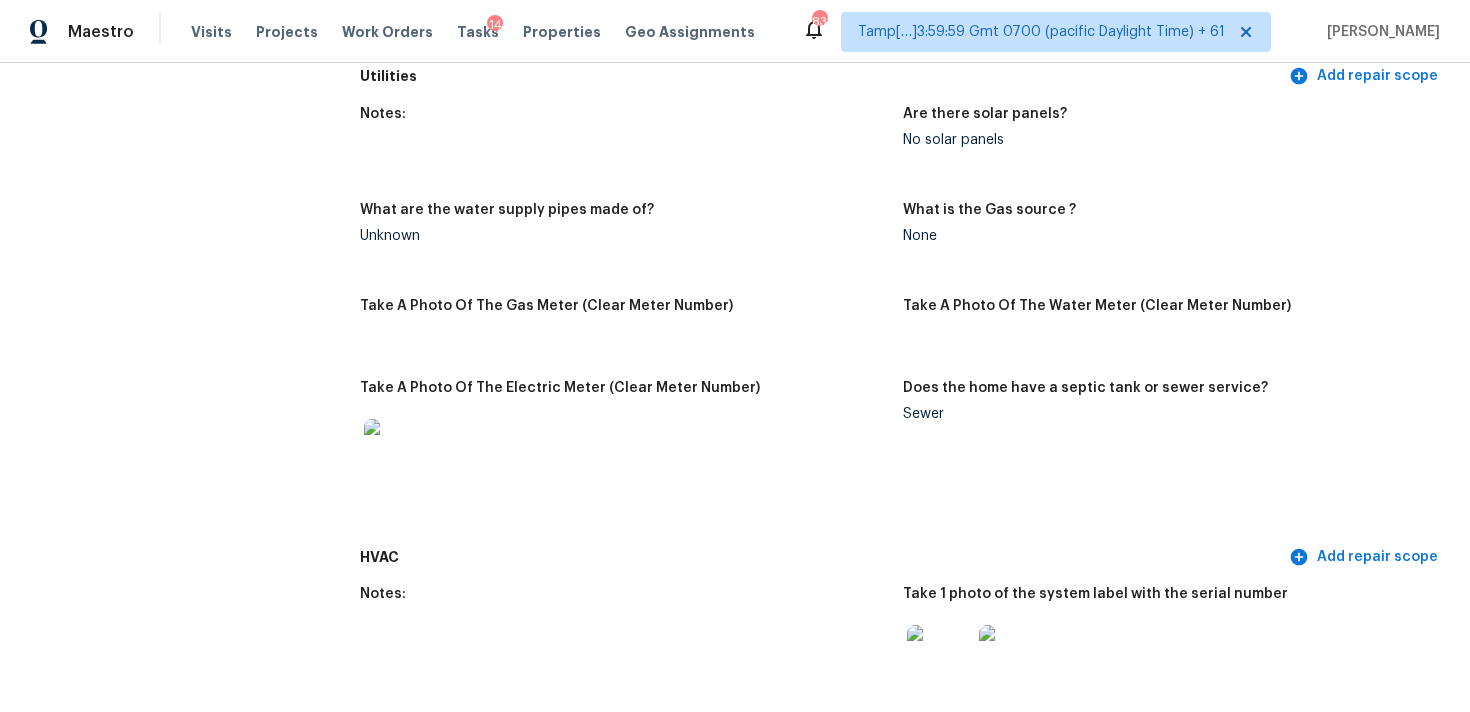scroll, scrollTop: 2388, scrollLeft: 0, axis: vertical 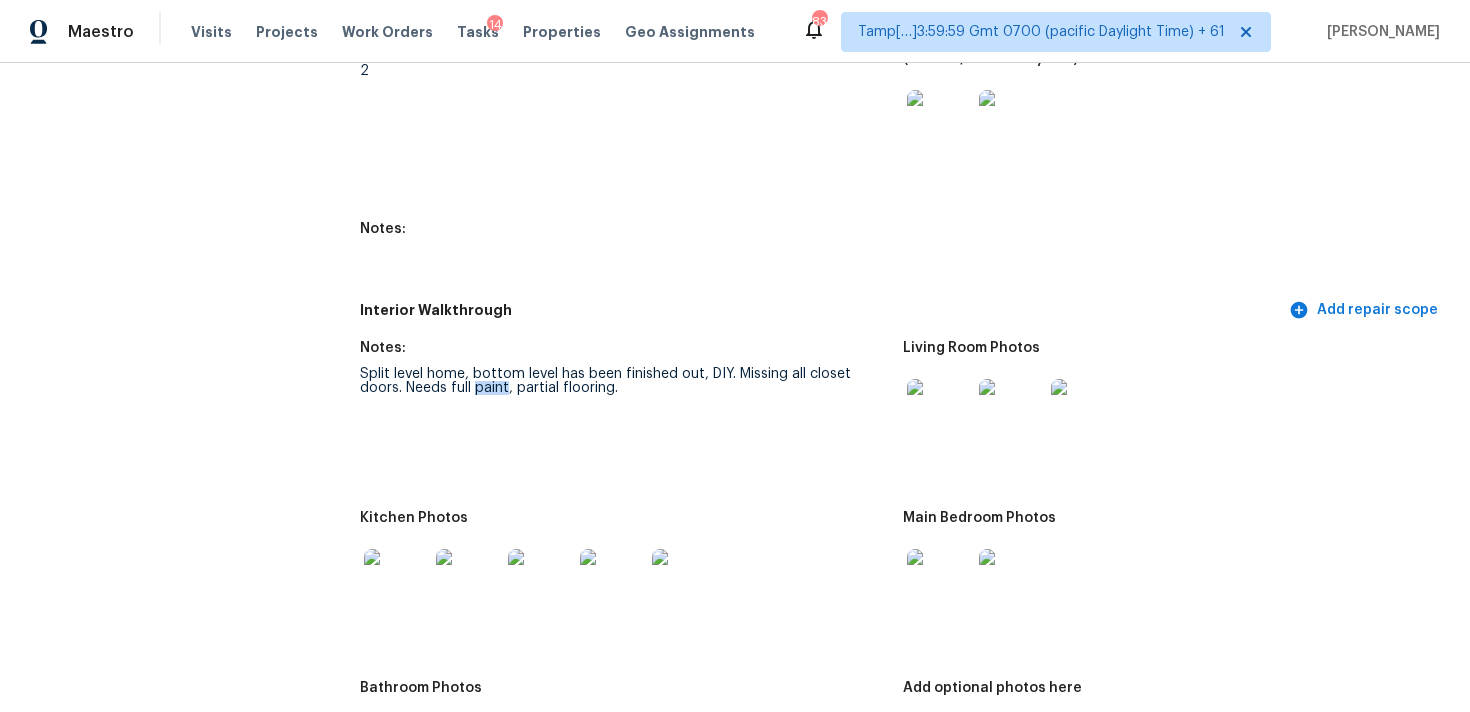 click on "Notes: Split level home, bottom level has been finished out, DIY. Missing all closet doors. Needs full paint, partial flooring.  Living Room Photos Kitchen Photos Main Bedroom Photos Bathroom Photos Add optional photos here  +10 Were you able to access the interior of the home and conduct a walkthrough? Yes Does the home have a basement? Yes, finished (2+ photos w/HVAC,plumbing) Comment:   DIY finish out of basement.   +2 What percentage of the basement is finished? 75 Is there HVAC present in the basement? Yes Please rate the condition of the paint including walls, ceilings, and trim. Poor: Overspray, mismatched sheens, ceiling bumps, clearly visible previous repairs; Unfinished; extensive ‘holiday’ spots, bleeding through. Please rate the condition of the flooring Good: minor staining at isolated, non-easily observable areas; minor/normal wear for age; few/tiny gaps if laminate/LVP Provide any other comments on paint and/or flooring that would help the scoping team scope appropriately N/A N/A No No No" at bounding box center (903, 1294) 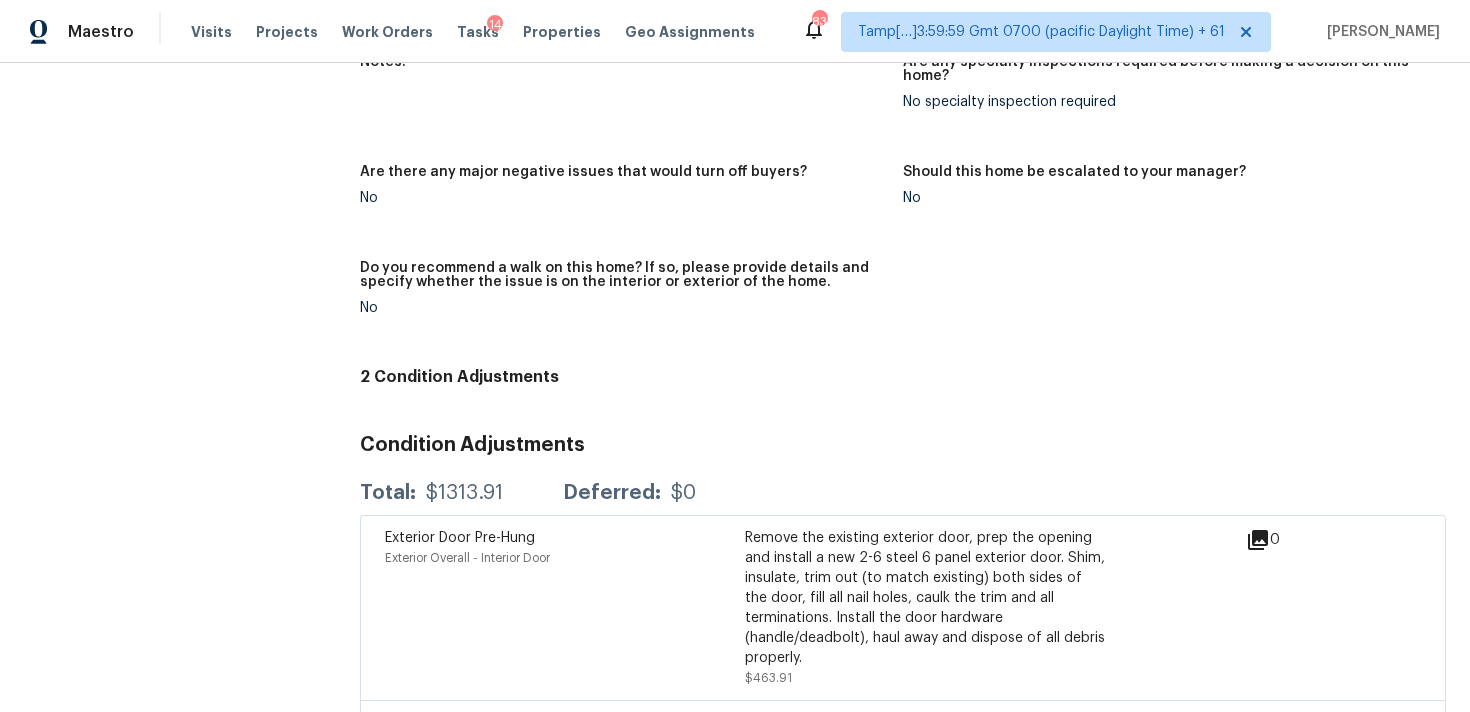 scroll, scrollTop: 4973, scrollLeft: 0, axis: vertical 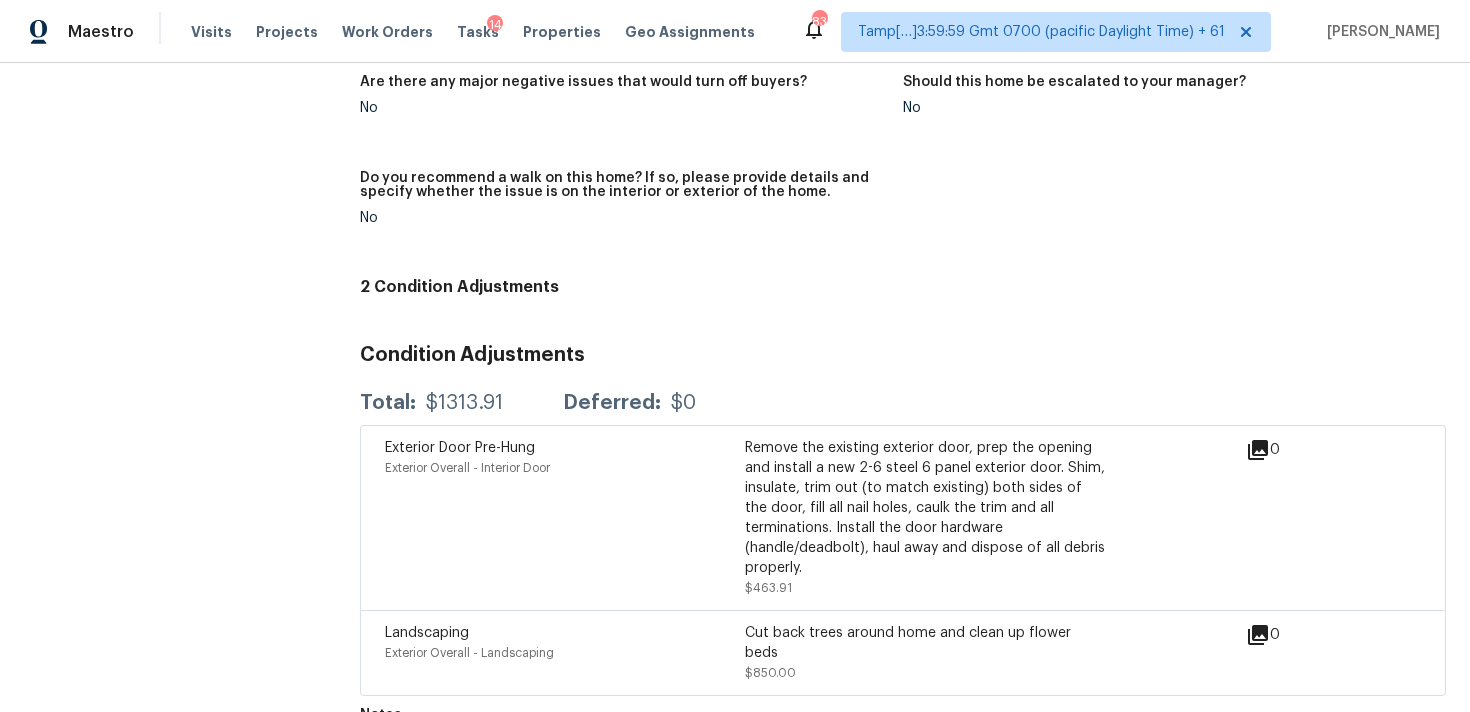 click on "Do you recommend a walk on this home? If so, please provide details and specify whether the issue is on the interior or exterior of the home." at bounding box center [623, 191] 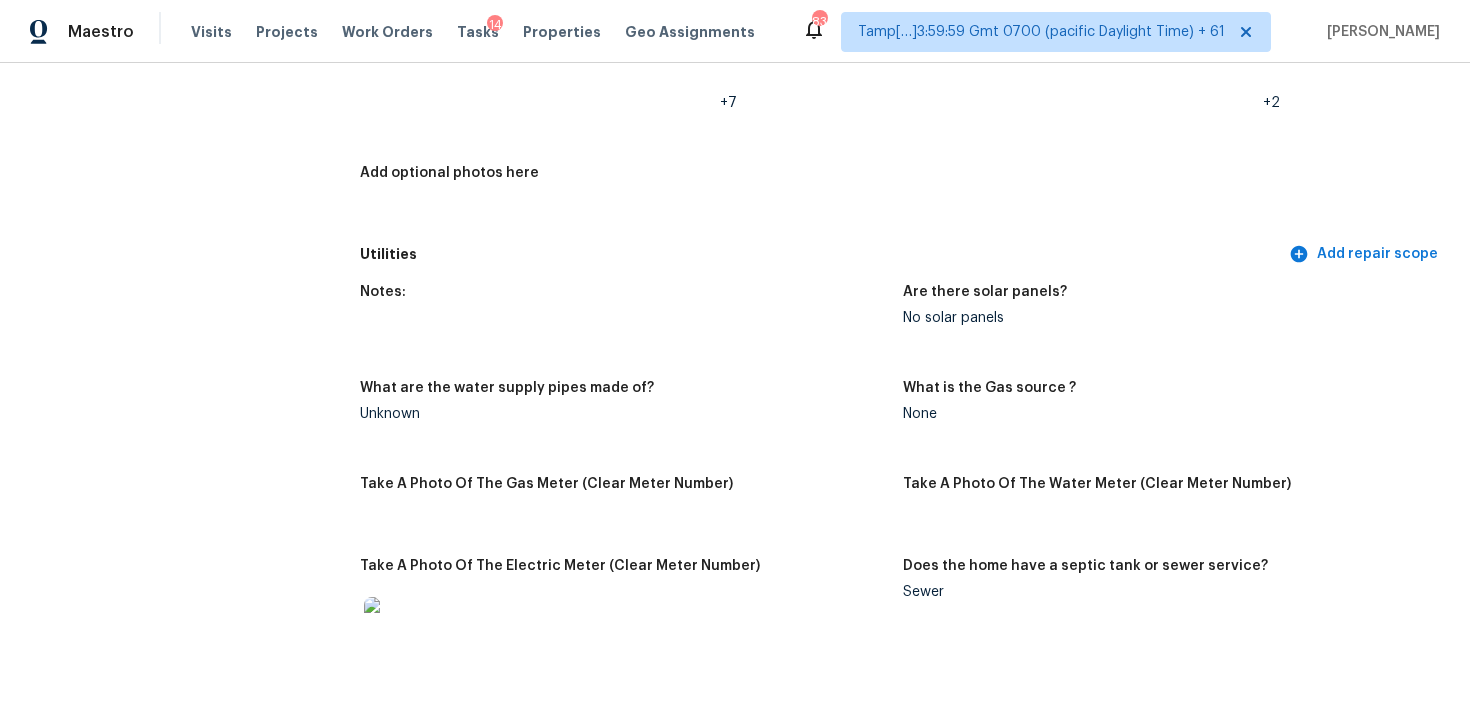 click on "Notes:" at bounding box center [631, 321] 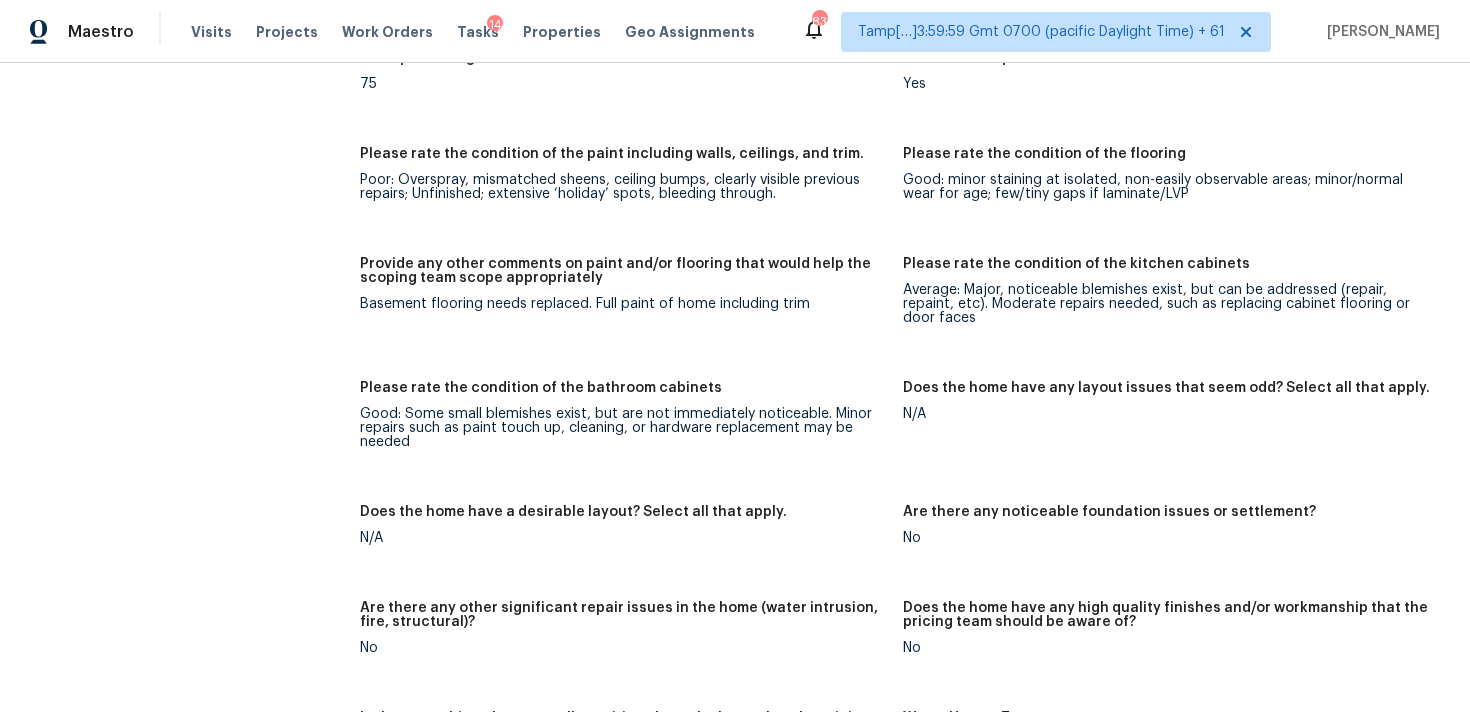 click on "Please rate the condition of the paint including walls, ceilings, and trim. Poor: Overspray, mismatched sheens, ceiling bumps, clearly visible previous repairs; Unfinished; extensive ‘holiday’ spots, bleeding through." at bounding box center (631, 190) 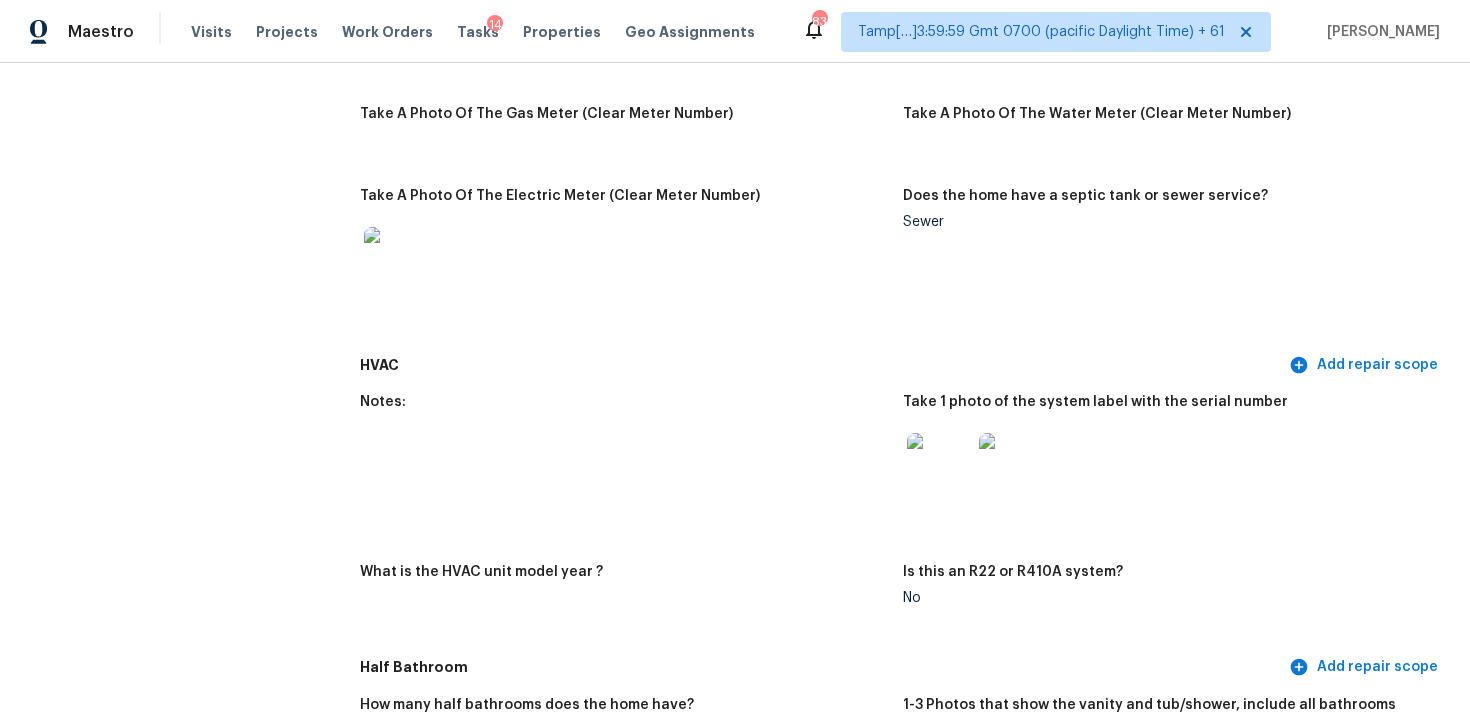 scroll, scrollTop: 1428, scrollLeft: 0, axis: vertical 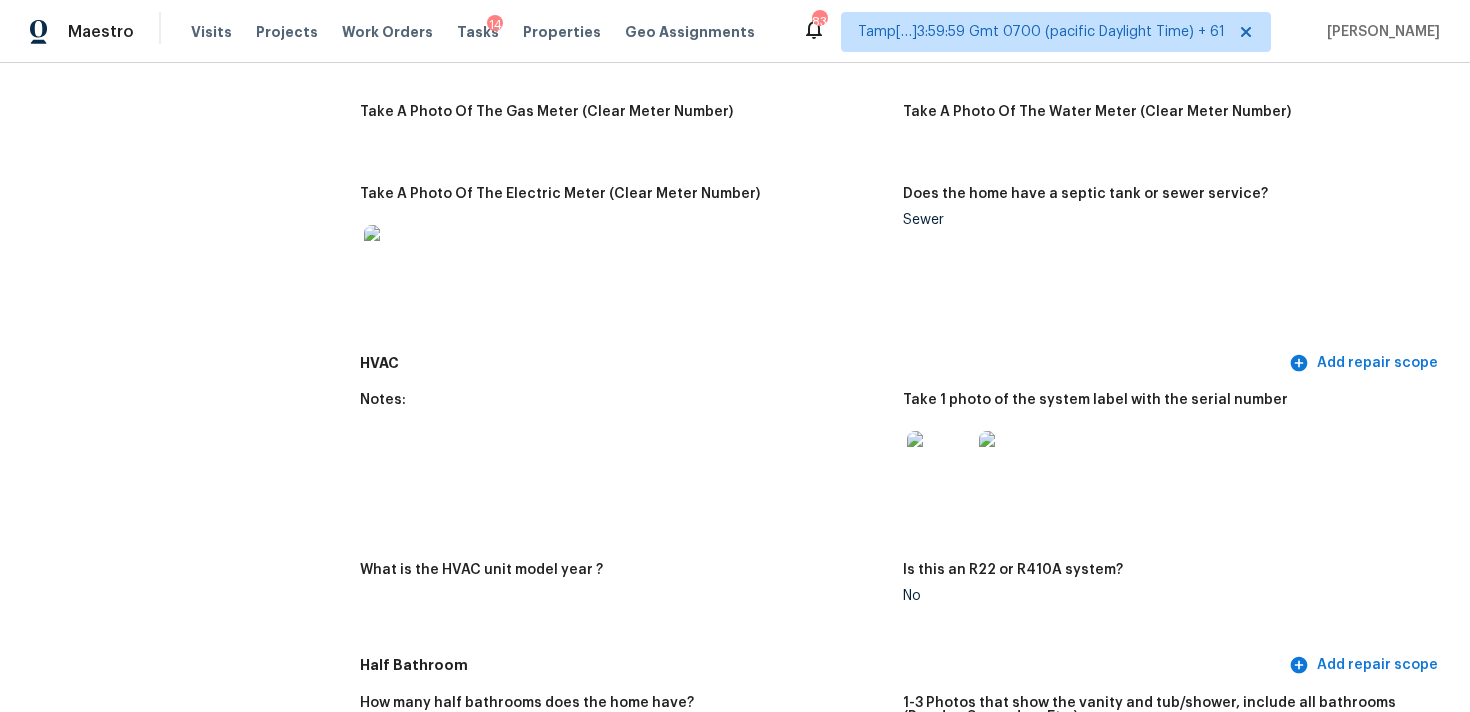 click on "HVAC" at bounding box center (822, 363) 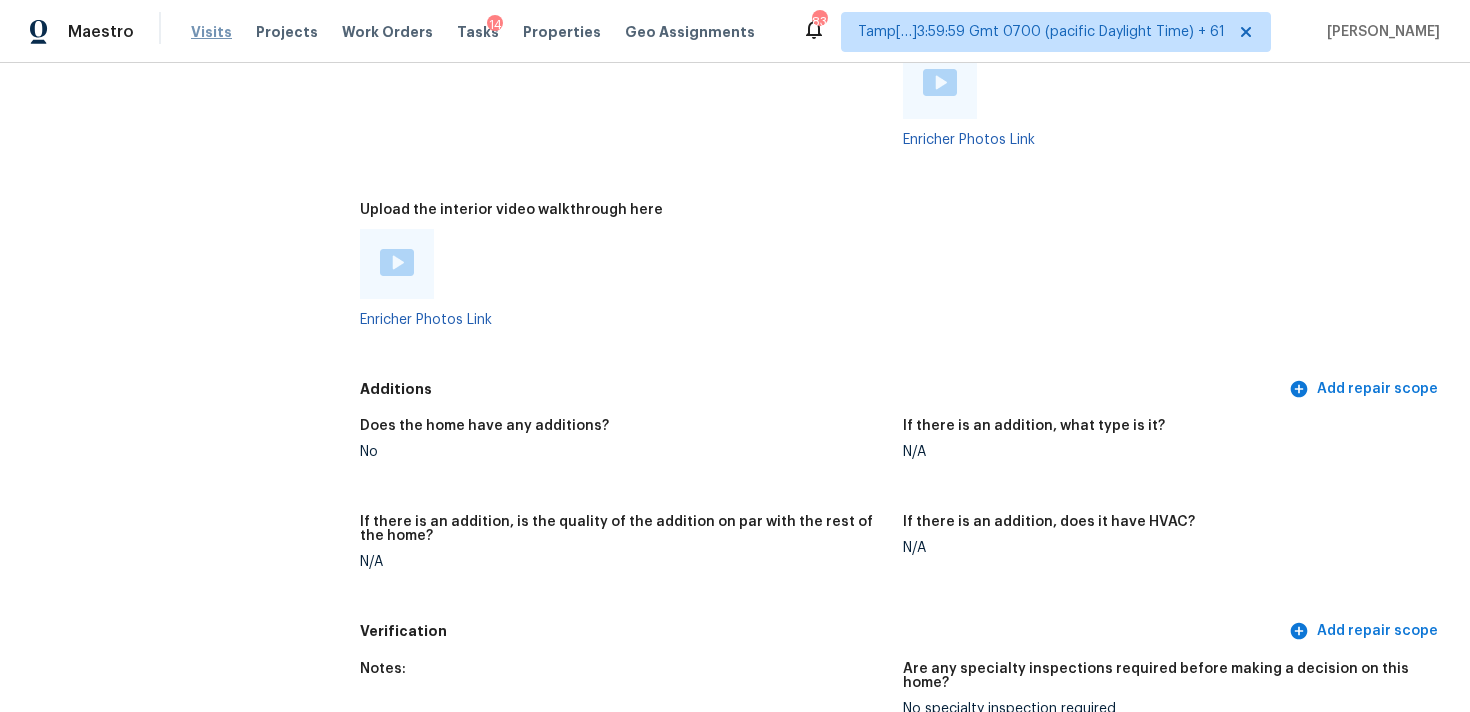 click on "Visits" at bounding box center (211, 32) 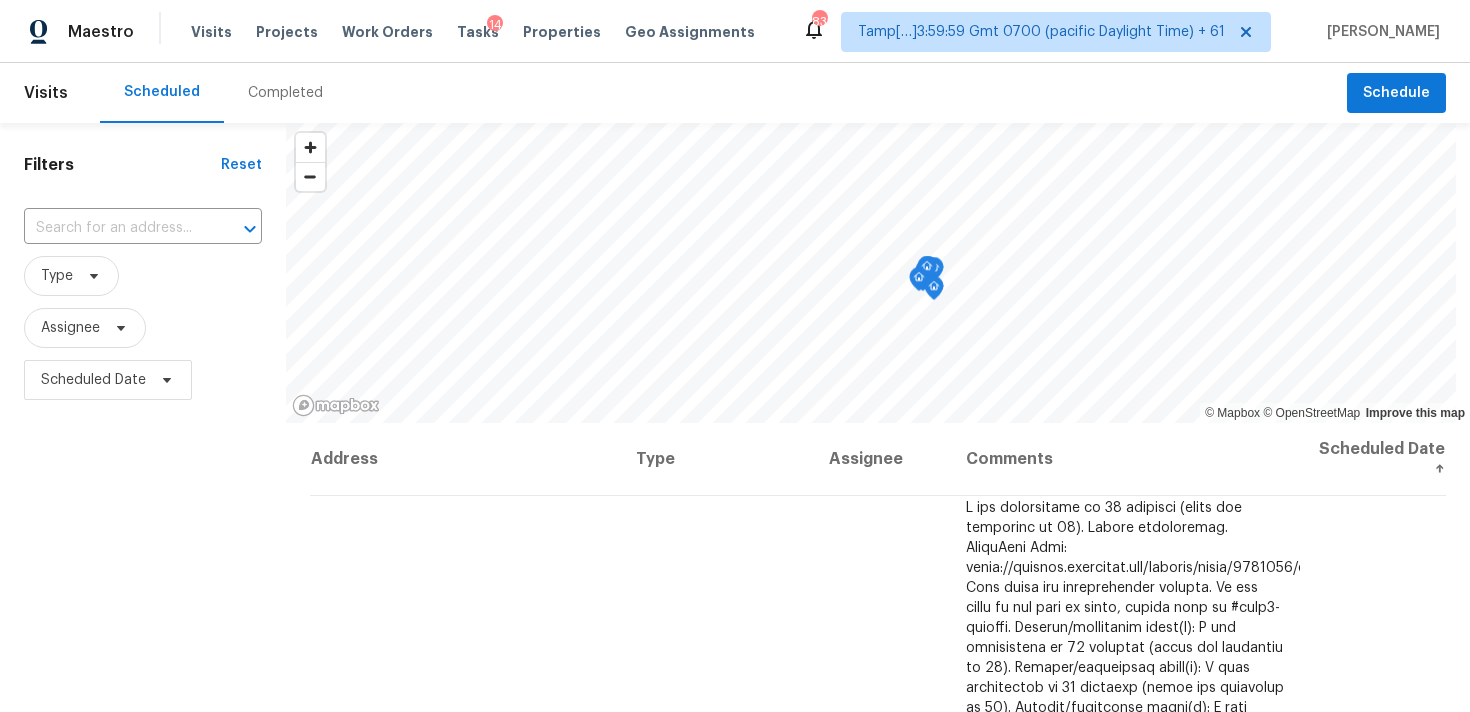 click on "Completed" at bounding box center (285, 93) 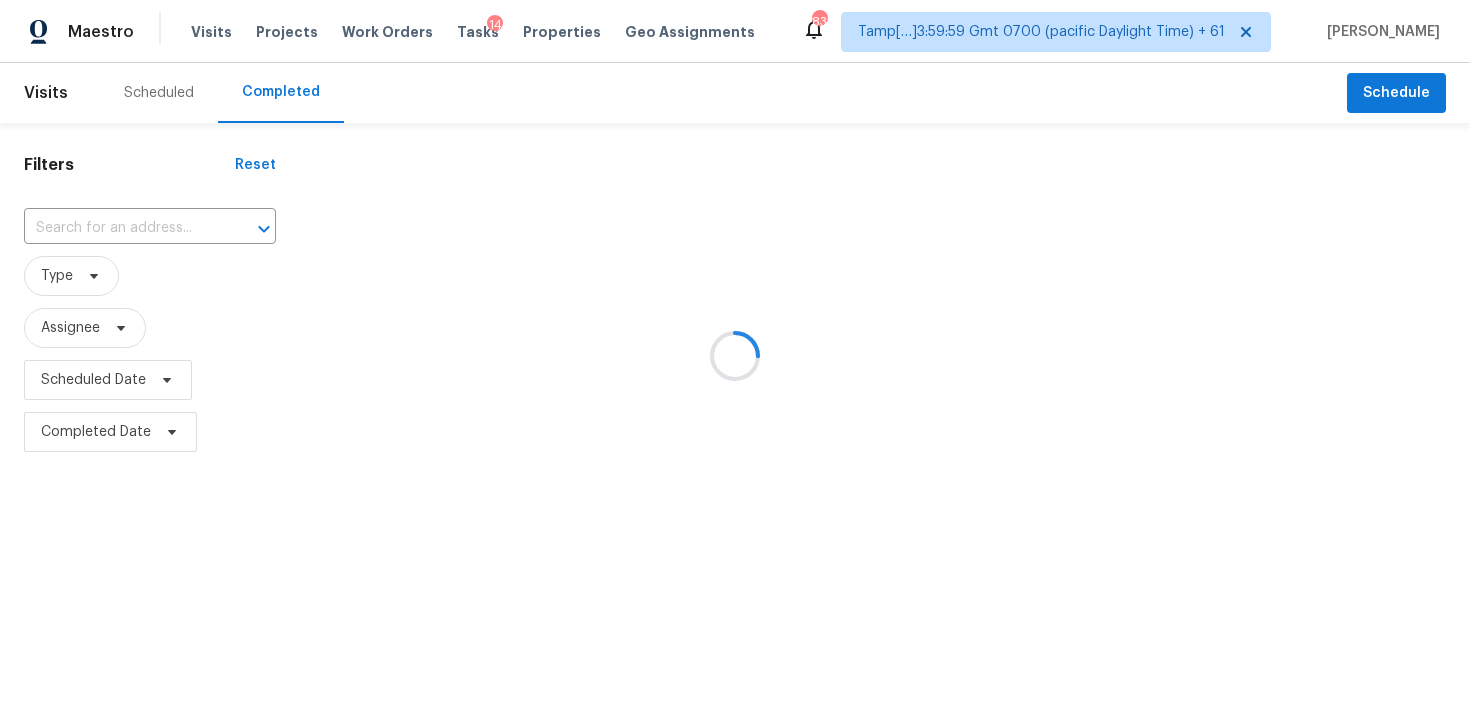 click at bounding box center [735, 356] 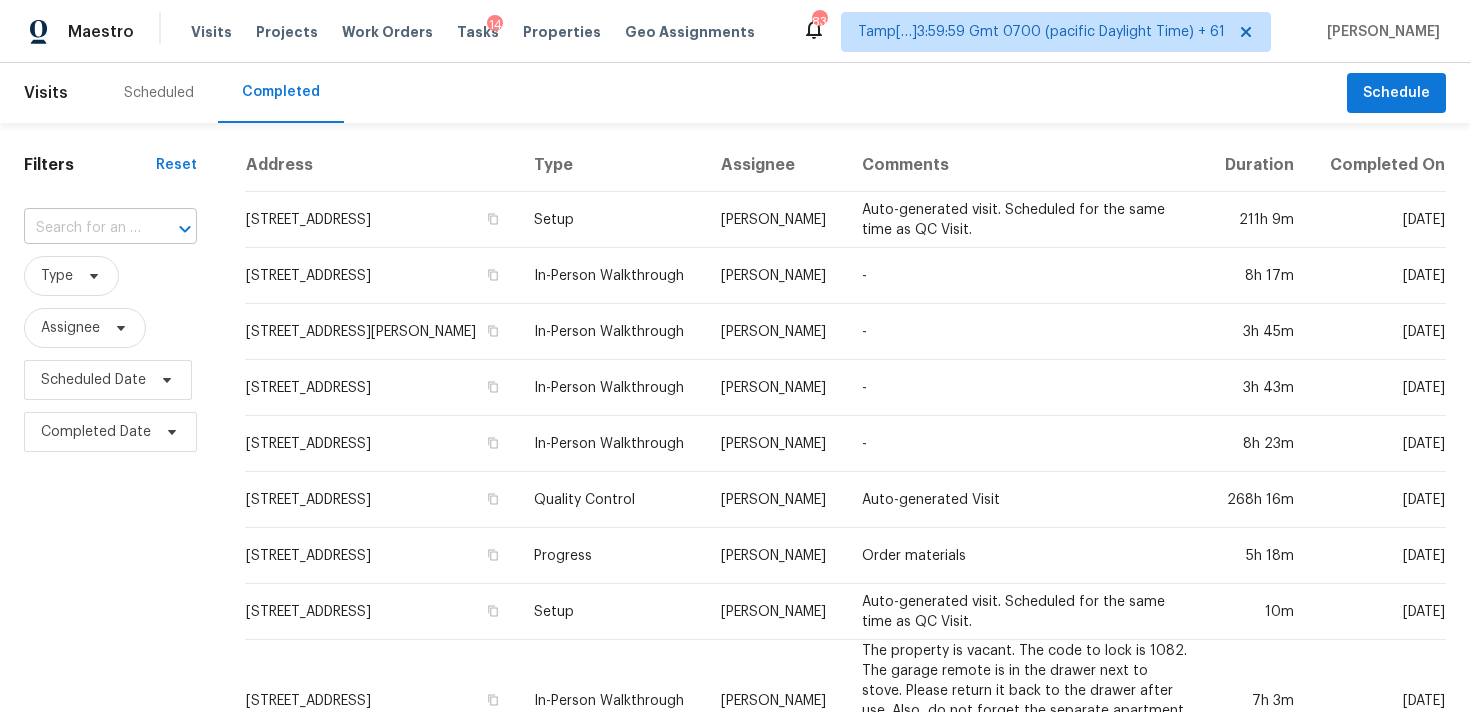 click at bounding box center [82, 228] 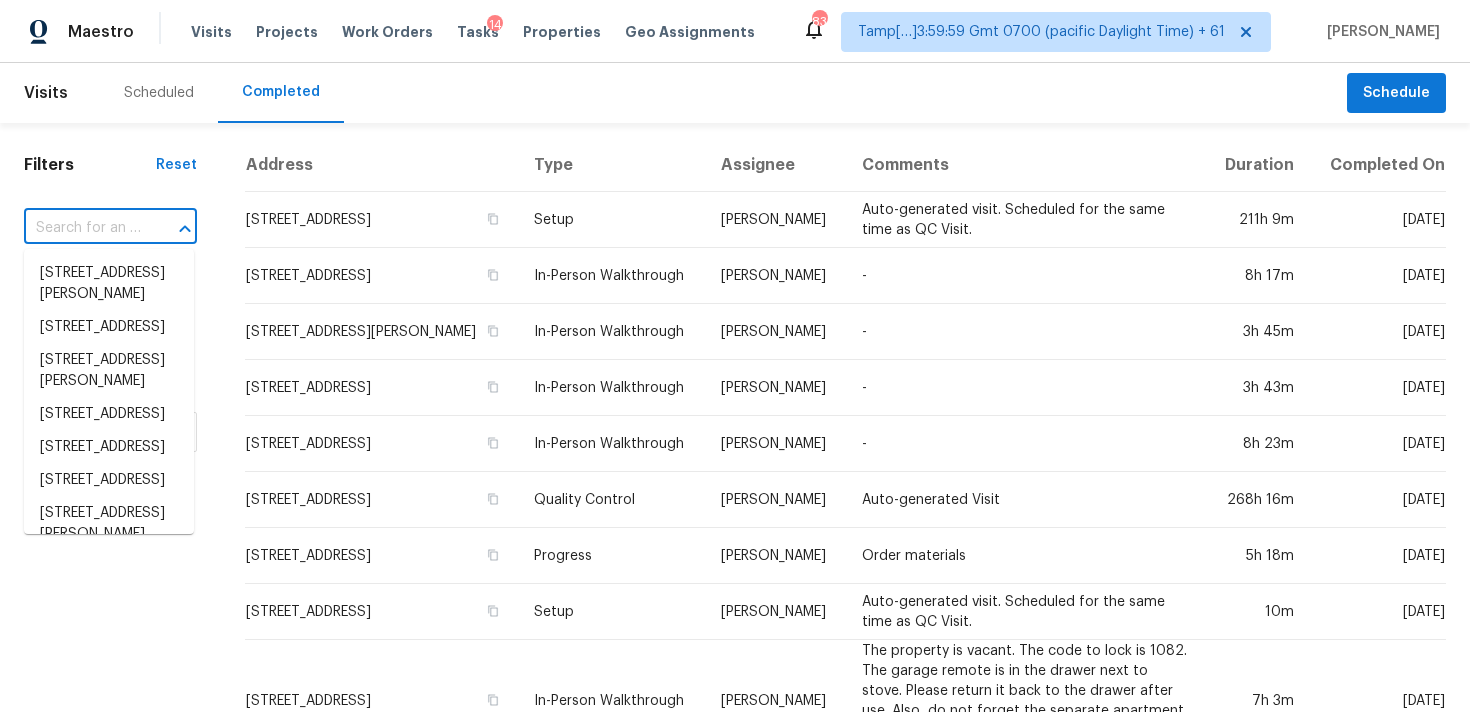 paste on "1312 Independence St Unit 2, Lakewood, CO 80215" 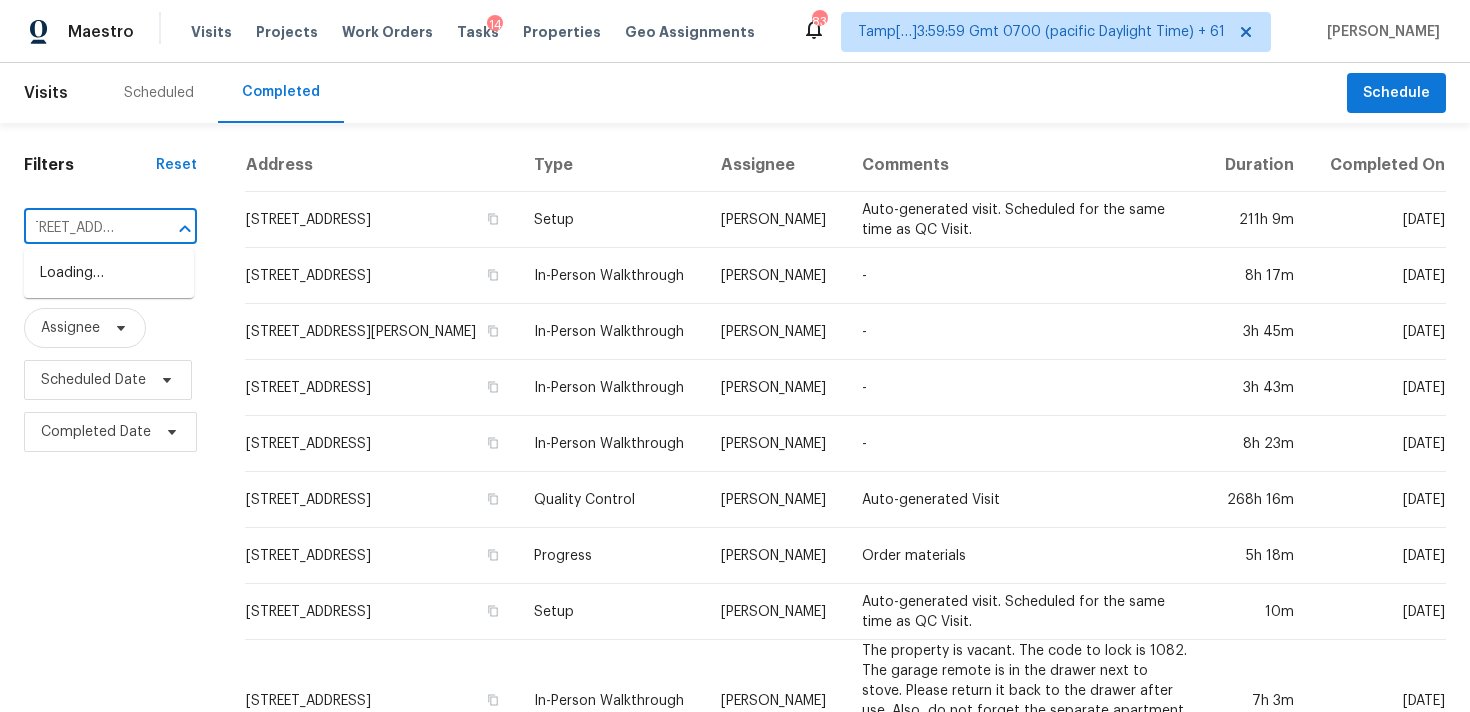 scroll, scrollTop: 0, scrollLeft: 41, axis: horizontal 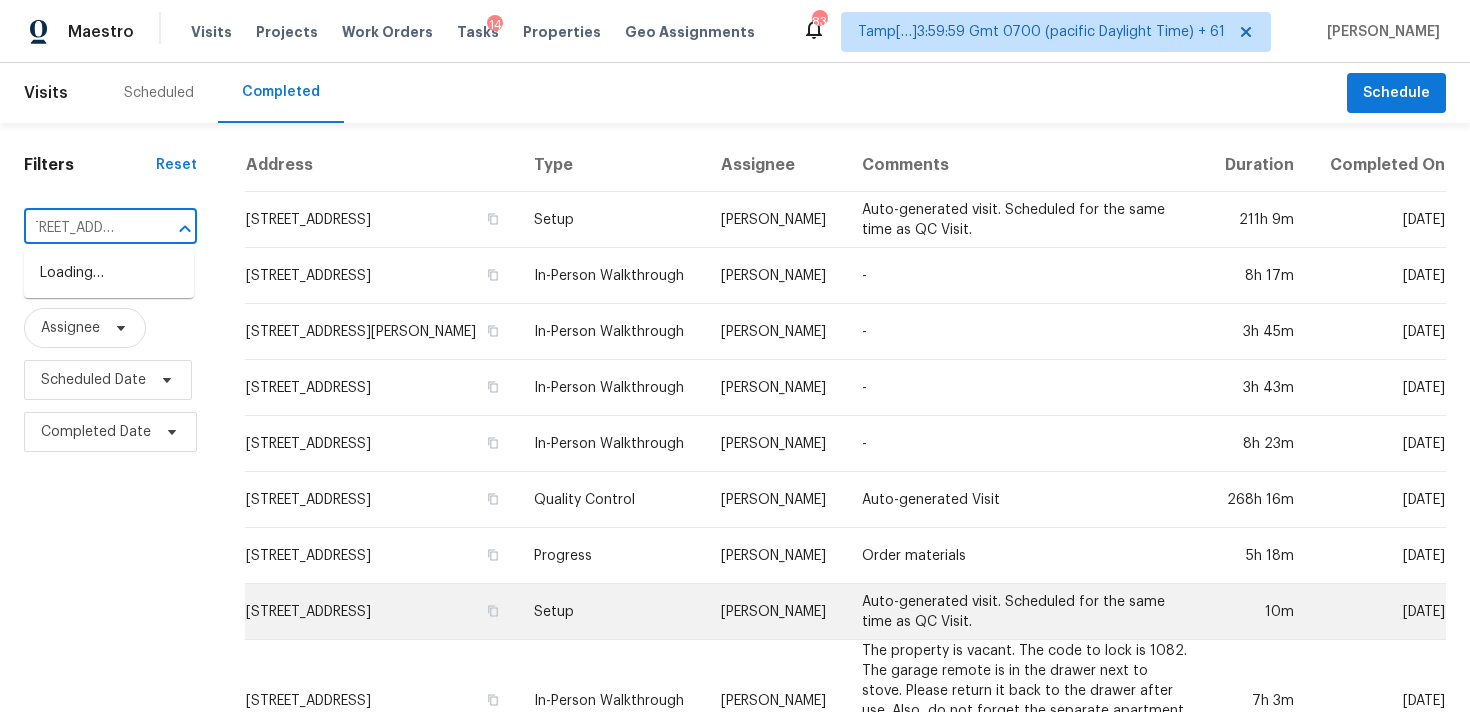type on "1312 Independence St" 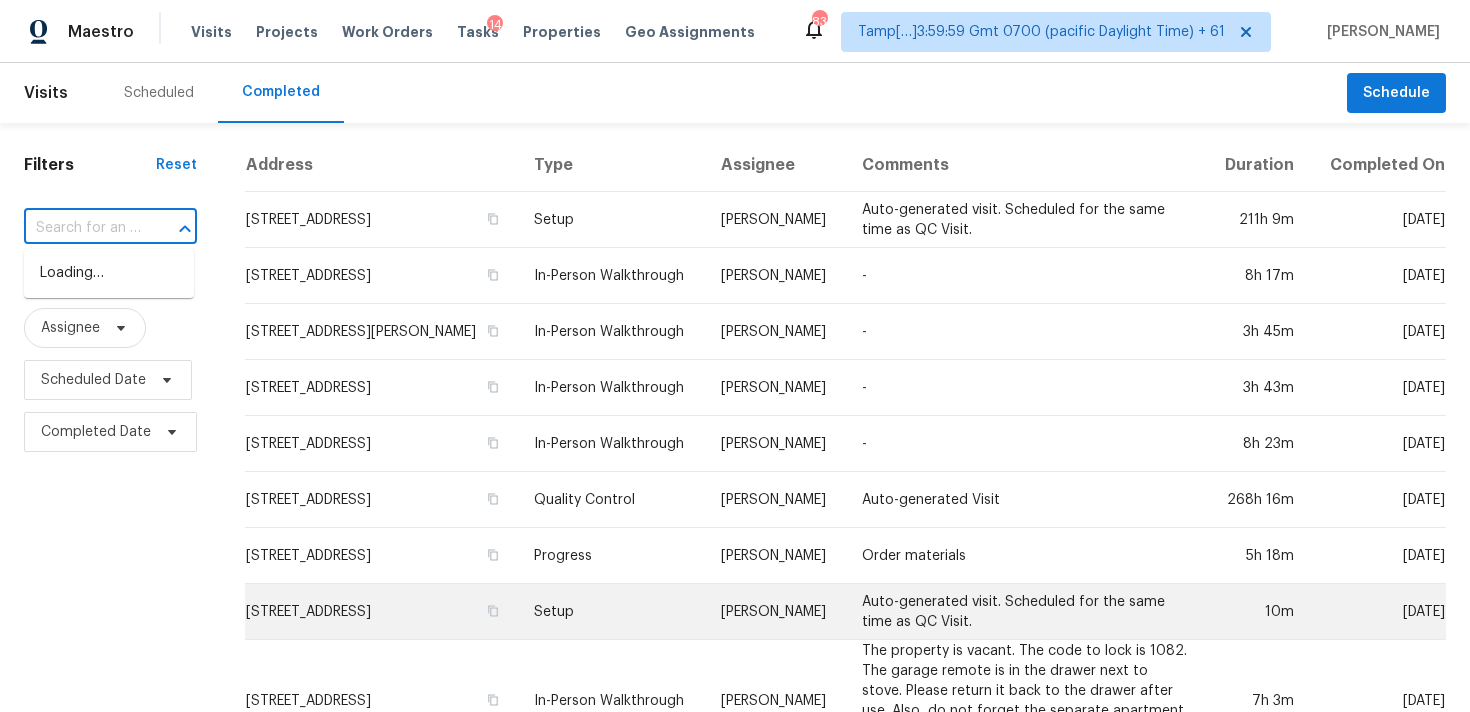 scroll, scrollTop: 0, scrollLeft: 0, axis: both 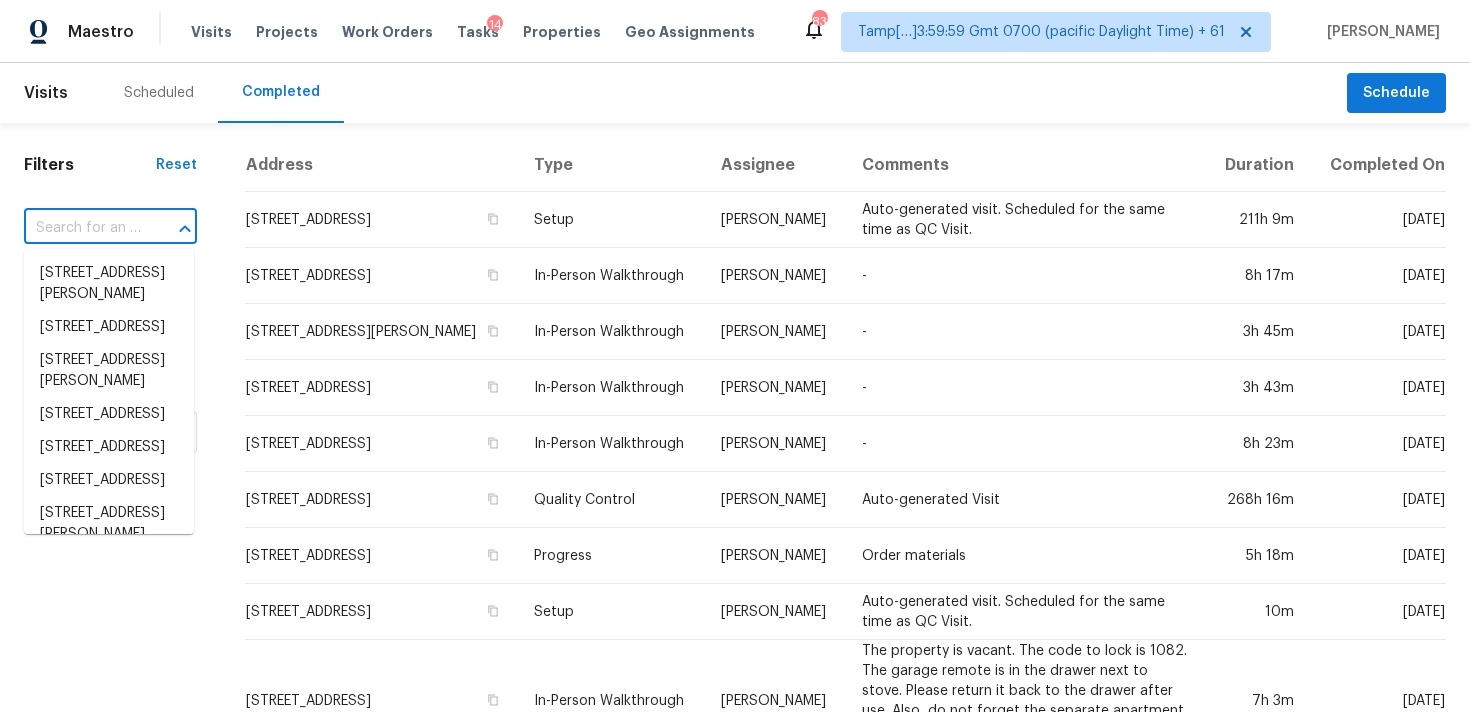 click at bounding box center [82, 228] 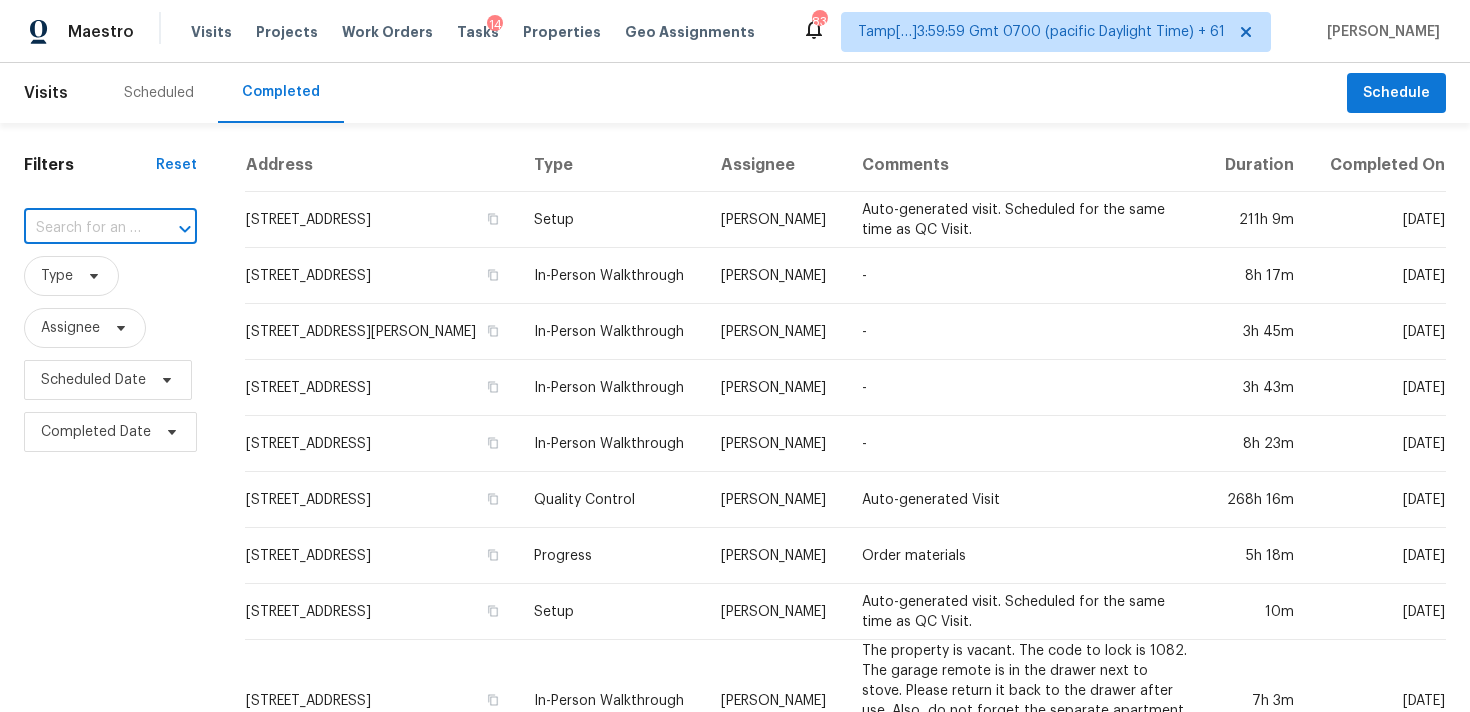 paste on "1312 Independence St Unit 2, Lakewood, CO 80215" 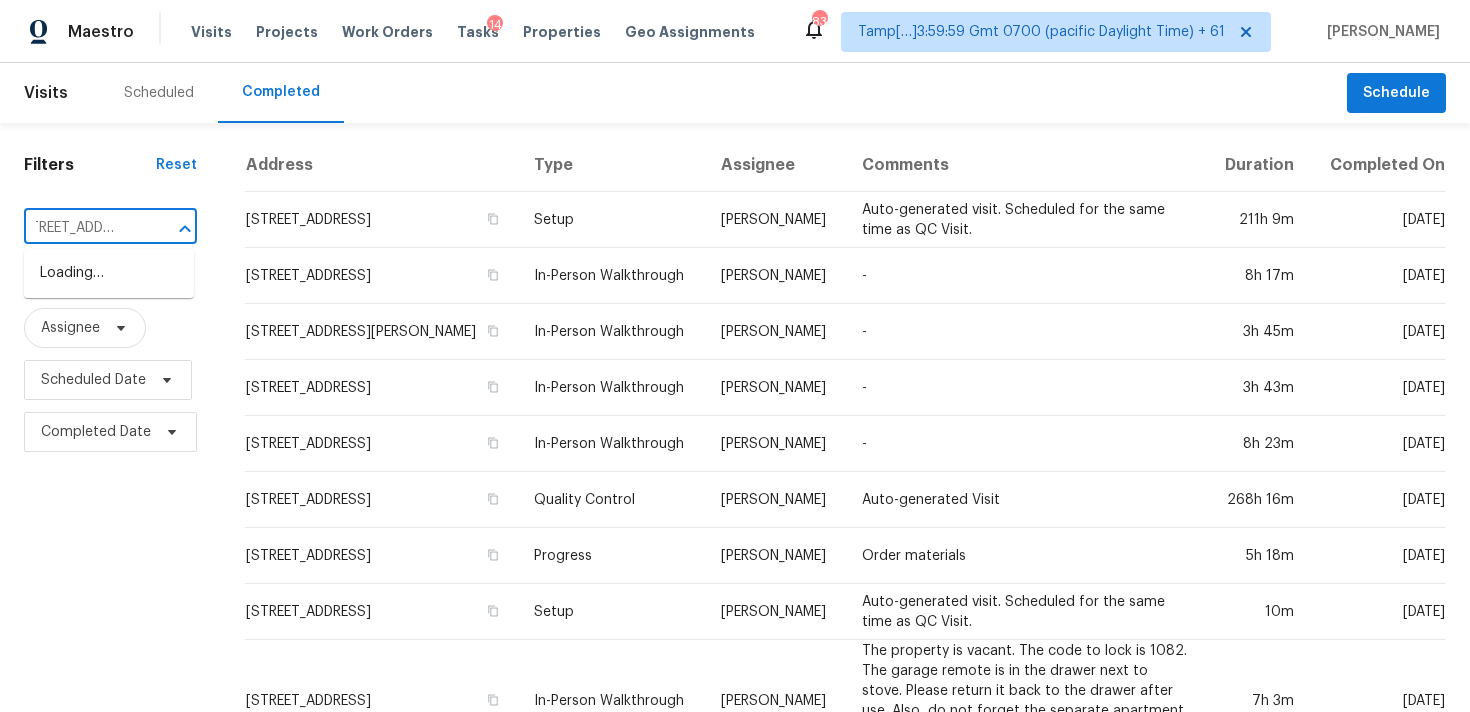 type on "1312 Independence St" 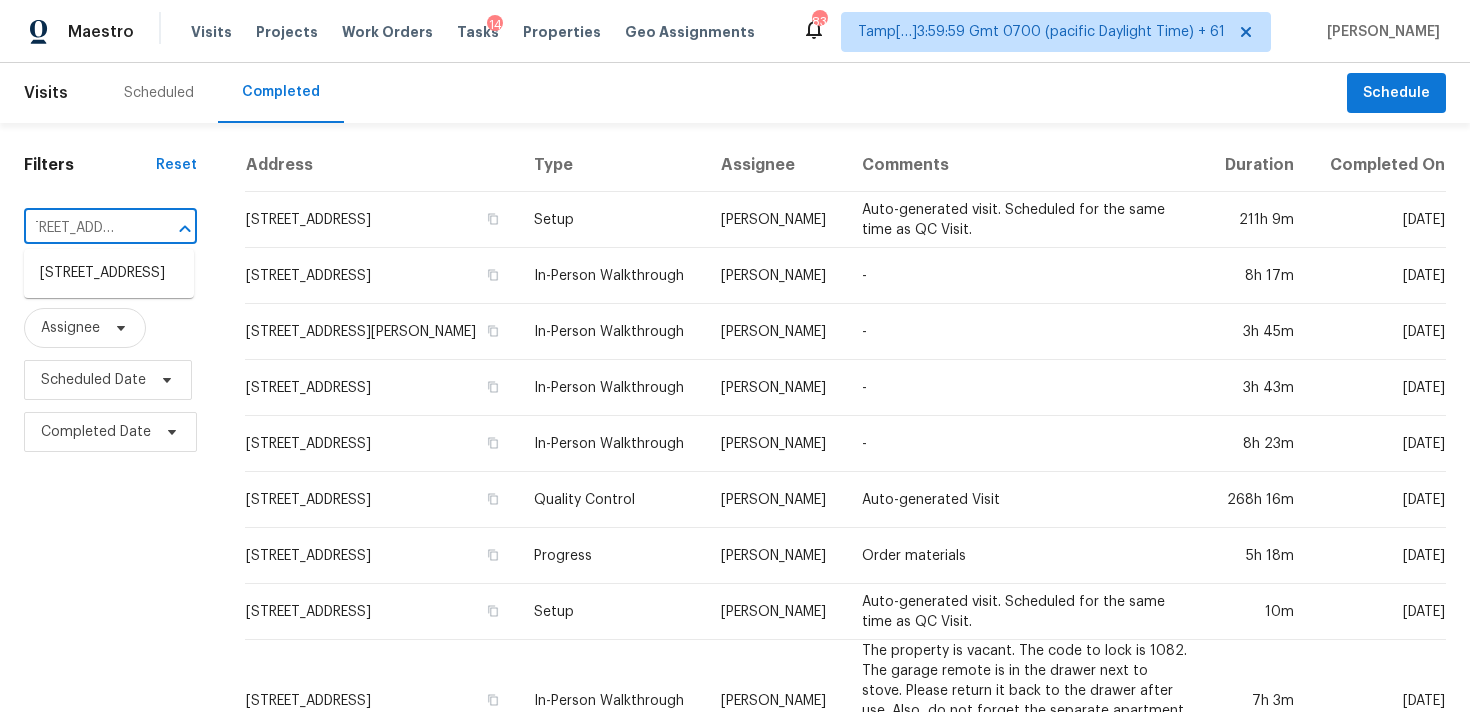scroll, scrollTop: 0, scrollLeft: 41, axis: horizontal 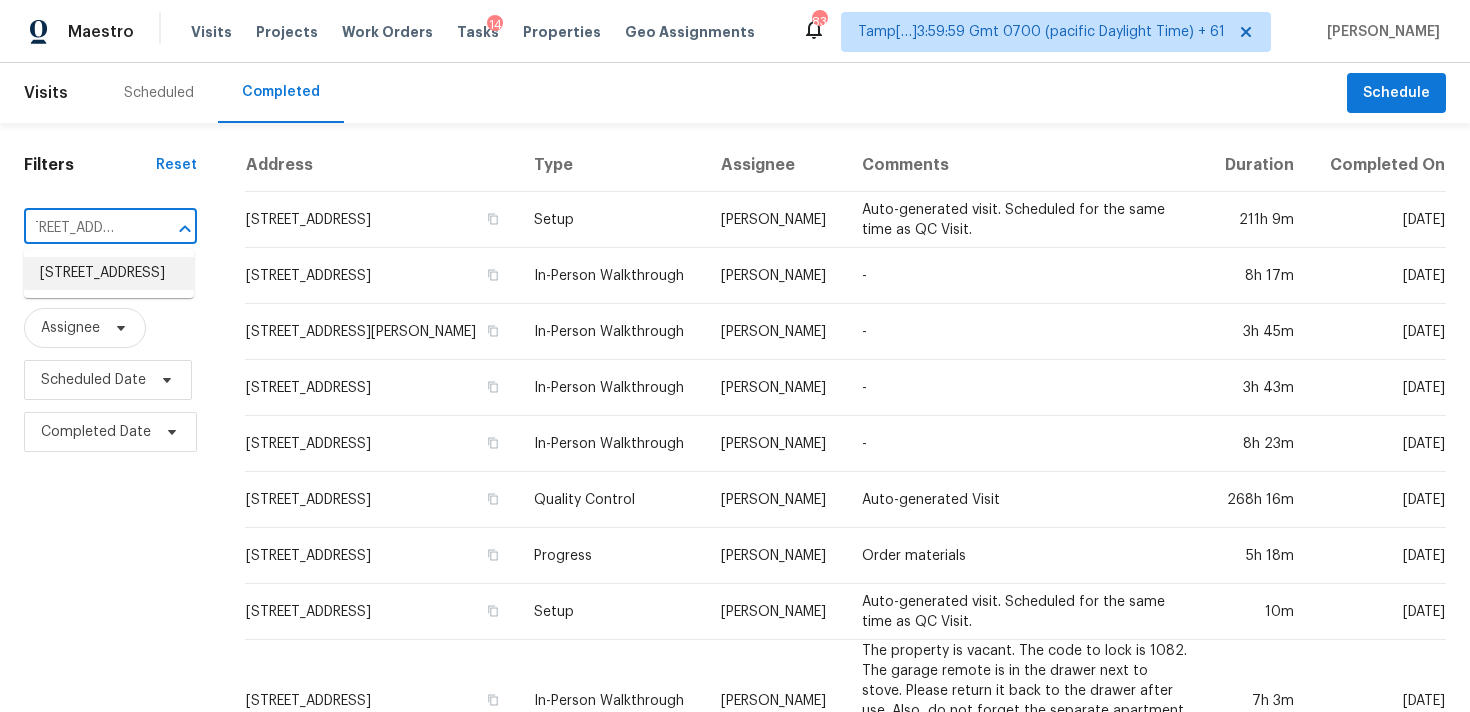 click on "1312 Independence St Unit 2, Lakewood, CO 80215" at bounding box center [109, 273] 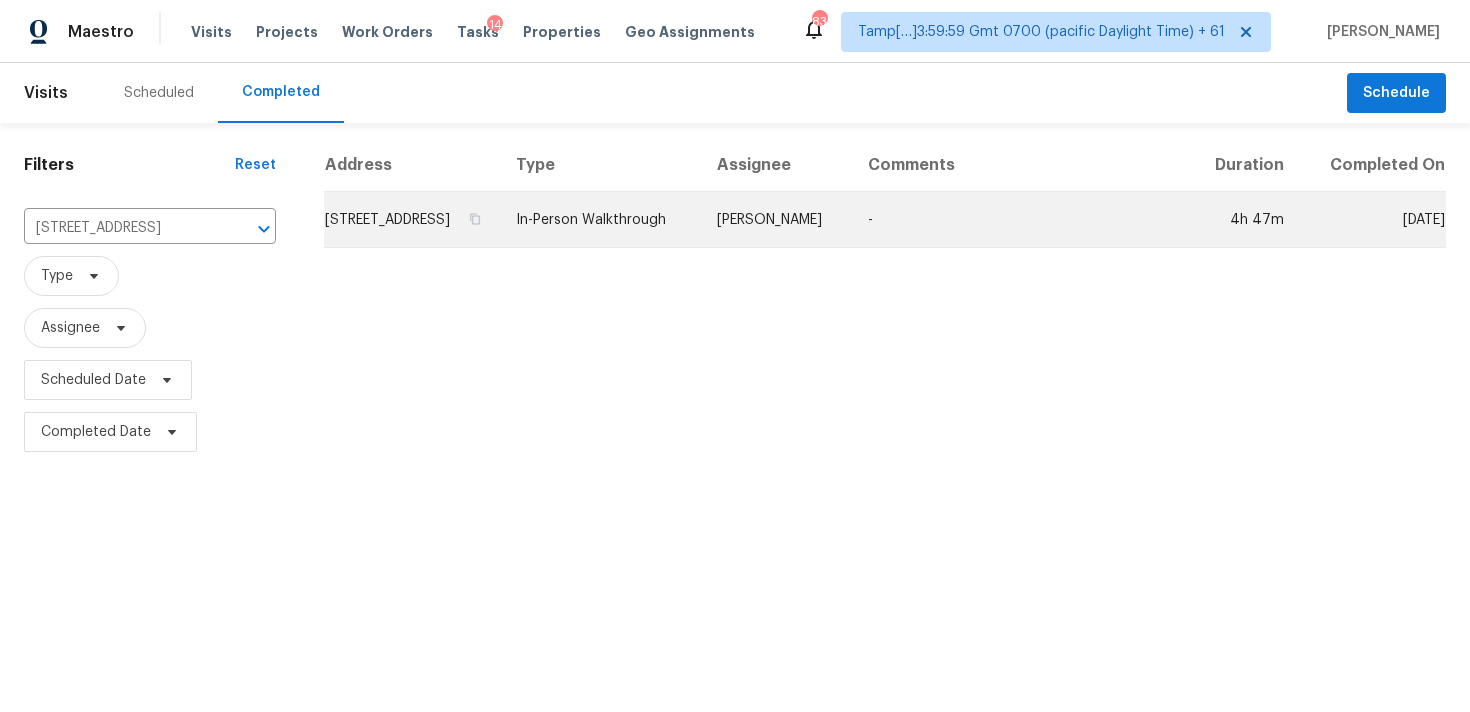 click on "1312 Independence St Unit 2, Lakewood, CO 80215" at bounding box center (412, 220) 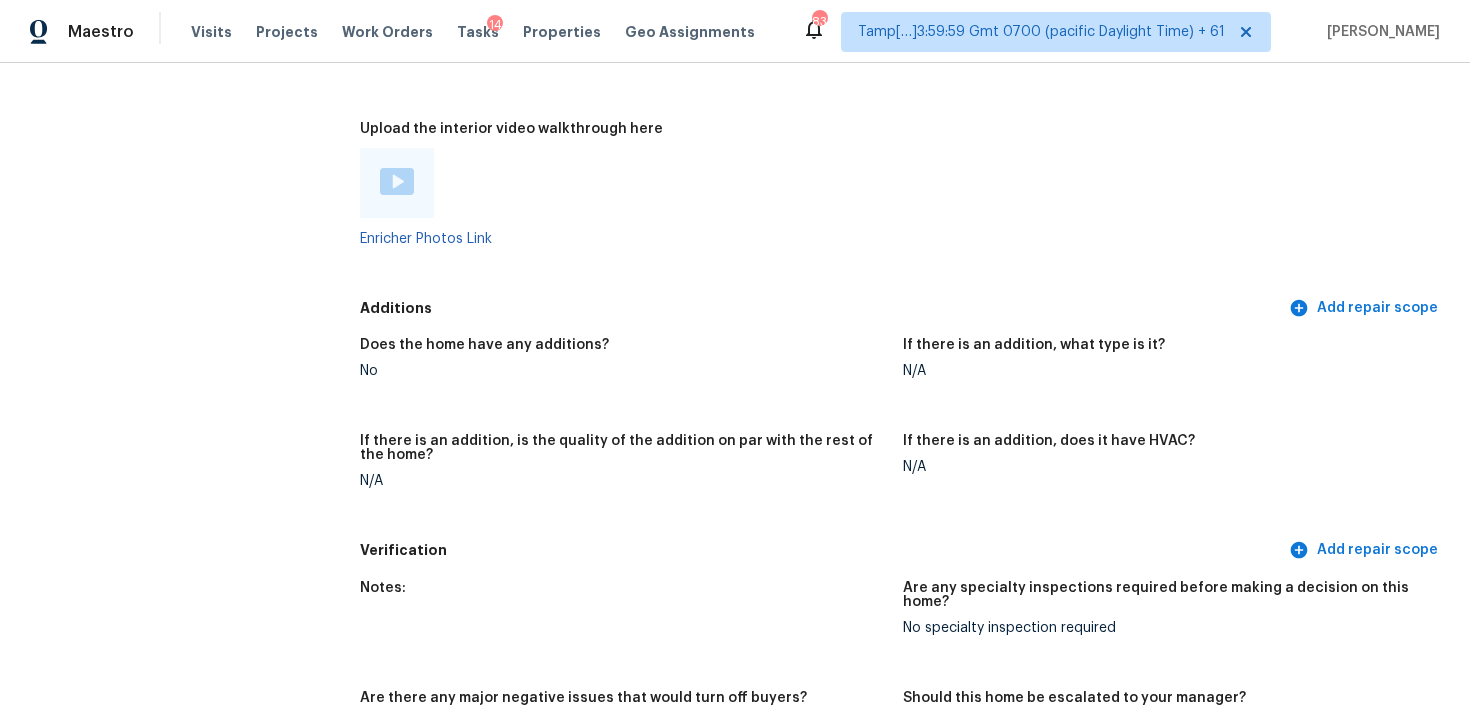 scroll, scrollTop: 4320, scrollLeft: 0, axis: vertical 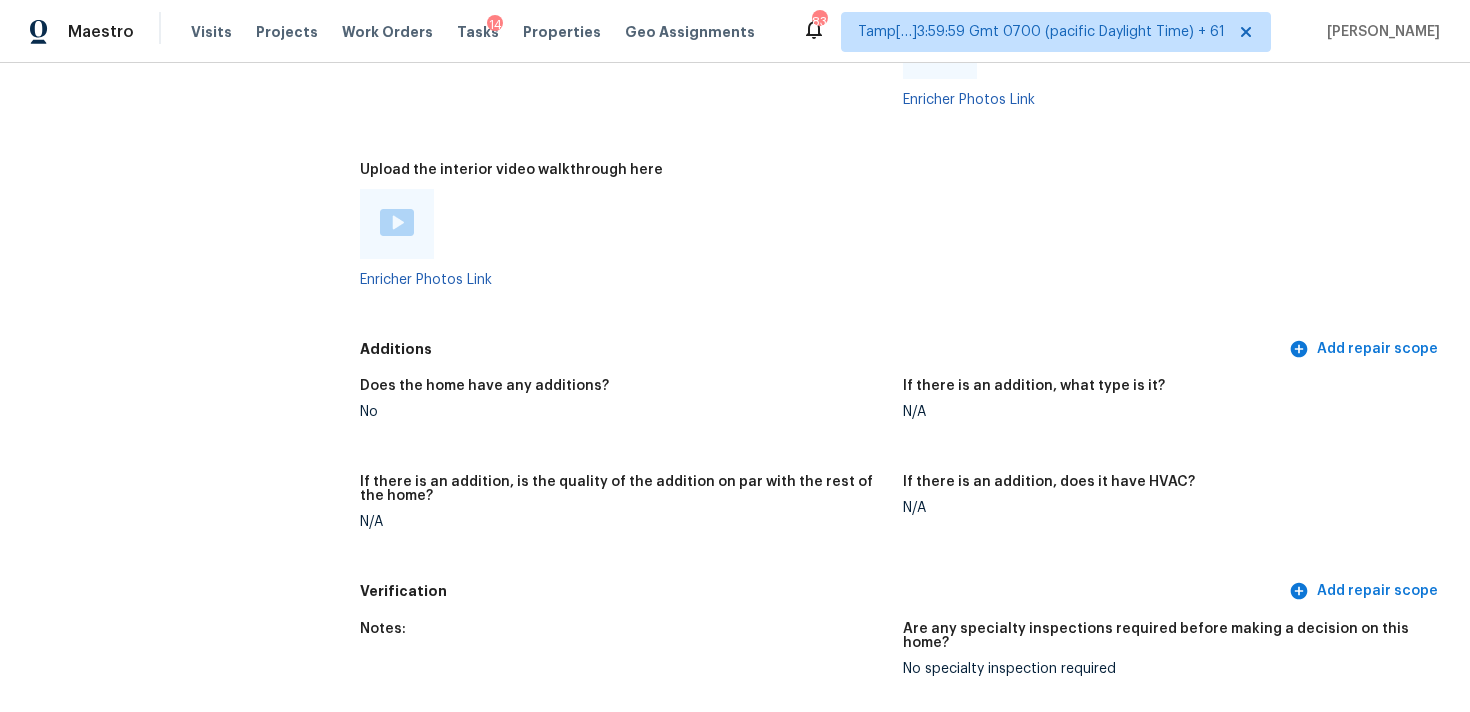 click at bounding box center (397, 222) 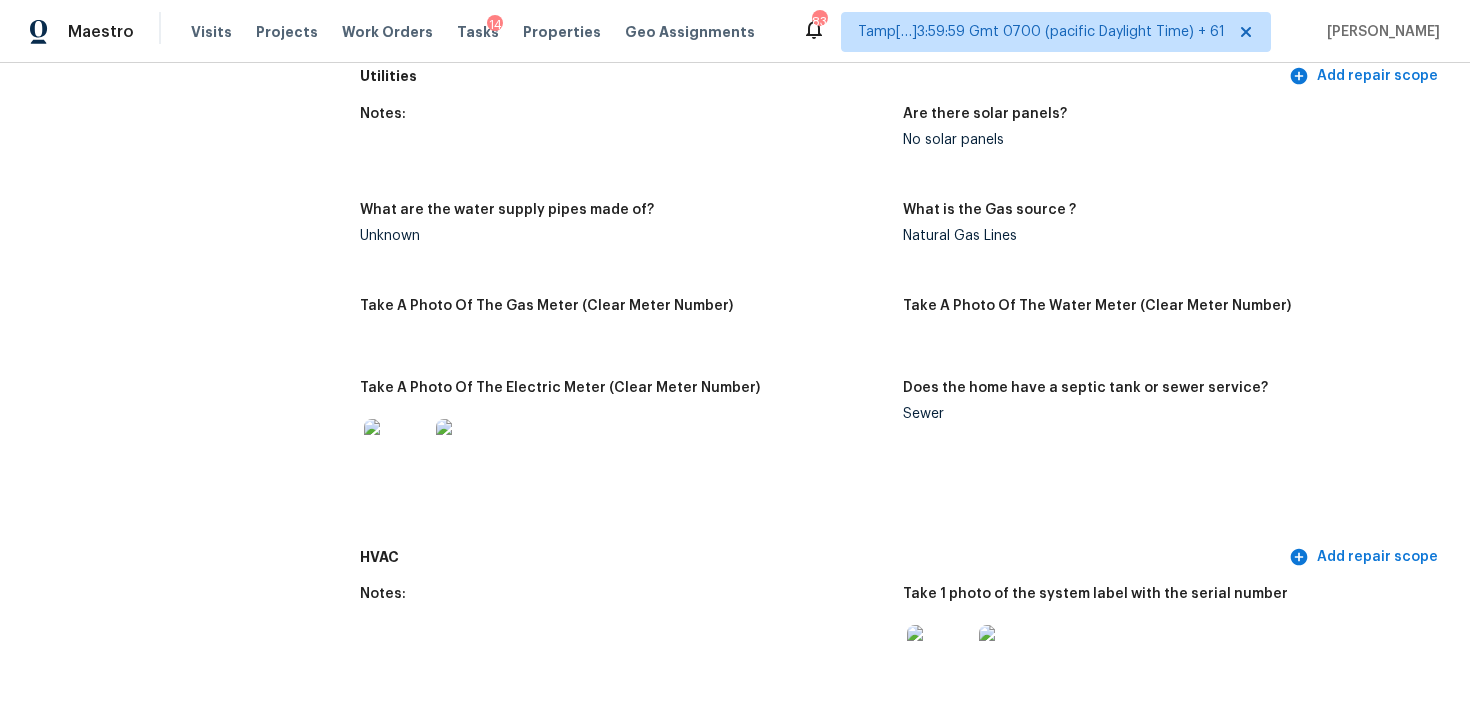 scroll, scrollTop: 505, scrollLeft: 0, axis: vertical 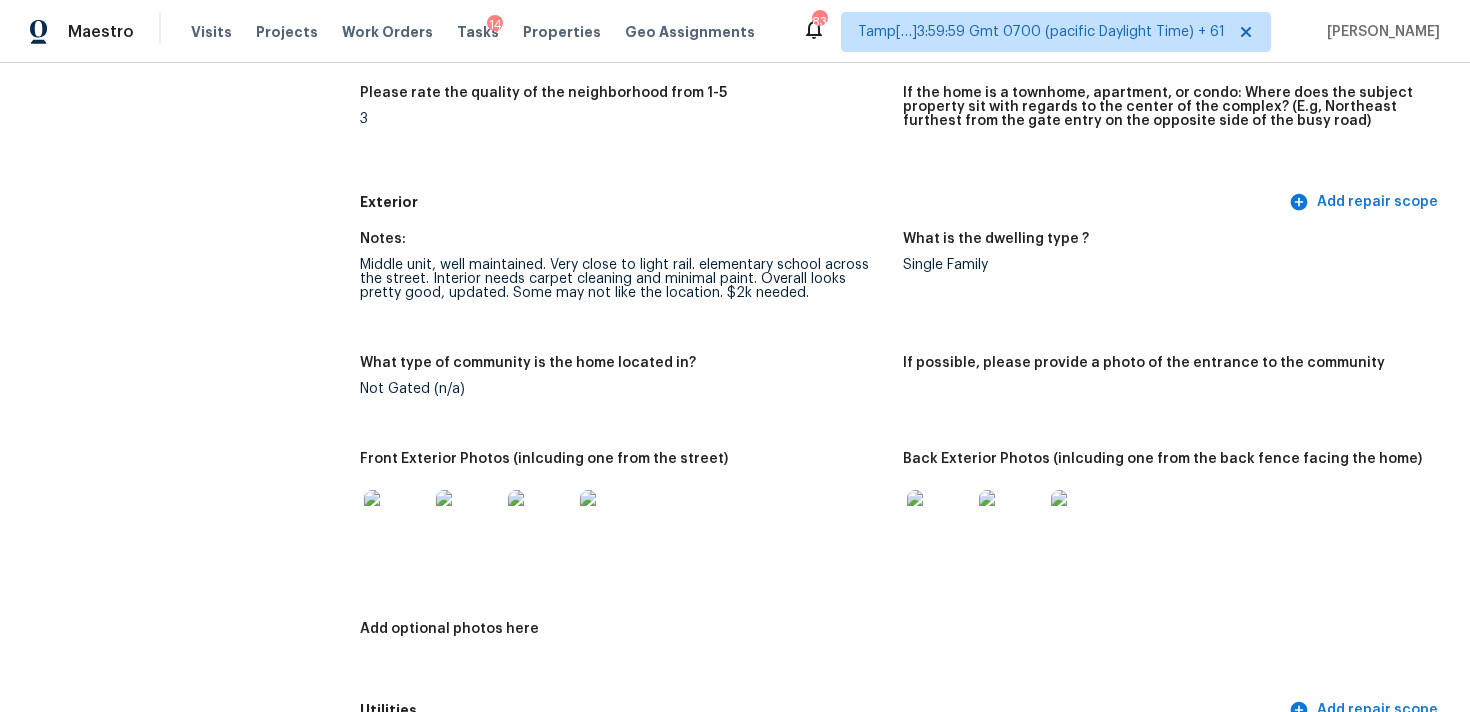 click at bounding box center [939, 522] 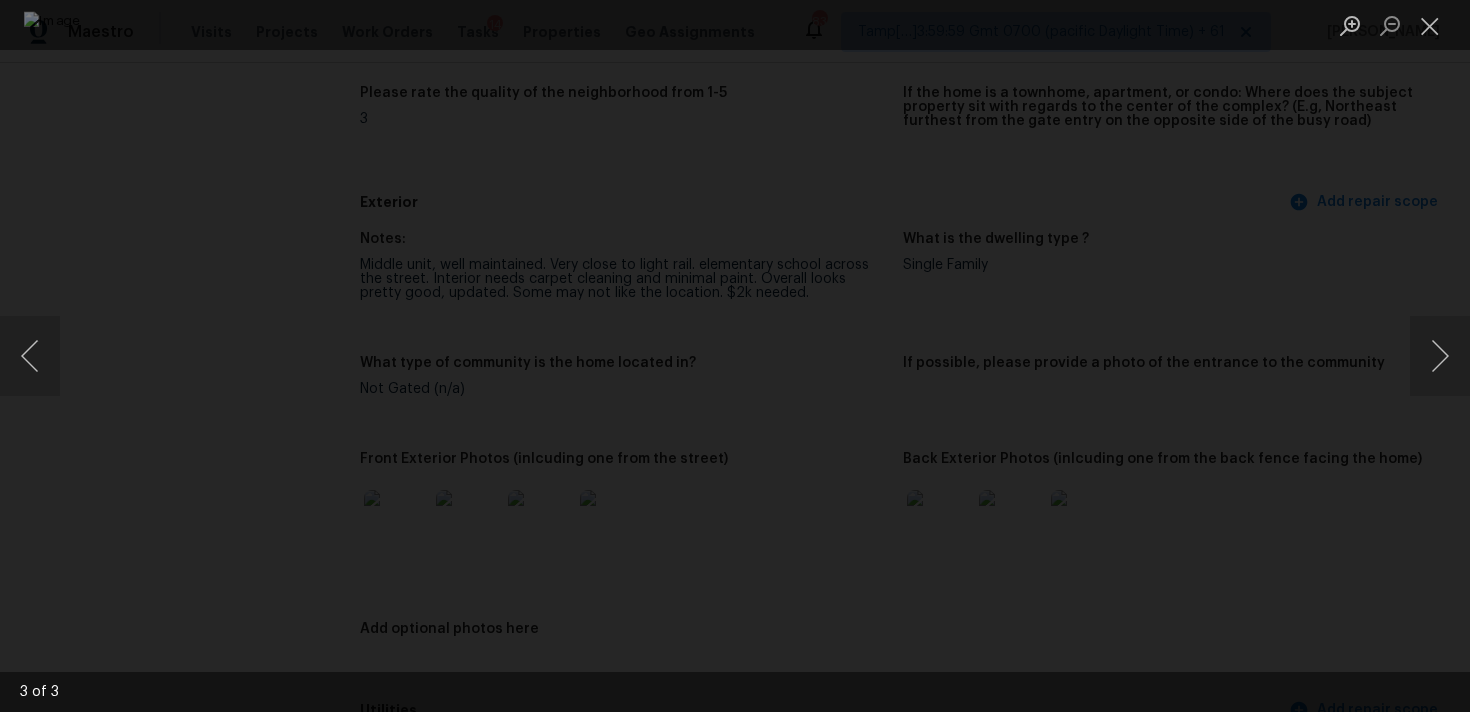 click at bounding box center (735, 356) 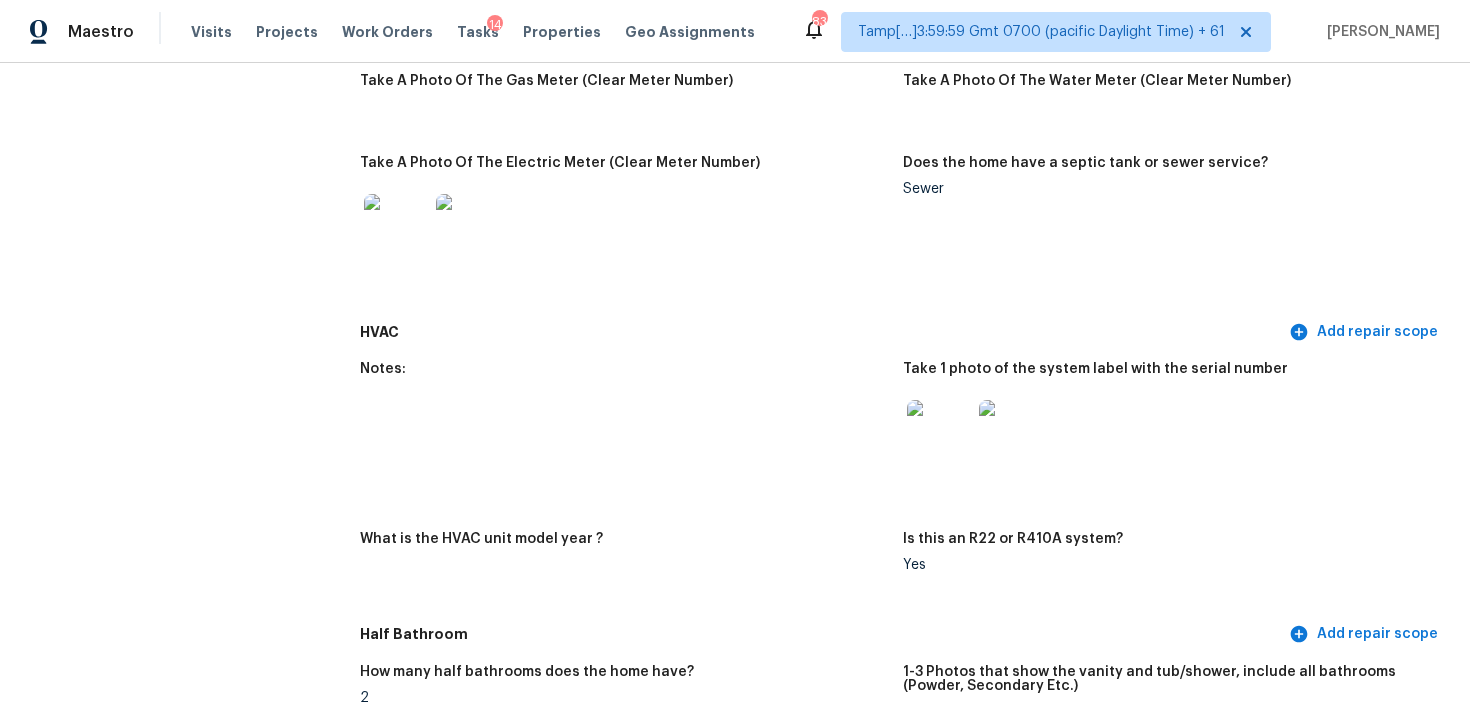 scroll, scrollTop: 1476, scrollLeft: 0, axis: vertical 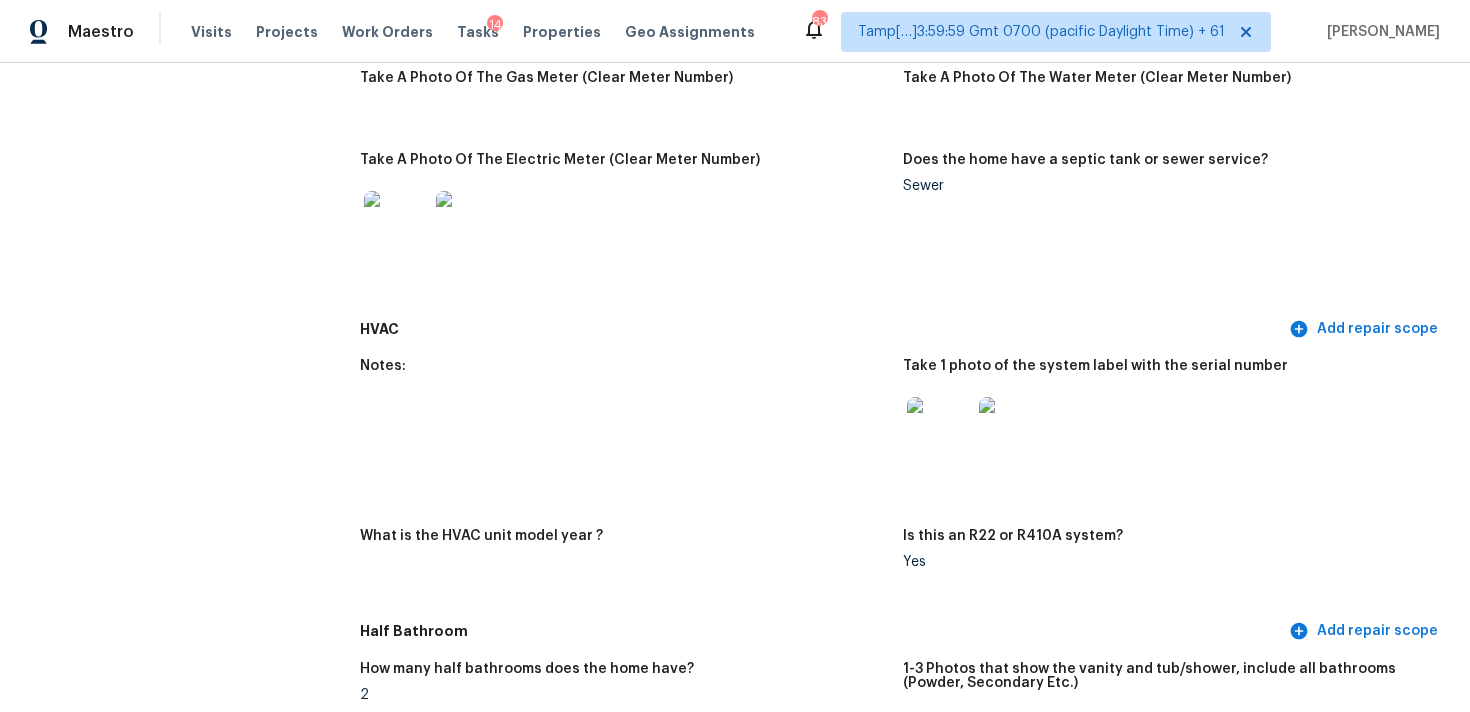click at bounding box center [939, 429] 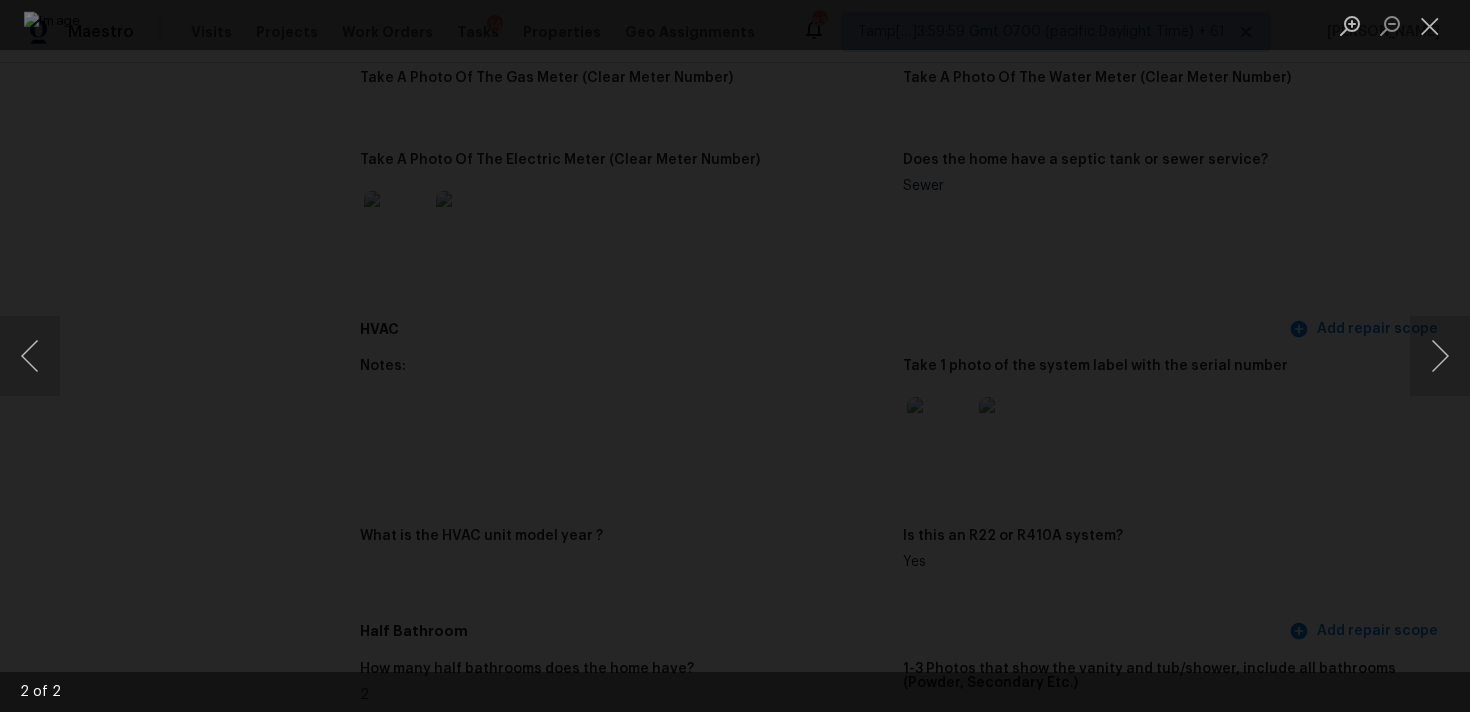 click at bounding box center [735, 356] 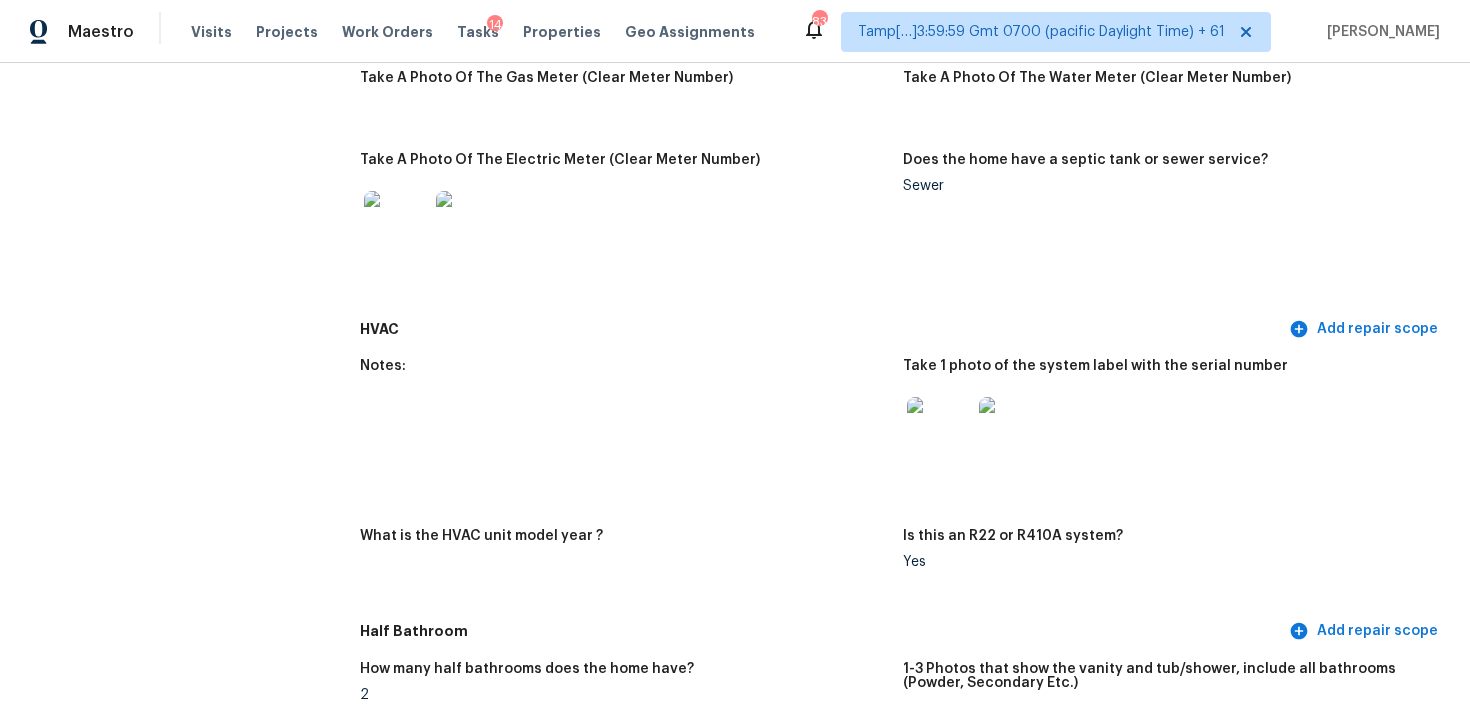 click on "Take A Photo Of The Electric Meter (Clear Meter Number)" at bounding box center (631, 226) 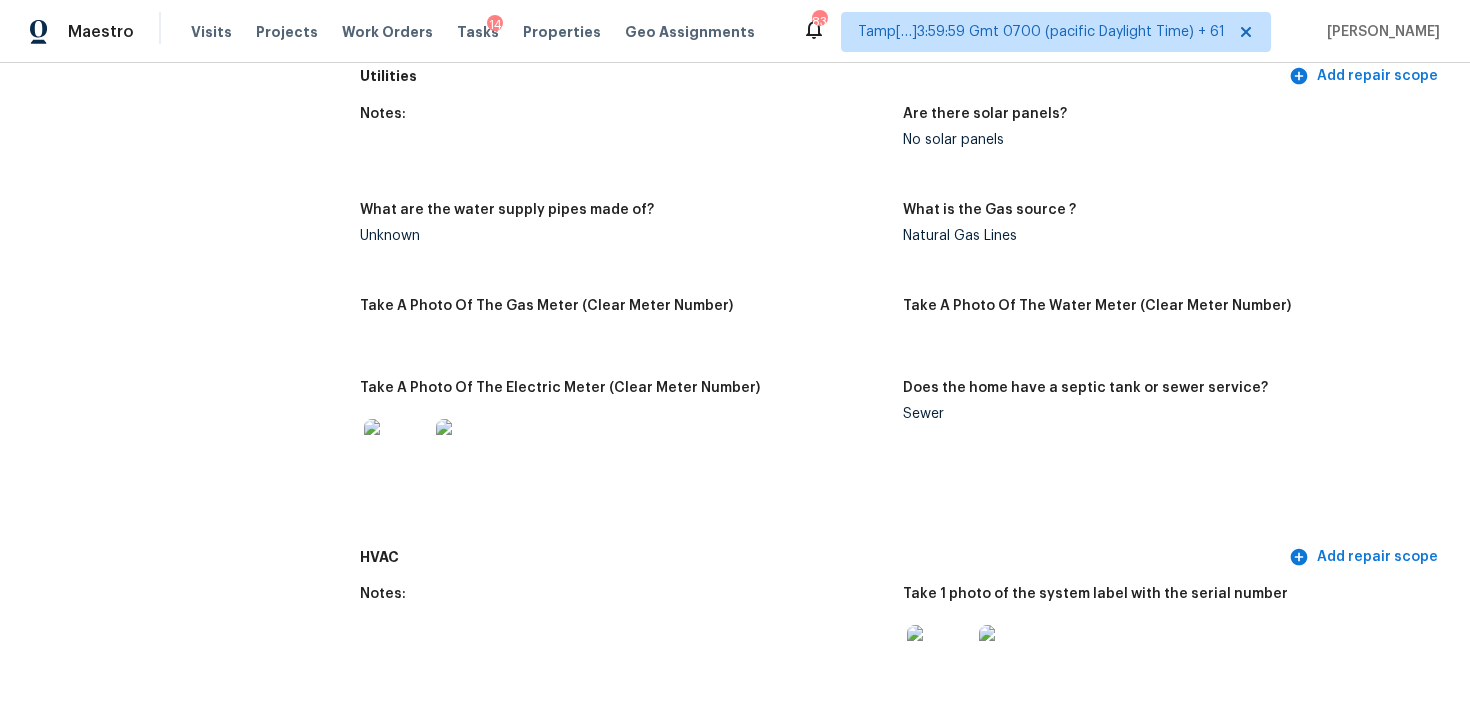scroll, scrollTop: 505, scrollLeft: 0, axis: vertical 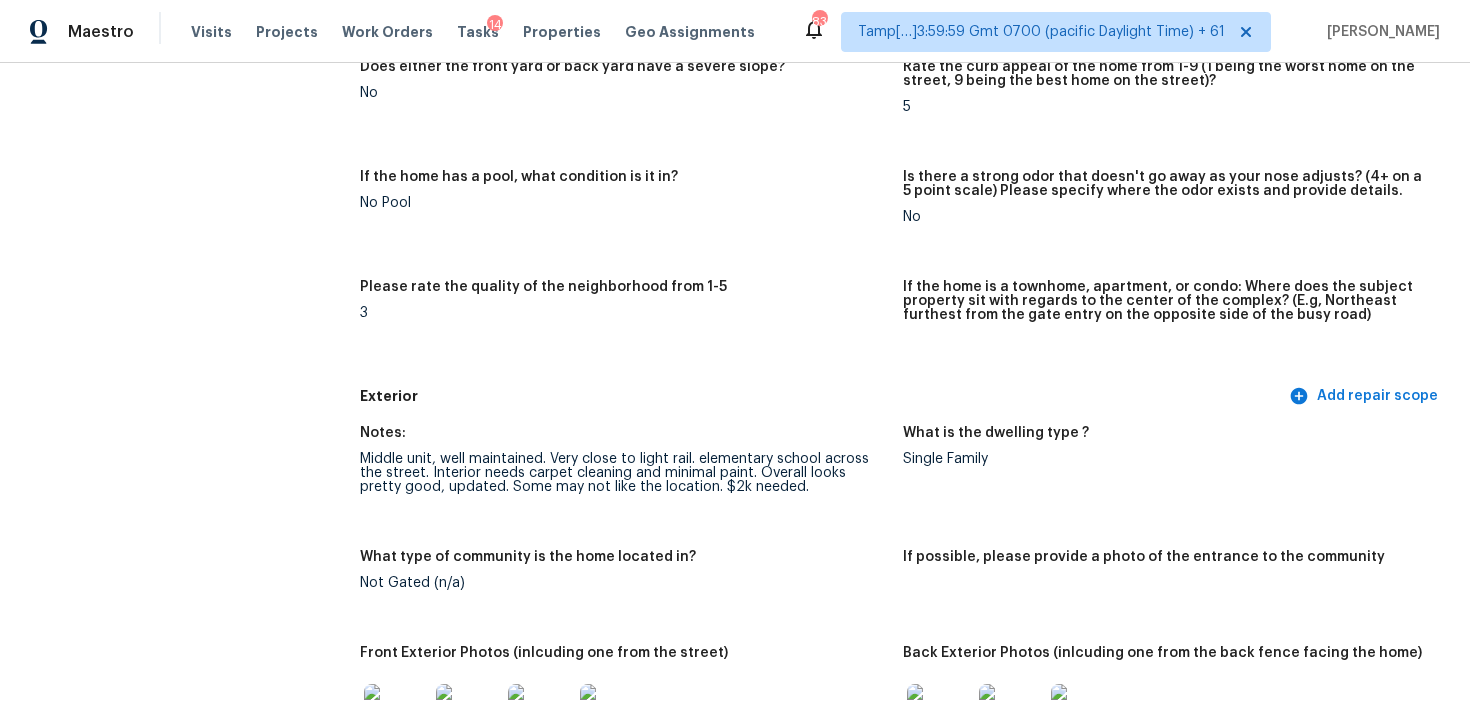 click on "If the home has a pool, what condition is it in? No Pool" at bounding box center (631, 213) 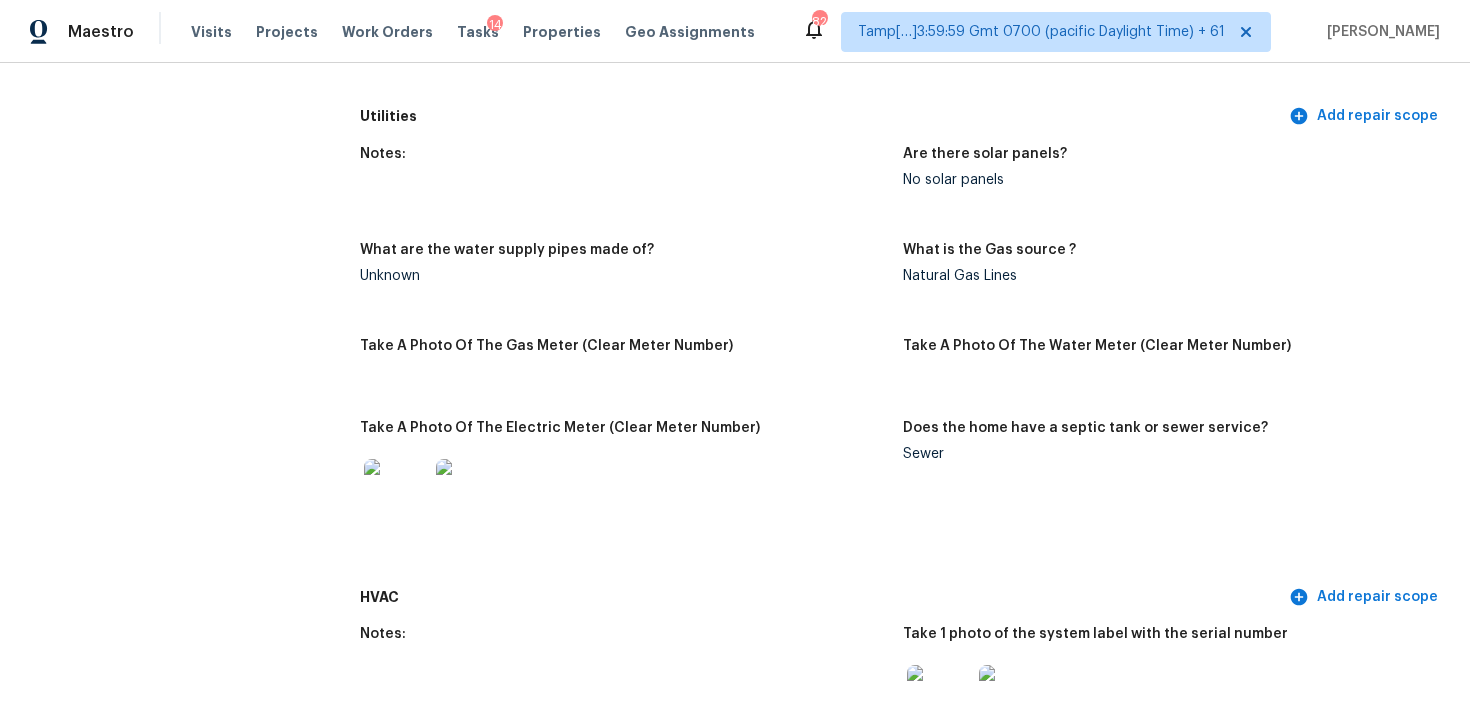 scroll, scrollTop: 0, scrollLeft: 0, axis: both 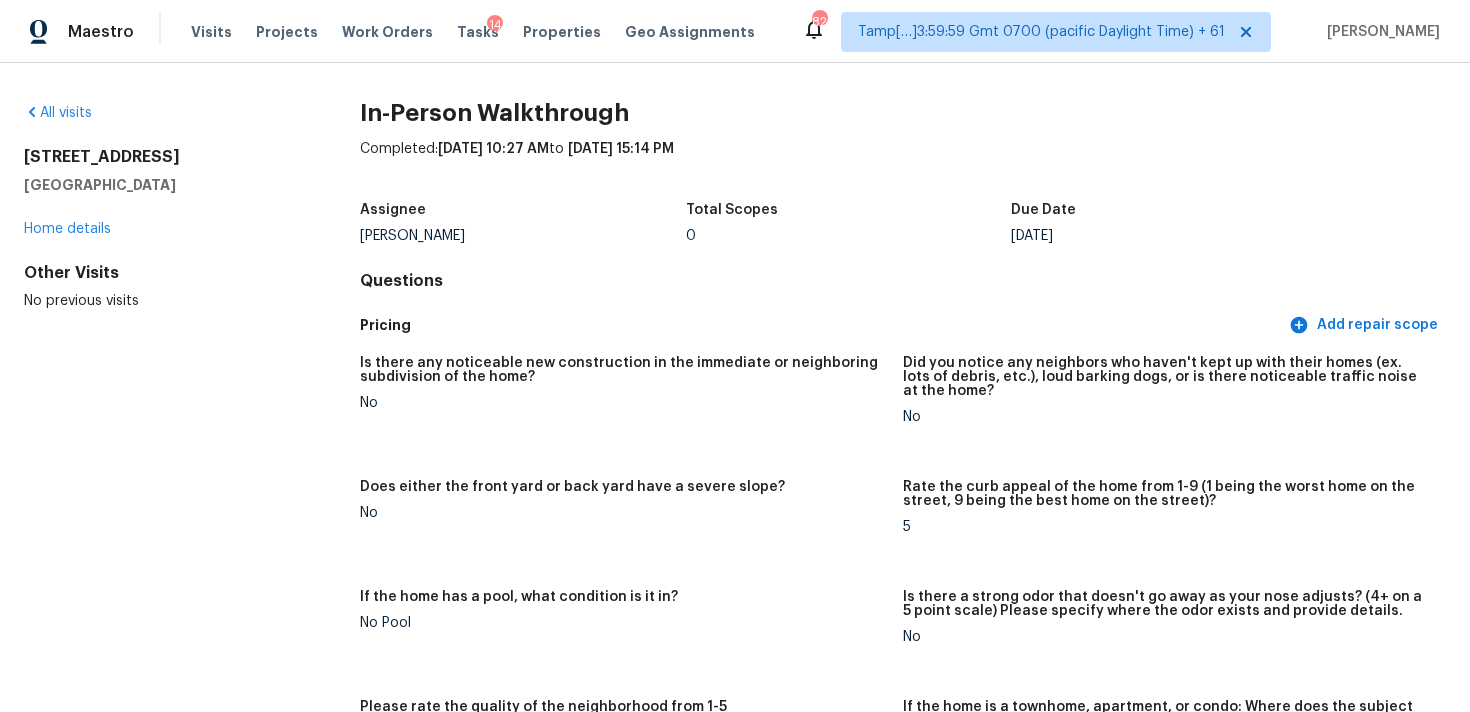 click on "Visits Projects Work Orders Tasks 14 Properties Geo Assignments" at bounding box center (485, 32) 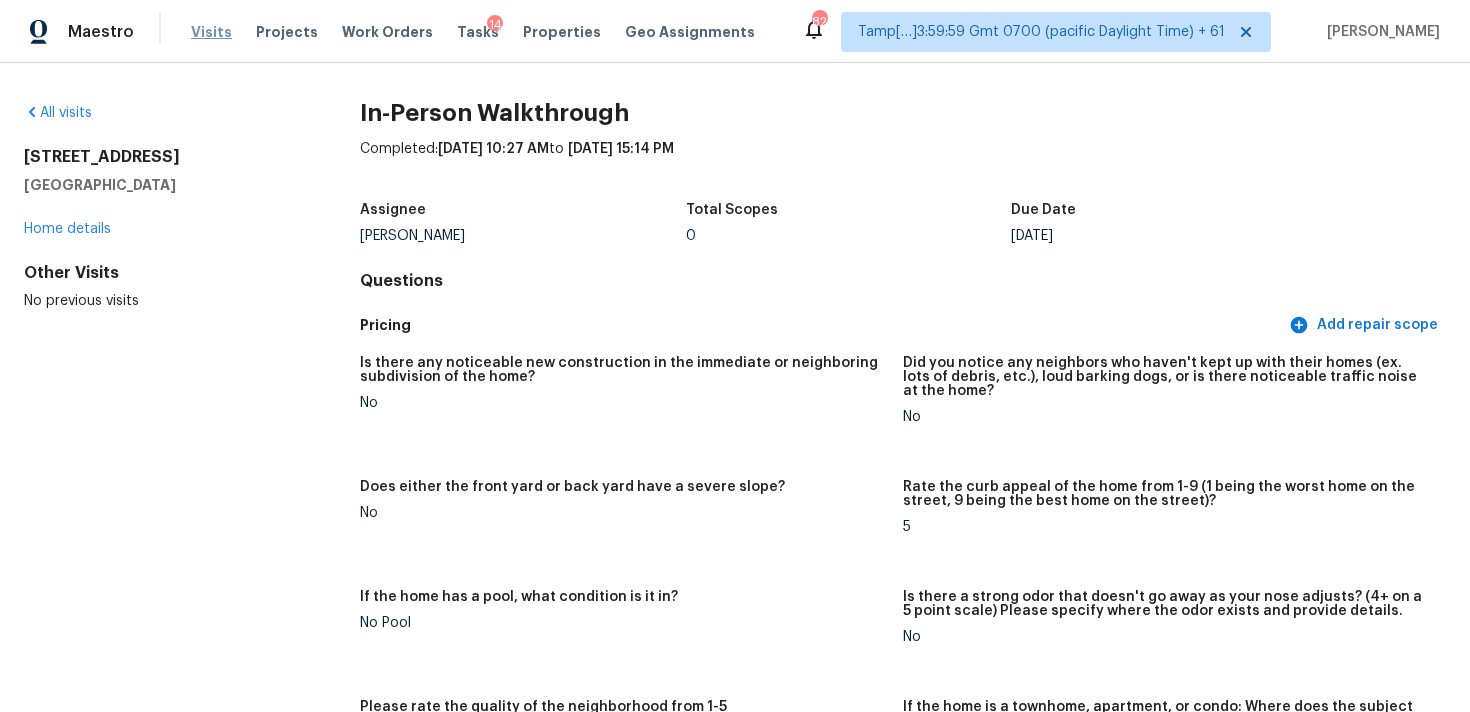 click on "Visits" at bounding box center [211, 32] 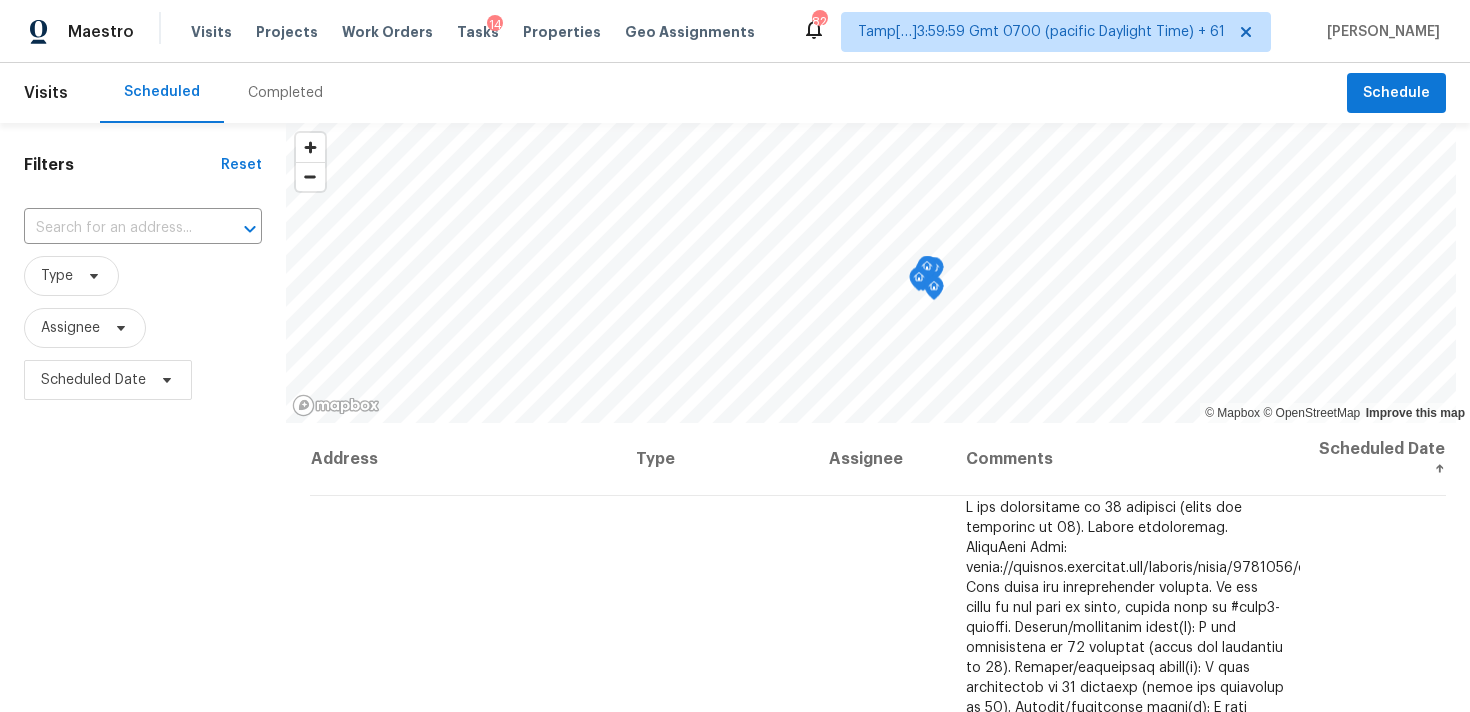 click on "Completed" at bounding box center [285, 93] 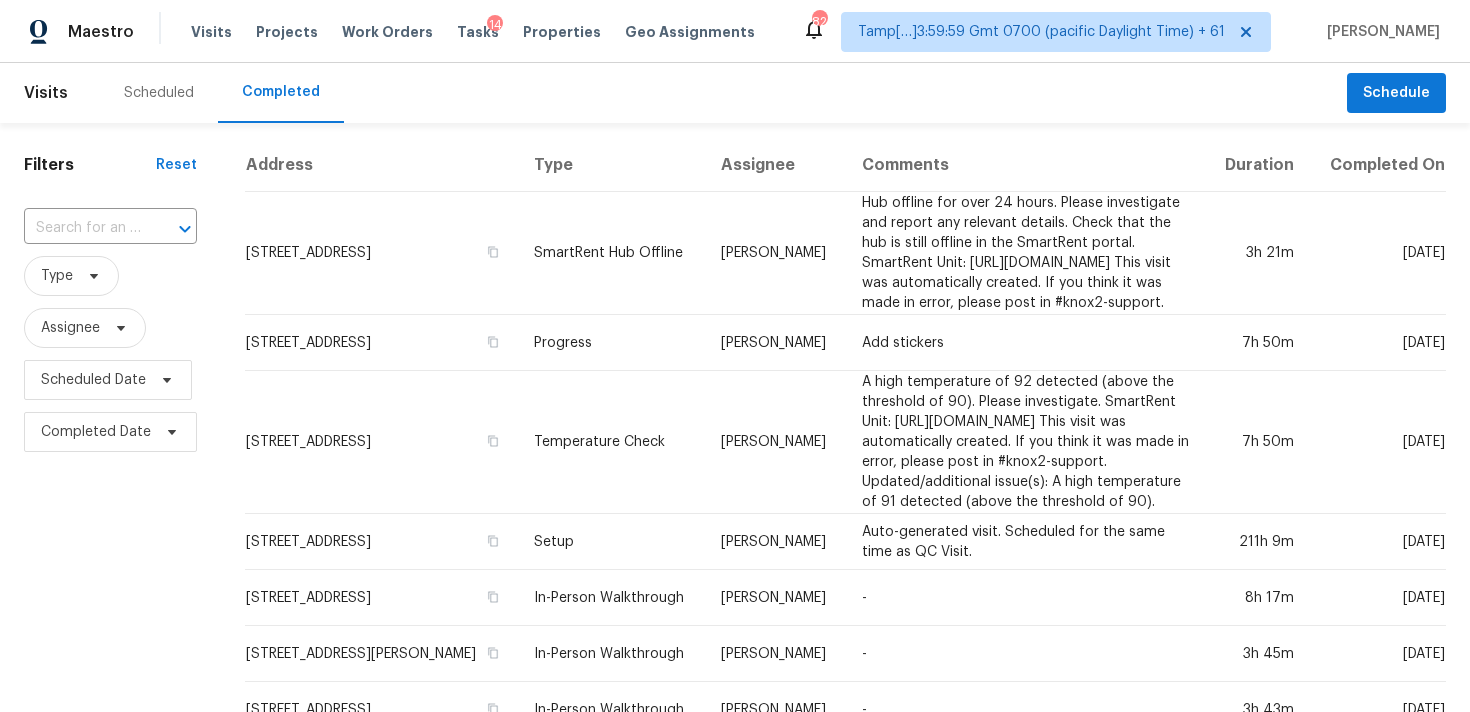 click on "​" at bounding box center (110, 228) 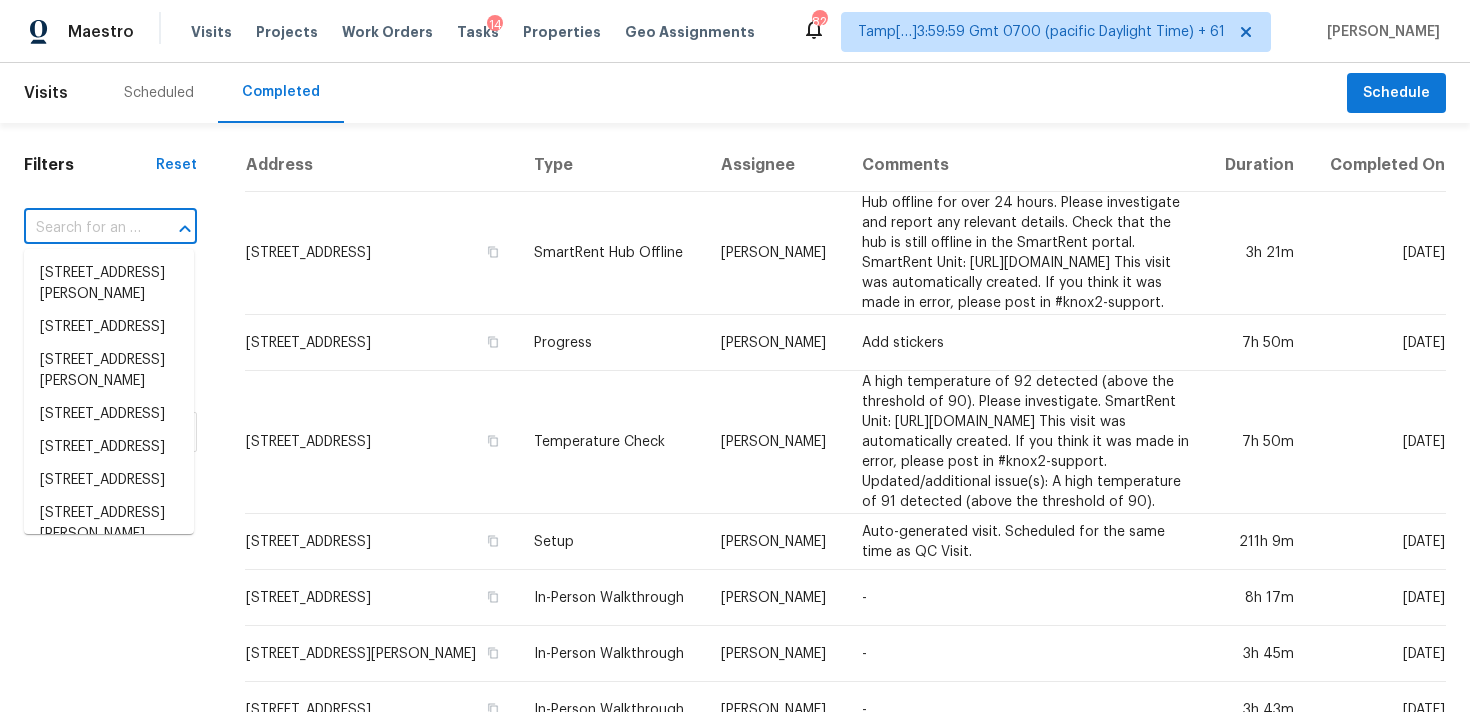 click on "​" at bounding box center (110, 228) 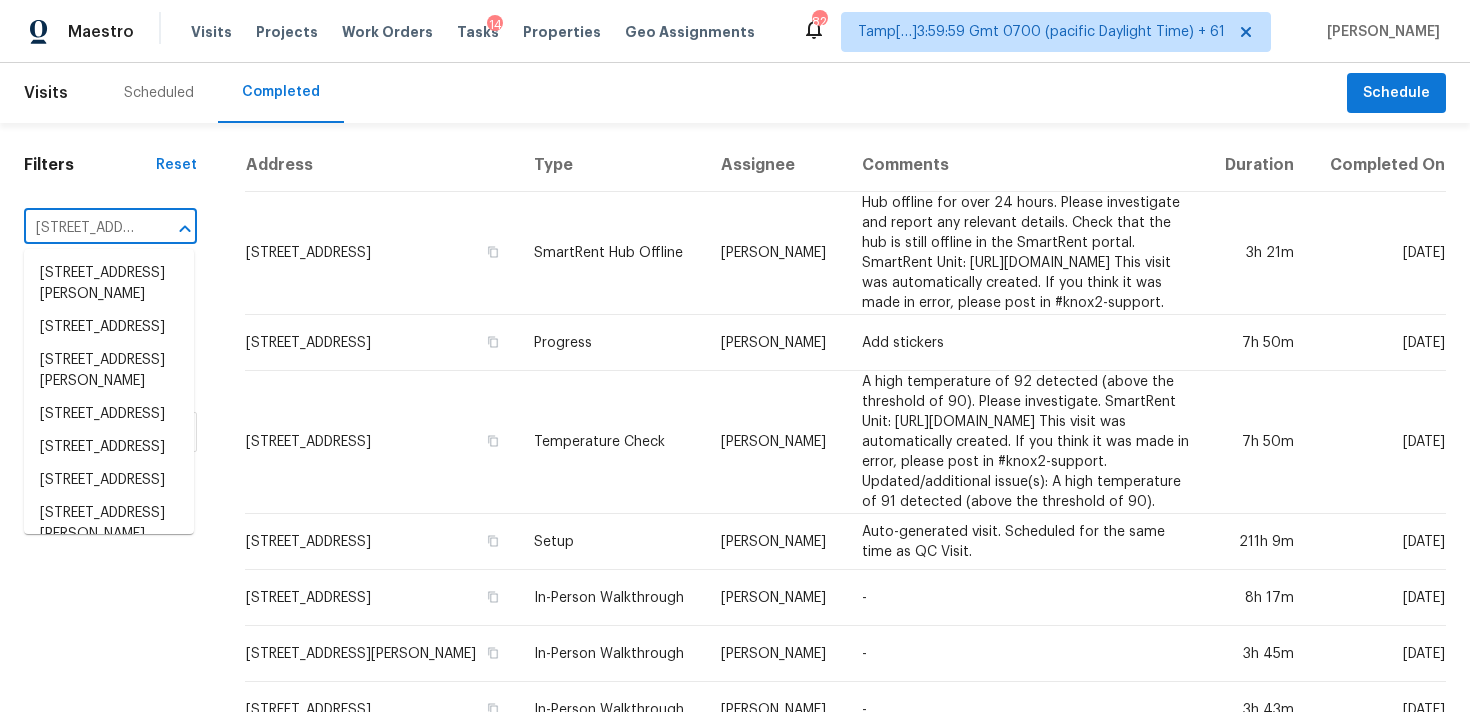 scroll, scrollTop: 0, scrollLeft: 196, axis: horizontal 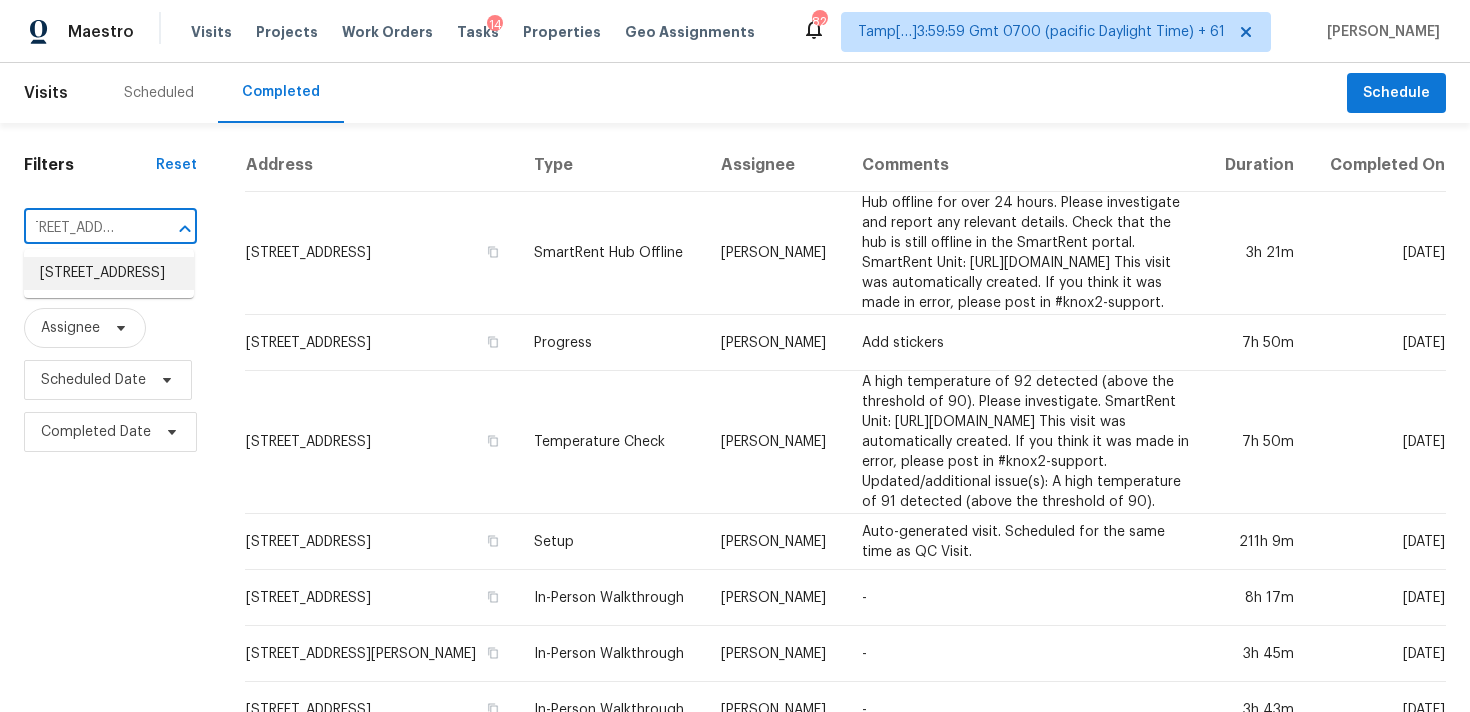 click on "3602 Mount Acadia Blvd, San Diego, CA 92111" at bounding box center [109, 273] 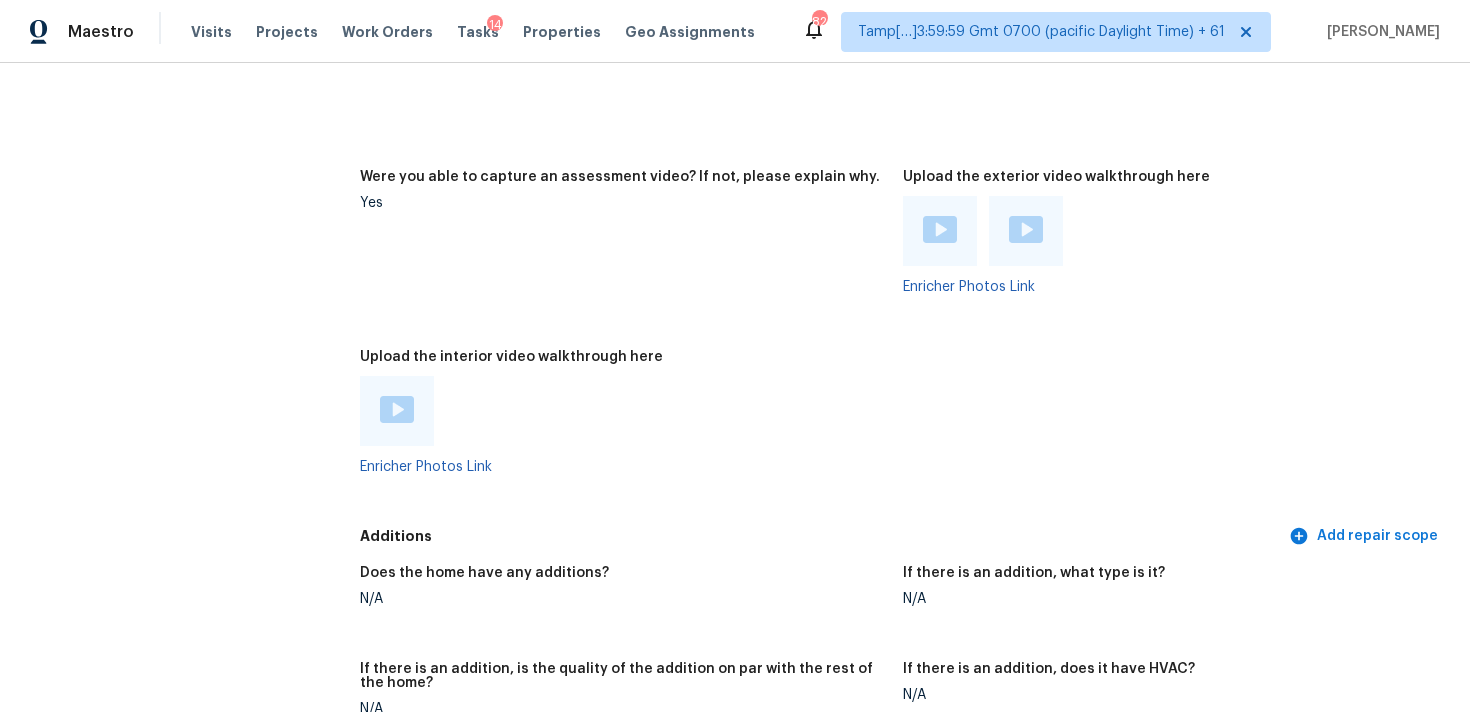 scroll, scrollTop: 3611, scrollLeft: 0, axis: vertical 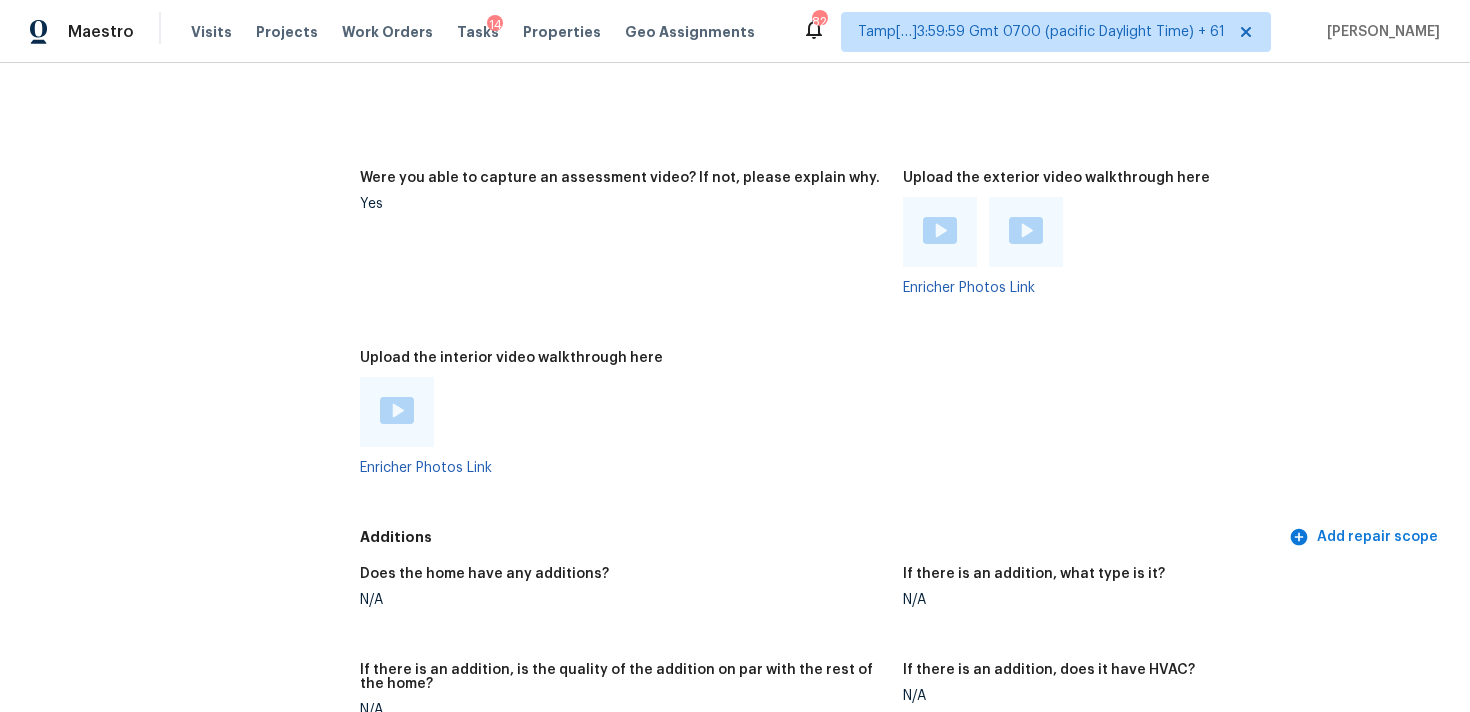 click at bounding box center (397, 412) 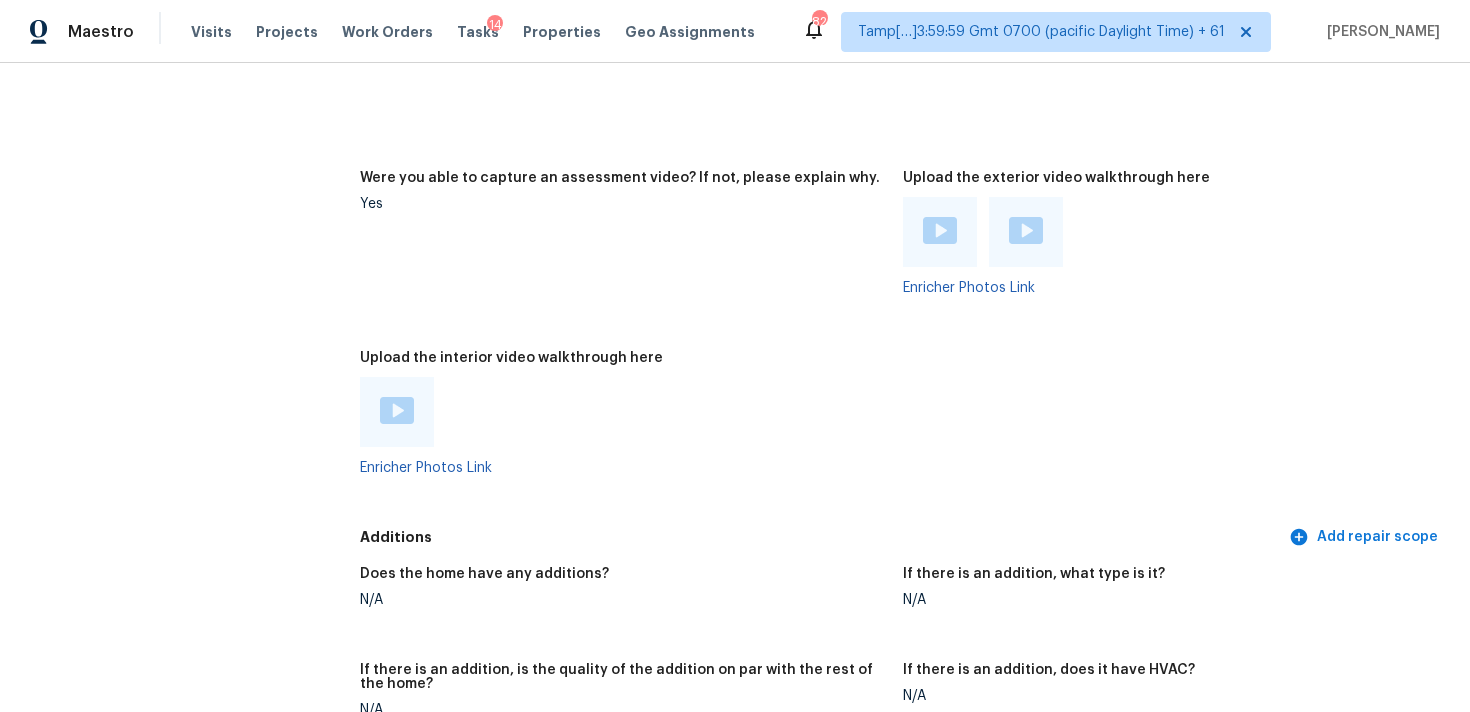 click on "Were you able to capture an assessment video? If not, please explain why. Yes" at bounding box center [631, 249] 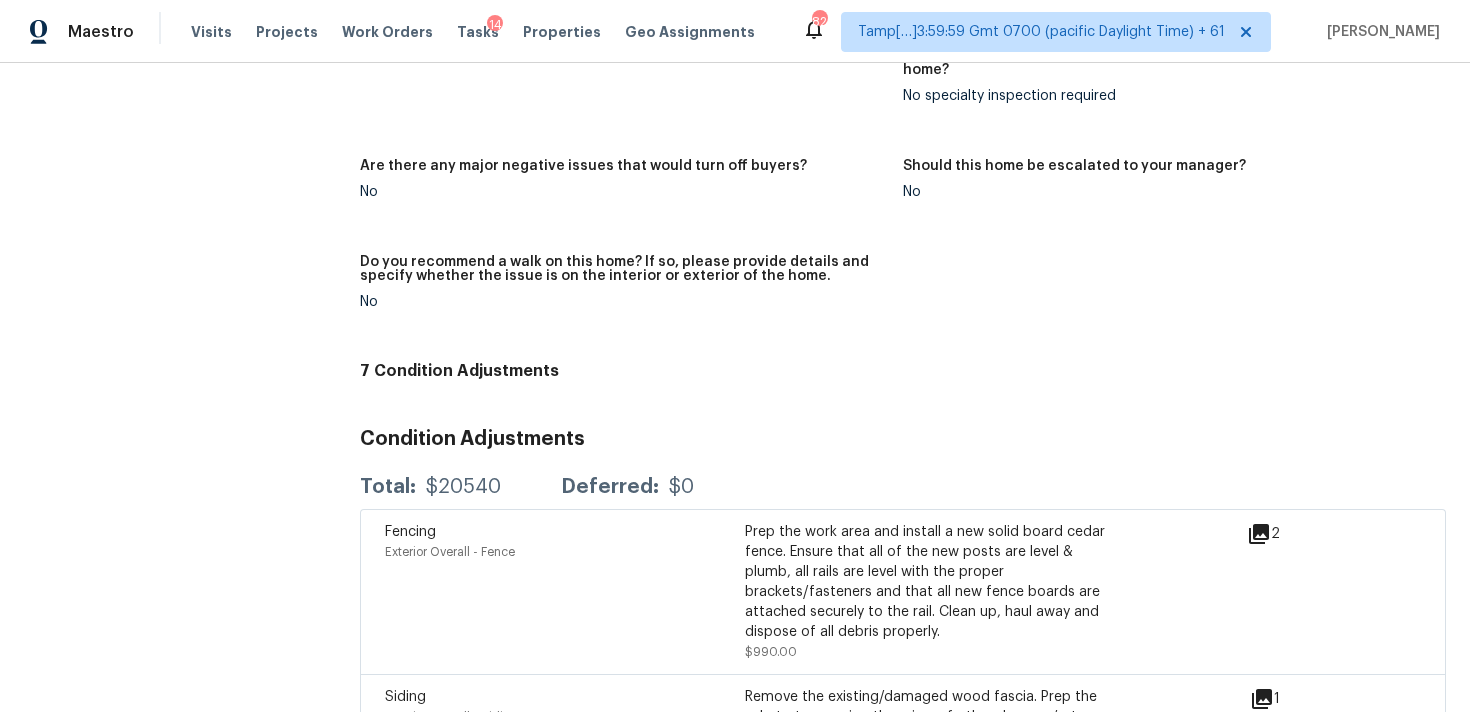 scroll, scrollTop: 4415, scrollLeft: 0, axis: vertical 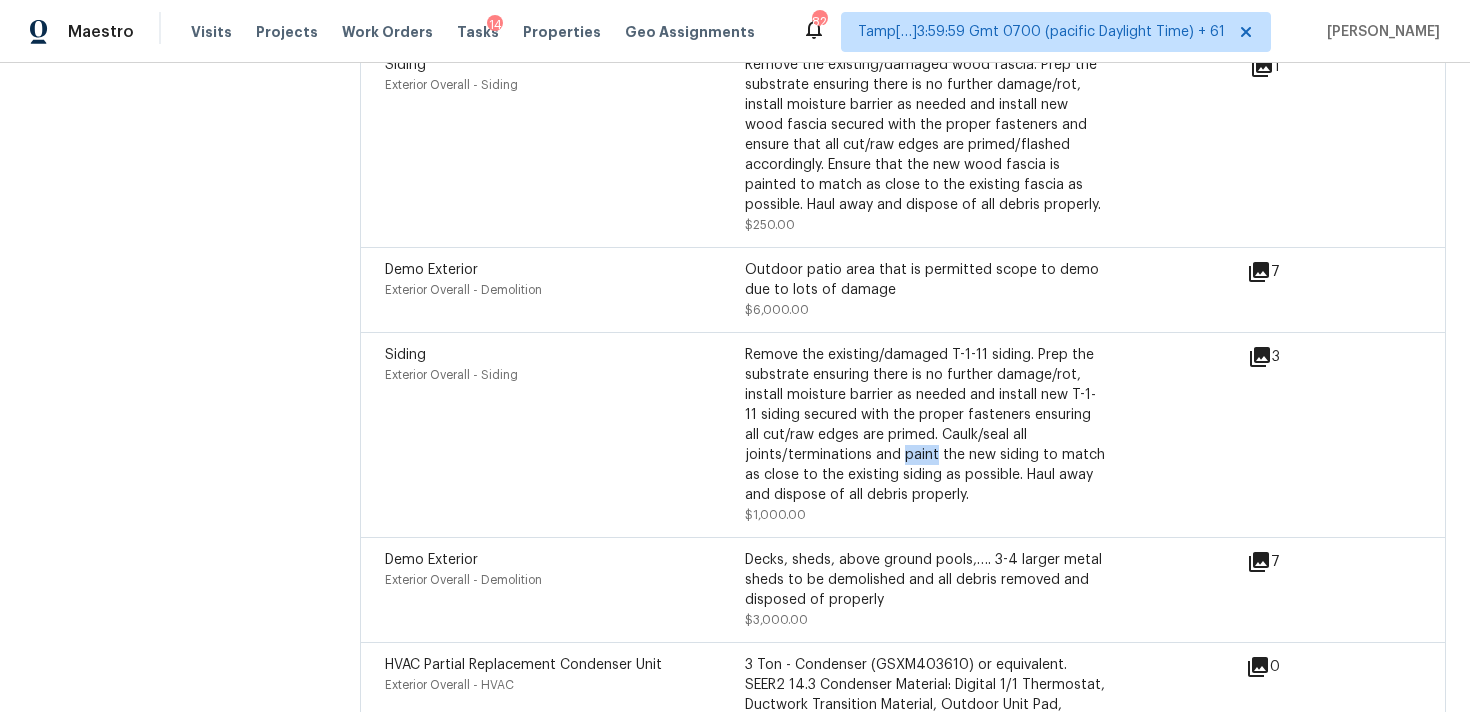 click 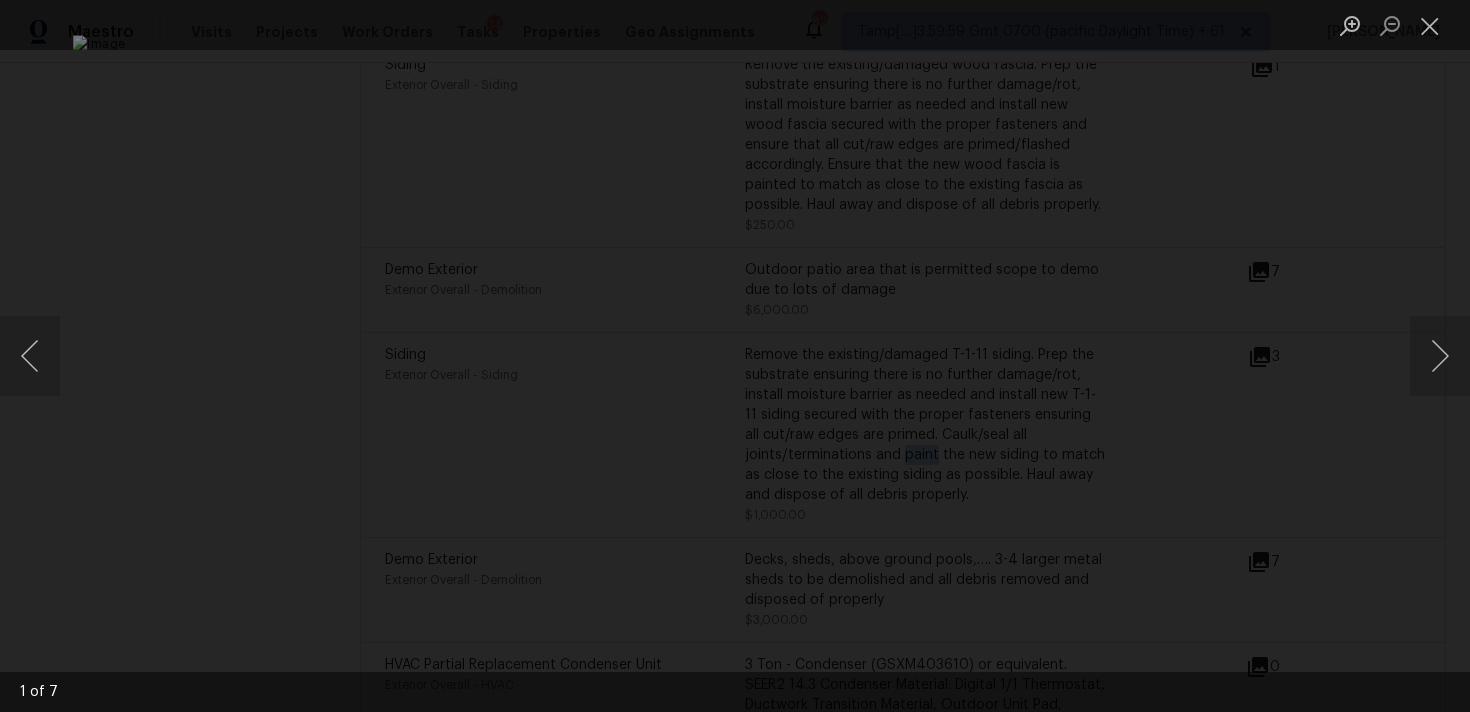 click at bounding box center (735, 356) 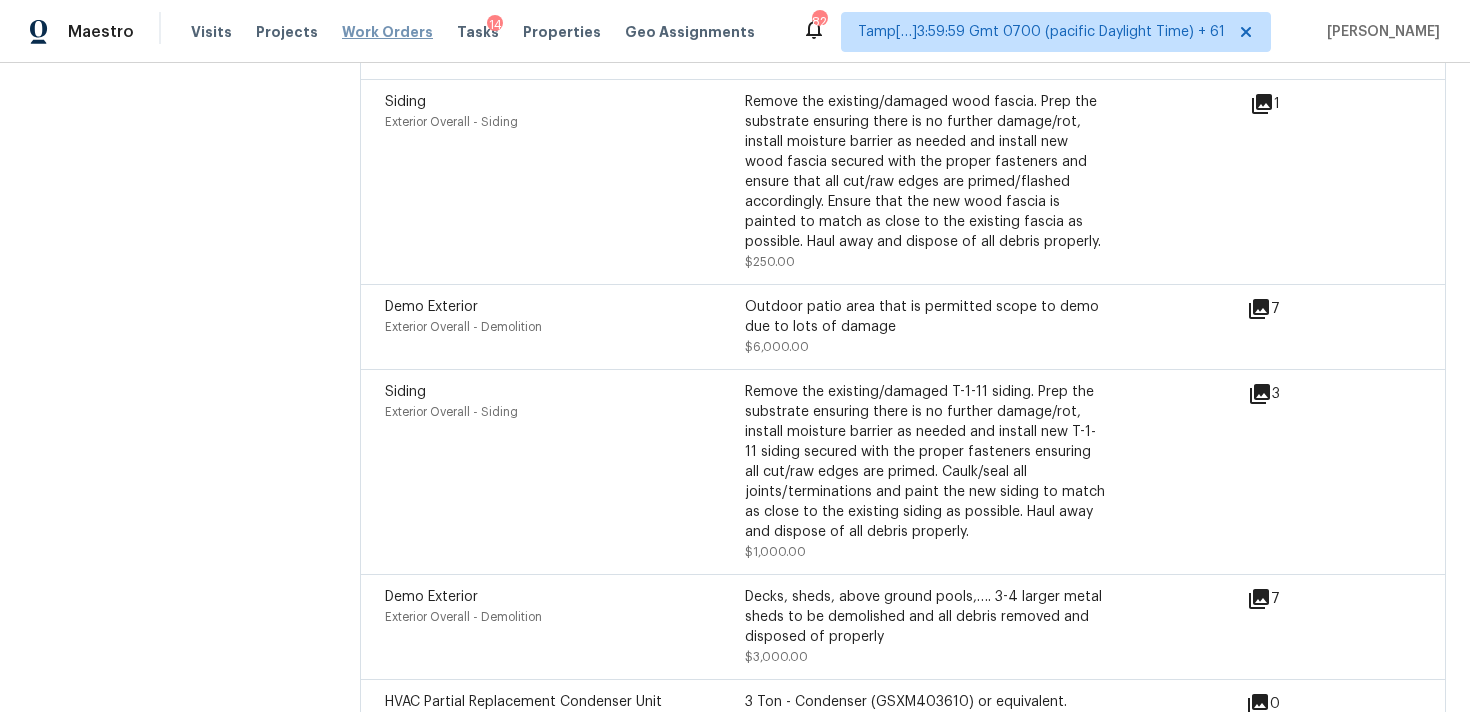 scroll, scrollTop: 4964, scrollLeft: 0, axis: vertical 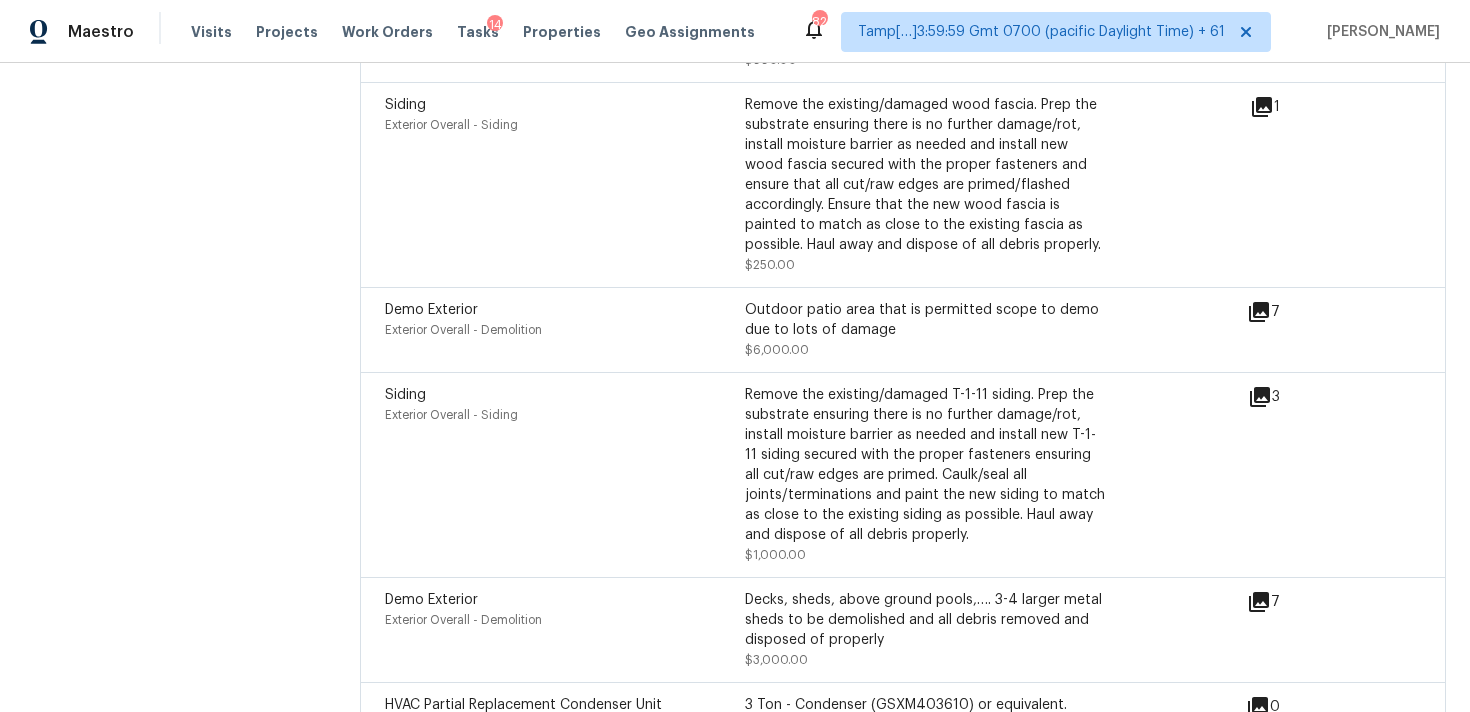 click on "Siding Exterior Overall - Siding" at bounding box center [565, 185] 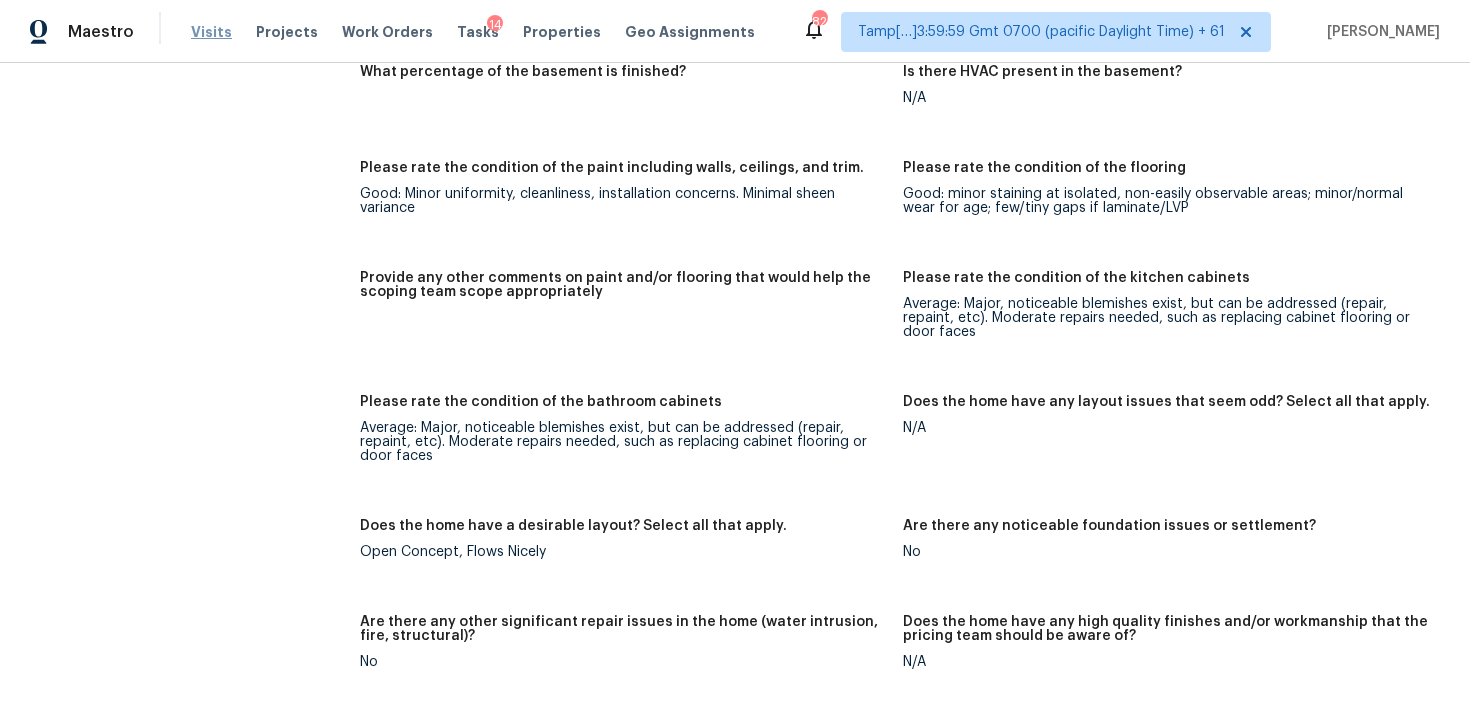 click on "Visits" at bounding box center (211, 32) 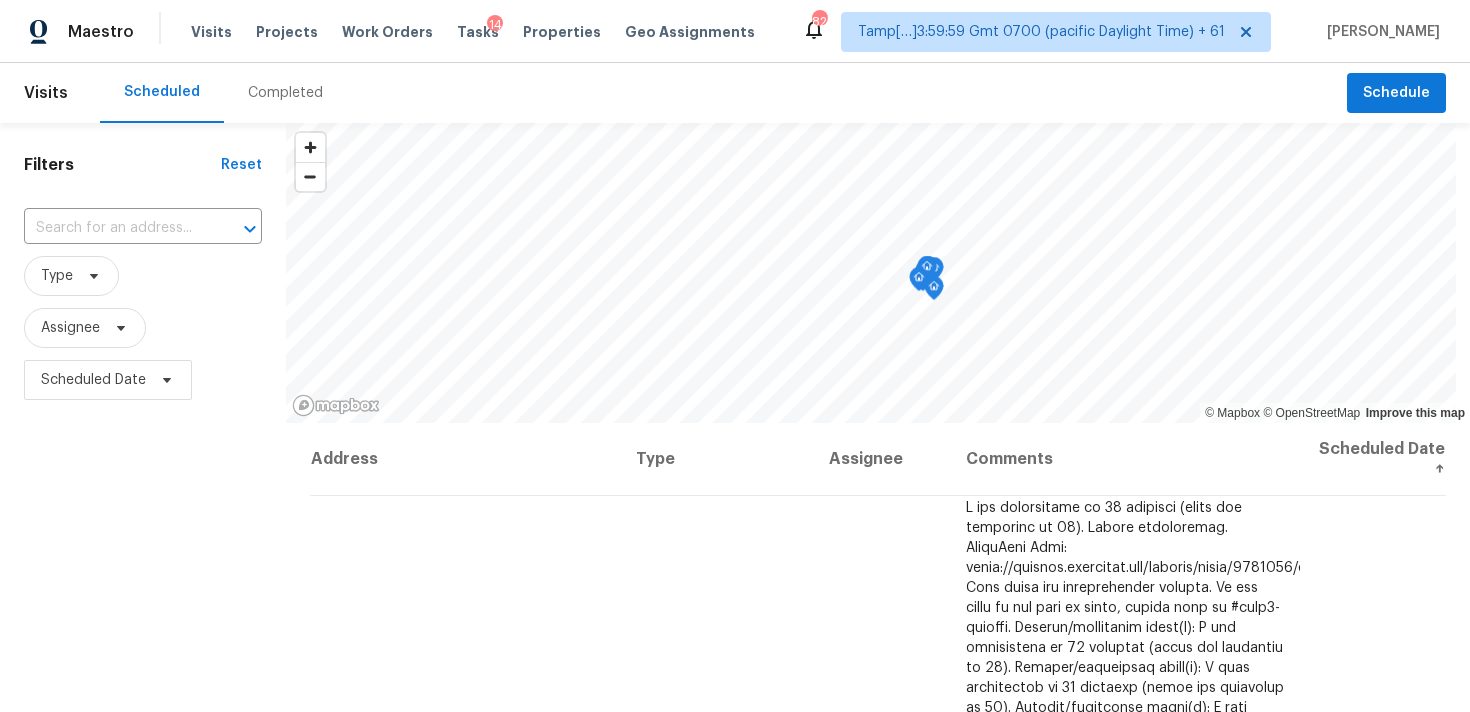 click on "Completed" at bounding box center (285, 93) 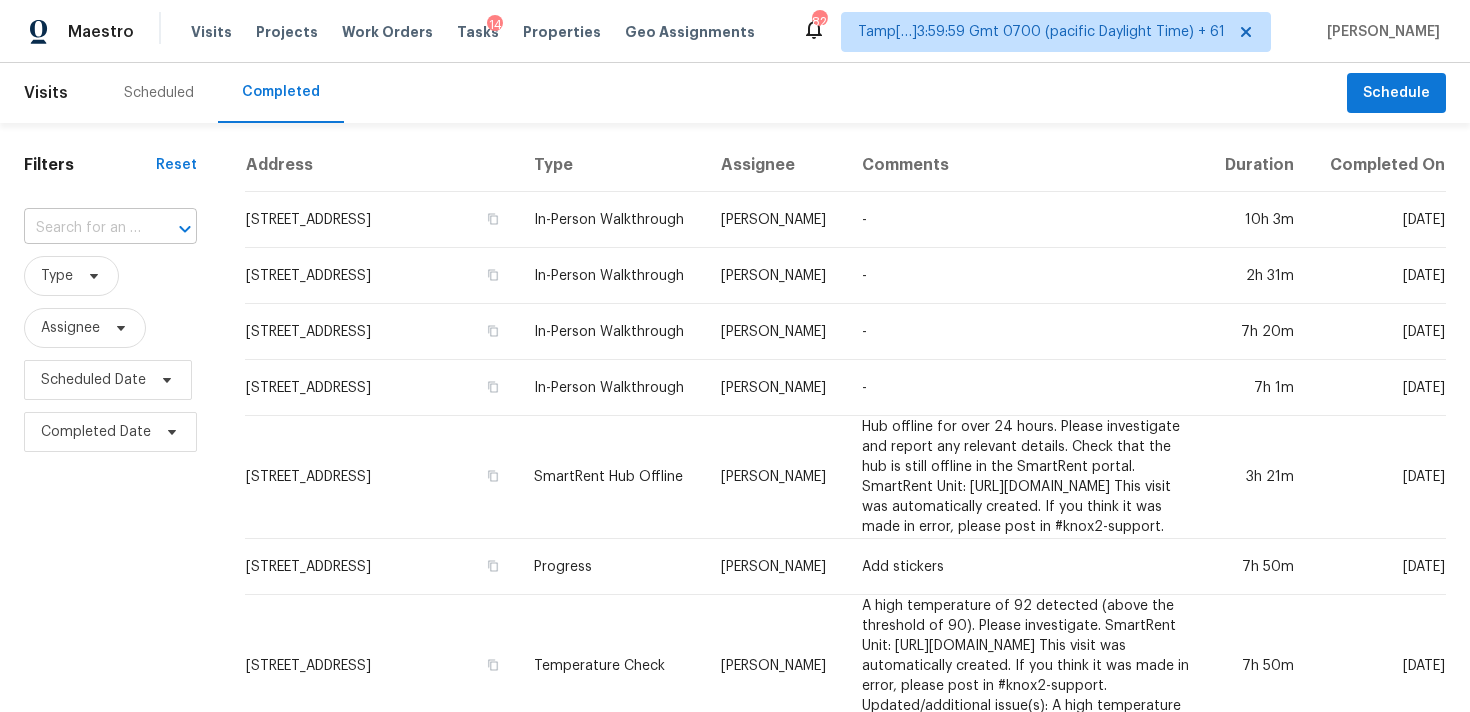 click at bounding box center (82, 228) 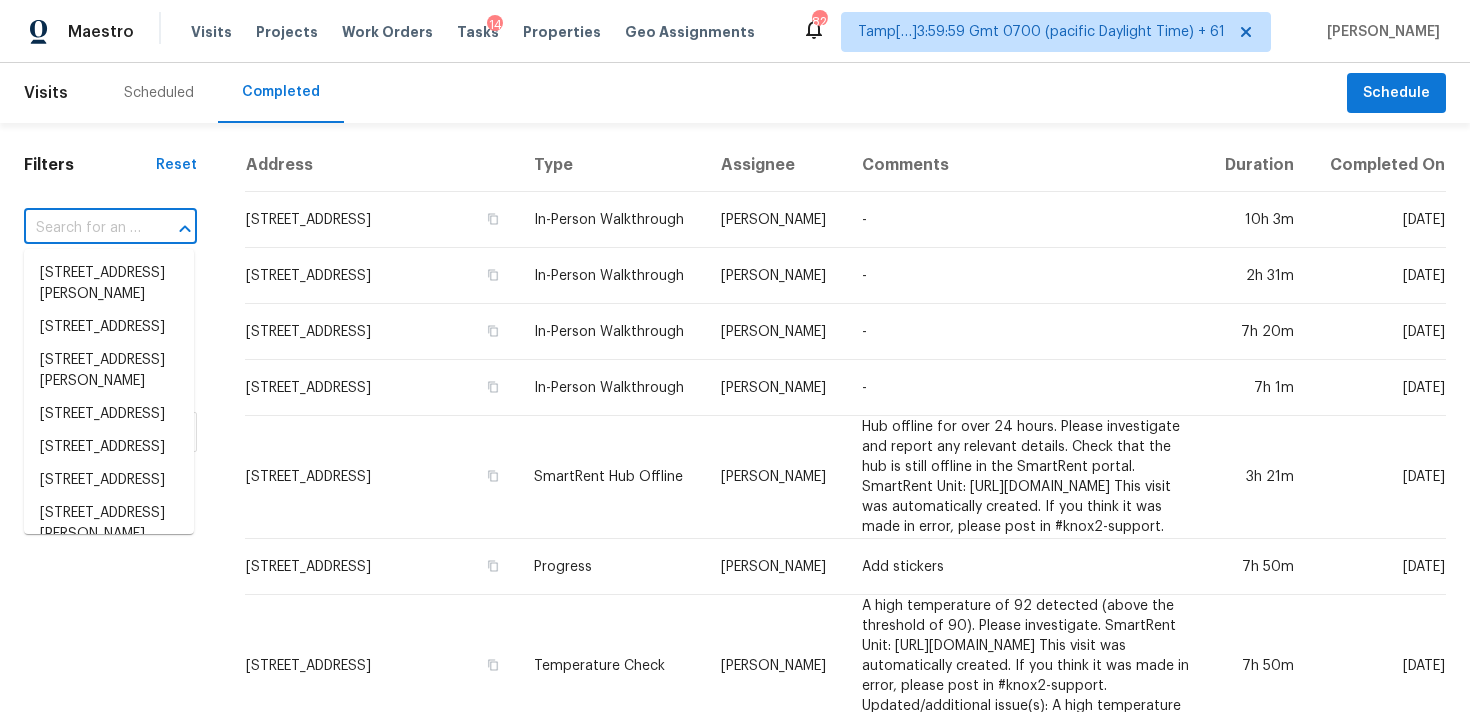 paste on "1550 Technology Dr Unit 4090 San Jose, CA, 95110" 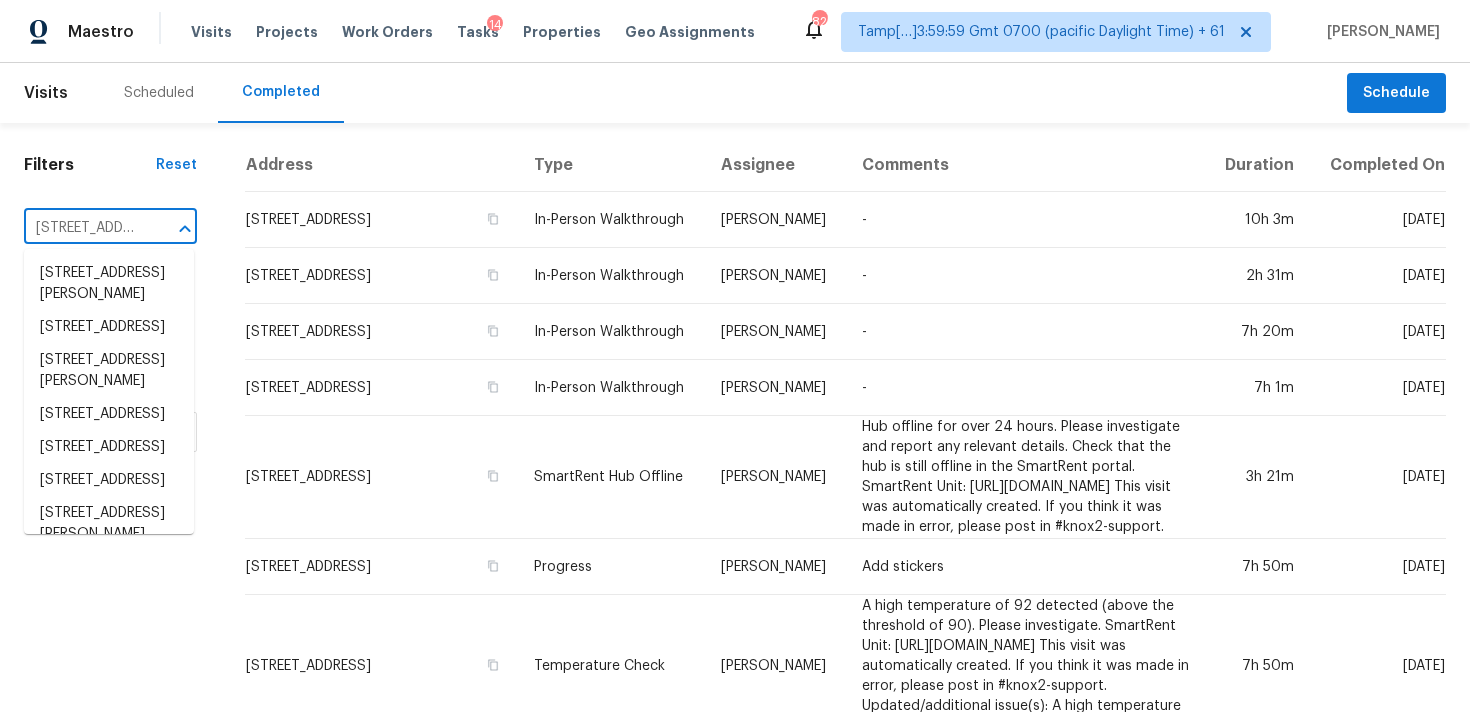 scroll, scrollTop: 0, scrollLeft: 231, axis: horizontal 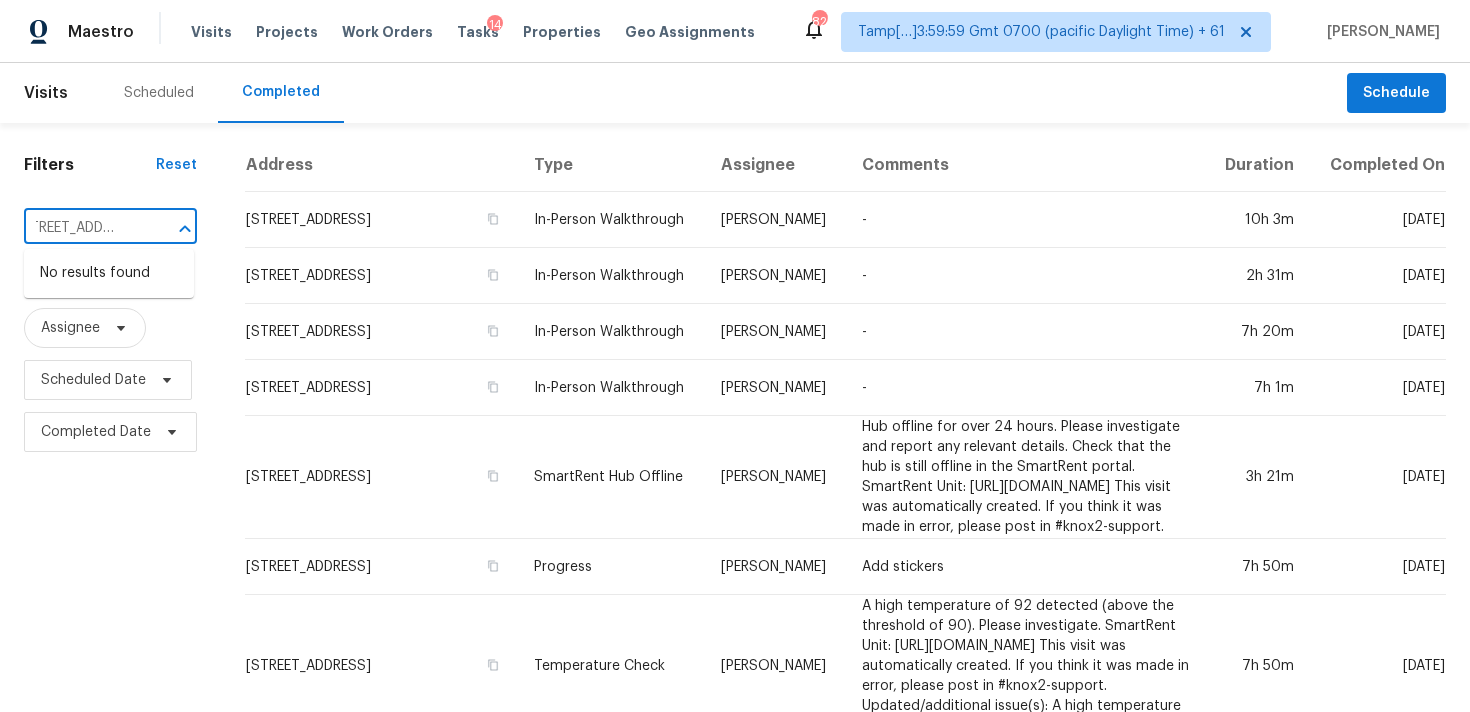 type on "1550 Technology Dr Unit 4090 San Jose, CA, 95110" 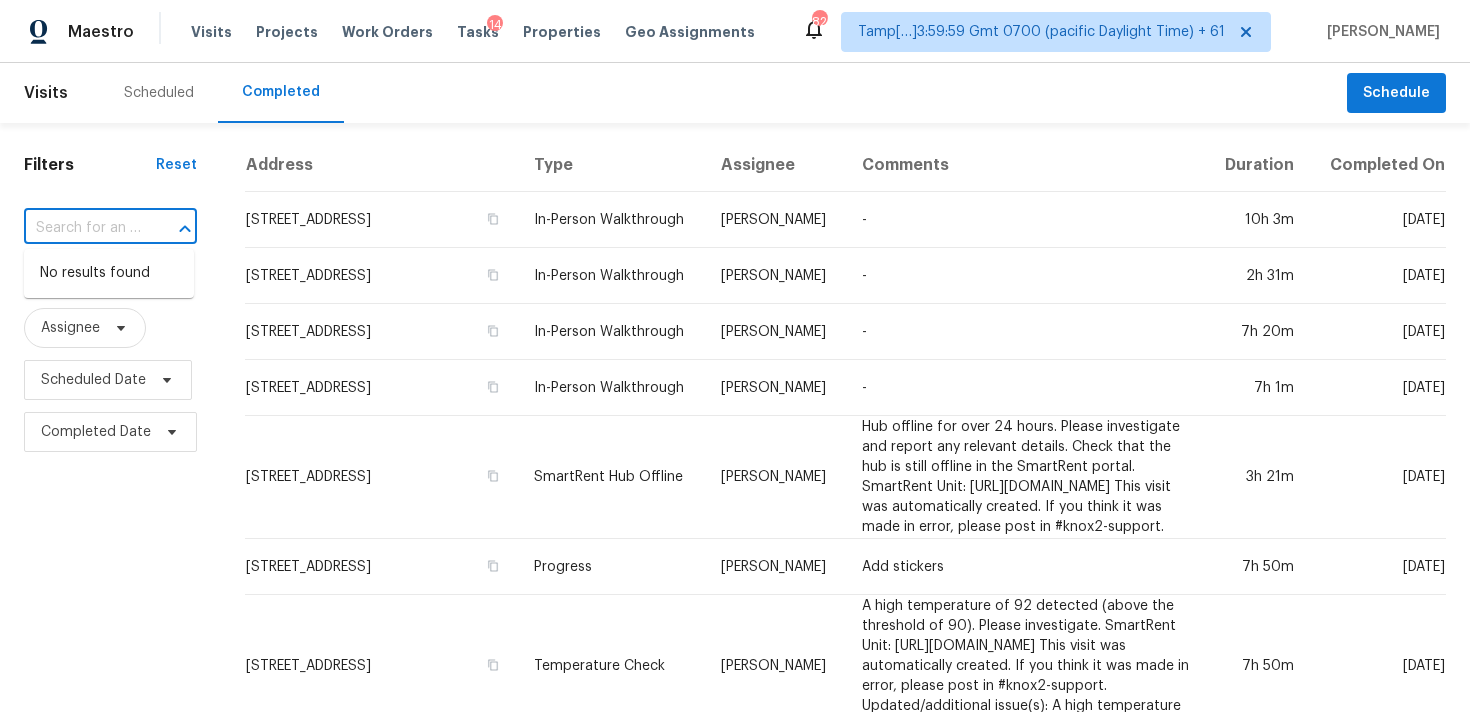 scroll, scrollTop: 0, scrollLeft: 0, axis: both 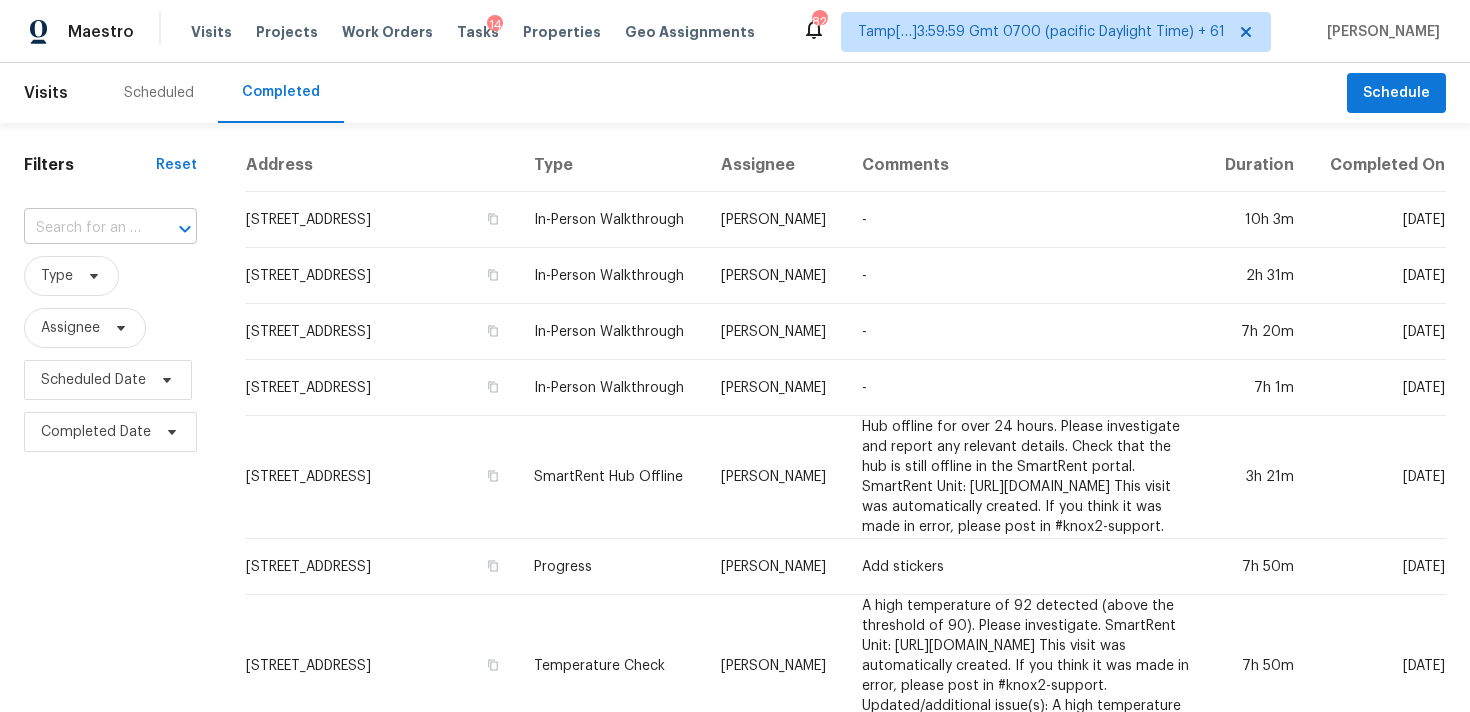 click at bounding box center (82, 228) 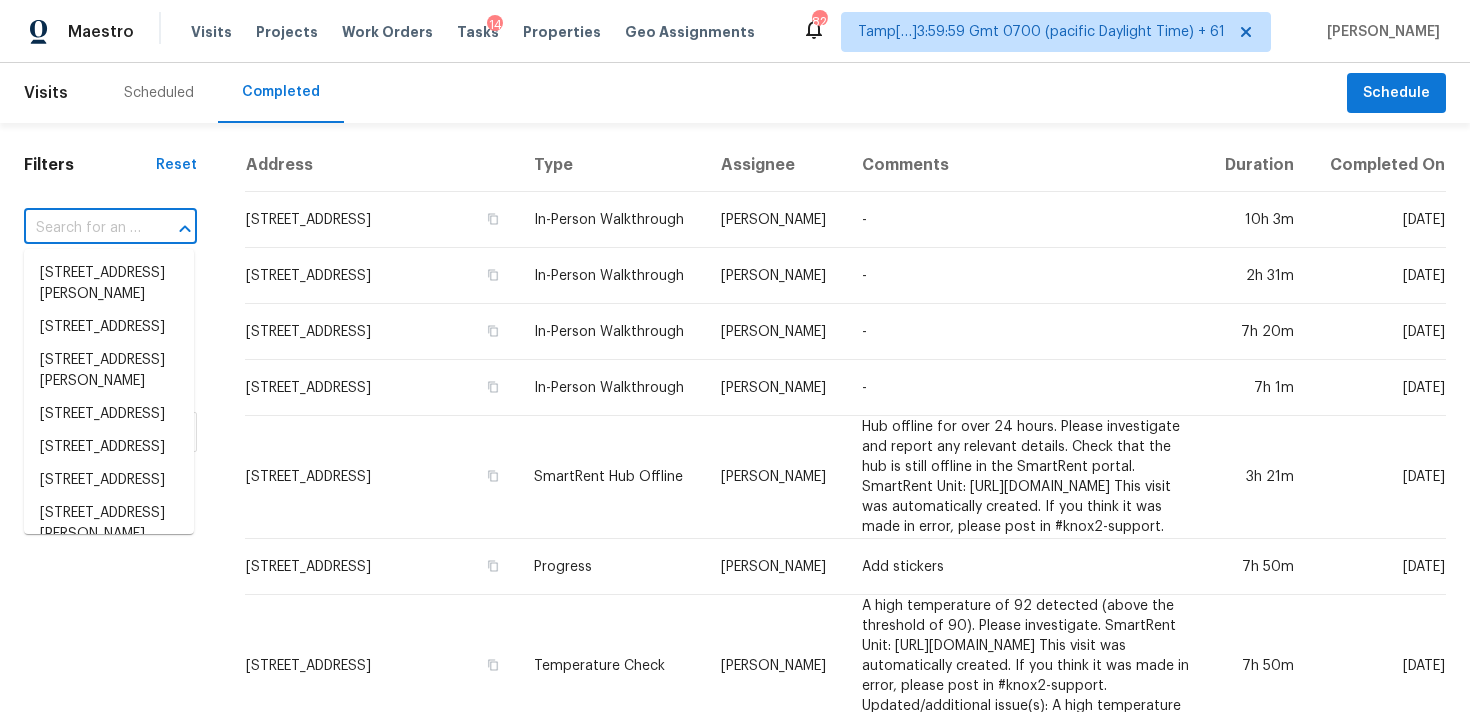 paste on "1550 Technology Dr Unit 4090 San Jose, CA, 95110" 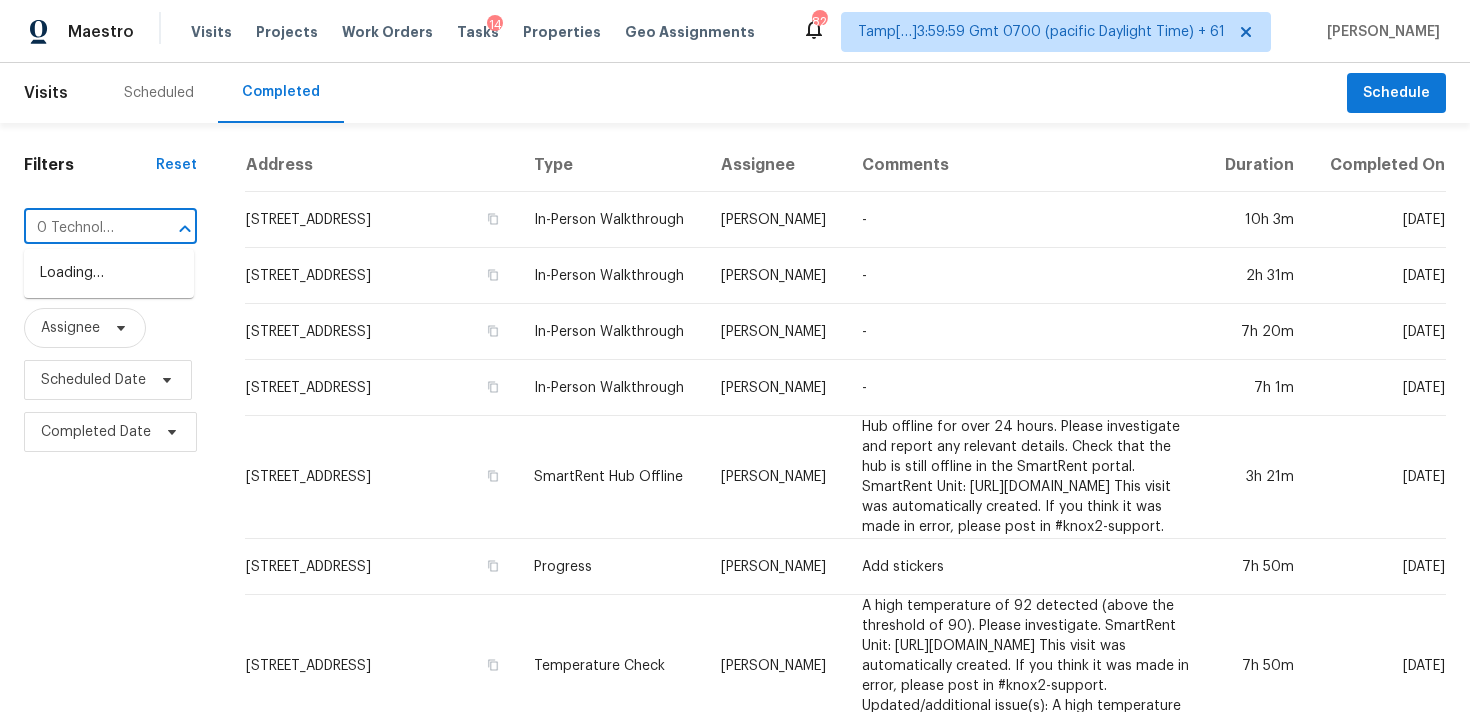 scroll, scrollTop: 0, scrollLeft: 22, axis: horizontal 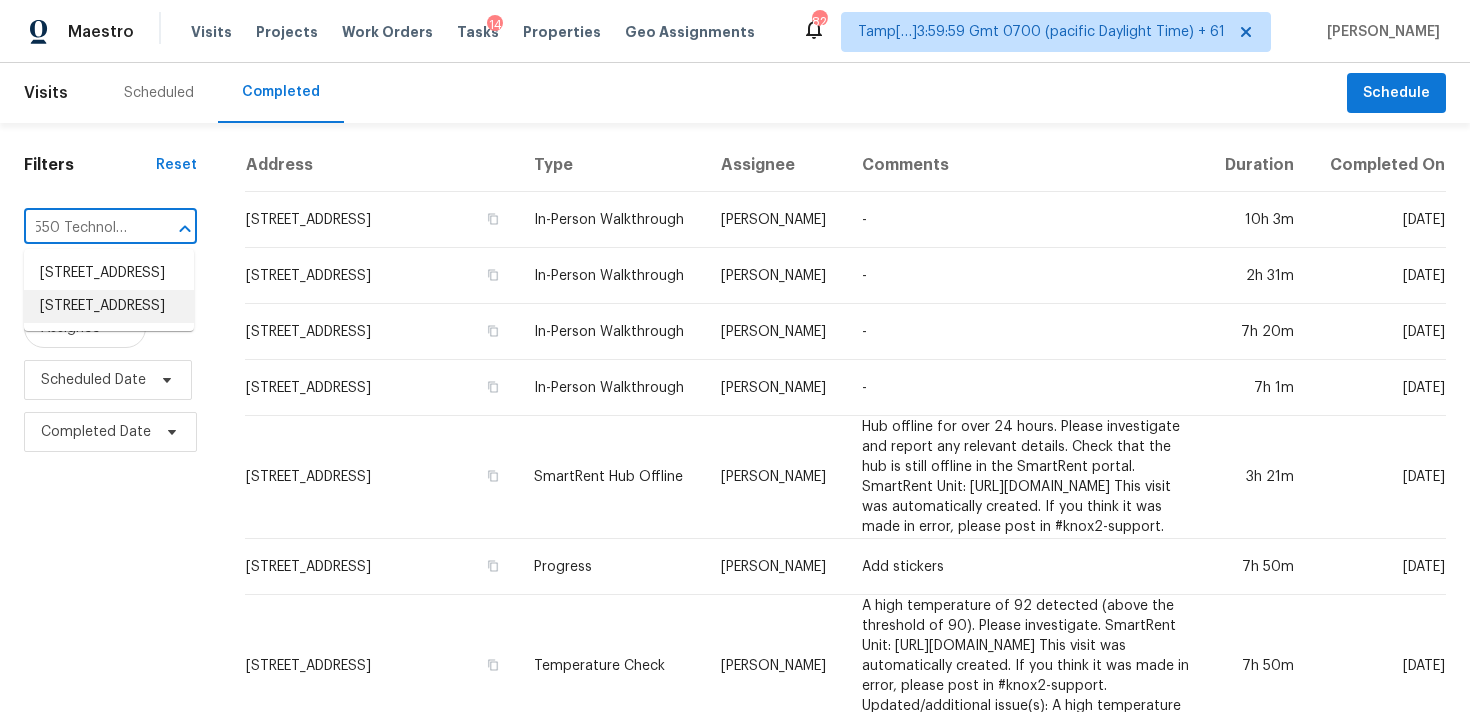 click on "1550 Technology Dr Unit 4090, San Jose, CA 95110" at bounding box center [109, 306] 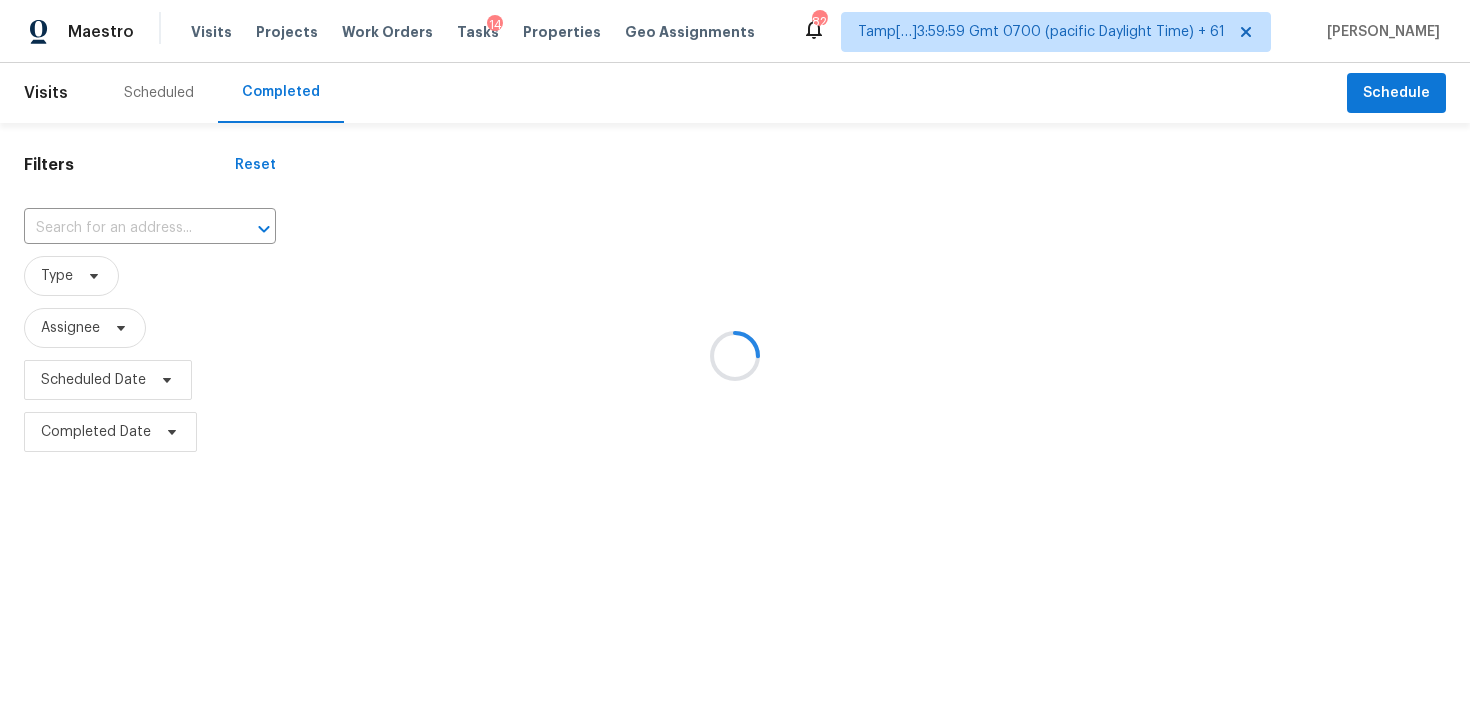 type on "1550 Technology Dr Unit 4090, San Jose, CA 95110" 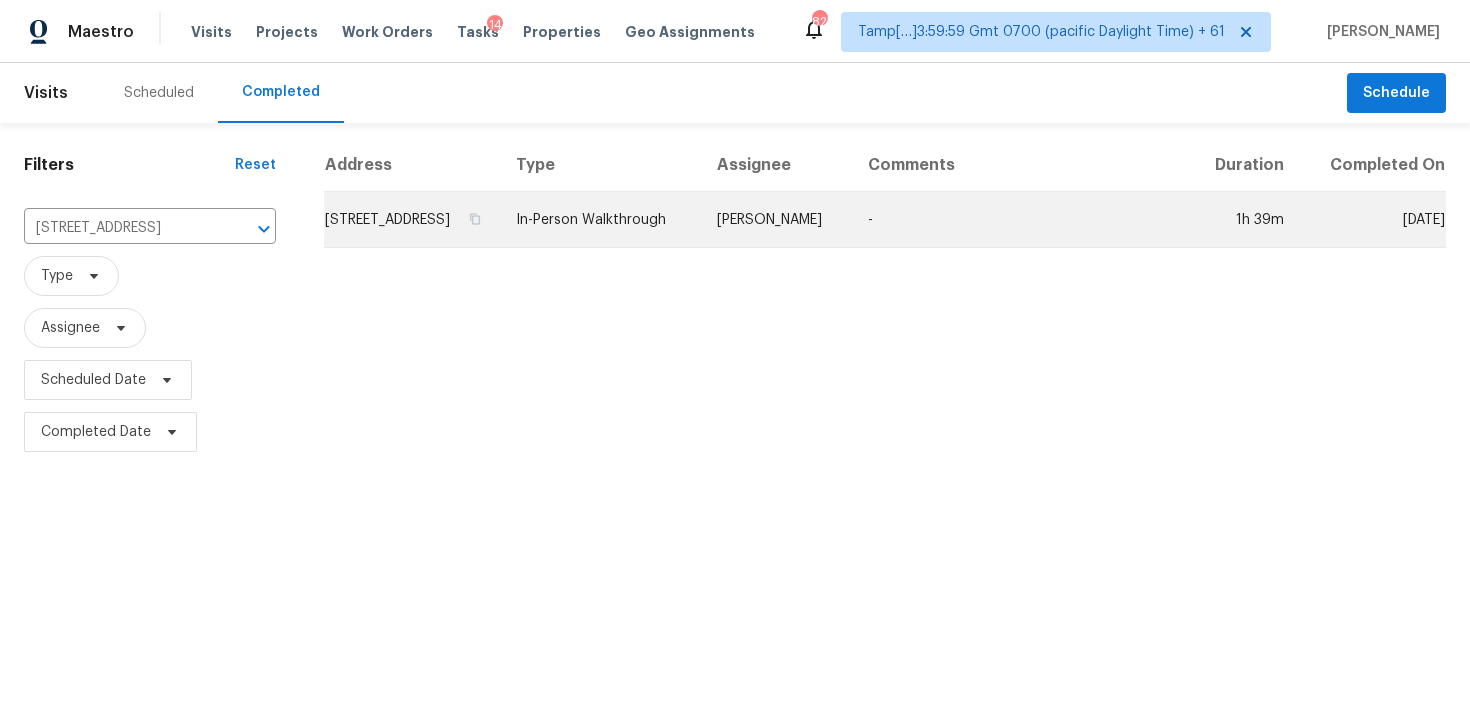 click on "1550 Technology Dr Unit 4090, San Jose, CA 95110" at bounding box center (412, 220) 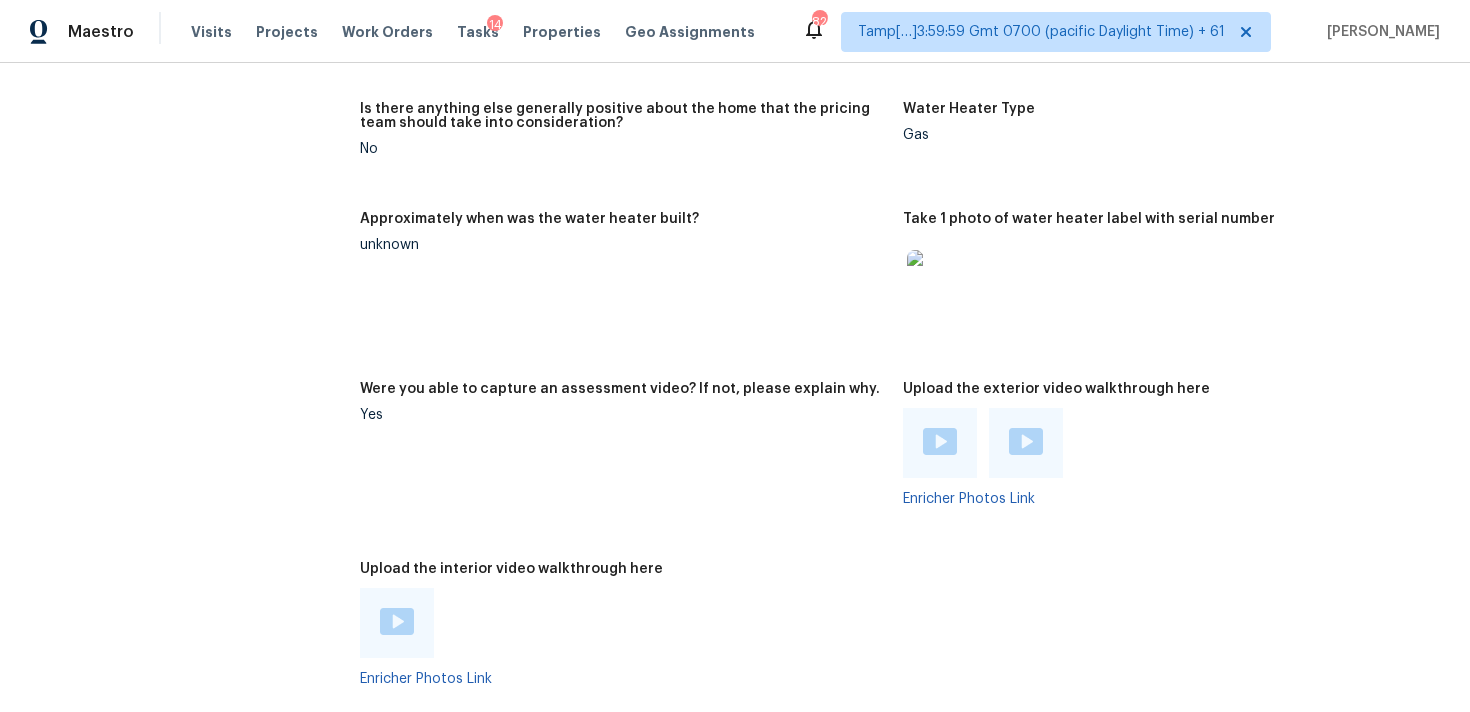 scroll, scrollTop: 3630, scrollLeft: 0, axis: vertical 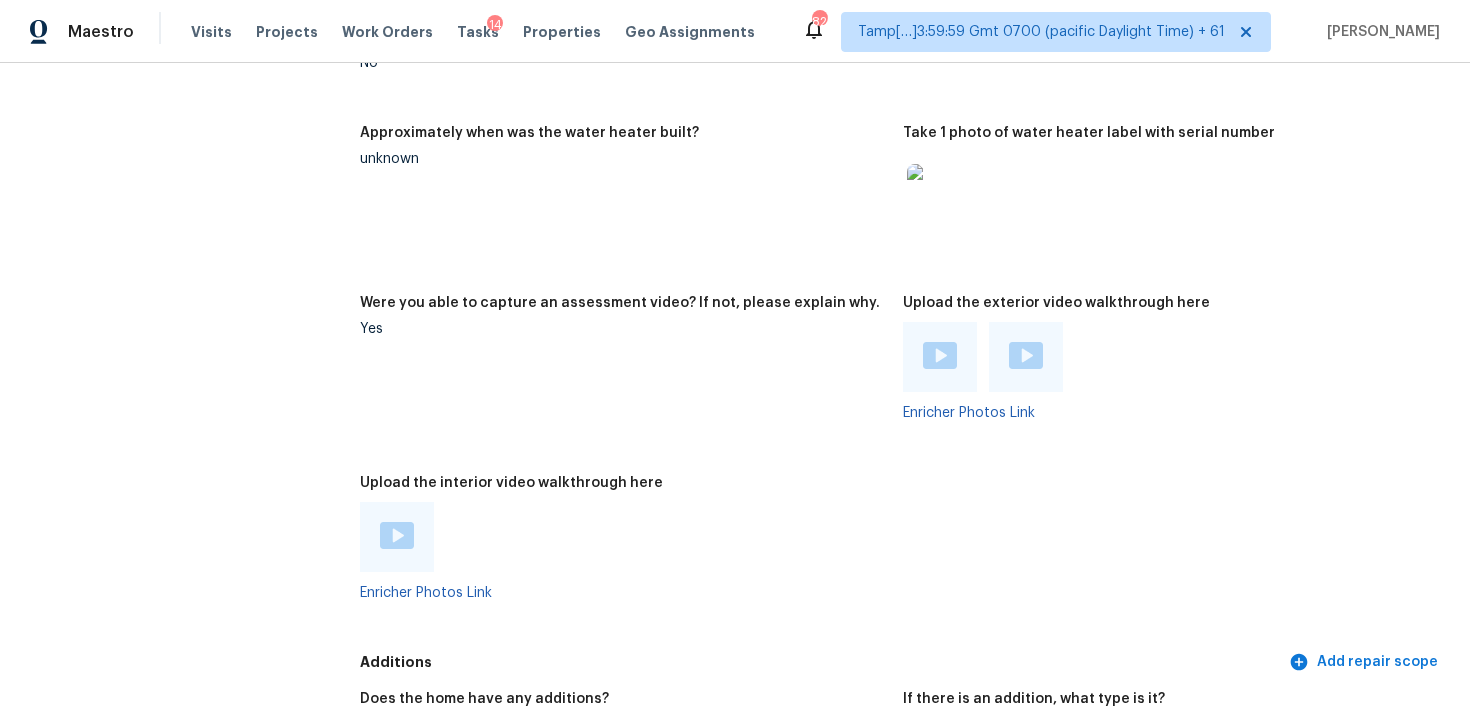 click at bounding box center [397, 537] 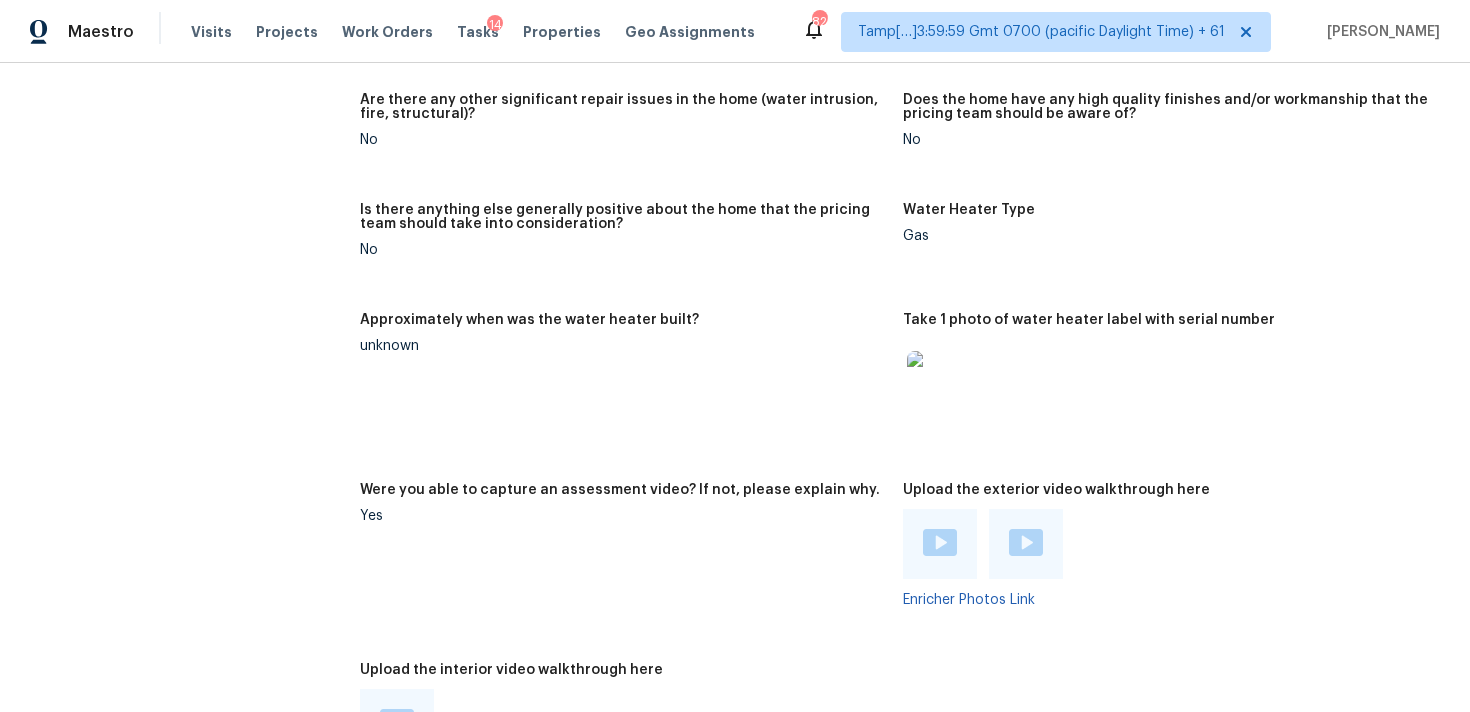 scroll, scrollTop: 3442, scrollLeft: 0, axis: vertical 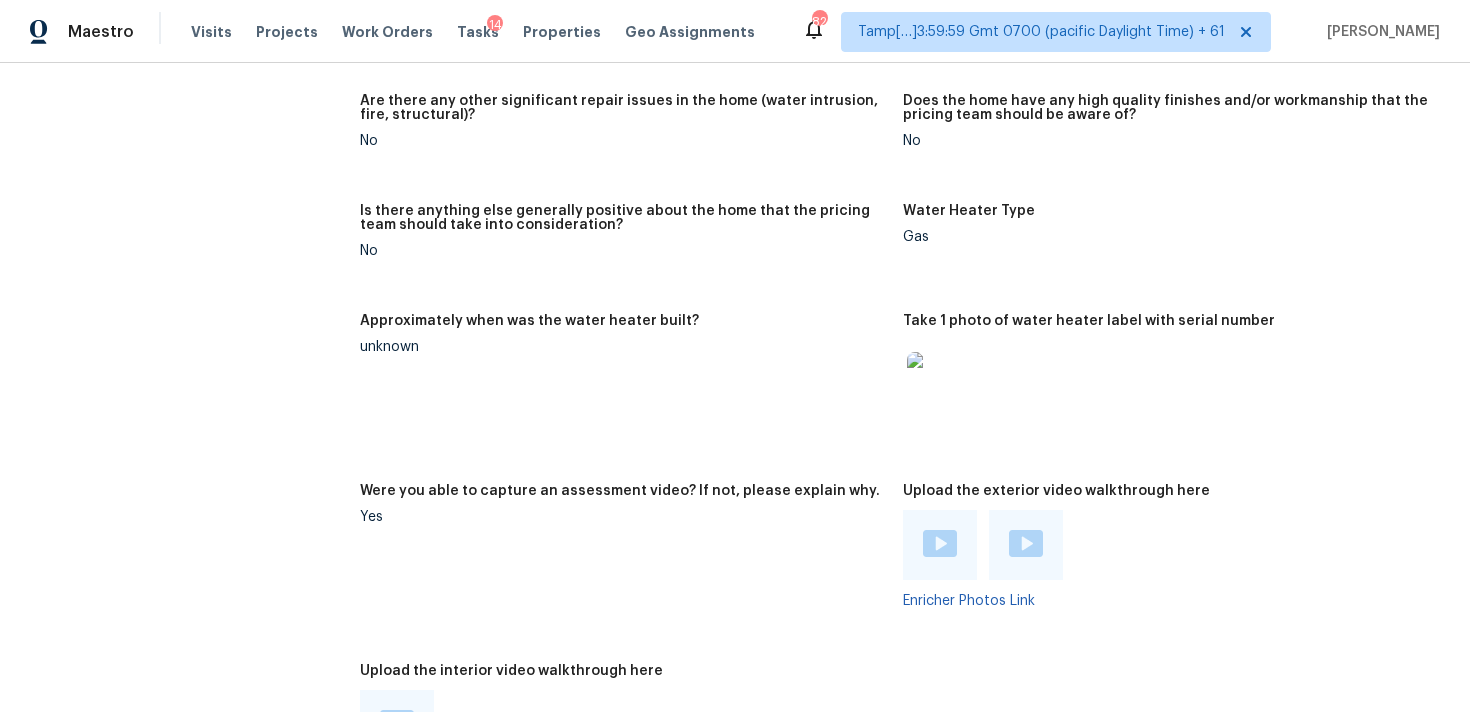click on "Approximately when was the water heater built?" at bounding box center (623, 327) 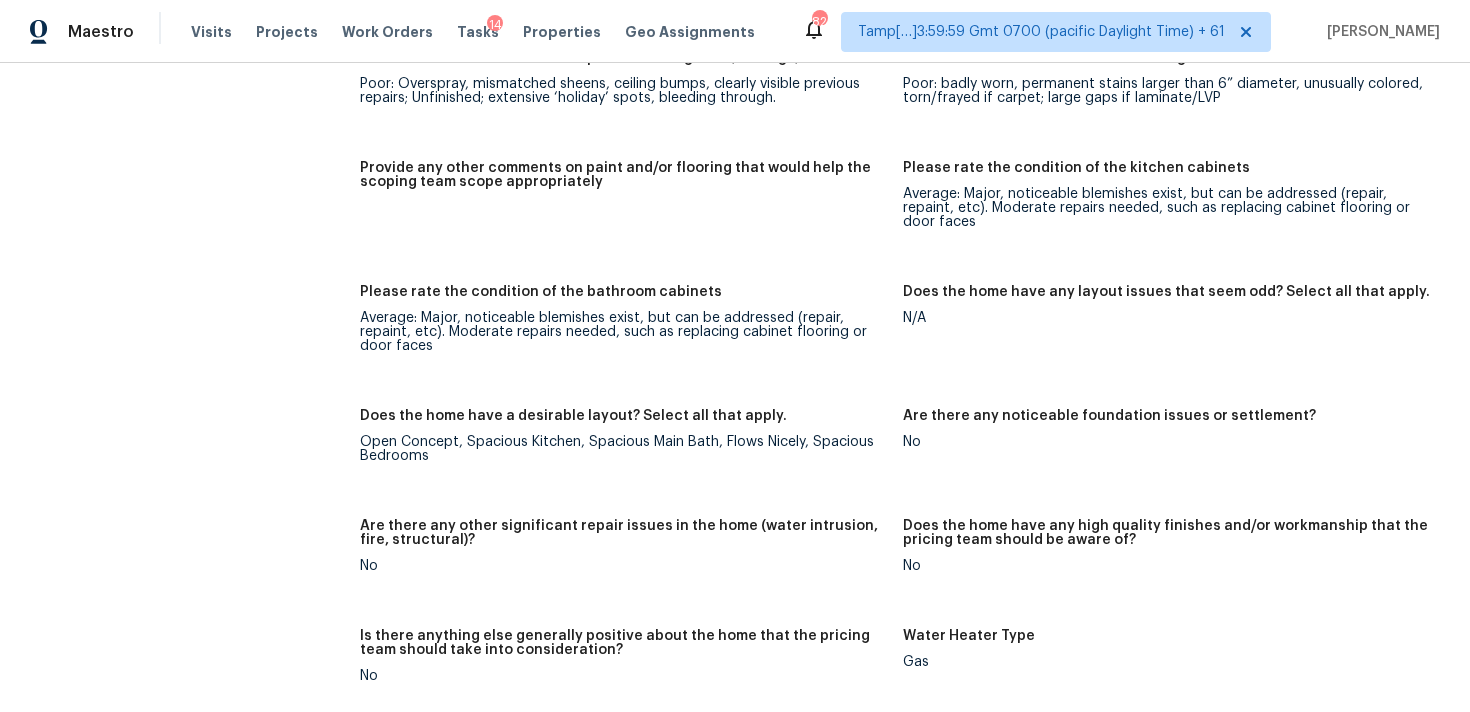 scroll, scrollTop: 4251, scrollLeft: 0, axis: vertical 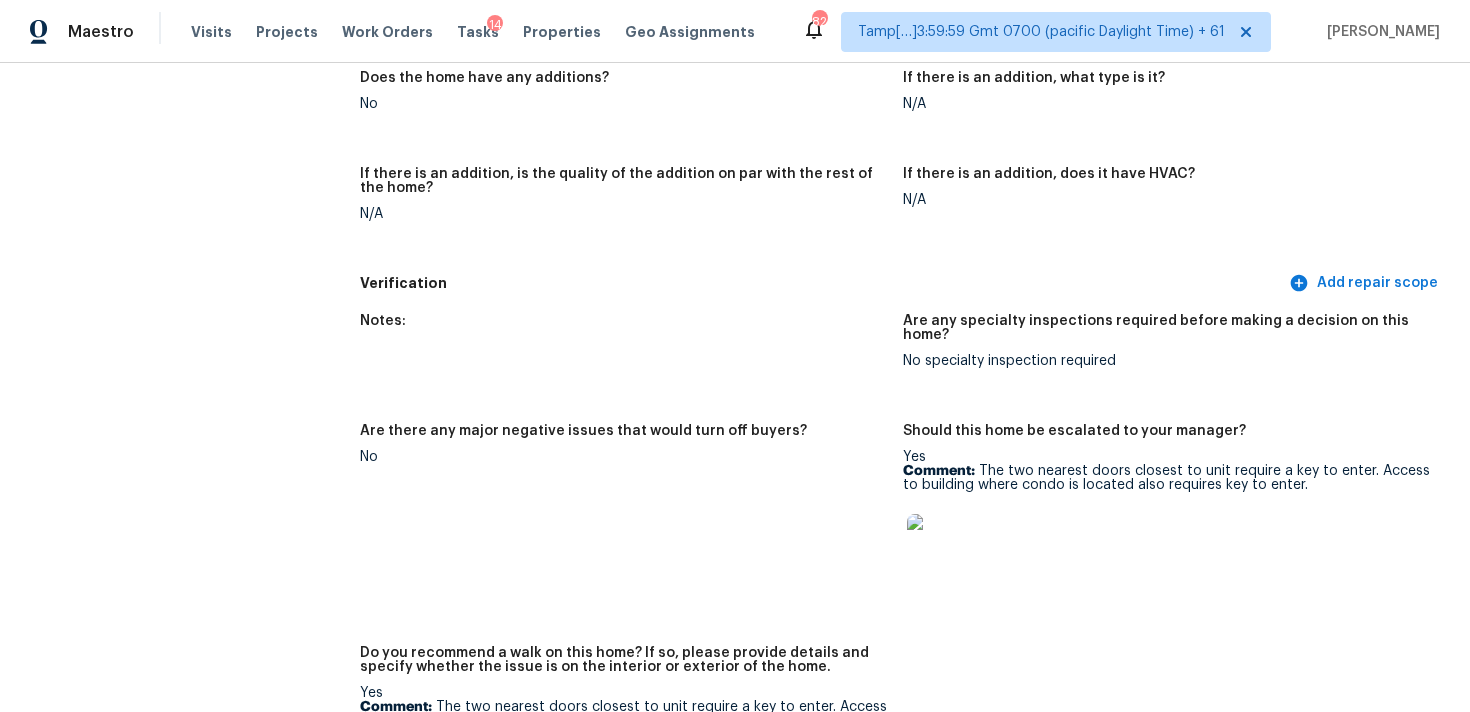 click at bounding box center [939, 546] 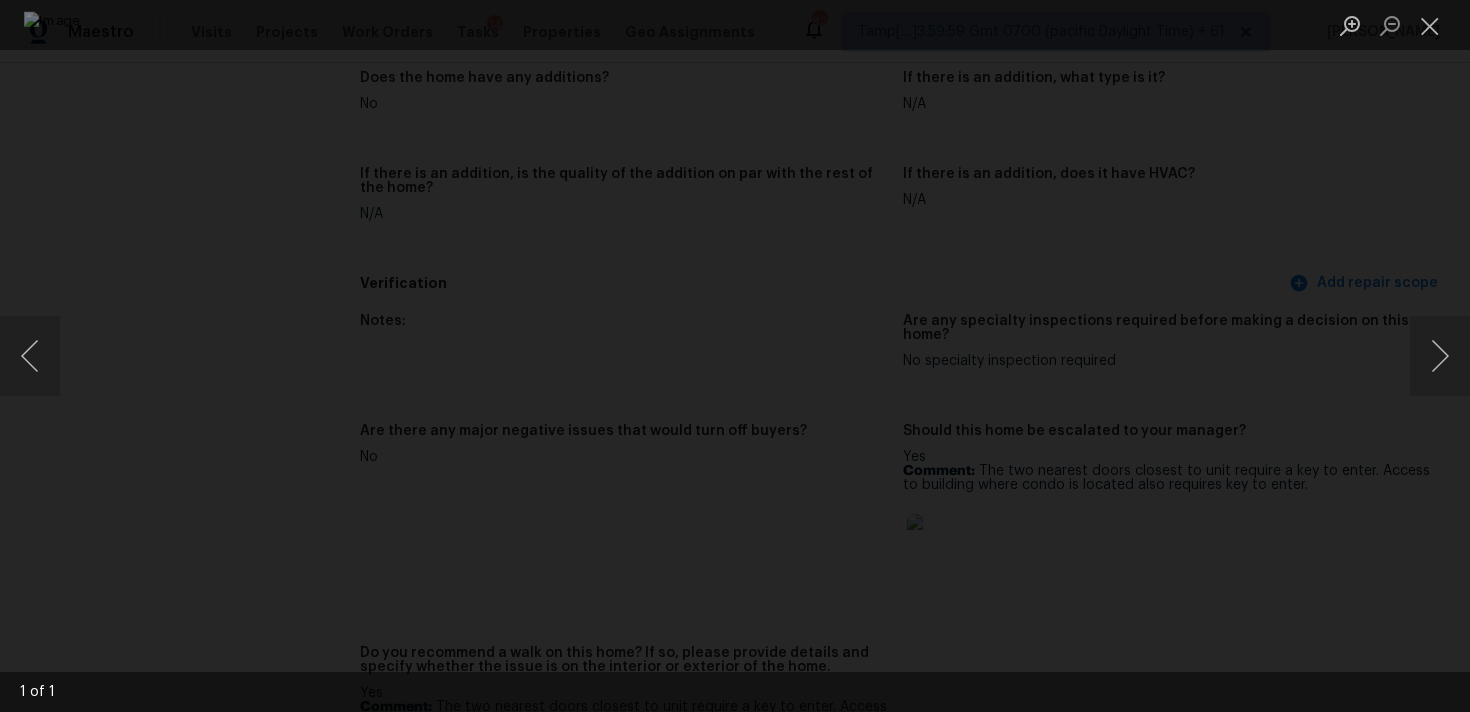 click at bounding box center [735, 356] 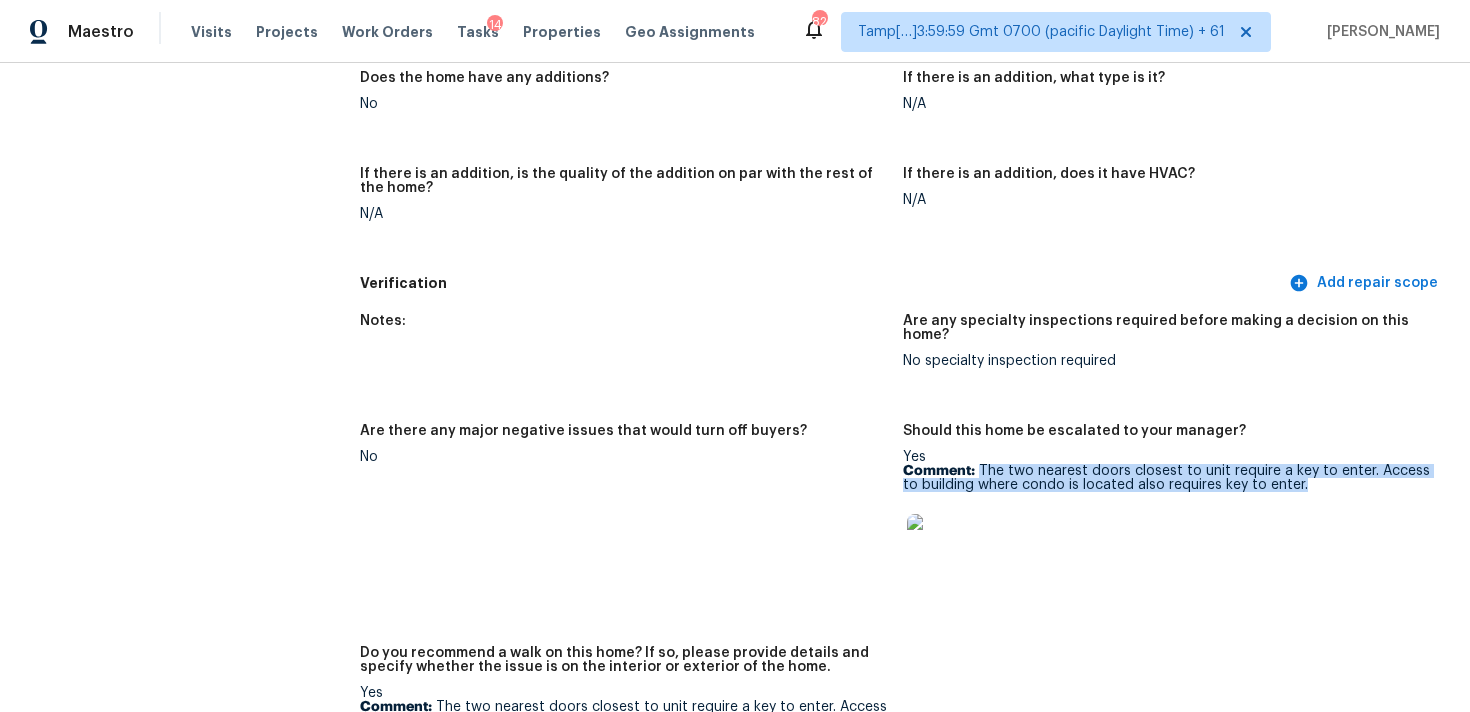 drag, startPoint x: 978, startPoint y: 423, endPoint x: 1214, endPoint y: 468, distance: 240.25195 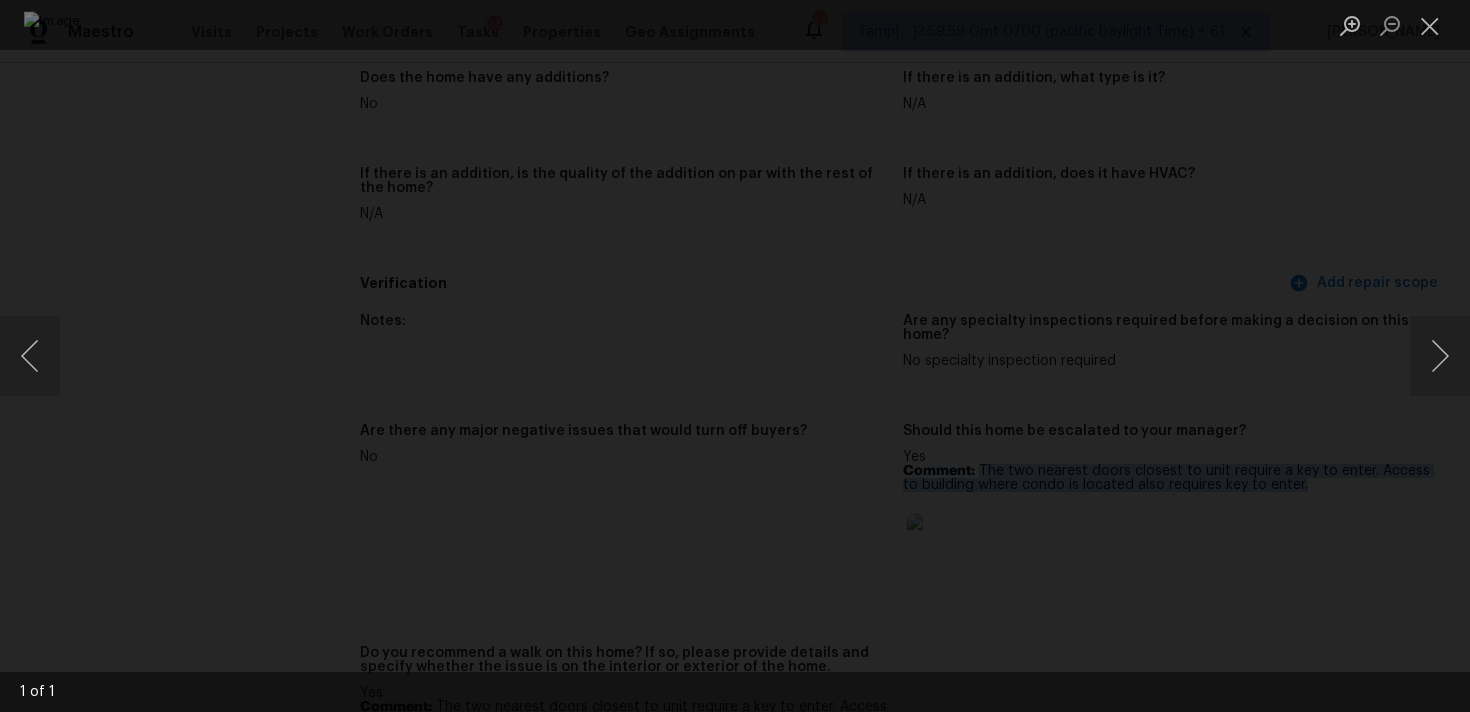 click at bounding box center (735, 356) 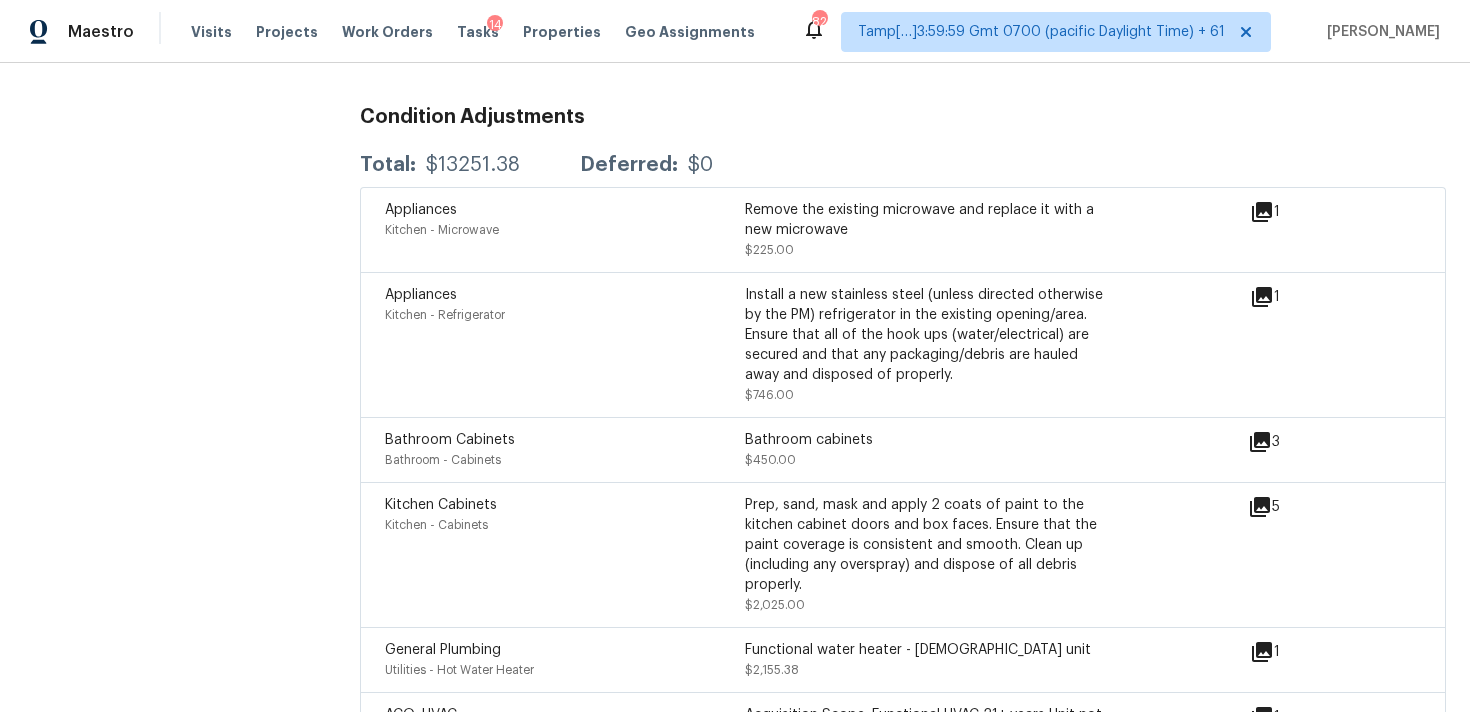 scroll, scrollTop: 5094, scrollLeft: 0, axis: vertical 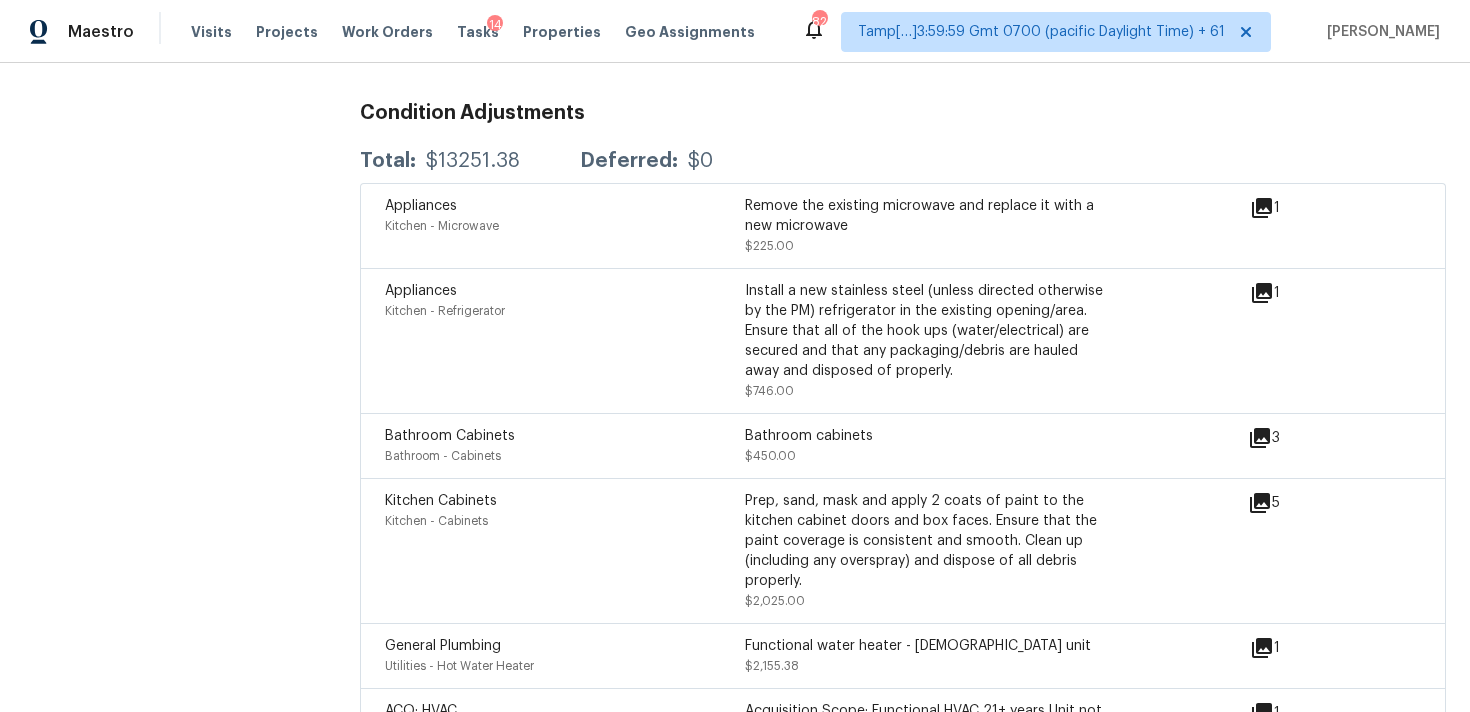 click on "Appliances Kitchen - Refrigerator" at bounding box center (565, 341) 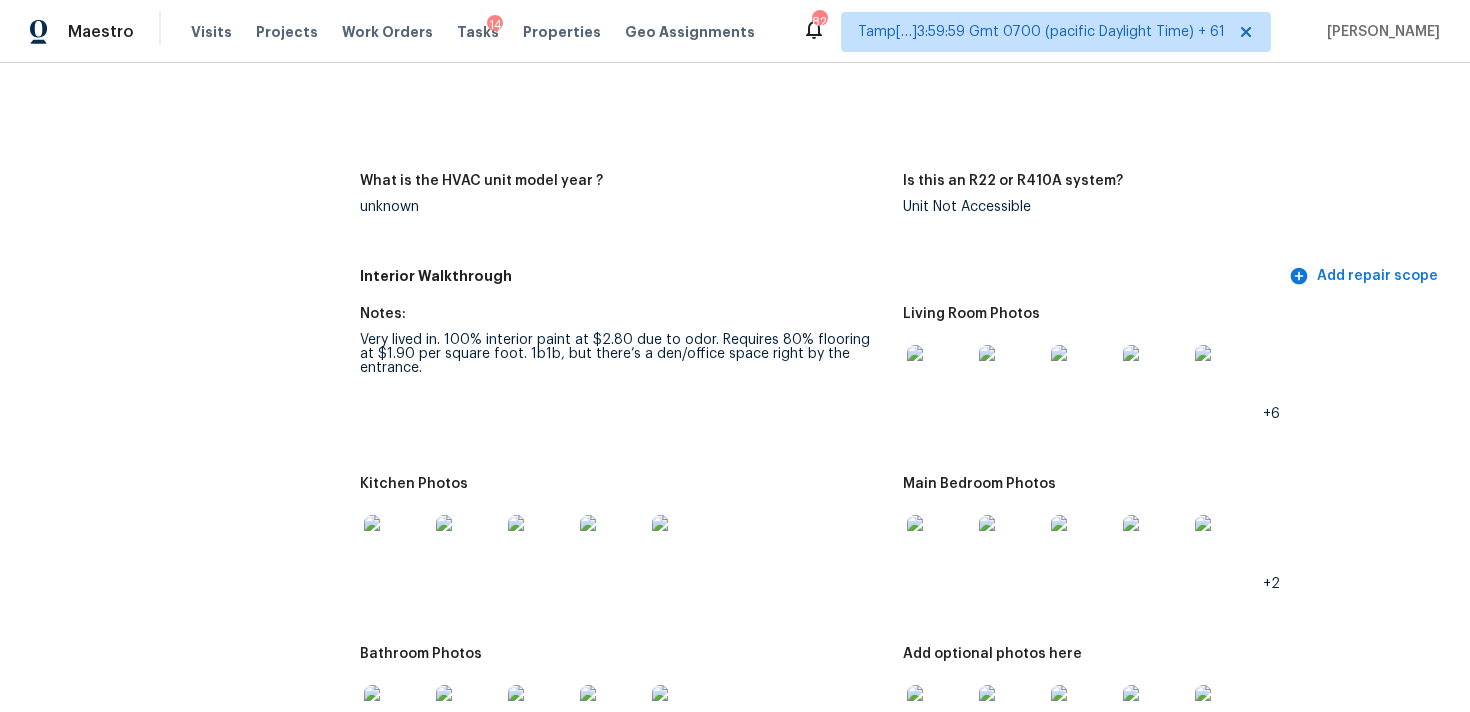 scroll, scrollTop: 2046, scrollLeft: 0, axis: vertical 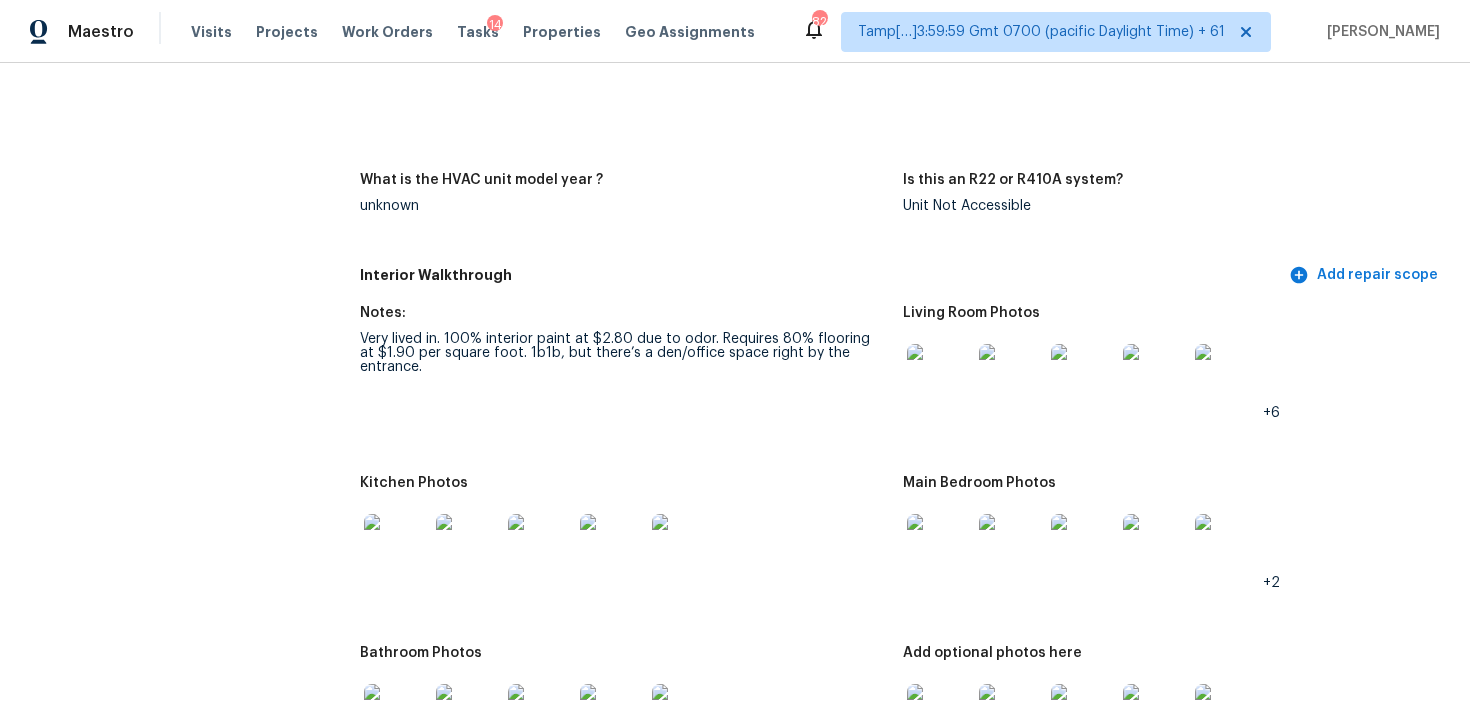 click on "What is the HVAC unit model year ? unknown" at bounding box center [631, 209] 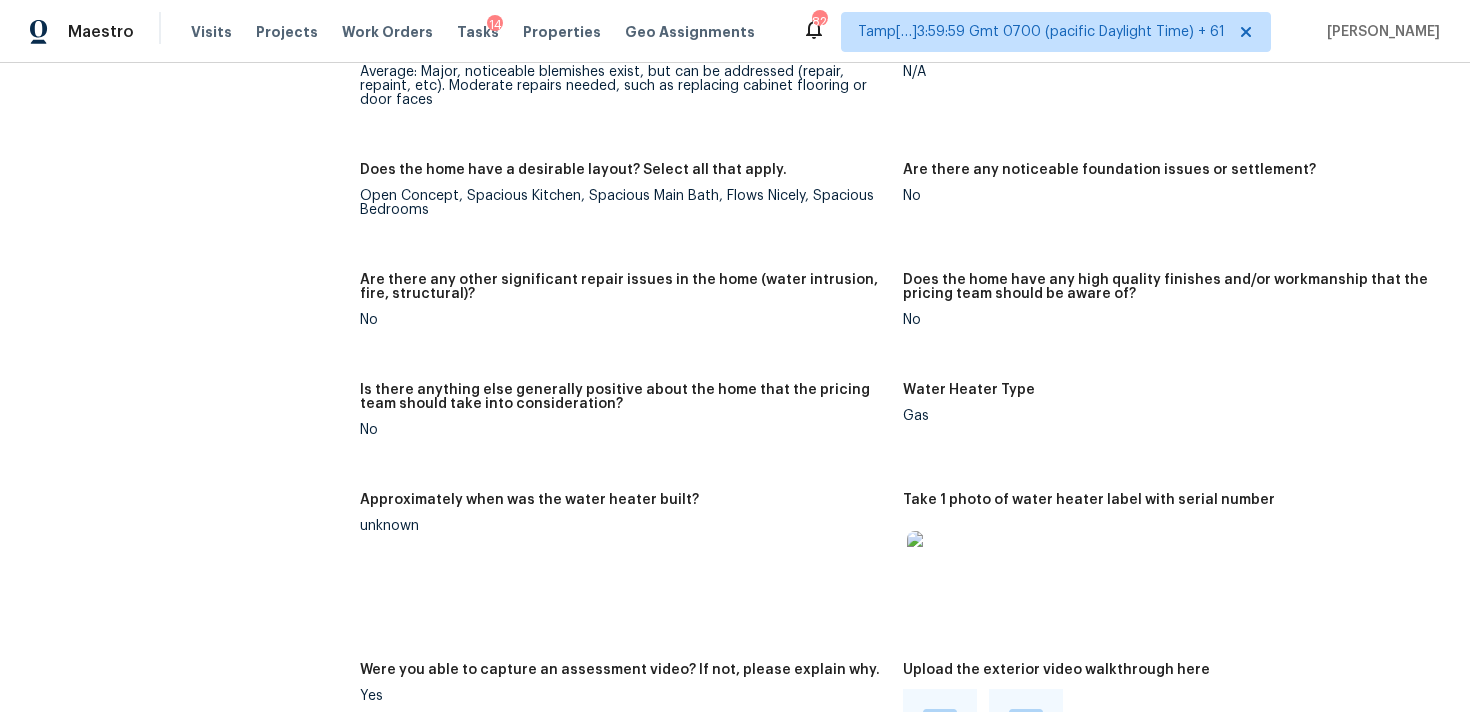 scroll, scrollTop: 1208, scrollLeft: 0, axis: vertical 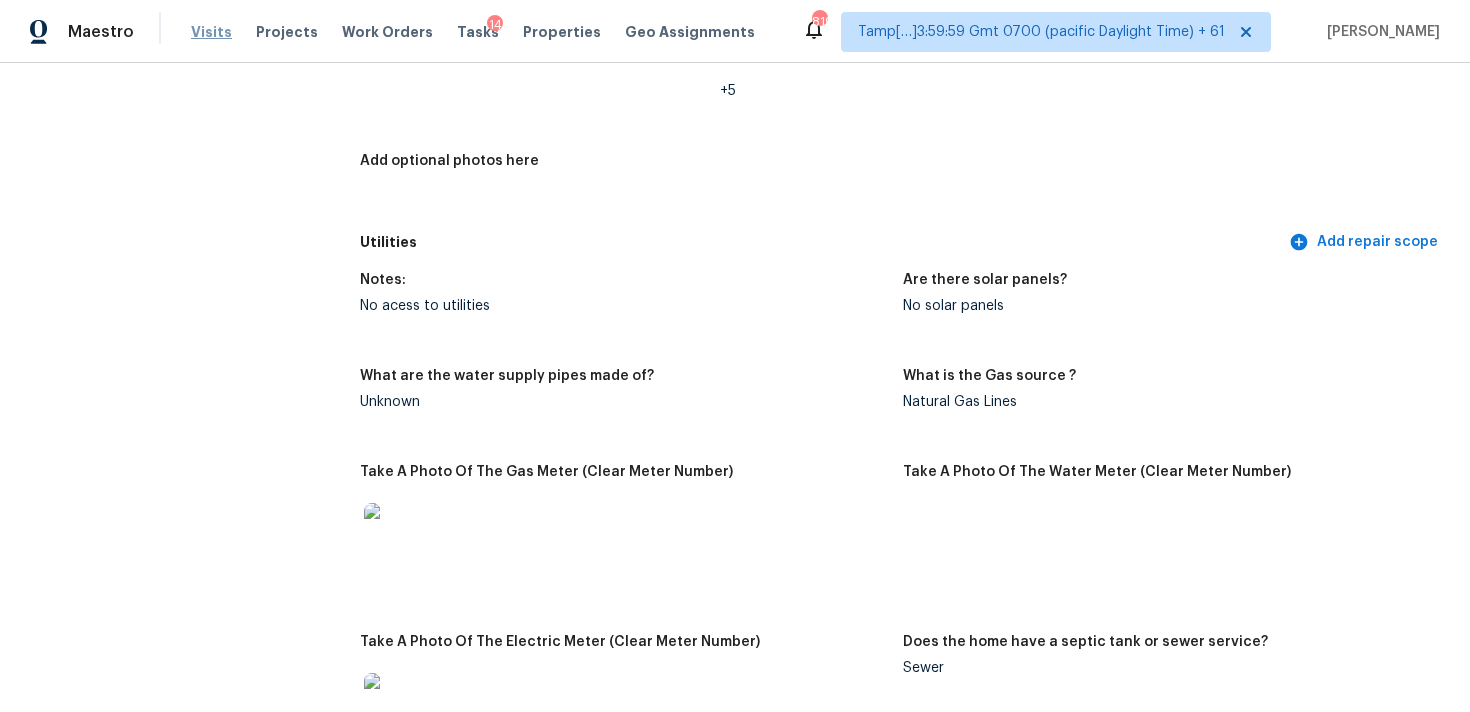 click on "Visits" at bounding box center (211, 32) 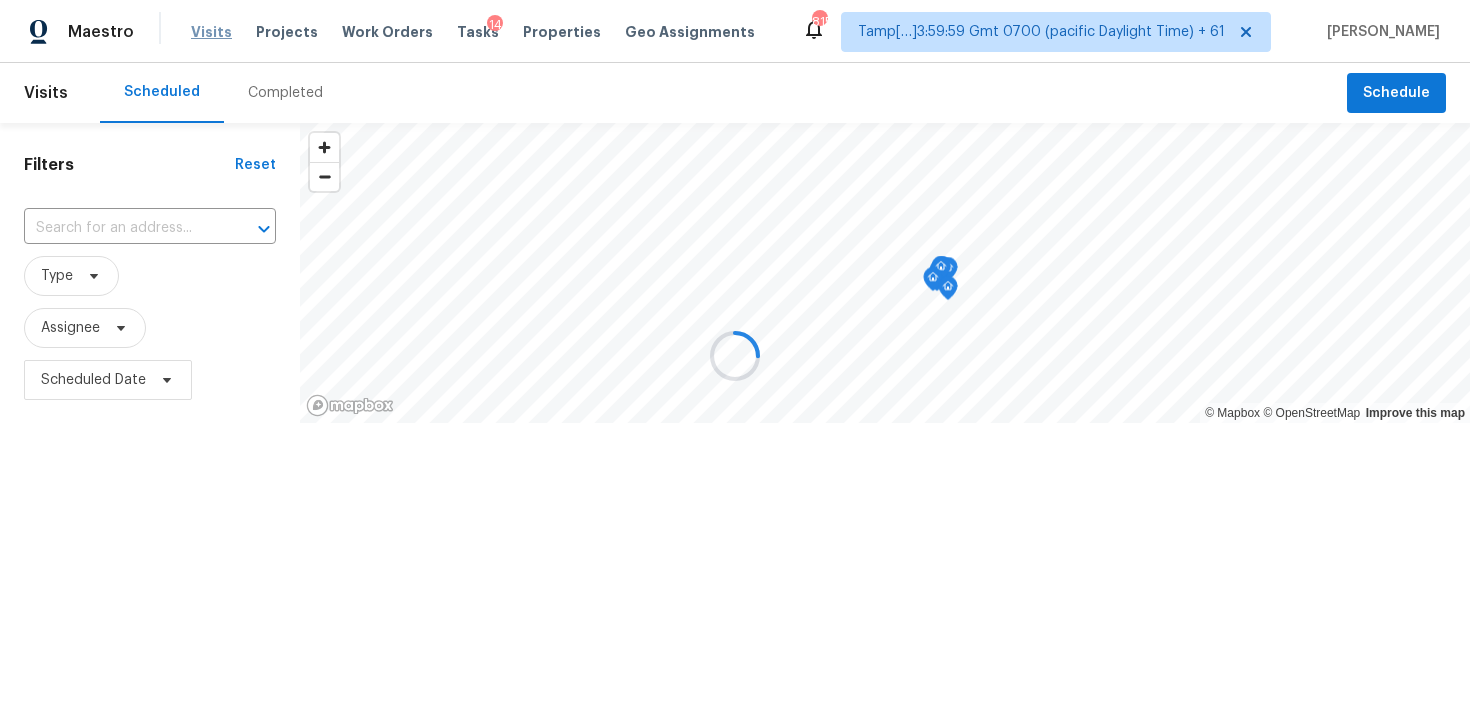 click at bounding box center [735, 356] 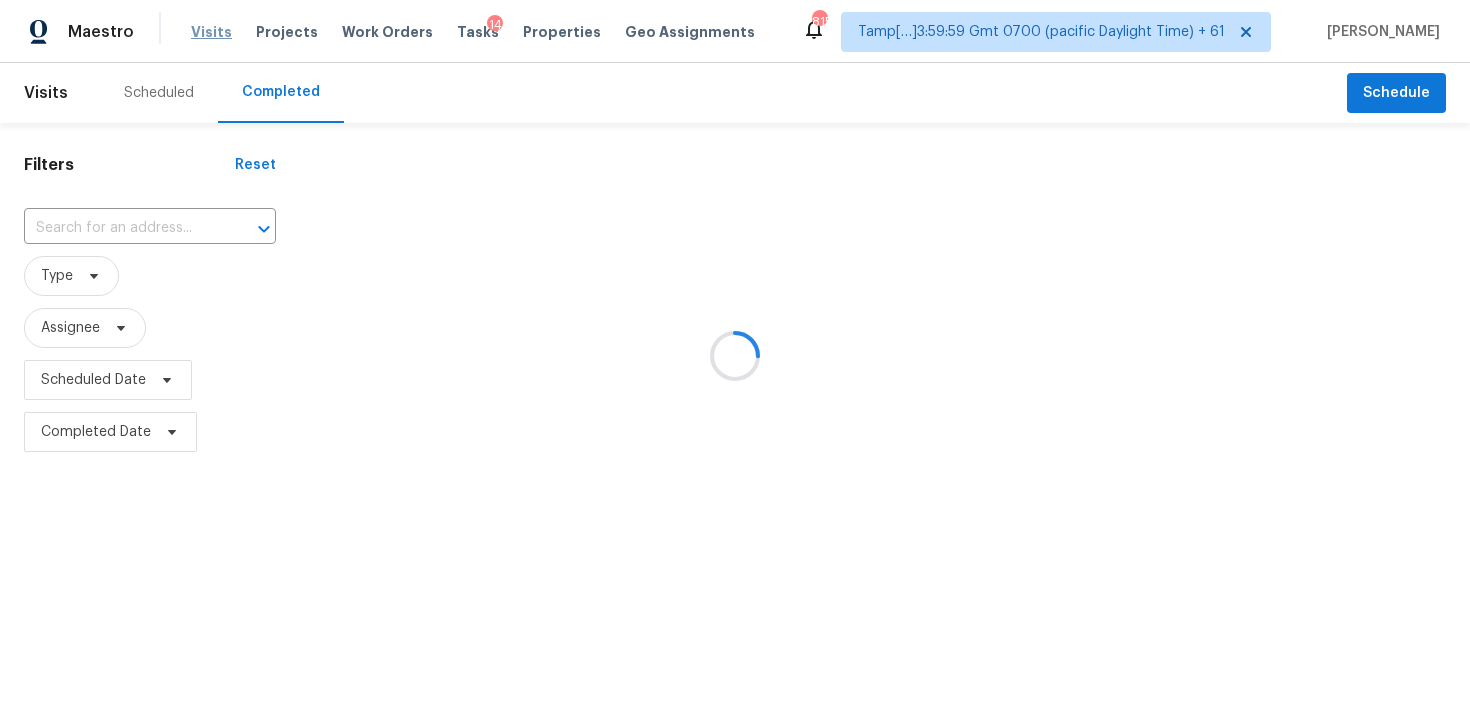 click at bounding box center (735, 356) 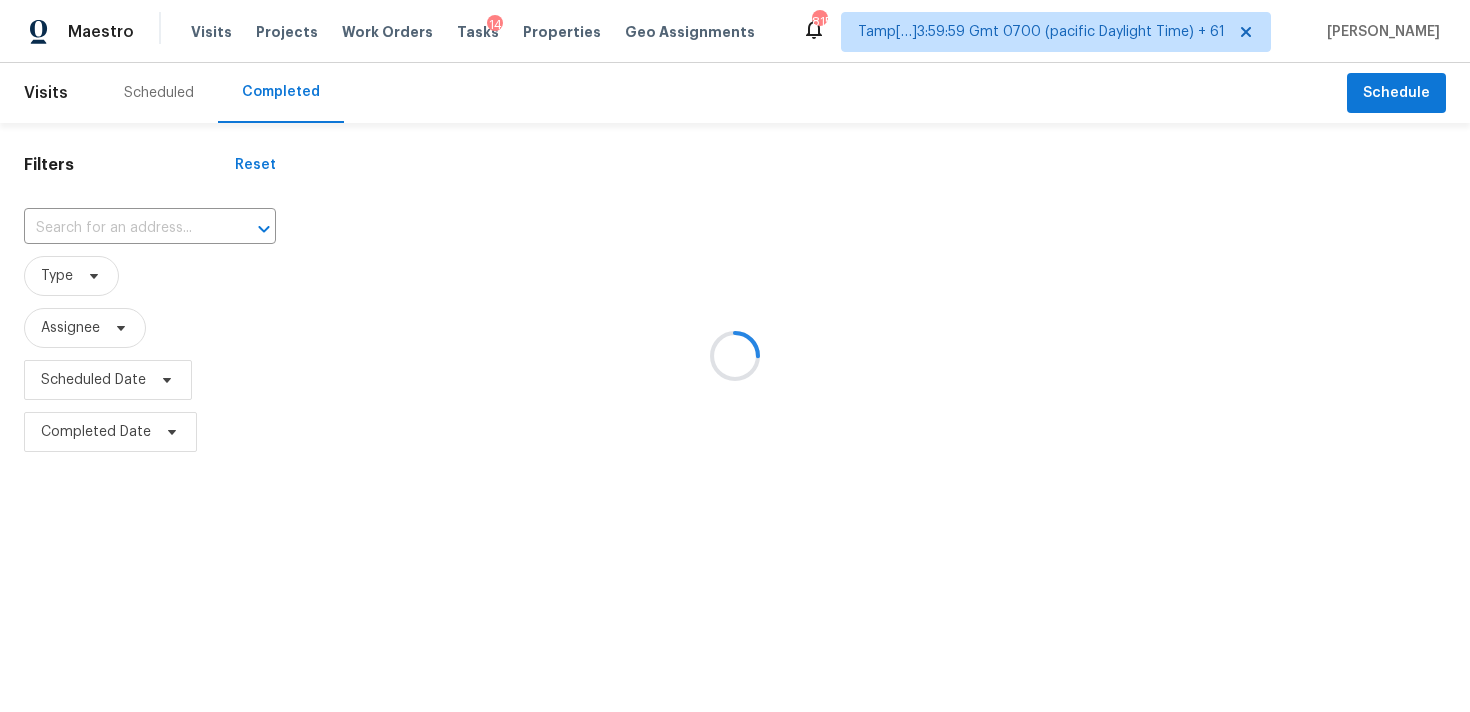 click at bounding box center (735, 356) 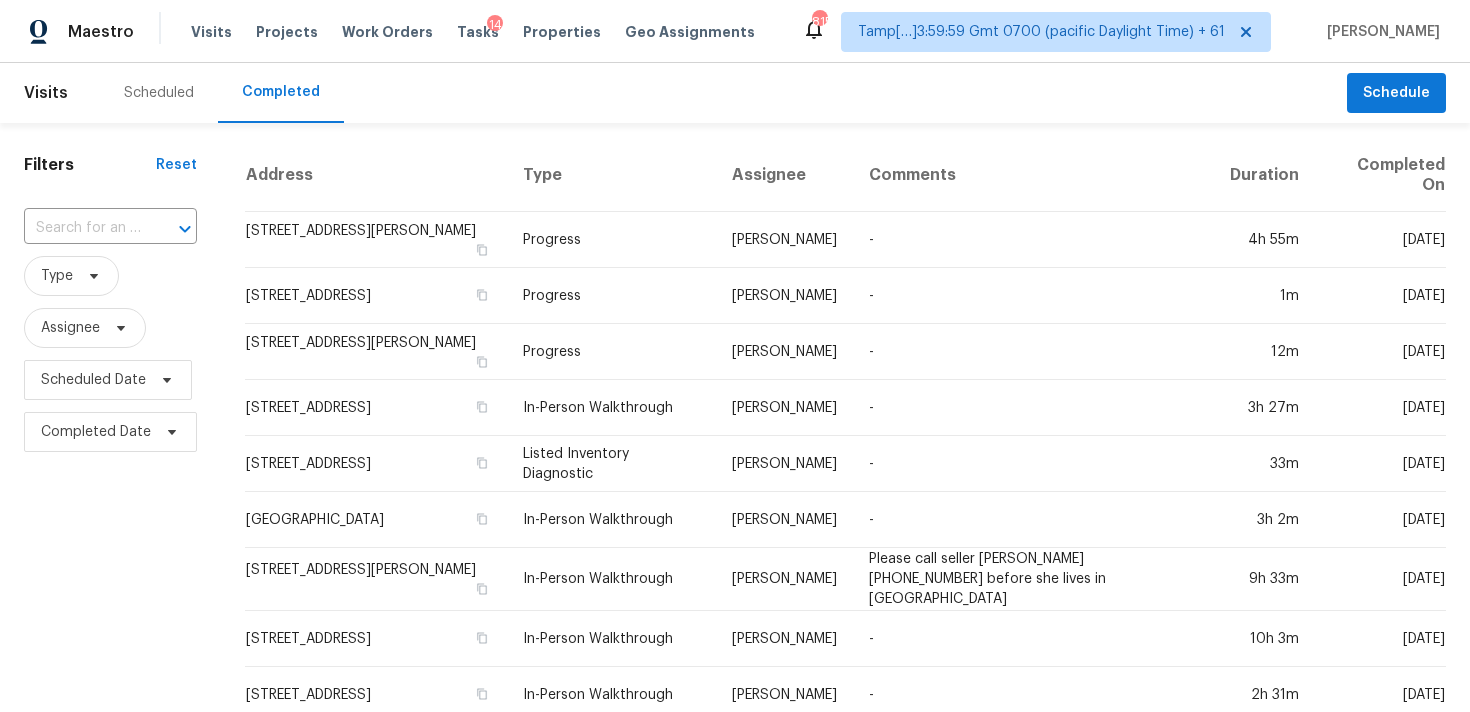 click at bounding box center [171, 229] 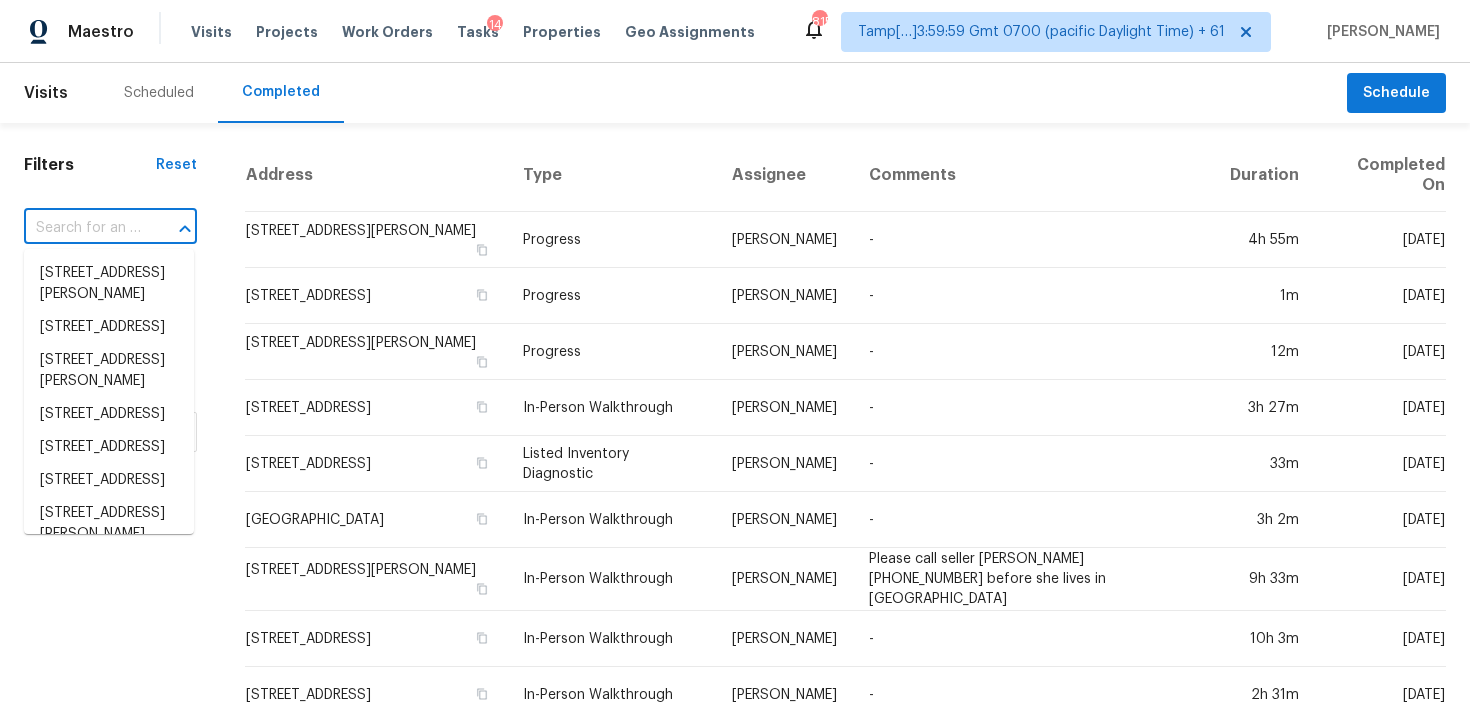 click at bounding box center [171, 229] 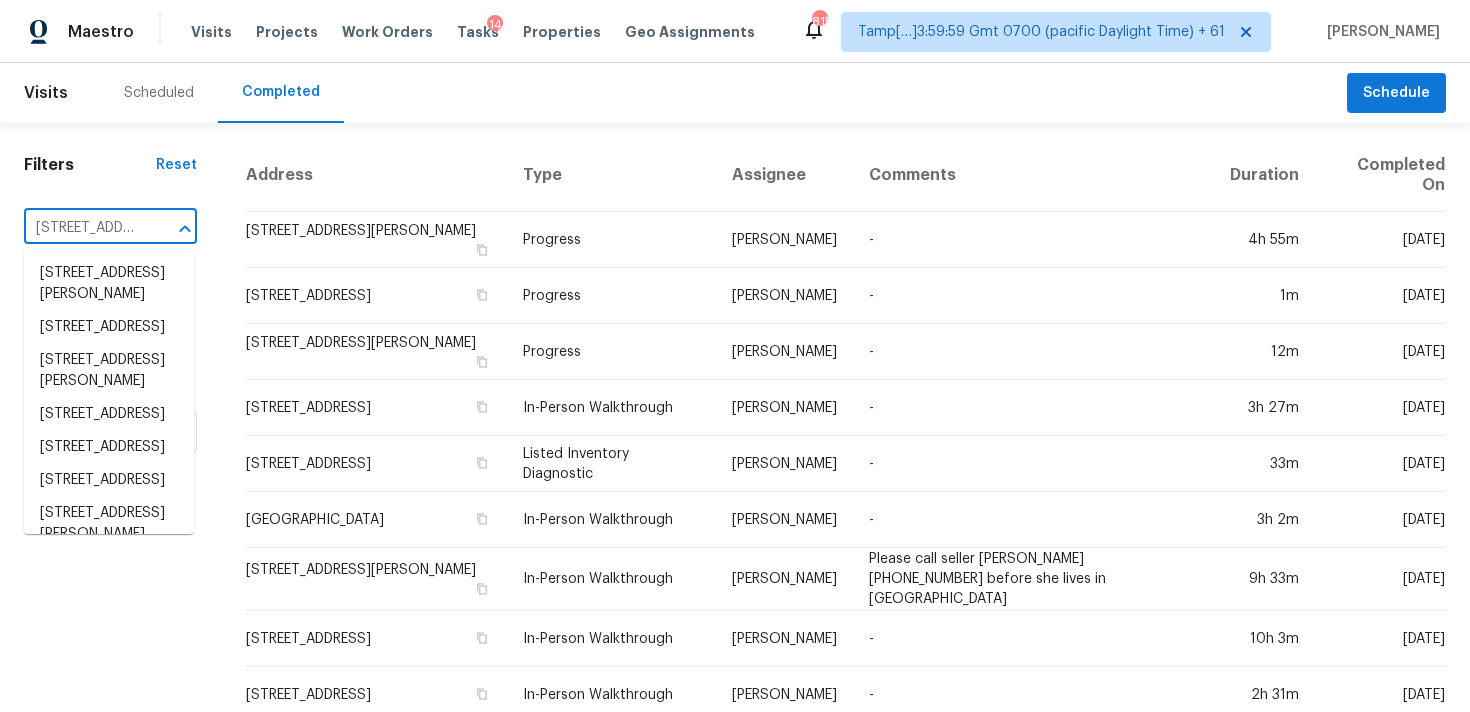 scroll, scrollTop: 0, scrollLeft: 168, axis: horizontal 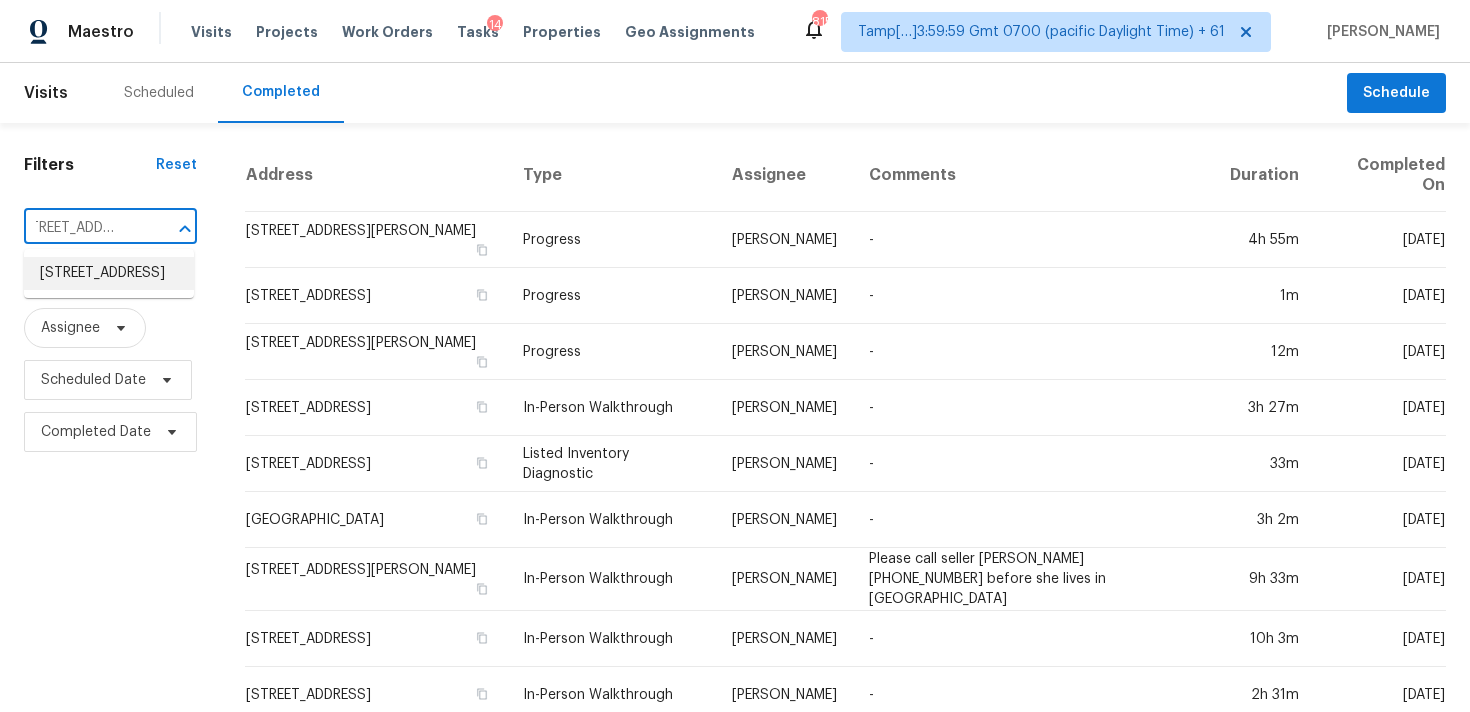 click on "112 Barrington Hills Dr, Atlanta, GA 30350" at bounding box center (109, 273) 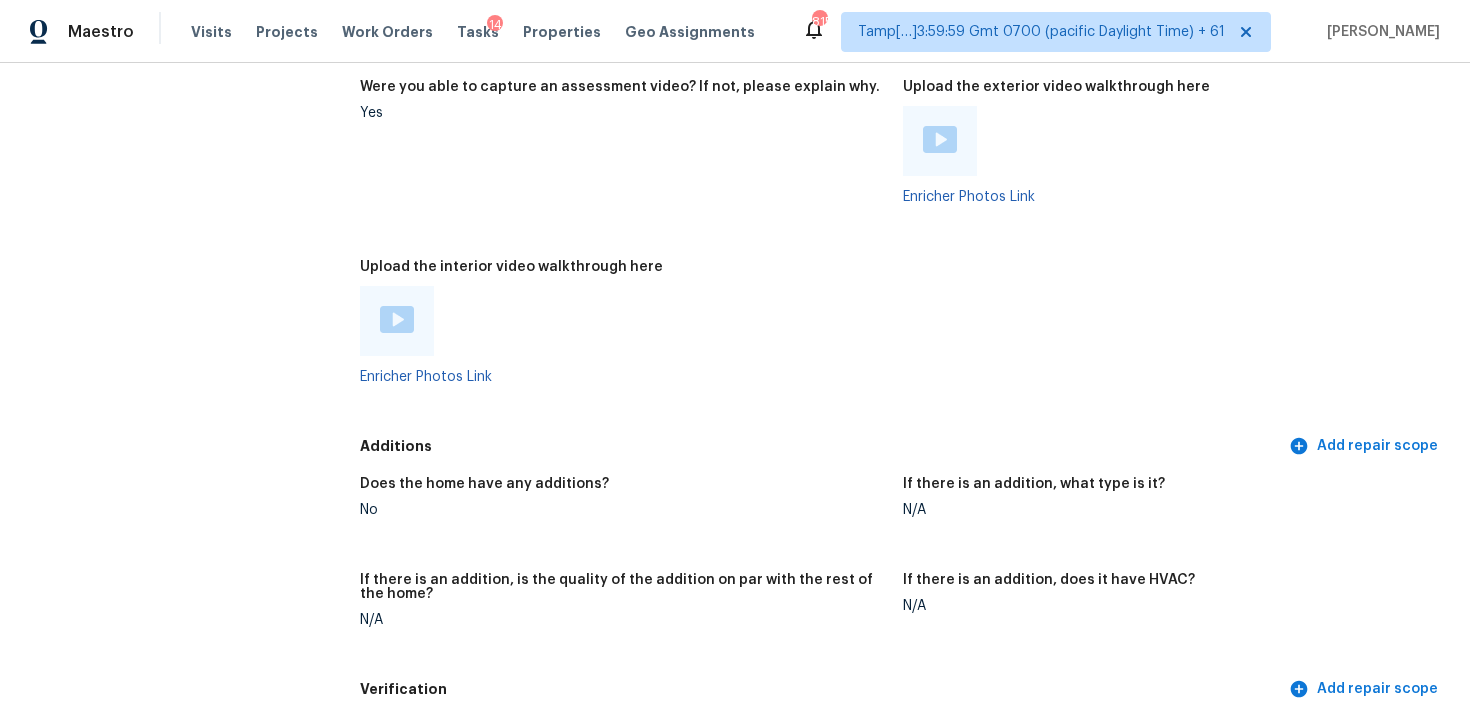scroll, scrollTop: 4047, scrollLeft: 0, axis: vertical 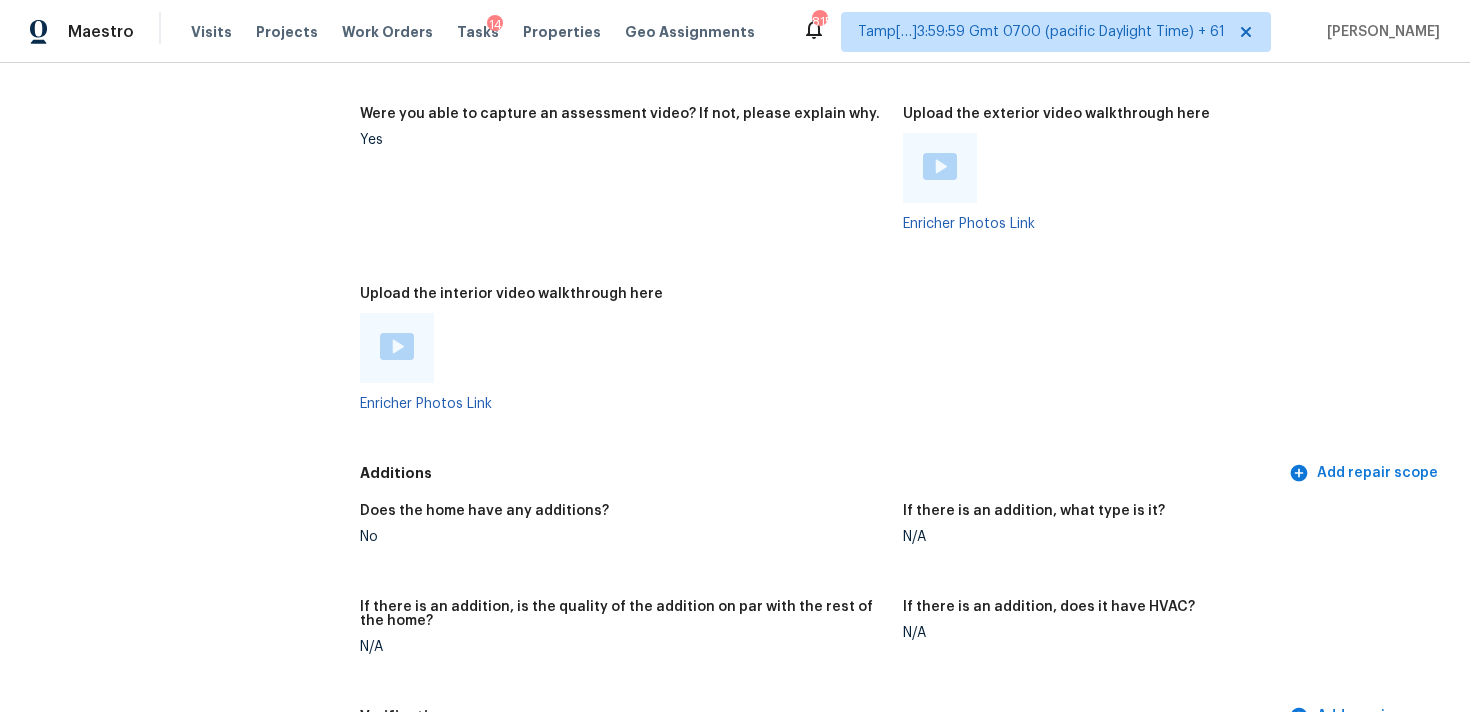 click at bounding box center [397, 346] 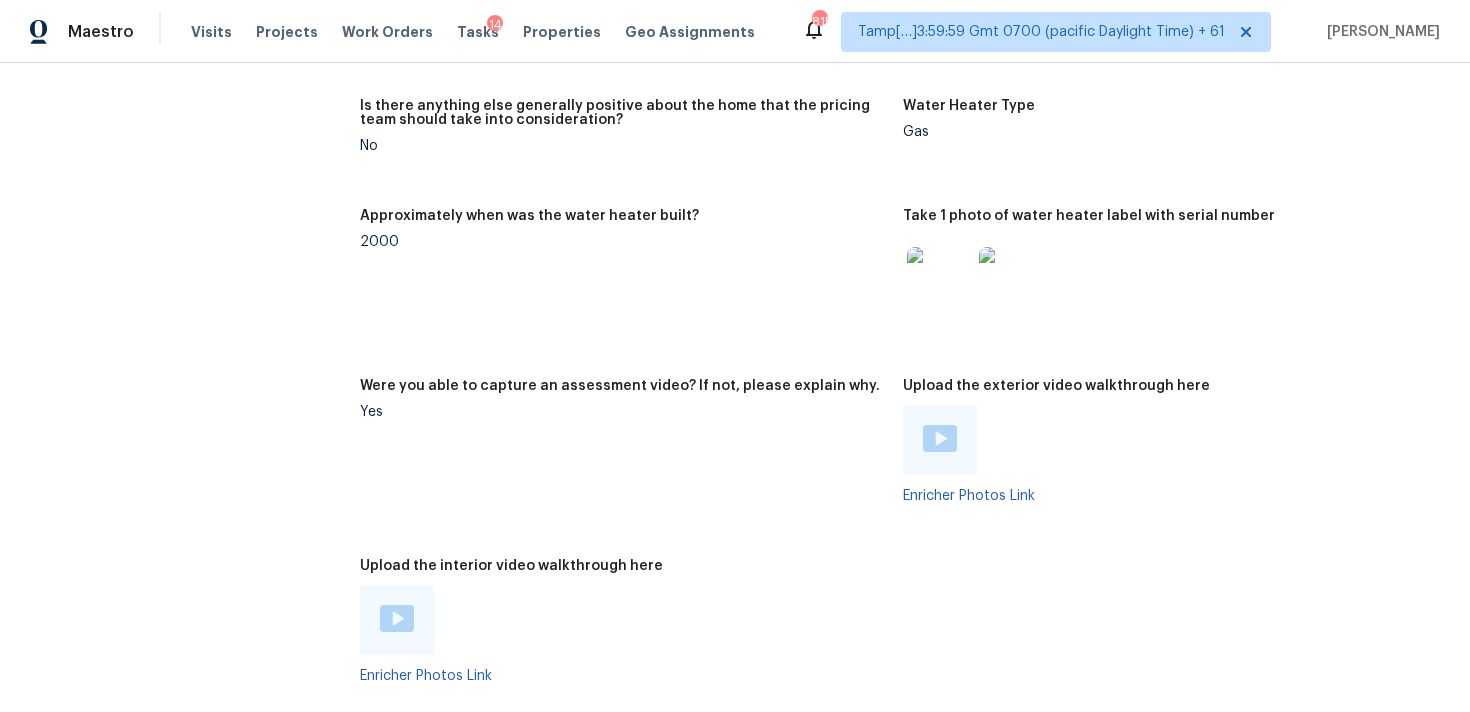 scroll, scrollTop: 3736, scrollLeft: 0, axis: vertical 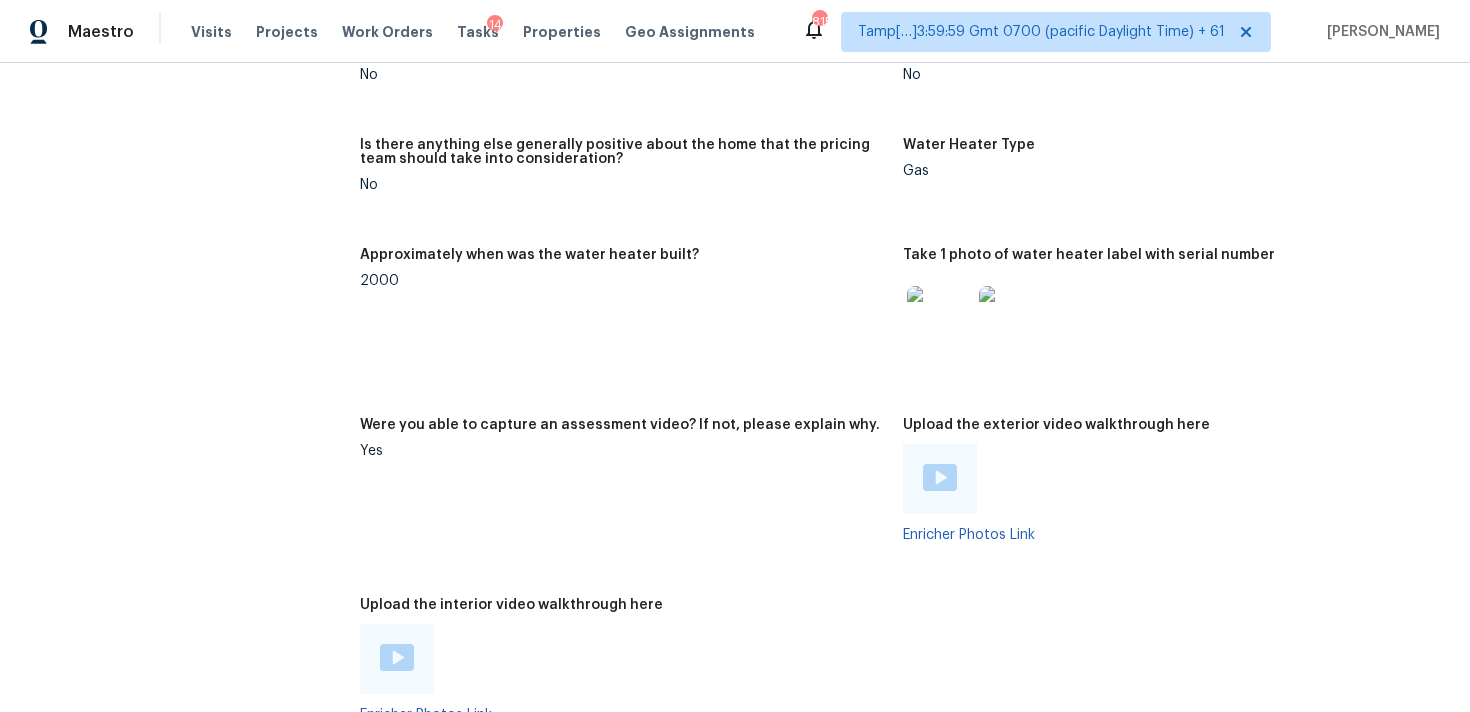 click on "Approximately when was the water heater built? 2000" at bounding box center (631, 321) 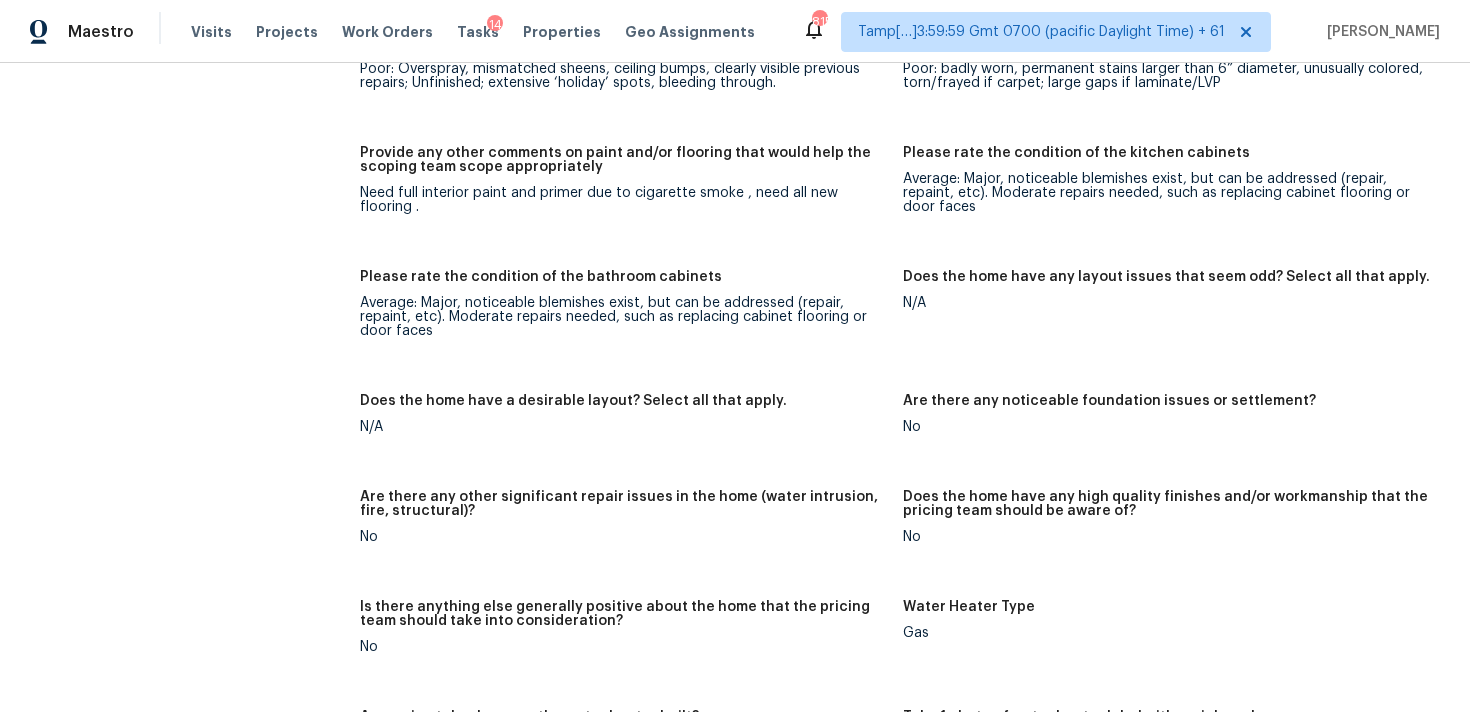 scroll, scrollTop: 4494, scrollLeft: 0, axis: vertical 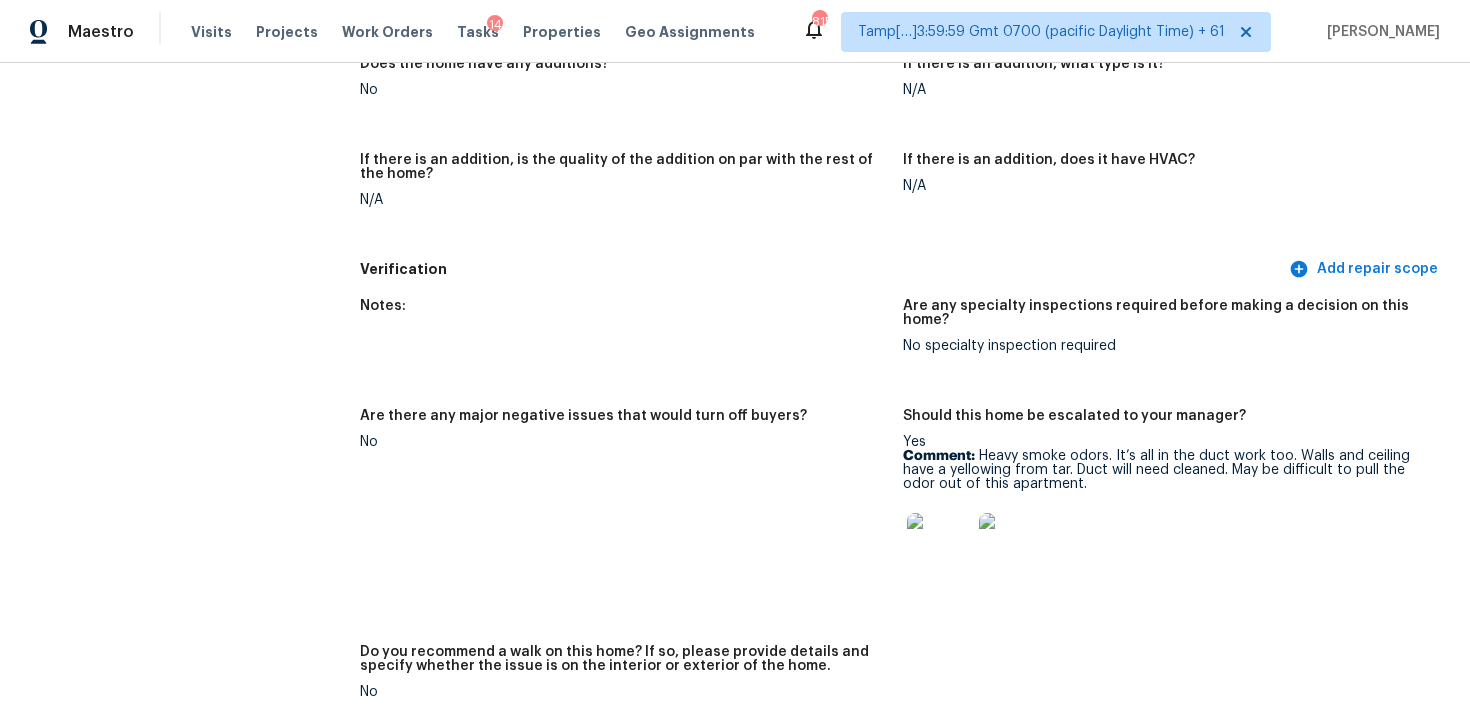 click at bounding box center (939, 545) 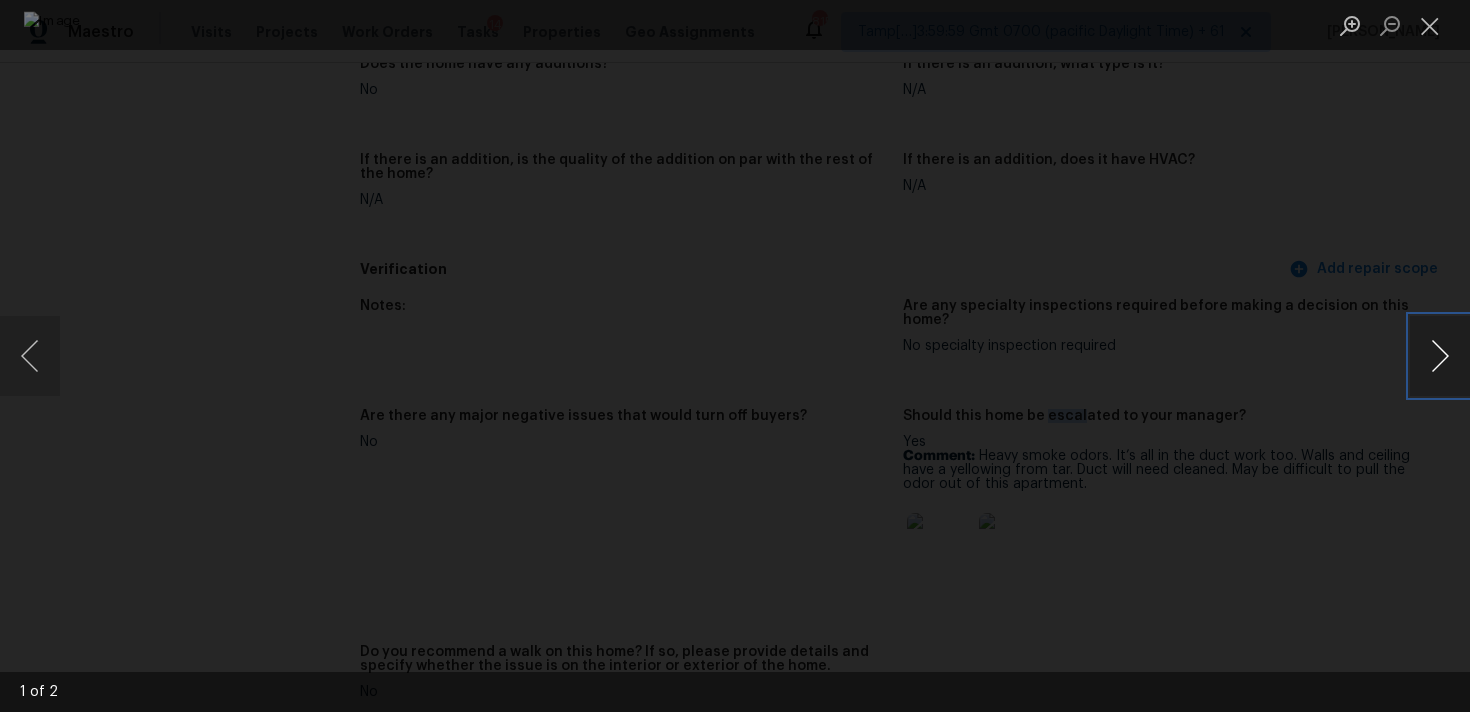 click at bounding box center (1440, 356) 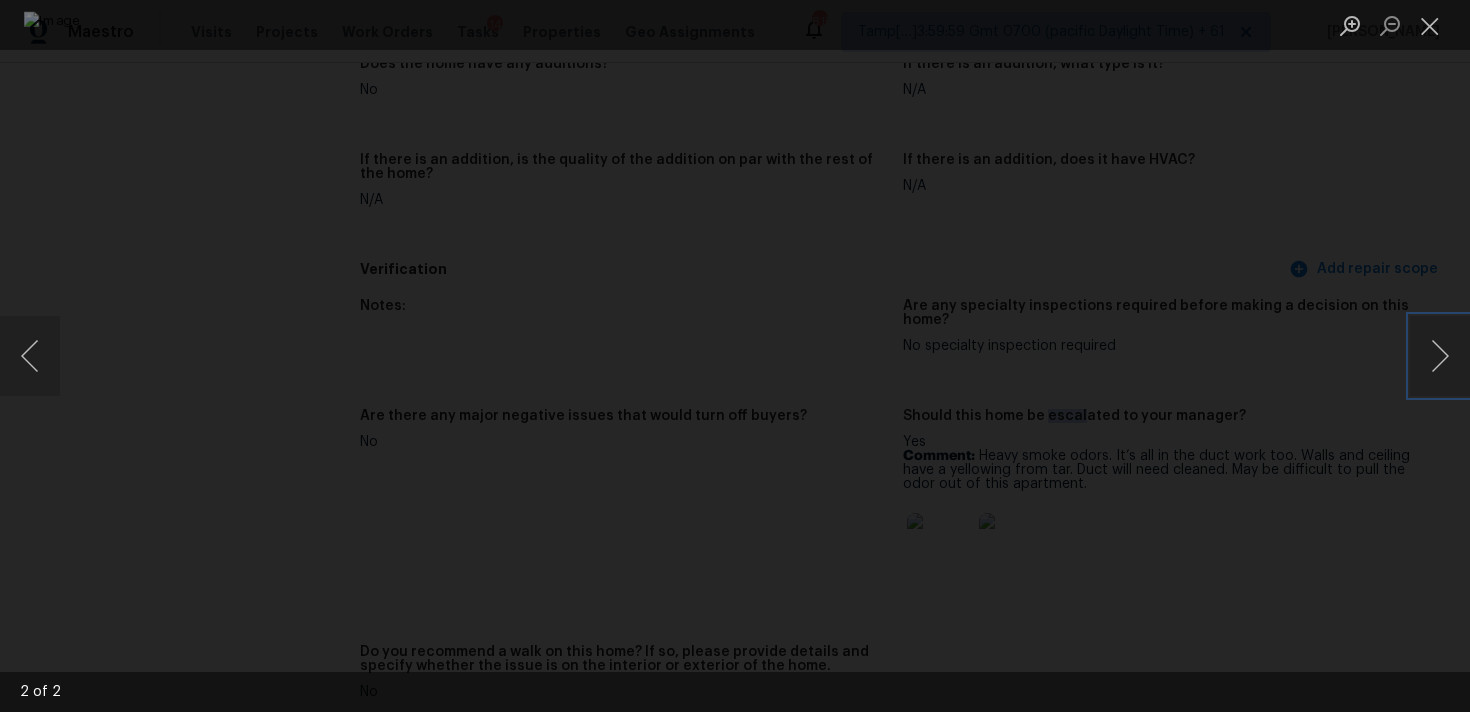 type 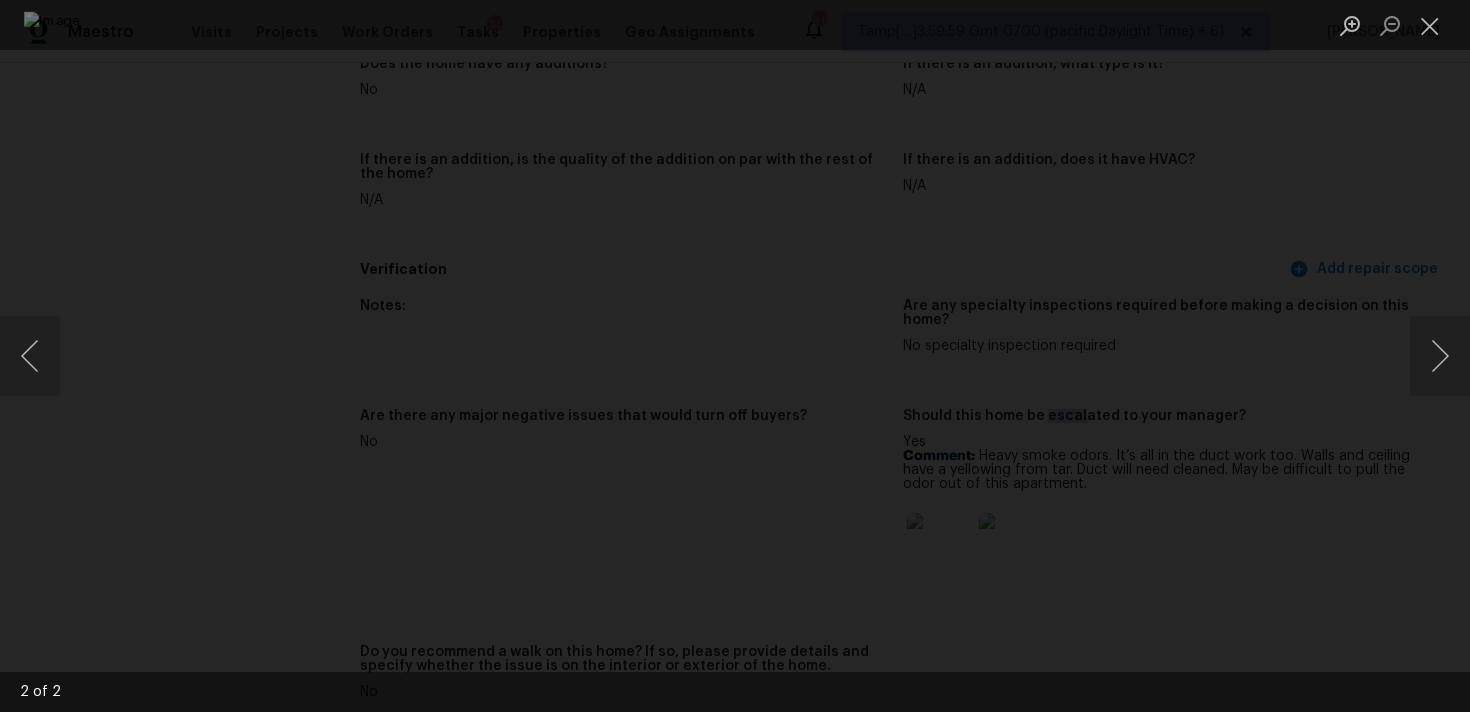 click at bounding box center (735, 356) 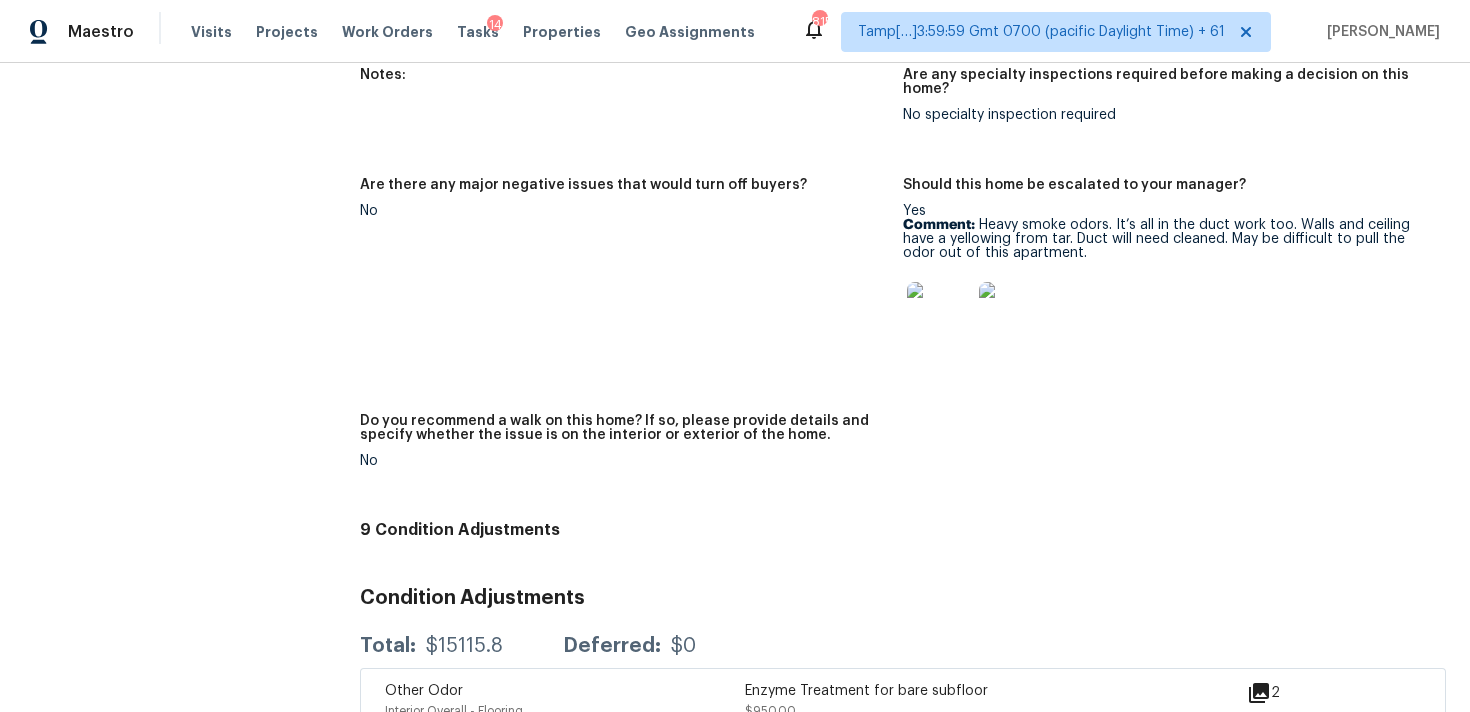 scroll, scrollTop: 4693, scrollLeft: 0, axis: vertical 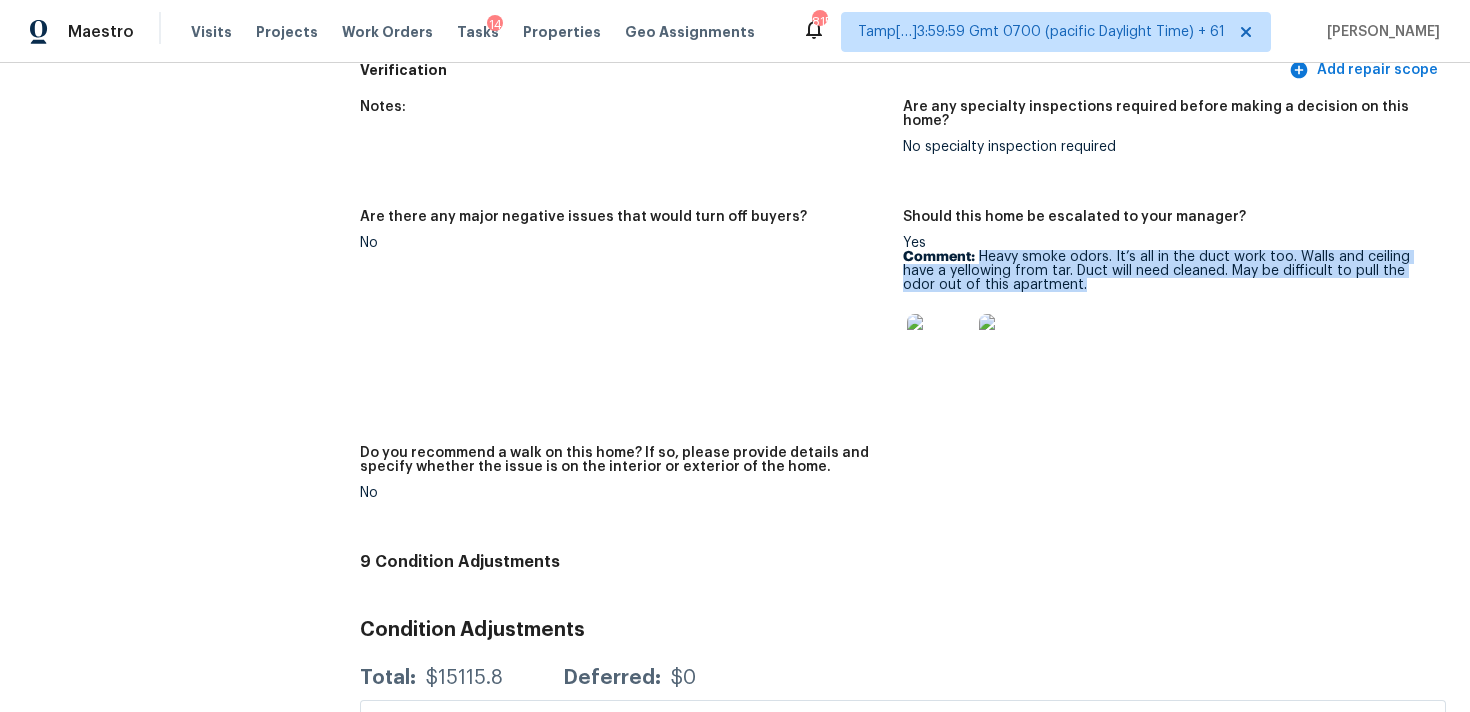 drag, startPoint x: 979, startPoint y: 227, endPoint x: 1095, endPoint y: 257, distance: 119.81653 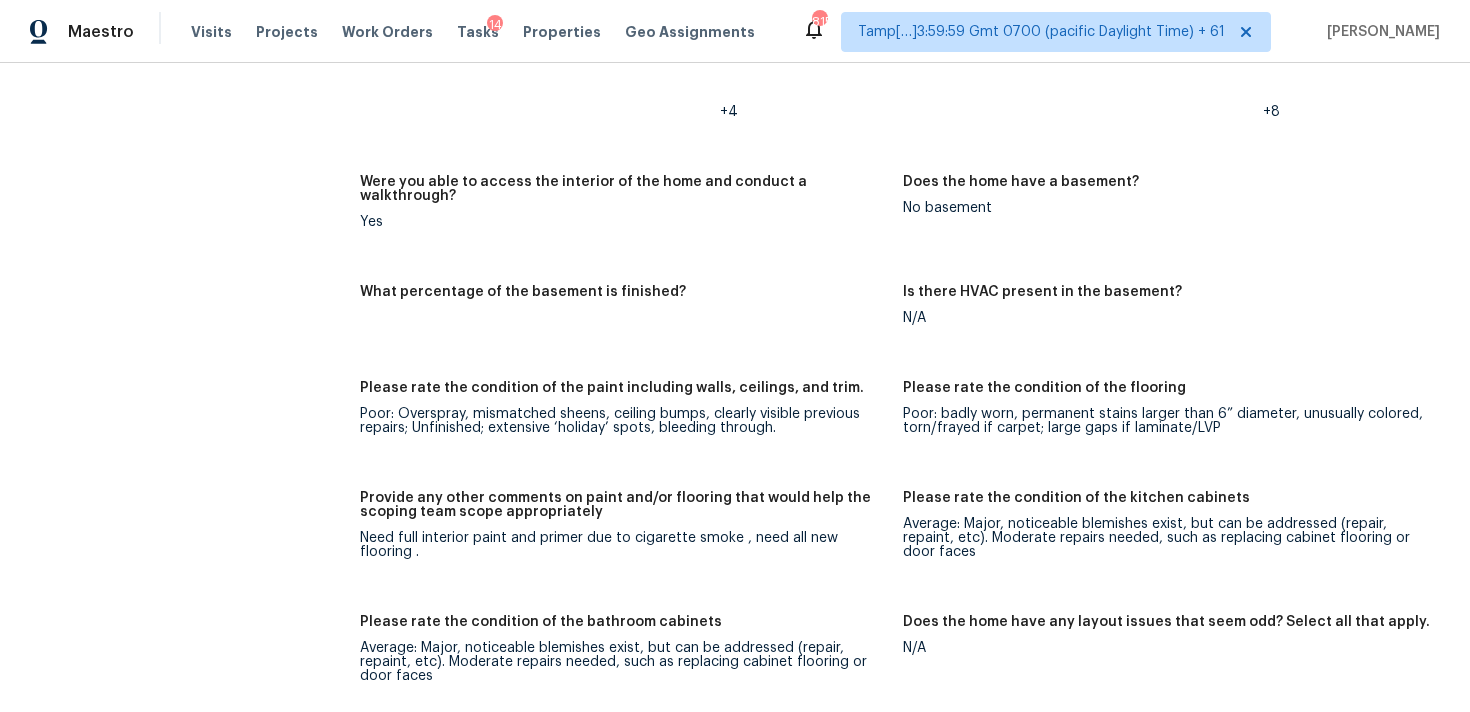 scroll, scrollTop: 2911, scrollLeft: 0, axis: vertical 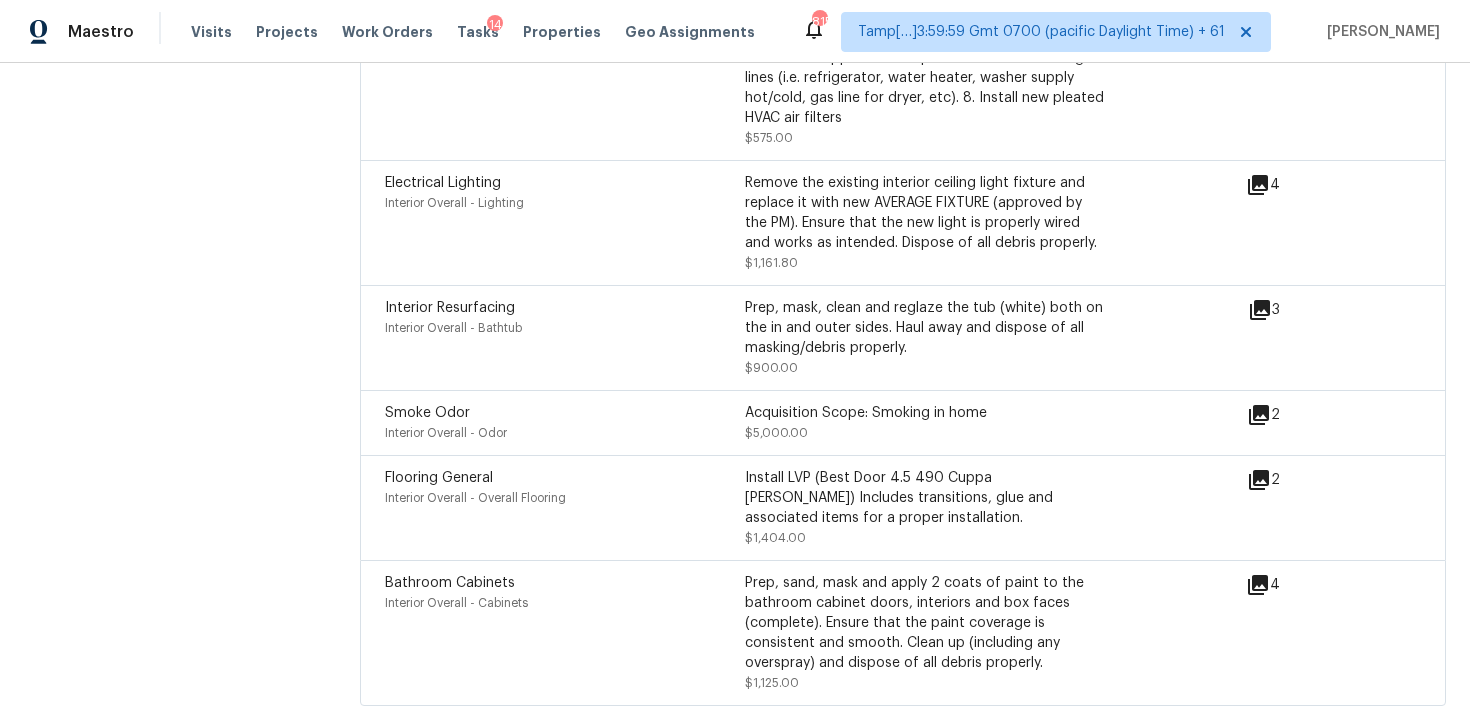 click 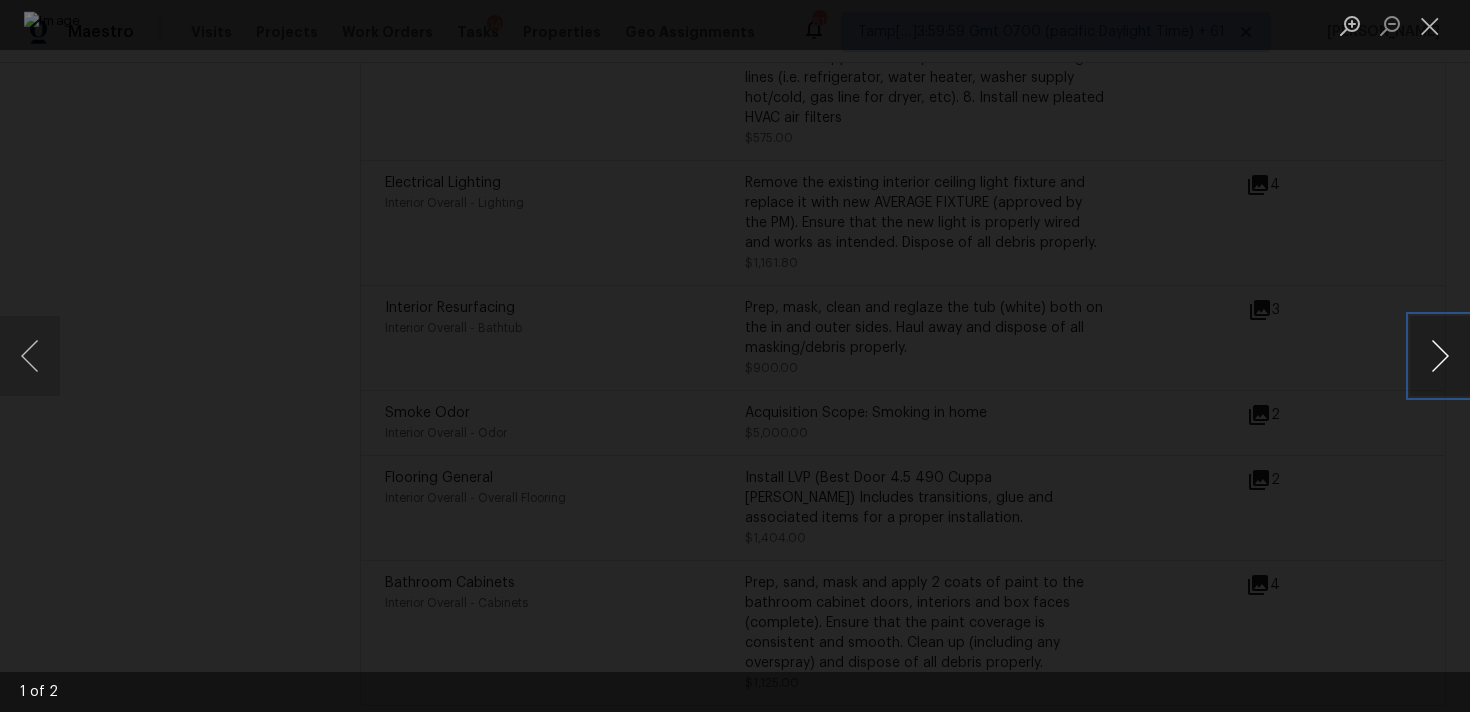 click at bounding box center [1440, 356] 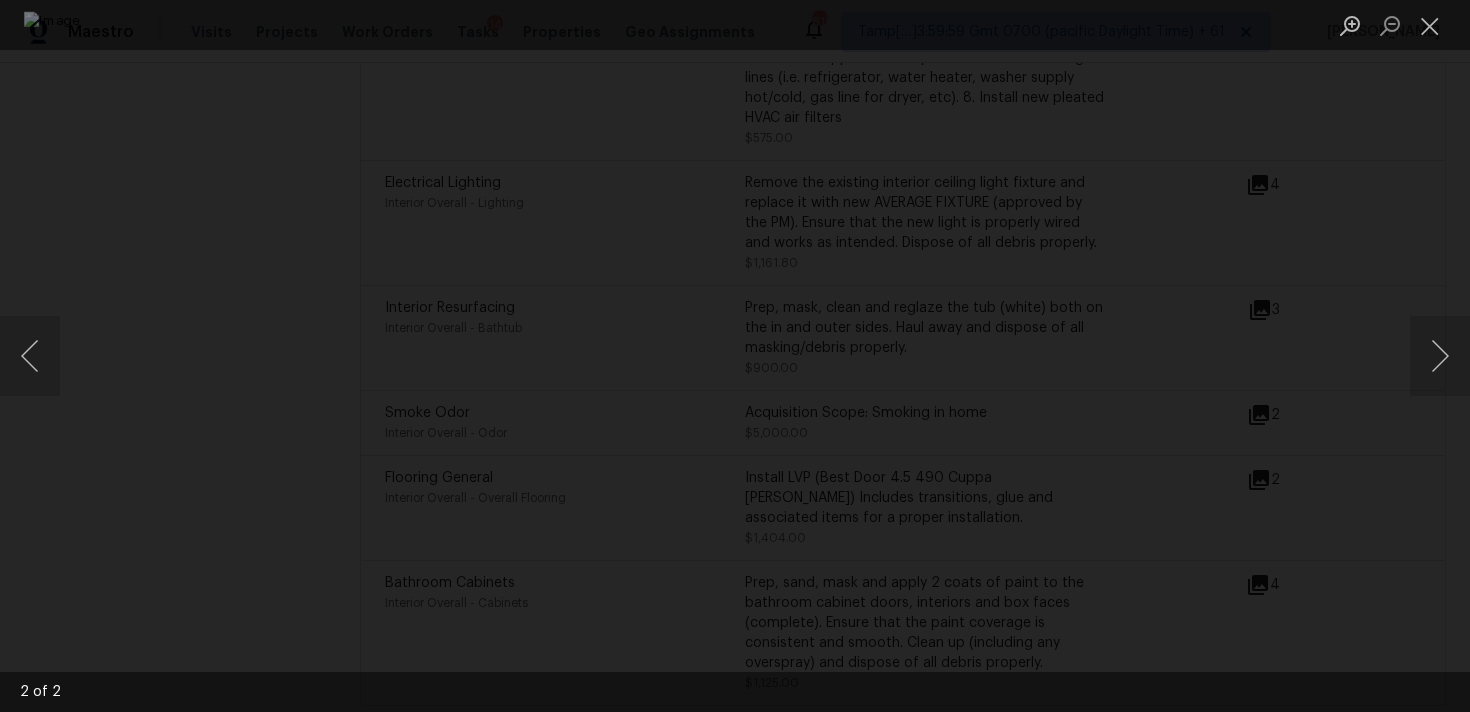 click at bounding box center (735, 356) 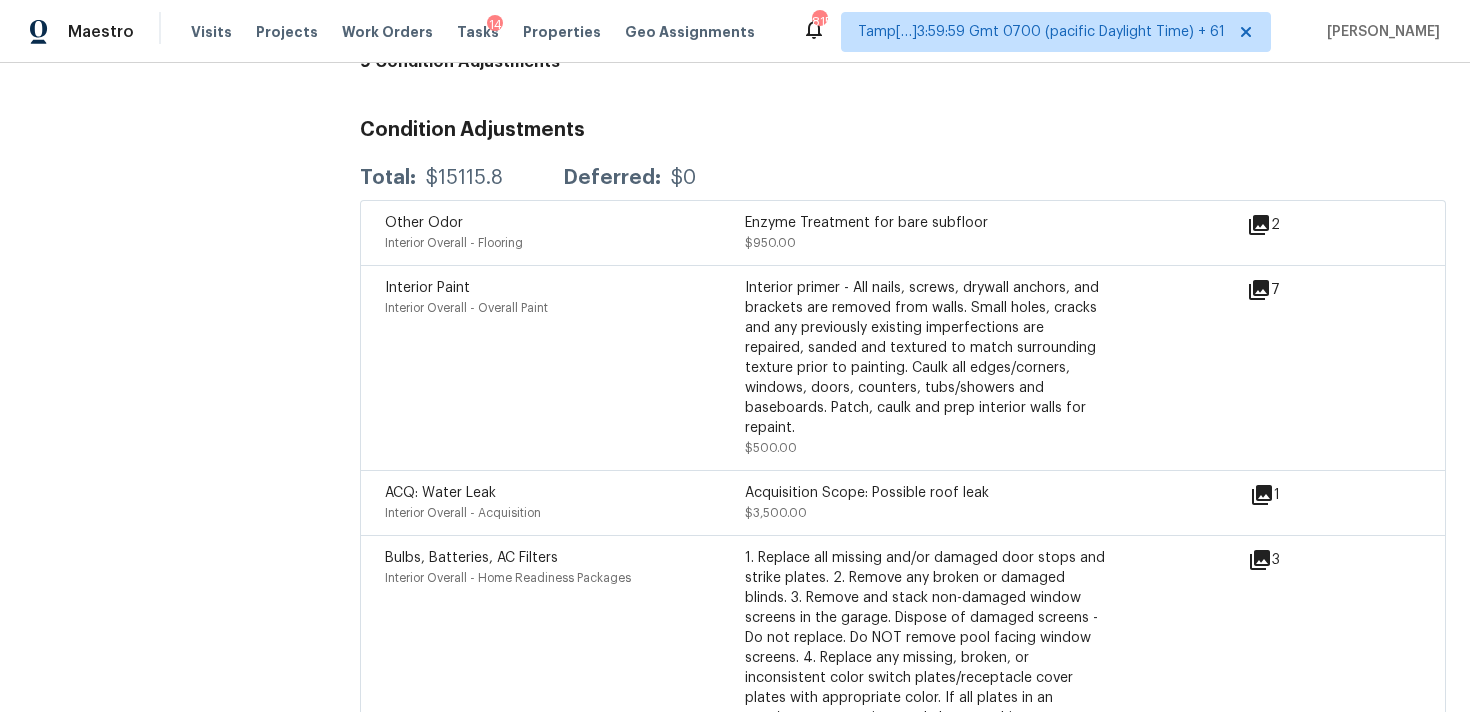 scroll, scrollTop: 5188, scrollLeft: 0, axis: vertical 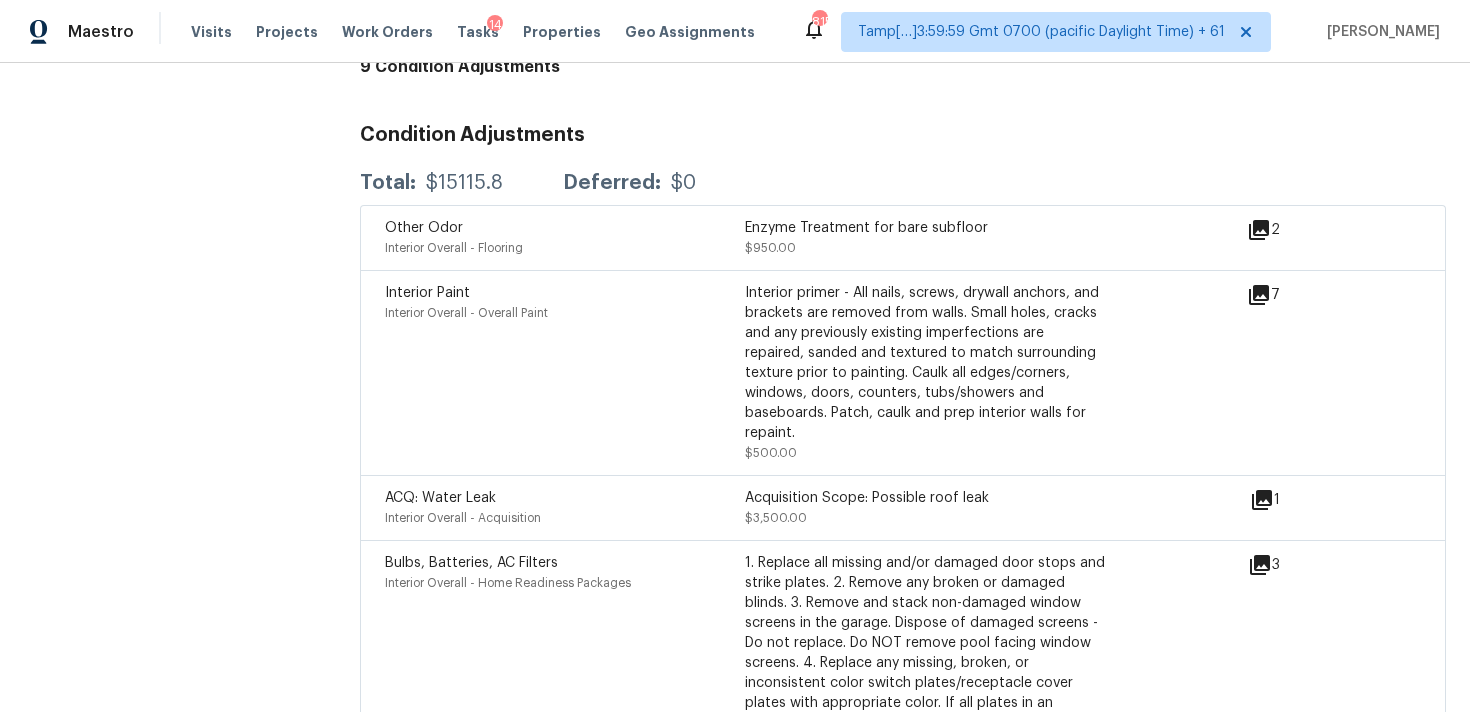 click on "1" at bounding box center [1297, 500] 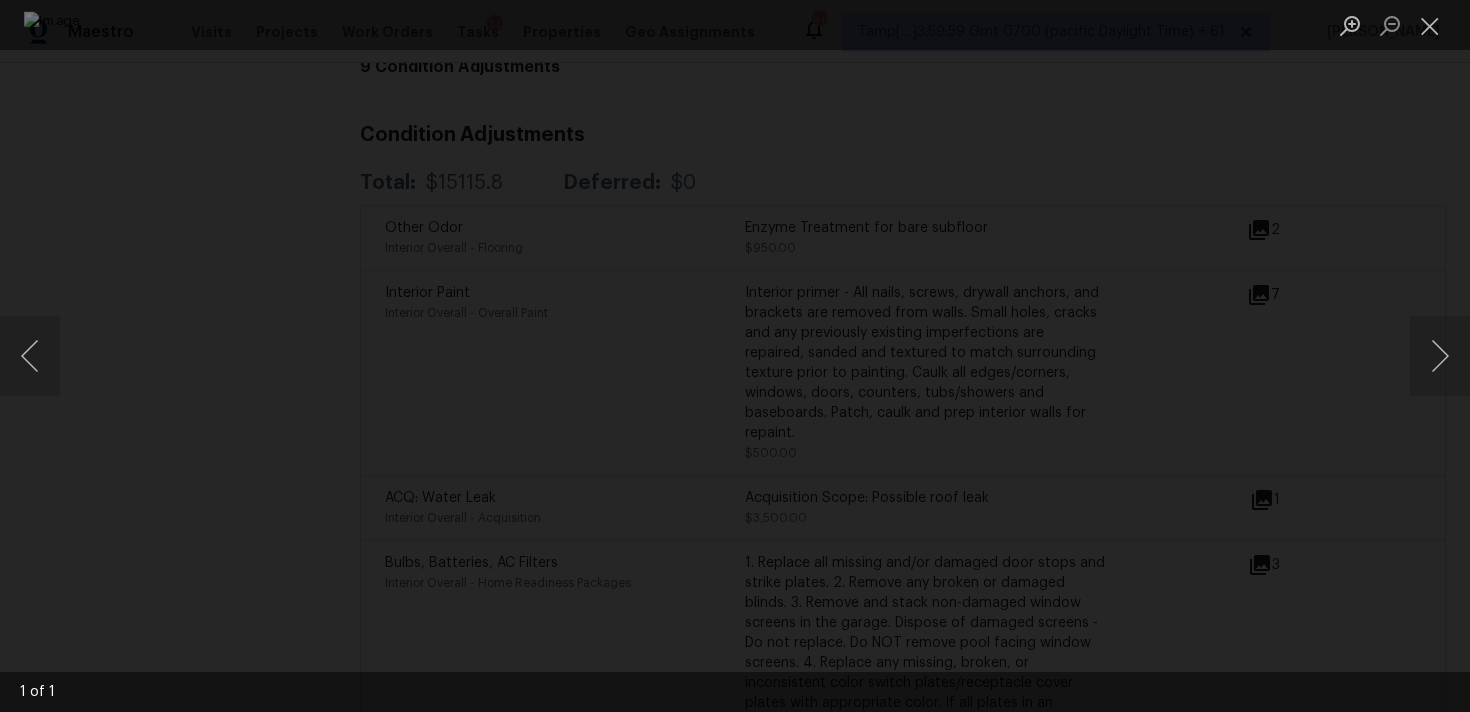 click at bounding box center (735, 356) 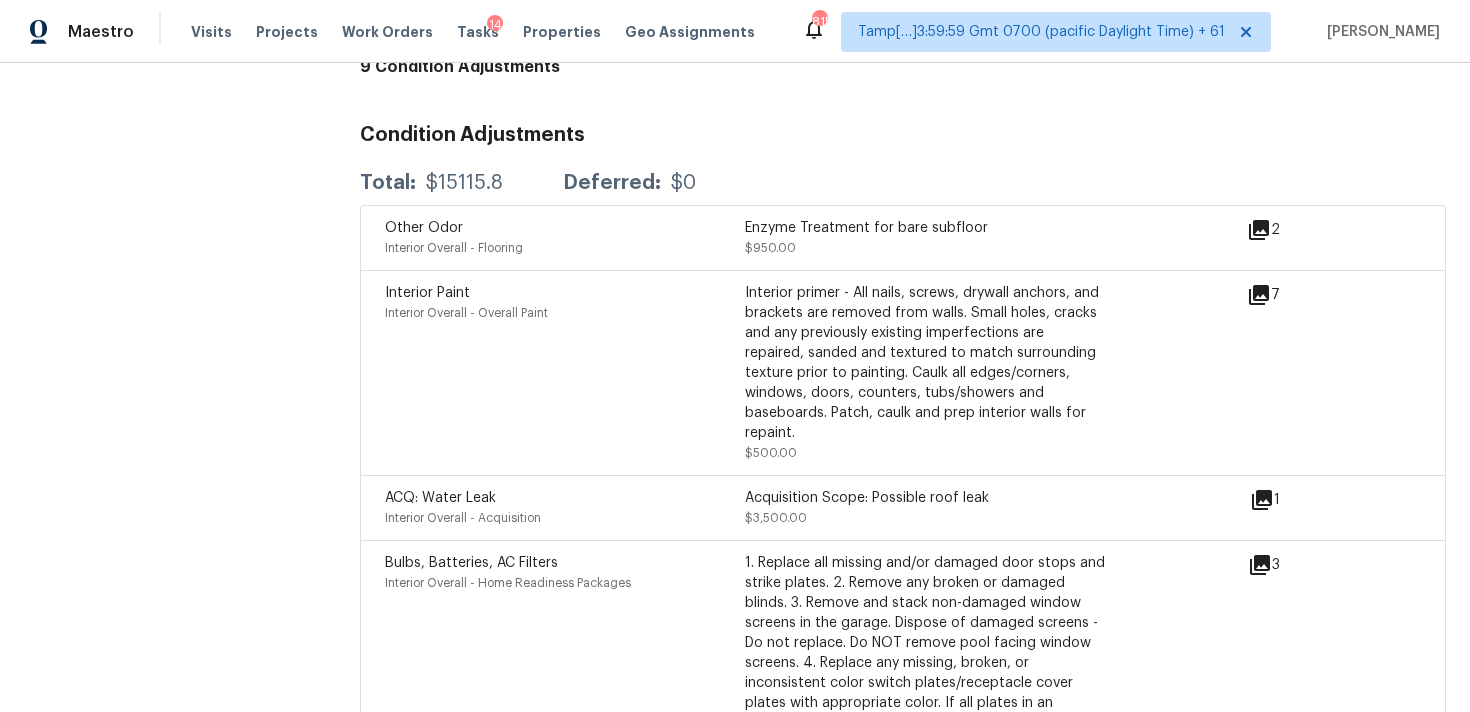 click on "Interior Paint Interior Overall - Overall Paint" at bounding box center [565, 373] 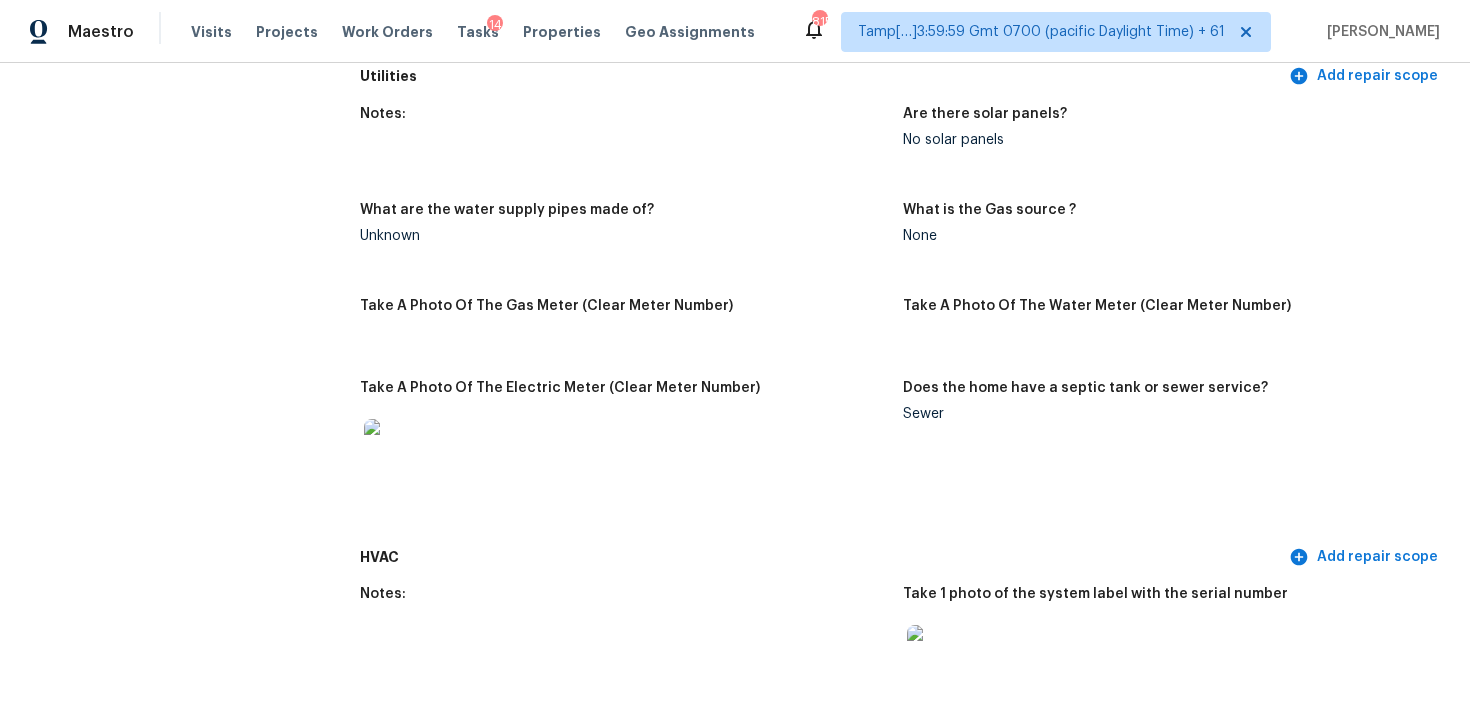 scroll, scrollTop: 544, scrollLeft: 0, axis: vertical 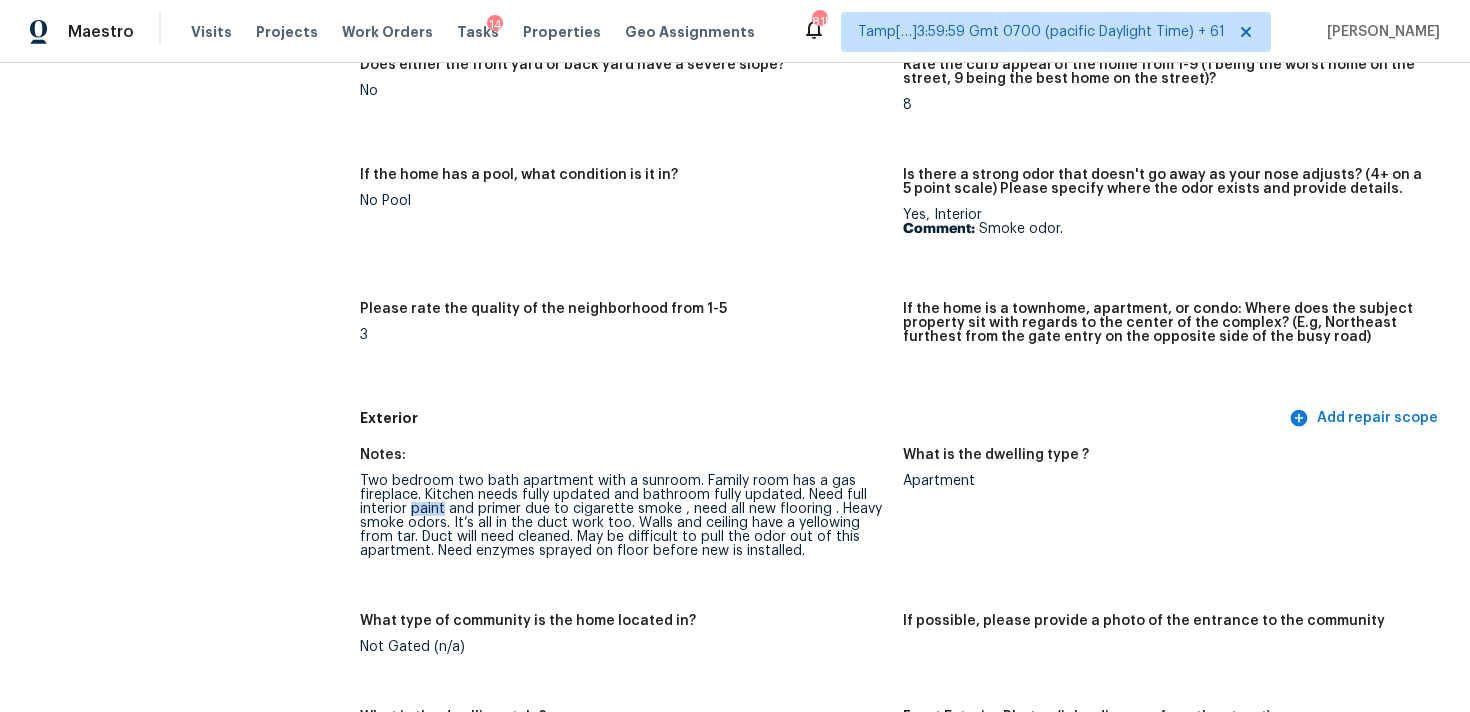 click on "Is there any noticeable new construction in the immediate or neighboring subdivision of the home? No Did you notice any neighbors who haven't kept up with their homes (ex. lots of debris, etc.), loud barking dogs, or is there noticeable traffic noise at the home? No Does either the front yard or back yard have a severe slope? No Rate the curb appeal of the home from 1-9 (1 being the worst home on the street, 9 being the best home on the street)? 8 If the home has a pool, what condition is it in? No Pool Is there a strong odor that doesn't go away as your nose adjusts? (4+ on a 5 point scale) Please specify where the odor exists and provide details. Yes, Interior Comment:   Smoke odor. Please rate the quality of the neighborhood from 1-5 3 If the home is a townhome, apartment, or condo: Where does the subject property sit with regards to the center of the complex? (E.g, Northeast furthest from the gate entry on the opposite side of the busy road)" at bounding box center (903, 161) 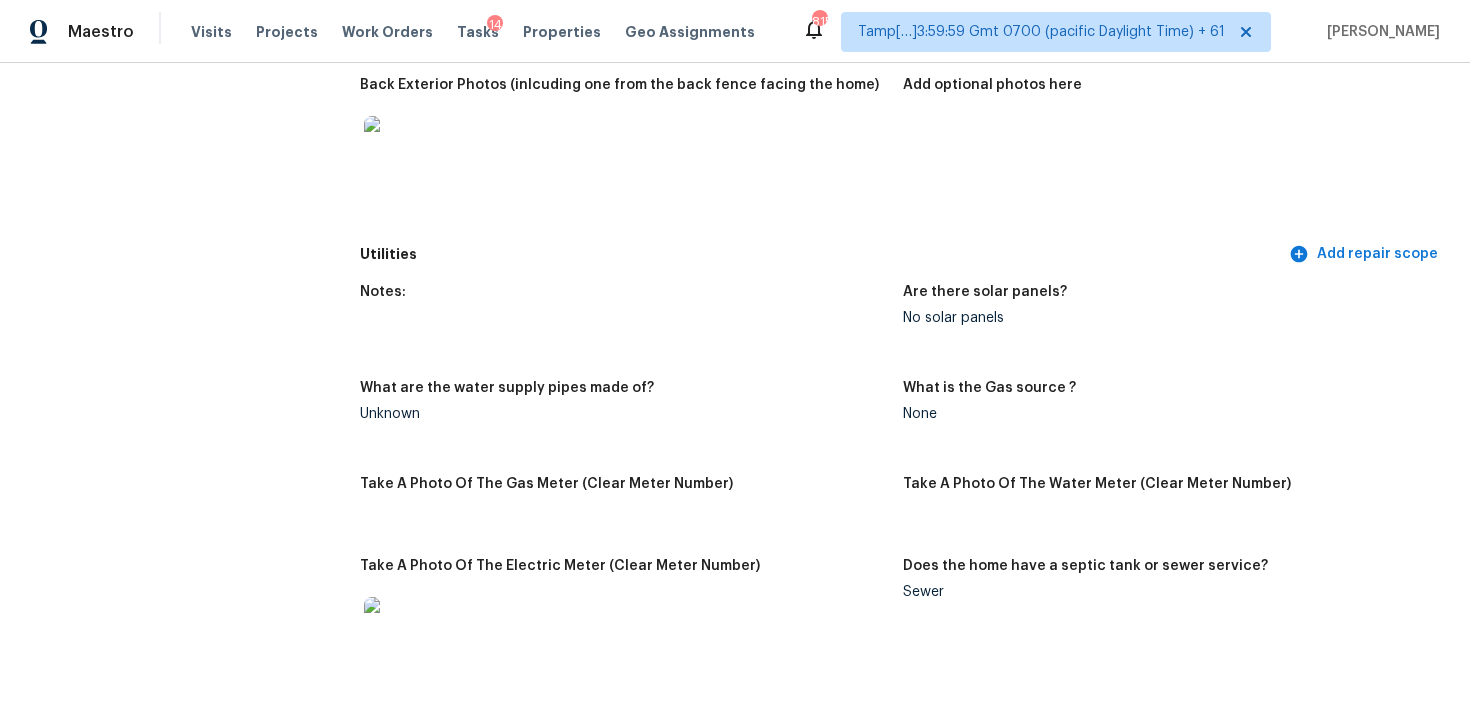 scroll, scrollTop: 3506, scrollLeft: 0, axis: vertical 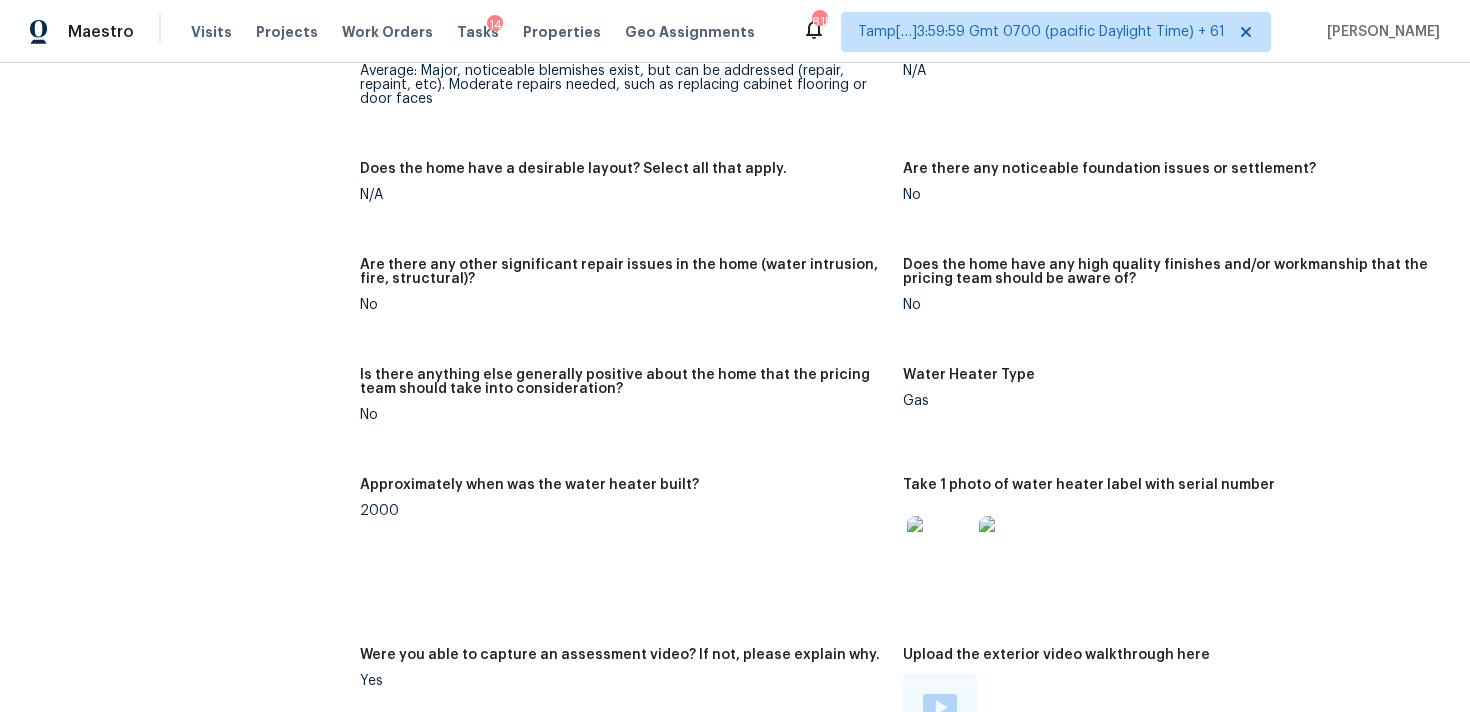 click on "No" at bounding box center (623, 305) 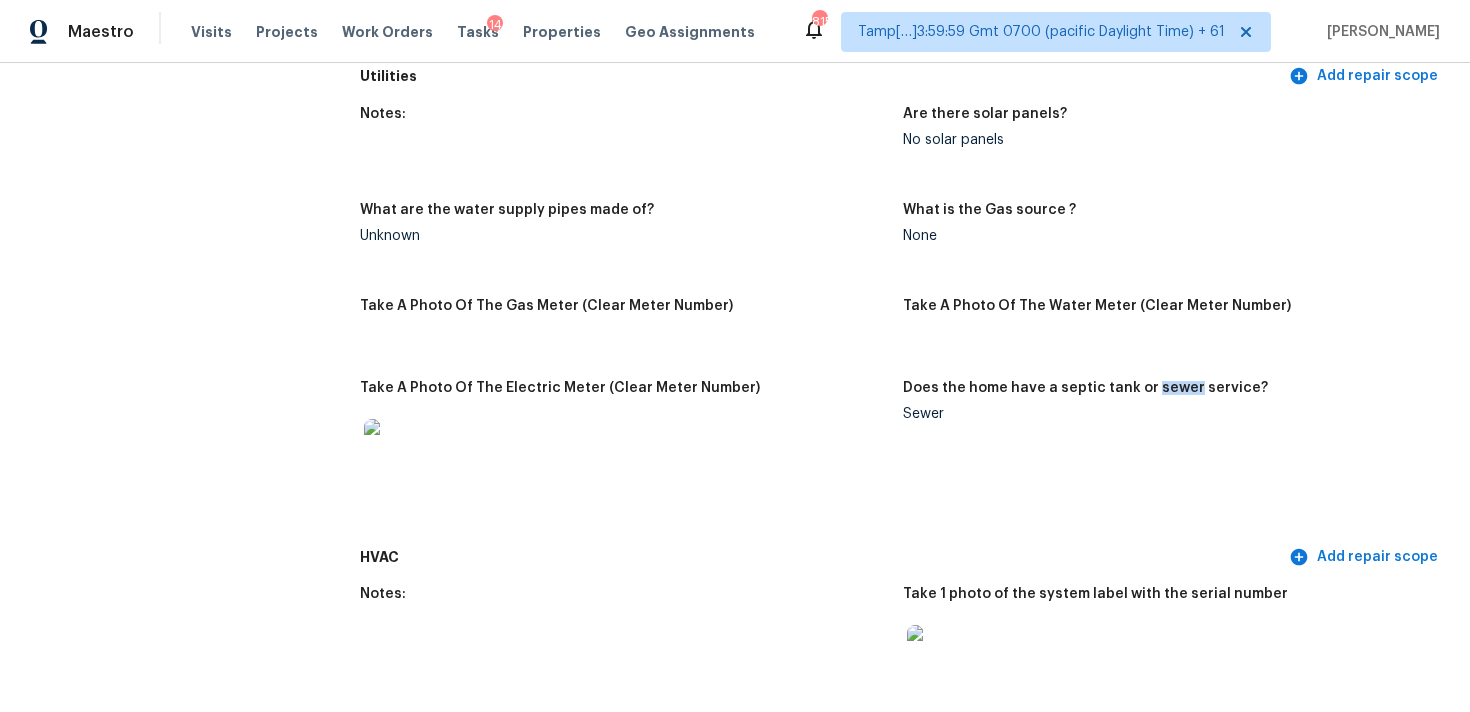 click on "Visits Projects Work Orders Tasks 14 Properties Geo Assignments" at bounding box center (485, 32) 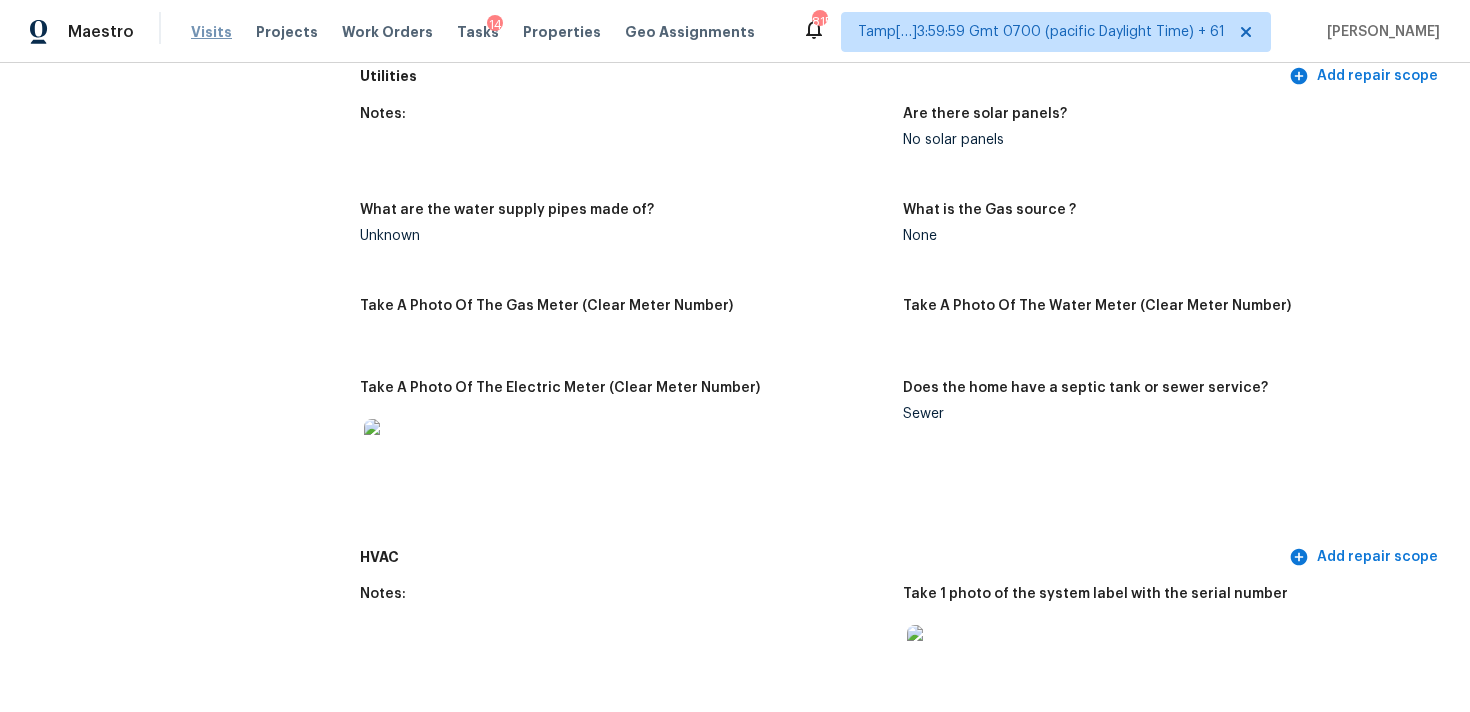 click on "Visits" at bounding box center [211, 32] 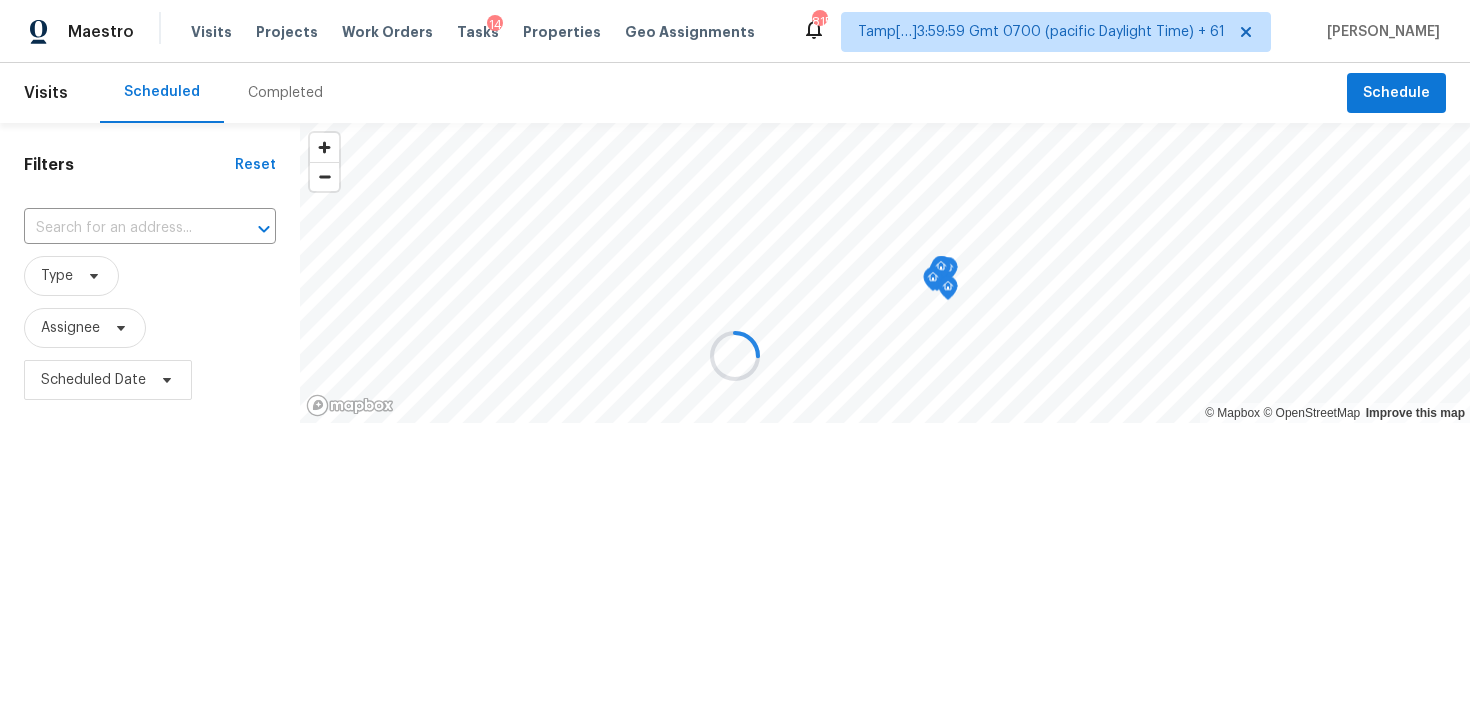 click at bounding box center (735, 356) 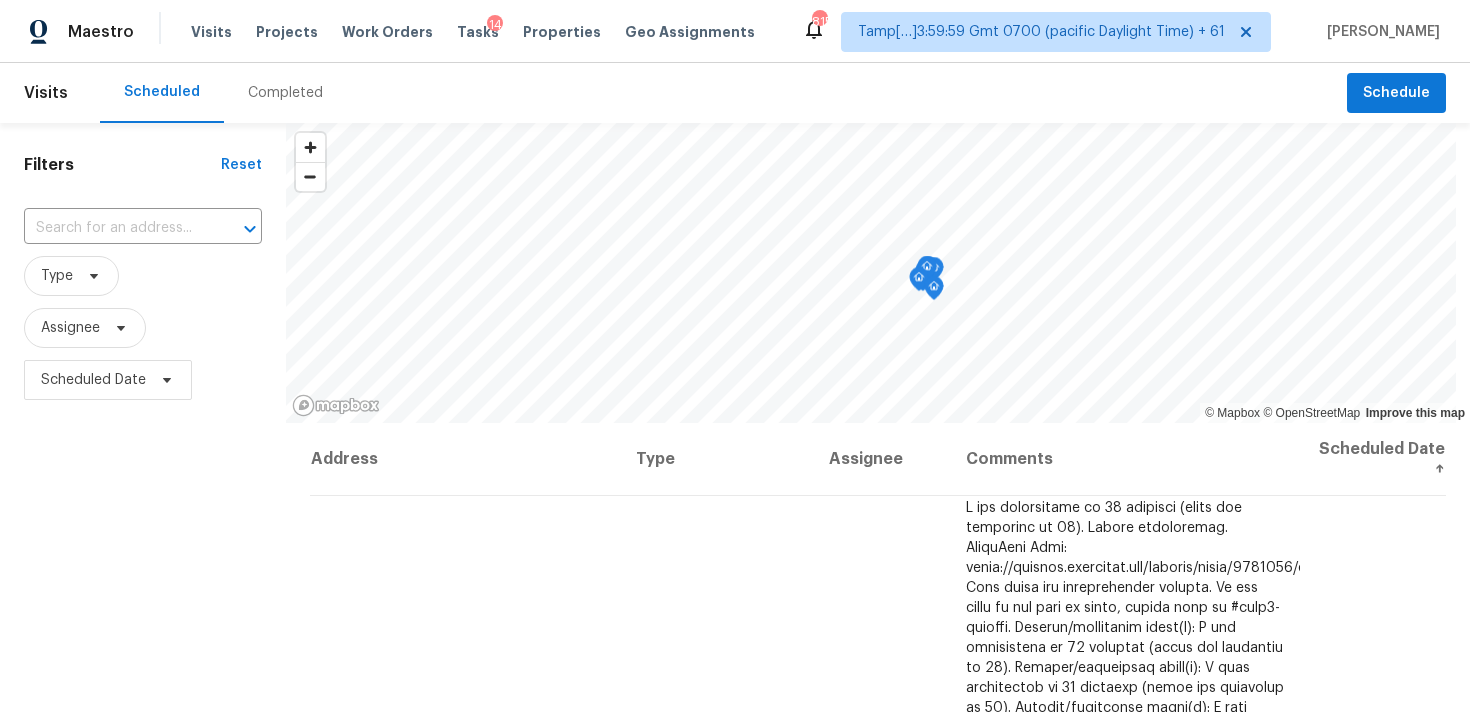 click on "Completed" at bounding box center (285, 93) 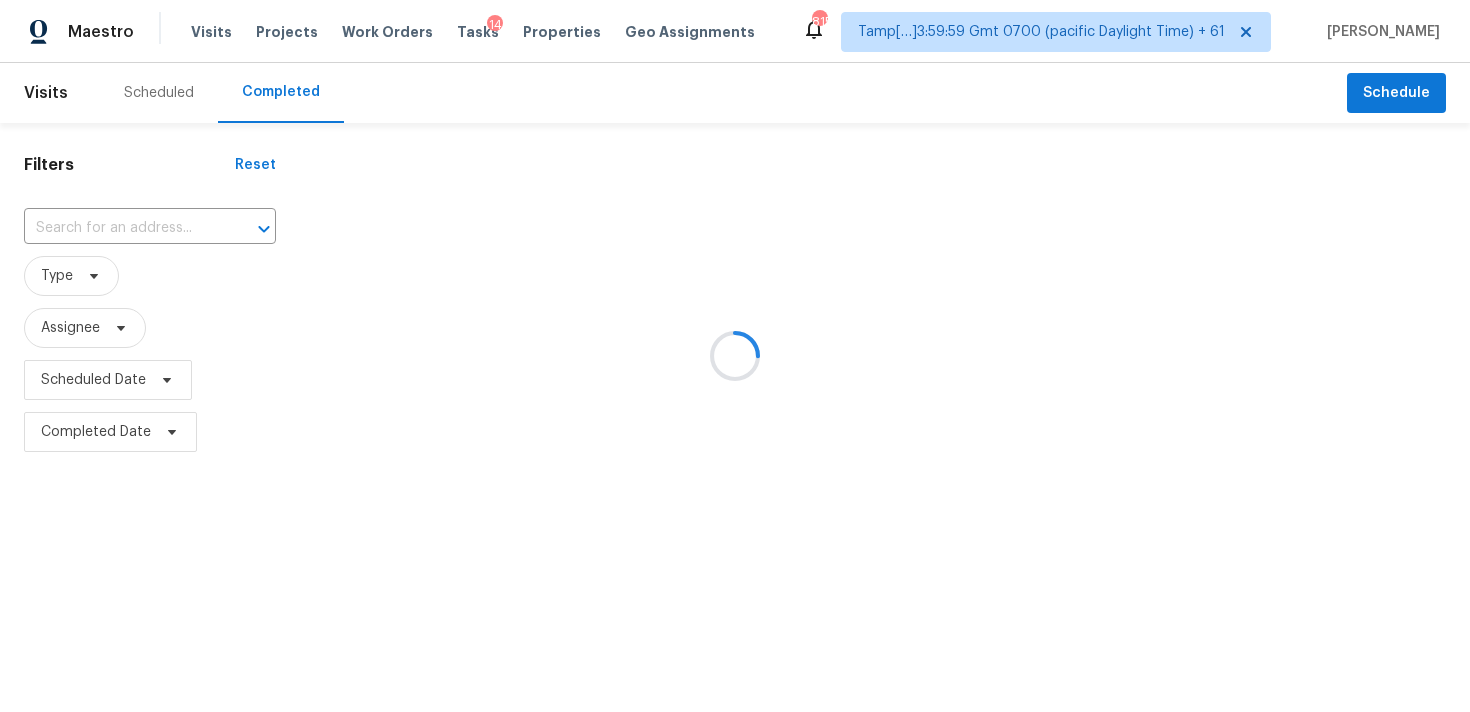 click at bounding box center (735, 356) 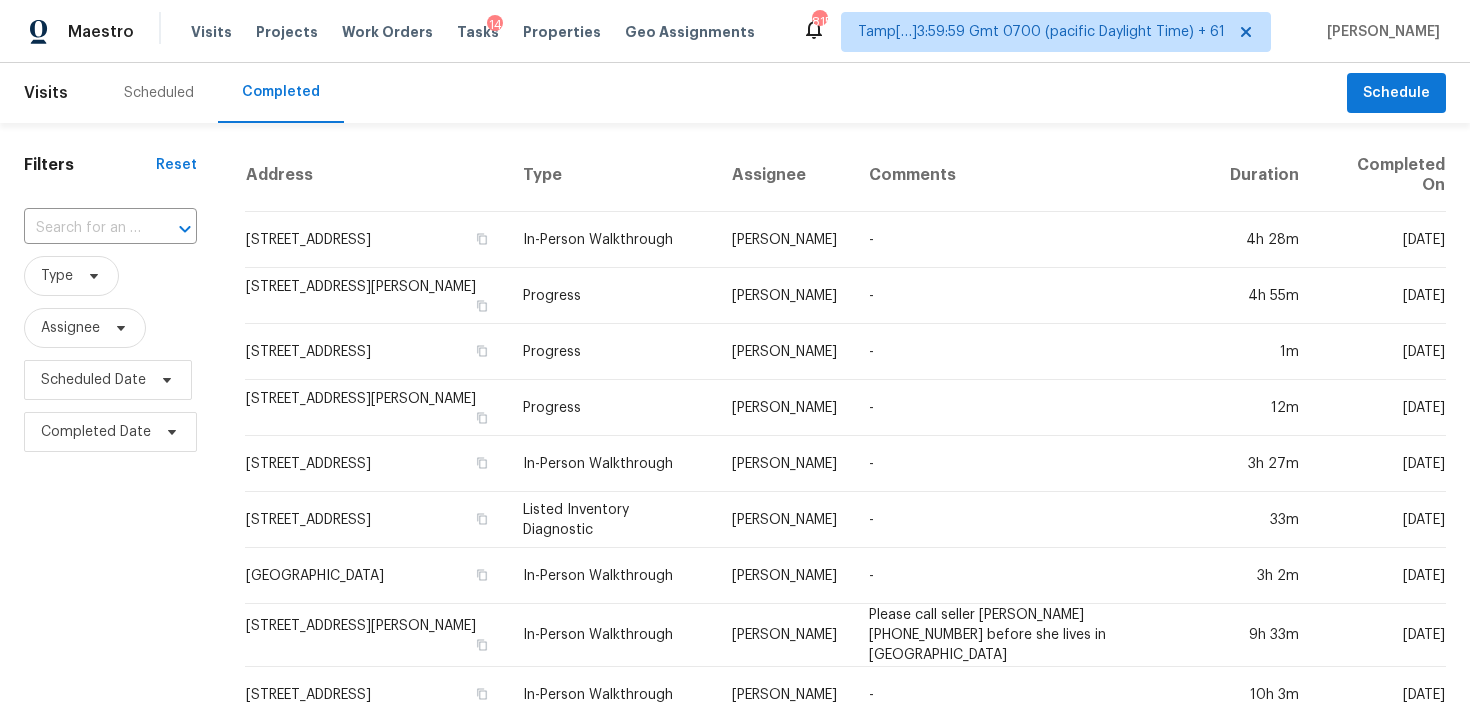click at bounding box center [171, 229] 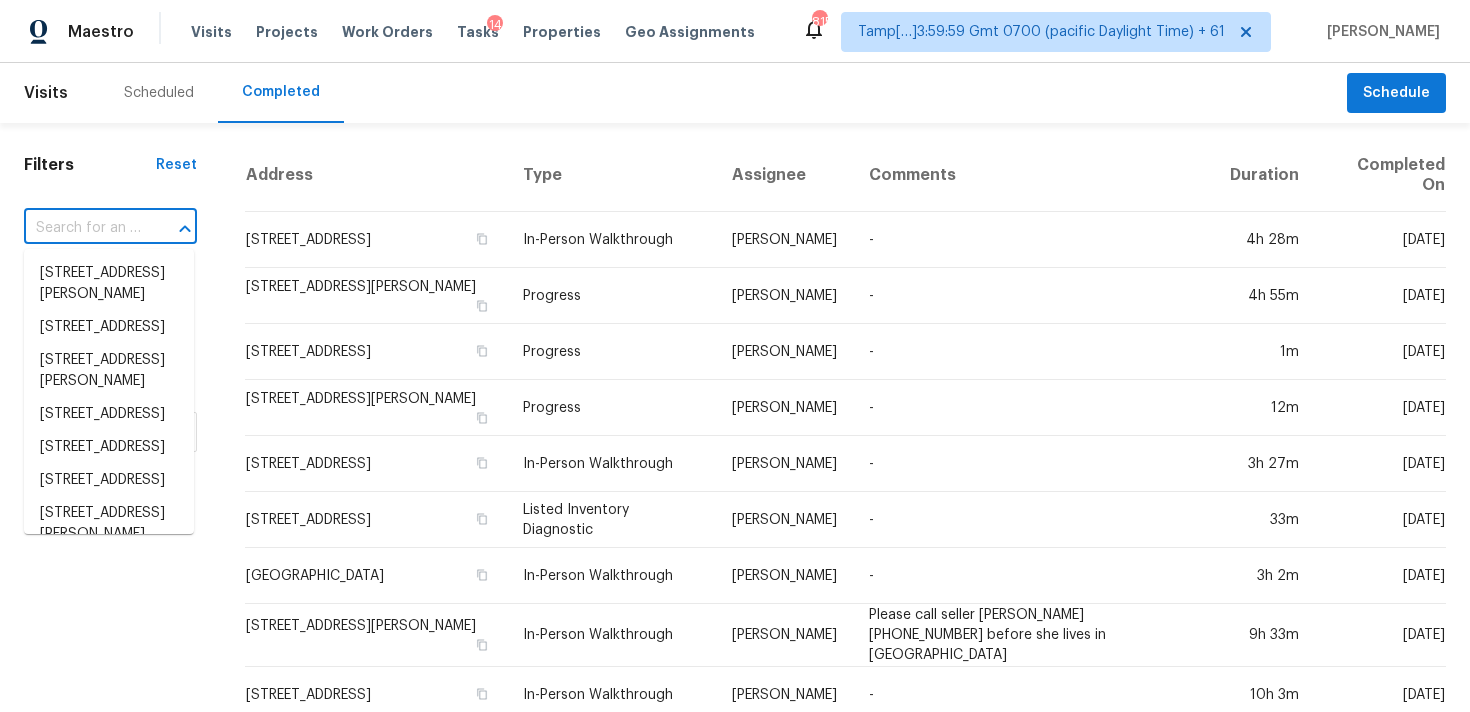 paste on "3302 Vaquero Ln Cedar Park, TX, 78641" 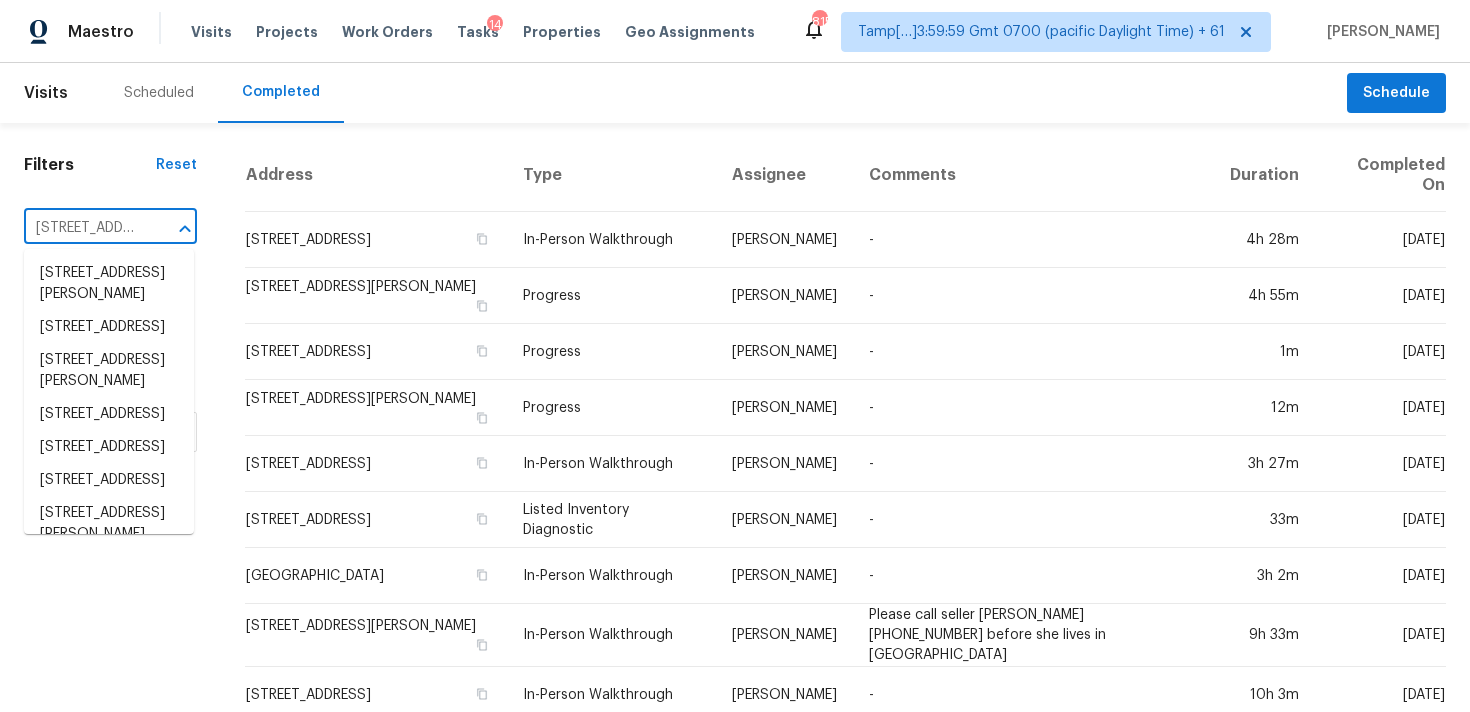 scroll, scrollTop: 0, scrollLeft: 155, axis: horizontal 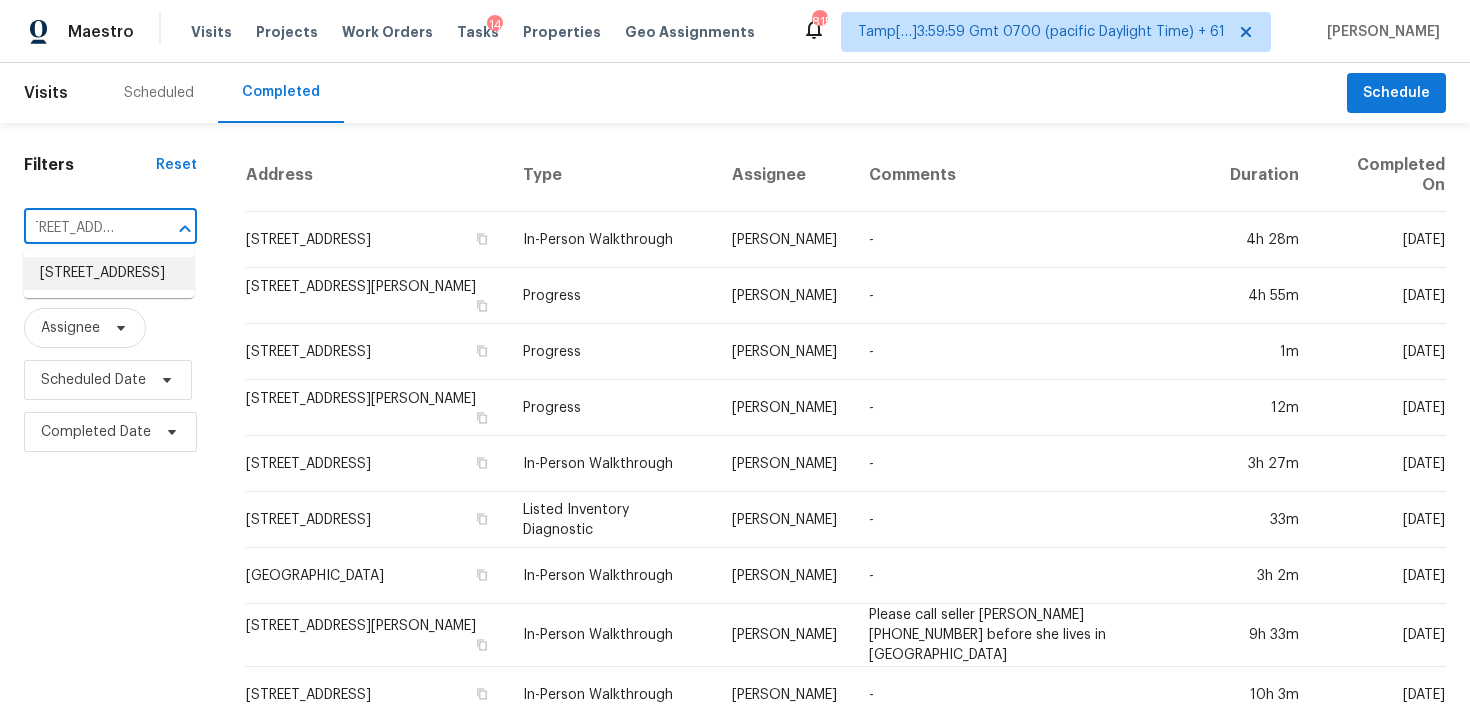 click on "3302 Vaquero Ln, Cedar Park, TX 78641" at bounding box center (109, 273) 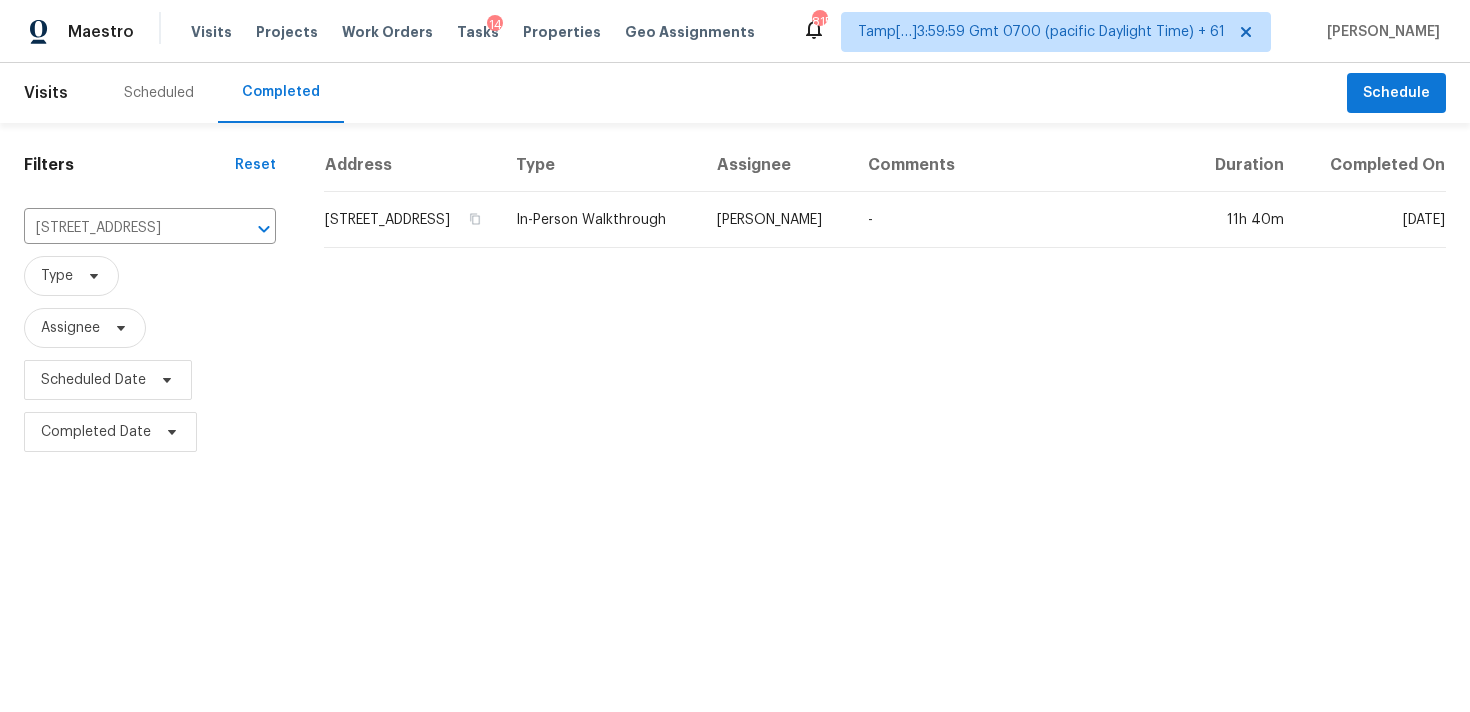click on "Address" at bounding box center (412, 165) 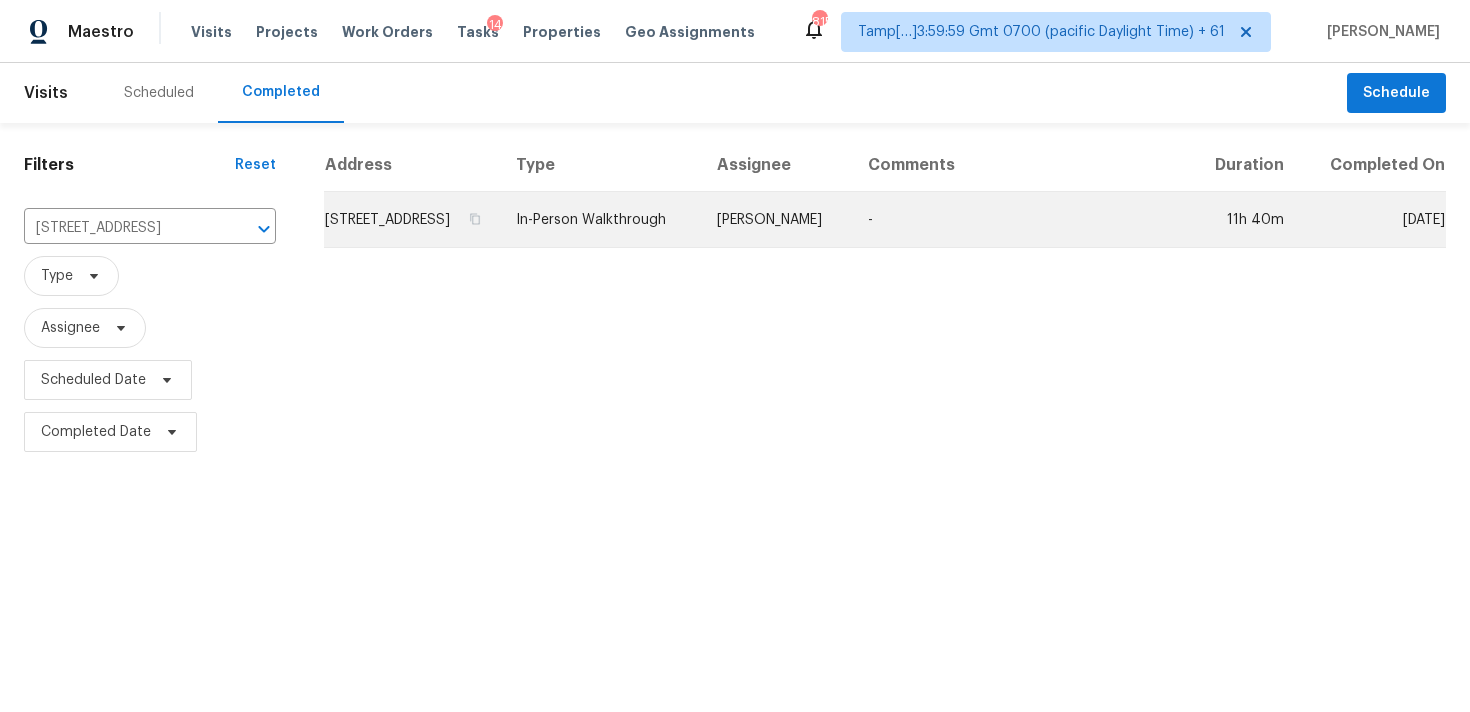 click on "3302 Vaquero Ln, Cedar Park, TX 78641" at bounding box center (412, 220) 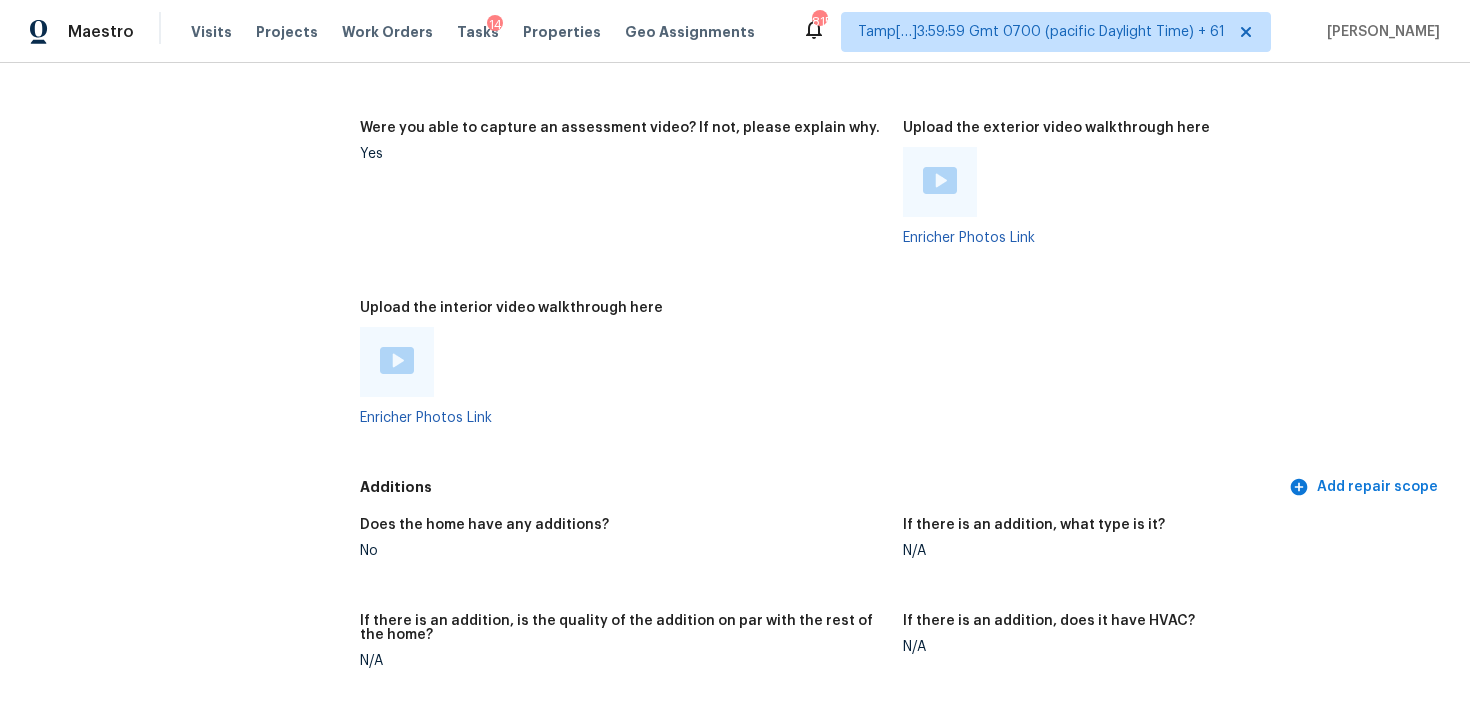 scroll, scrollTop: 3907, scrollLeft: 0, axis: vertical 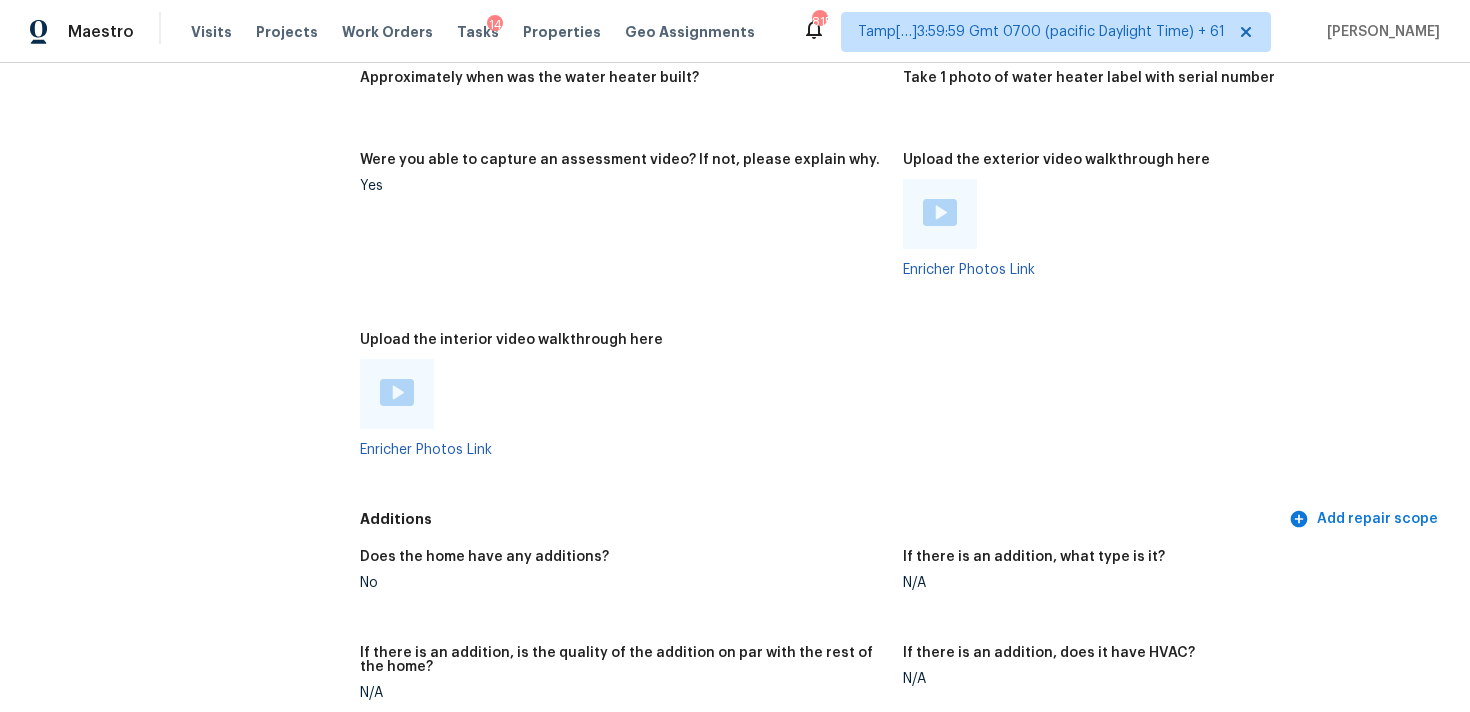 click at bounding box center (397, 392) 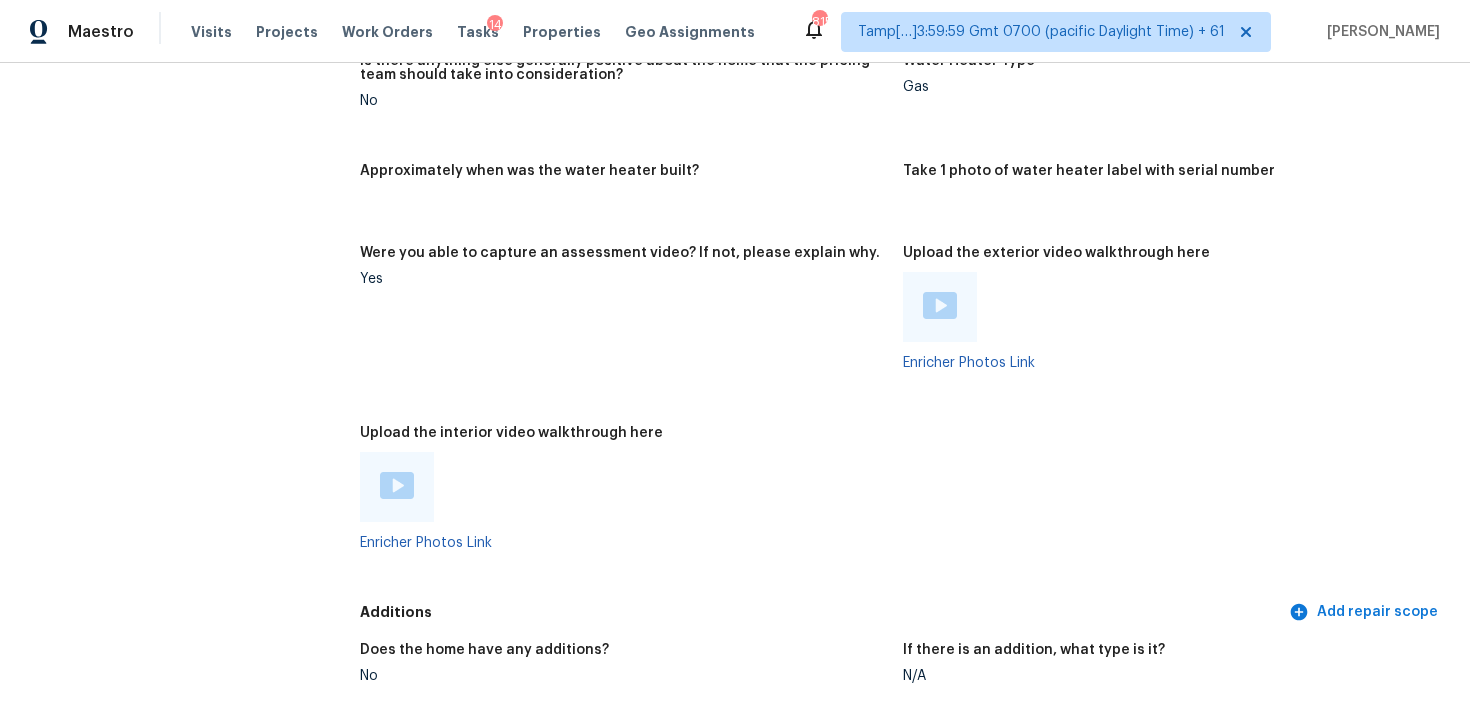 scroll, scrollTop: 3797, scrollLeft: 0, axis: vertical 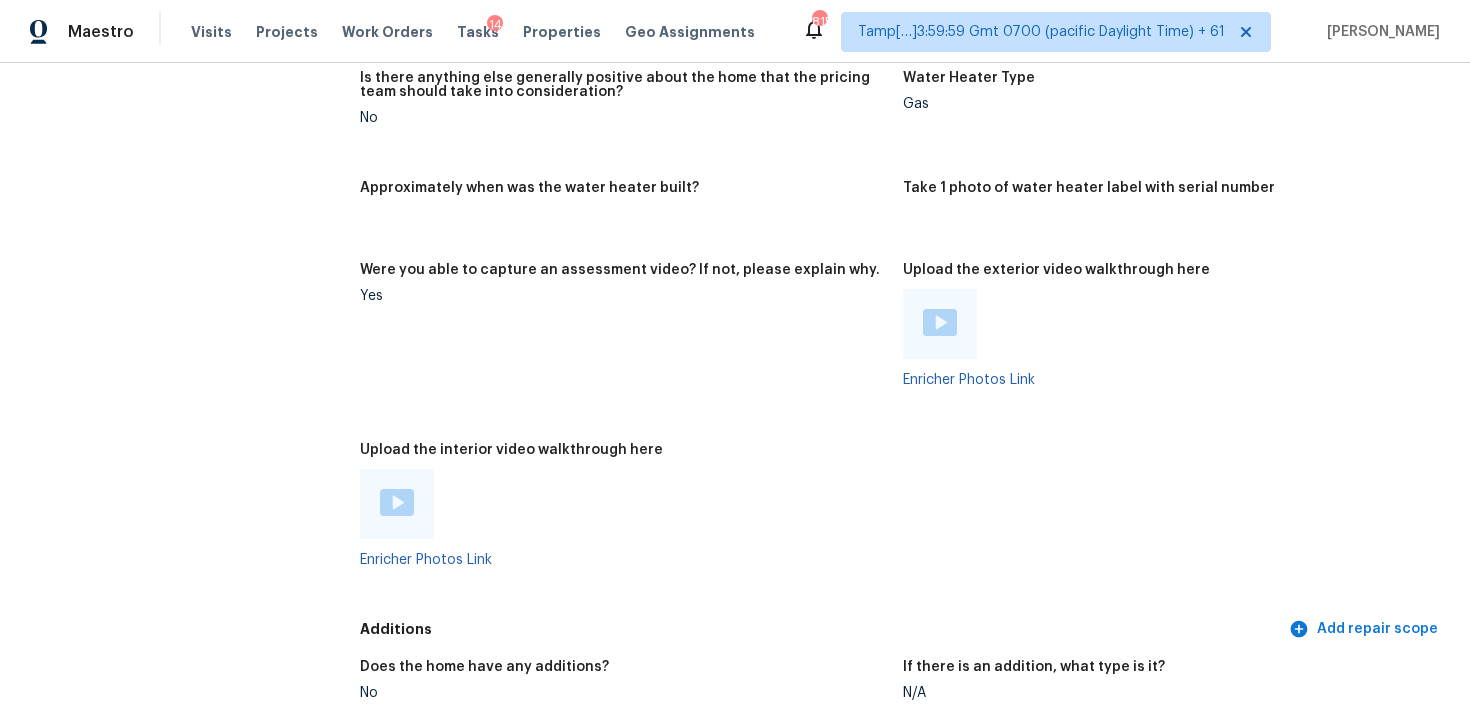 click on "Were you able to capture an assessment video? If not, please explain why." at bounding box center [623, 276] 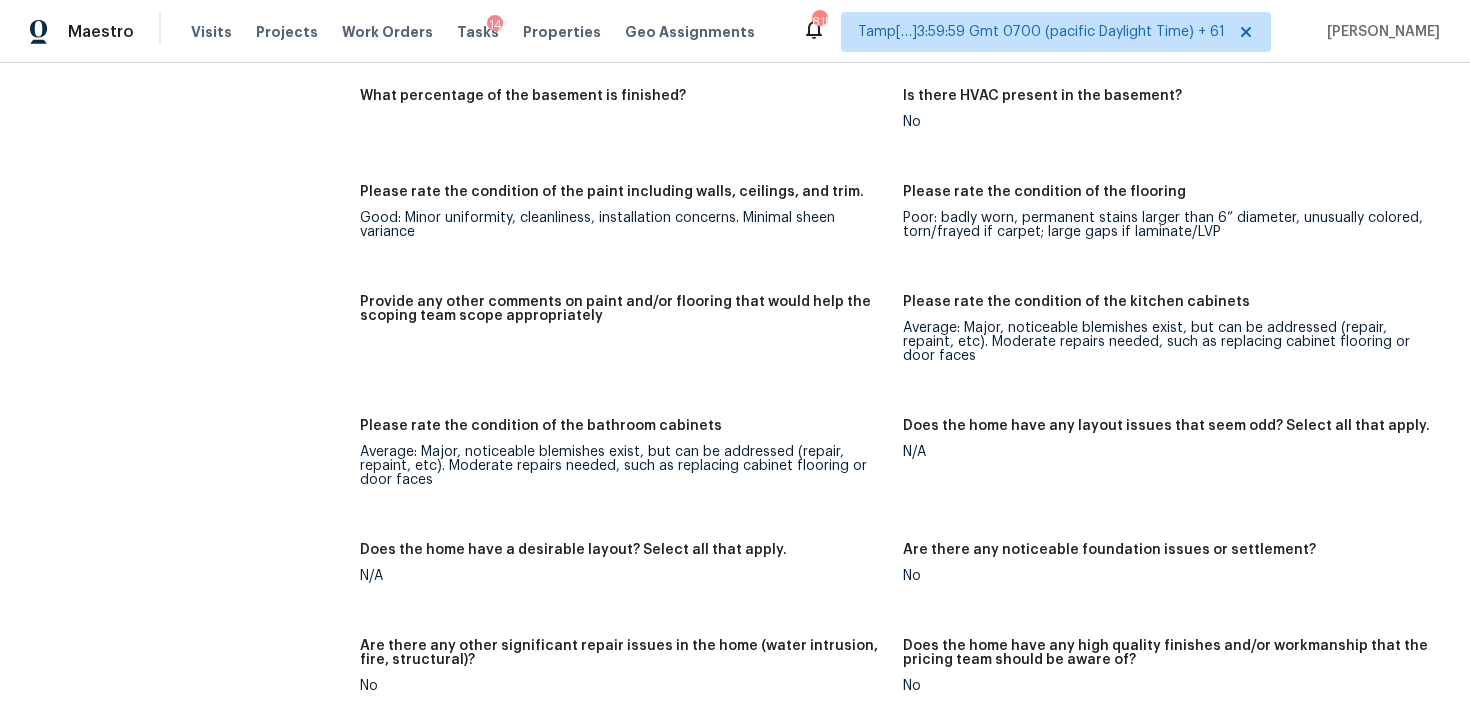 scroll, scrollTop: 3090, scrollLeft: 0, axis: vertical 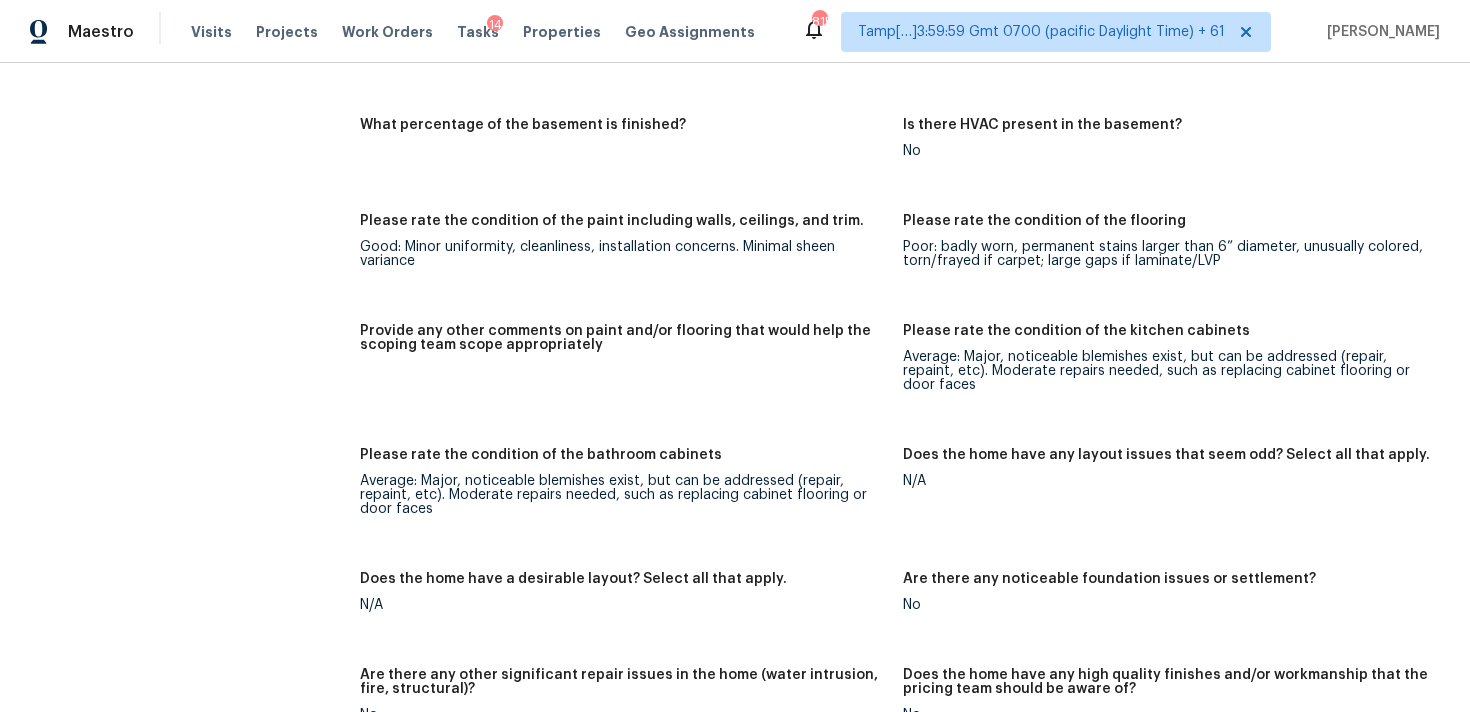 click on "Good: Minor uniformity, cleanliness, installation concerns. Minimal sheen variance" at bounding box center [623, 254] 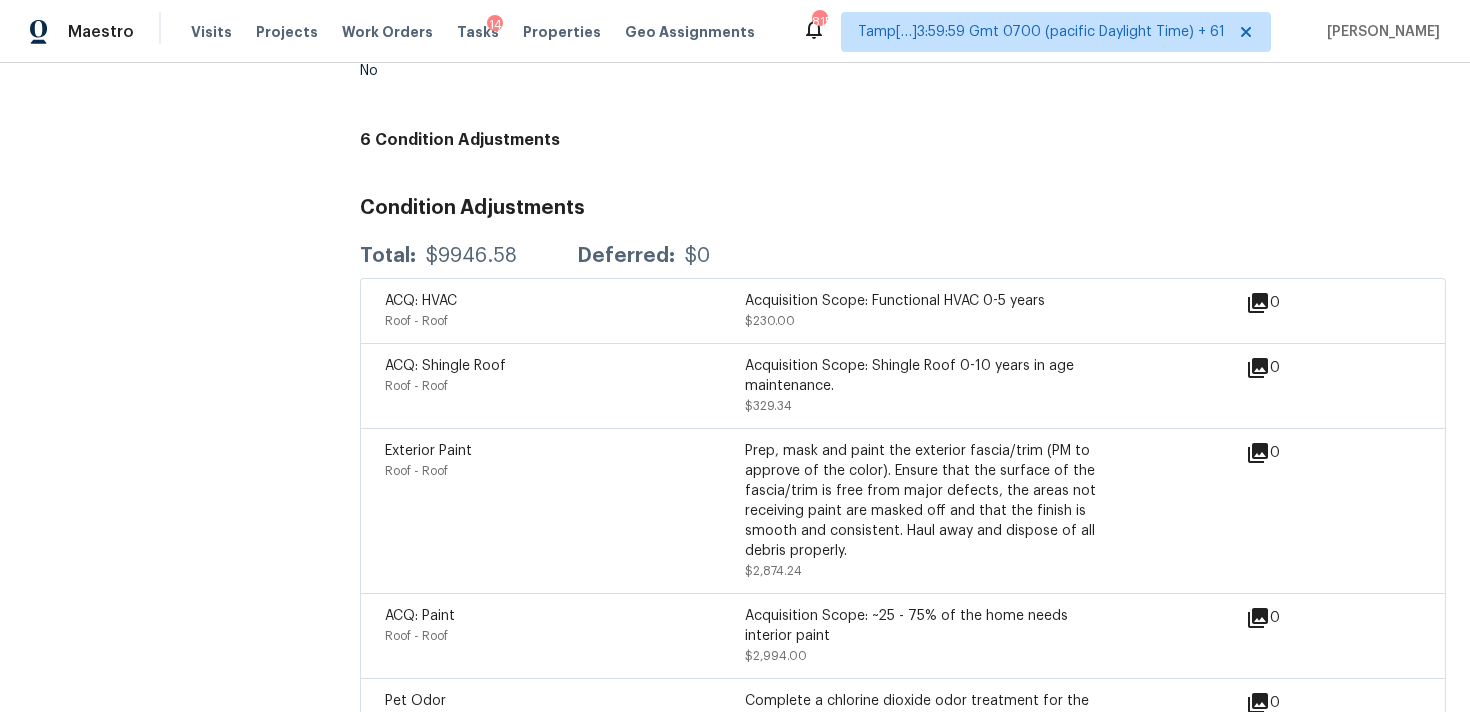scroll, scrollTop: 4876, scrollLeft: 0, axis: vertical 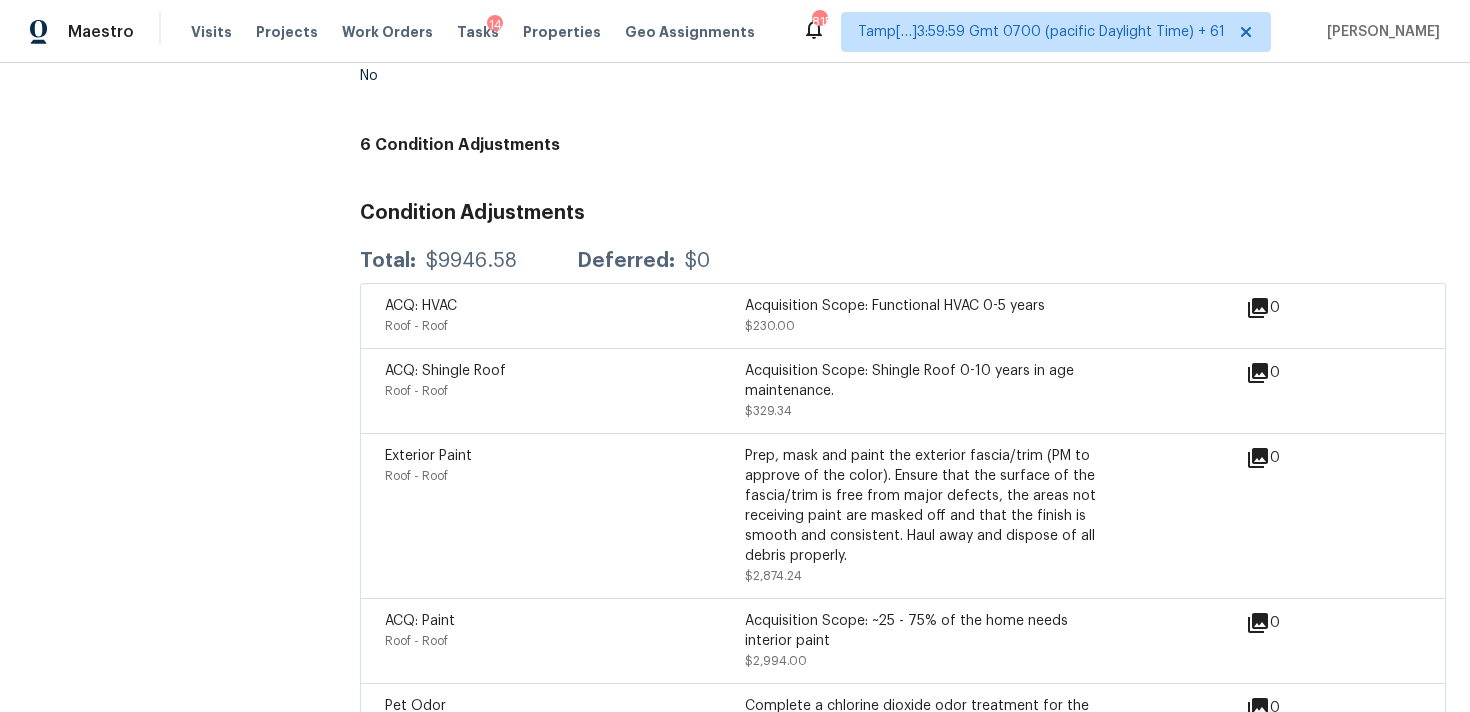 click on "Condition Adjustments Total:  $9946.58 Deferred:  $0 ACQ: HVAC Roof - Roof Acquisition Scope: Functional HVAC 0-5 years $230.00   0 ACQ: Shingle Roof Roof - Roof Acquisition Scope: Shingle Roof 0-10 years in age maintenance. $329.34   0 Exterior Paint Roof - Roof Prep, mask and paint  the exterior fascia/trim (PM to approve of the color). Ensure that the surface of the fascia/trim is free from major defects, the areas not receiving paint are masked off and that the finish is smooth and consistent. Haul away and dispose of all debris properly. $2,874.24   0 ACQ: Paint Roof - Roof Acquisition Scope: ~25 - 75% of the home needs interior paint $2,994.00   0 Pet Odor Roof - Roof Complete a chlorine dioxide odor treatment for the home due to heavy odor. This is to also include a HVAC duct clean, and HVAC evaporator coil cleaning. Please be sure to post a notice to not enter the property during treatment, and remove the signage upon your return. $525.00   0 ACQ: Flooring Roof - Roof $2,994.00   0" at bounding box center (903, 550) 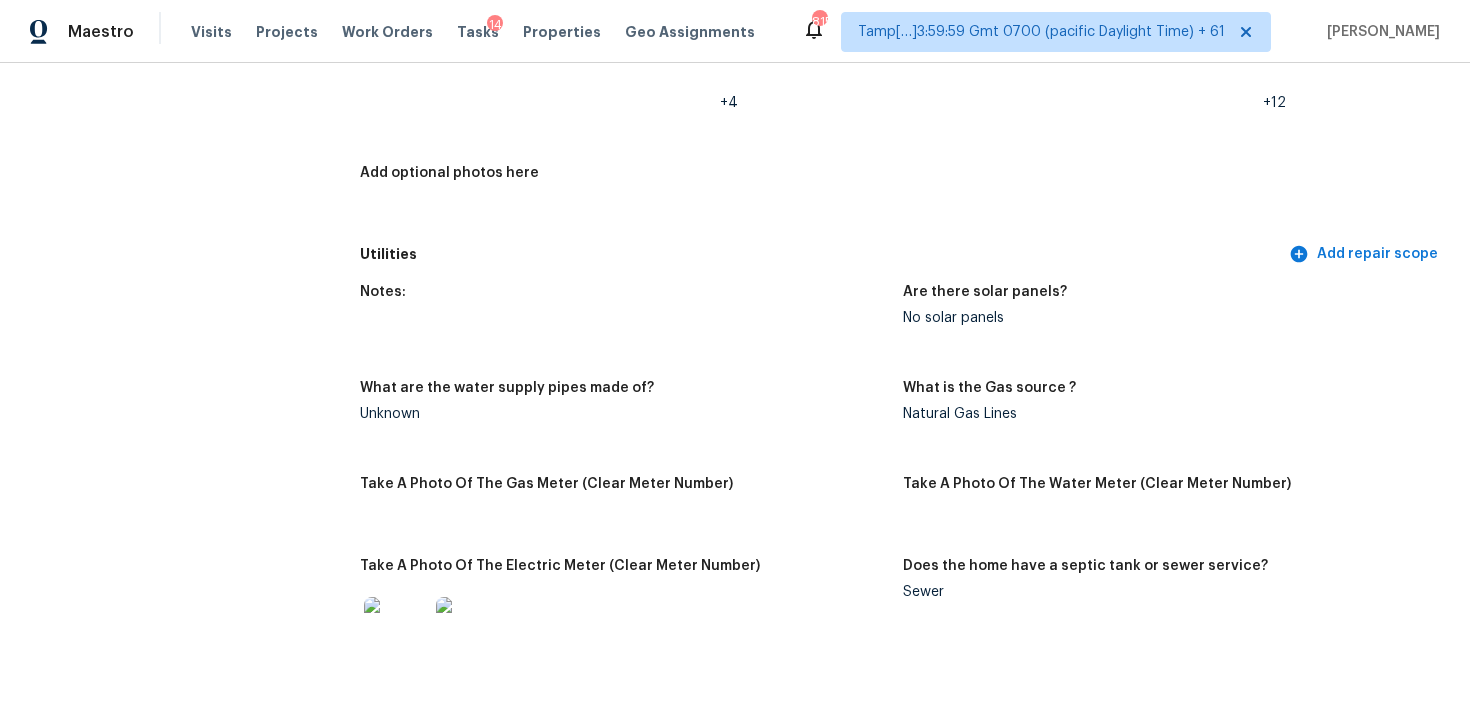 scroll, scrollTop: 3500, scrollLeft: 0, axis: vertical 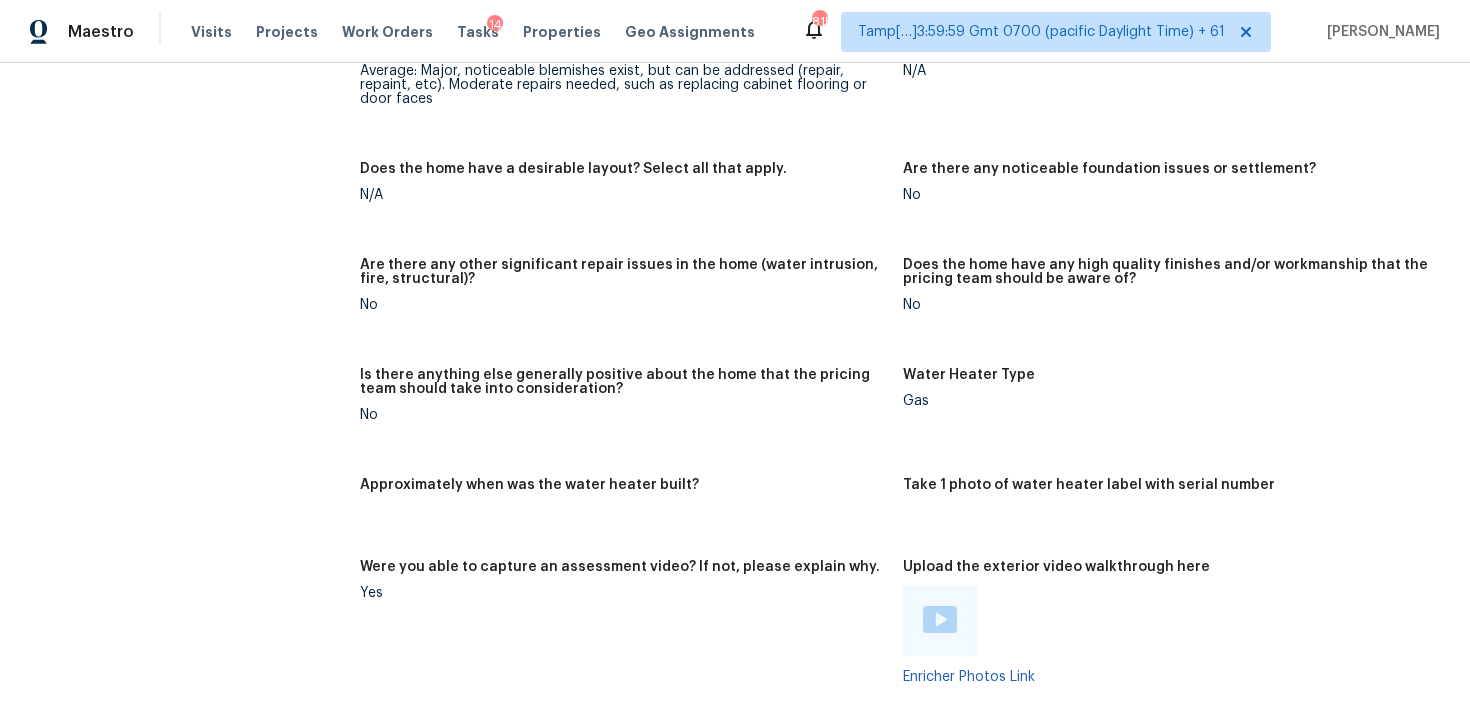 click on "N/A" at bounding box center [623, 195] 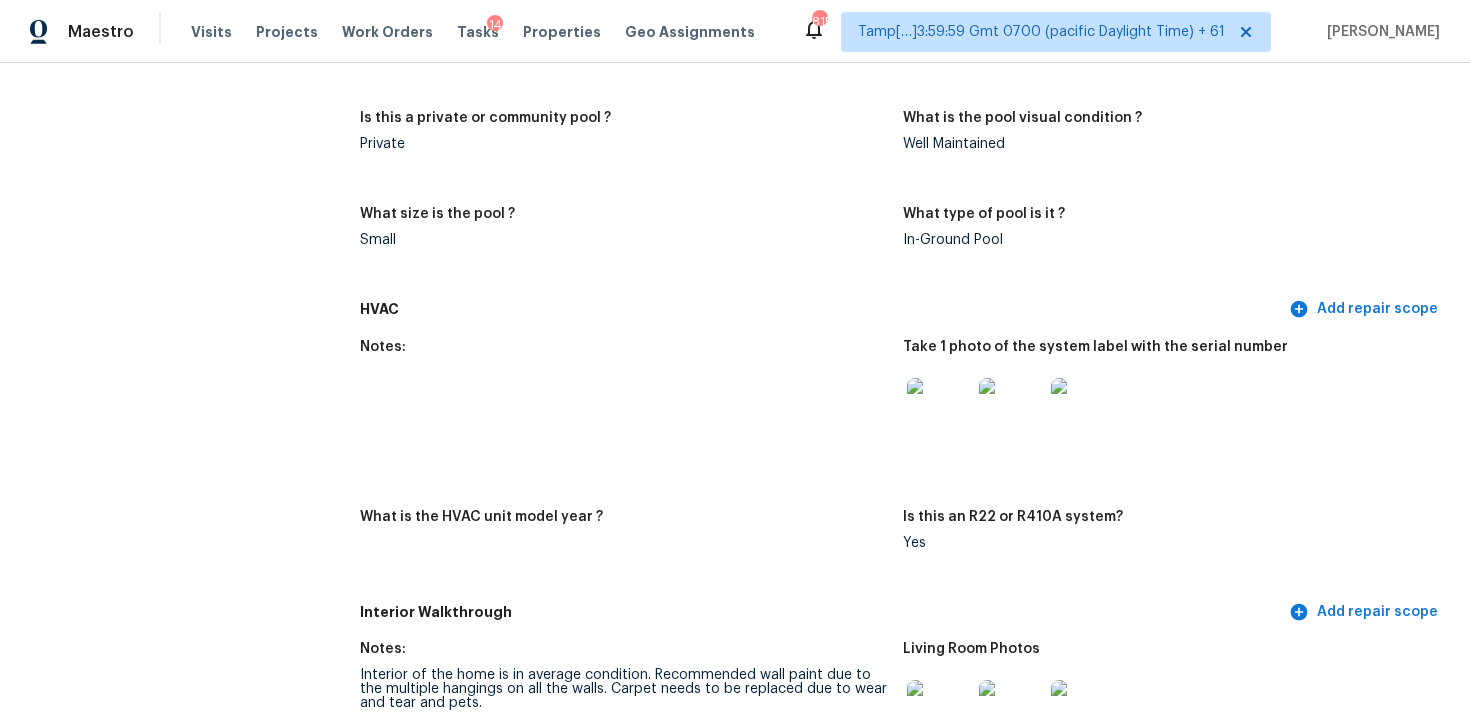 scroll, scrollTop: 1601, scrollLeft: 0, axis: vertical 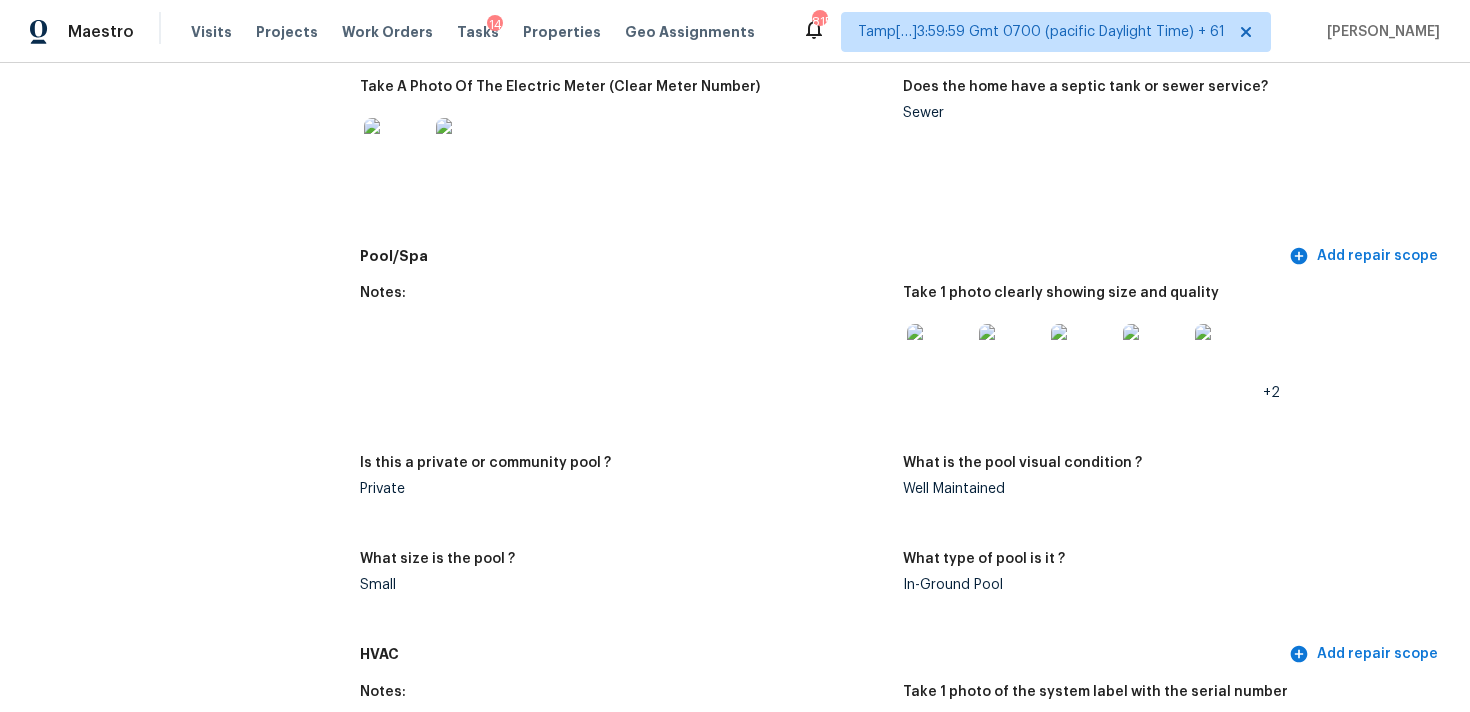click on "Visits Projects Work Orders Tasks 14 Properties Geo Assignments" at bounding box center (485, 32) 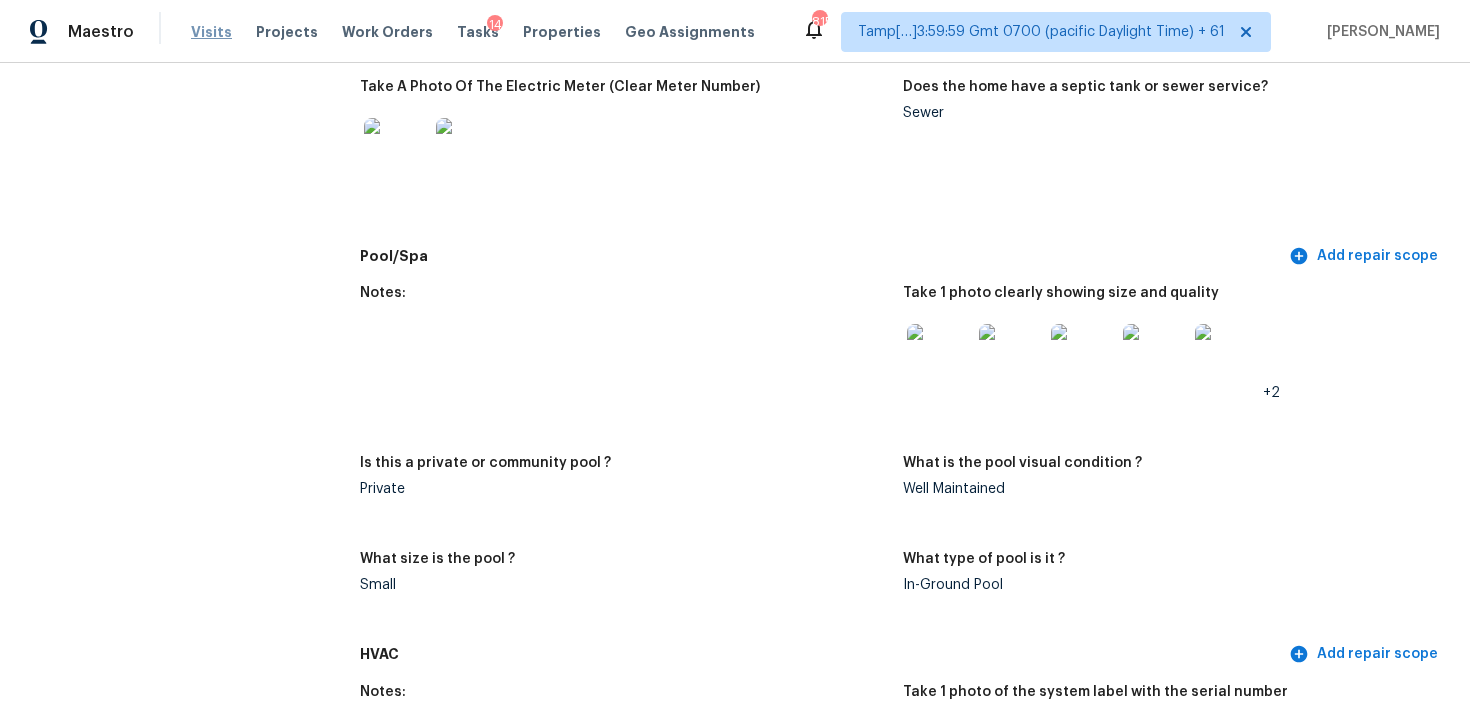 click on "Visits" at bounding box center [211, 32] 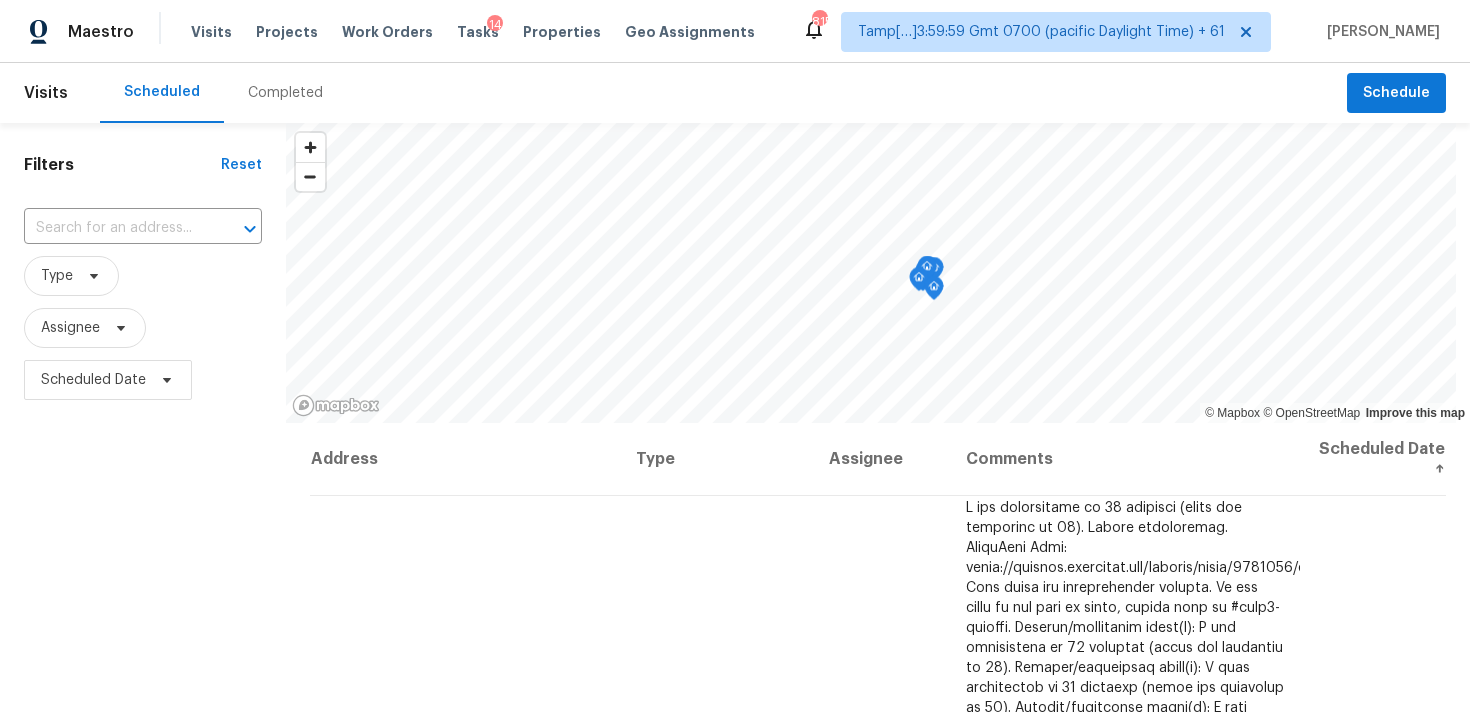 click on "Completed" at bounding box center [285, 93] 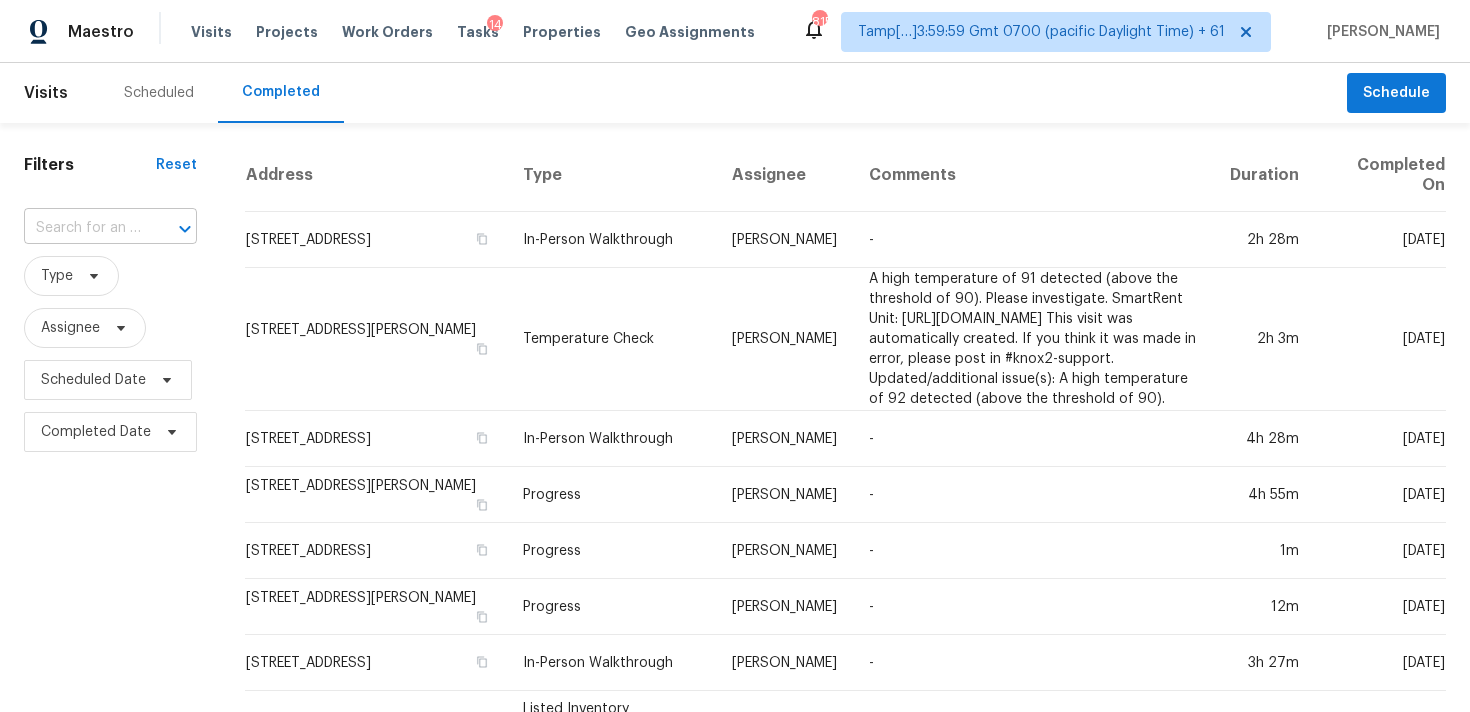 click at bounding box center (171, 229) 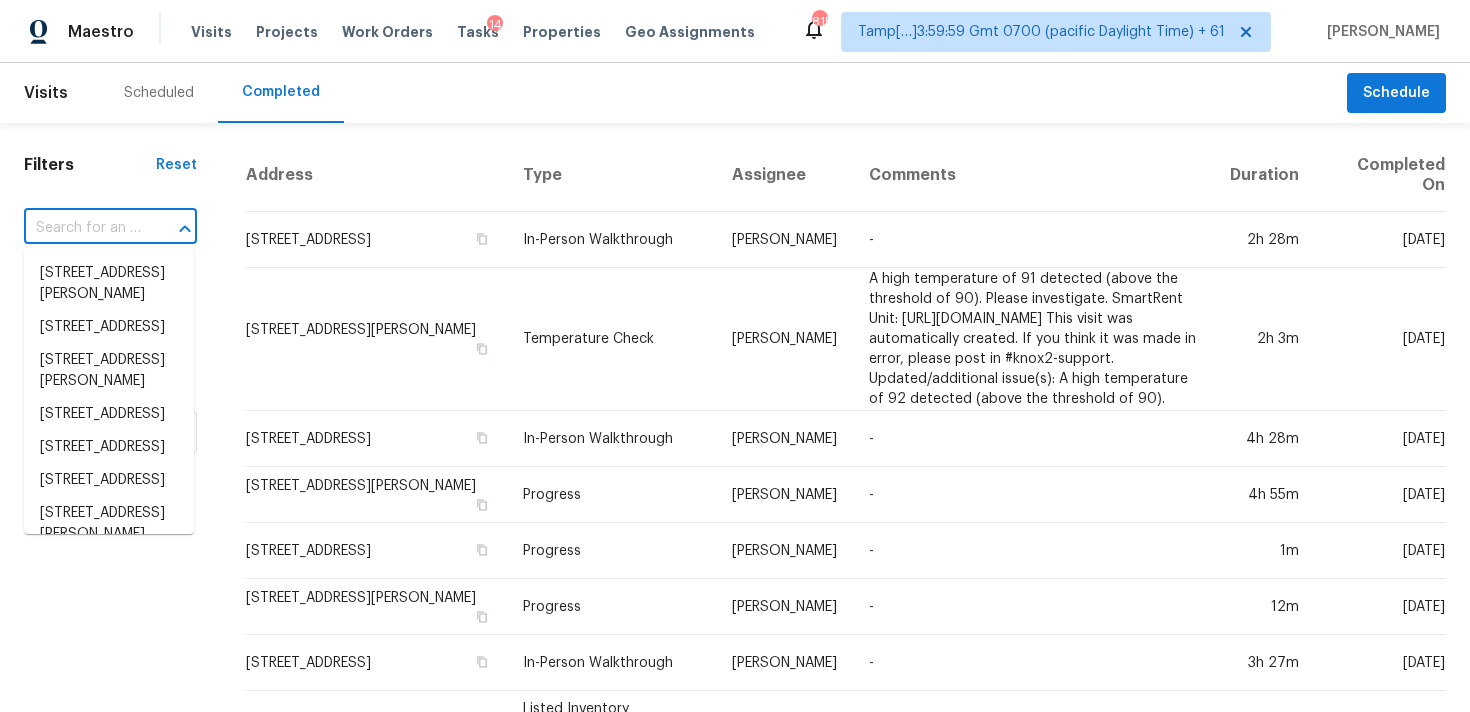 paste on "19619 Ballina Meadows Dr, Katy, TX 77449" 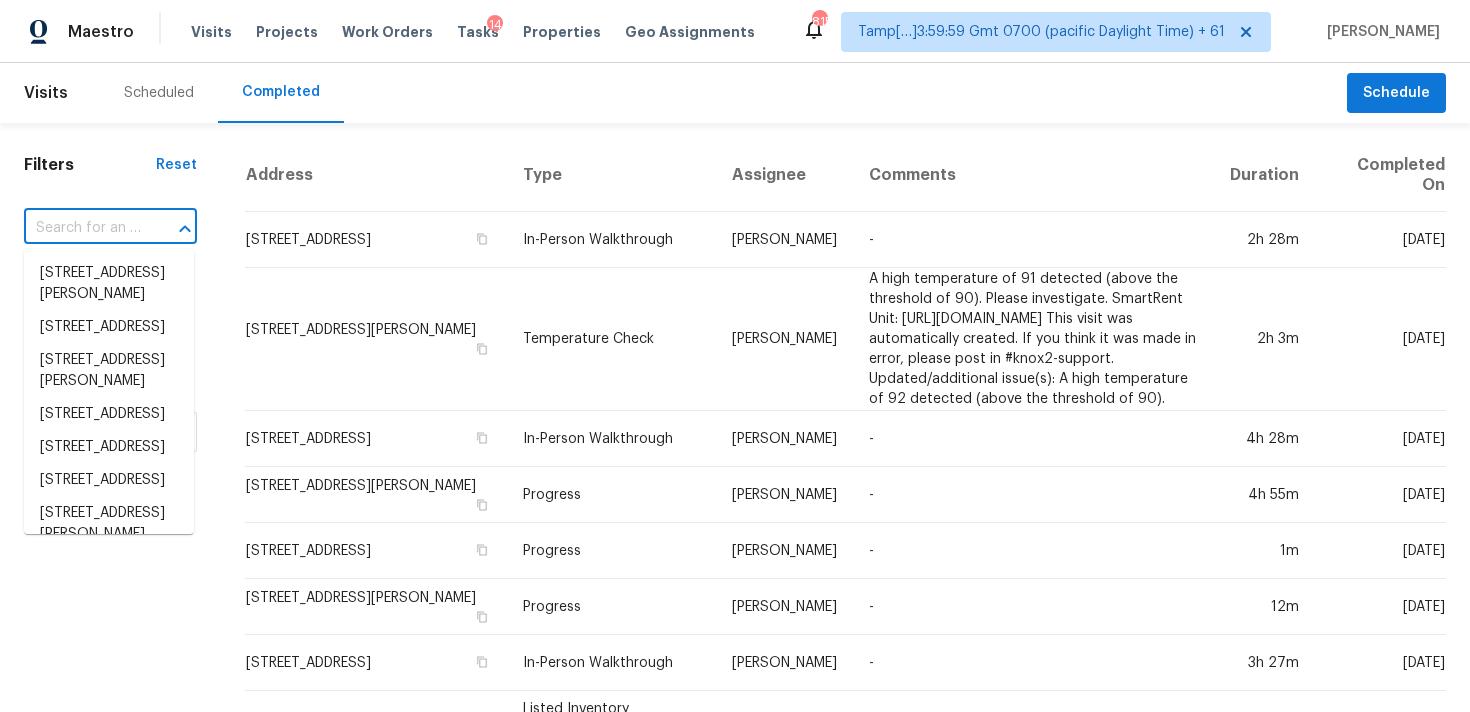 type on "19619 Ballina Meadows Dr, Katy, TX 77449" 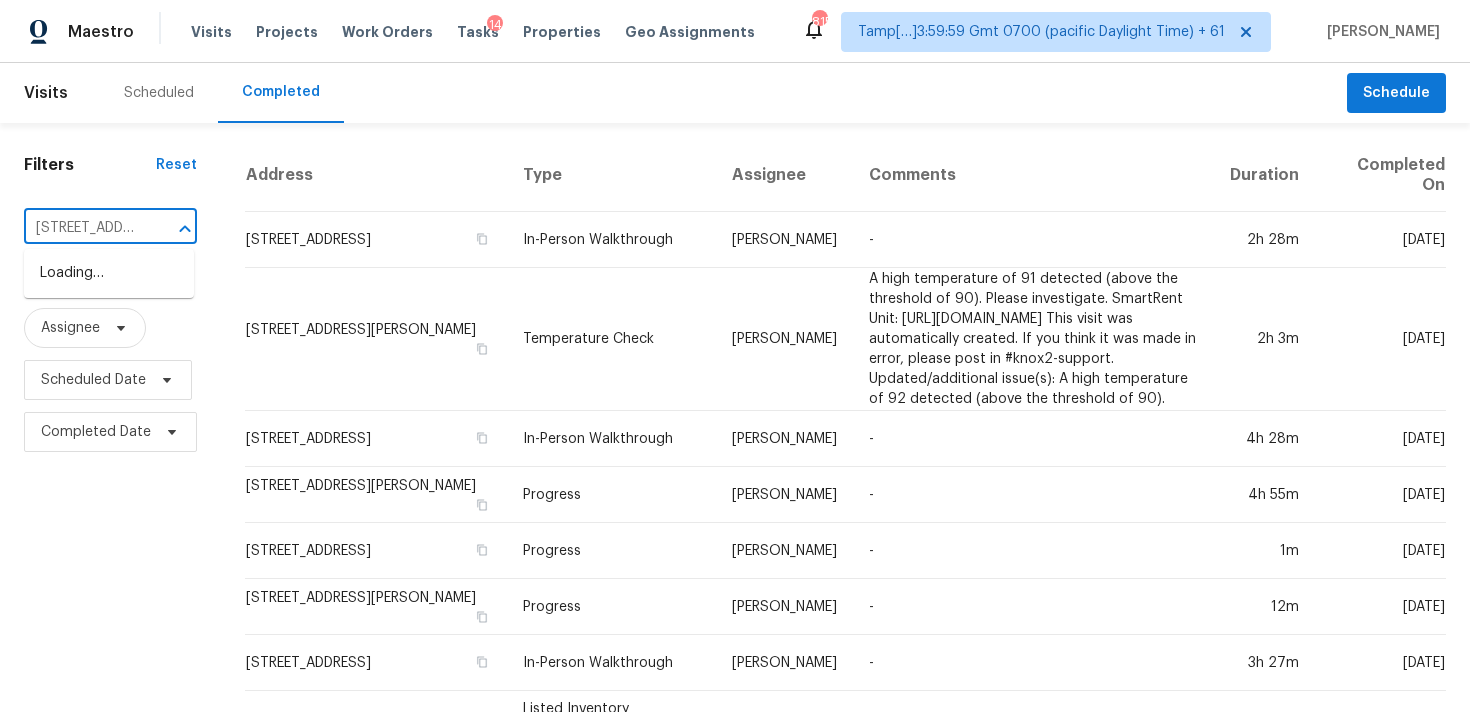 scroll, scrollTop: 0, scrollLeft: 168, axis: horizontal 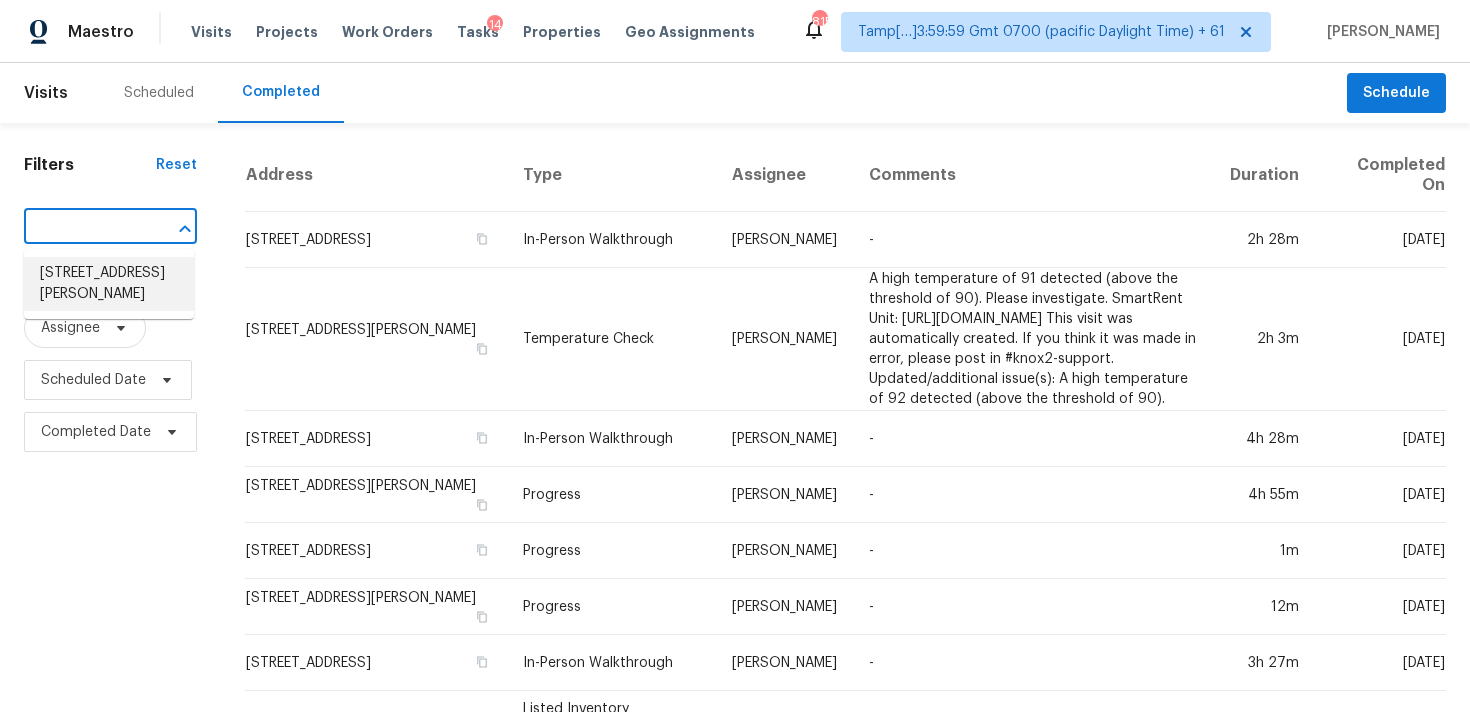 click on "19619 Ballina Meadows Dr, Katy, TX 77449" at bounding box center (109, 284) 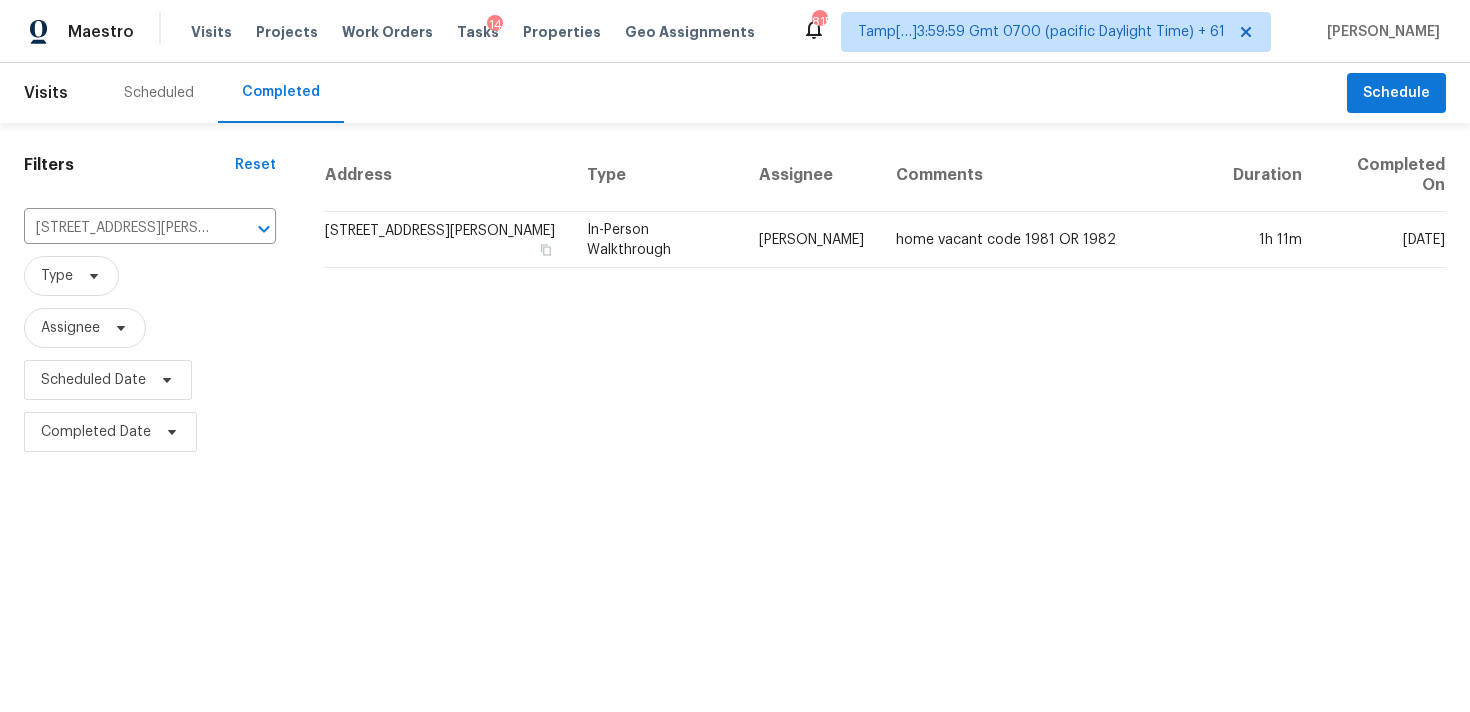 click on "19619 Ballina Meadows Dr, Katy, TX 77449" at bounding box center [447, 240] 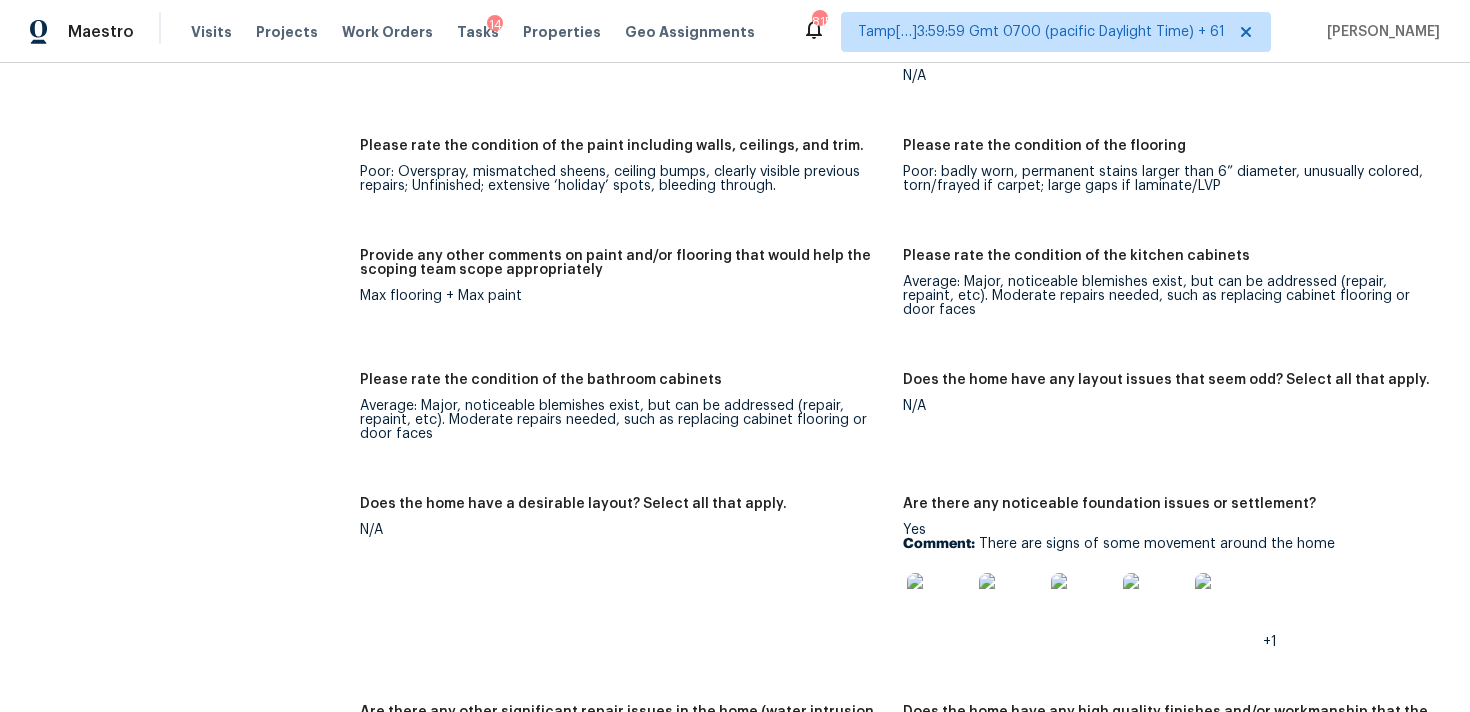 scroll, scrollTop: 2915, scrollLeft: 0, axis: vertical 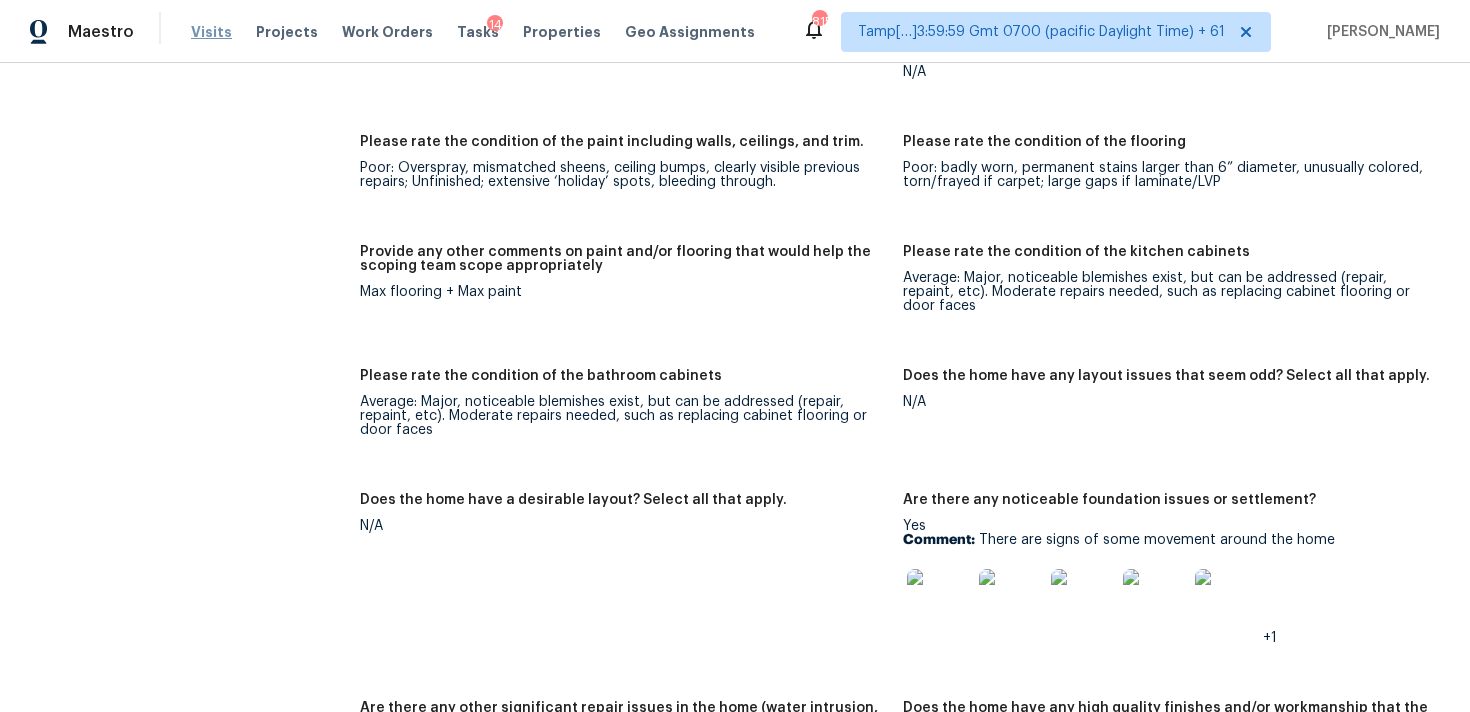 click on "Visits" at bounding box center [211, 32] 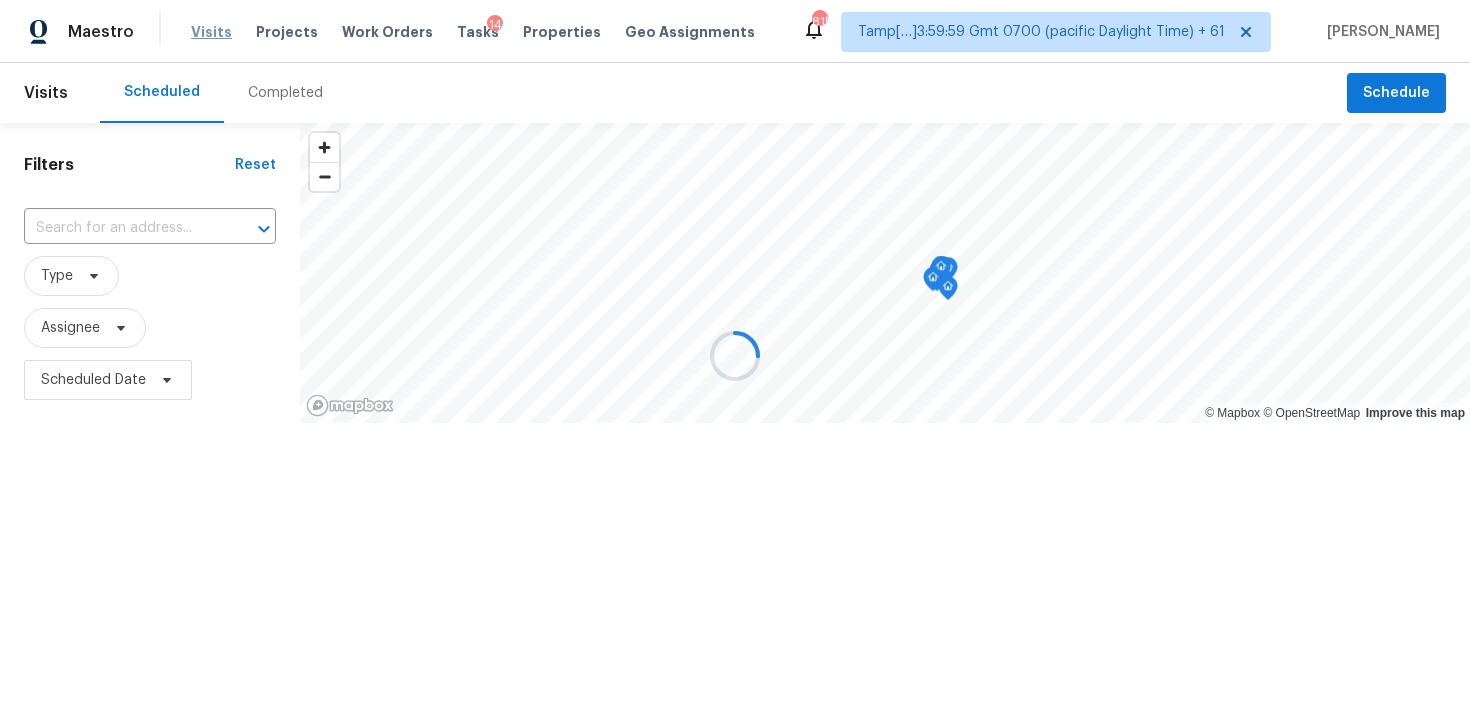 click at bounding box center [735, 356] 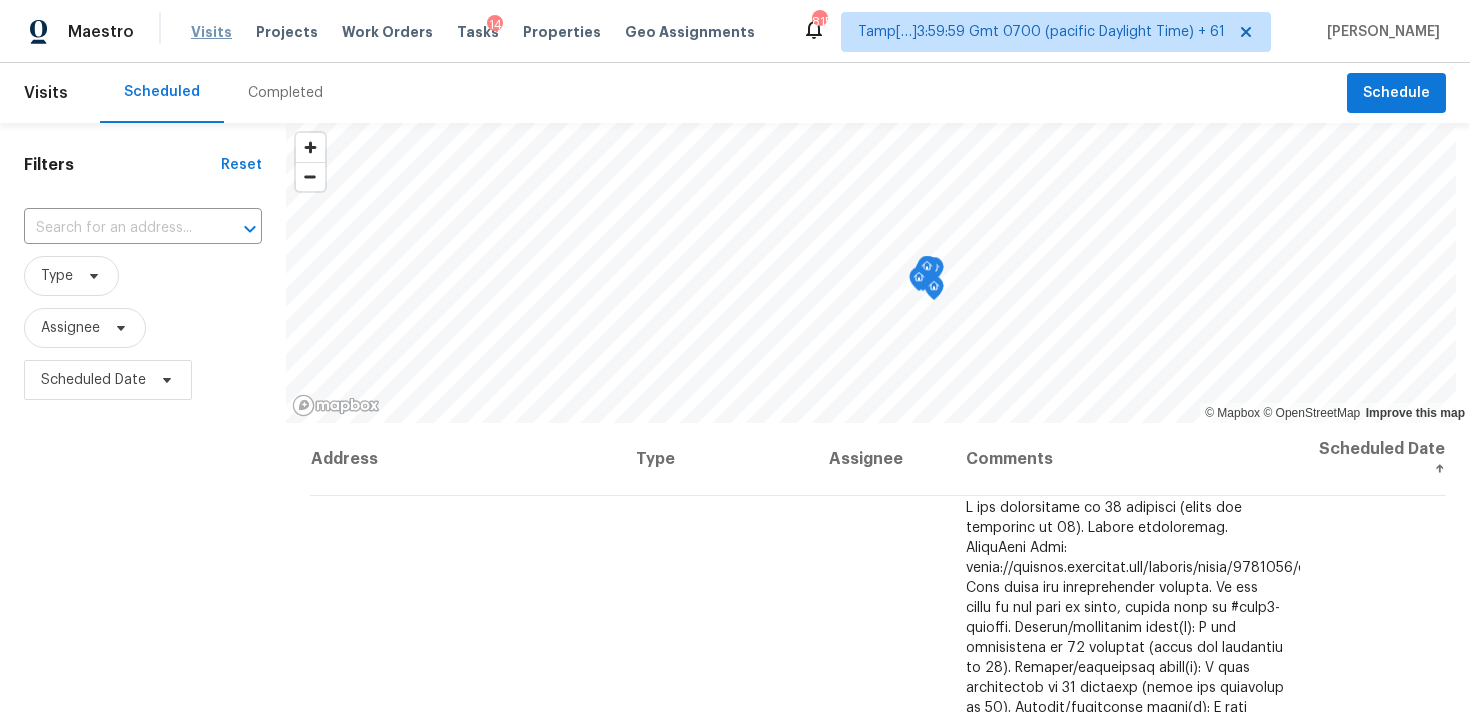 click on "Completed" at bounding box center [285, 93] 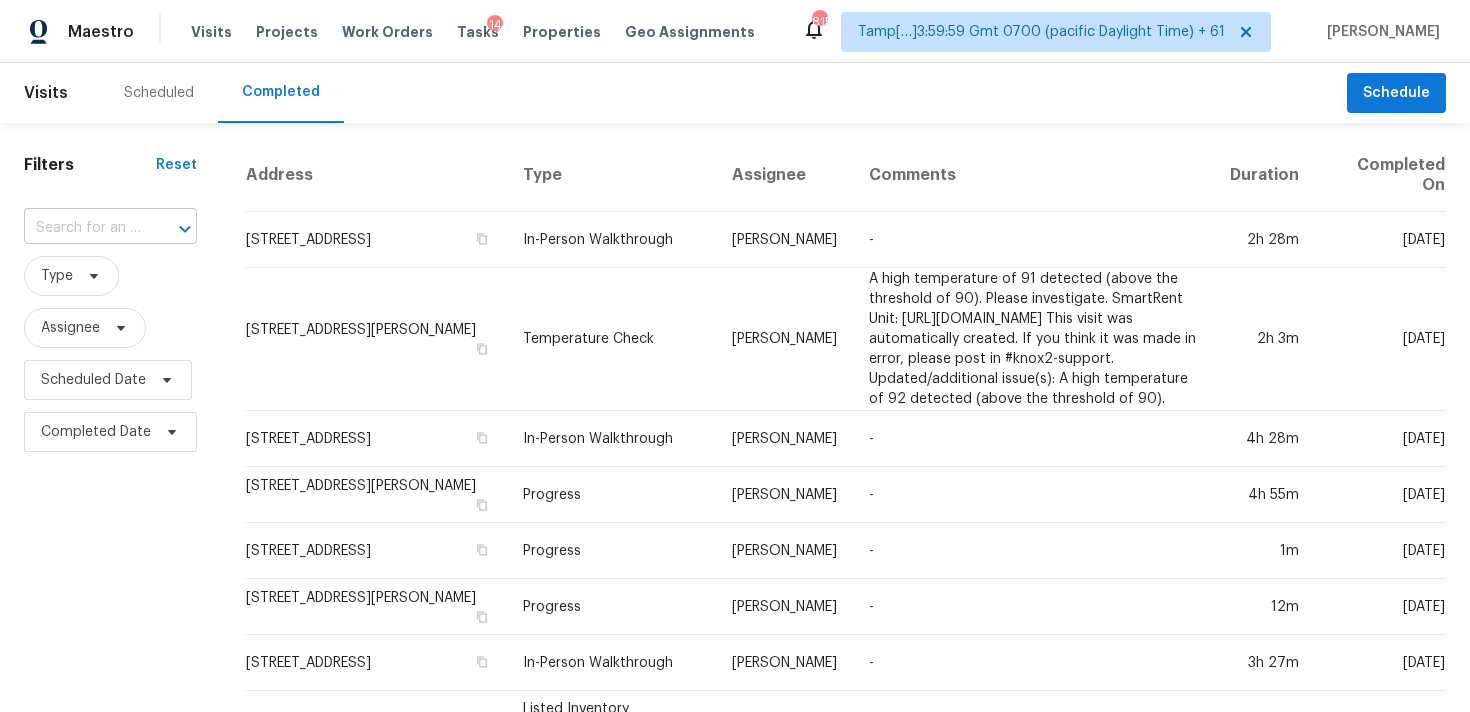 click at bounding box center (82, 228) 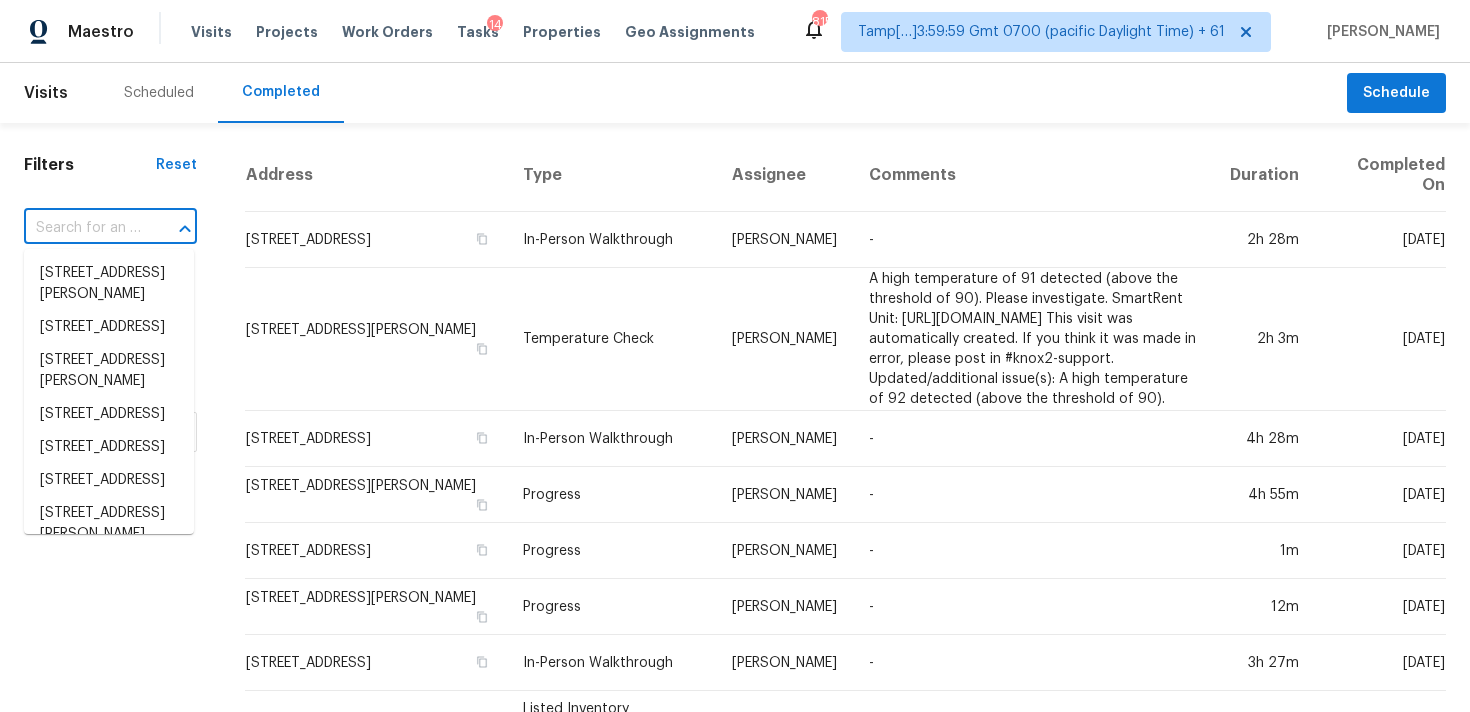 paste on "1465 Blue Sky Cir Unit 204, Erie, CO 80516" 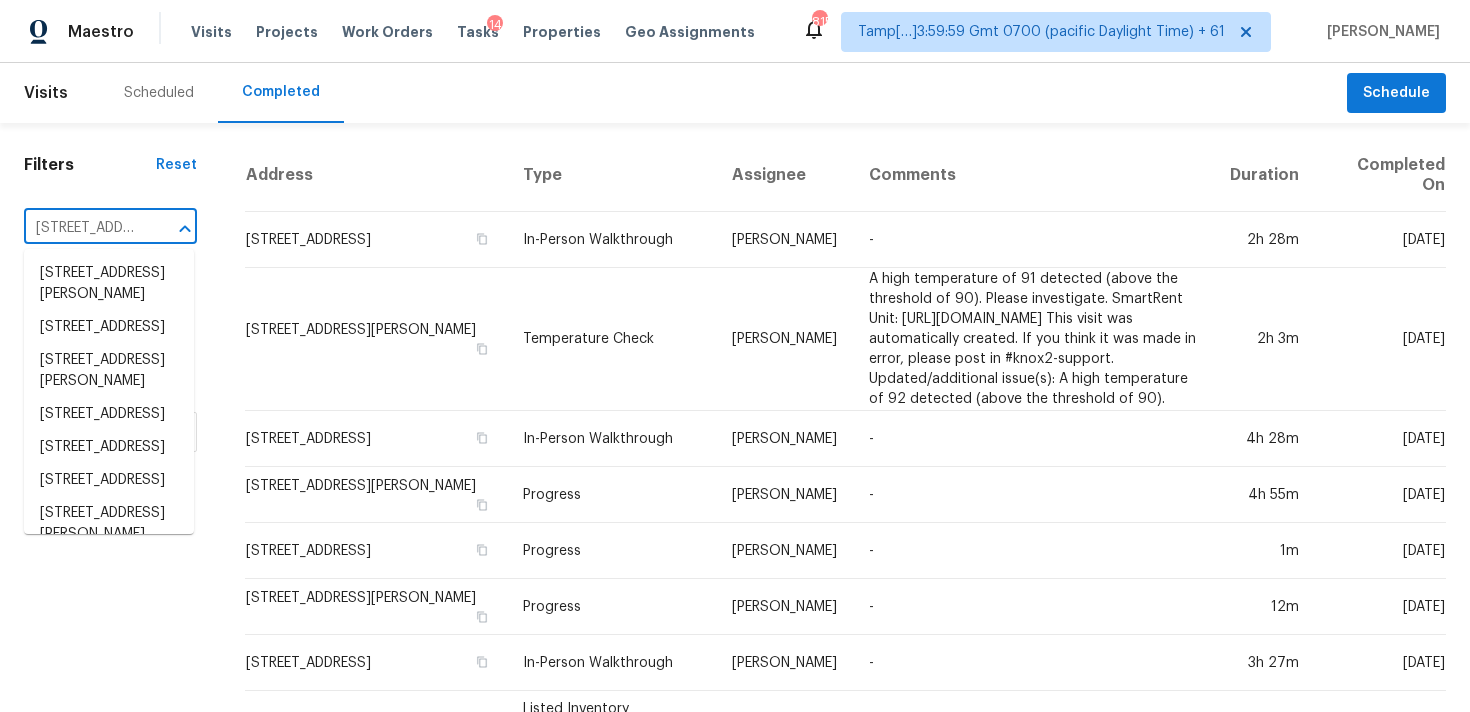 scroll, scrollTop: 0, scrollLeft: 175, axis: horizontal 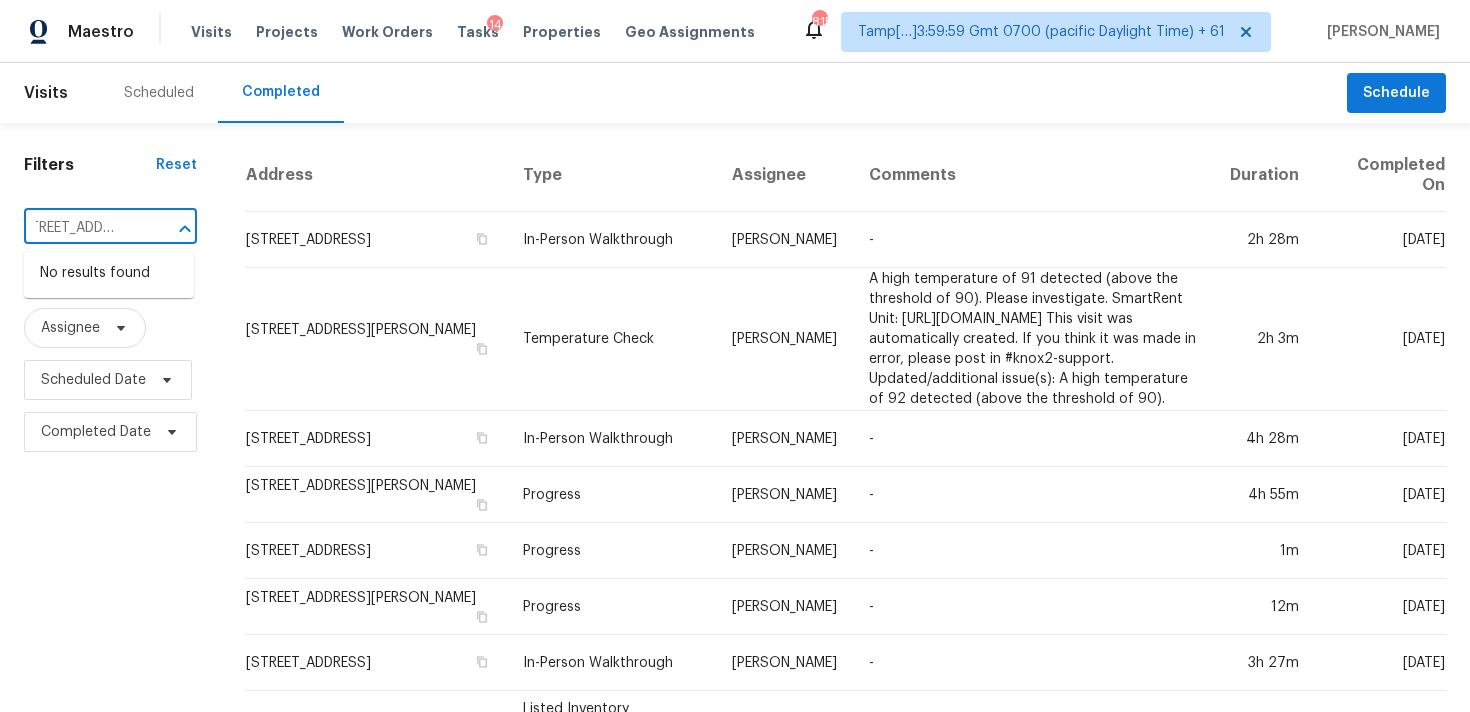 type on "1465 Blue Sky Cir Unit 204, Erie, CO 80516" 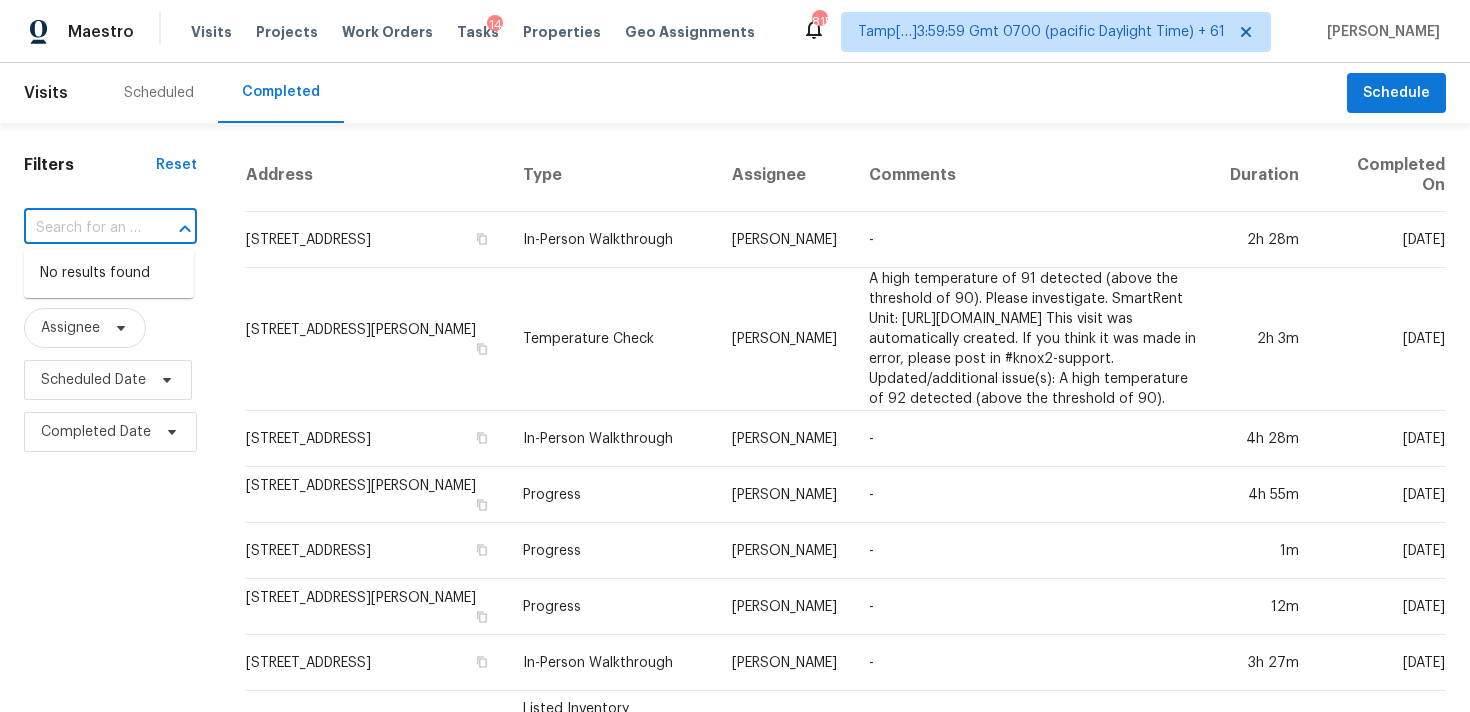 scroll, scrollTop: 0, scrollLeft: 0, axis: both 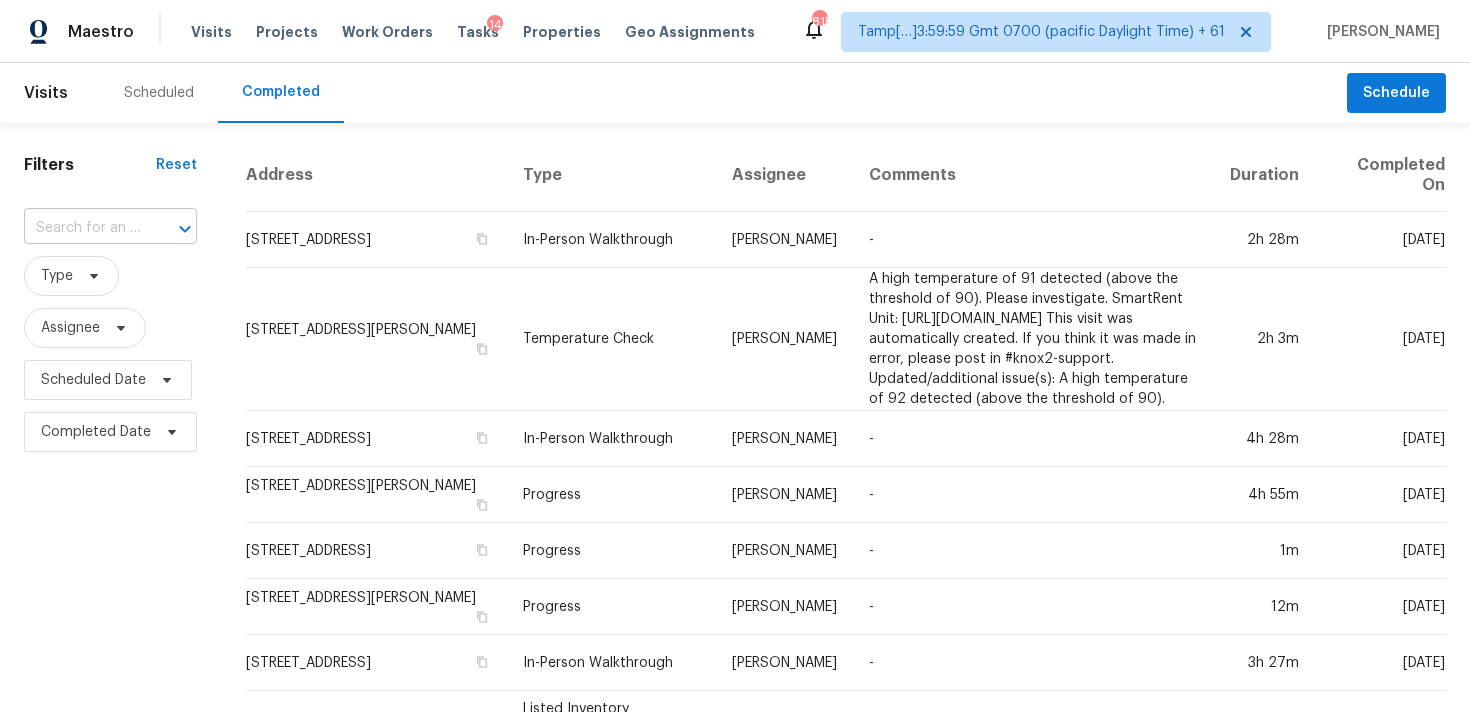 click at bounding box center [171, 229] 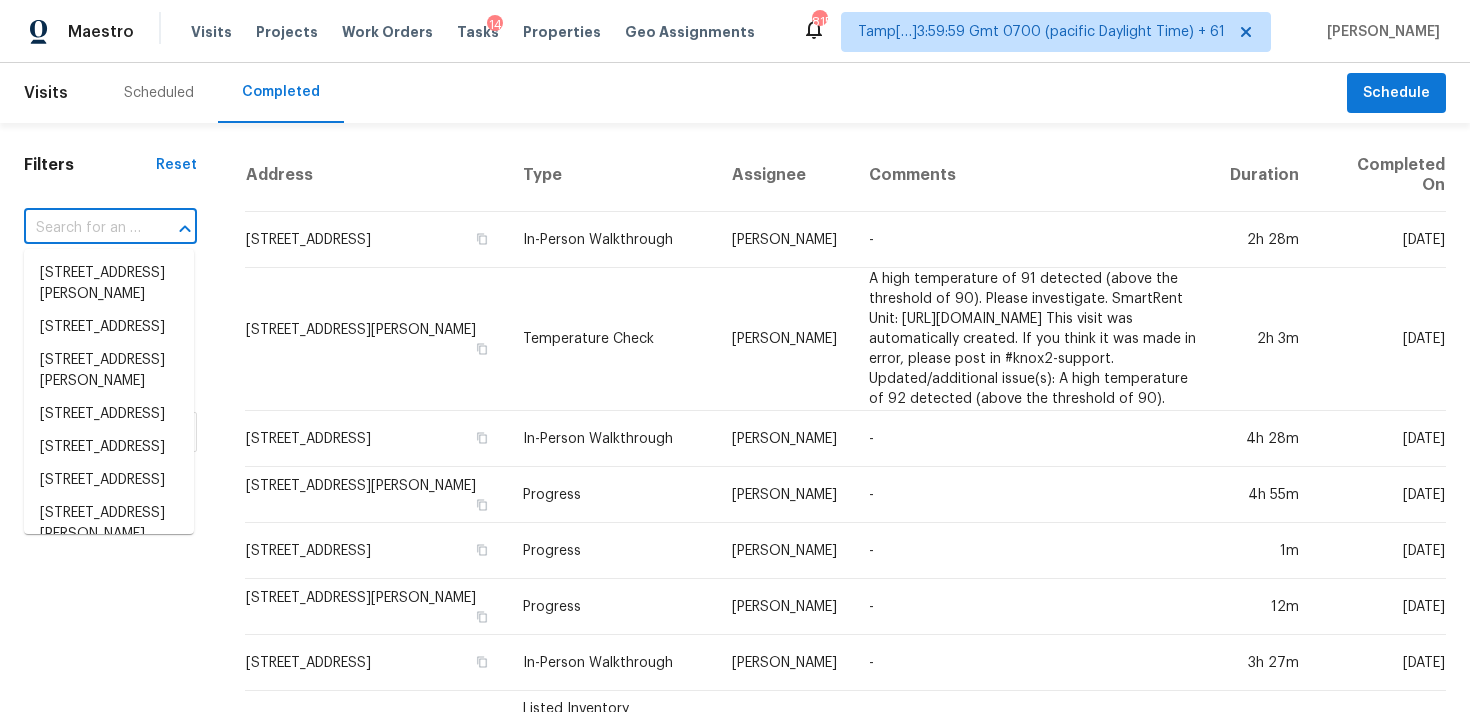paste on "1465 Blue Sky Cir Unit 204, Erie, CO 80516" 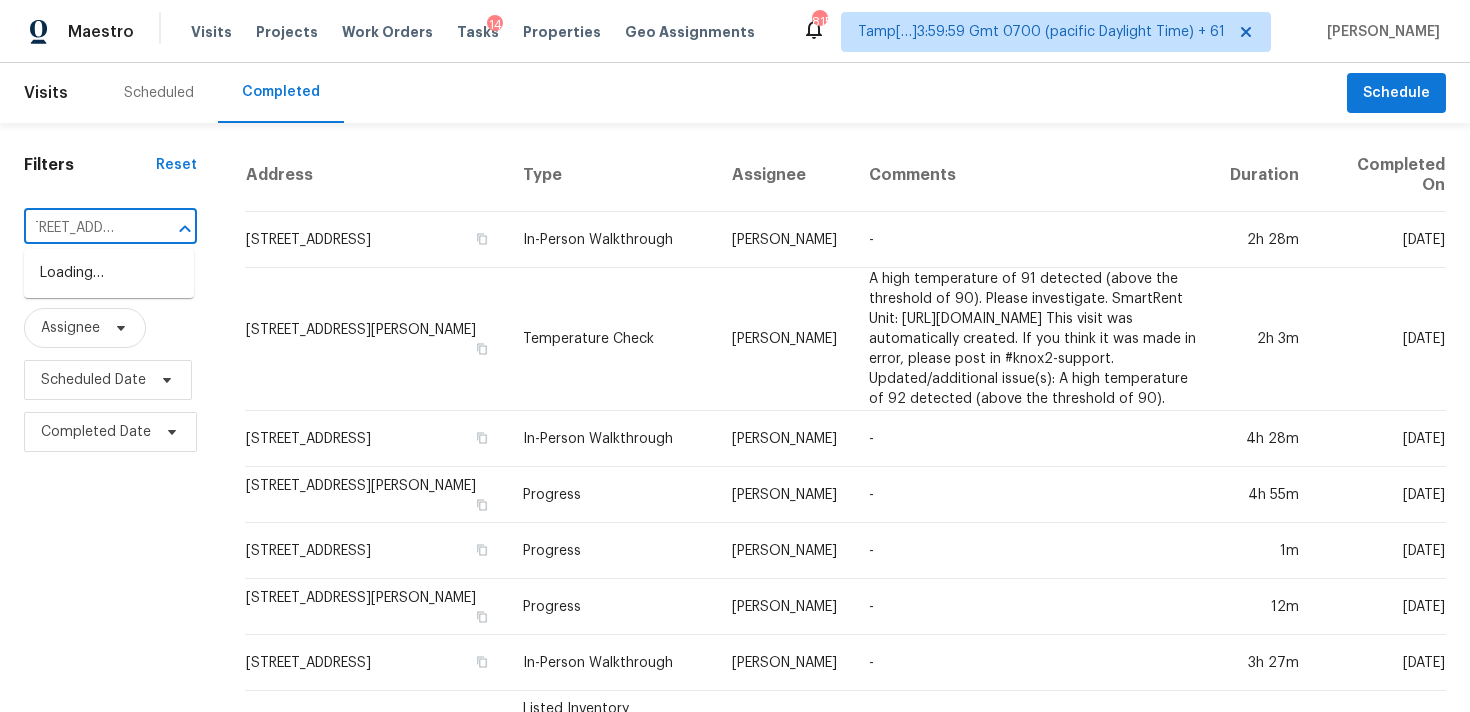 scroll, scrollTop: 0, scrollLeft: 14, axis: horizontal 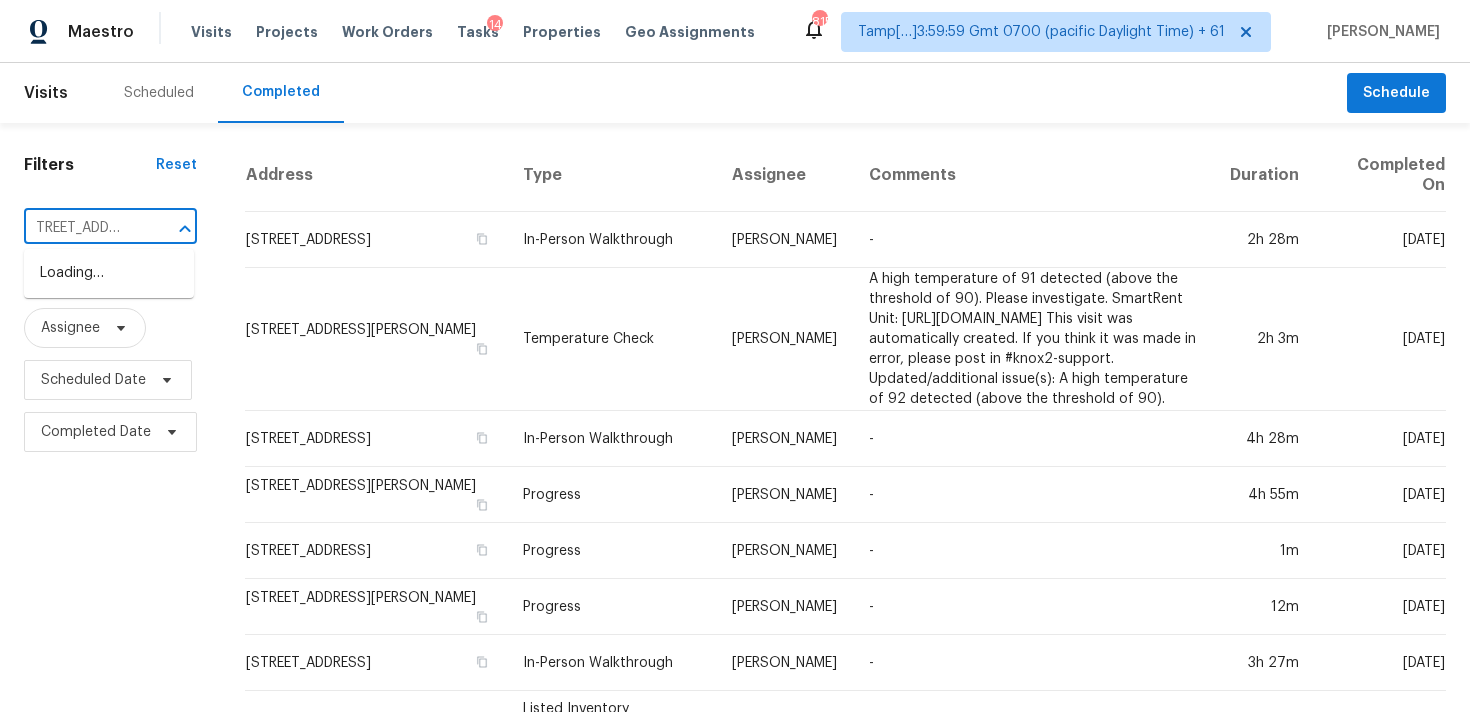 type on "1465 Blue Sky Cir" 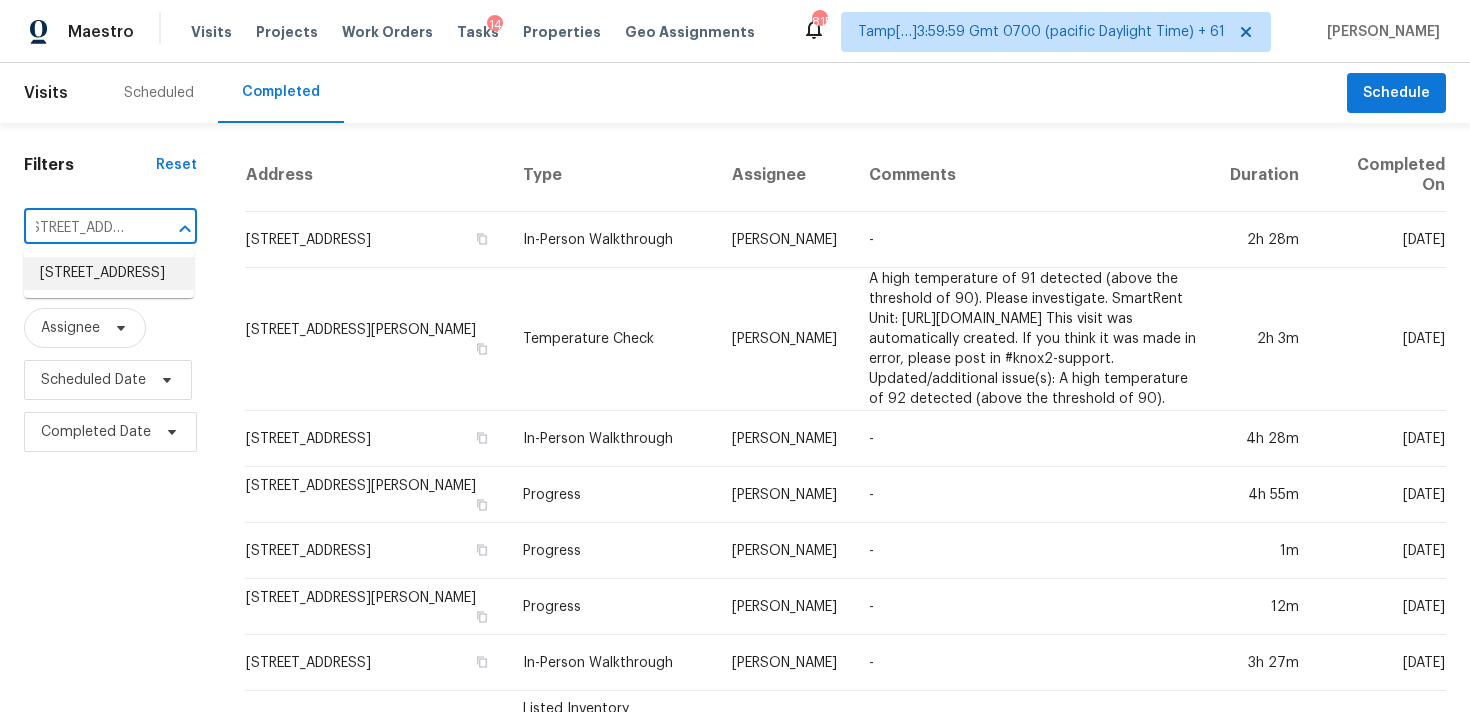click on "1465 Blue Sky Cir Unit 204, Erie, CO 80516" at bounding box center (109, 273) 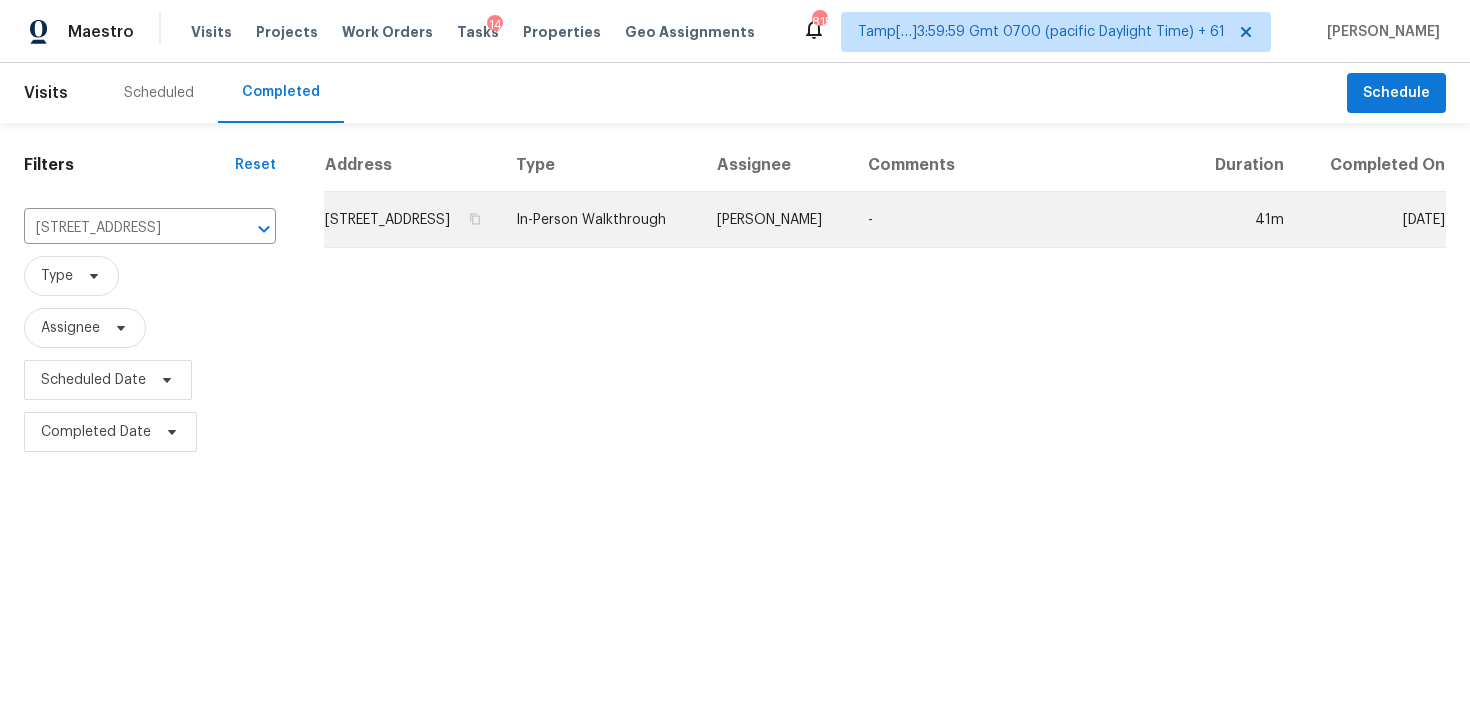 click on "1465 Blue Sky Cir Unit 204, Erie, CO 80516" at bounding box center [412, 220] 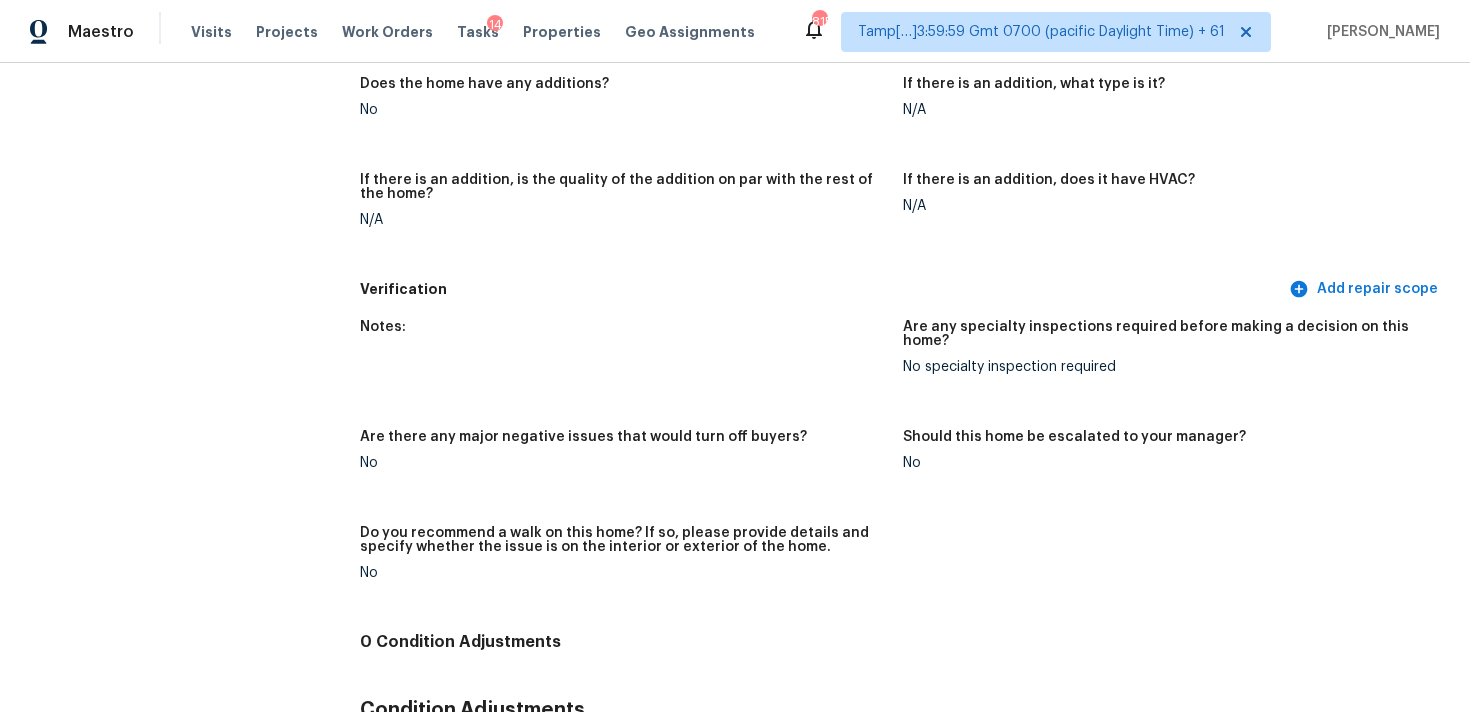 scroll, scrollTop: 4732, scrollLeft: 0, axis: vertical 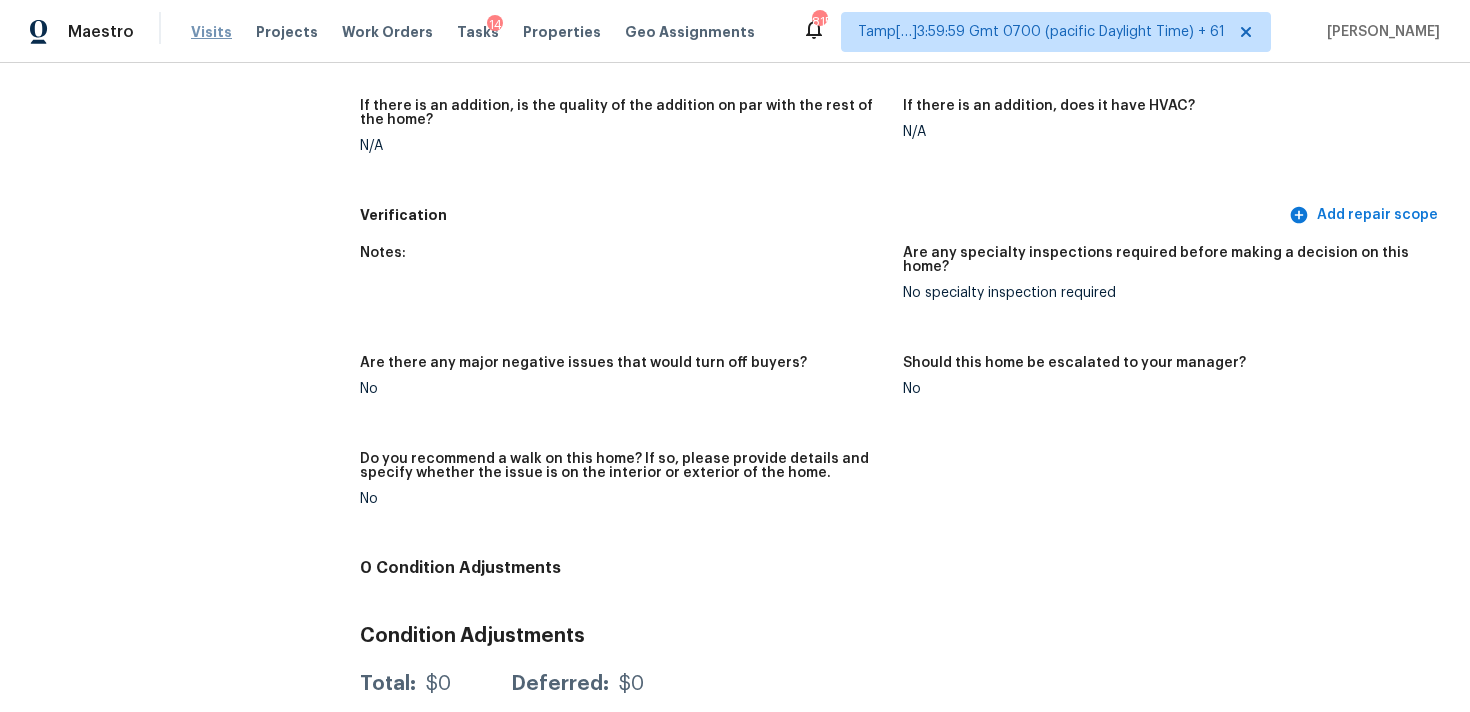 click on "Visits" at bounding box center [211, 32] 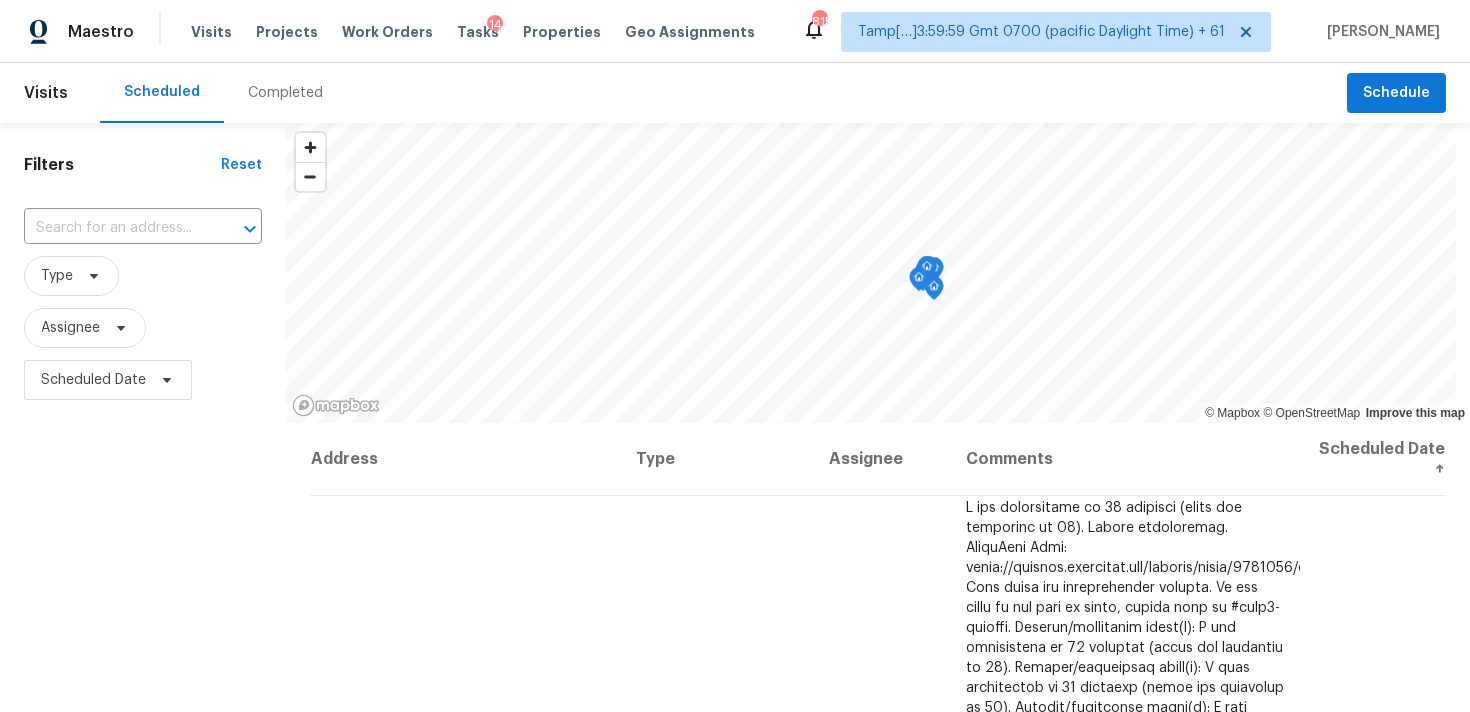 click on "Completed" at bounding box center (285, 93) 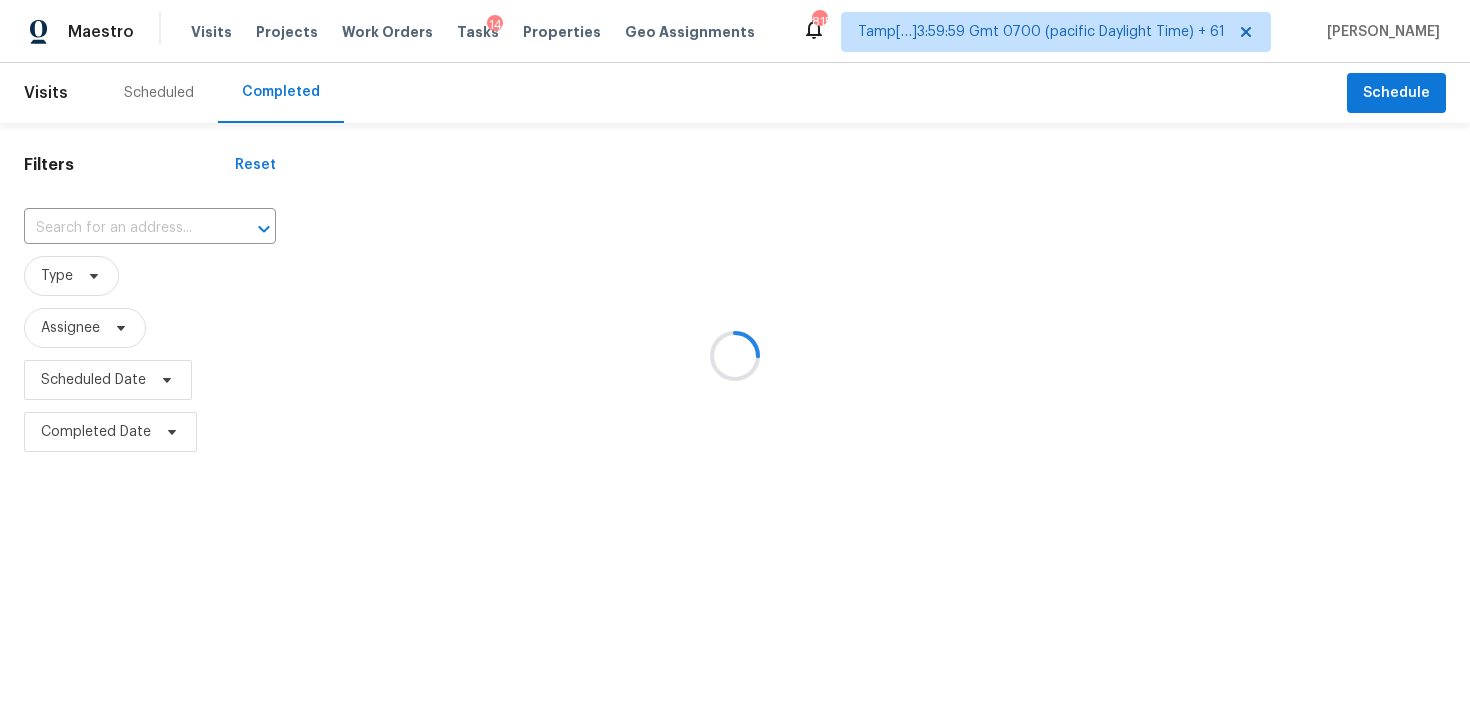 click at bounding box center [735, 356] 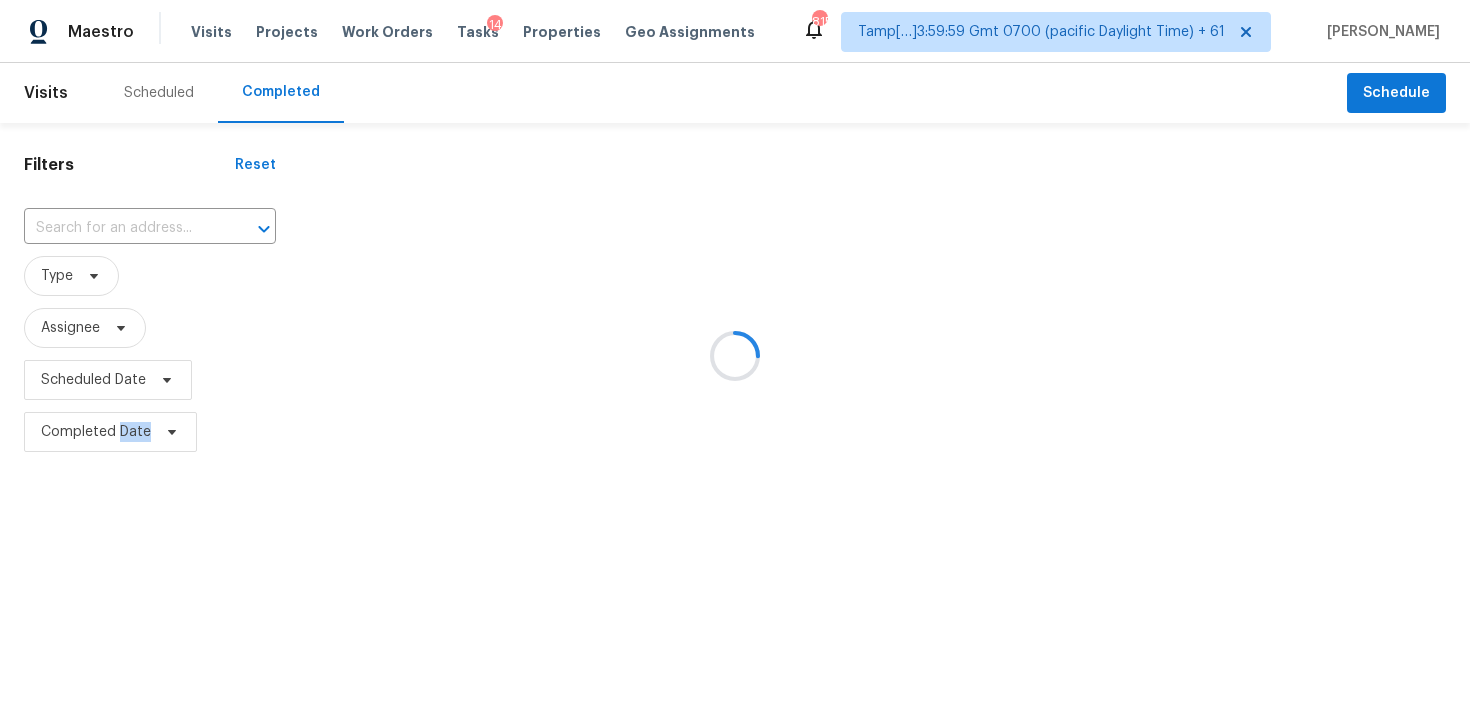 click at bounding box center [735, 356] 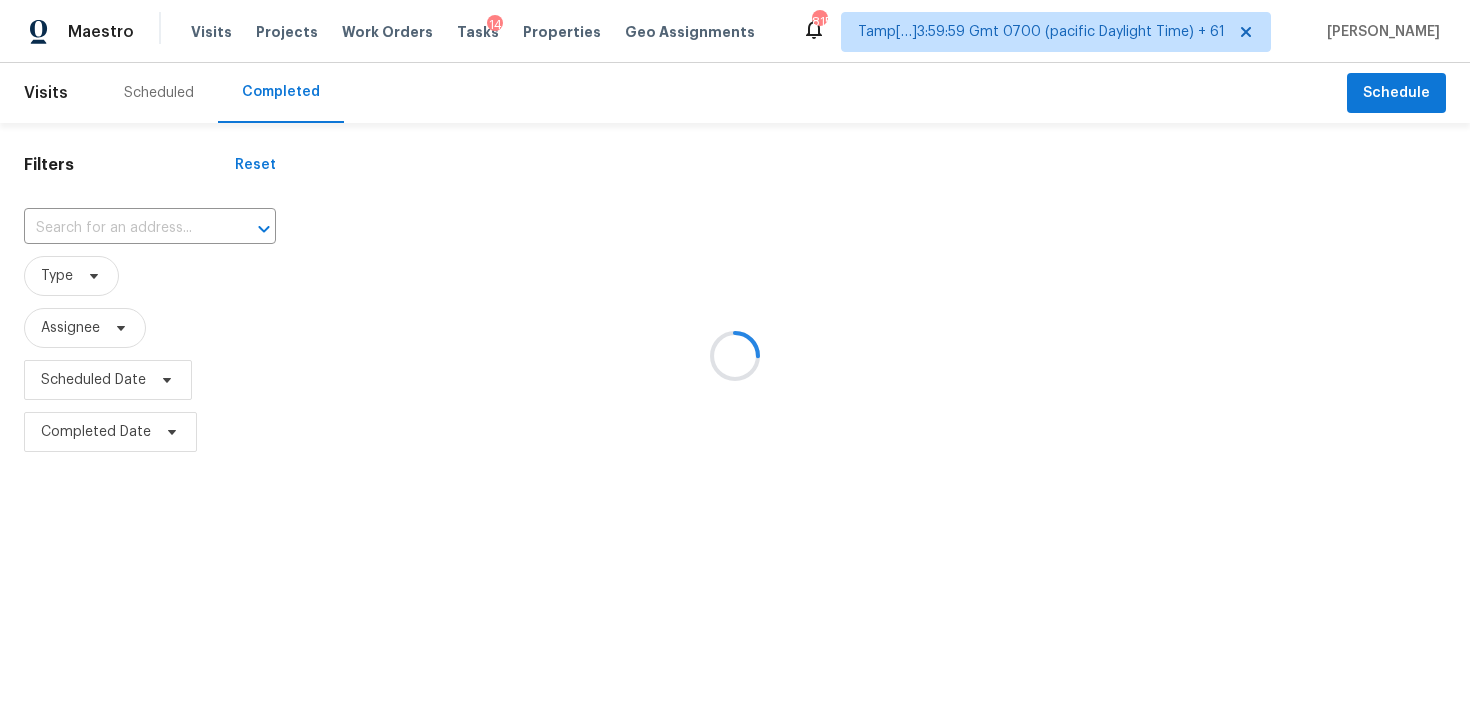 click on "​" at bounding box center (150, 228) 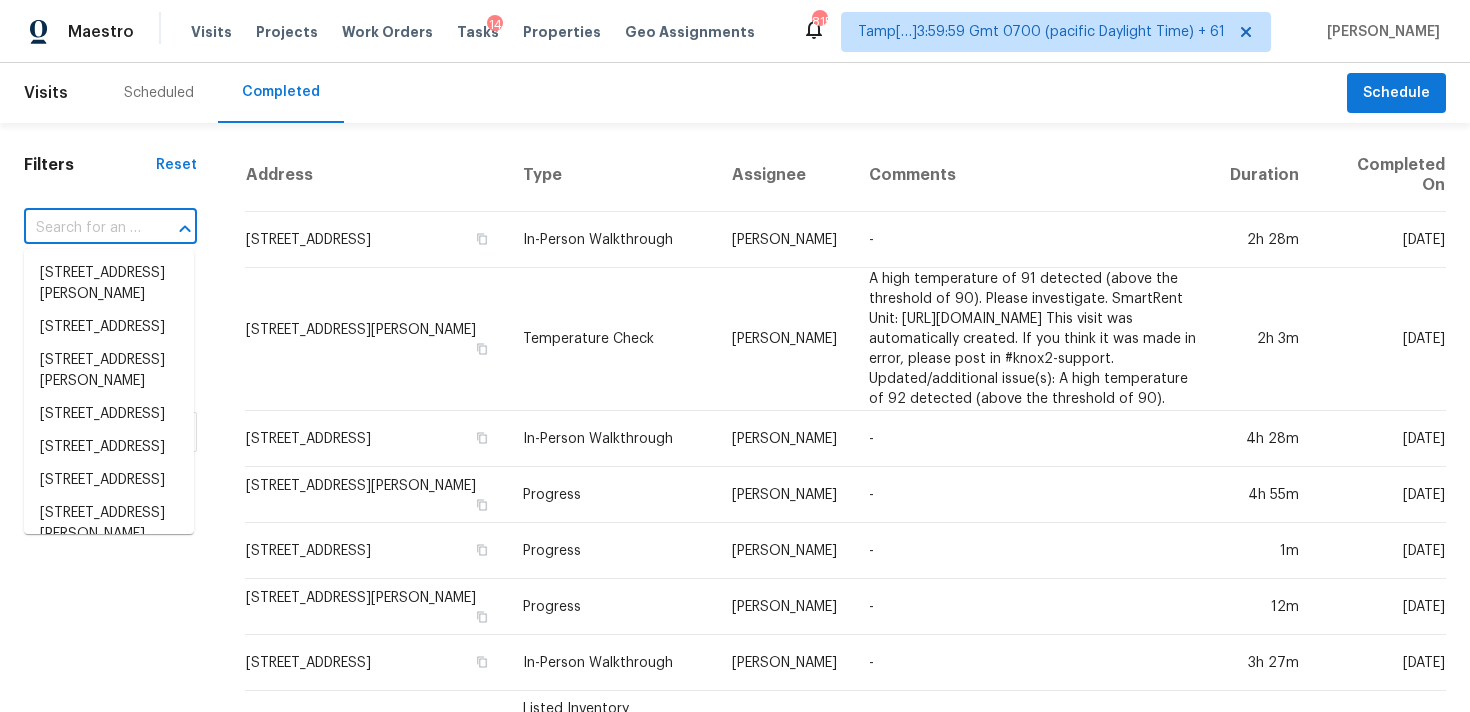 paste on "1378 Ivory Ct, El Cajon, CA 92019" 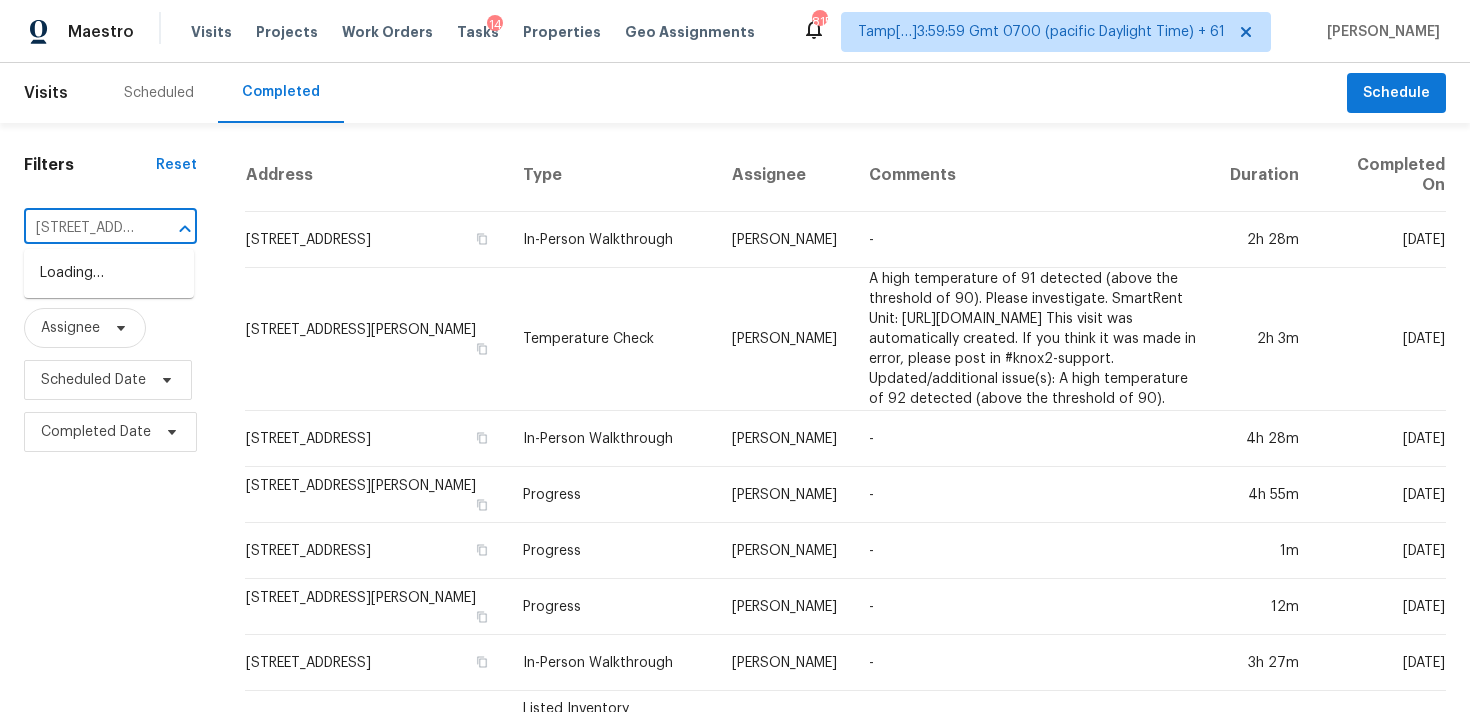 scroll, scrollTop: 0, scrollLeft: 113, axis: horizontal 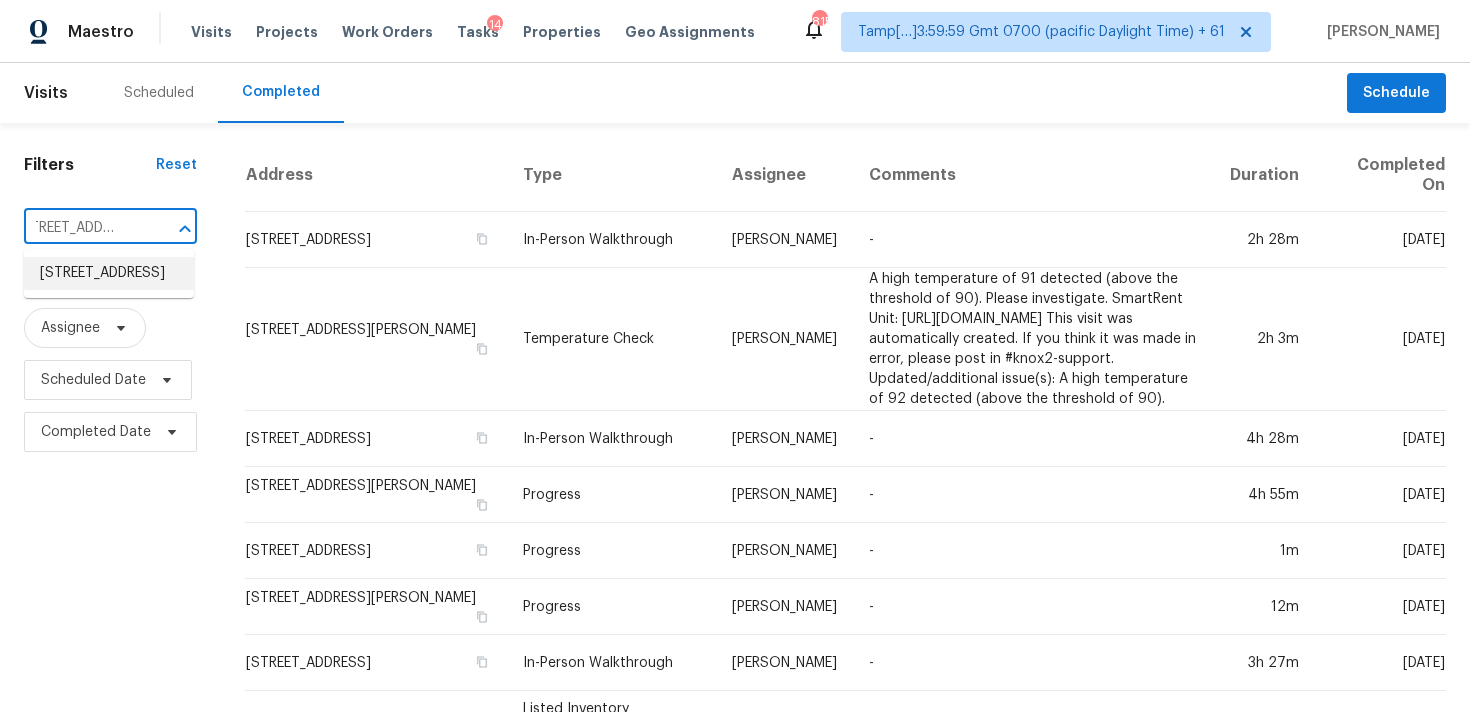 click on "1378 Ivory Ct, El Cajon, CA 92019" at bounding box center (109, 273) 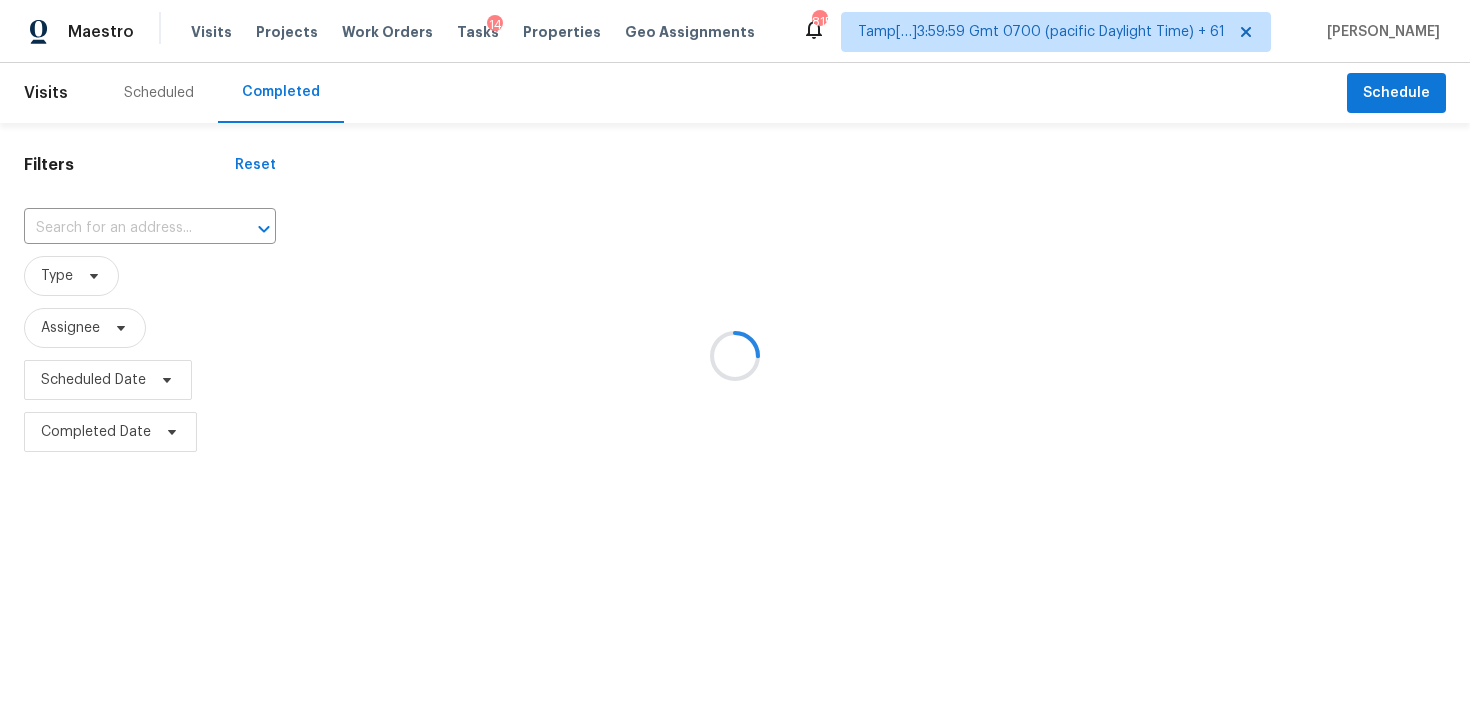 type on "1378 Ivory Ct, El Cajon, CA 92019" 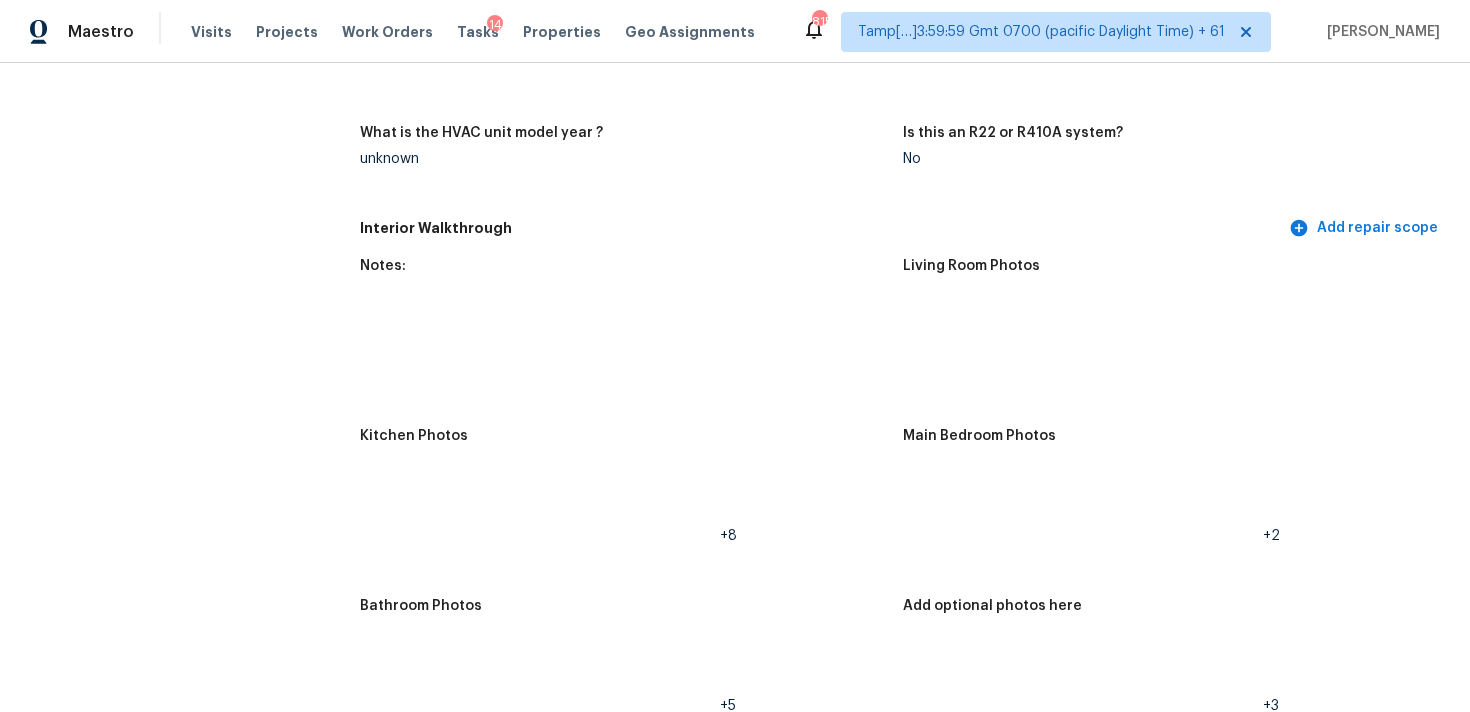 scroll, scrollTop: 0, scrollLeft: 0, axis: both 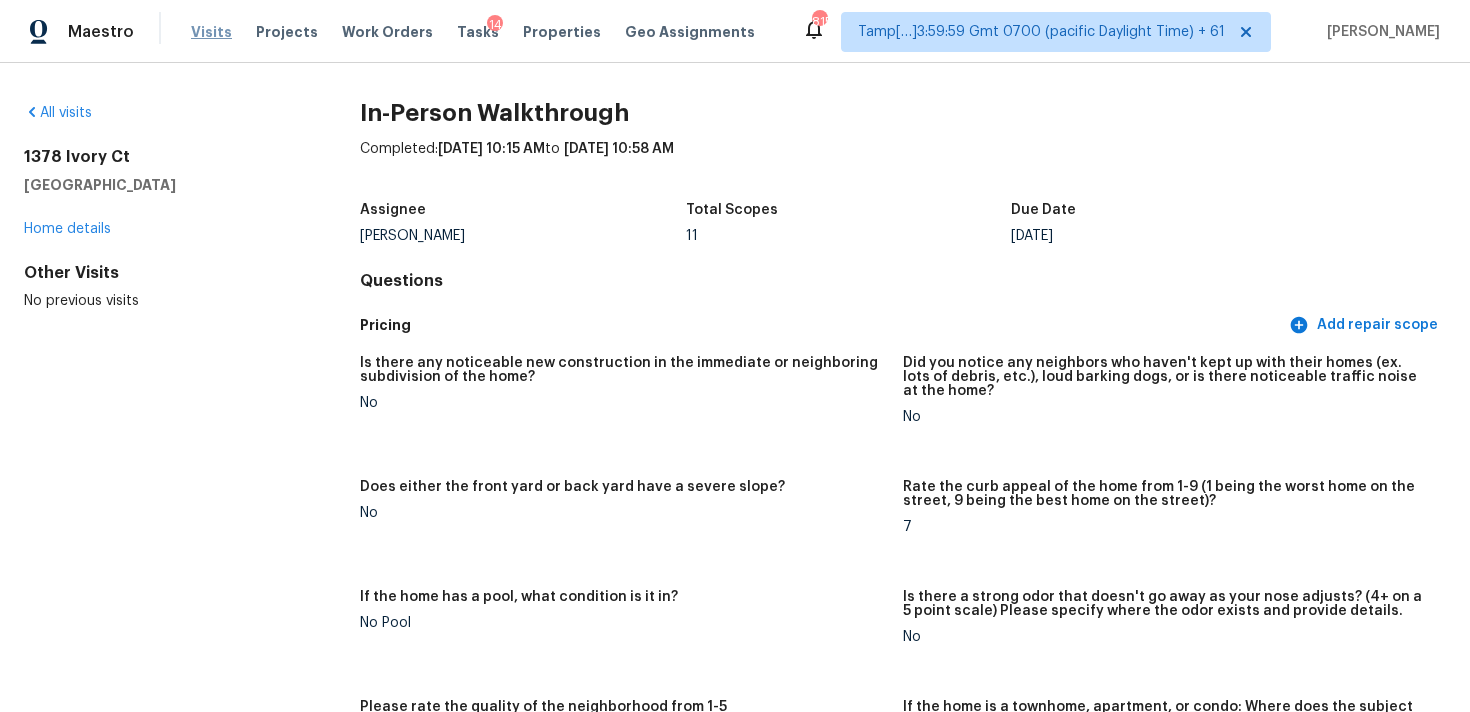 click on "Visits" at bounding box center [211, 32] 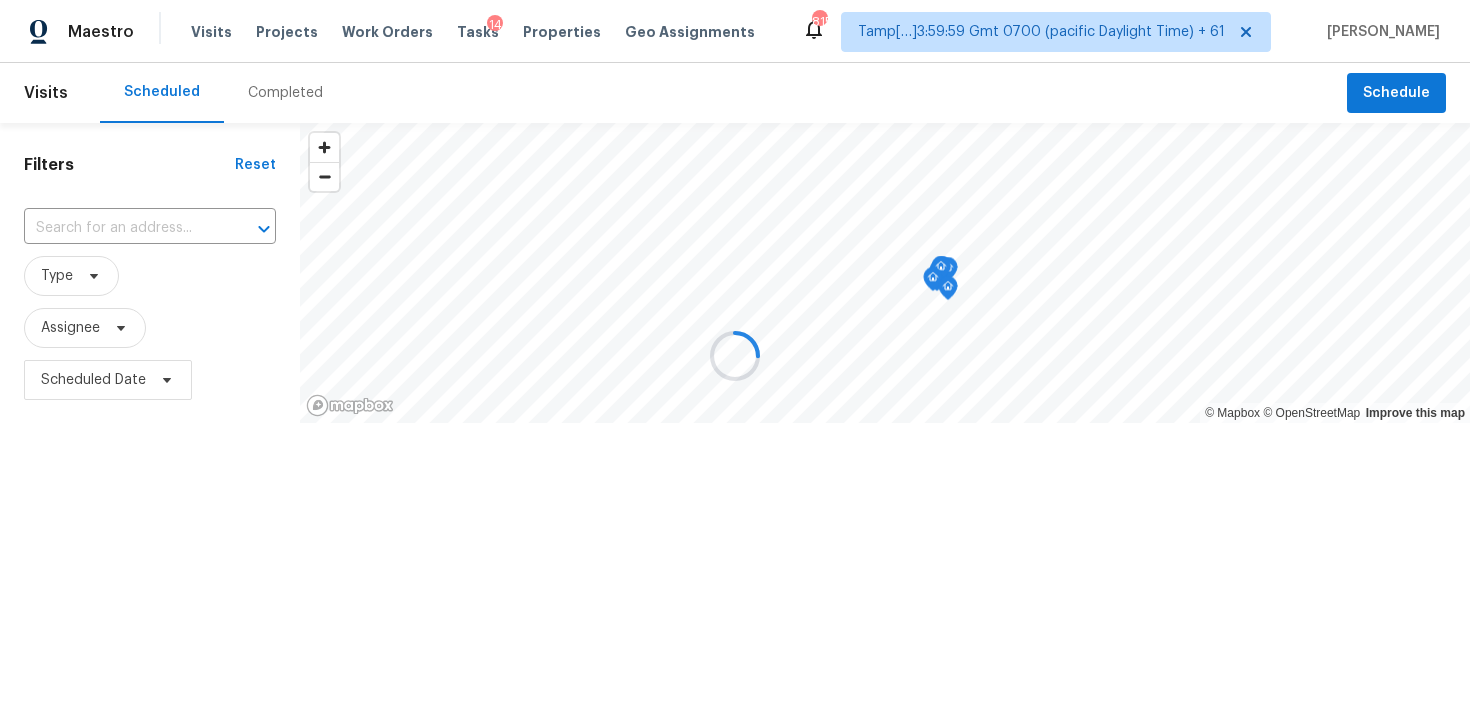 click at bounding box center (735, 356) 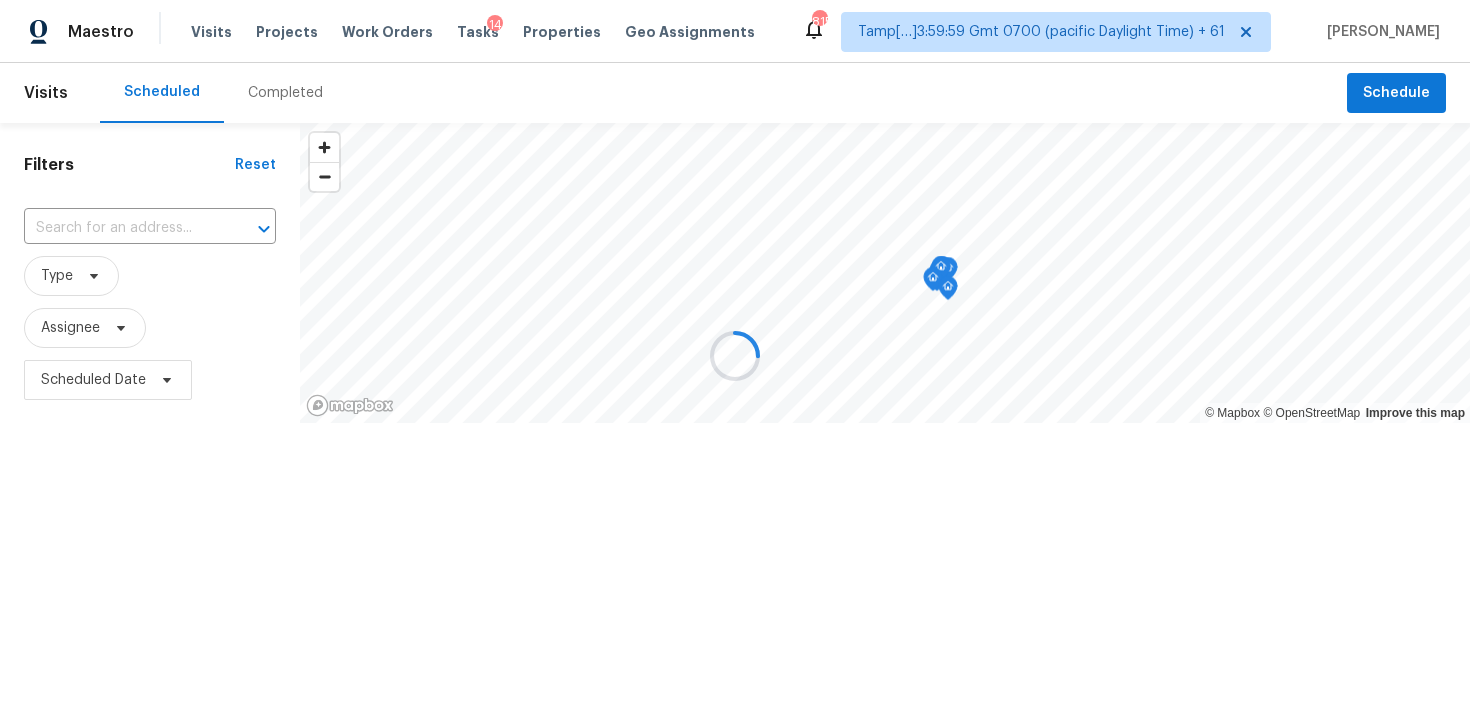 click at bounding box center [735, 356] 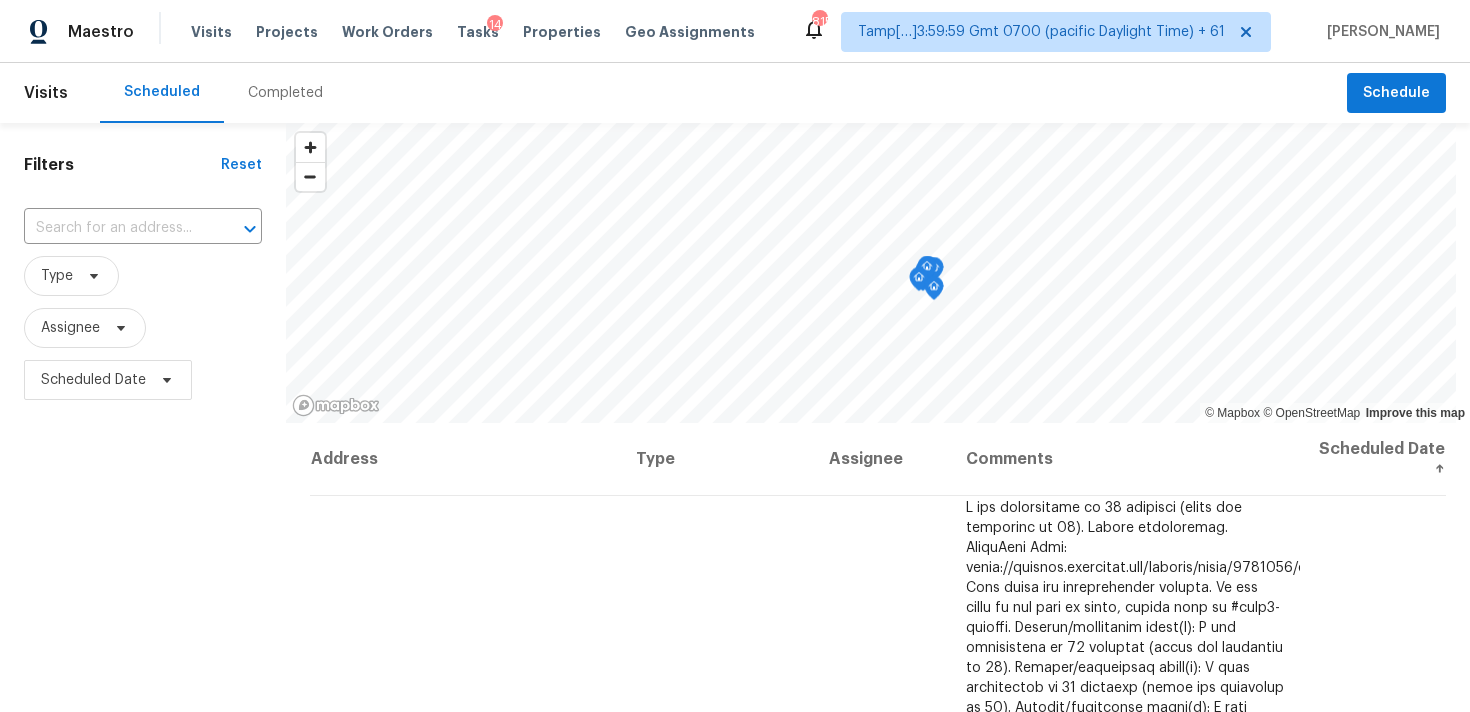 click on "Completed" at bounding box center [285, 93] 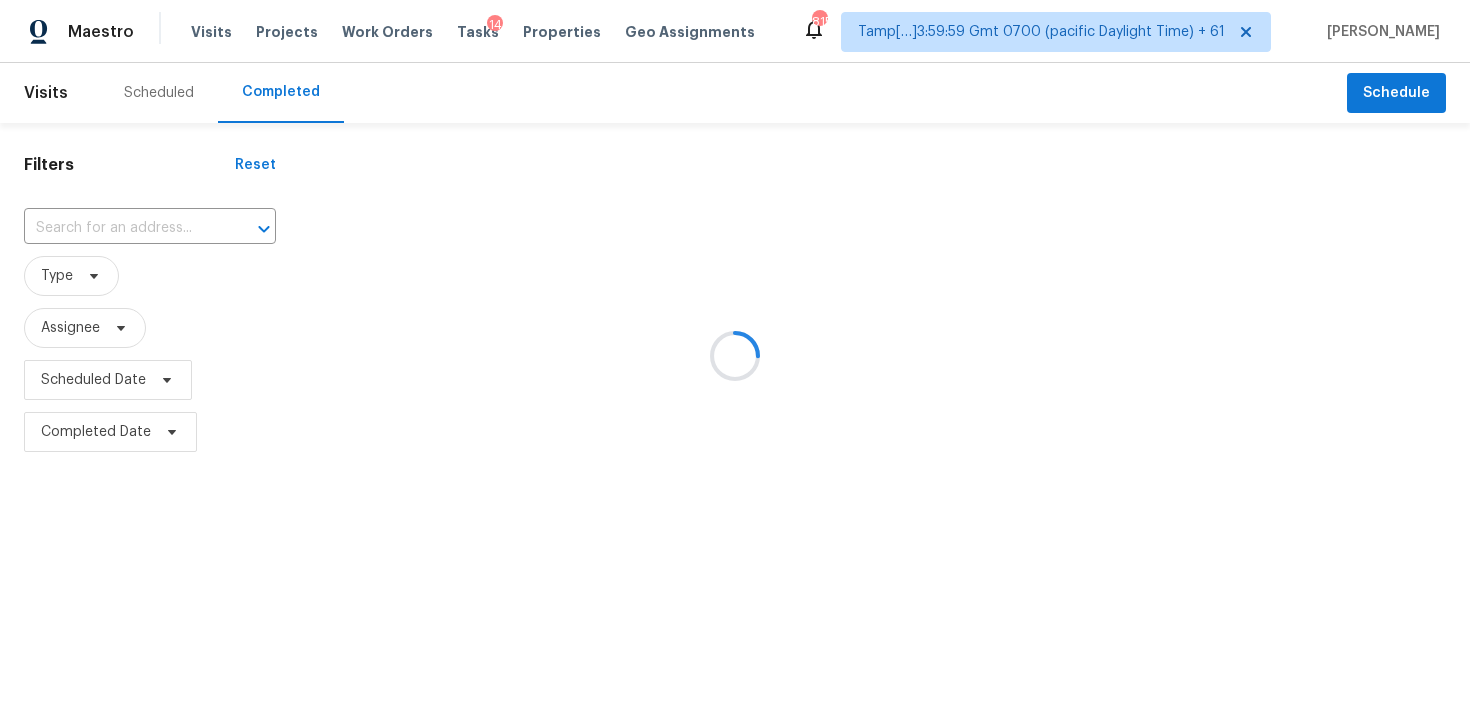 click at bounding box center (735, 356) 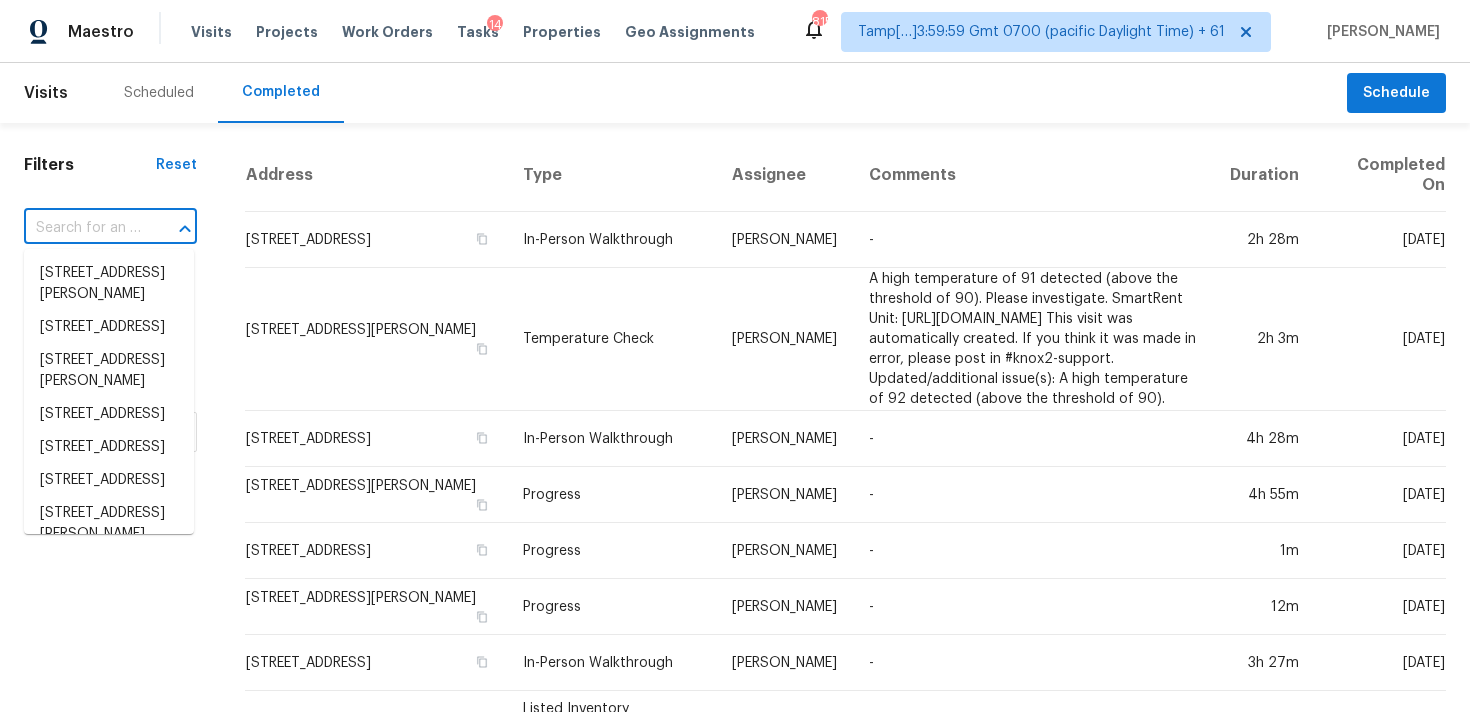 paste on "6950 S Lundy Dr, Tucson, AZ 85756" 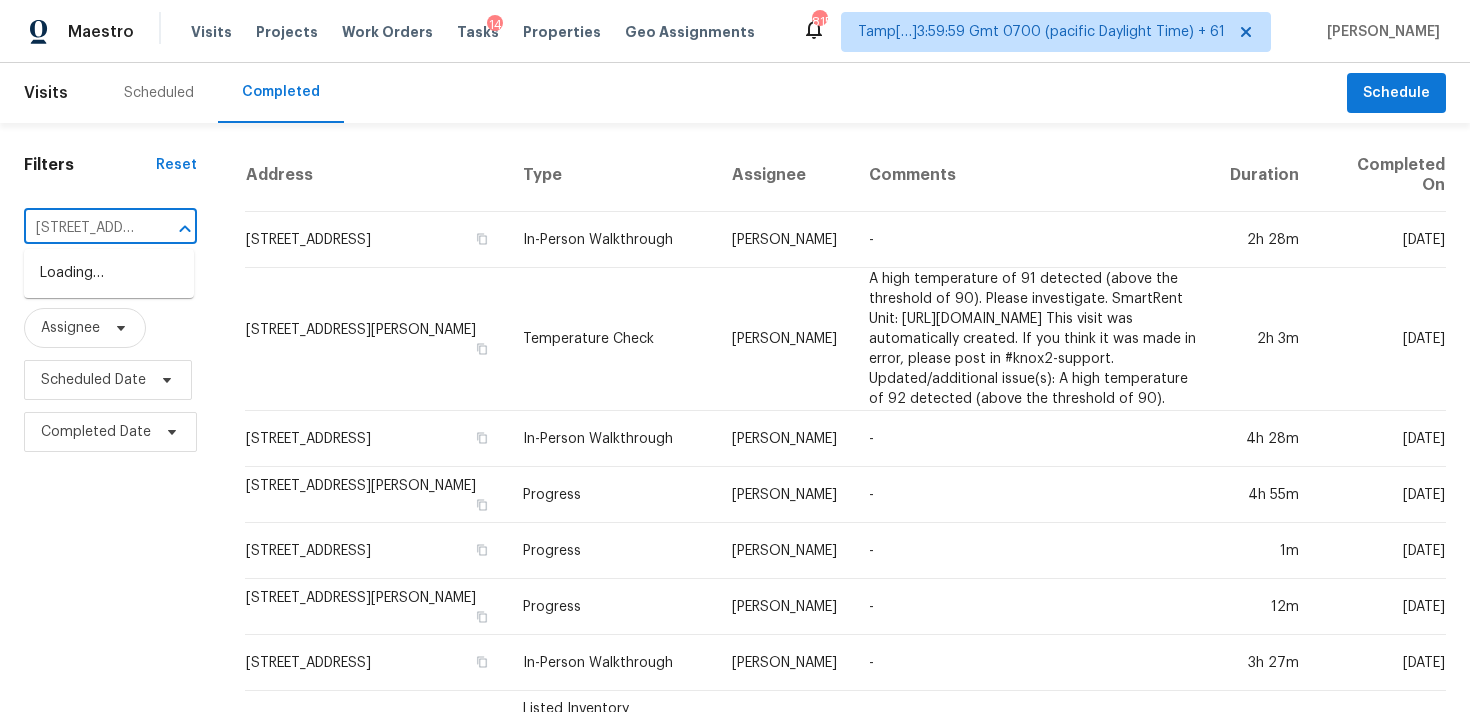 scroll, scrollTop: 0, scrollLeft: 130, axis: horizontal 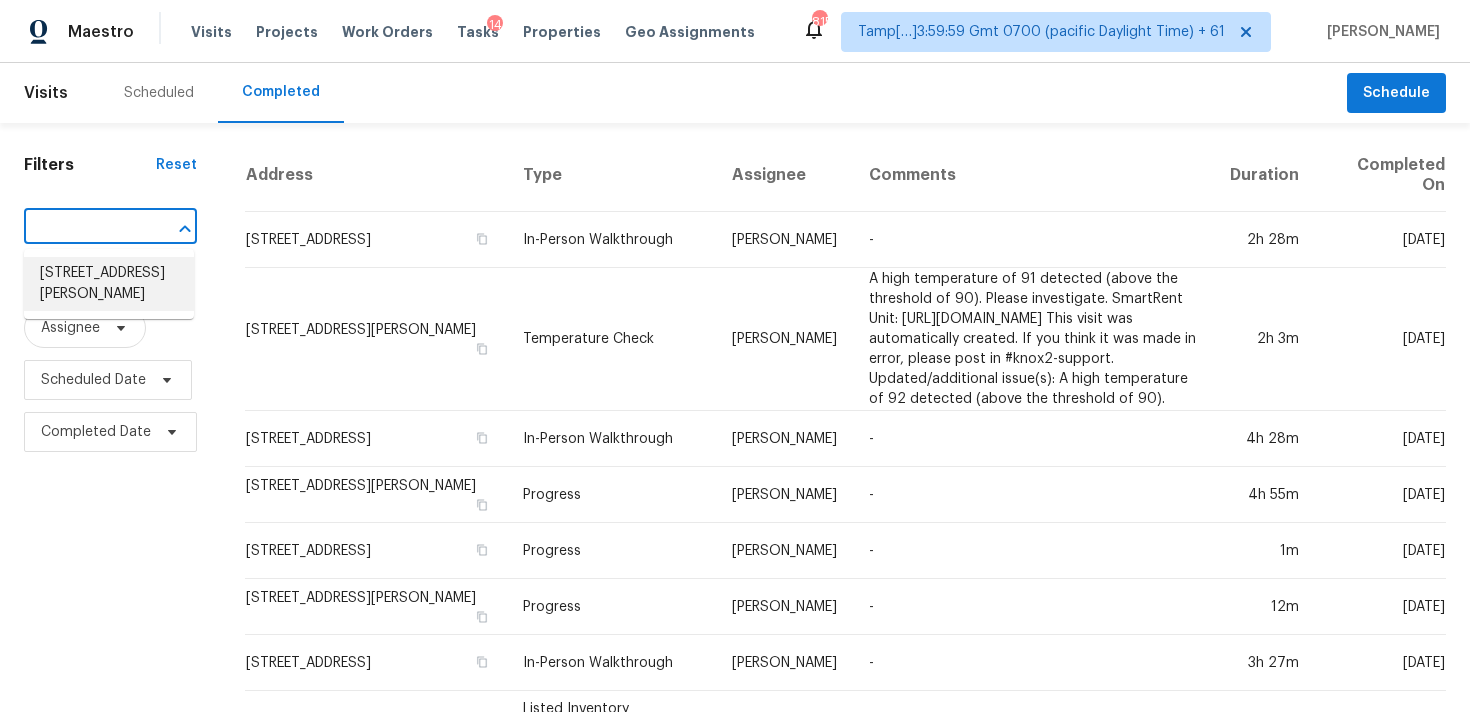 click on "6950 S Lundy Dr, Tucson, AZ 85756" at bounding box center [109, 284] 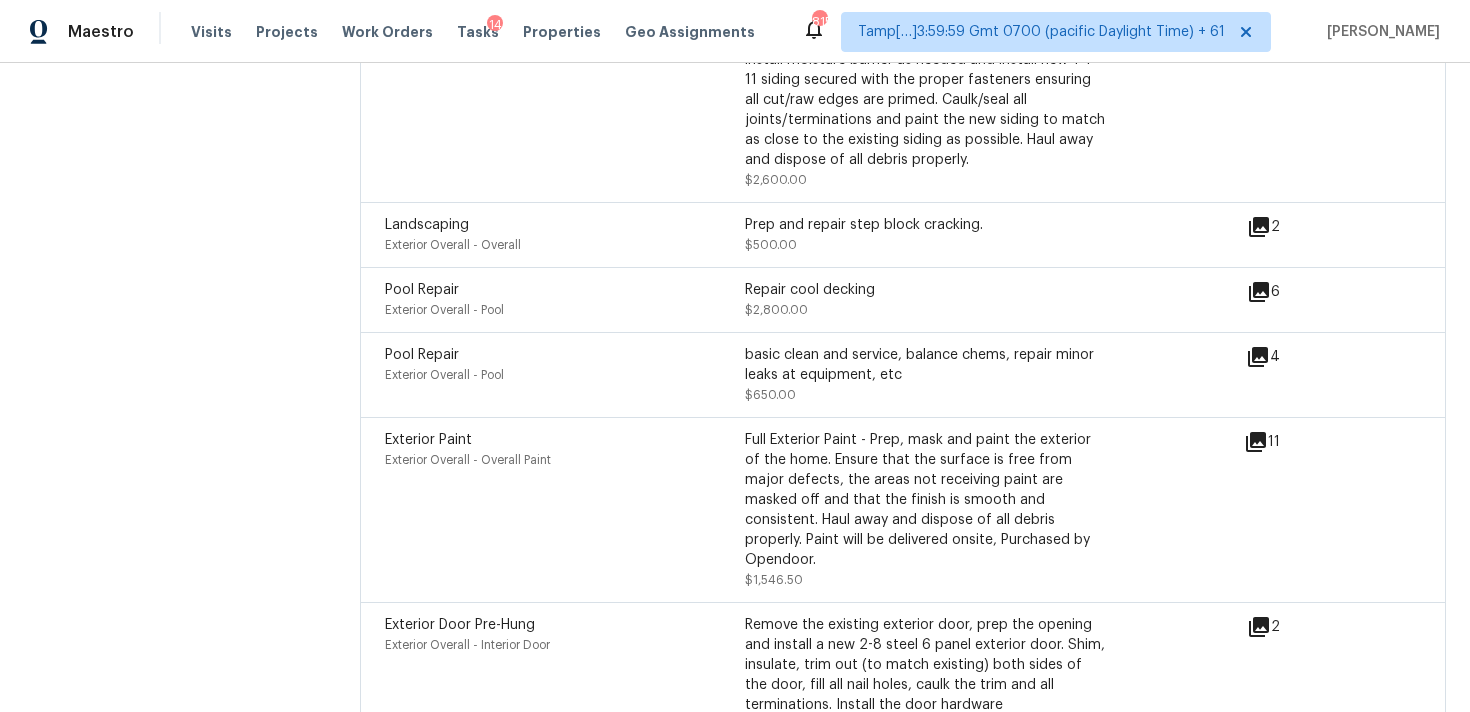 scroll, scrollTop: 6205, scrollLeft: 0, axis: vertical 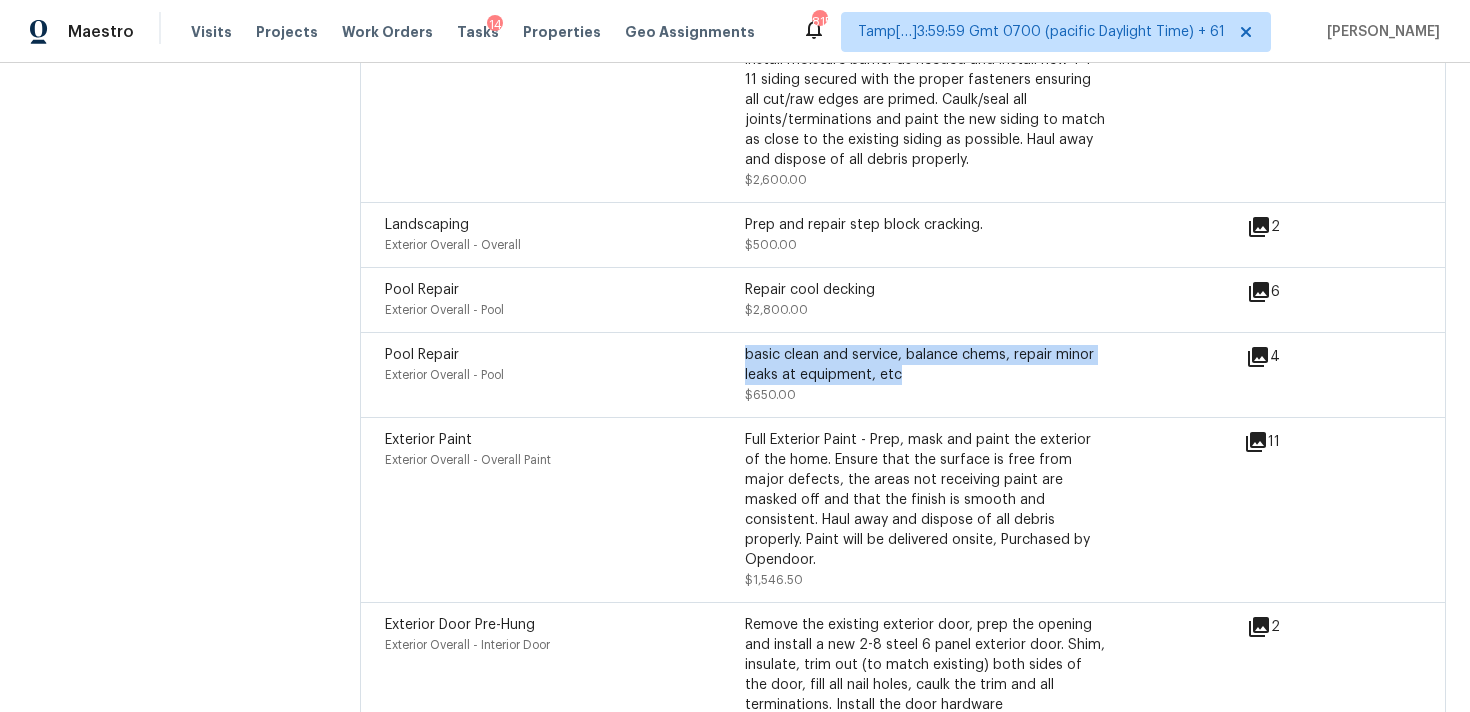 drag, startPoint x: 746, startPoint y: 328, endPoint x: 914, endPoint y: 344, distance: 168.76018 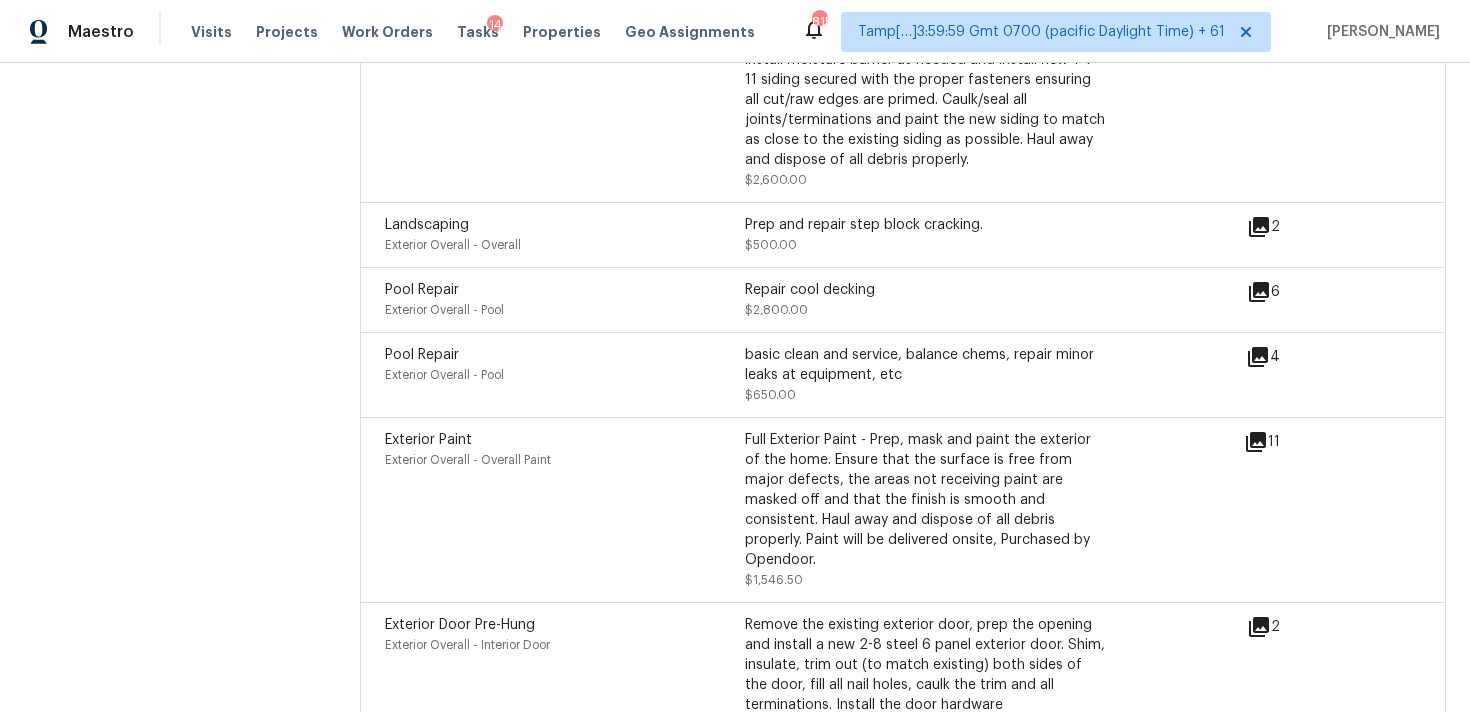 click on "Pool Repair Exterior Overall - Pool basic clean and service, balance chems, repair minor leaks at equipment, etc $650.00   4" at bounding box center (903, 374) 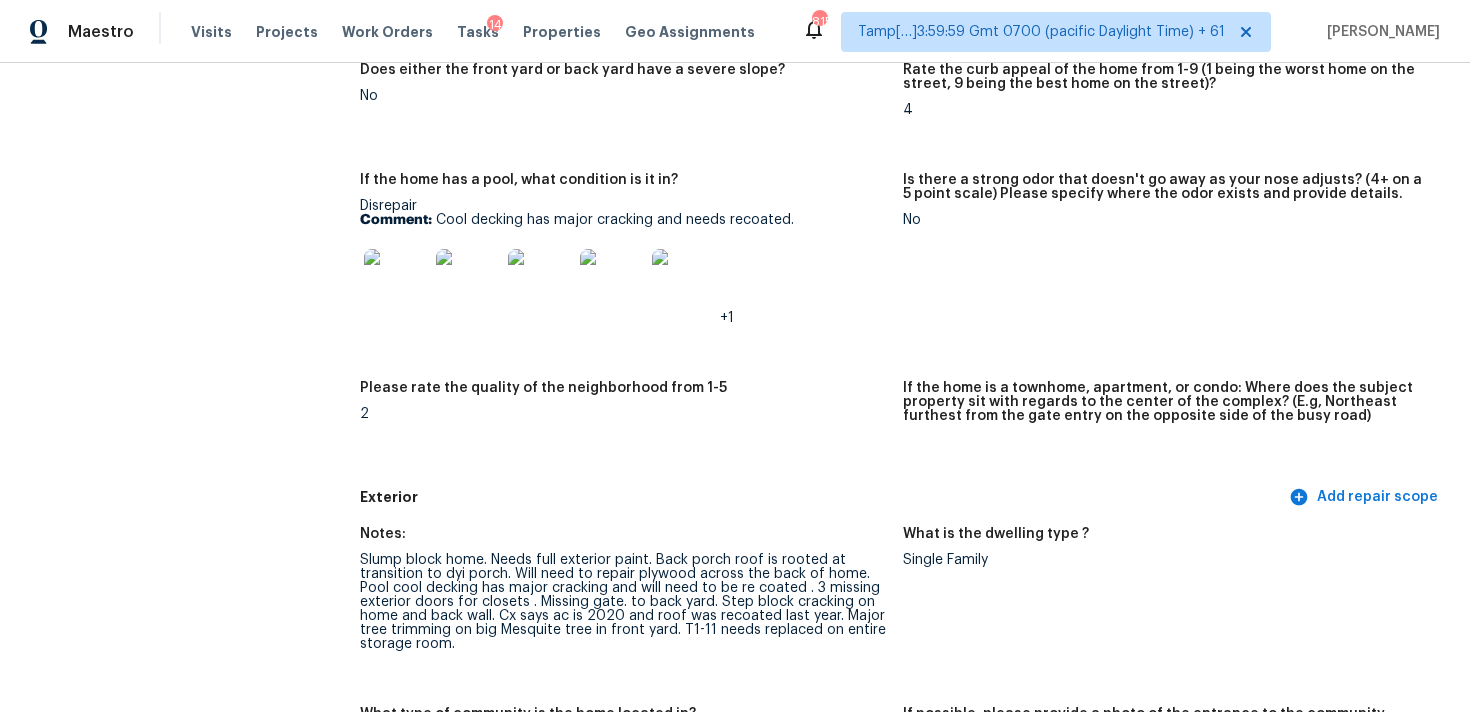 scroll, scrollTop: 0, scrollLeft: 0, axis: both 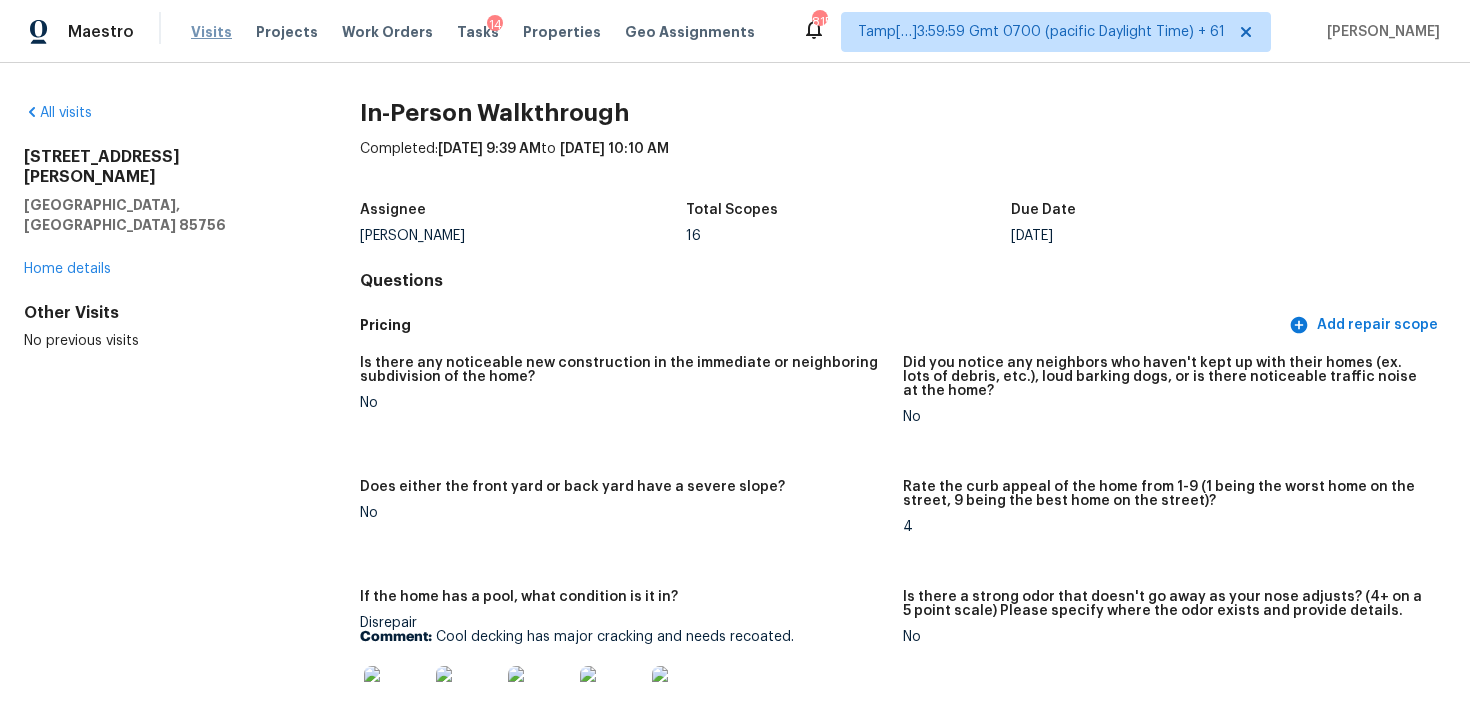 click on "Visits" at bounding box center (211, 32) 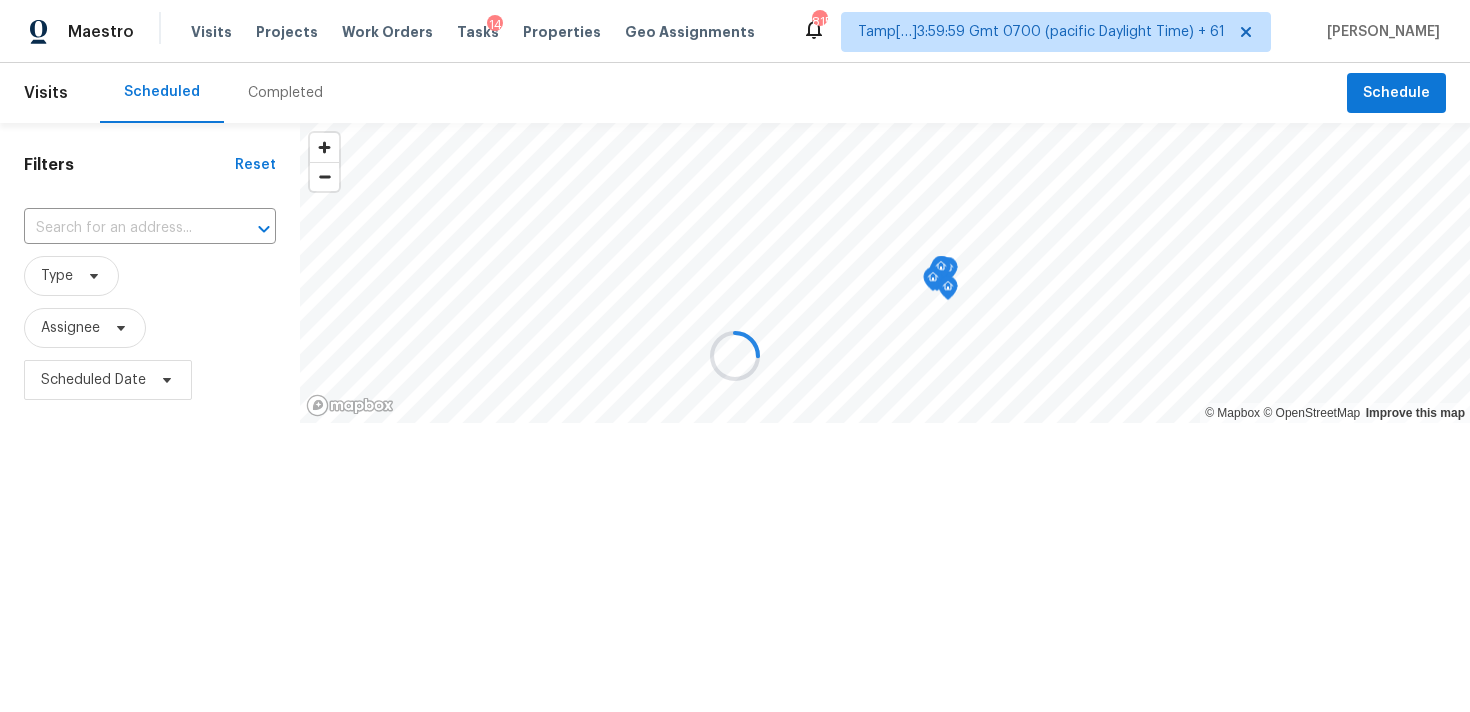 click at bounding box center (735, 356) 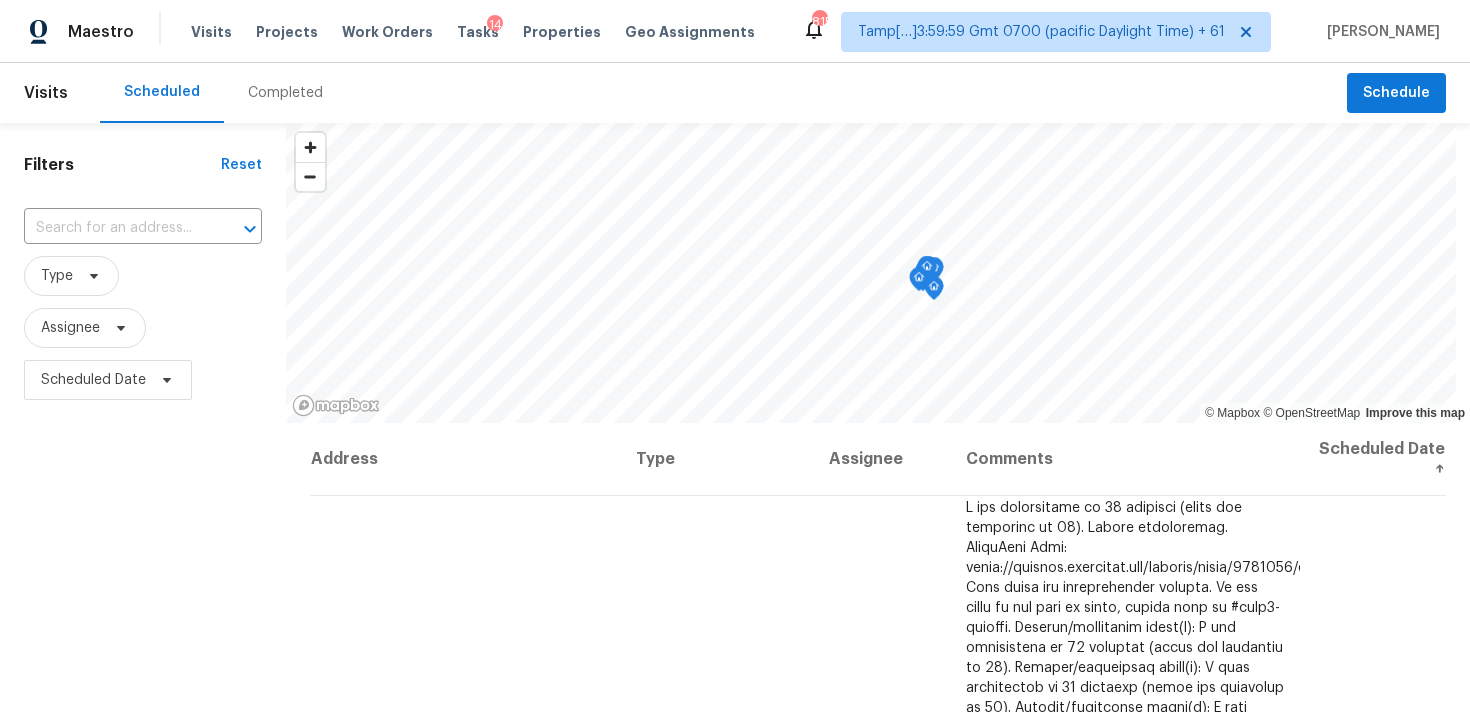 click on "Completed" at bounding box center [285, 93] 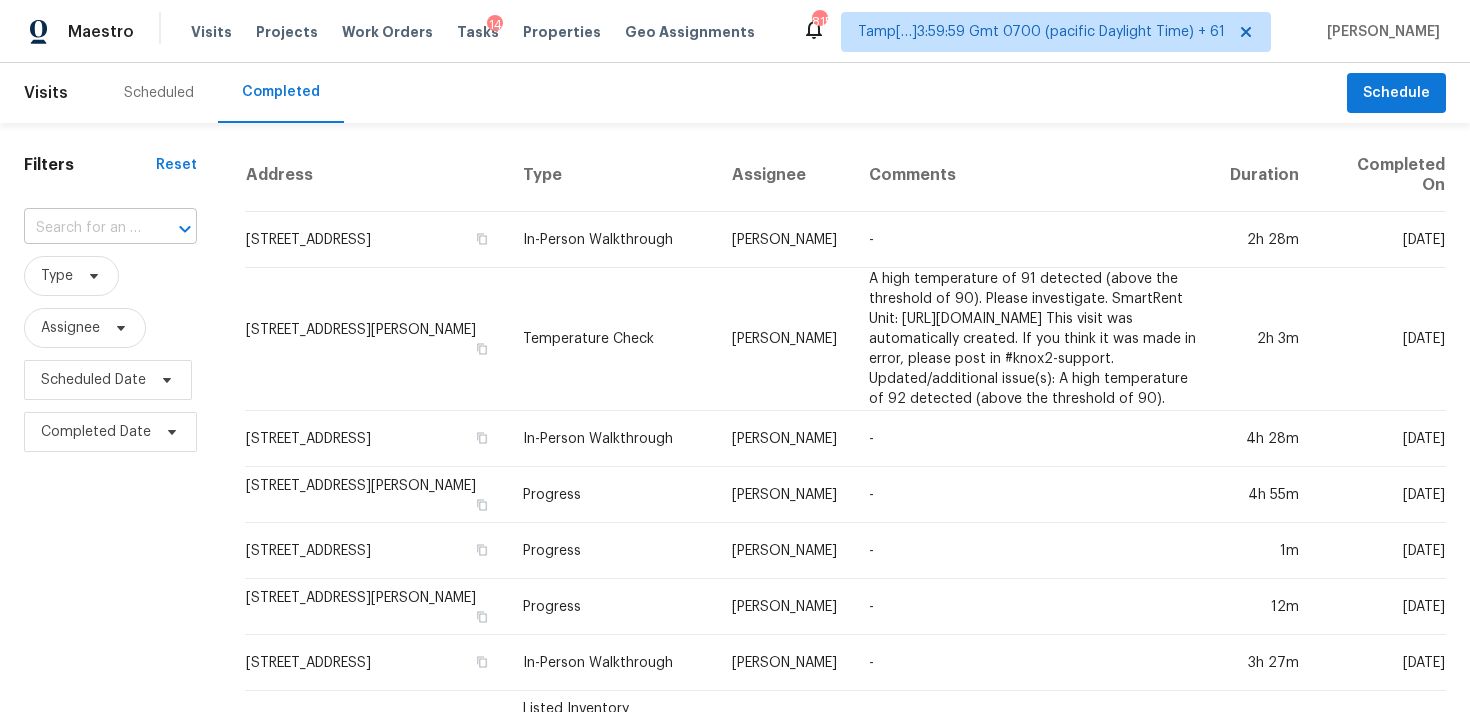 click at bounding box center [82, 228] 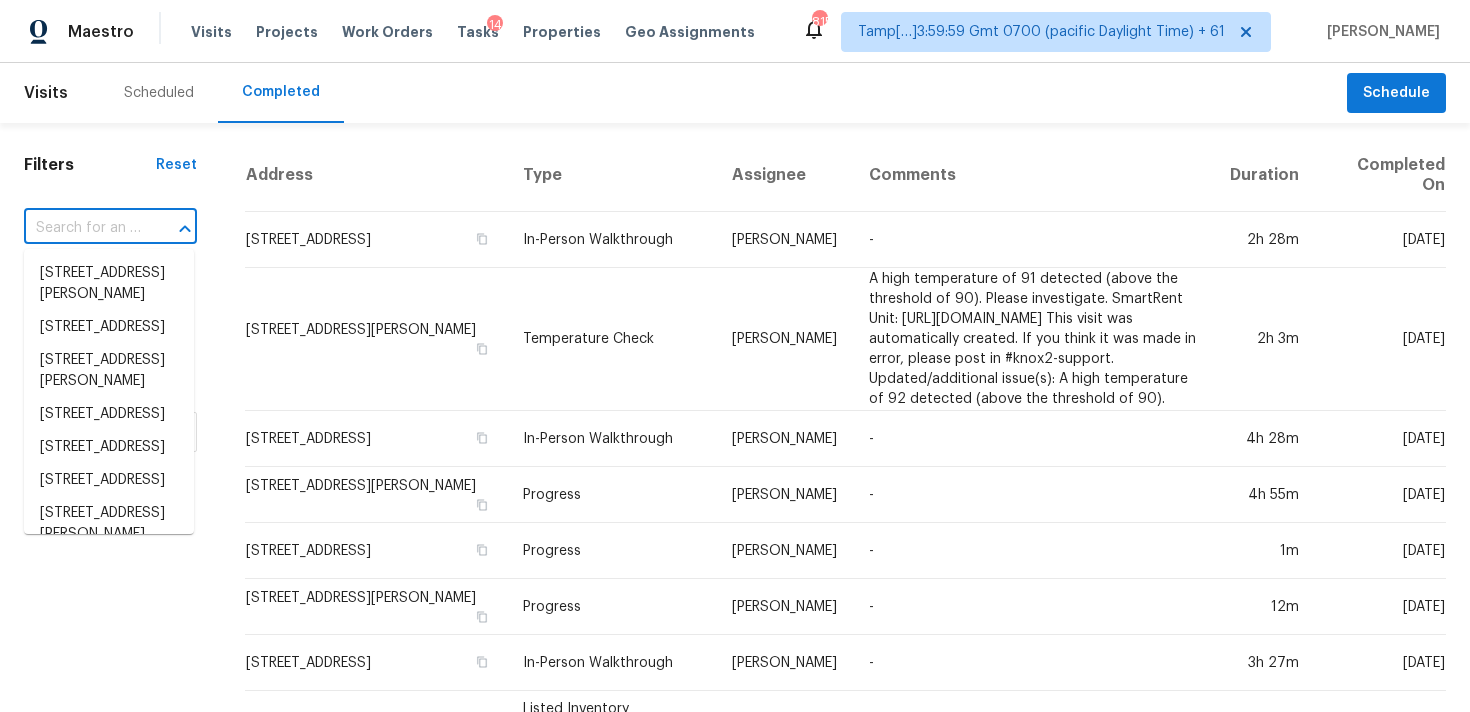 paste on "3706 Paul Karnes Dr, Hopewell, VA 23860" 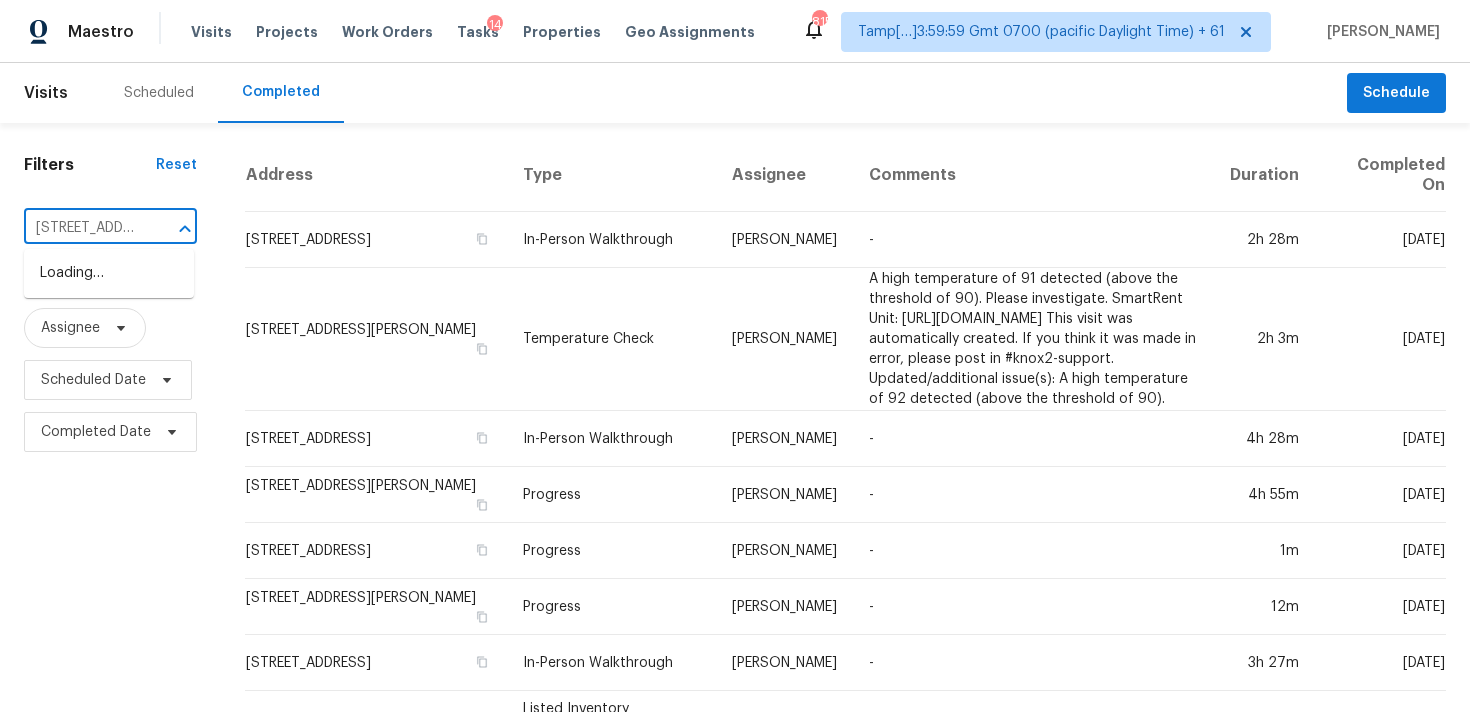 scroll, scrollTop: 0, scrollLeft: 169, axis: horizontal 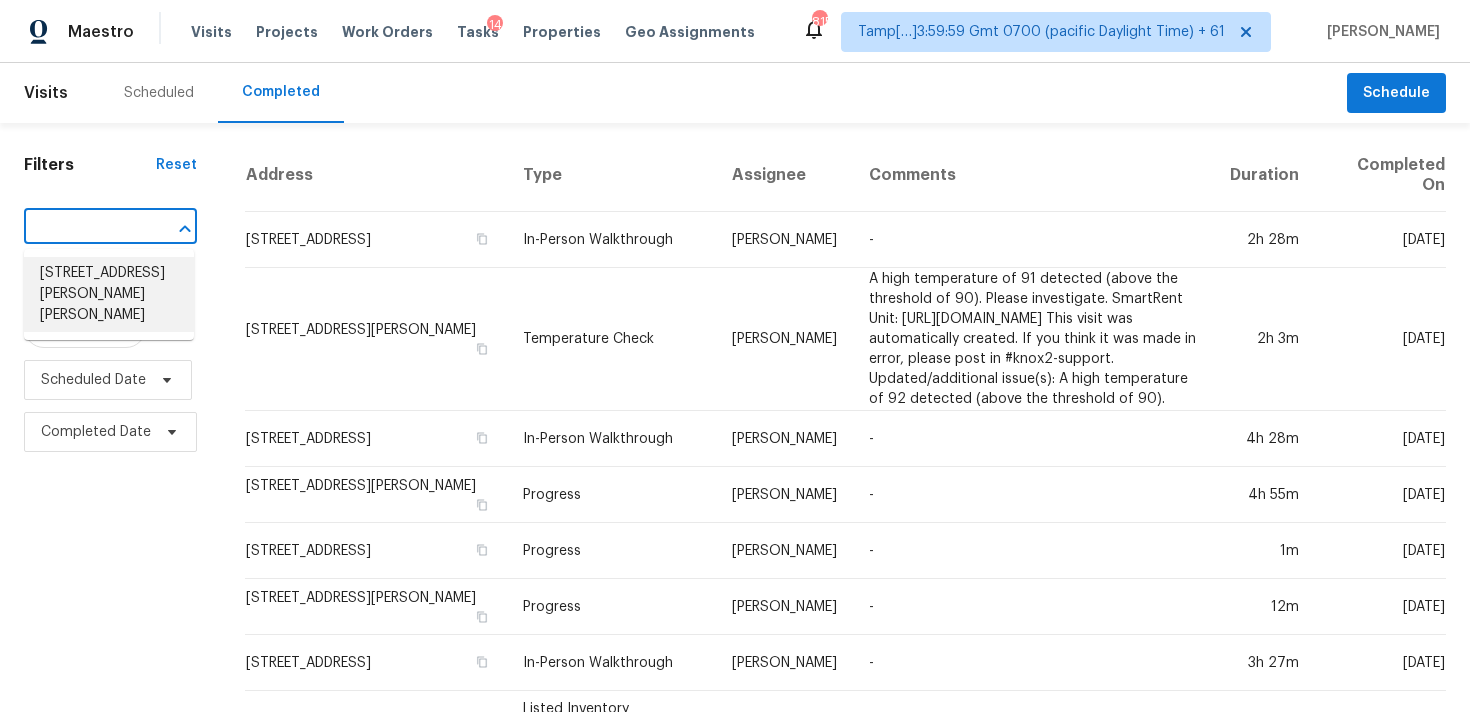 click on "3706 Paul Karnes Dr, Hopewell, VA 23860" at bounding box center (109, 294) 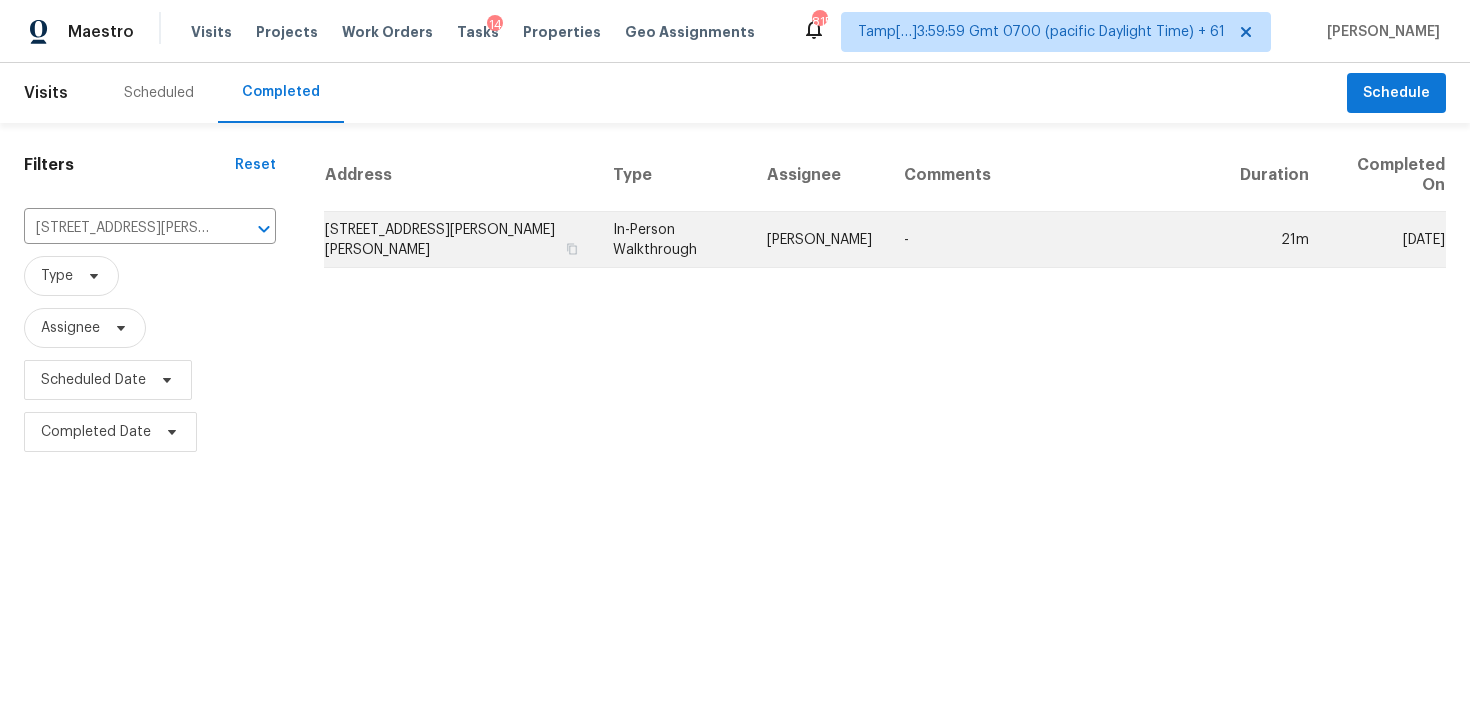 click on "3706 Paul Karnes Dr, Hopewell, VA 23860" at bounding box center (460, 240) 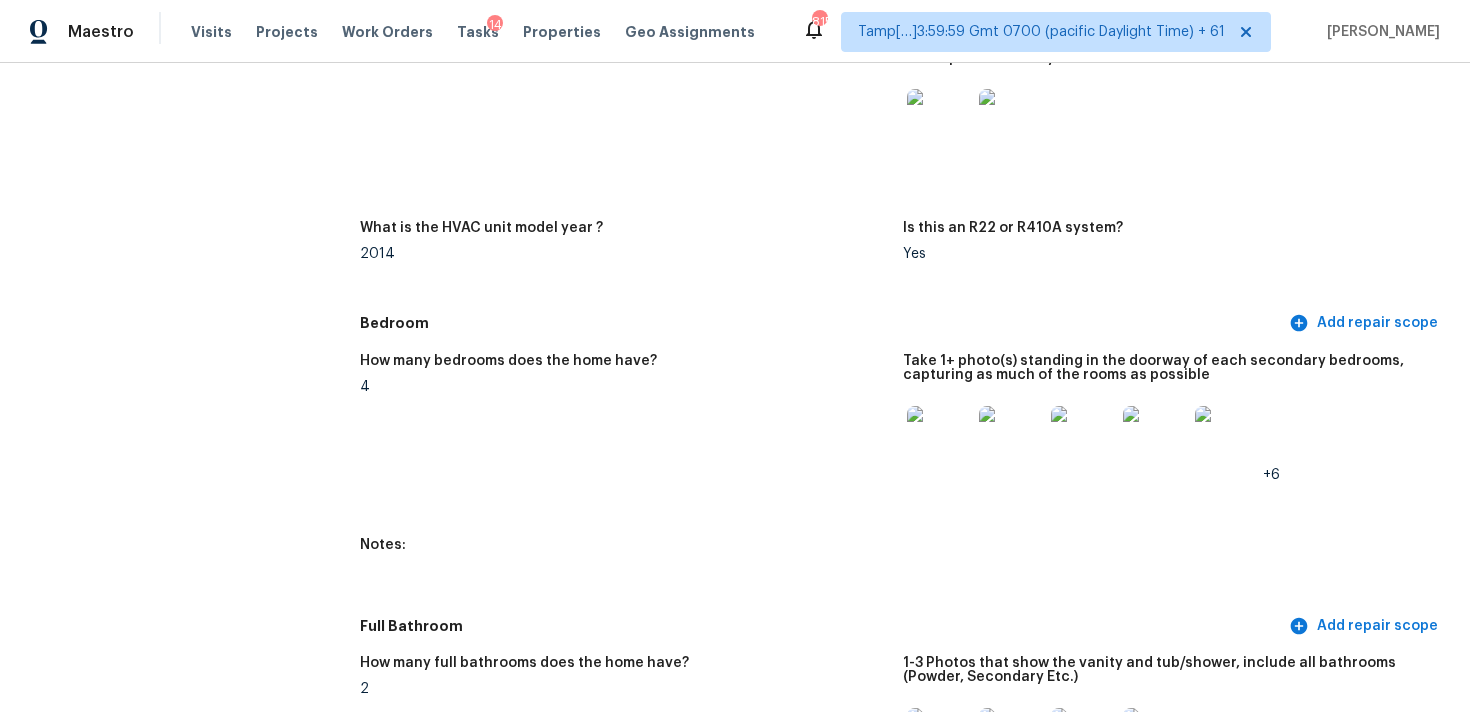 scroll, scrollTop: 1426, scrollLeft: 0, axis: vertical 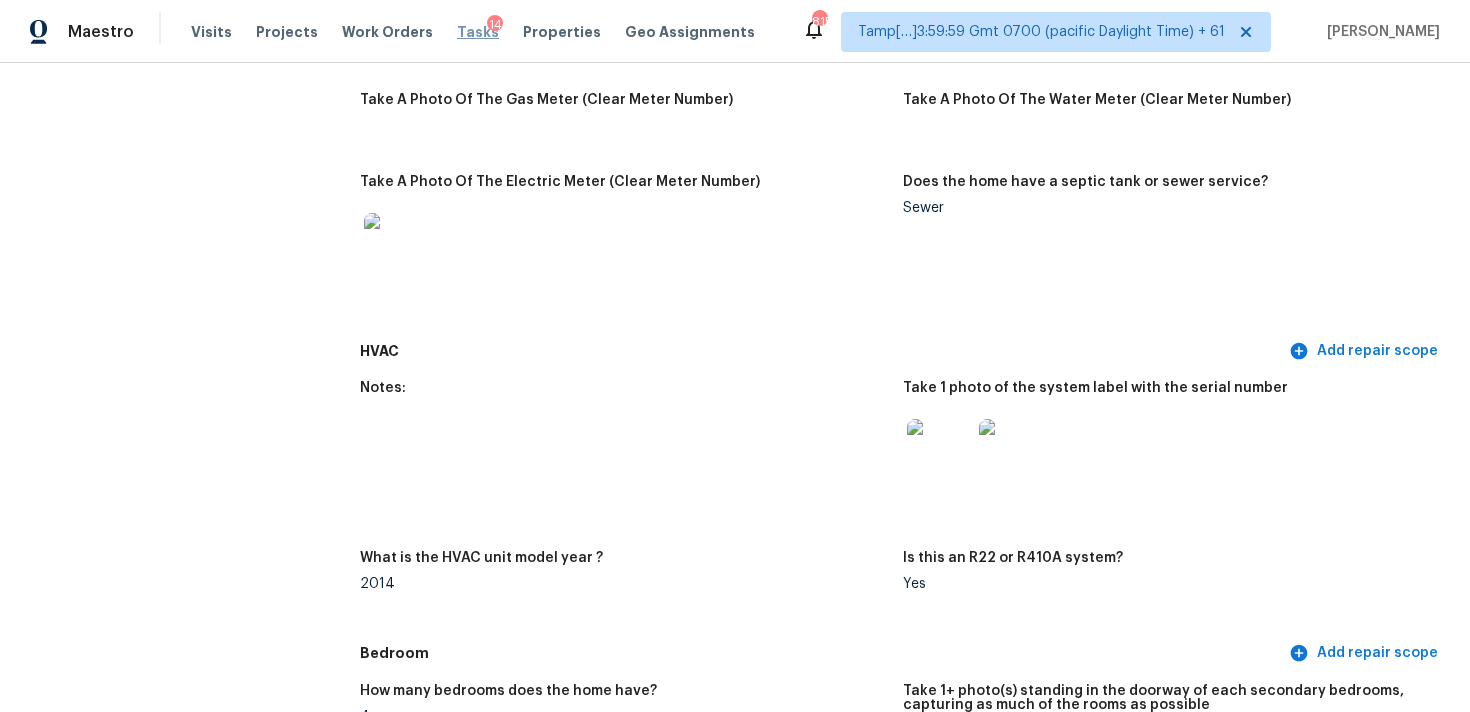click on "Tasks" at bounding box center (478, 32) 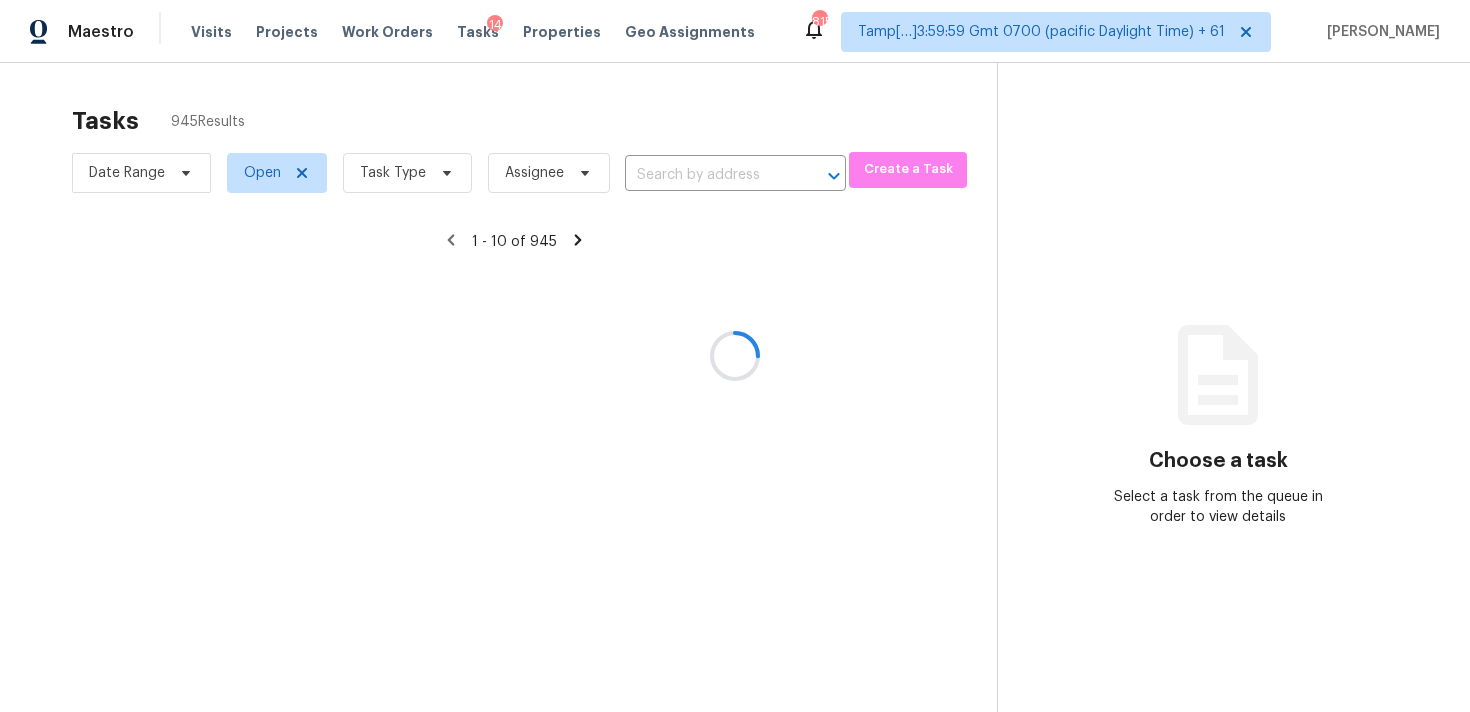 click at bounding box center (735, 356) 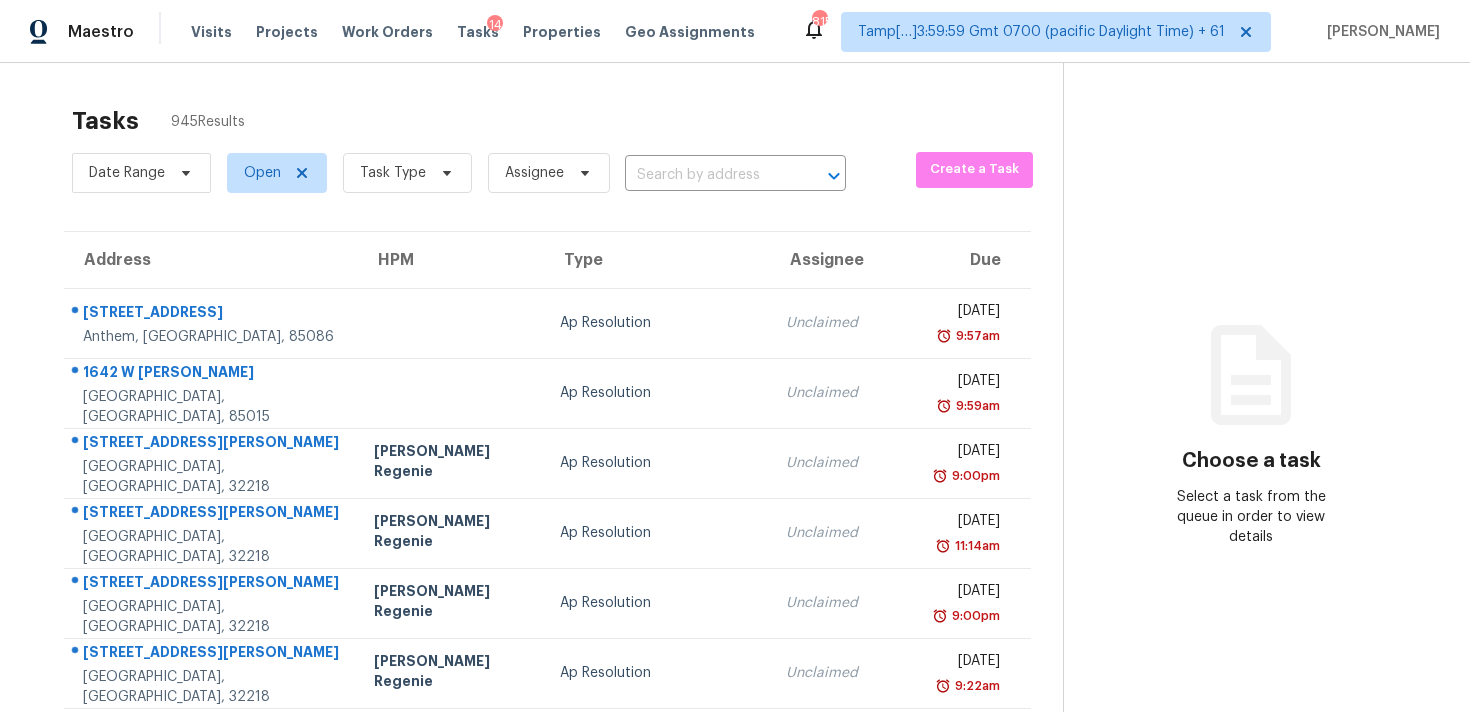 click at bounding box center [707, 175] 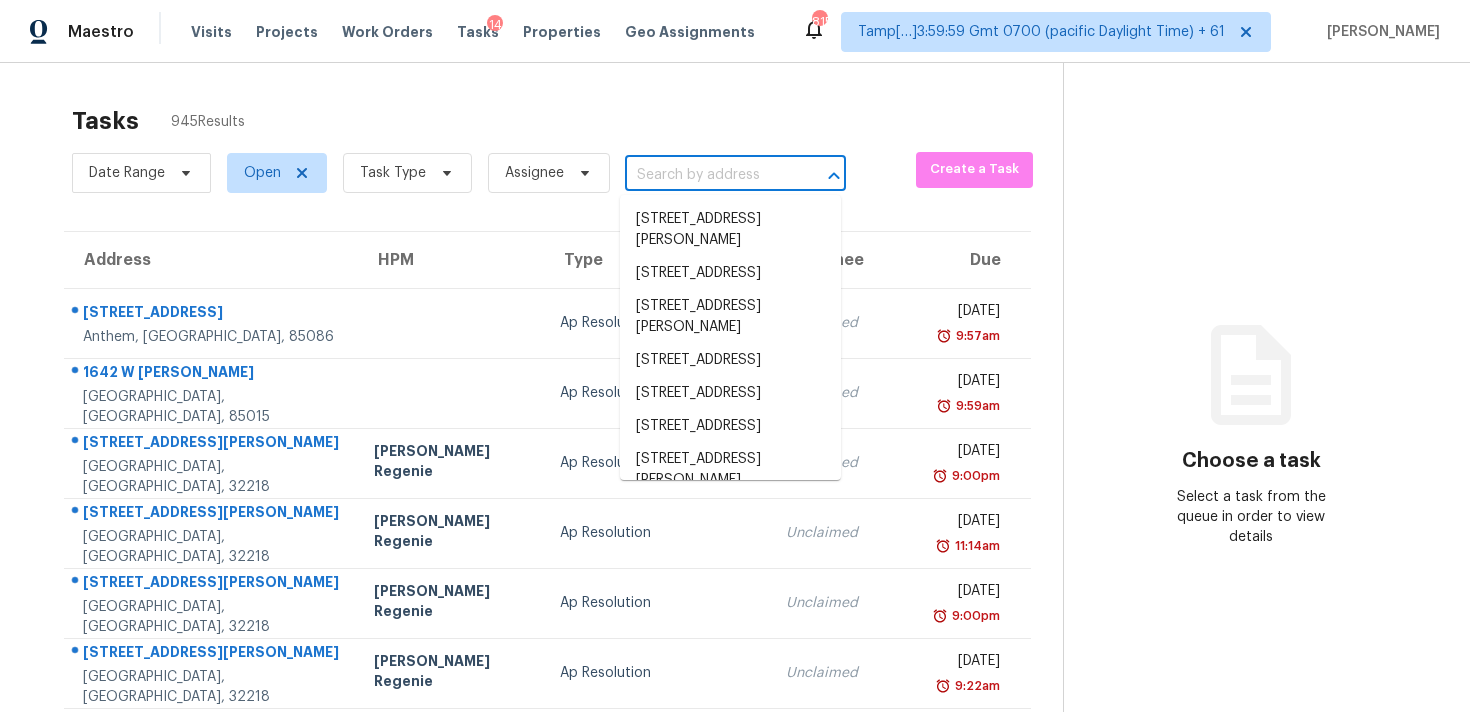 paste on "85 Pulaski Pl, Jonesboro, GA 30238" 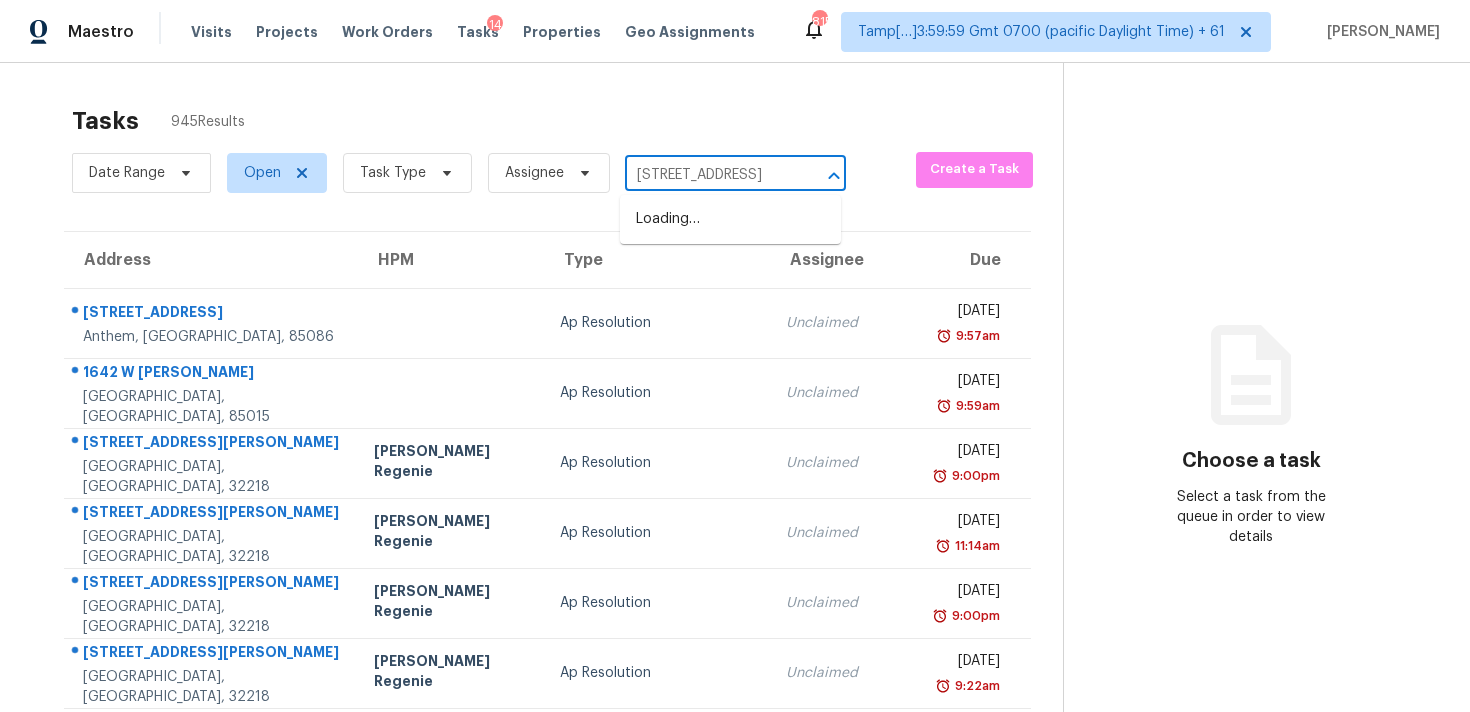scroll, scrollTop: 0, scrollLeft: 77, axis: horizontal 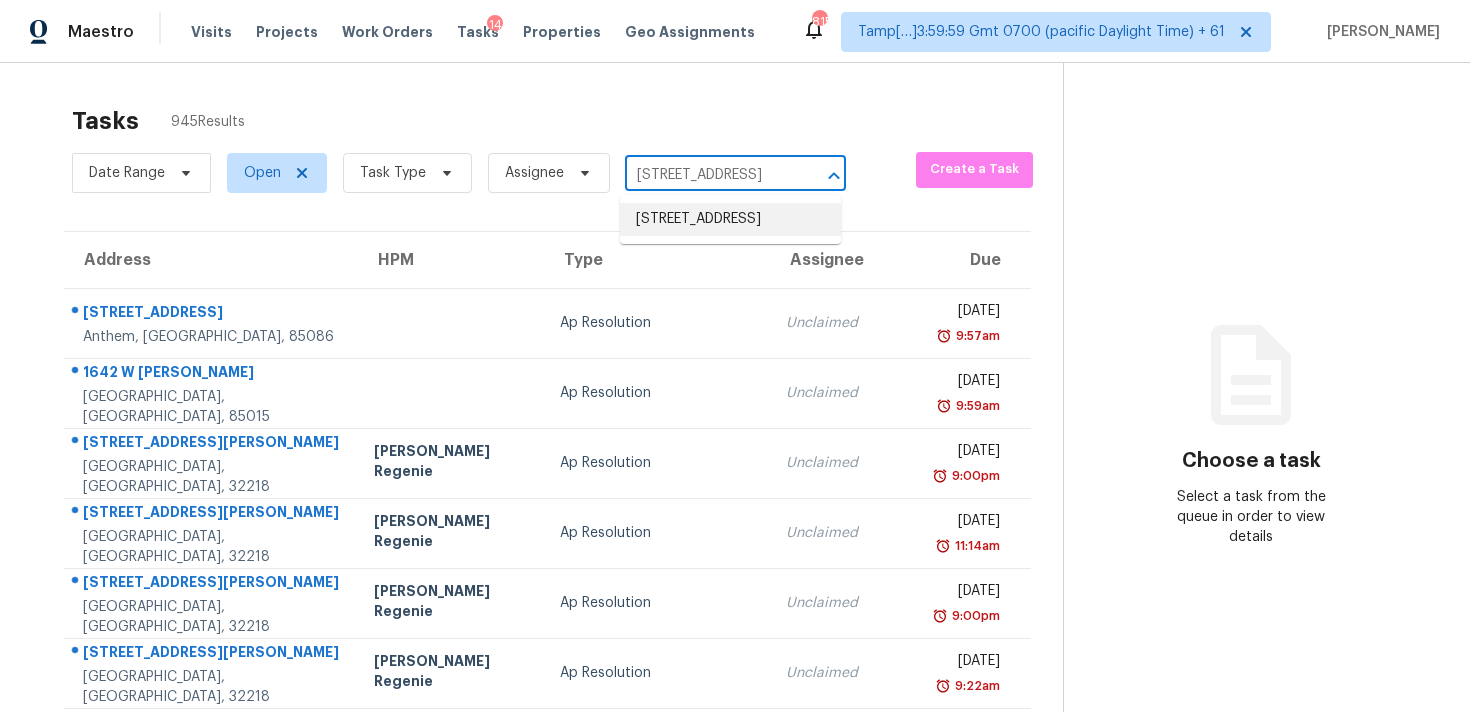 click on "85 Pulaski Pl, Jonesboro, GA 30238" at bounding box center (730, 219) 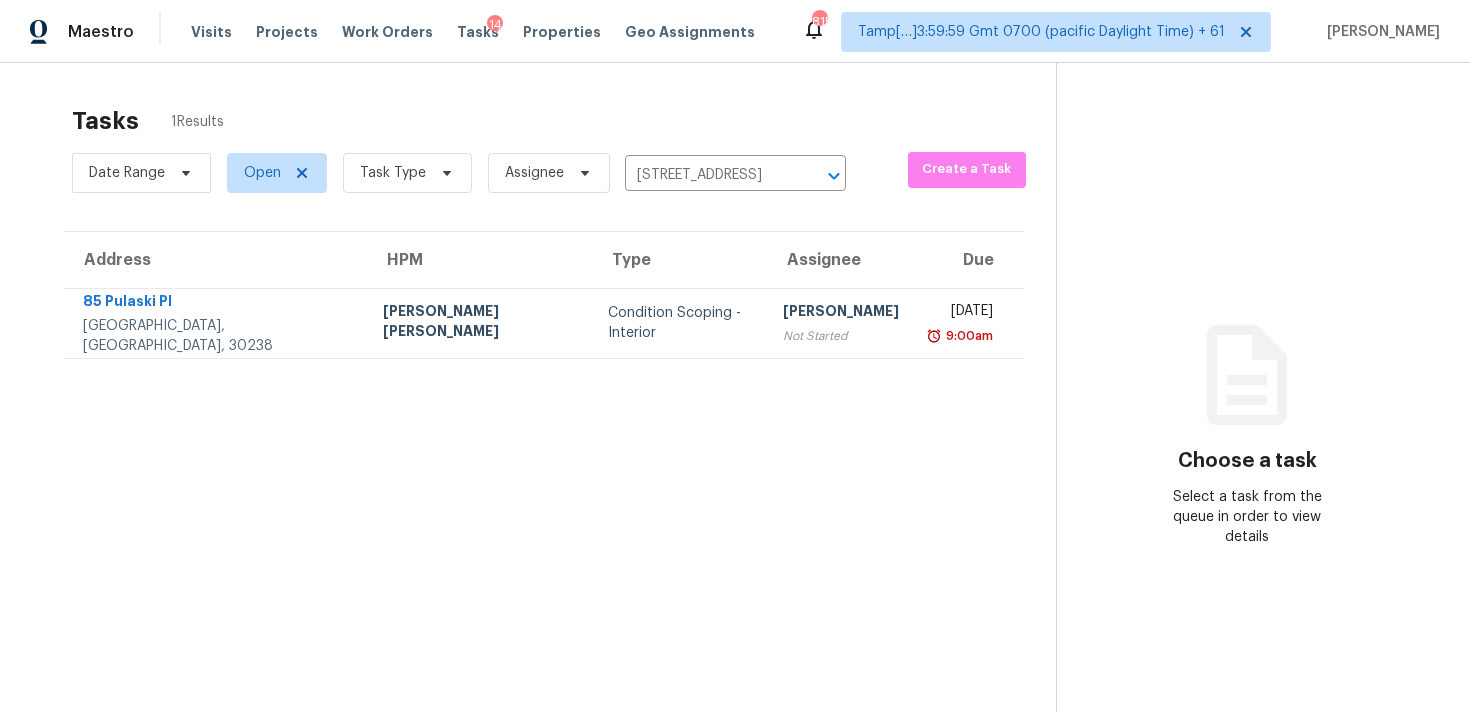 click on "Not Started" at bounding box center [841, 336] 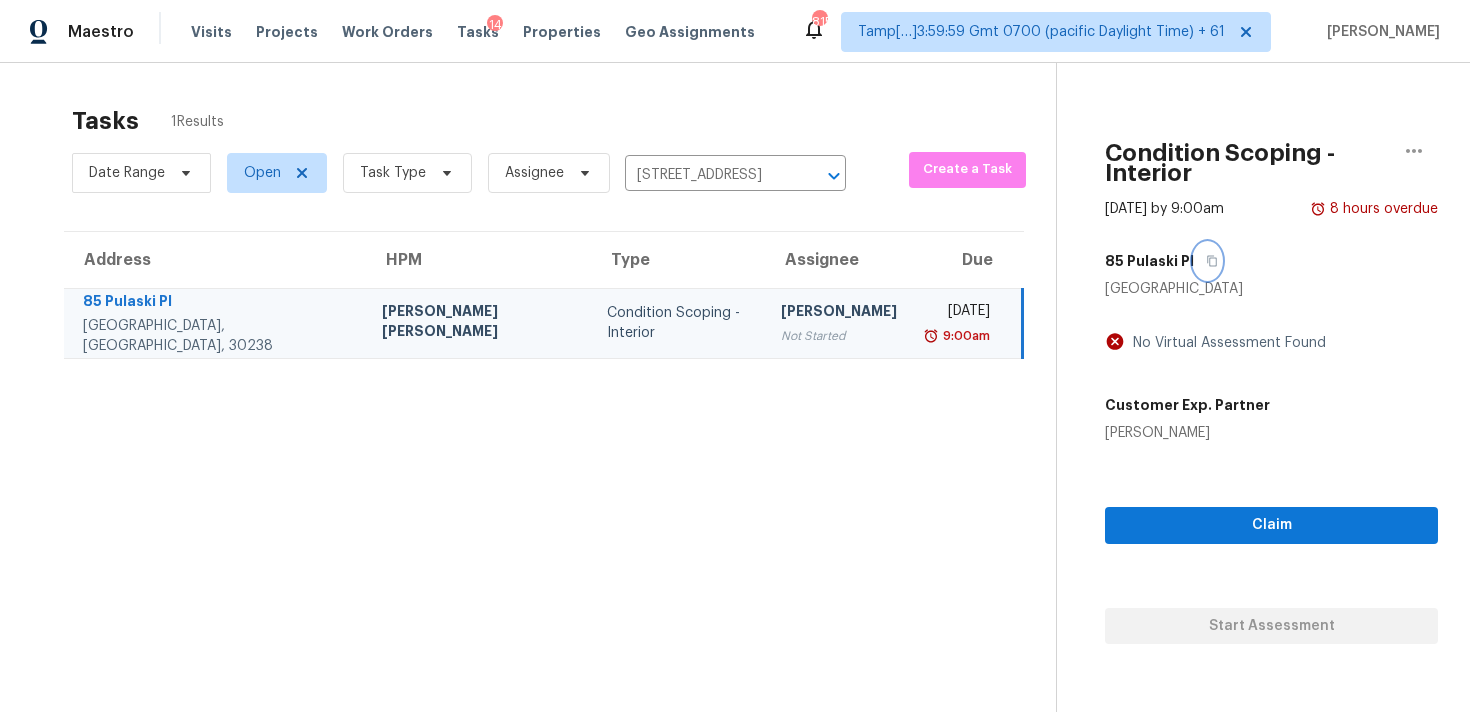 click at bounding box center (1207, 261) 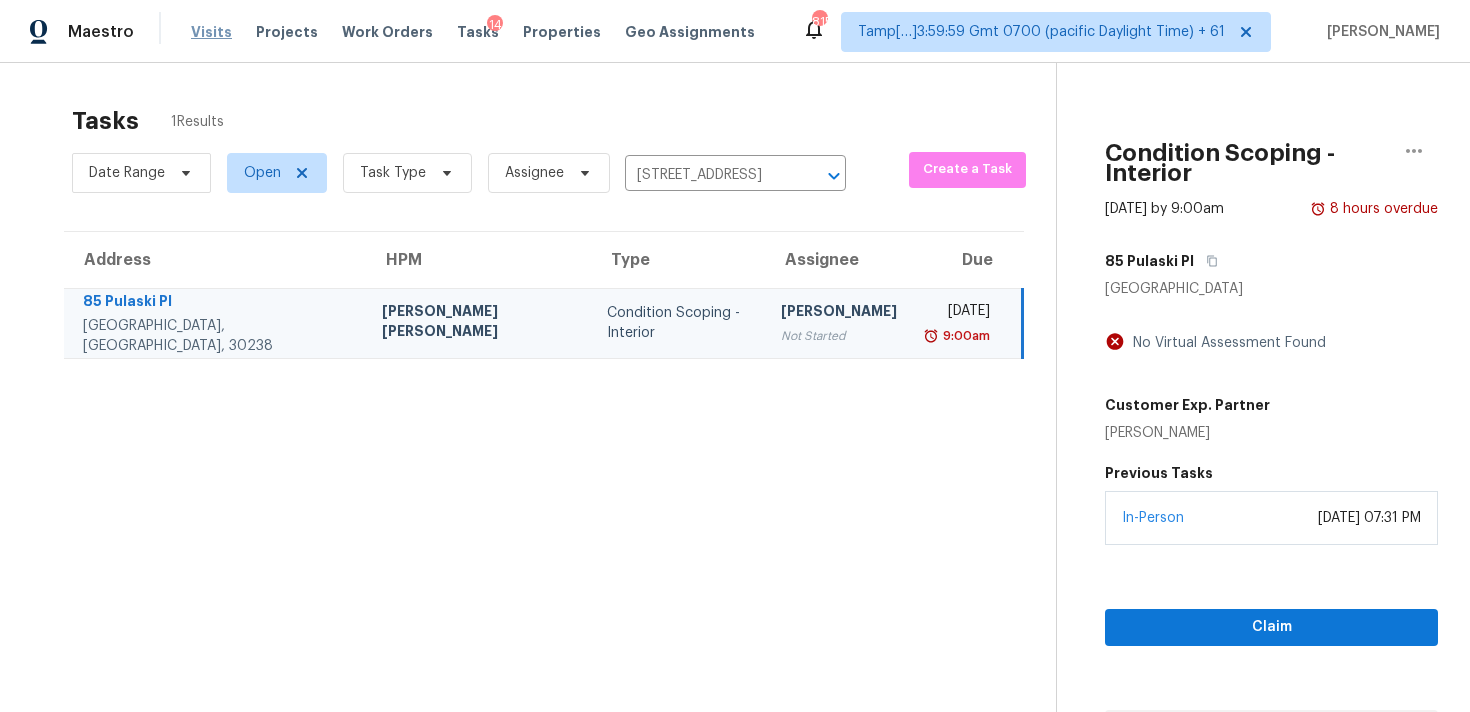 click on "Visits" at bounding box center (211, 32) 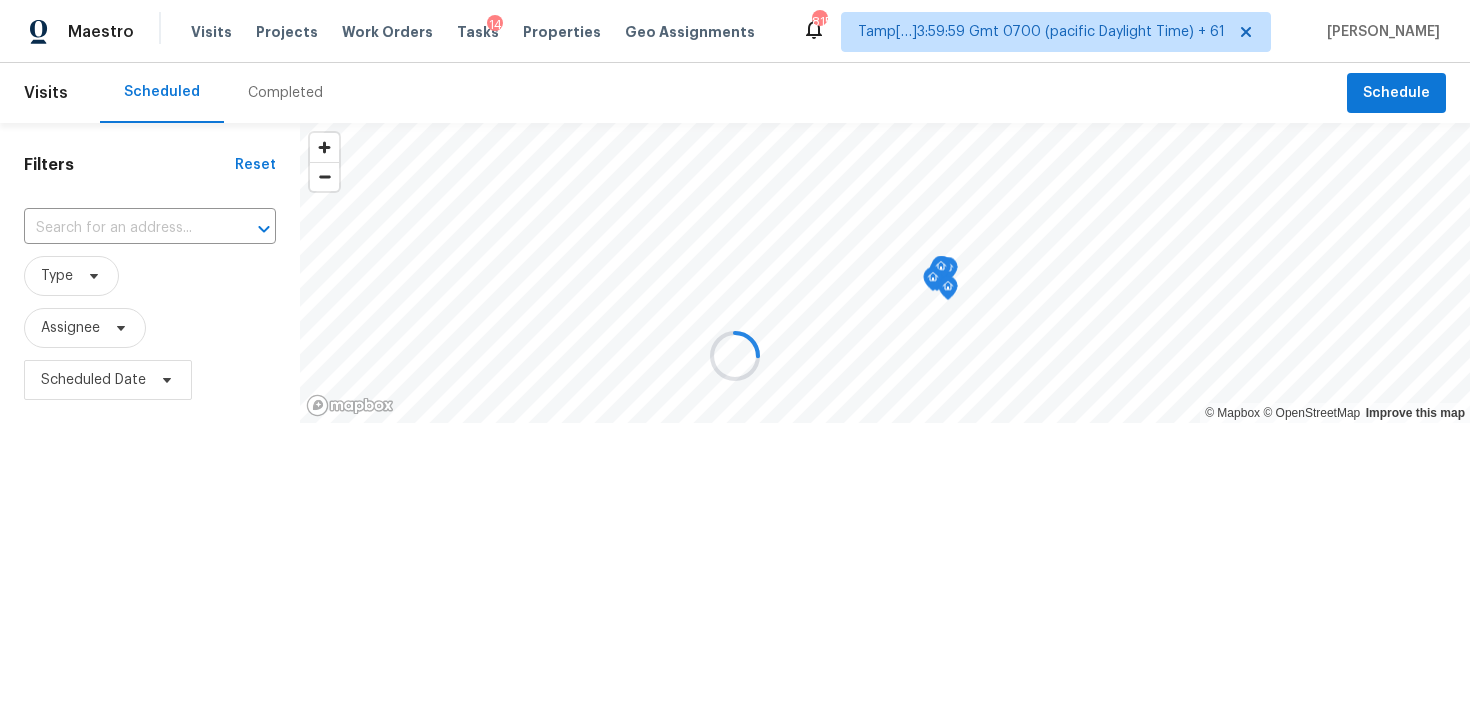 click at bounding box center [735, 356] 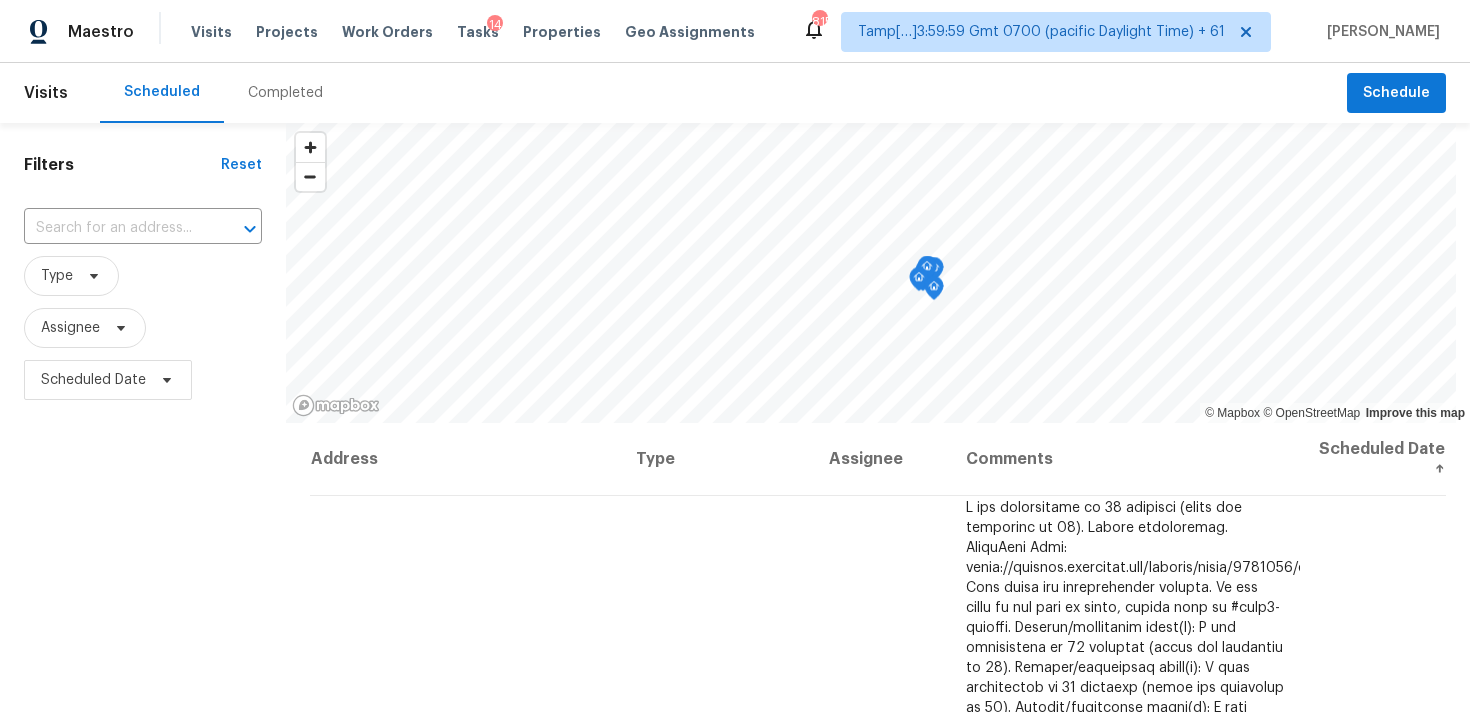 click on "Completed" at bounding box center (285, 93) 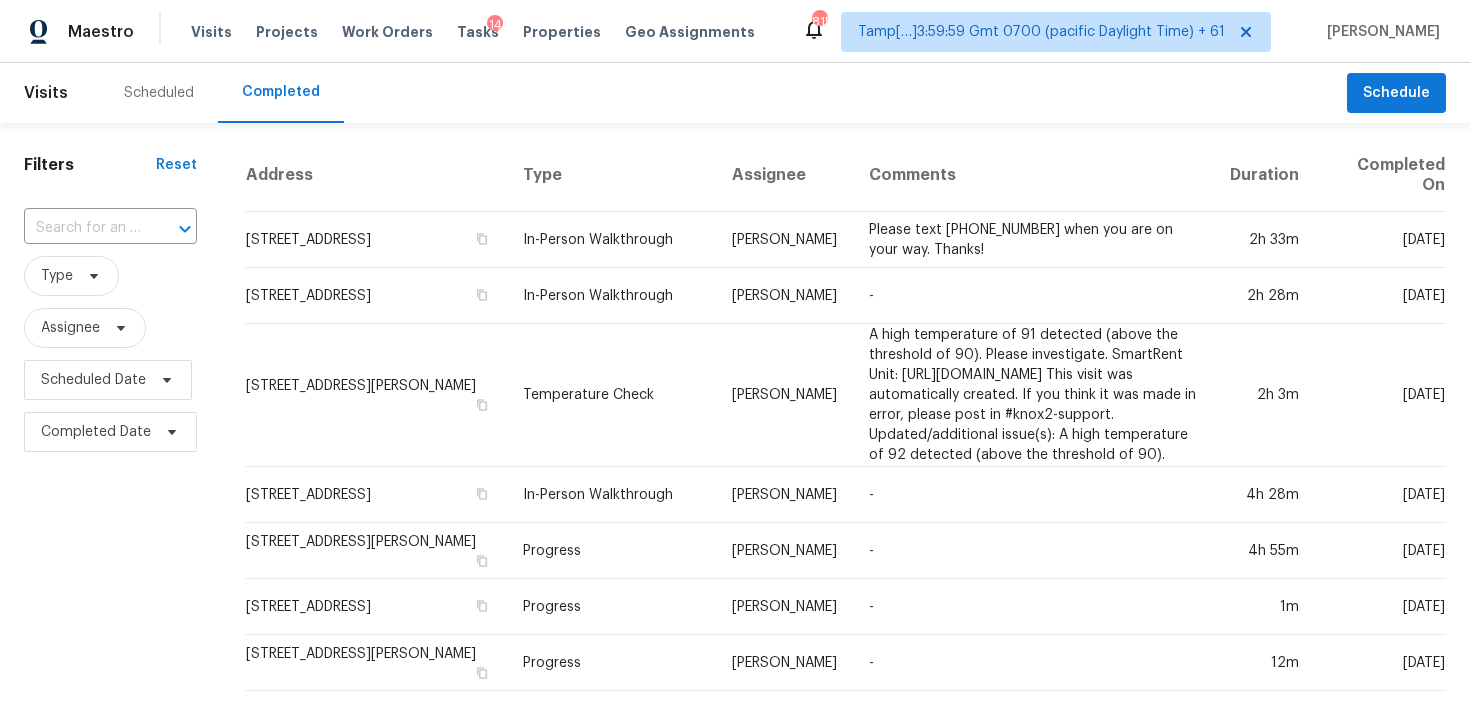 click on "​" at bounding box center (110, 228) 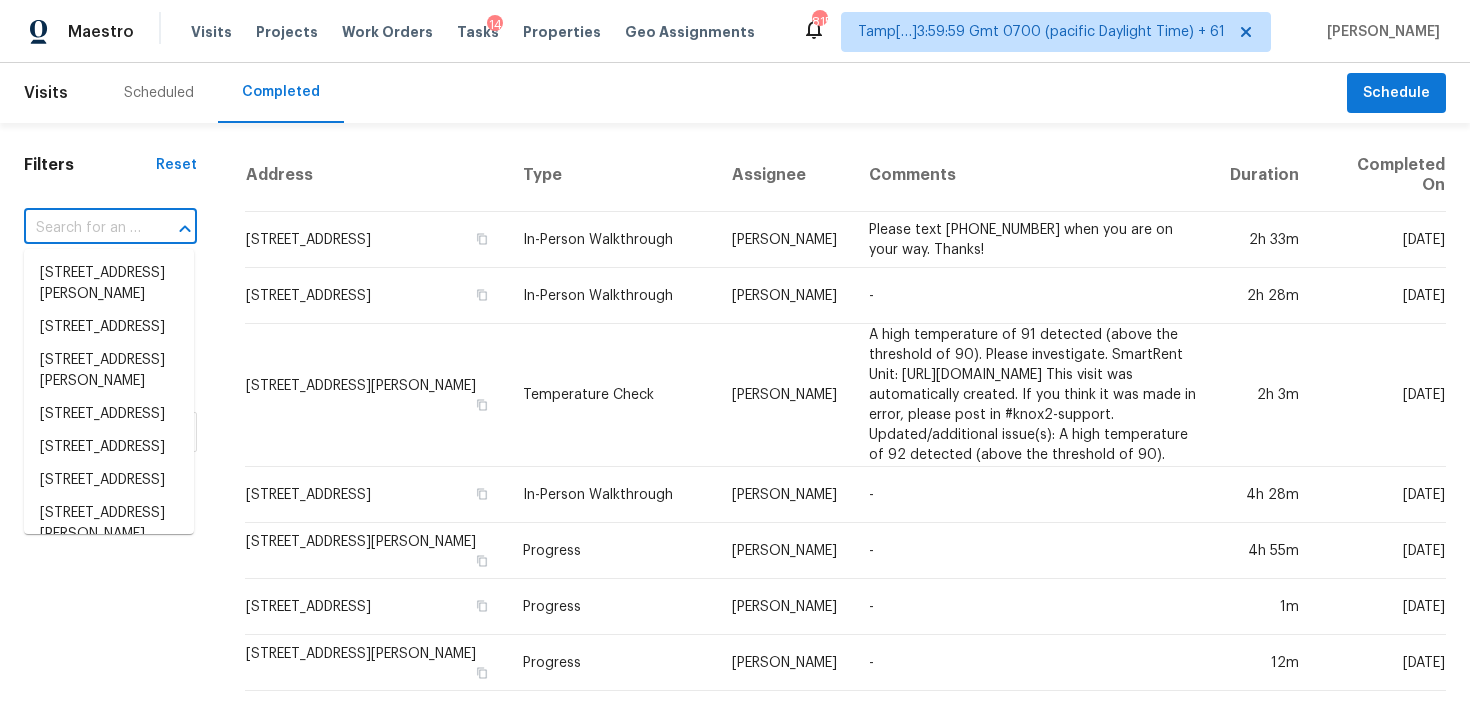 paste on "85 Pulaski Pl, Jonesboro, GA 30238" 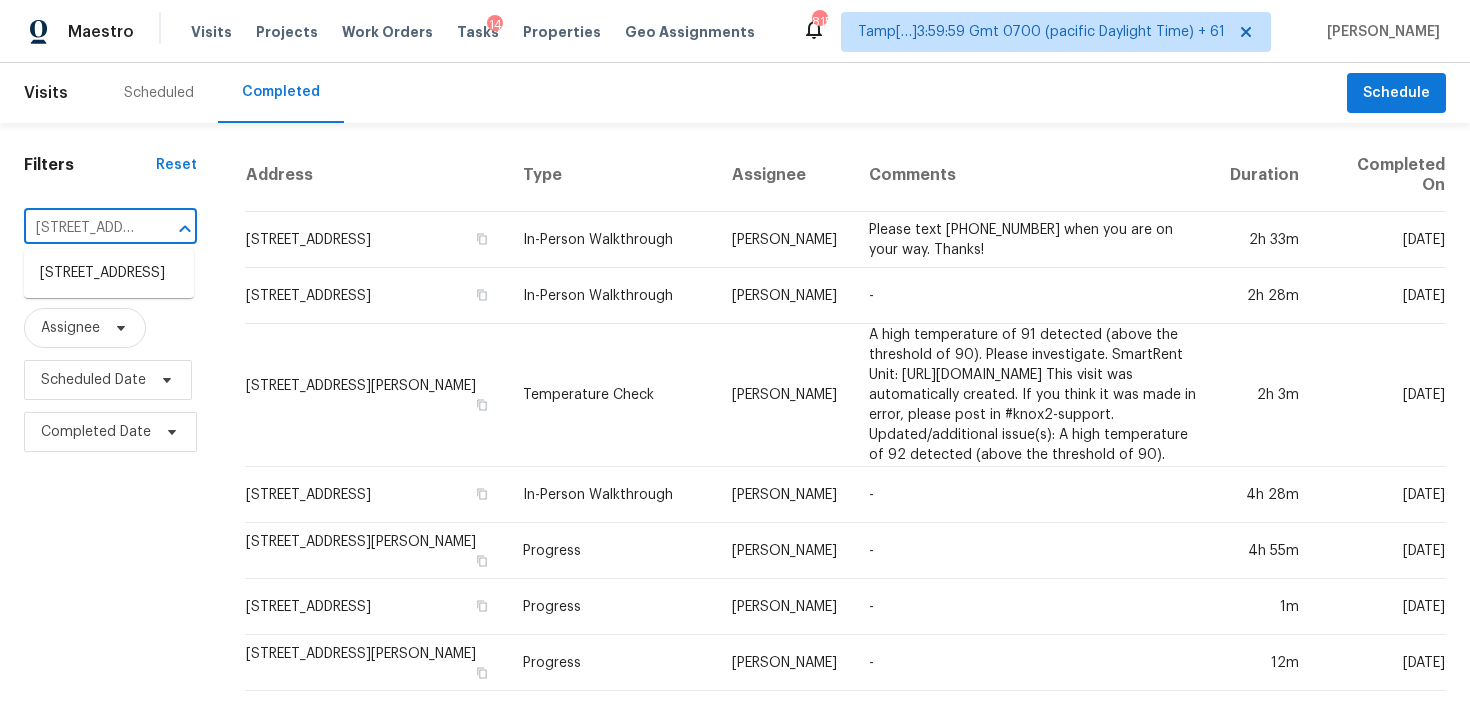 scroll, scrollTop: 0, scrollLeft: 127, axis: horizontal 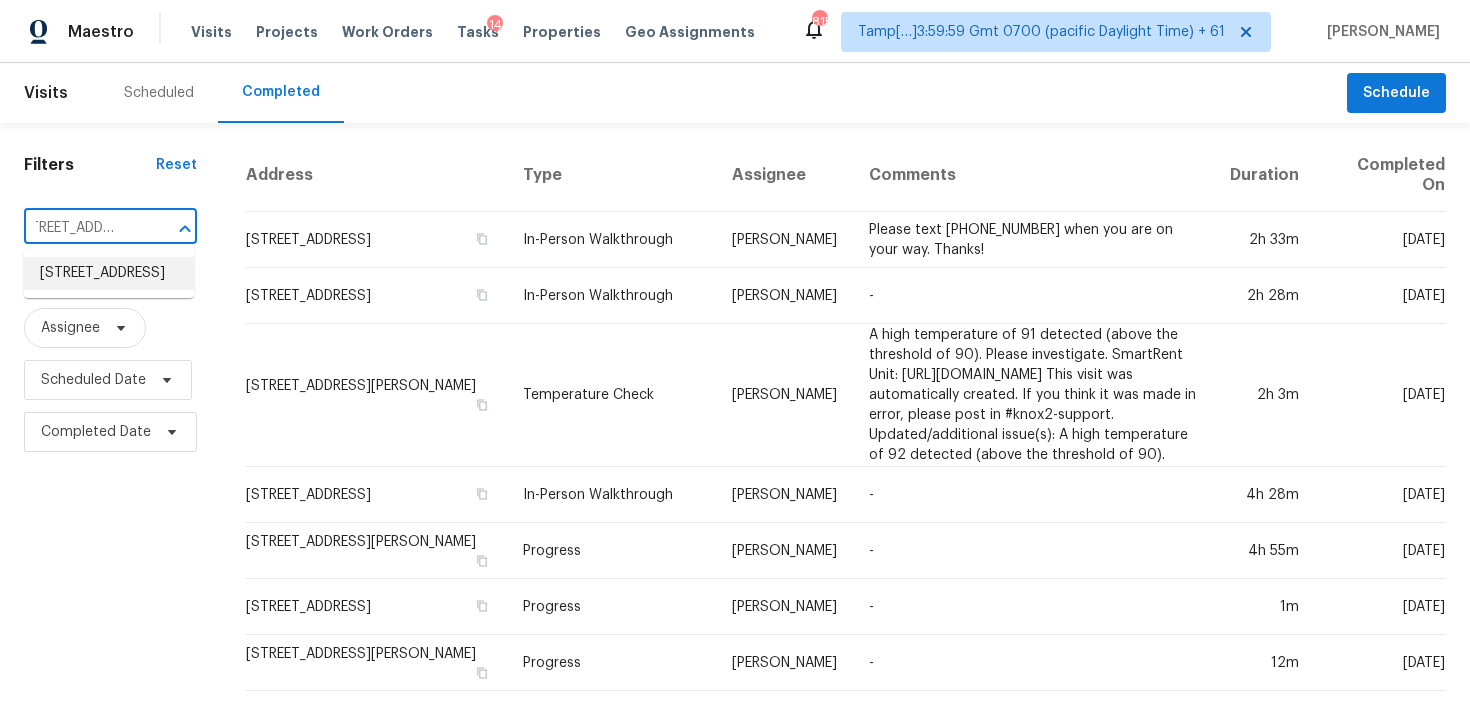 click on "85 Pulaski Pl, Jonesboro, GA 30238" at bounding box center [109, 273] 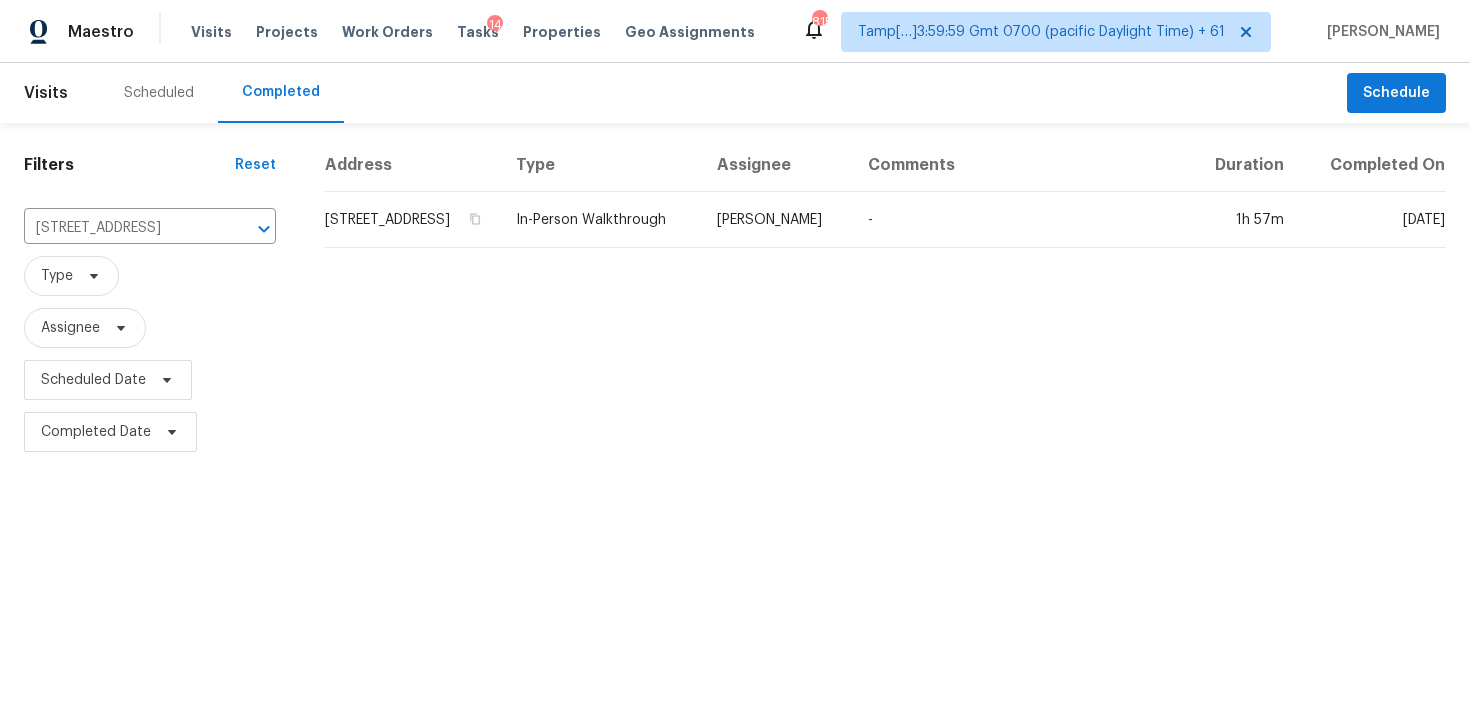 click on "85 Pulaski Pl, Jonesboro, GA 30238" at bounding box center (412, 220) 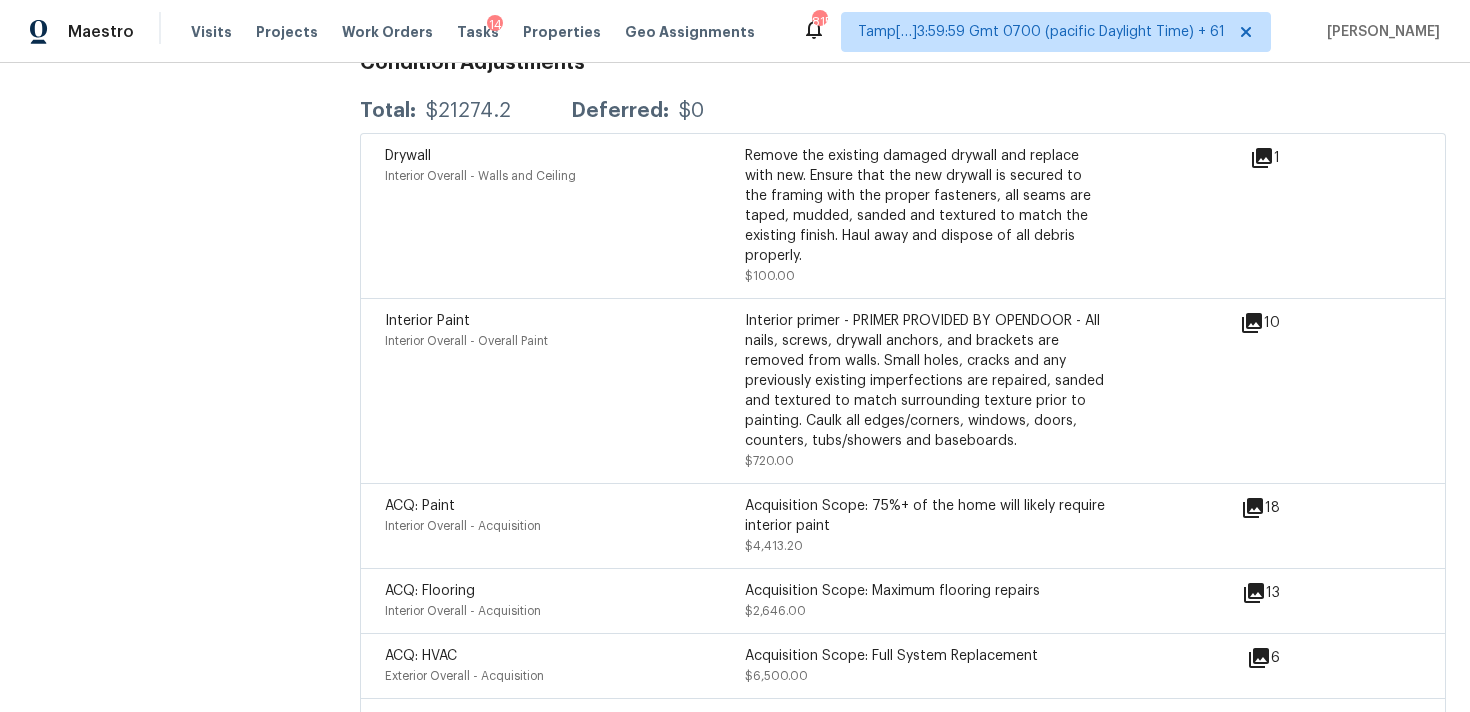 scroll, scrollTop: 5513, scrollLeft: 0, axis: vertical 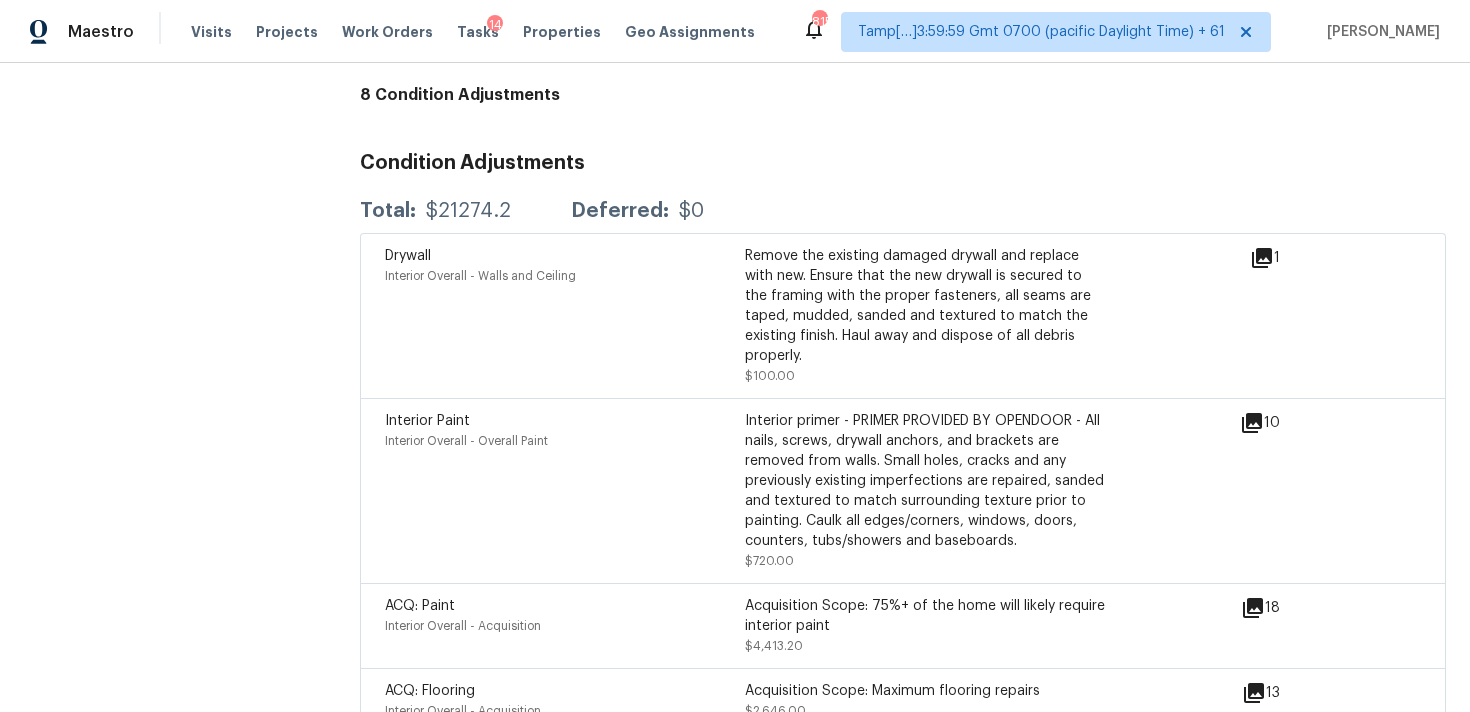 click on "Deferred:" at bounding box center [620, 211] 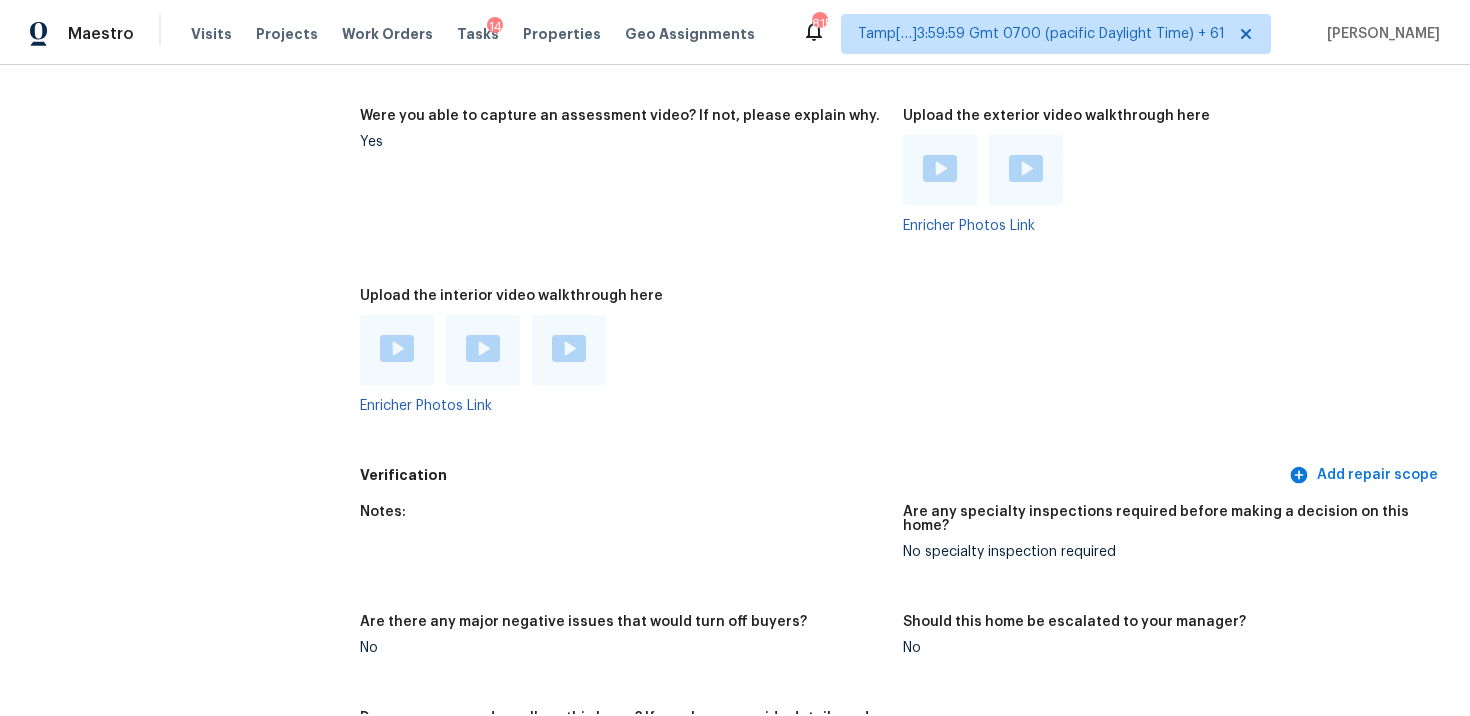 scroll, scrollTop: 4446, scrollLeft: 0, axis: vertical 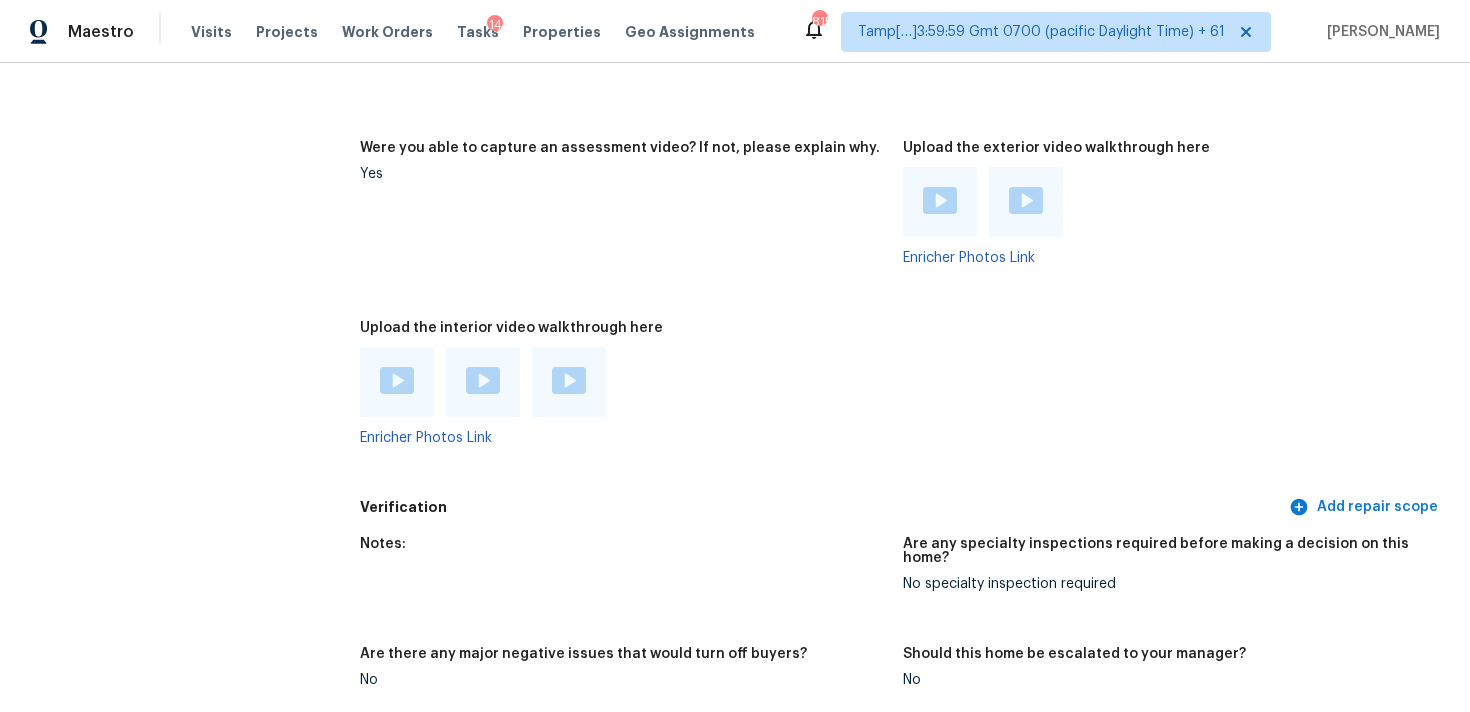 click at bounding box center [397, 380] 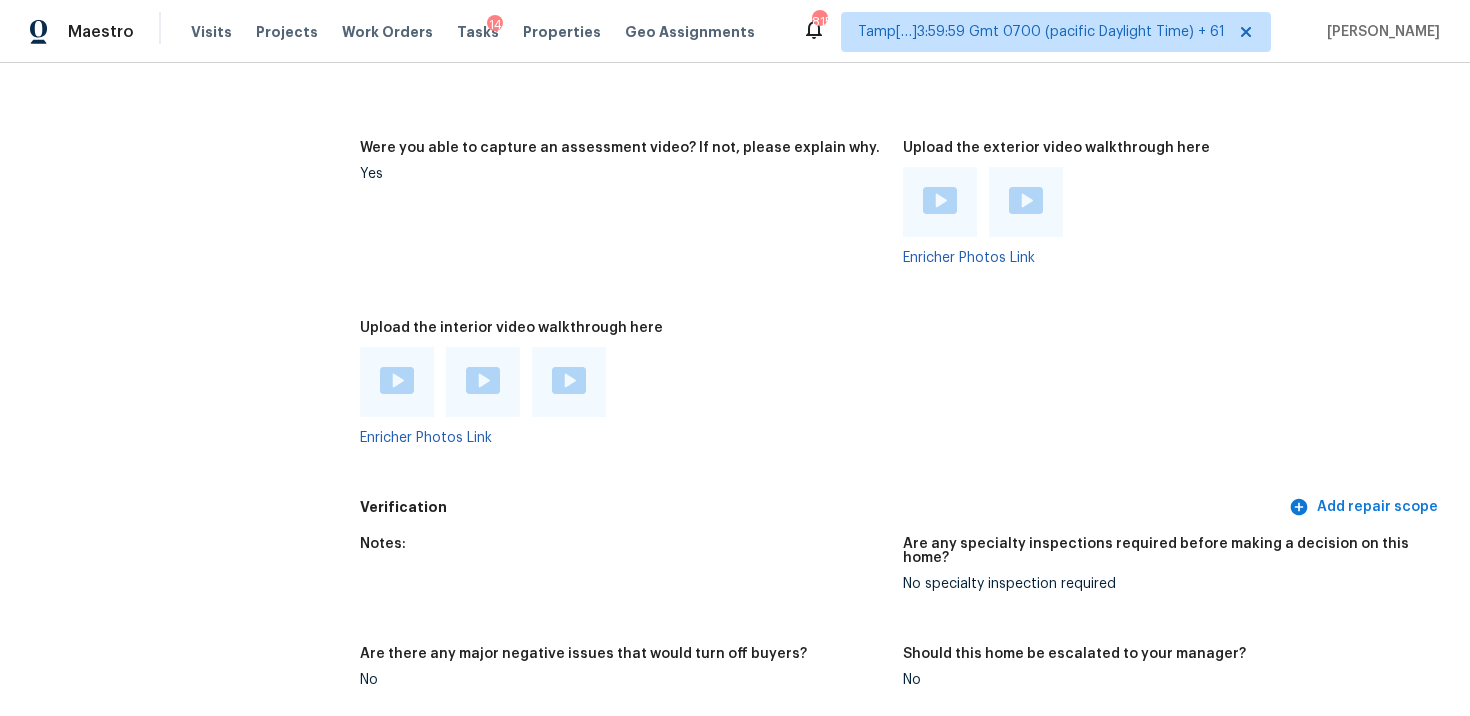 click at bounding box center [569, 380] 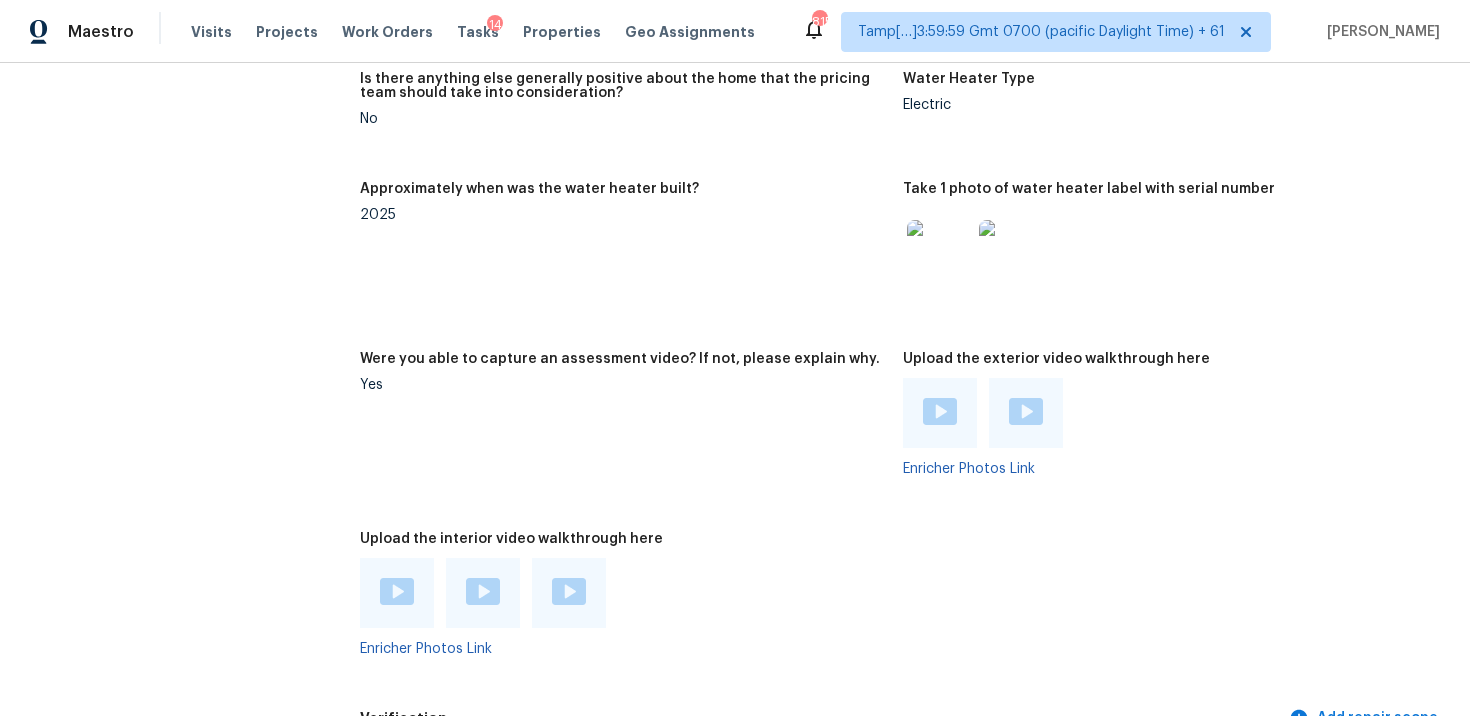 scroll, scrollTop: 4196, scrollLeft: 0, axis: vertical 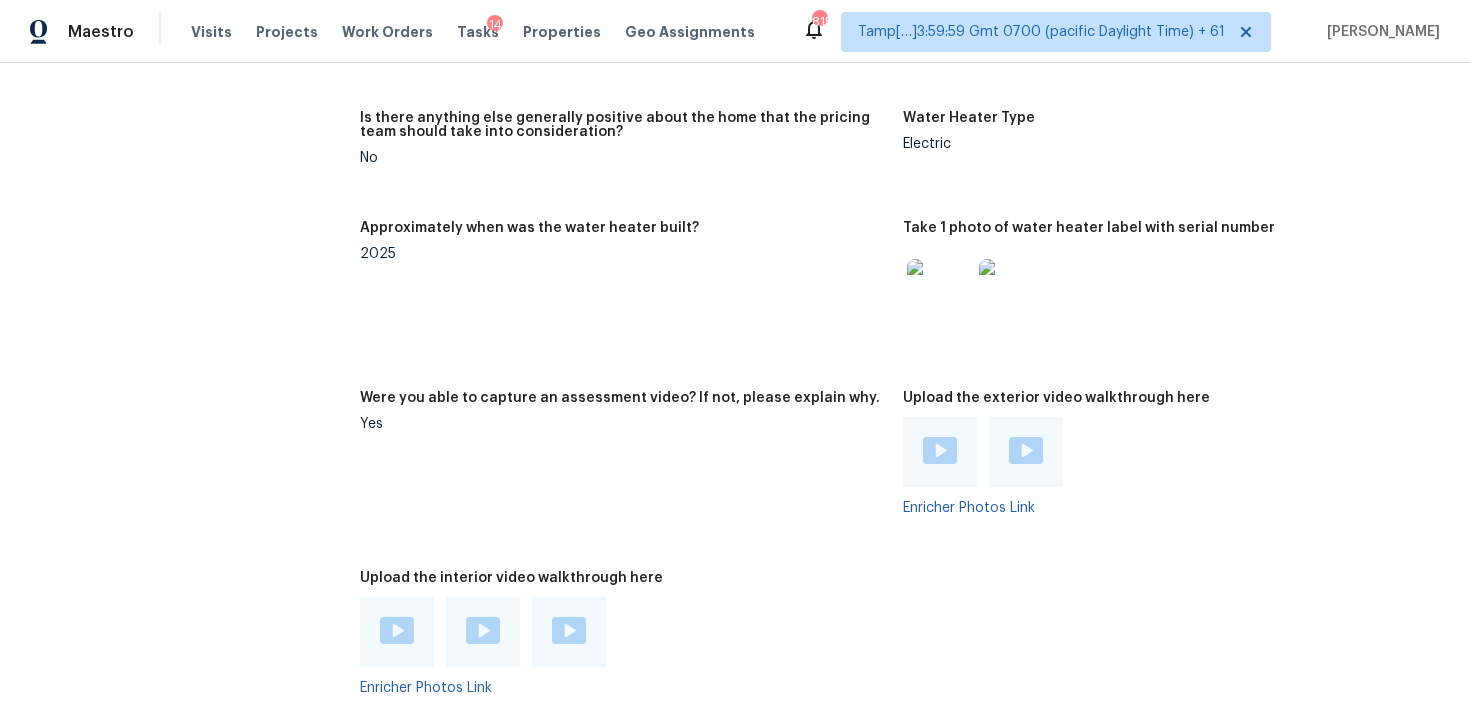 click on "Approximately when was the water heater built? 2025" at bounding box center (631, 294) 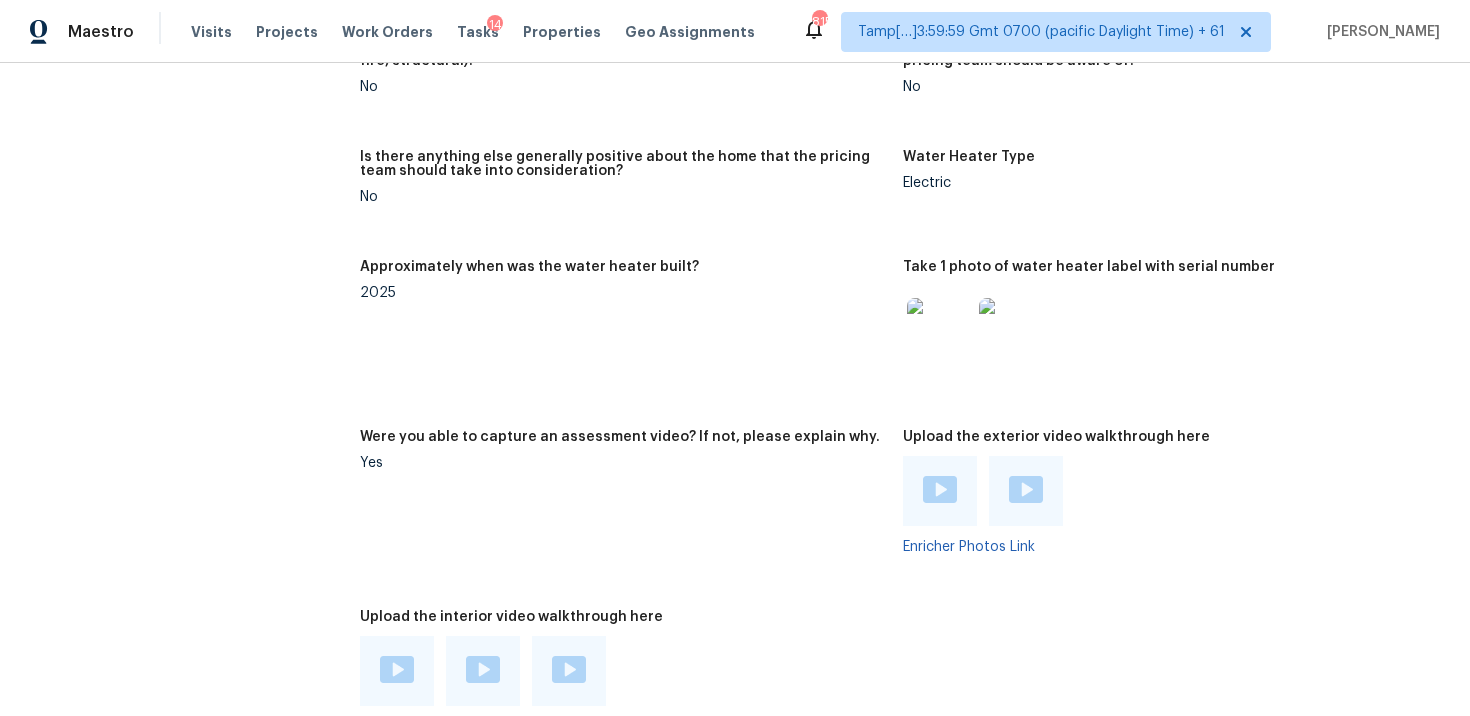 scroll, scrollTop: 4156, scrollLeft: 0, axis: vertical 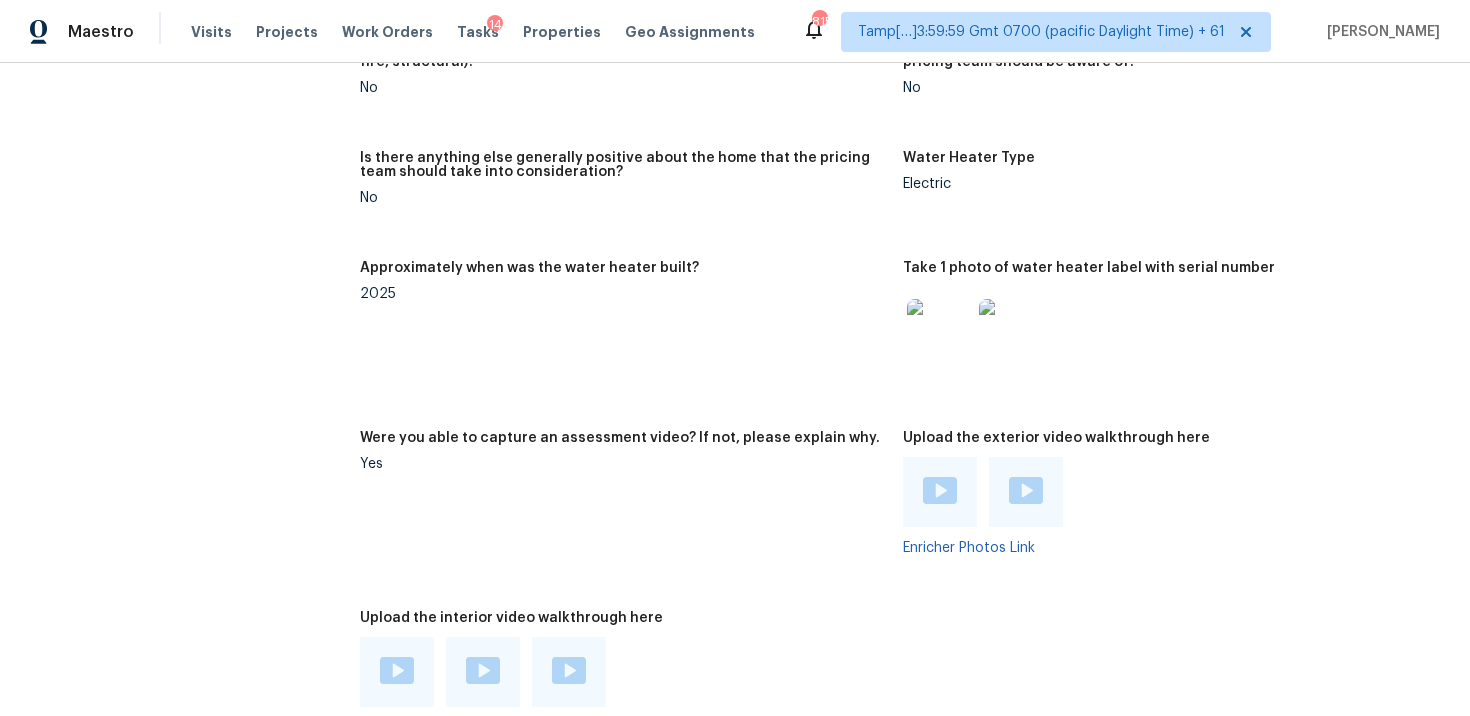 click on "Approximately when was the water heater built? 2025" at bounding box center [631, 334] 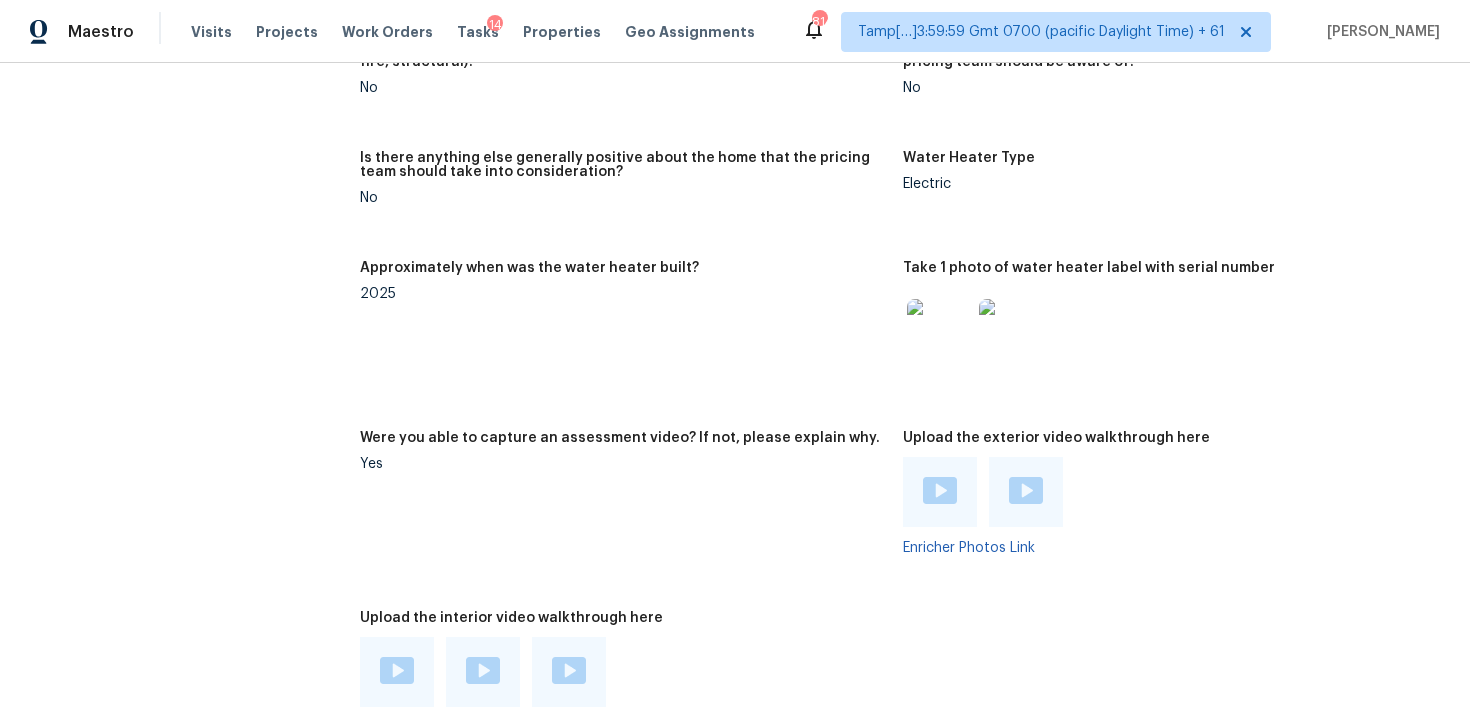 scroll, scrollTop: 4091, scrollLeft: 0, axis: vertical 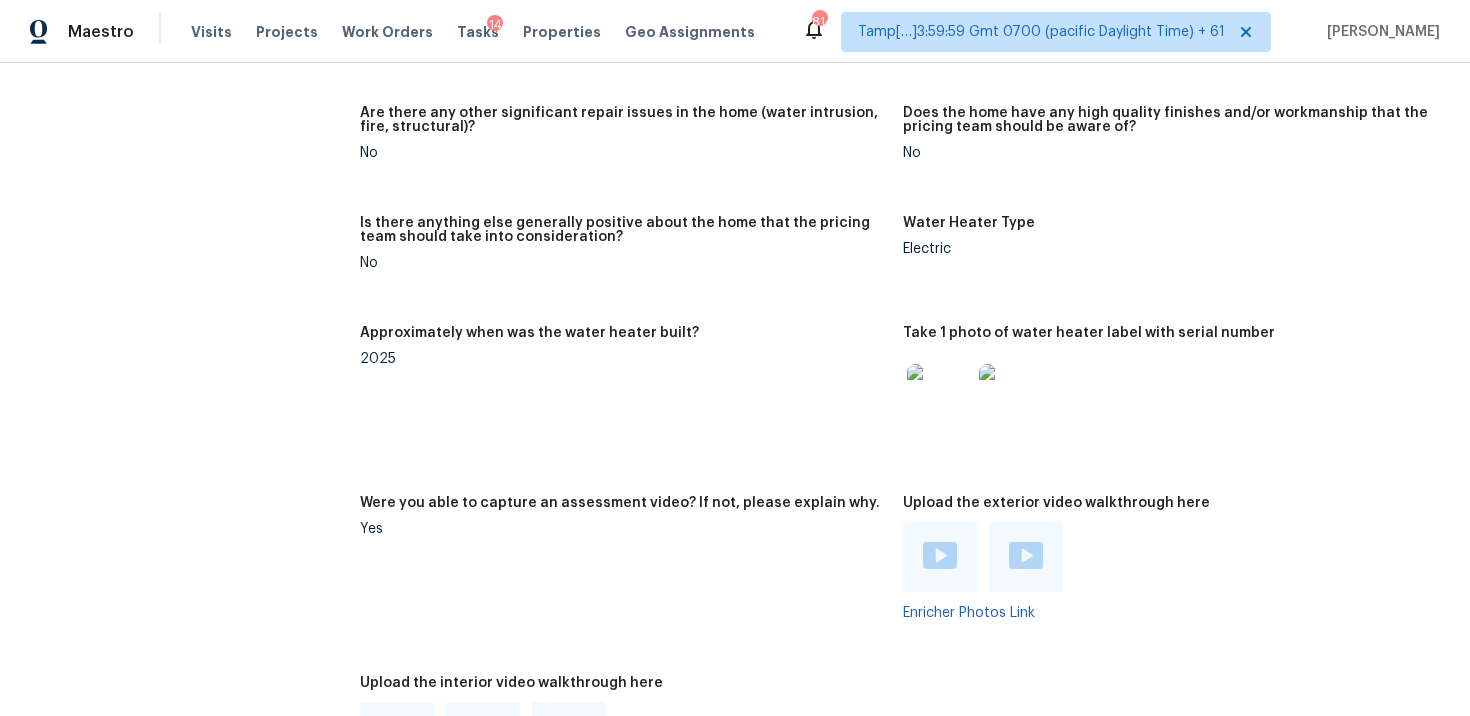 click on "Approximately when was the water heater built?" at bounding box center (623, 339) 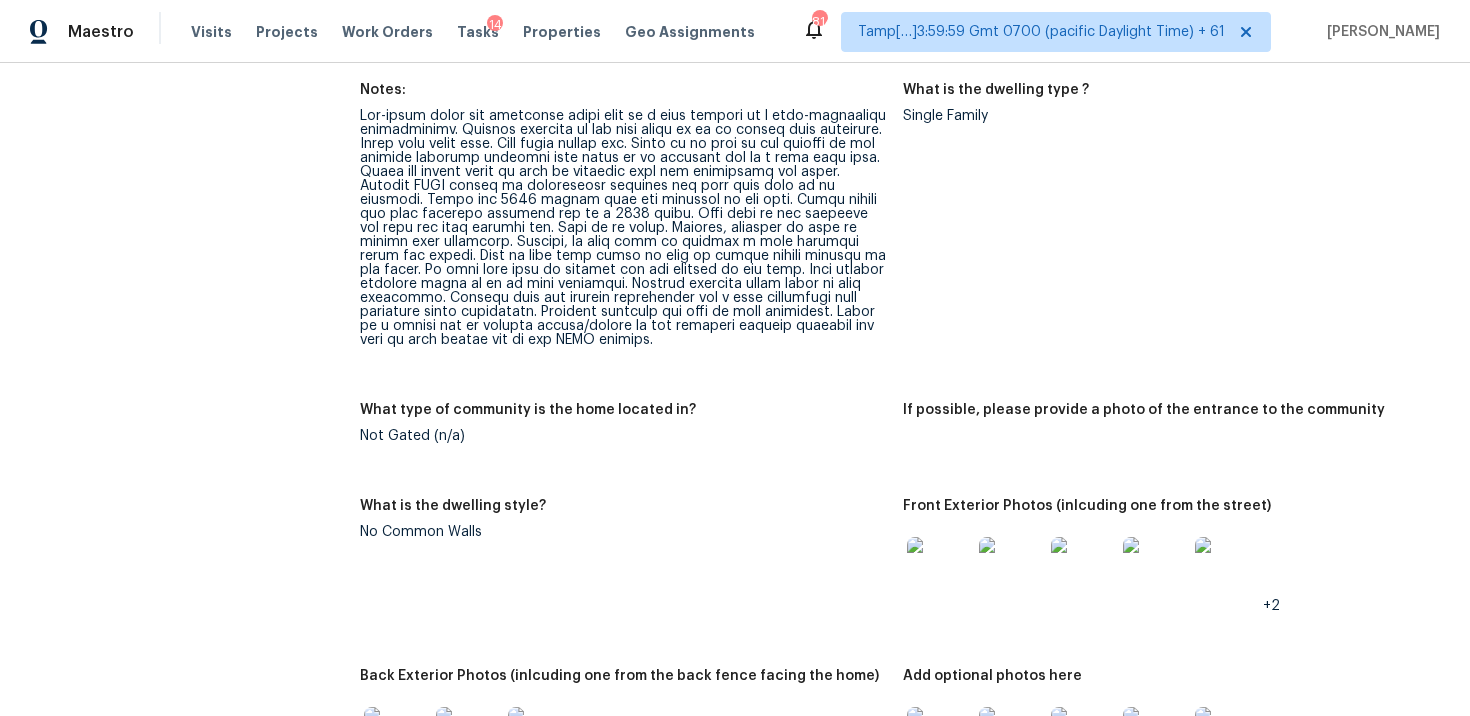 scroll, scrollTop: 764, scrollLeft: 0, axis: vertical 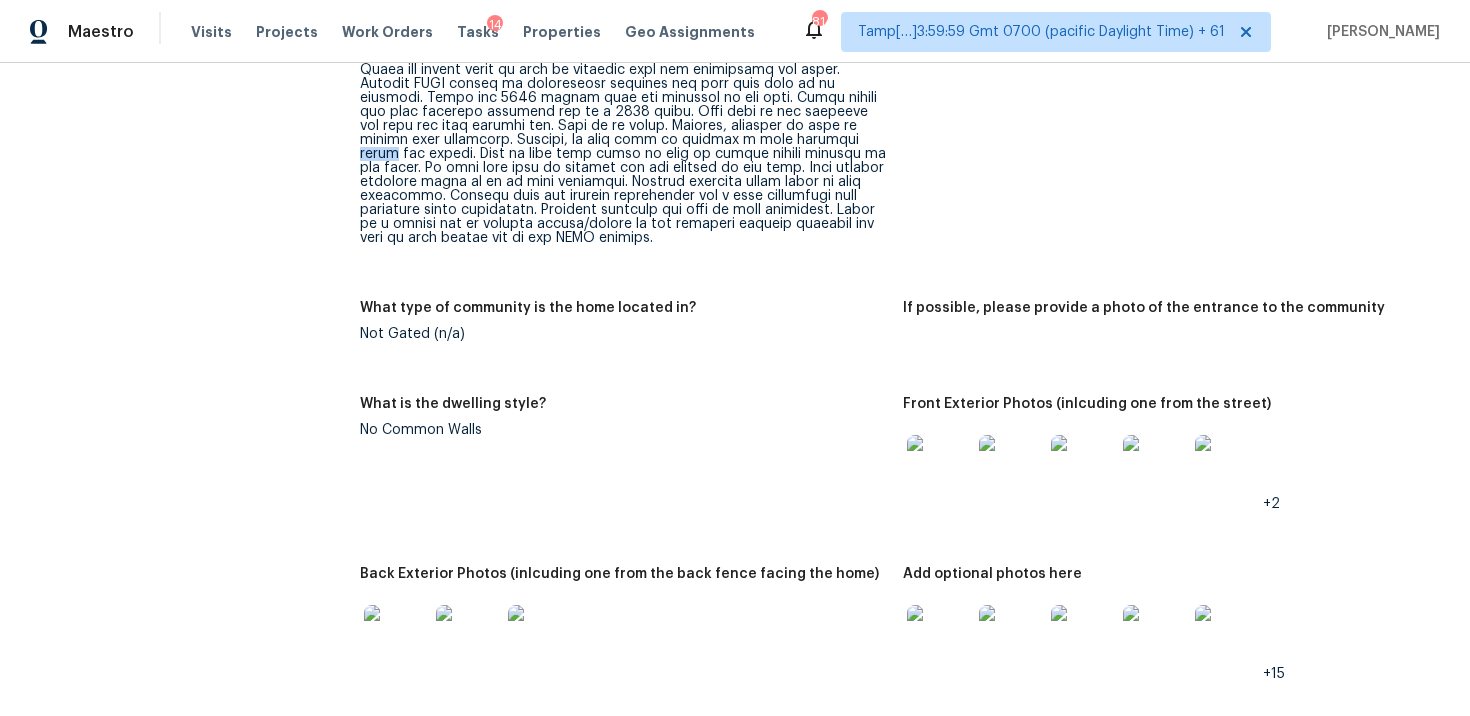 click at bounding box center [623, 126] 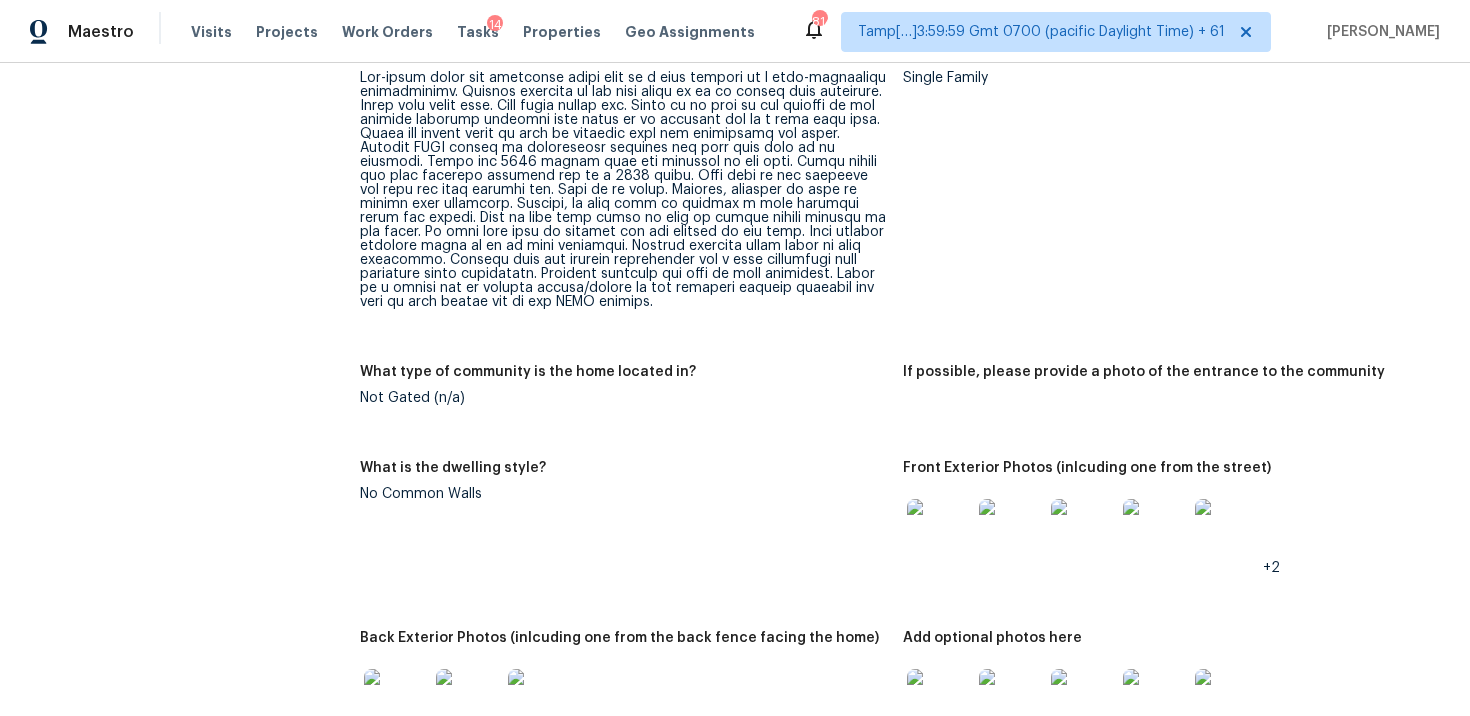 scroll, scrollTop: 799, scrollLeft: 0, axis: vertical 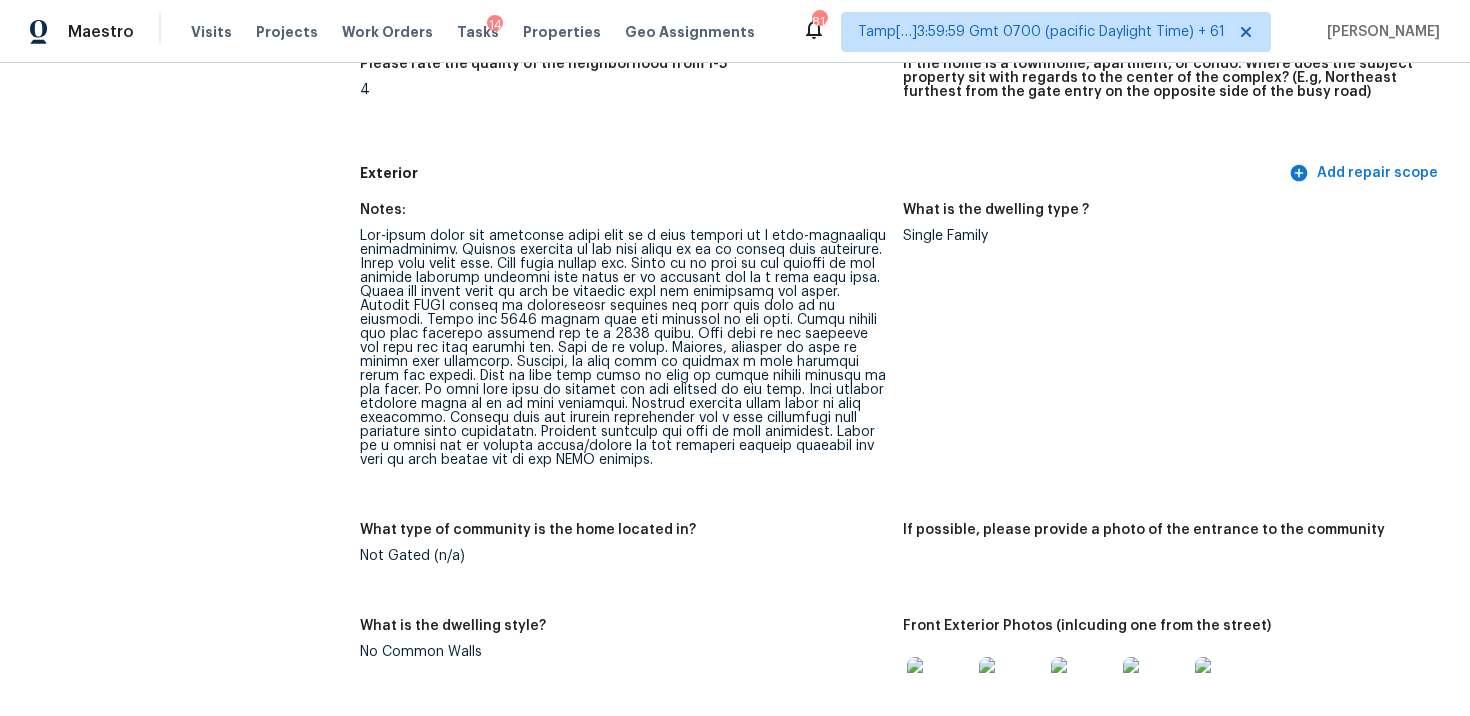 click on "Exterior Add repair scope" at bounding box center [903, 173] 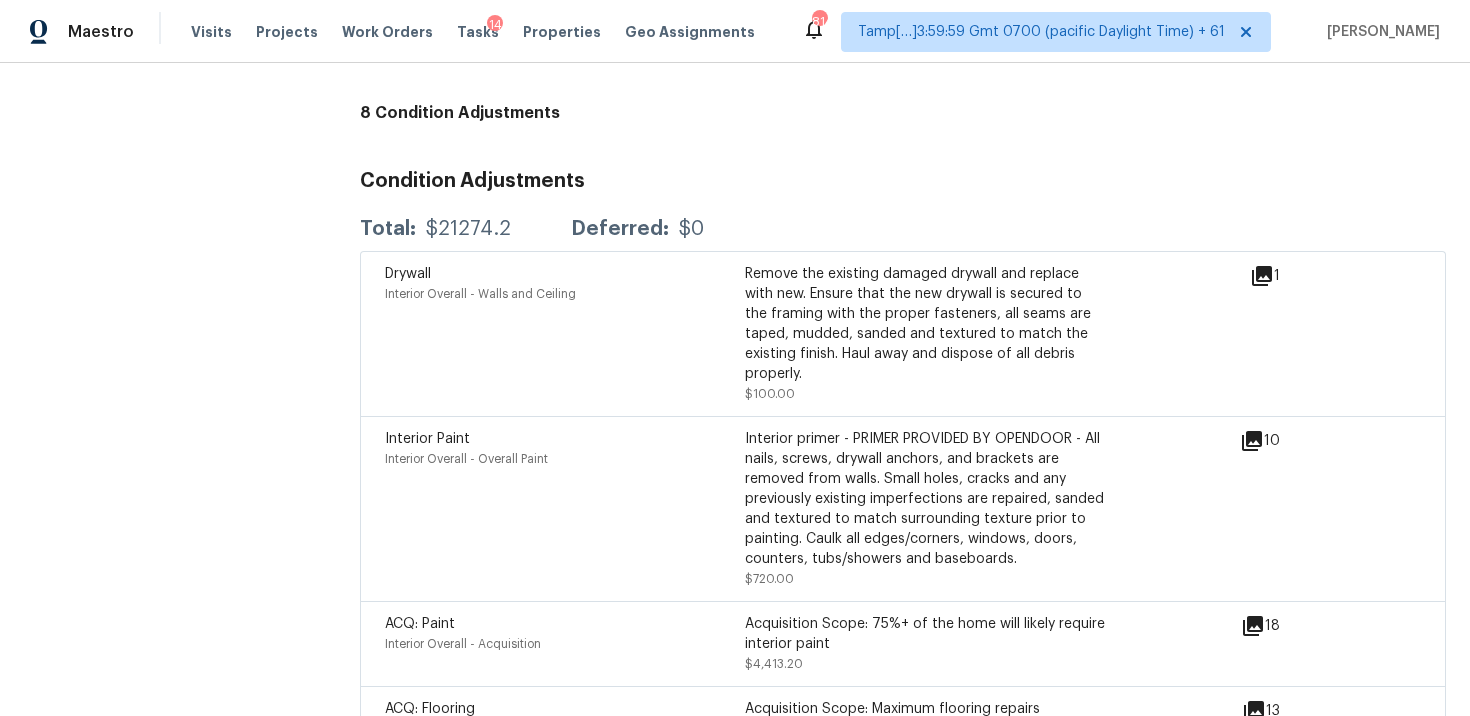scroll, scrollTop: 5313, scrollLeft: 0, axis: vertical 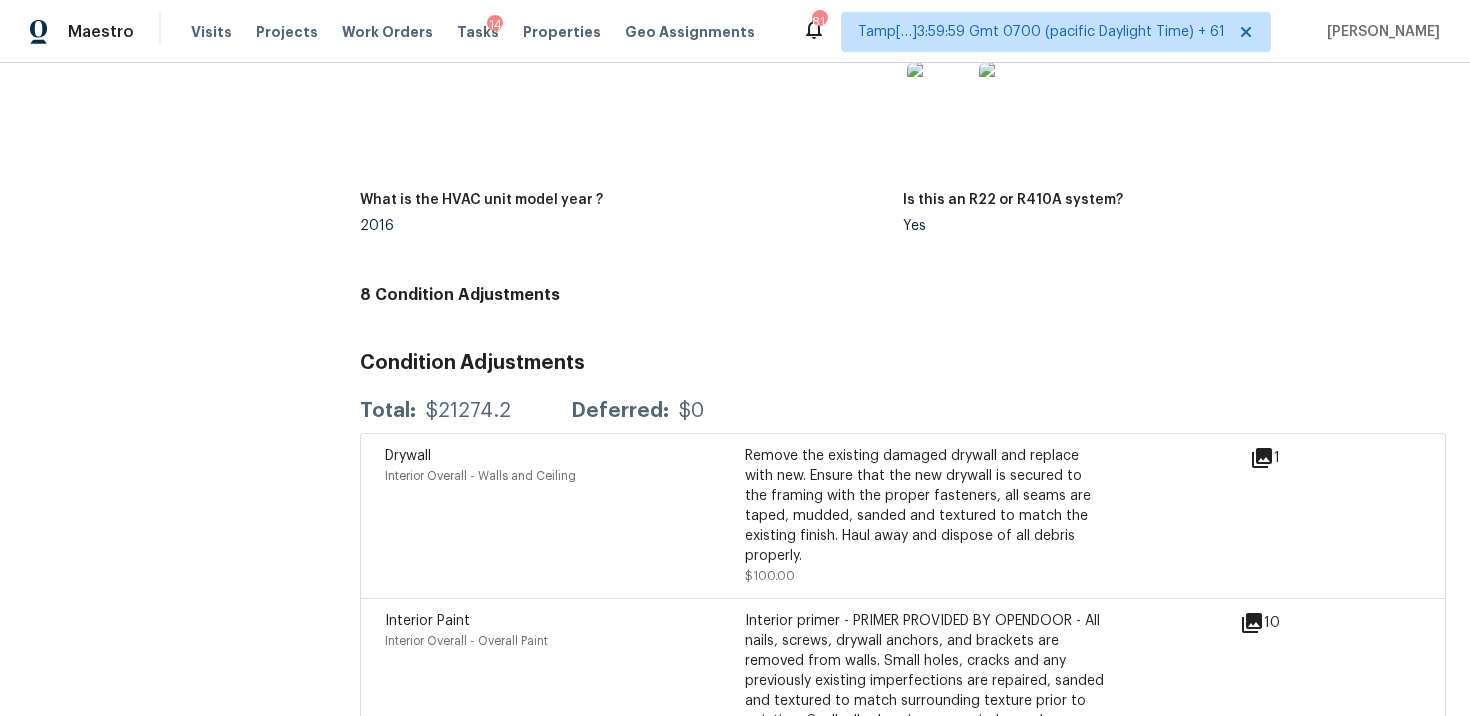 click on "Notes: Take 1 photo of the system label with the serial number What is the HVAC unit model year ? 2016 Is this an R22 or R410A system? Yes" at bounding box center [903, 144] 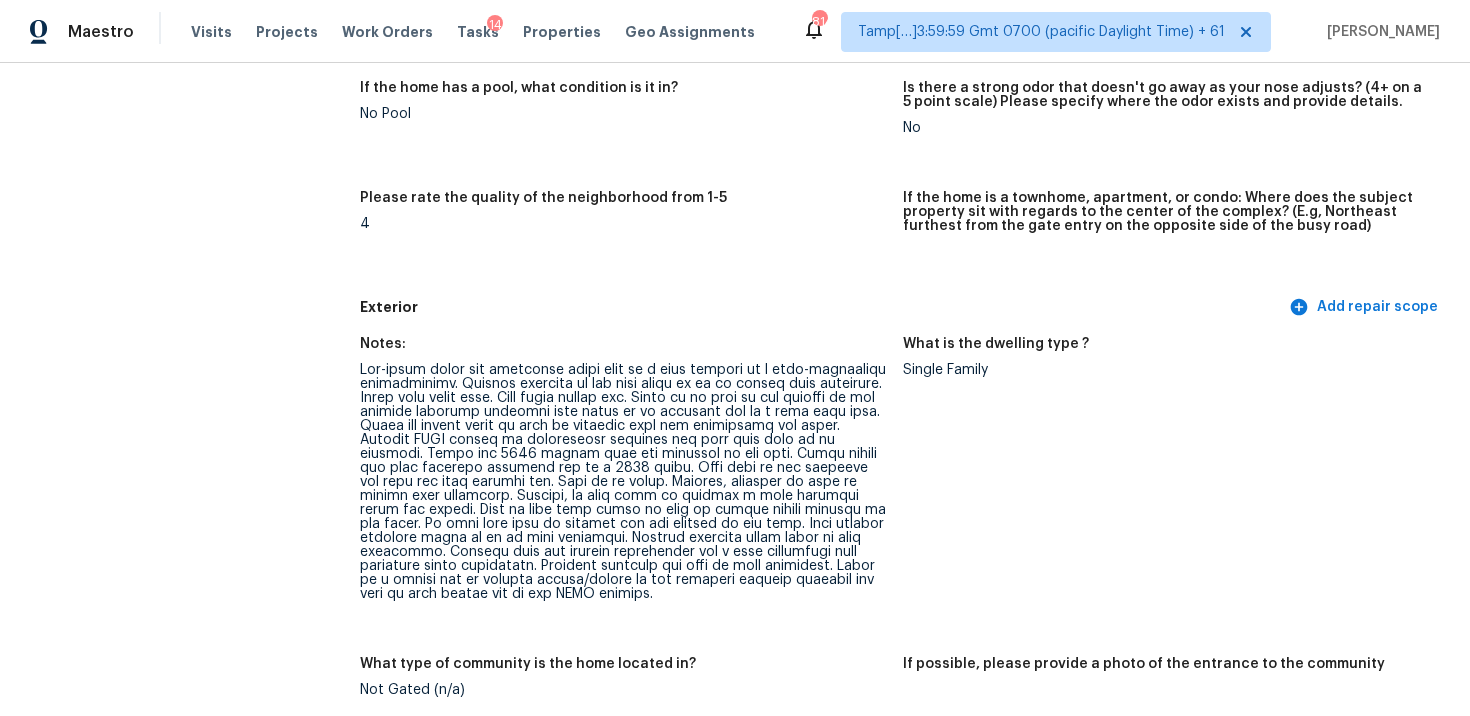scroll, scrollTop: 402, scrollLeft: 0, axis: vertical 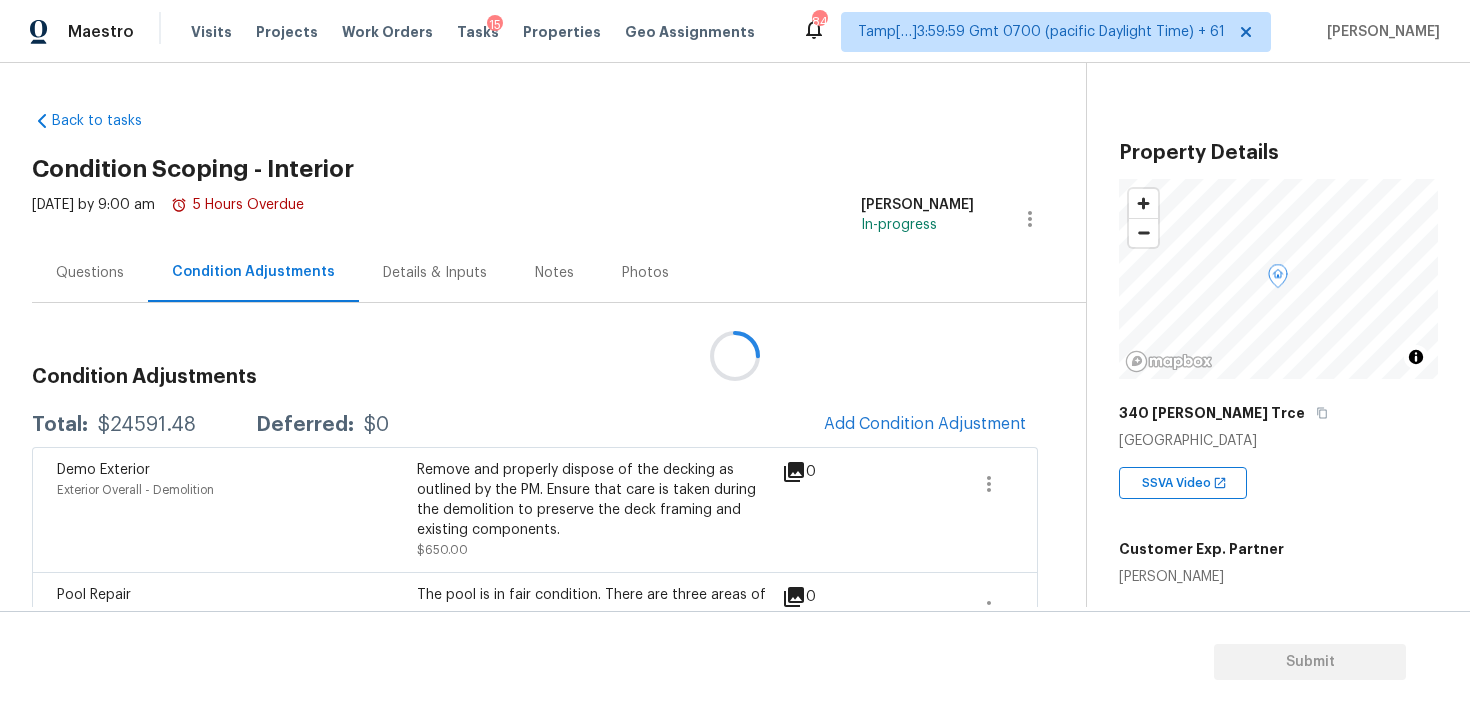 click at bounding box center [735, 356] 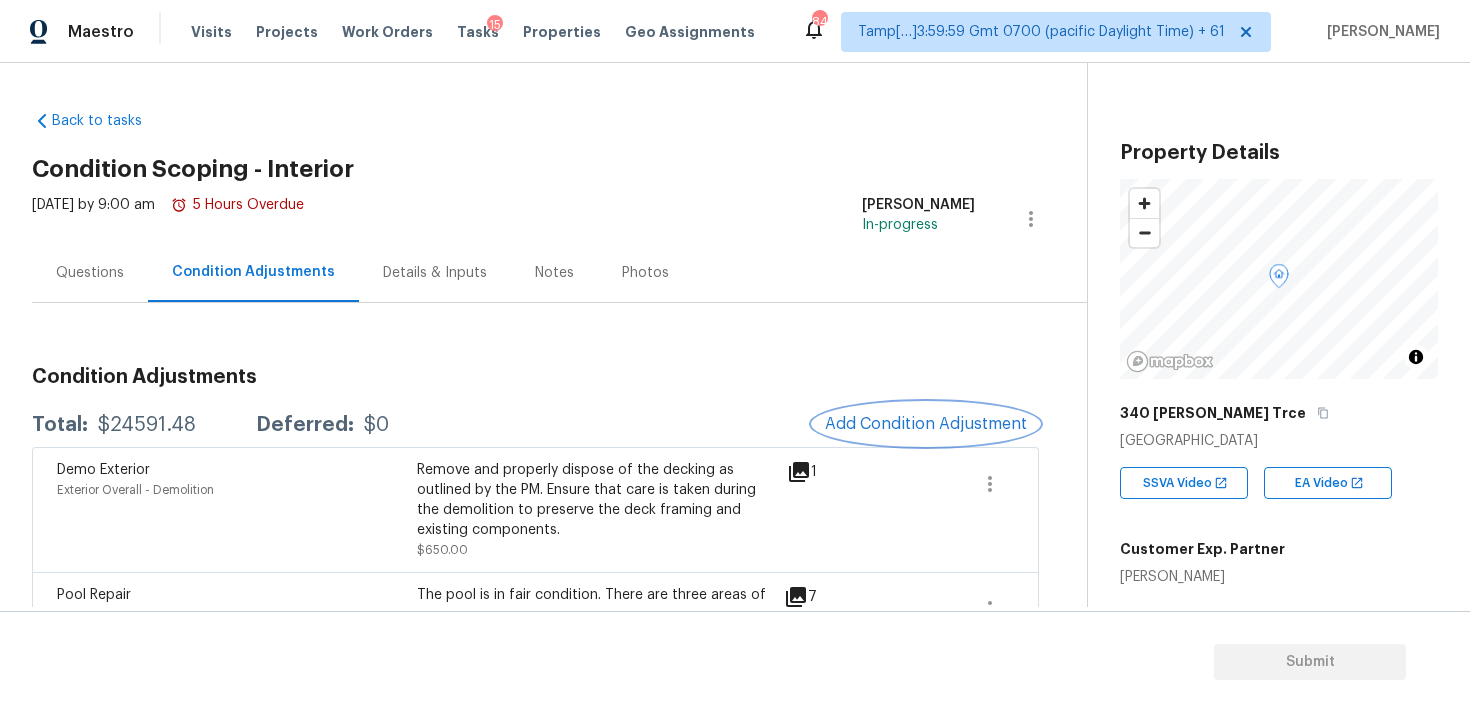 click on "Add Condition Adjustment" at bounding box center [926, 424] 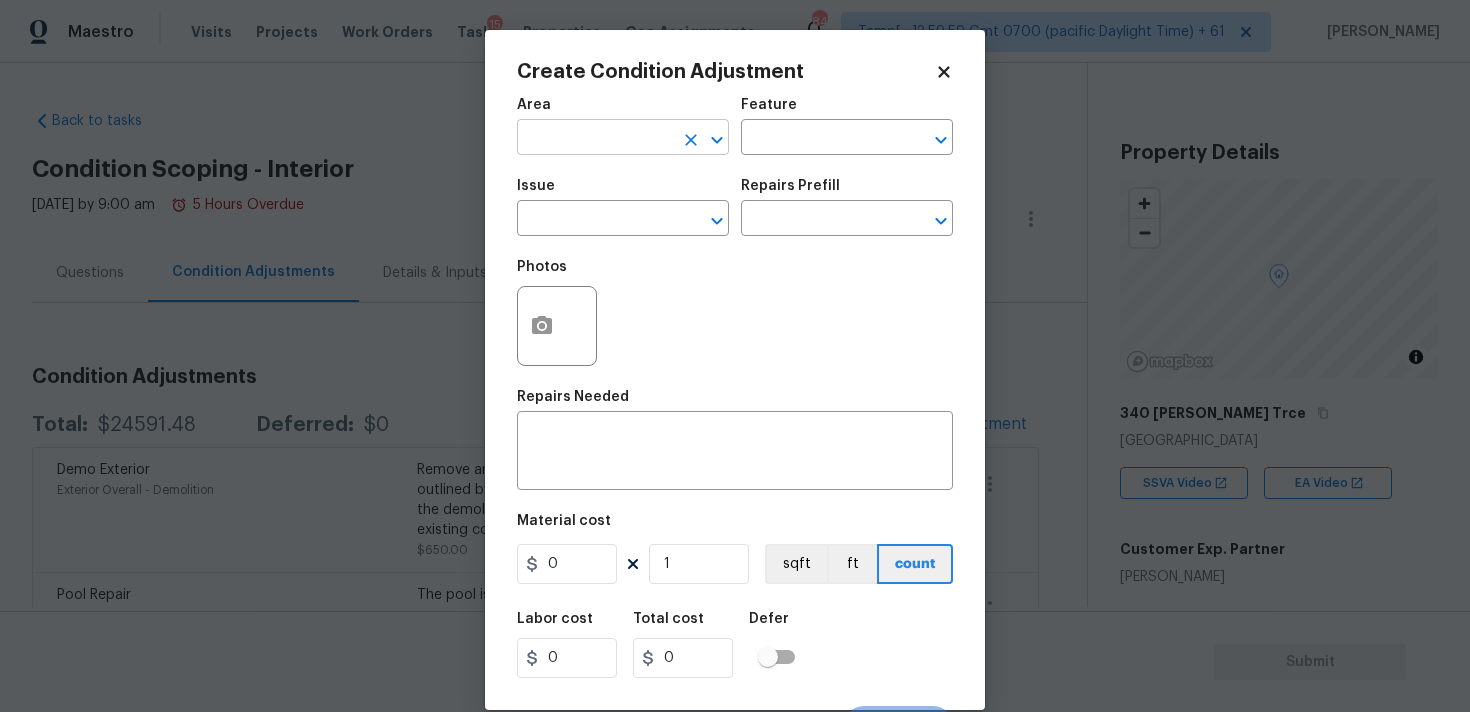 click at bounding box center [595, 139] 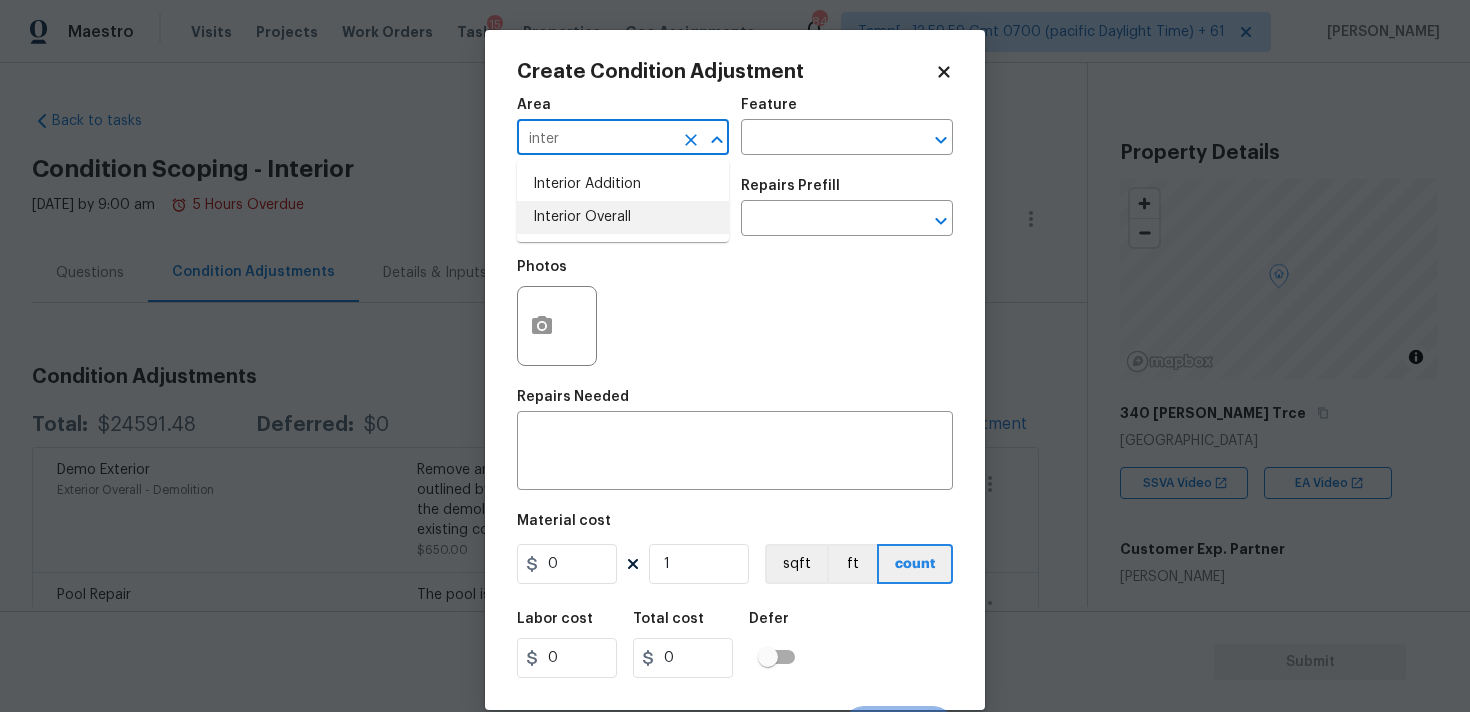 click on "Interior Addition Interior Overall" at bounding box center (623, 201) 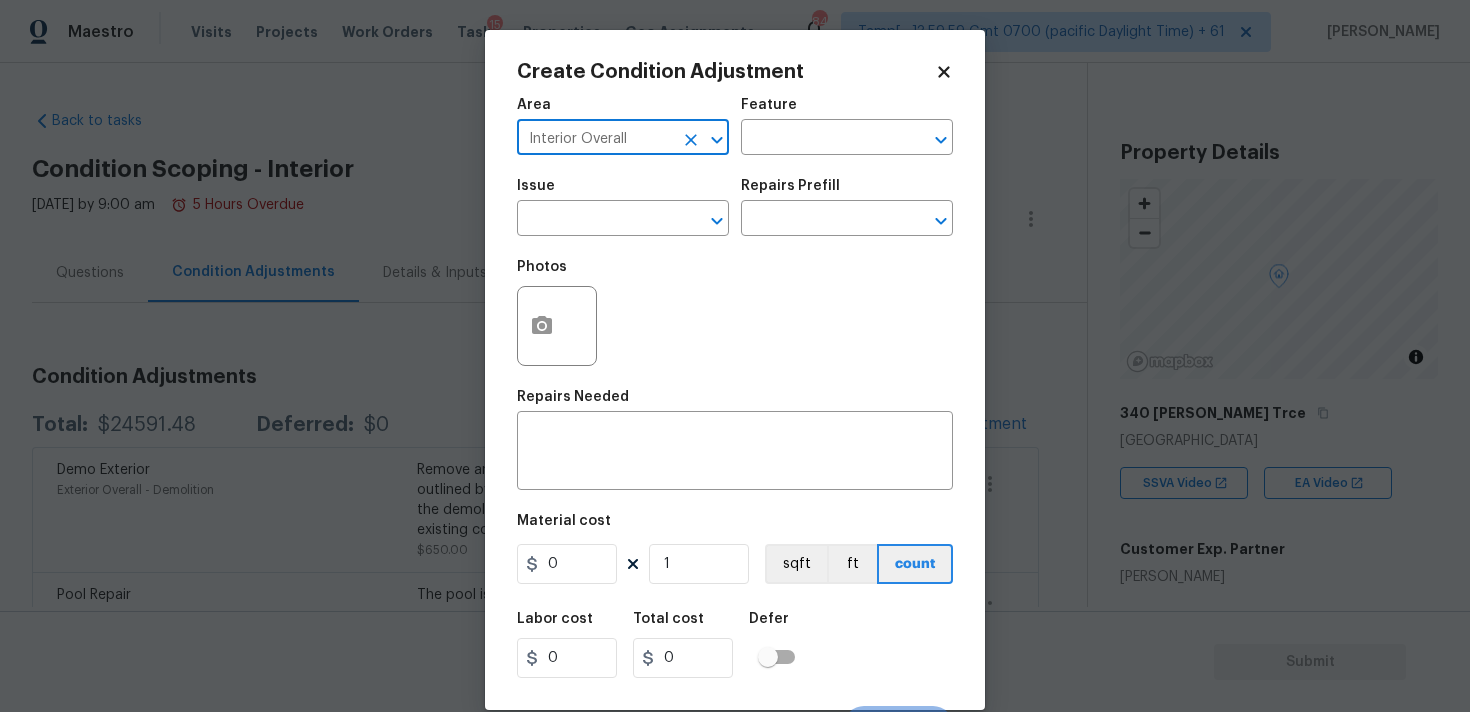 type on "Interior Overall" 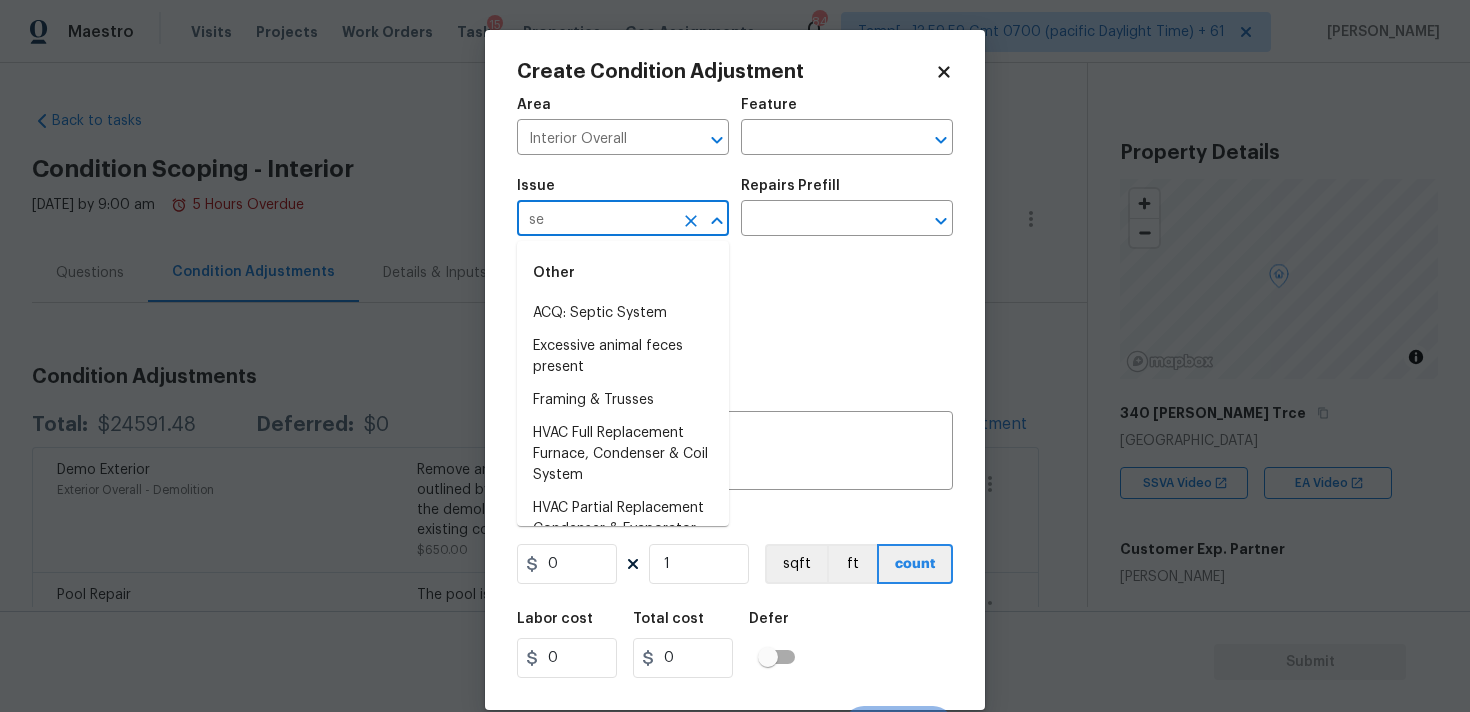 type on "sep" 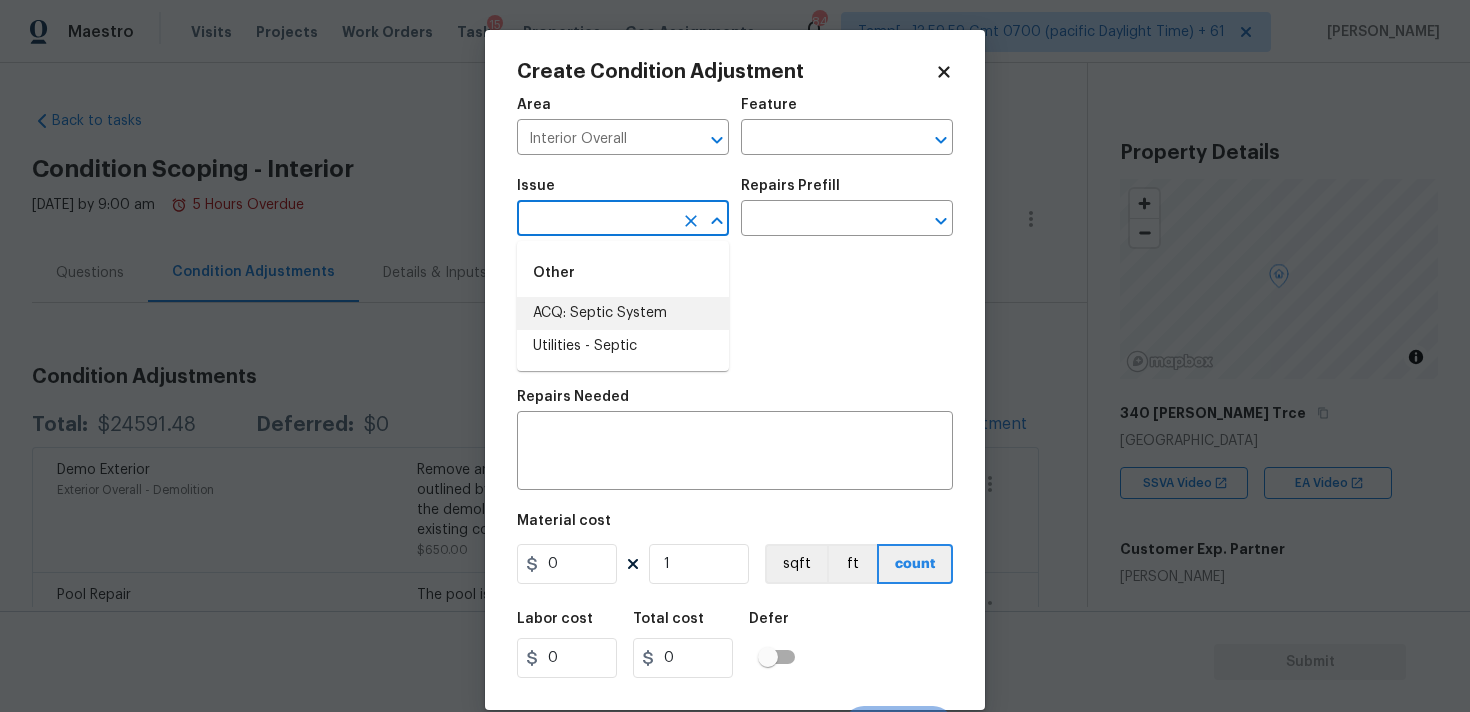 click on "ACQ: Septic System" at bounding box center (623, 313) 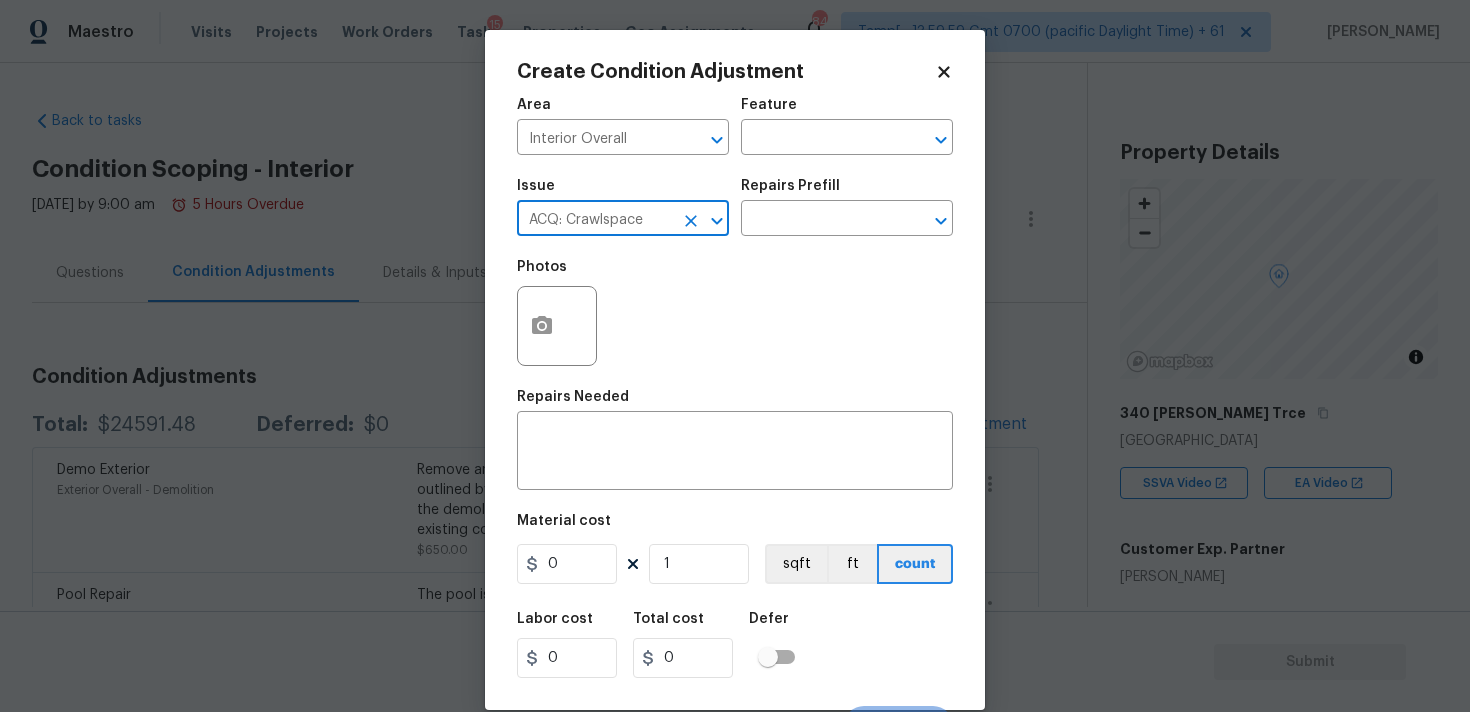 click at bounding box center [703, 221] 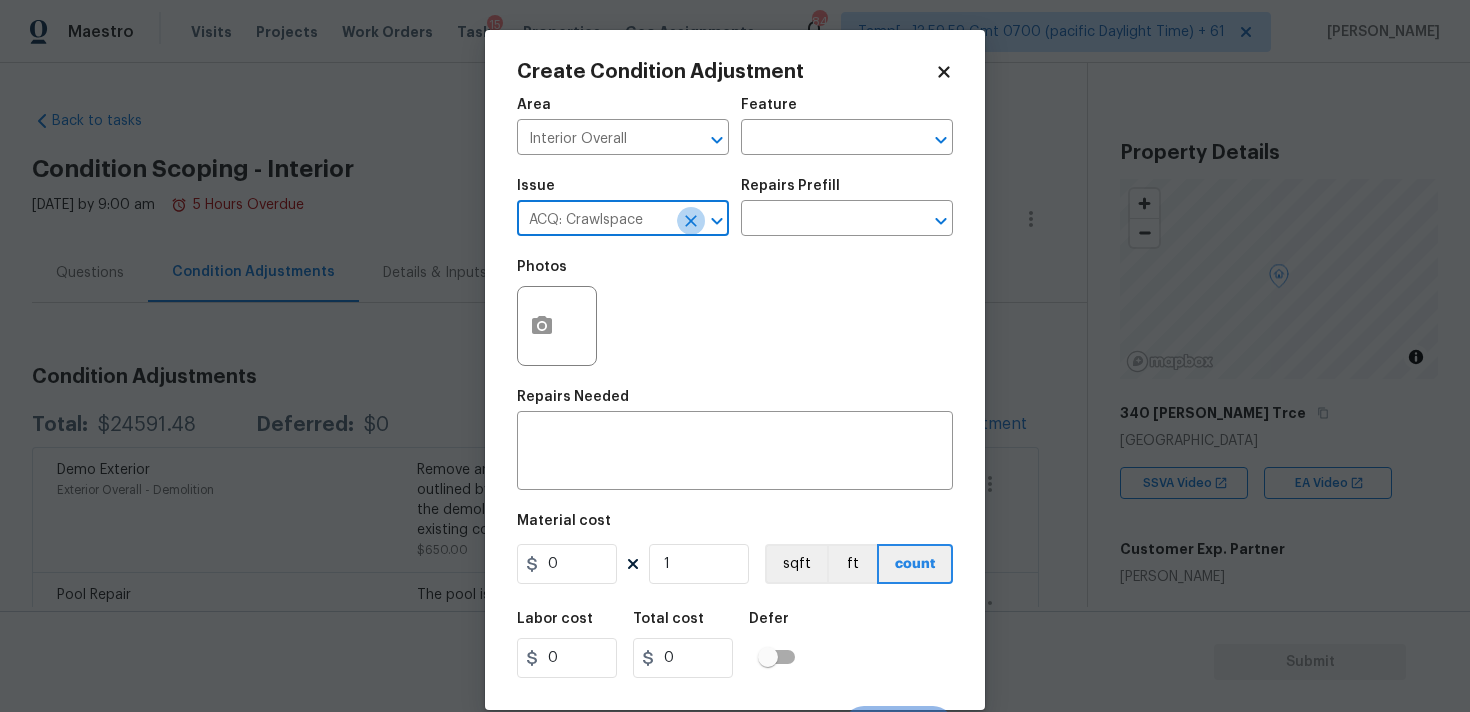 click 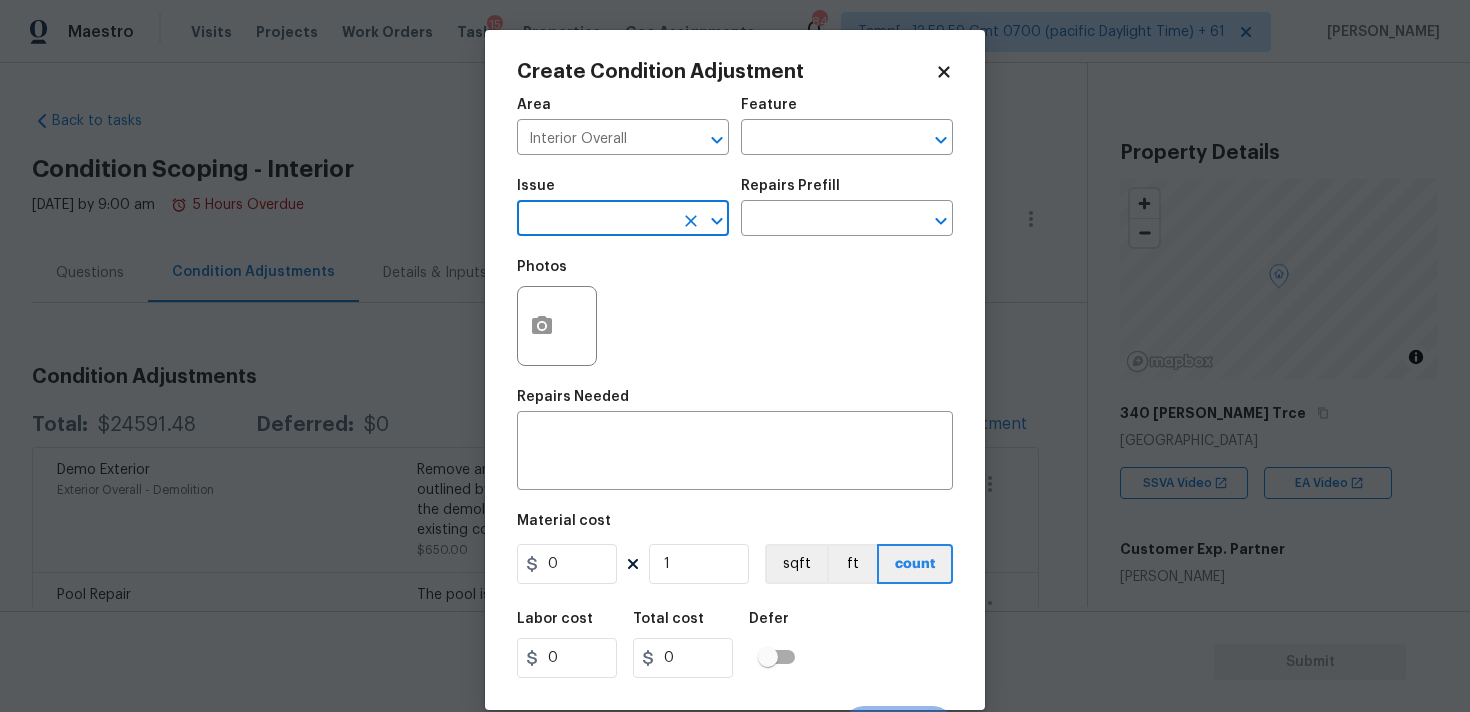 click at bounding box center [595, 220] 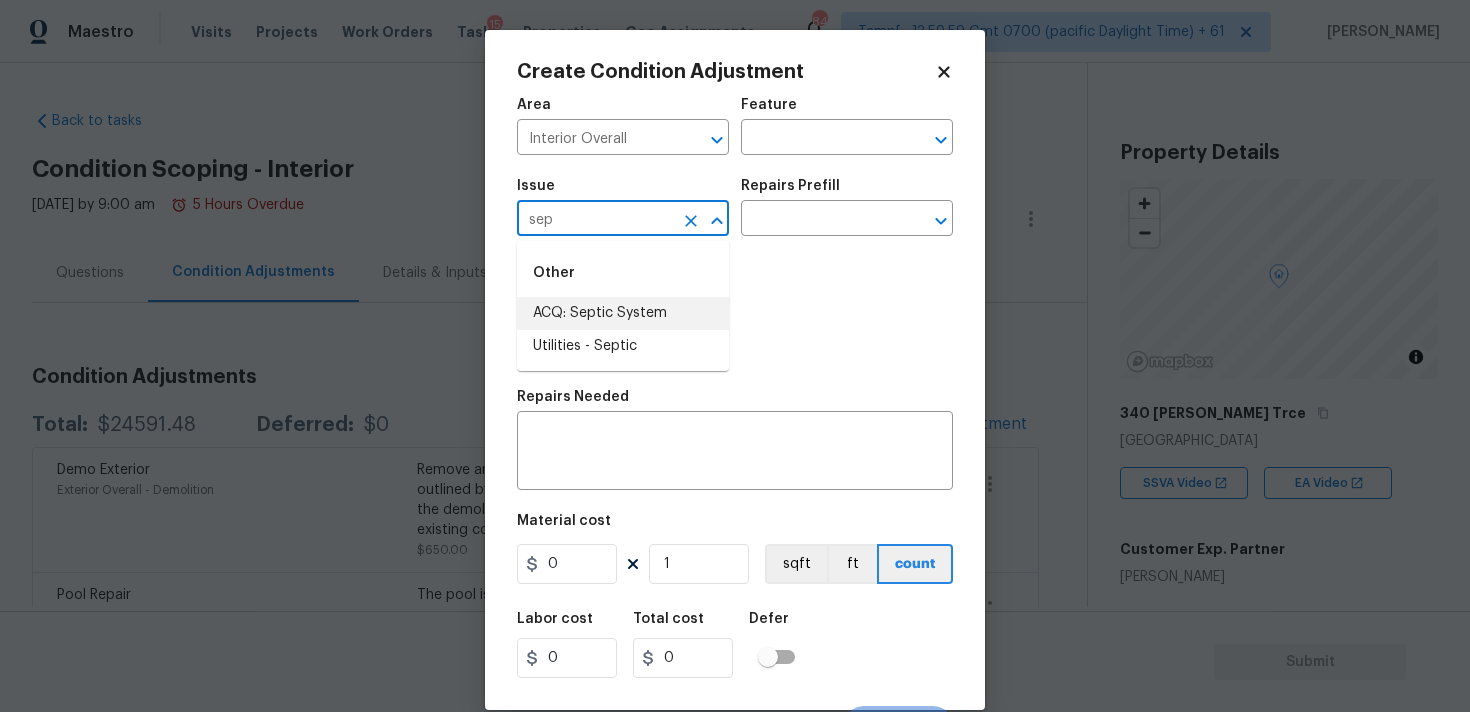 click on "ACQ: Septic System" at bounding box center (623, 313) 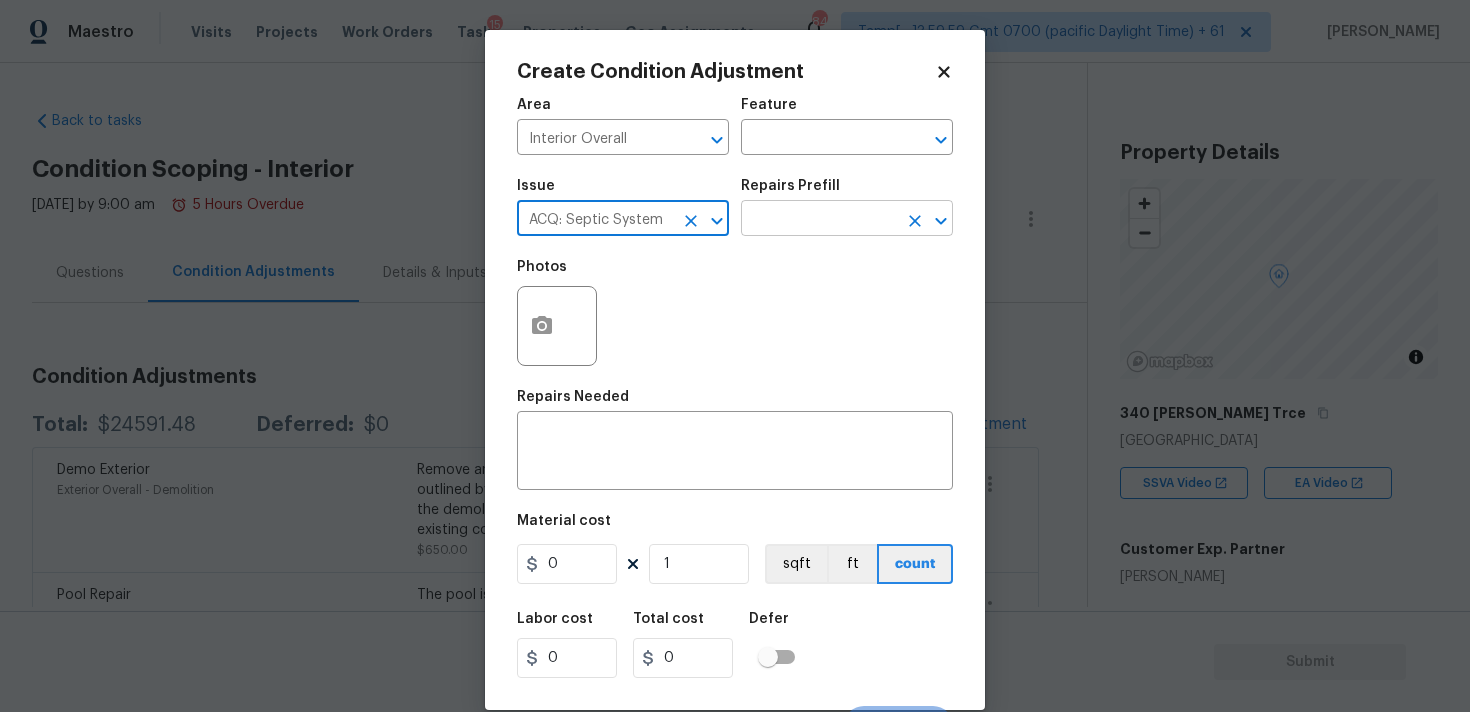 type on "ACQ: Septic System" 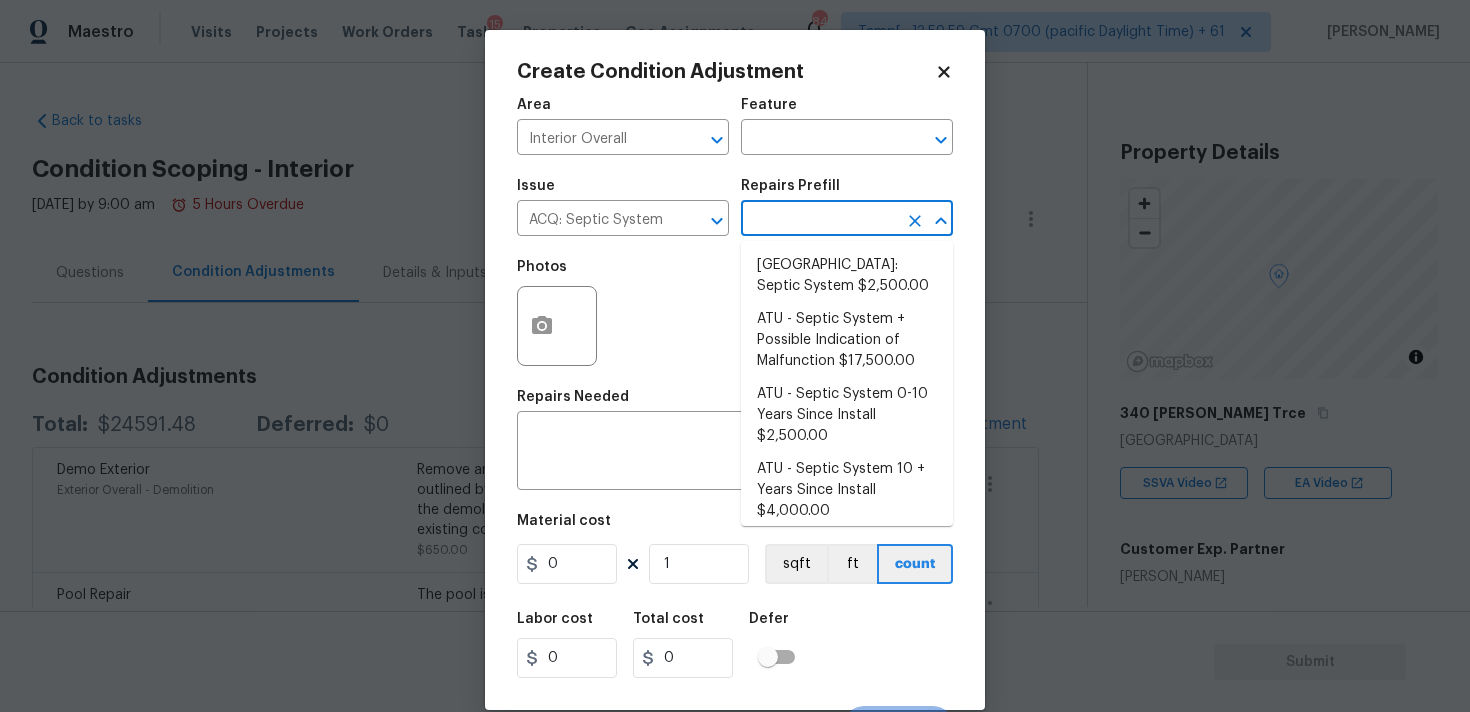click at bounding box center (819, 220) 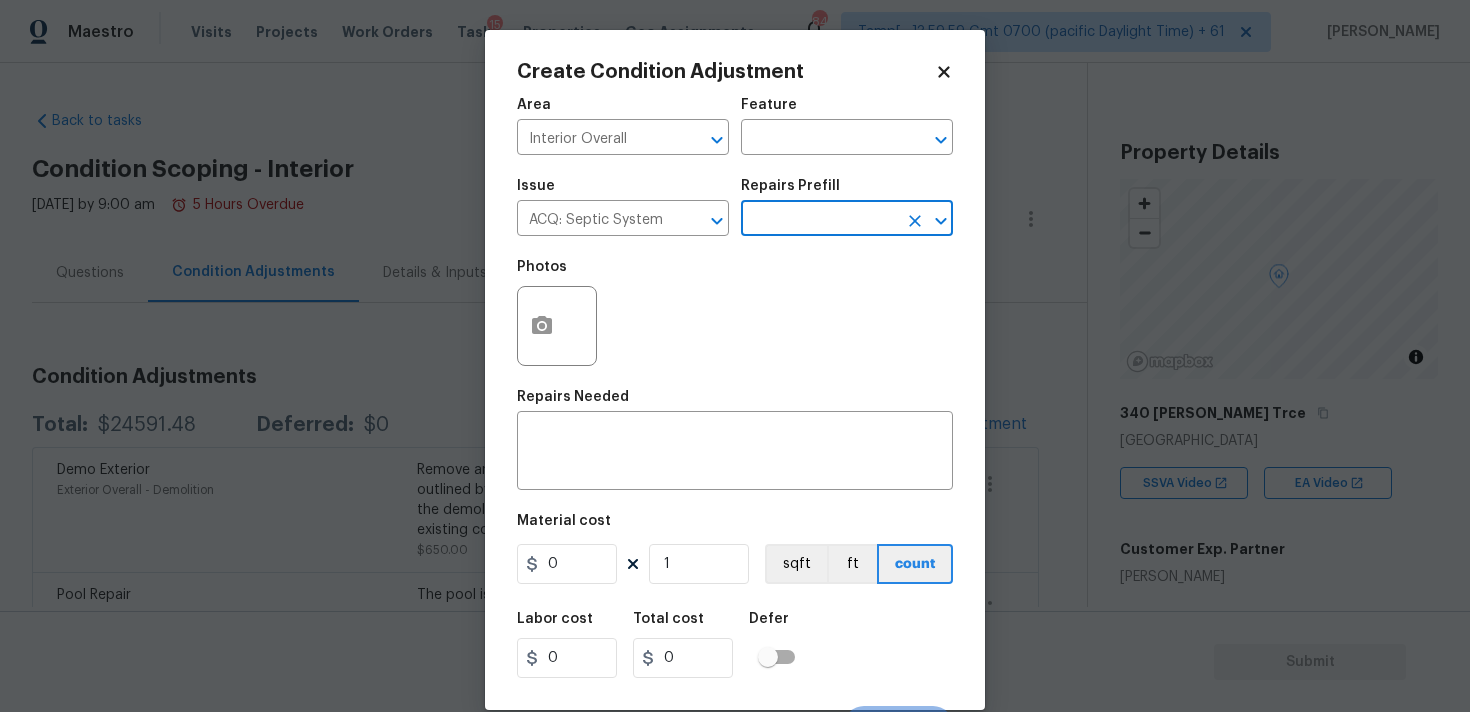 click at bounding box center (819, 220) 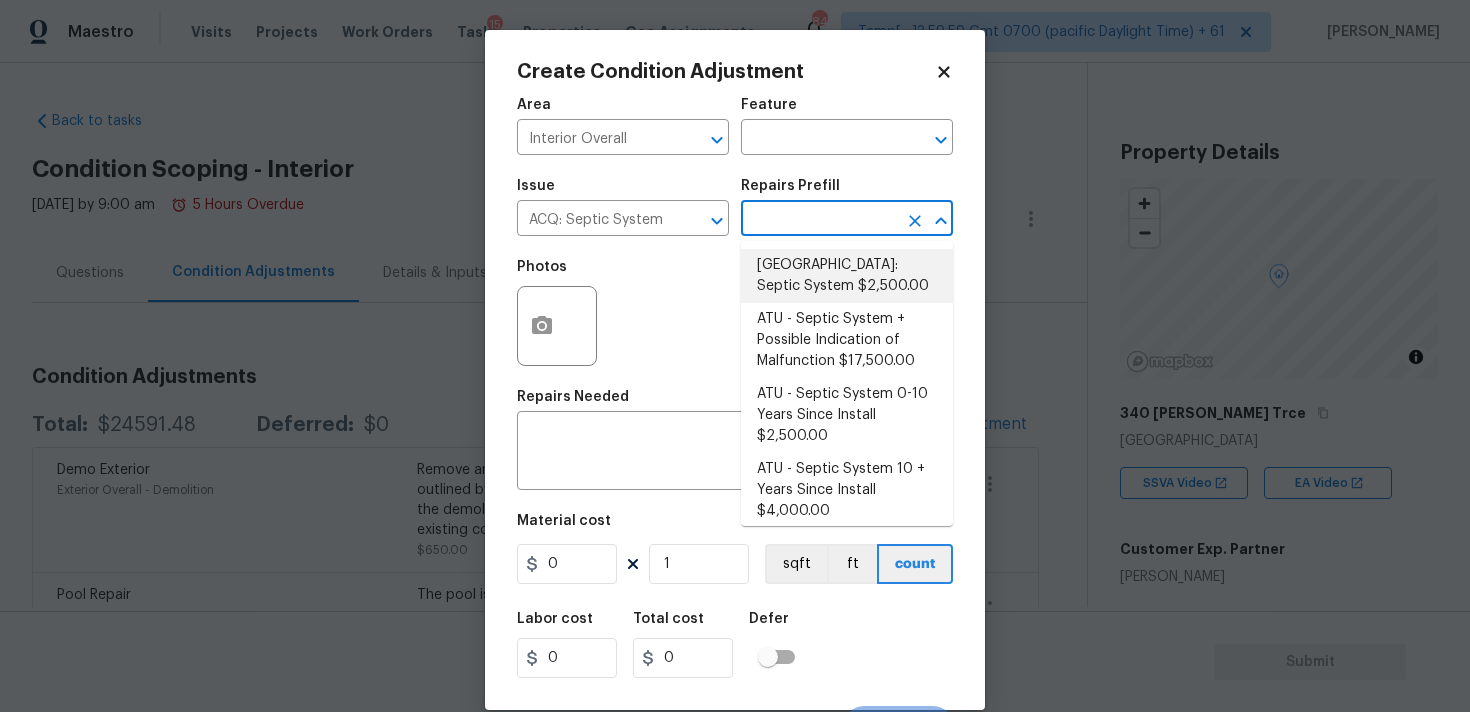 click on "Atlanta: Septic System $2,500.00" at bounding box center [847, 276] 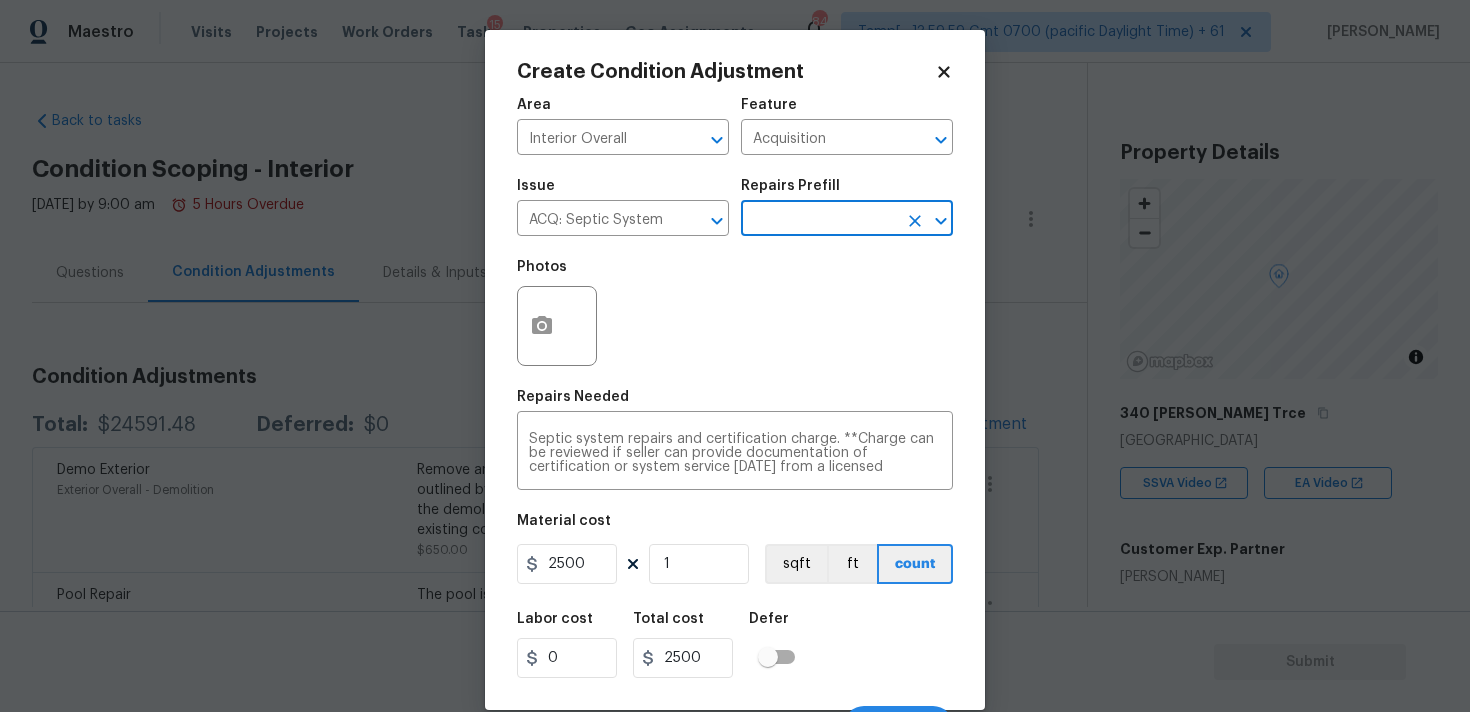 scroll, scrollTop: 35, scrollLeft: 0, axis: vertical 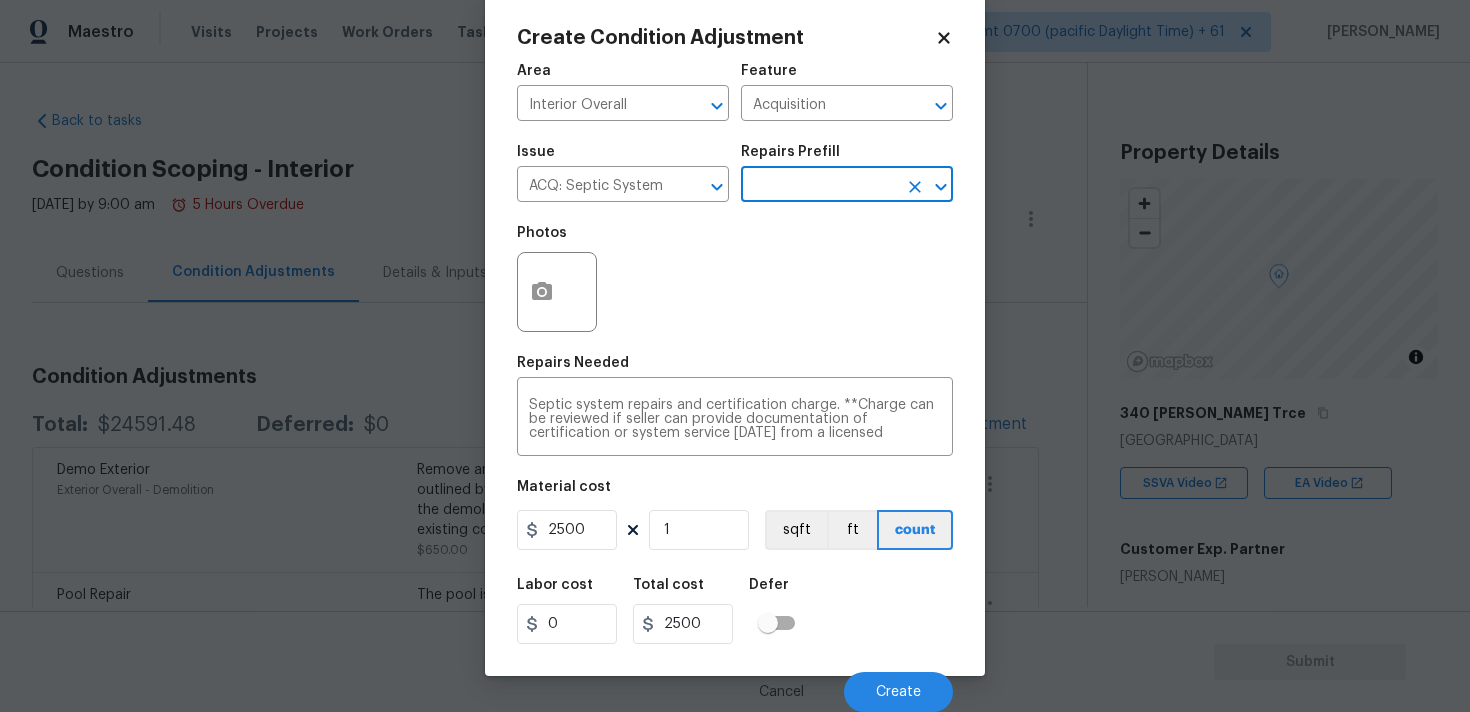 click on "Labor cost 0 Total cost 2500 Defer" at bounding box center (735, 611) 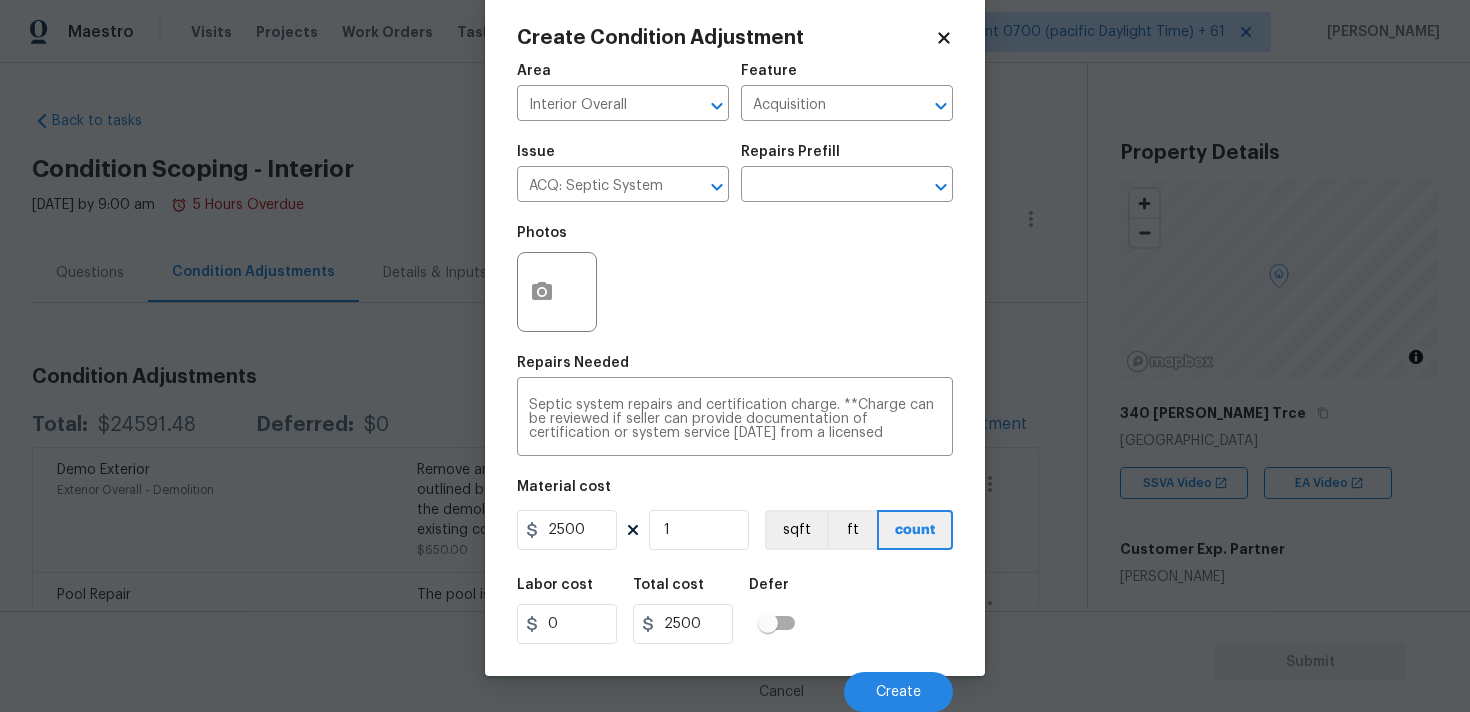 click on "Cancel Create" at bounding box center [735, 684] 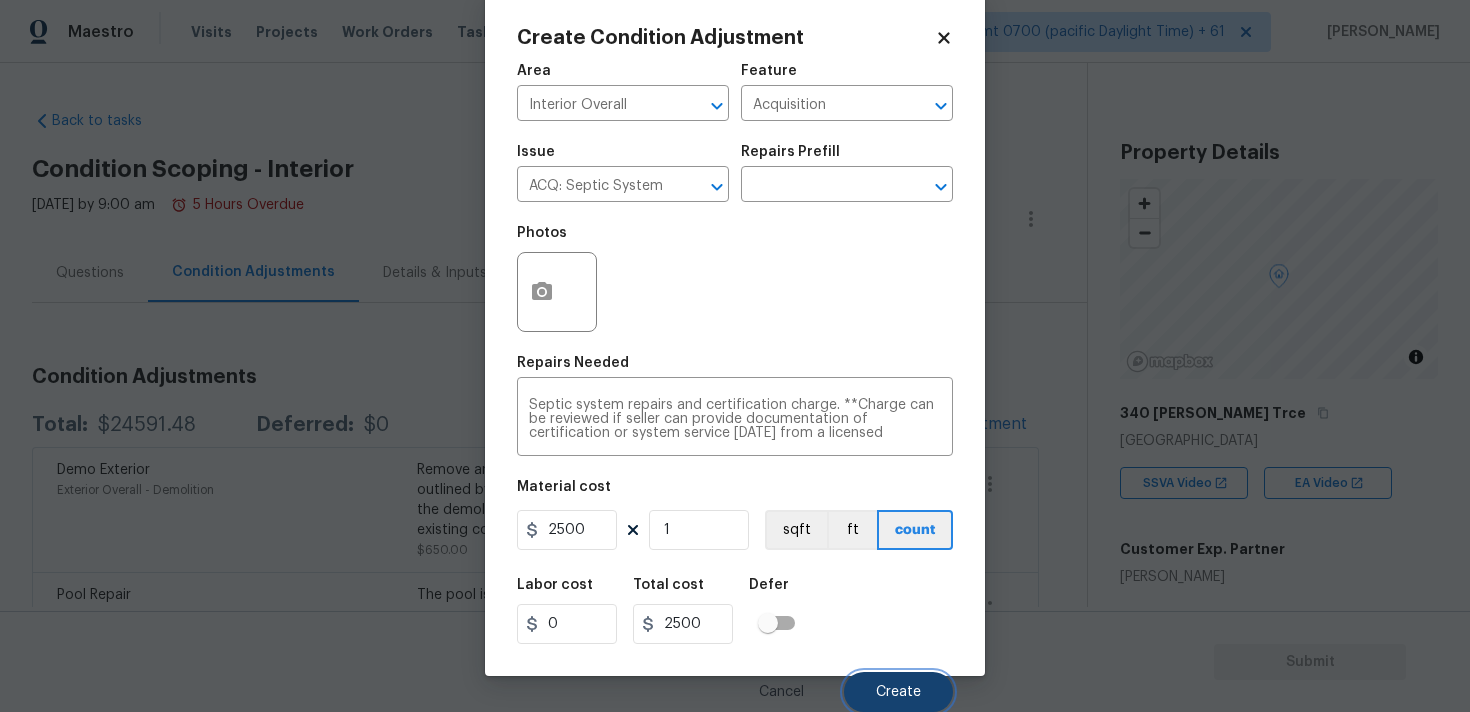 click on "Create" at bounding box center [898, 692] 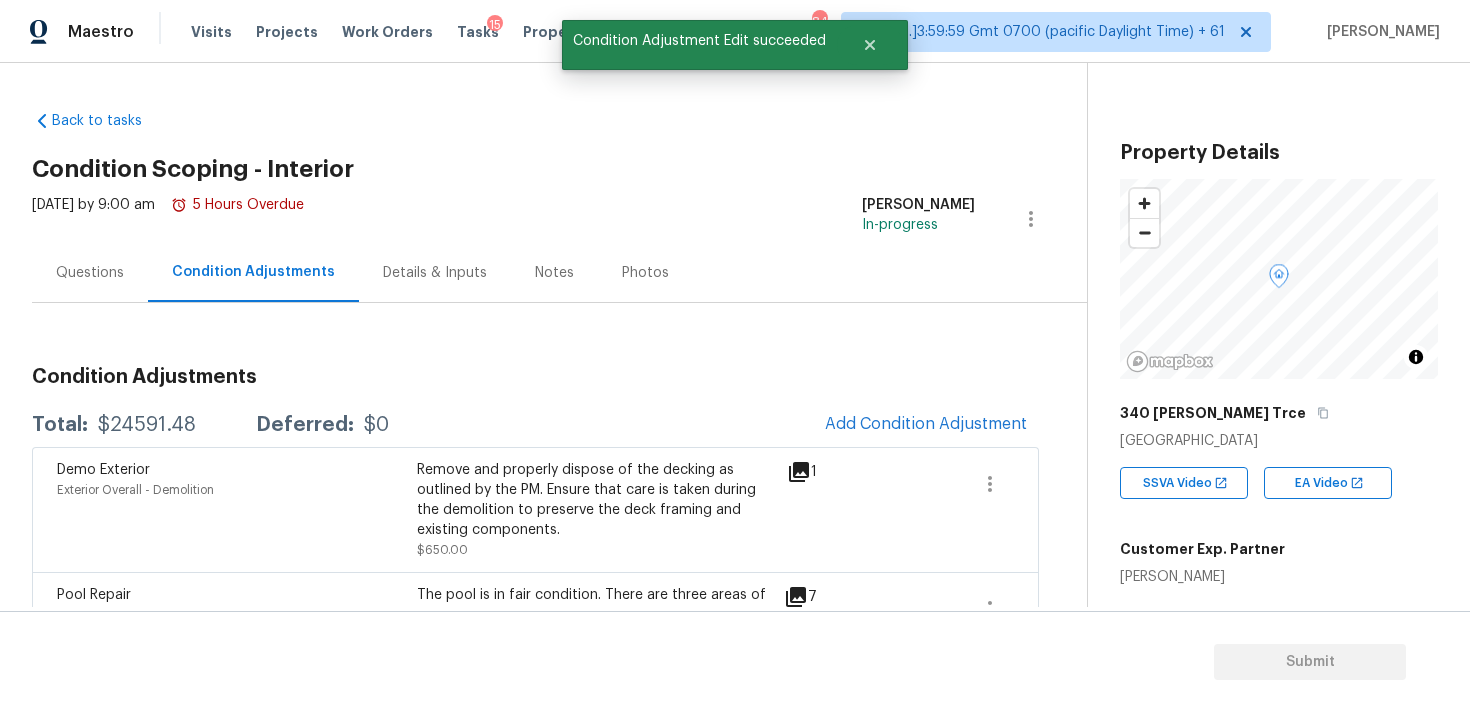 scroll, scrollTop: 28, scrollLeft: 0, axis: vertical 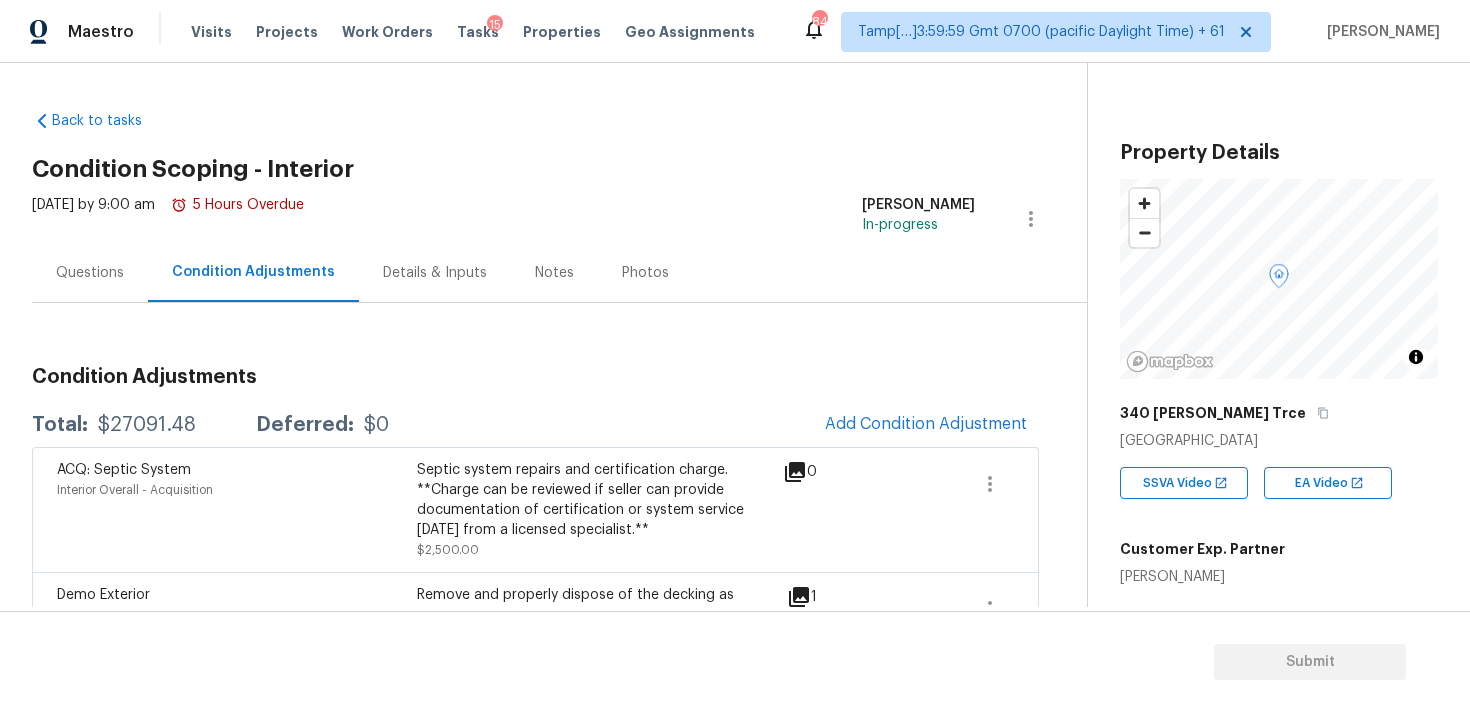 click on "Questions" at bounding box center [90, 273] 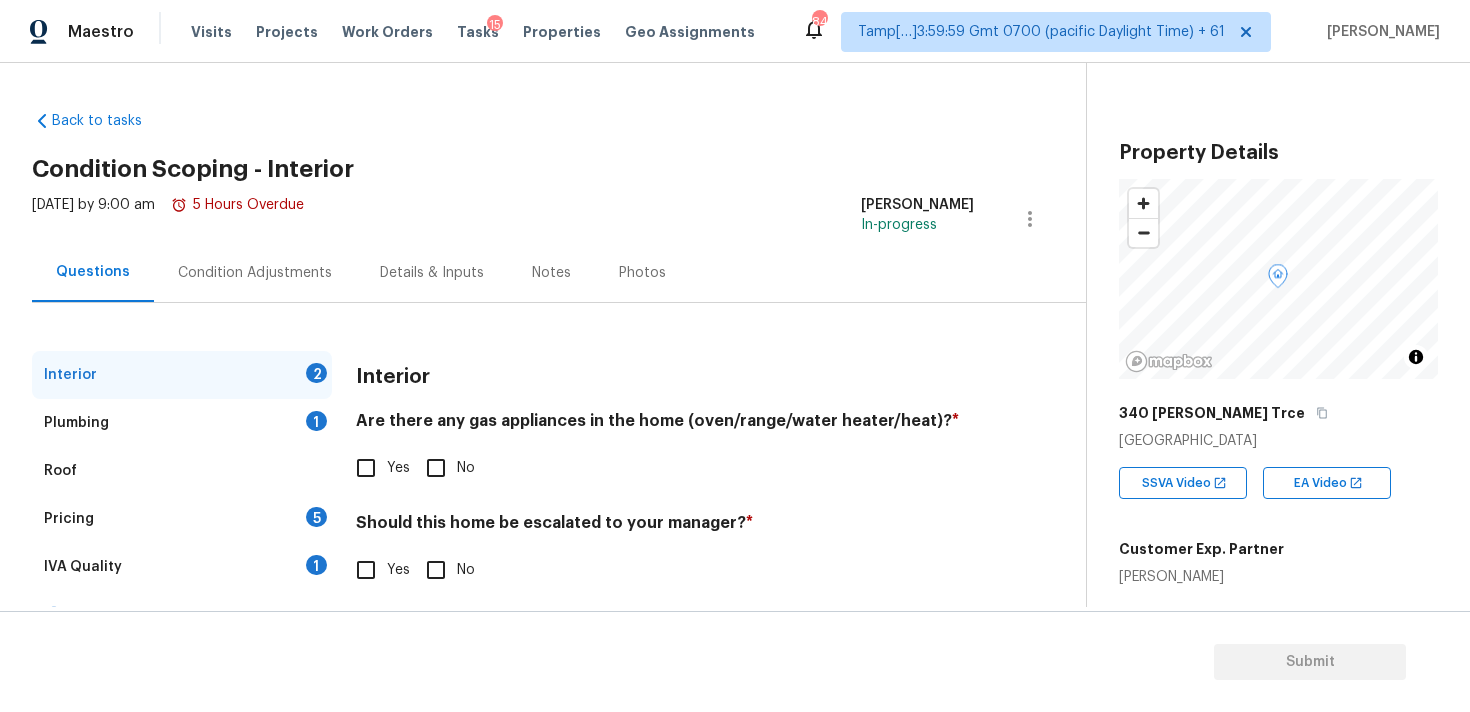 click on "Yes" at bounding box center [366, 570] 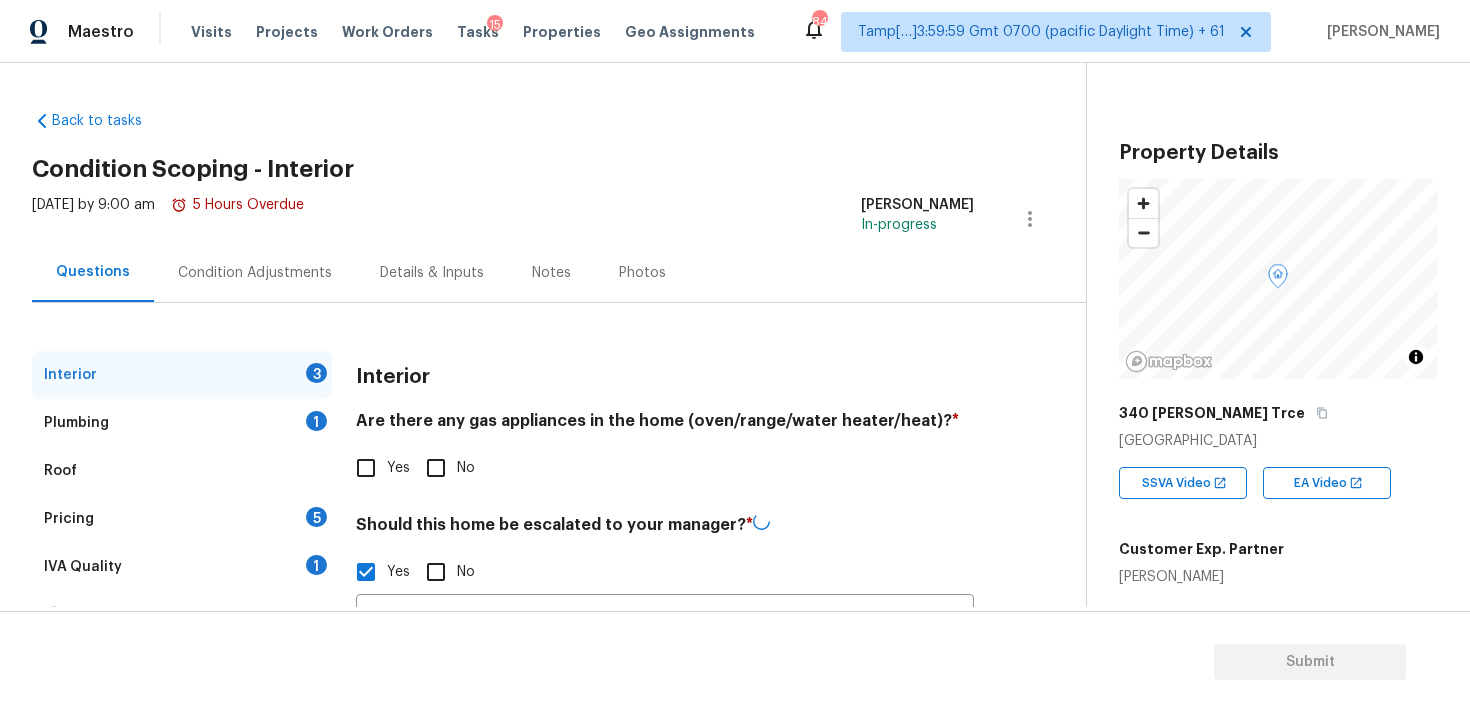scroll, scrollTop: 205, scrollLeft: 0, axis: vertical 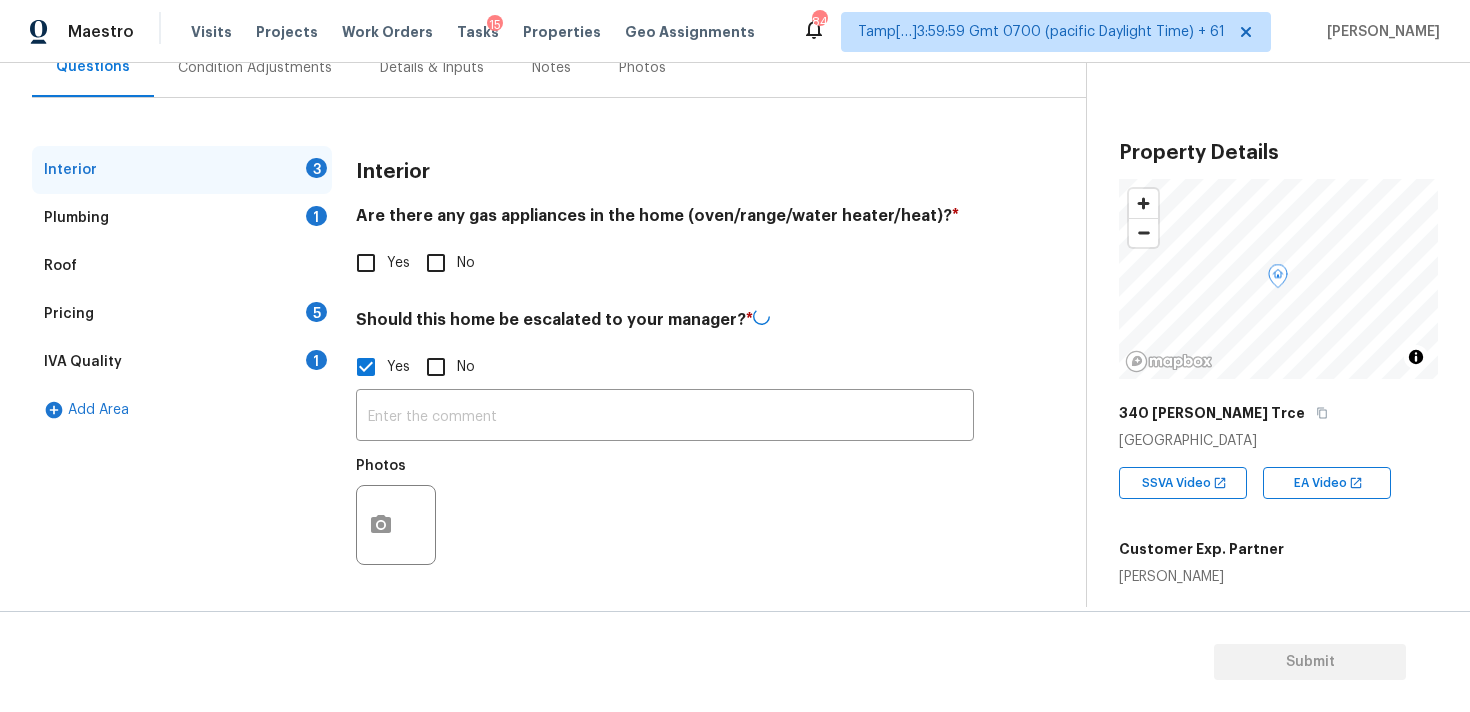click on "Photos" at bounding box center (398, 472) 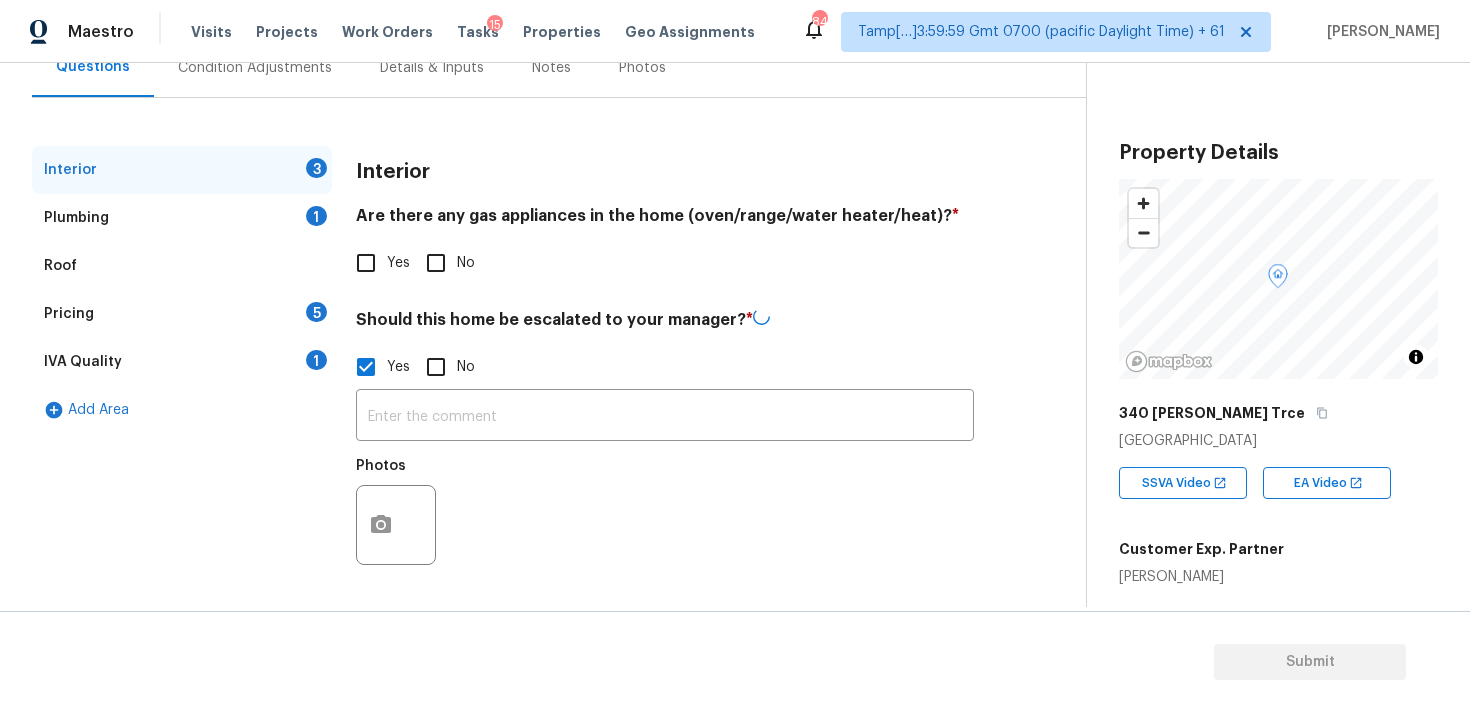 click at bounding box center [396, 525] 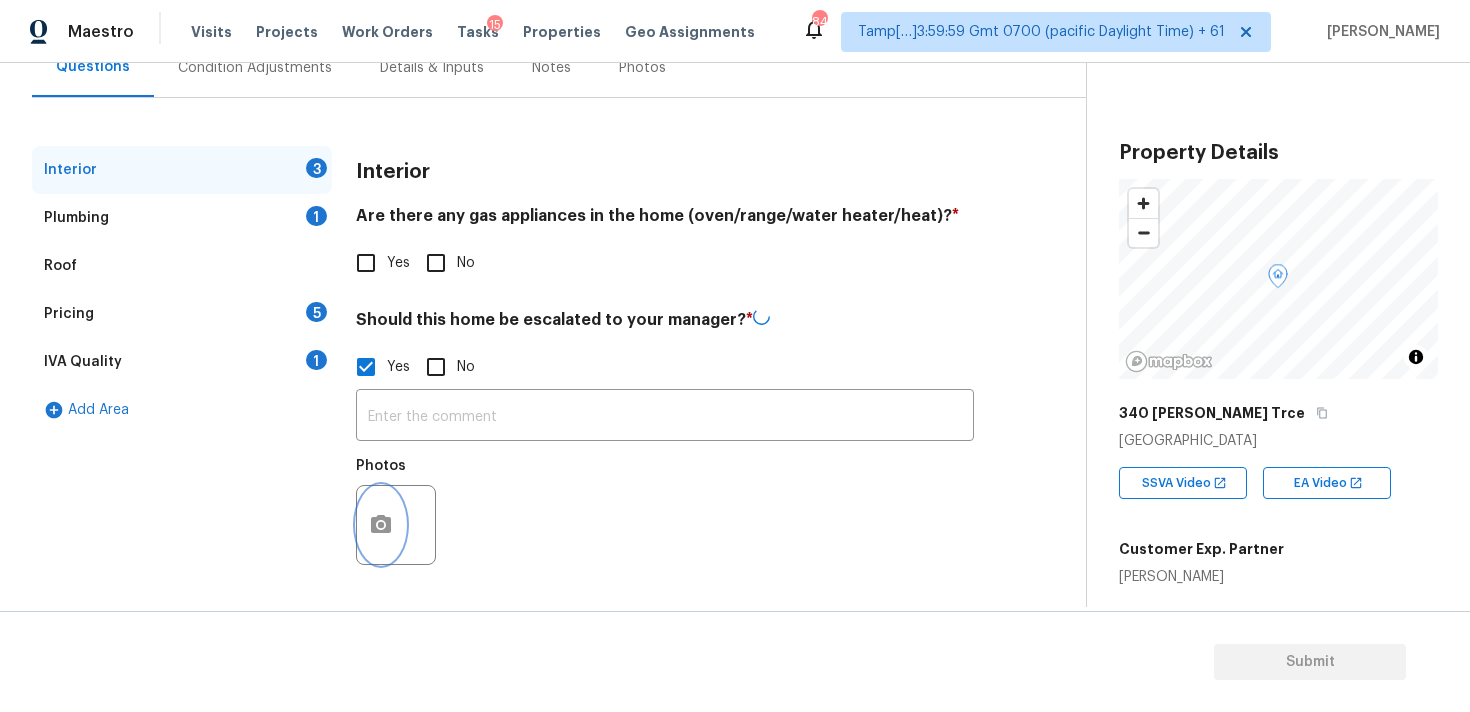click at bounding box center (381, 525) 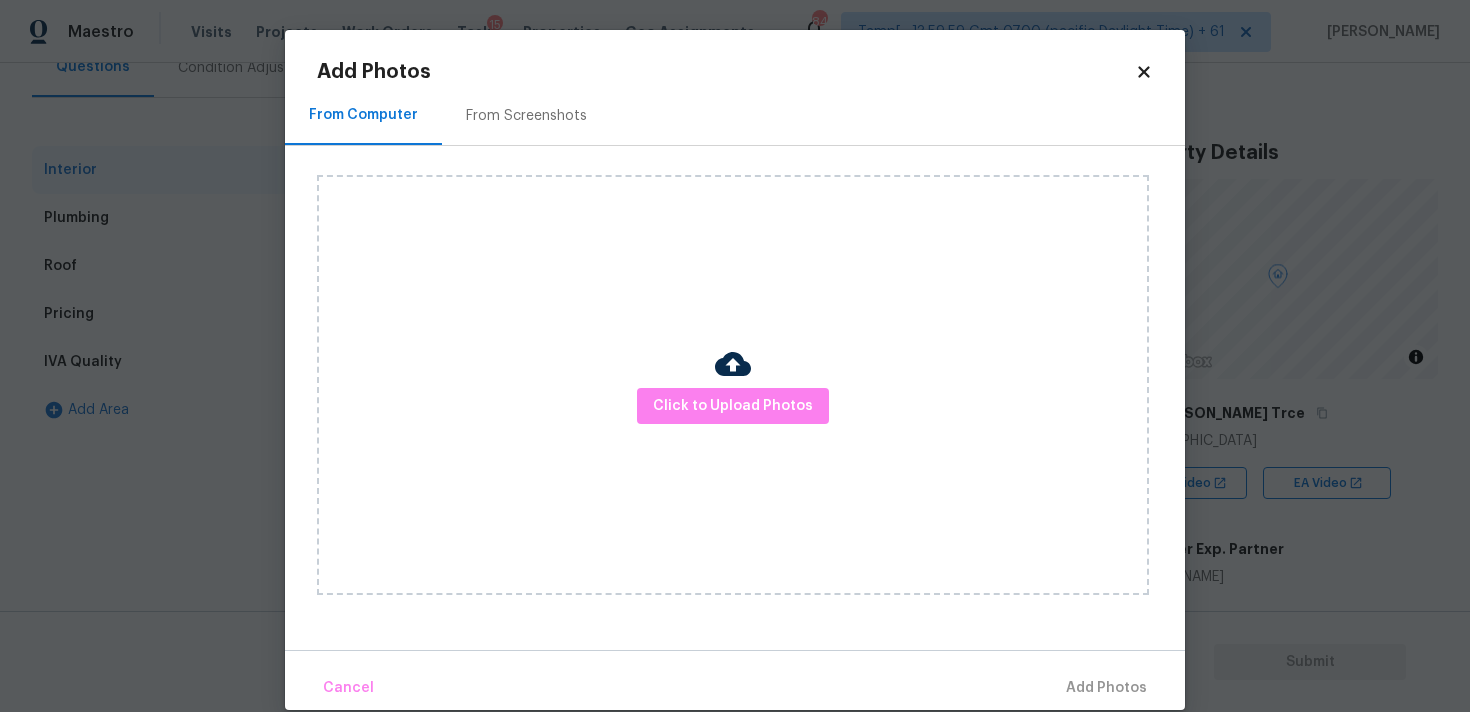 click at bounding box center [733, 364] 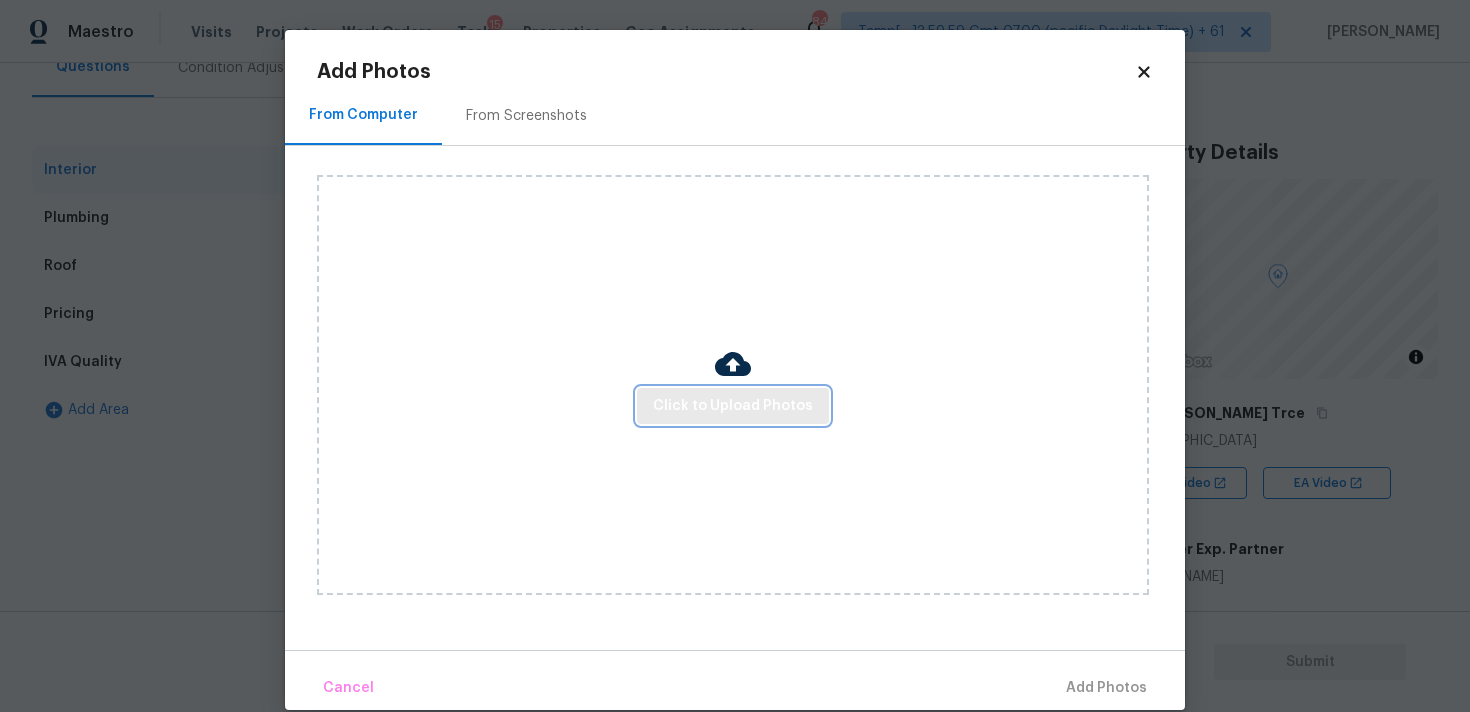 click on "Click to Upload Photos" at bounding box center [733, 406] 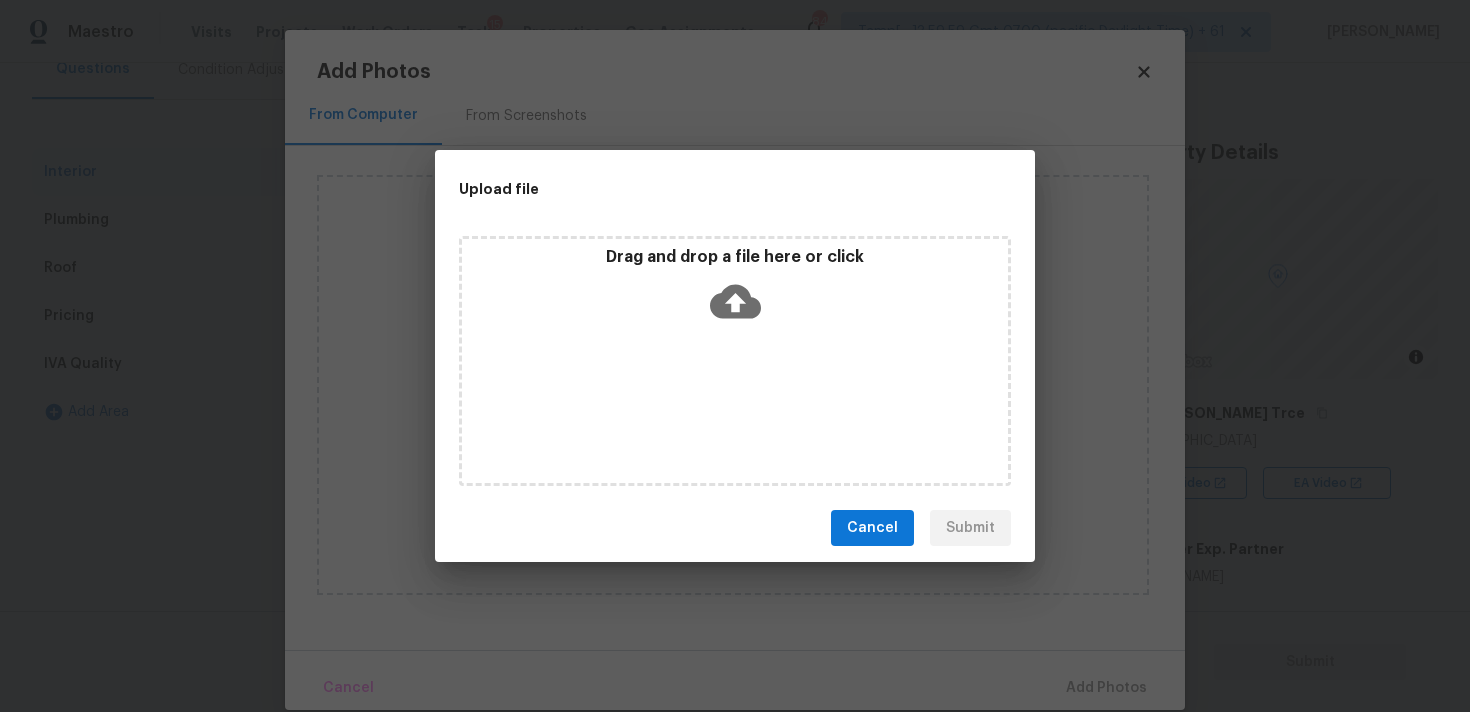 scroll, scrollTop: 203, scrollLeft: 0, axis: vertical 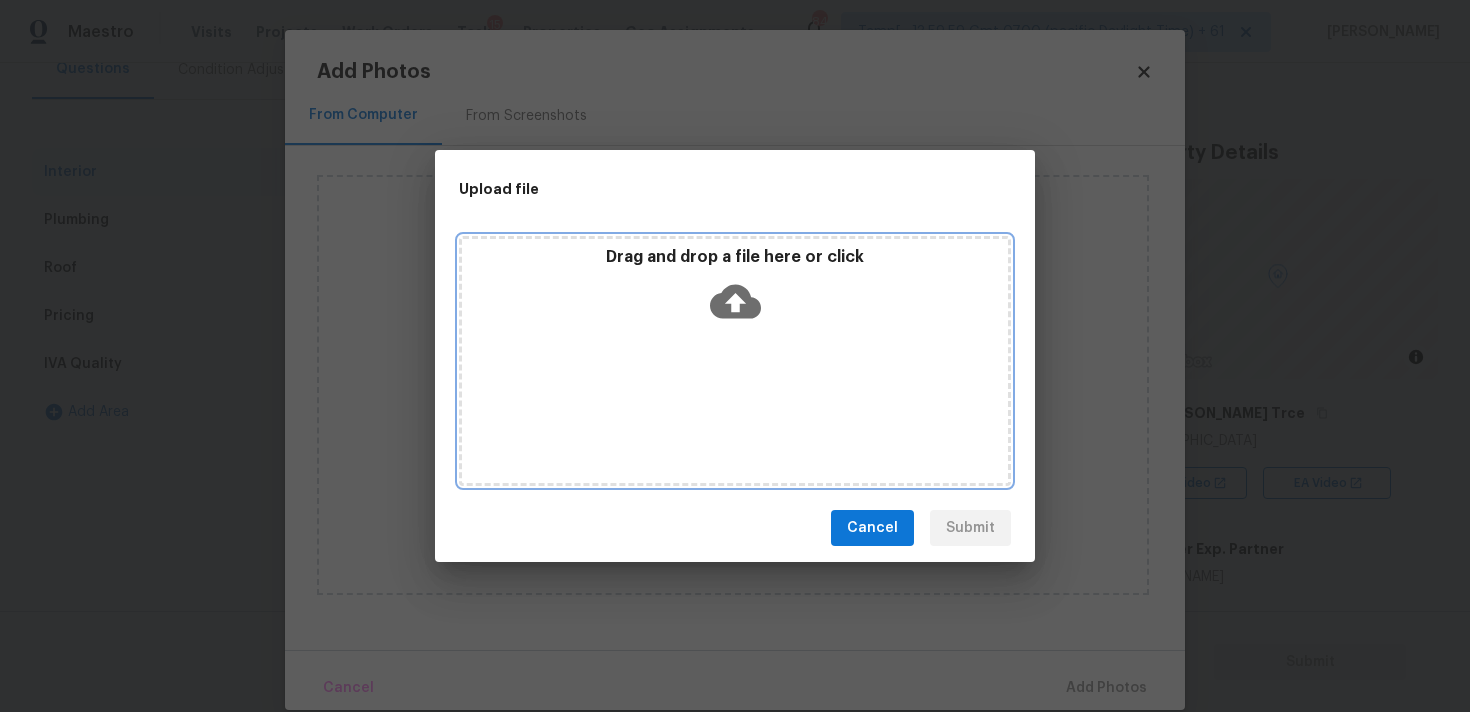 click on "Drag and drop a file here or click" at bounding box center [735, 290] 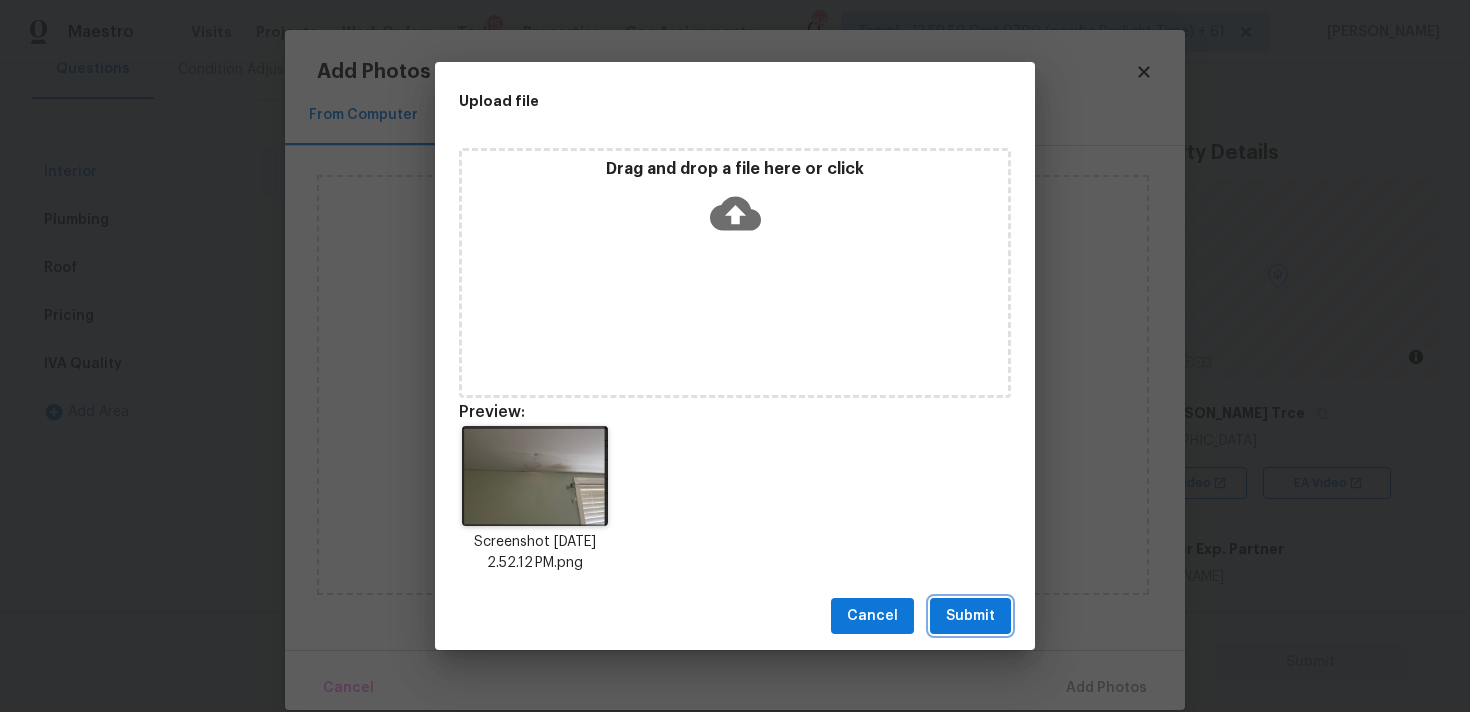 click on "Submit" at bounding box center (970, 616) 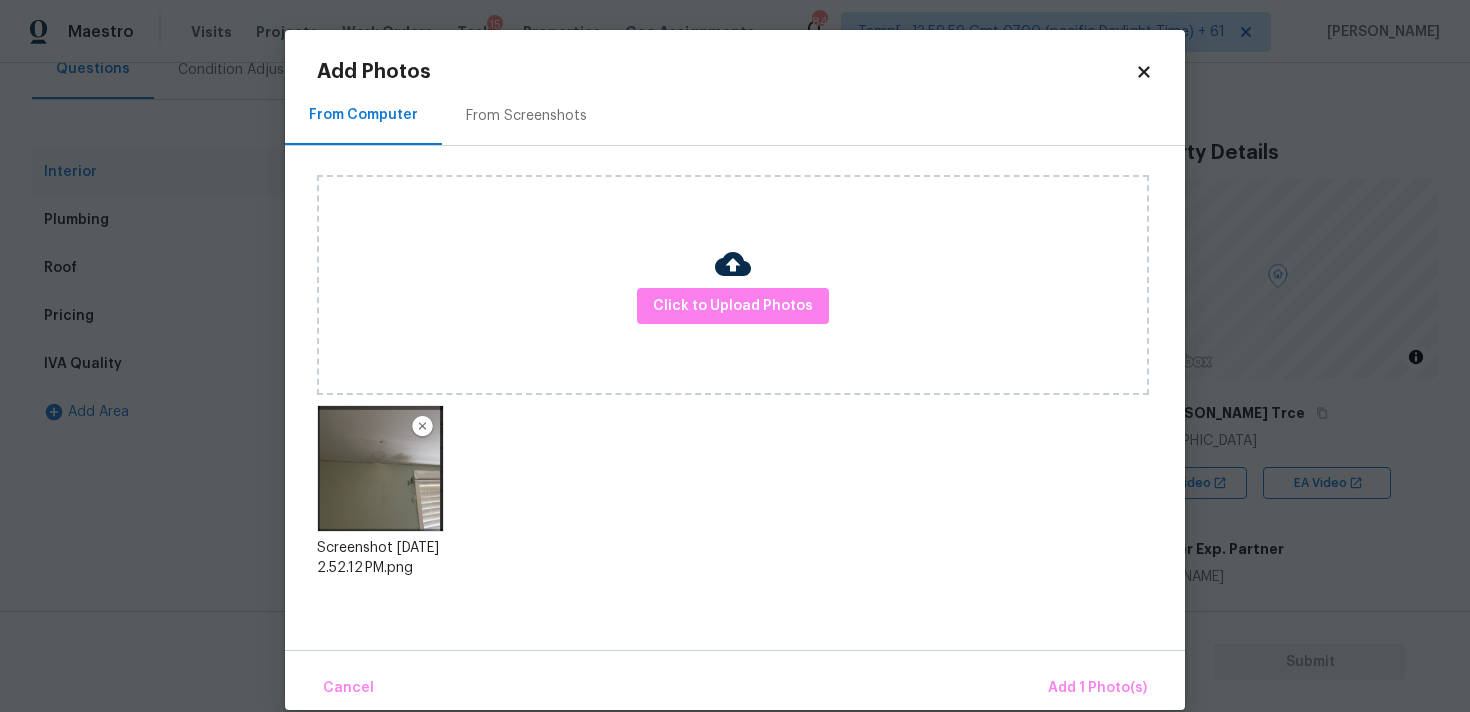 click on "Cancel Add 1 Photo(s)" at bounding box center [735, 680] 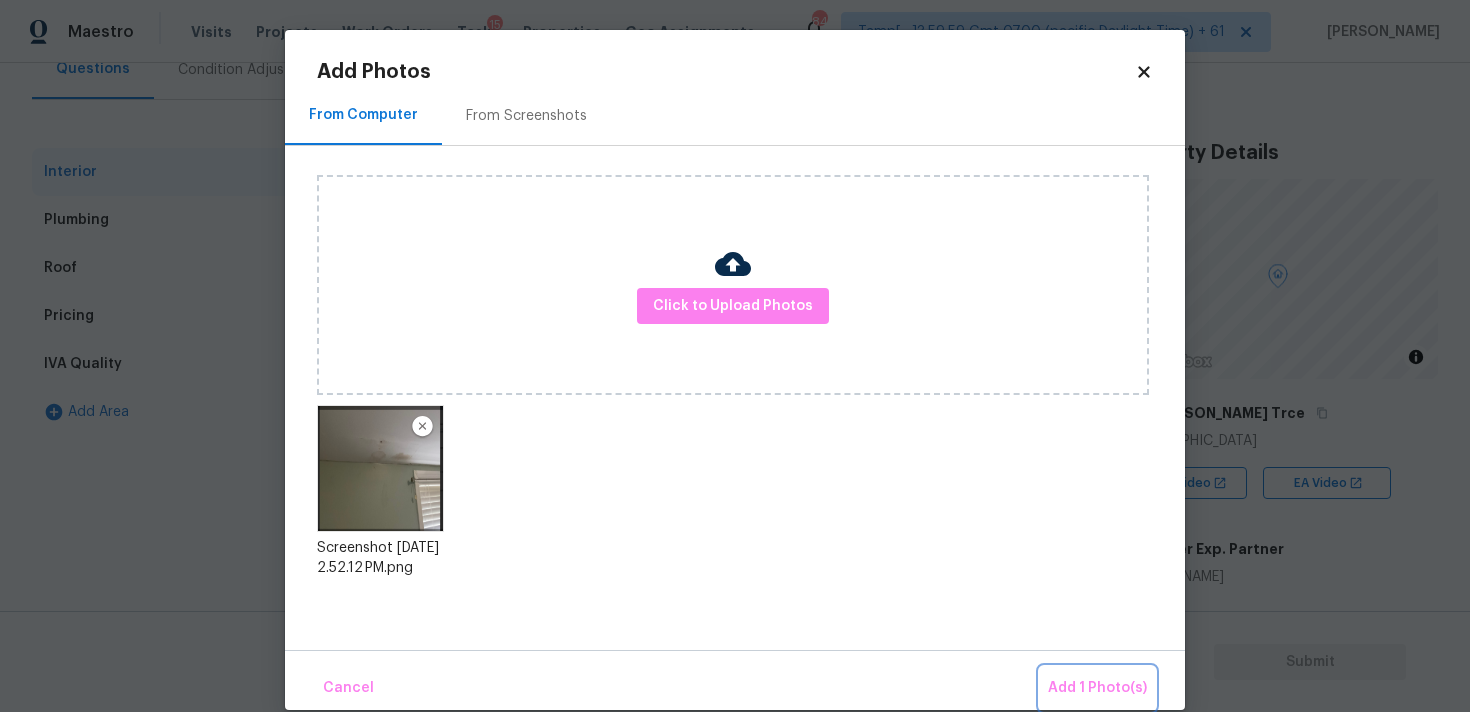 click on "Add 1 Photo(s)" at bounding box center [1097, 688] 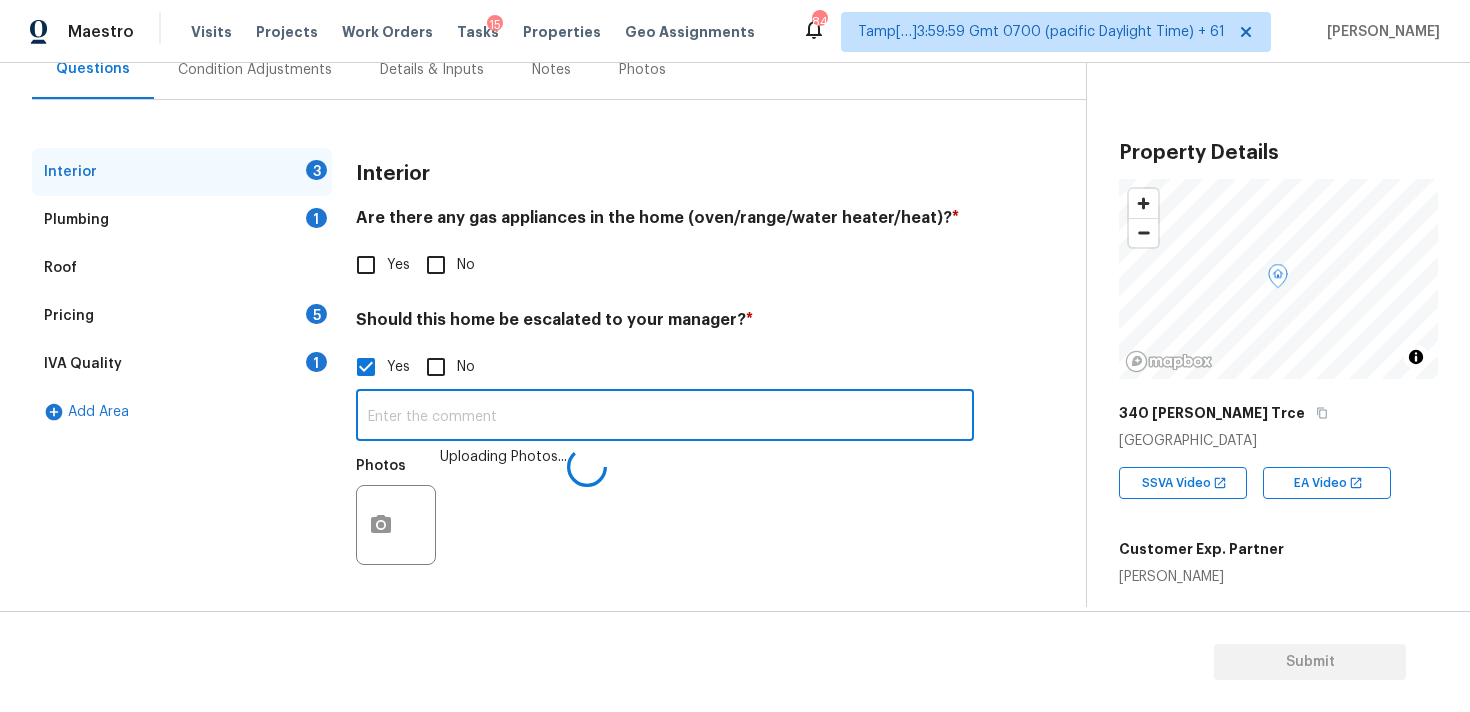 click at bounding box center (665, 417) 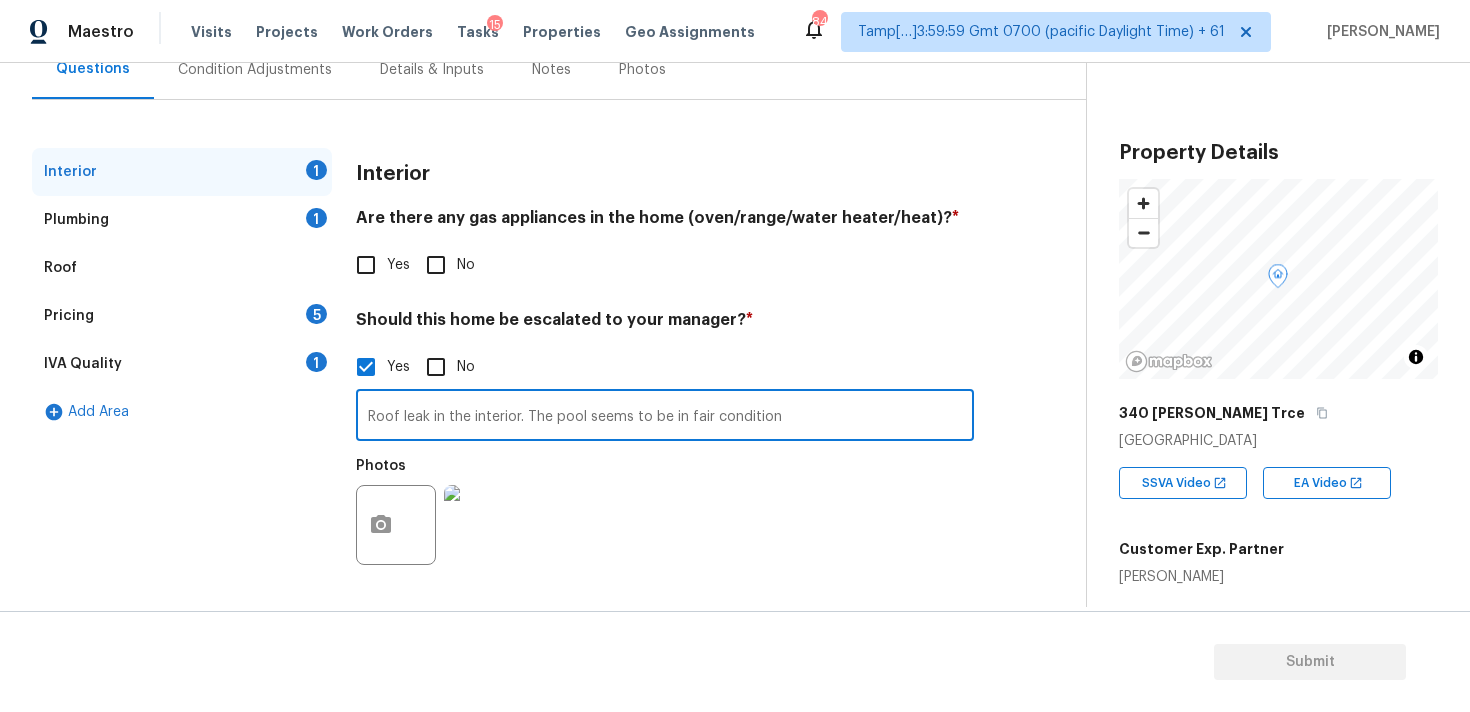 type on "Roof leak in the interior. The pool seems to be in fair condition" 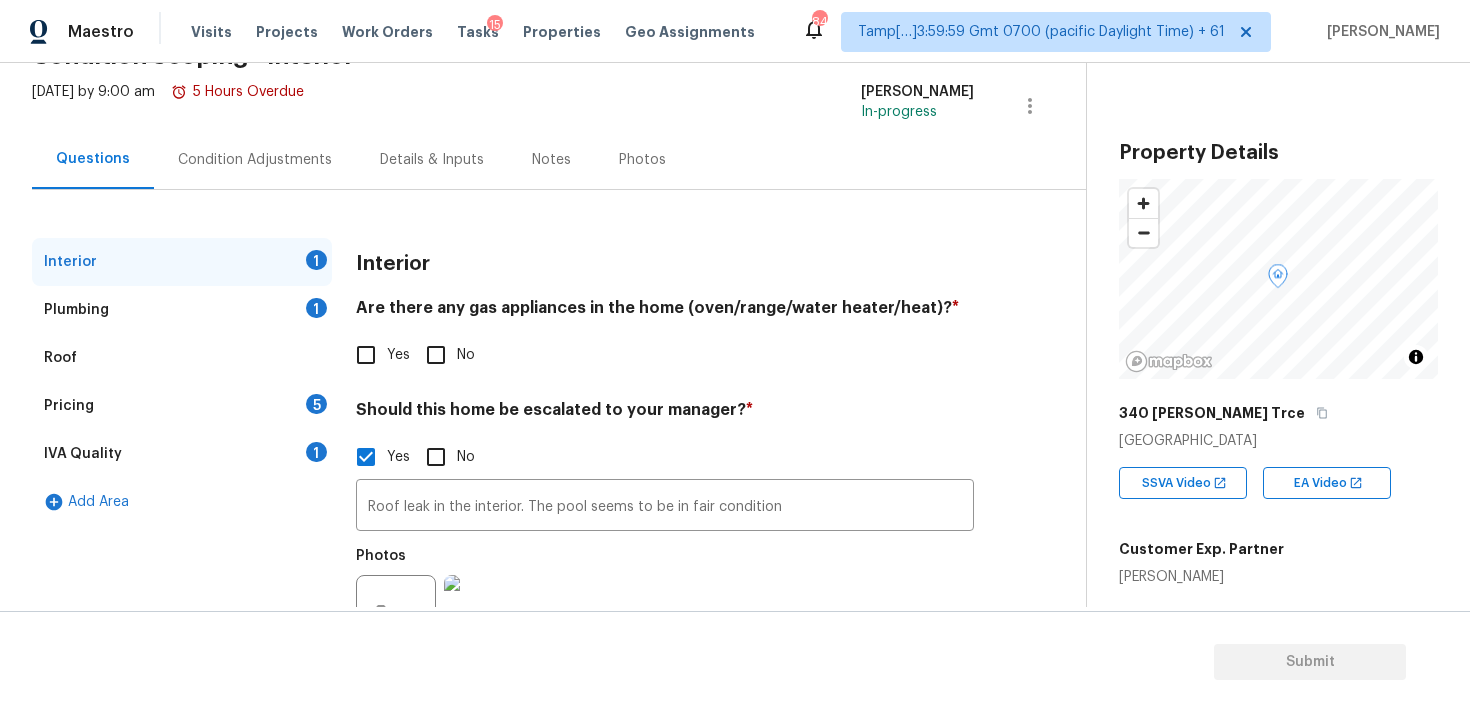 scroll, scrollTop: 81, scrollLeft: 0, axis: vertical 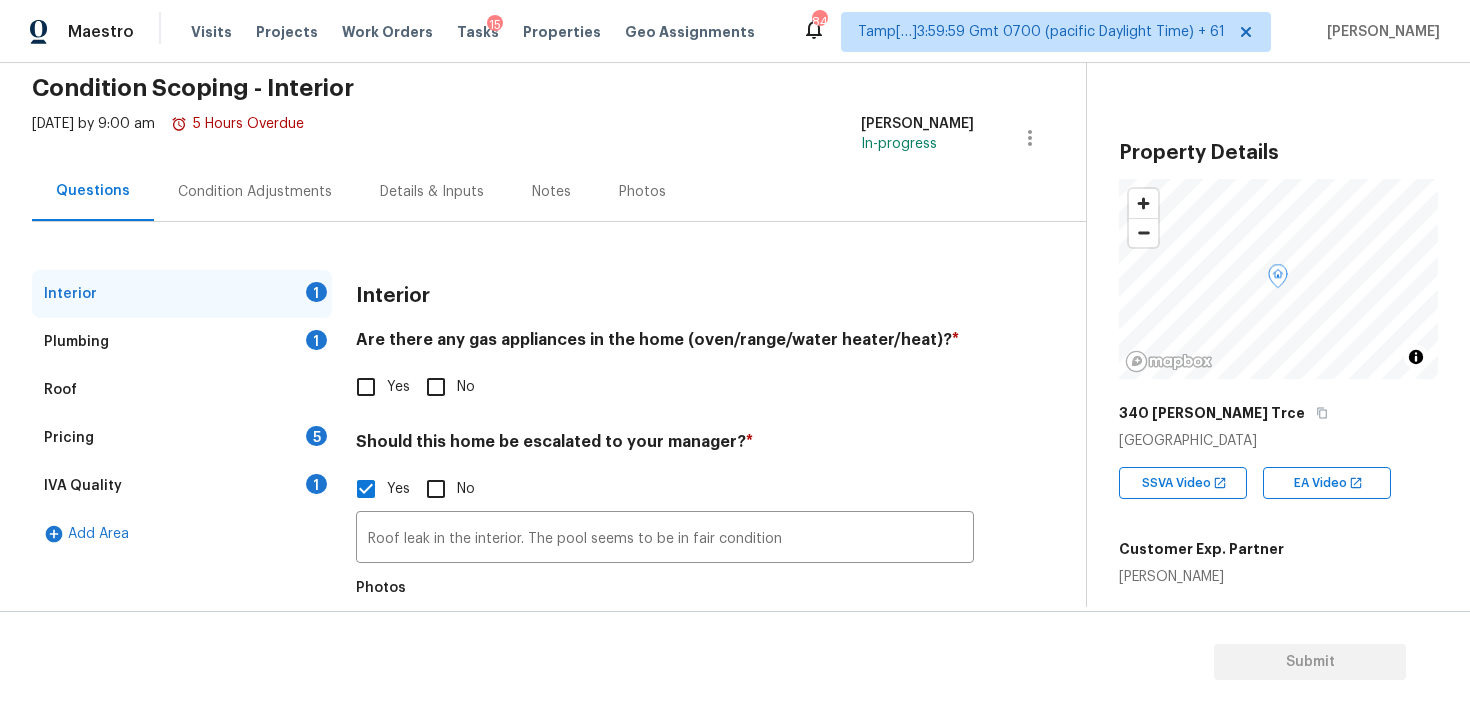 click on "Condition Adjustments" at bounding box center (255, 191) 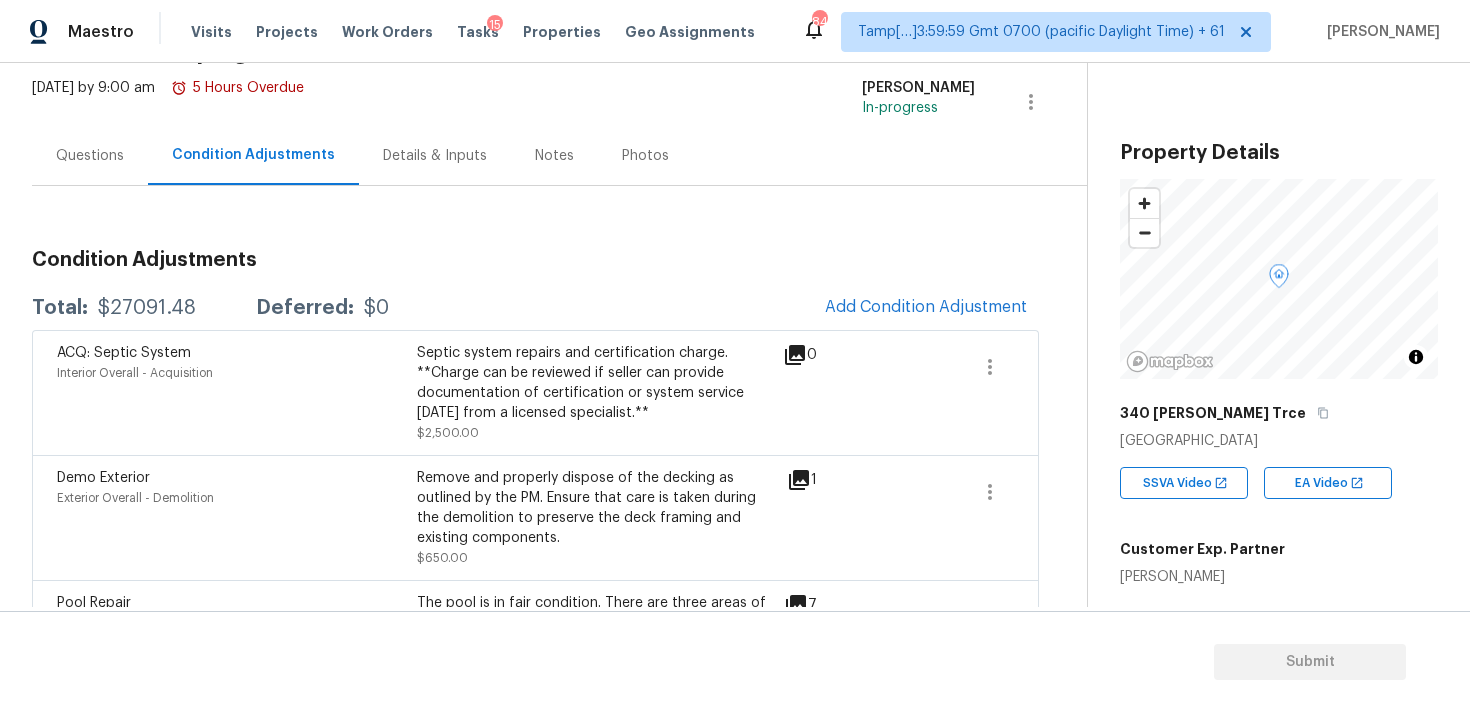 scroll, scrollTop: 116, scrollLeft: 0, axis: vertical 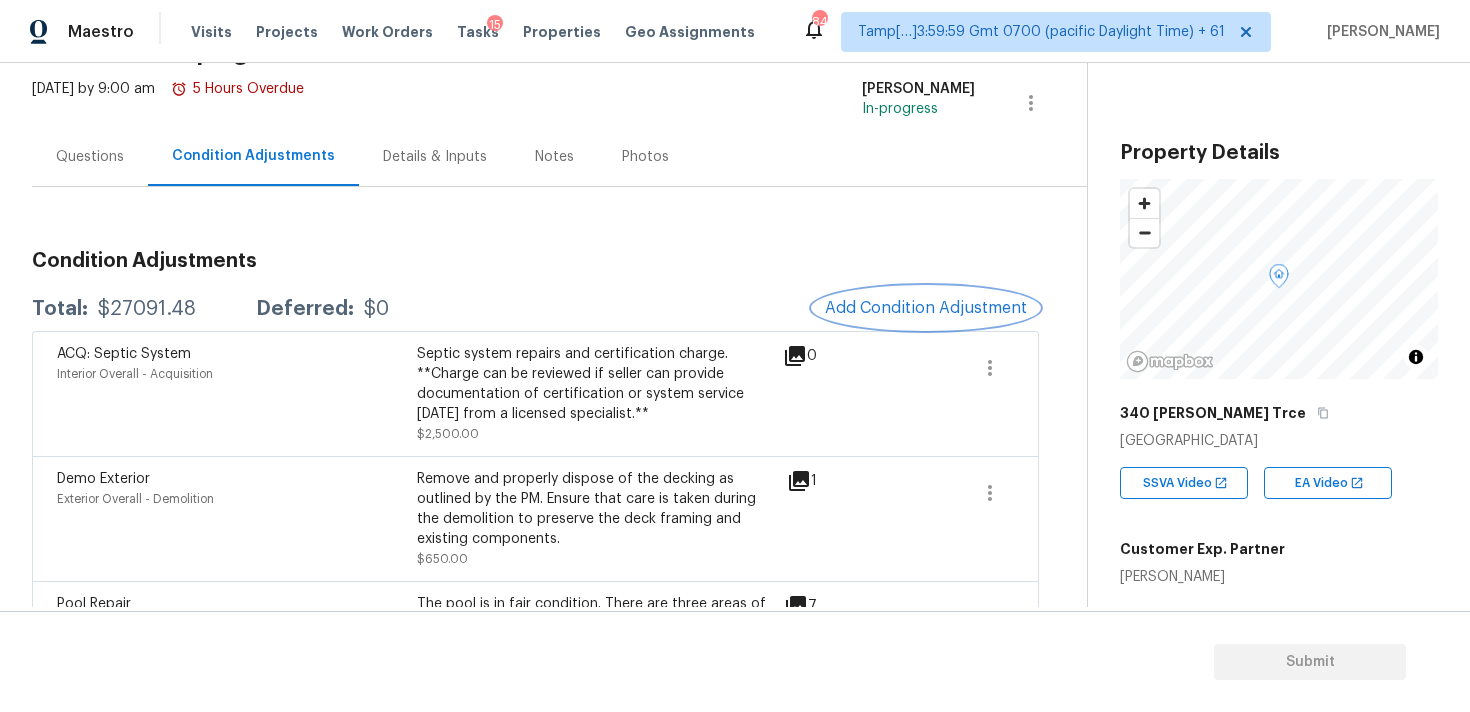 click on "Add Condition Adjustment" at bounding box center (926, 308) 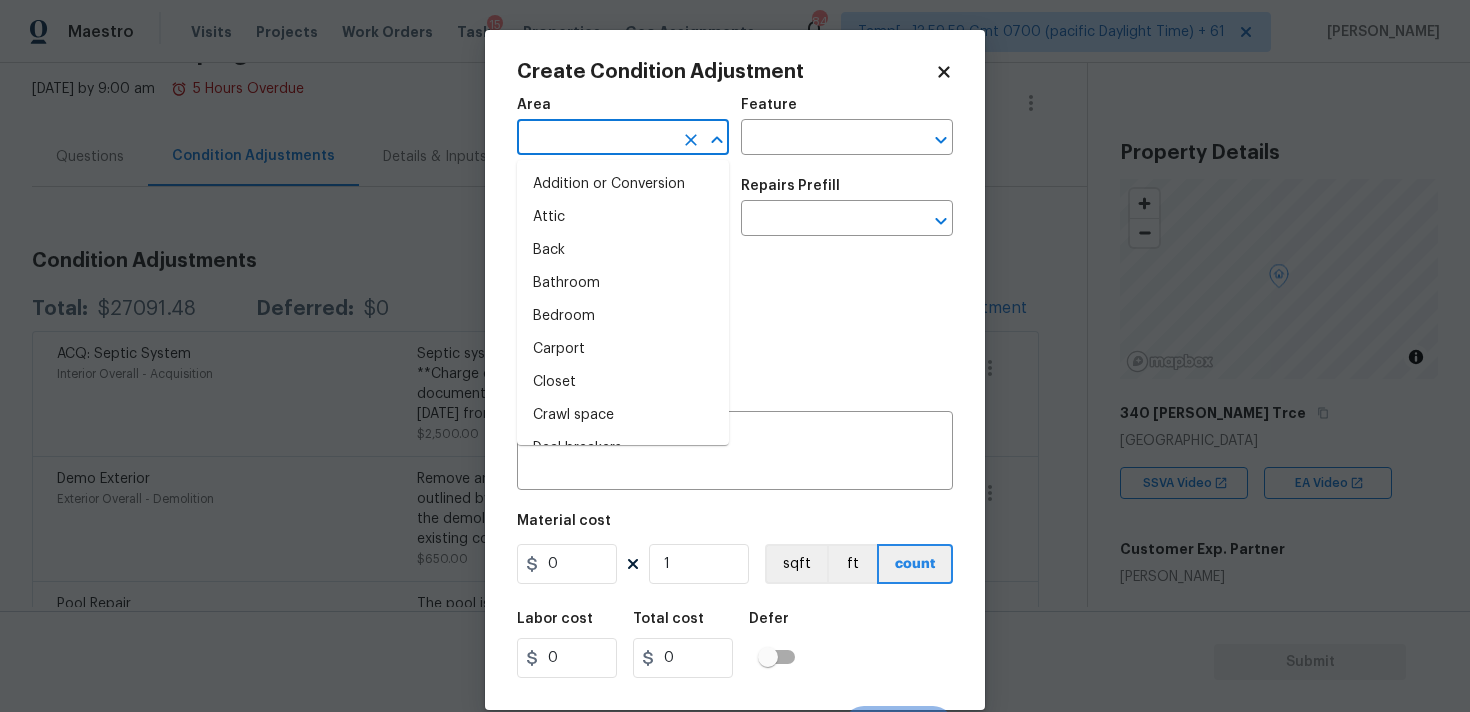 click at bounding box center (595, 139) 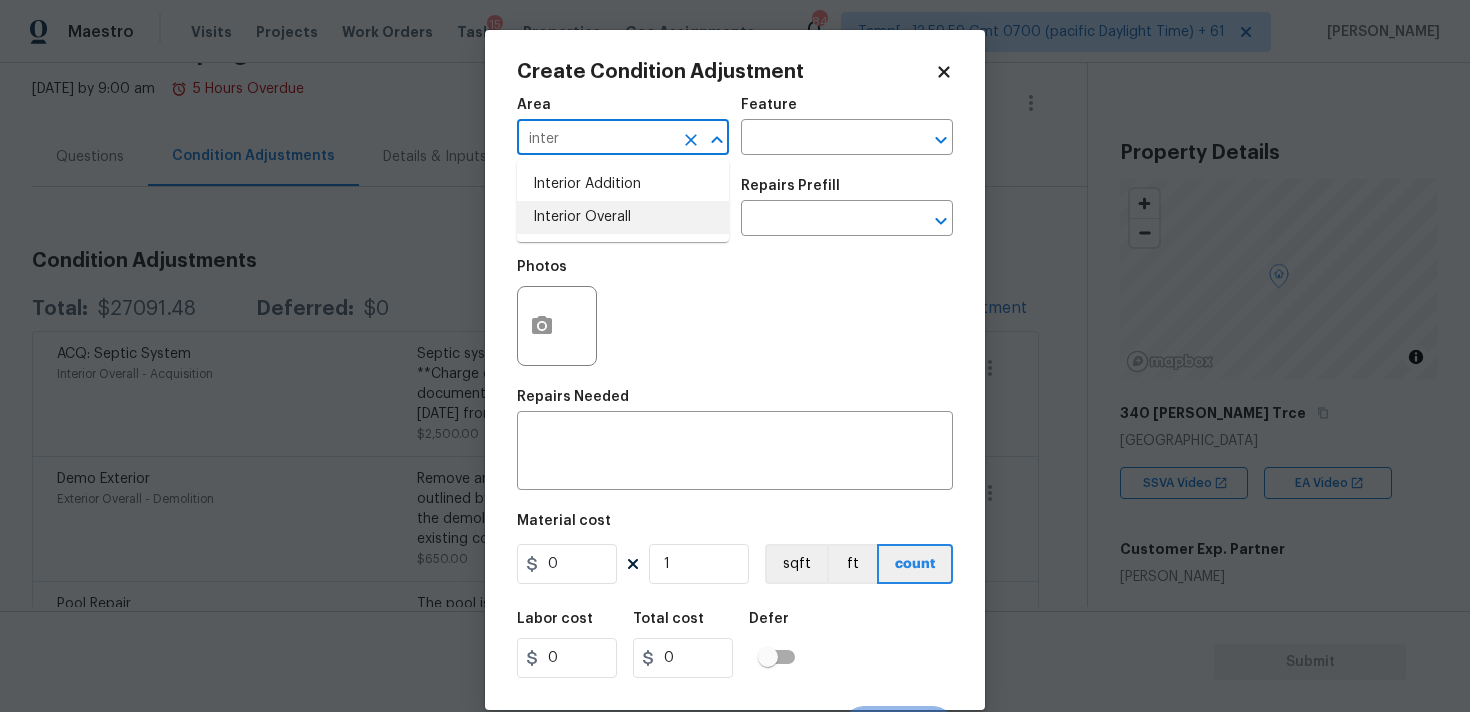 click on "Interior Addition Interior Overall" at bounding box center (623, 201) 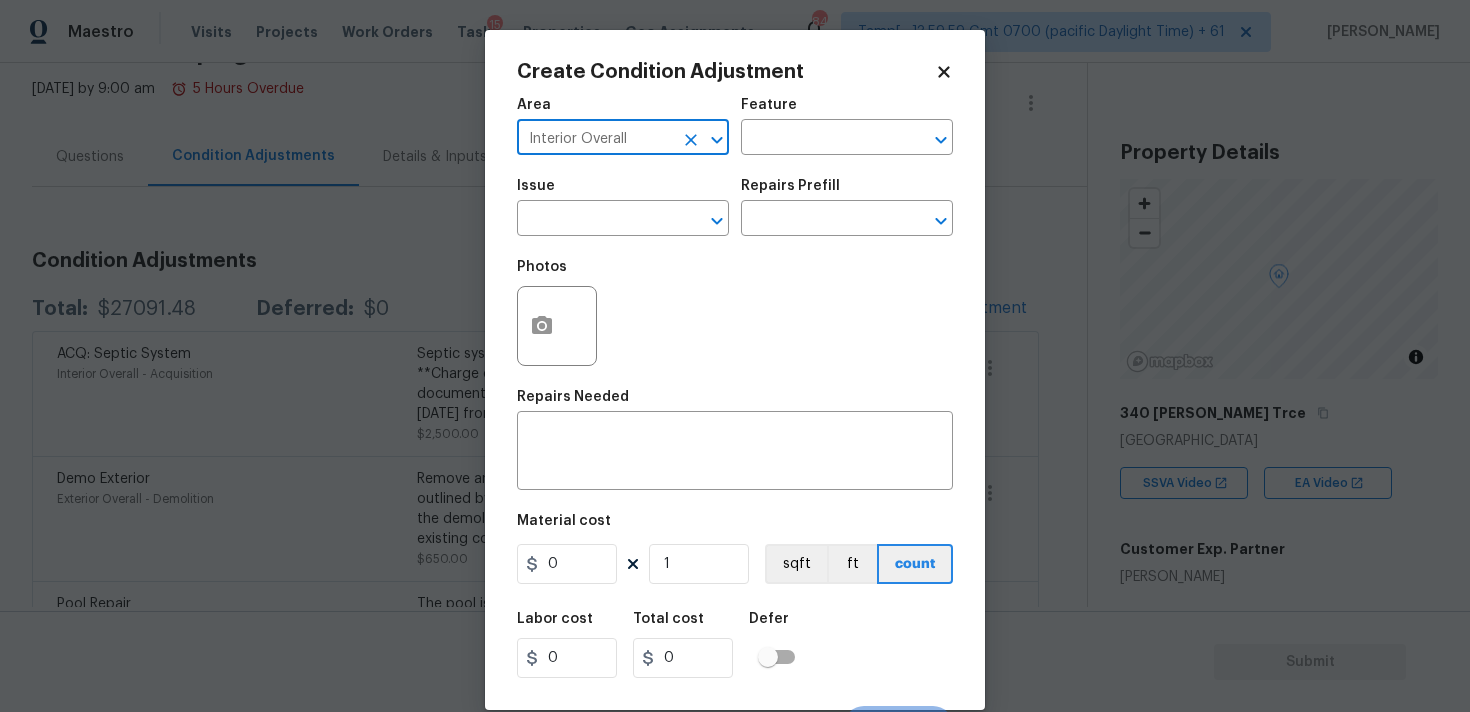 type on "Interior Overall" 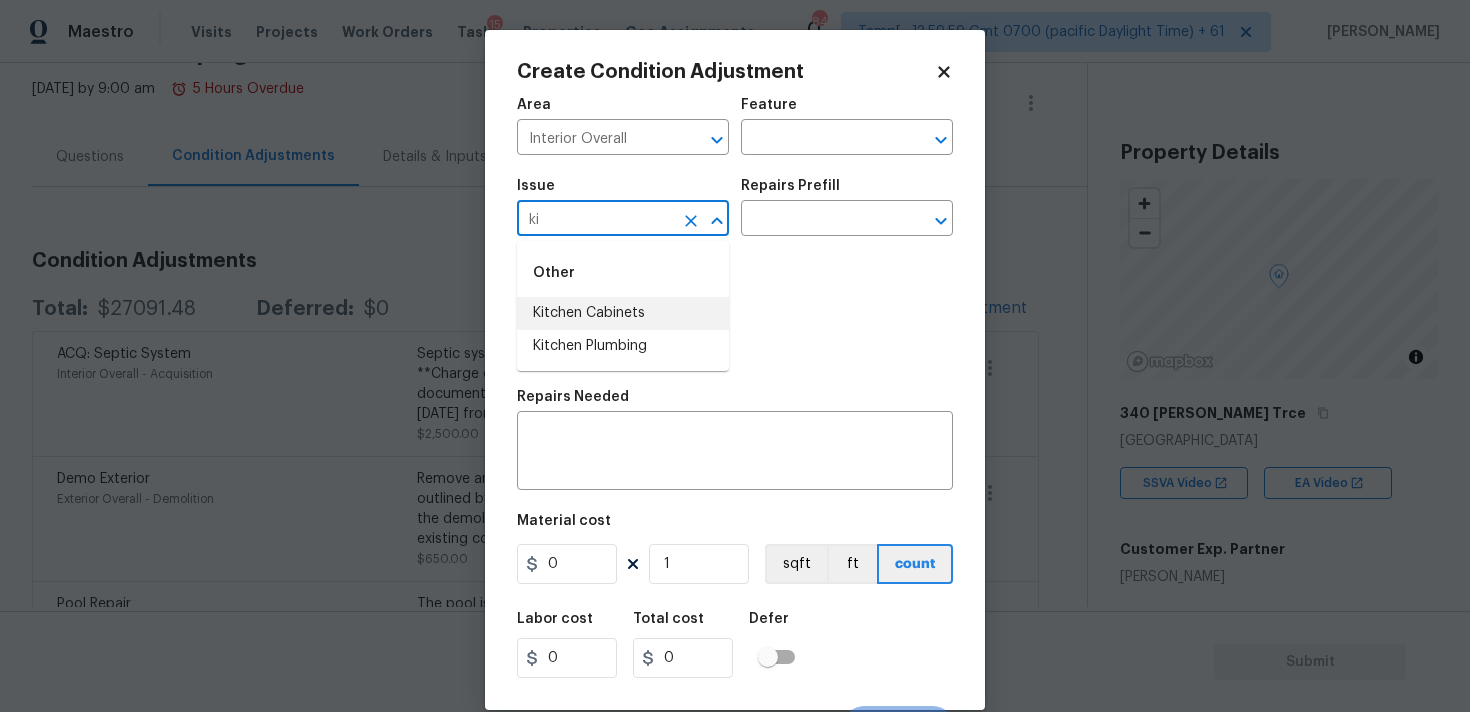 click on "Other" at bounding box center [623, 273] 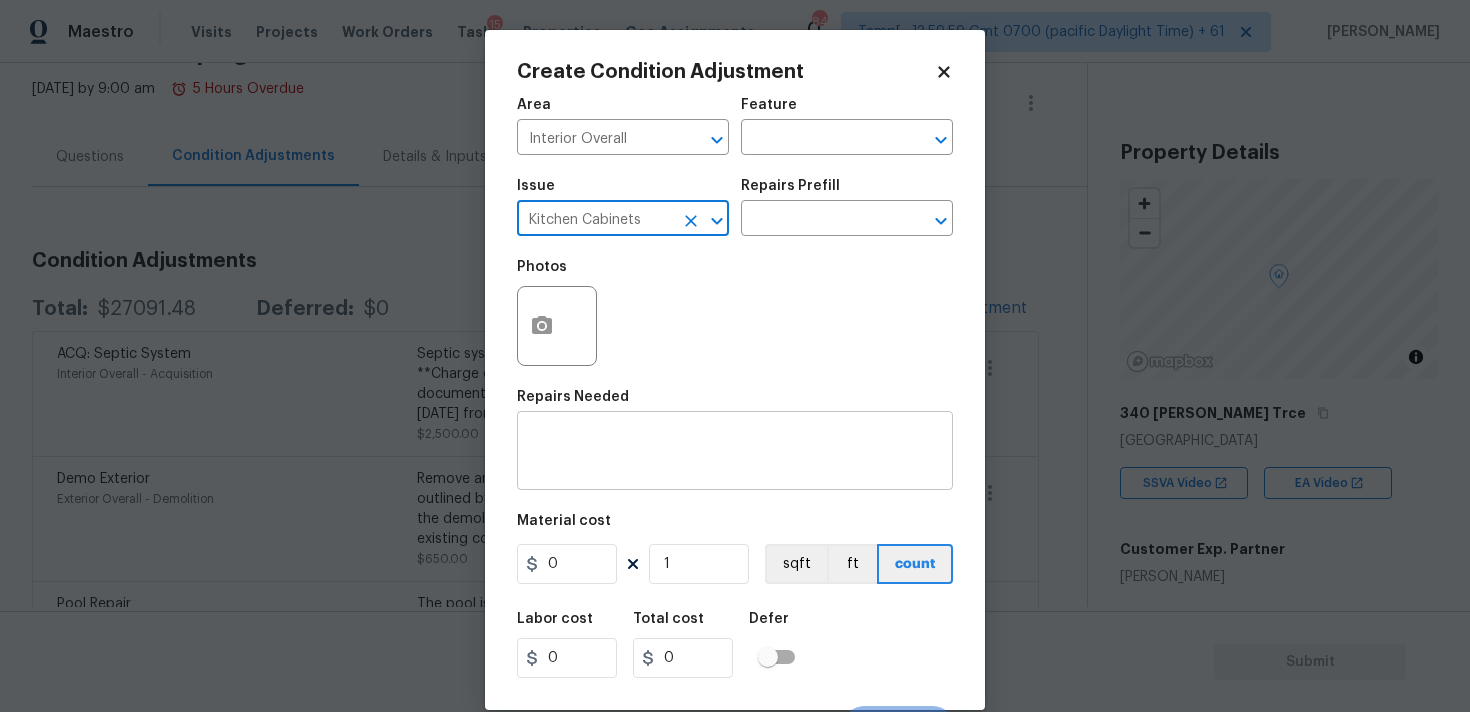 type on "Kitchen Cabinets" 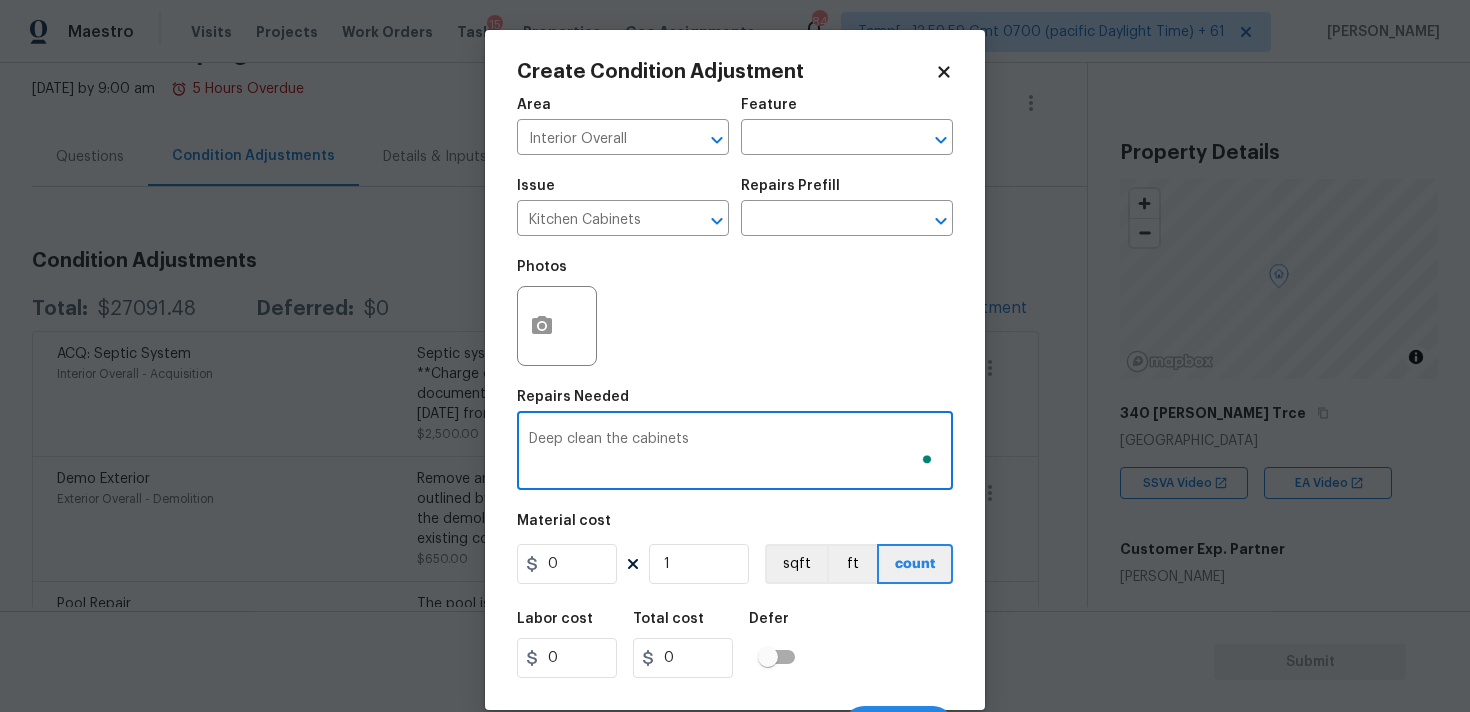 type on "Deep clean the cabinets" 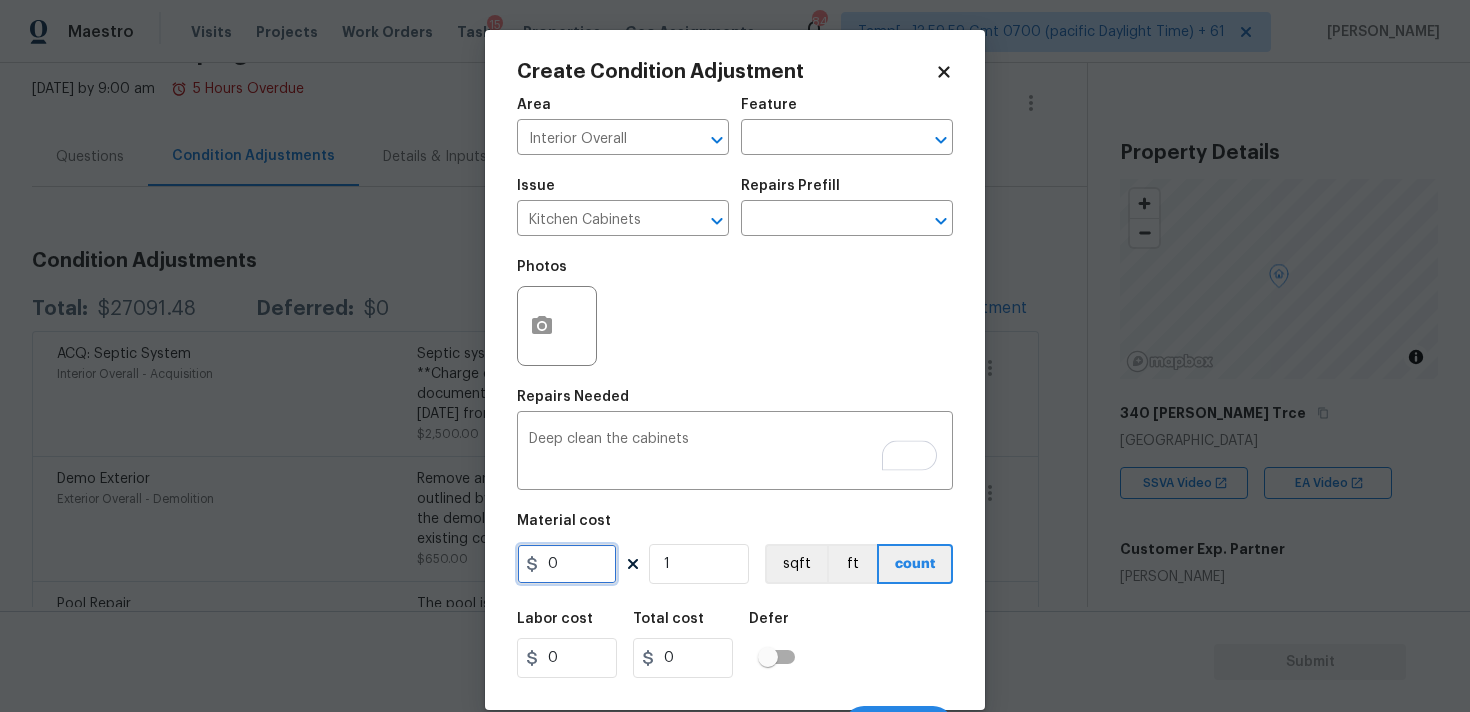 click on "0" at bounding box center [567, 564] 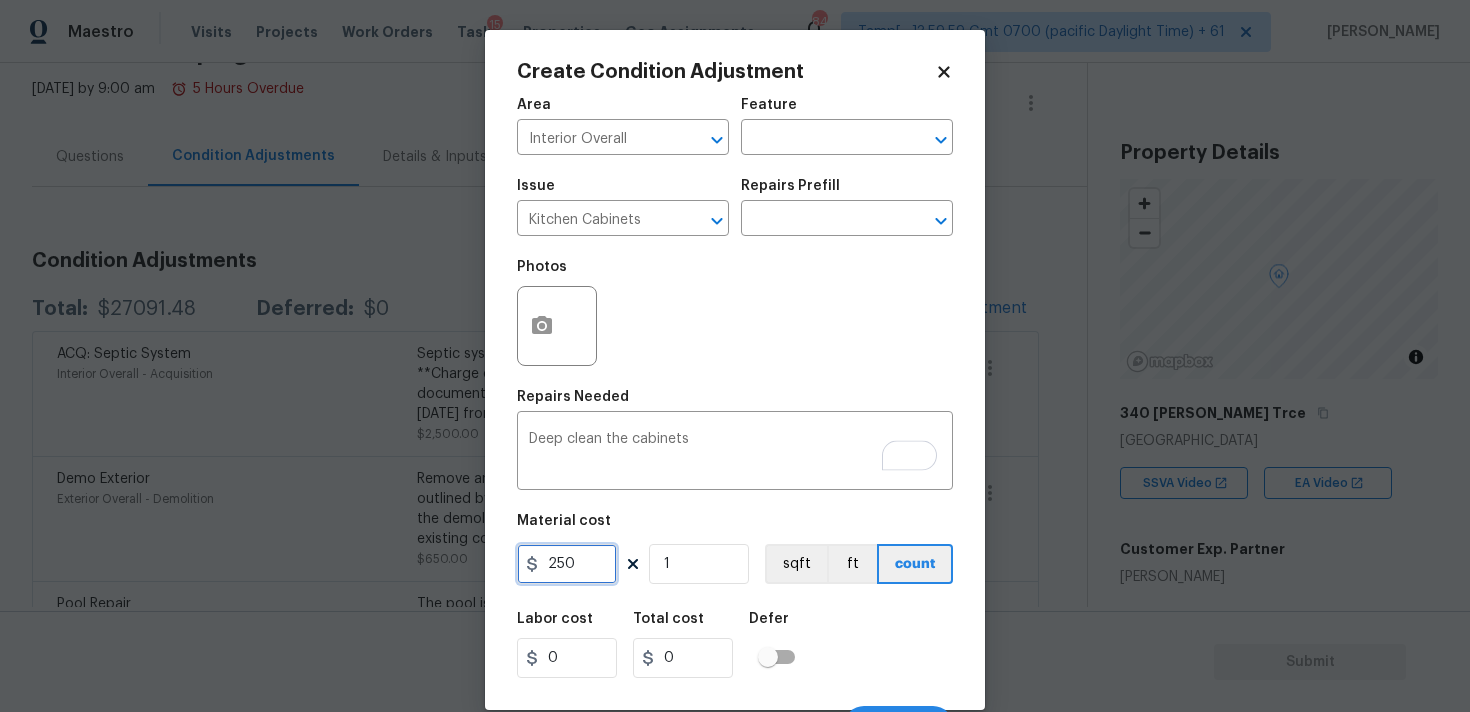 type on "250" 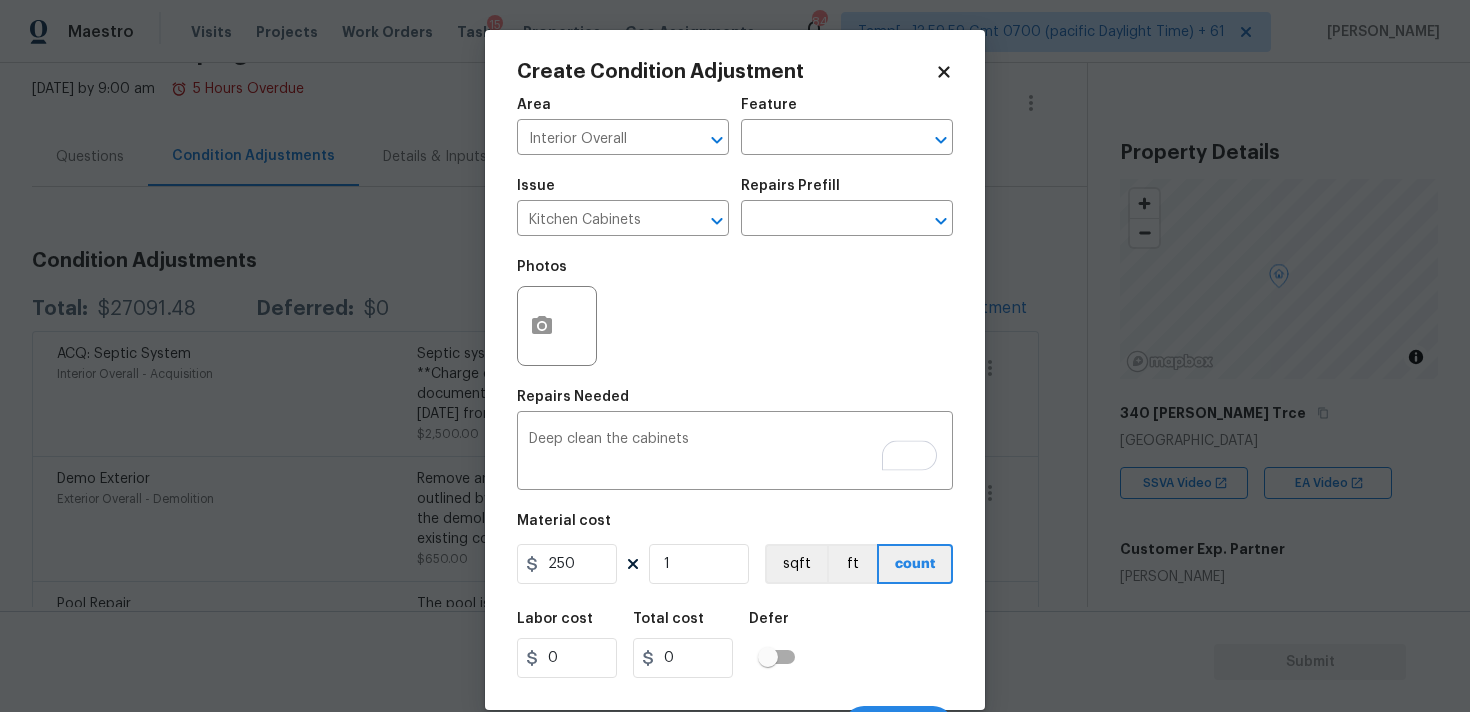 click on "Labor cost 0 Total cost 0 Defer" at bounding box center [735, 645] 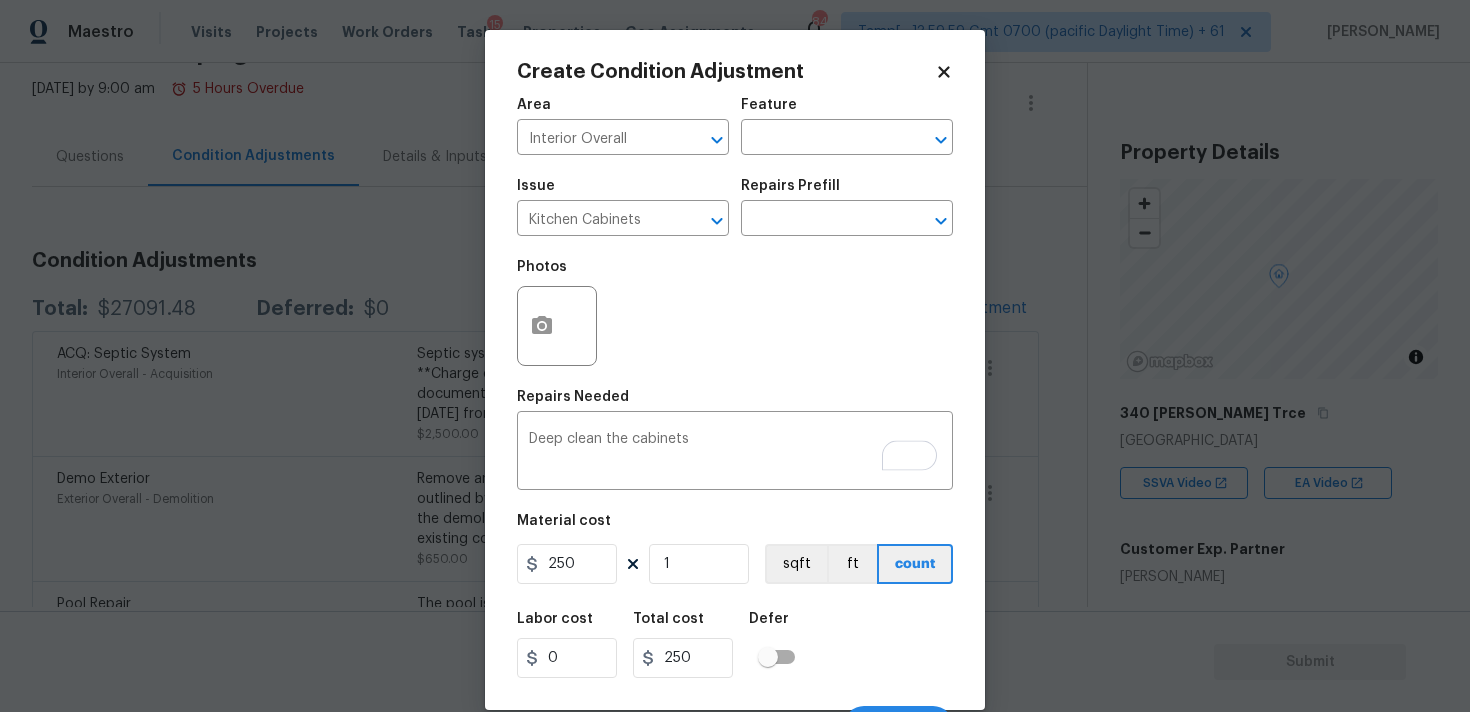 scroll, scrollTop: 35, scrollLeft: 0, axis: vertical 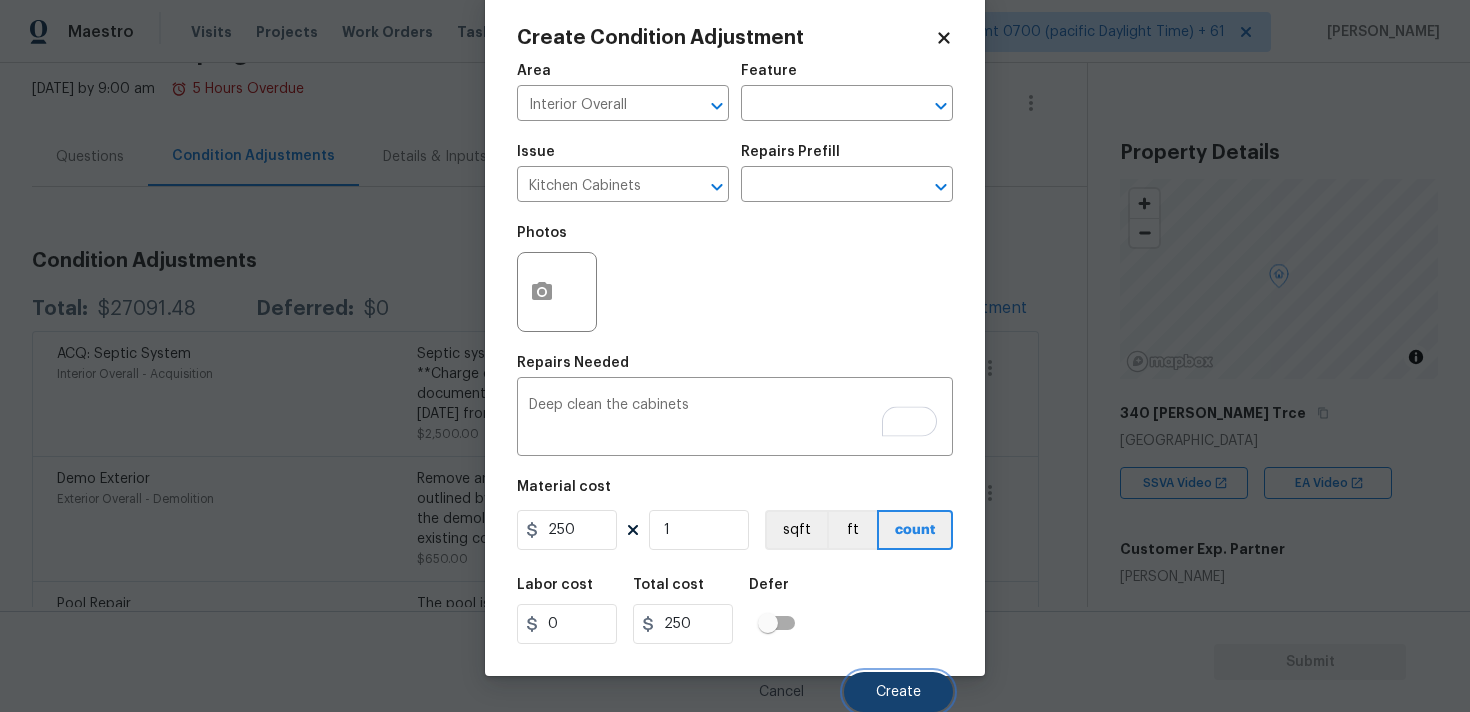 click on "Create" at bounding box center [898, 692] 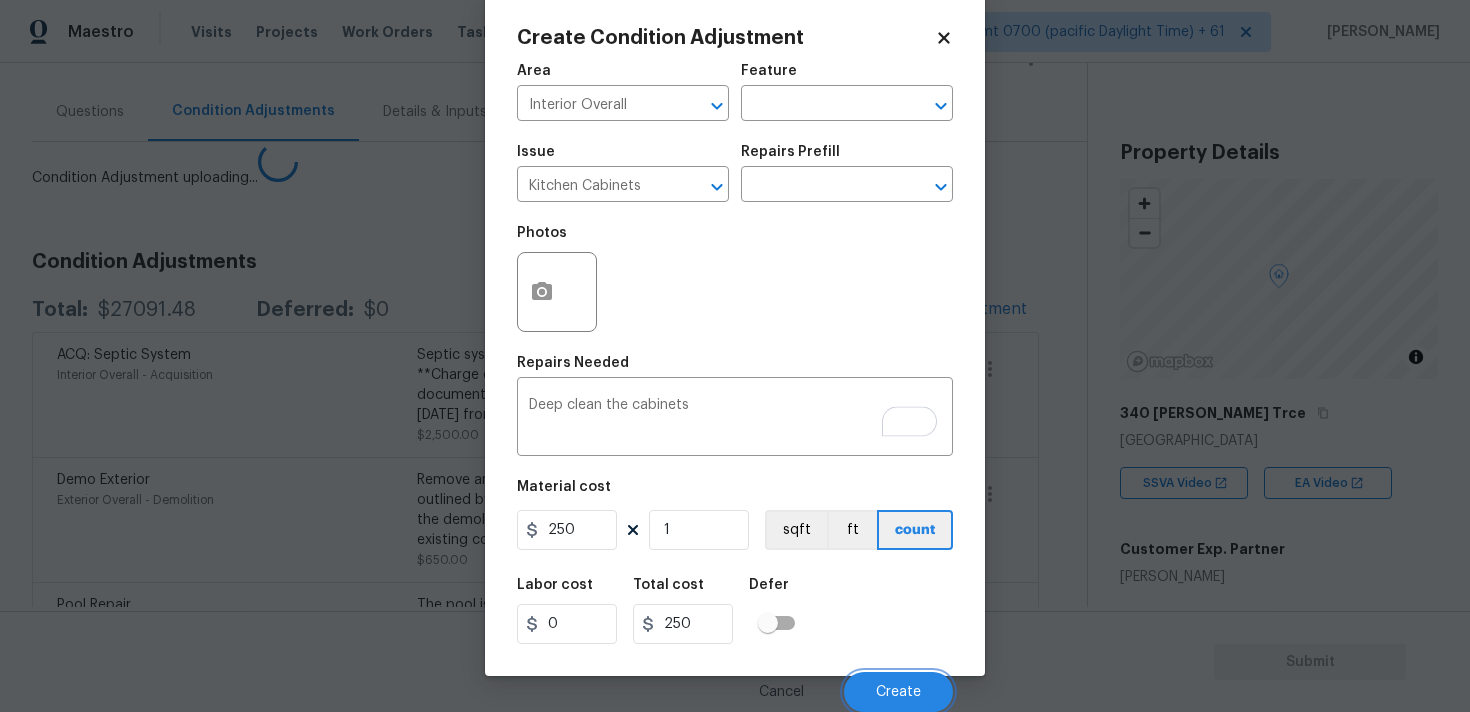 scroll, scrollTop: 116, scrollLeft: 0, axis: vertical 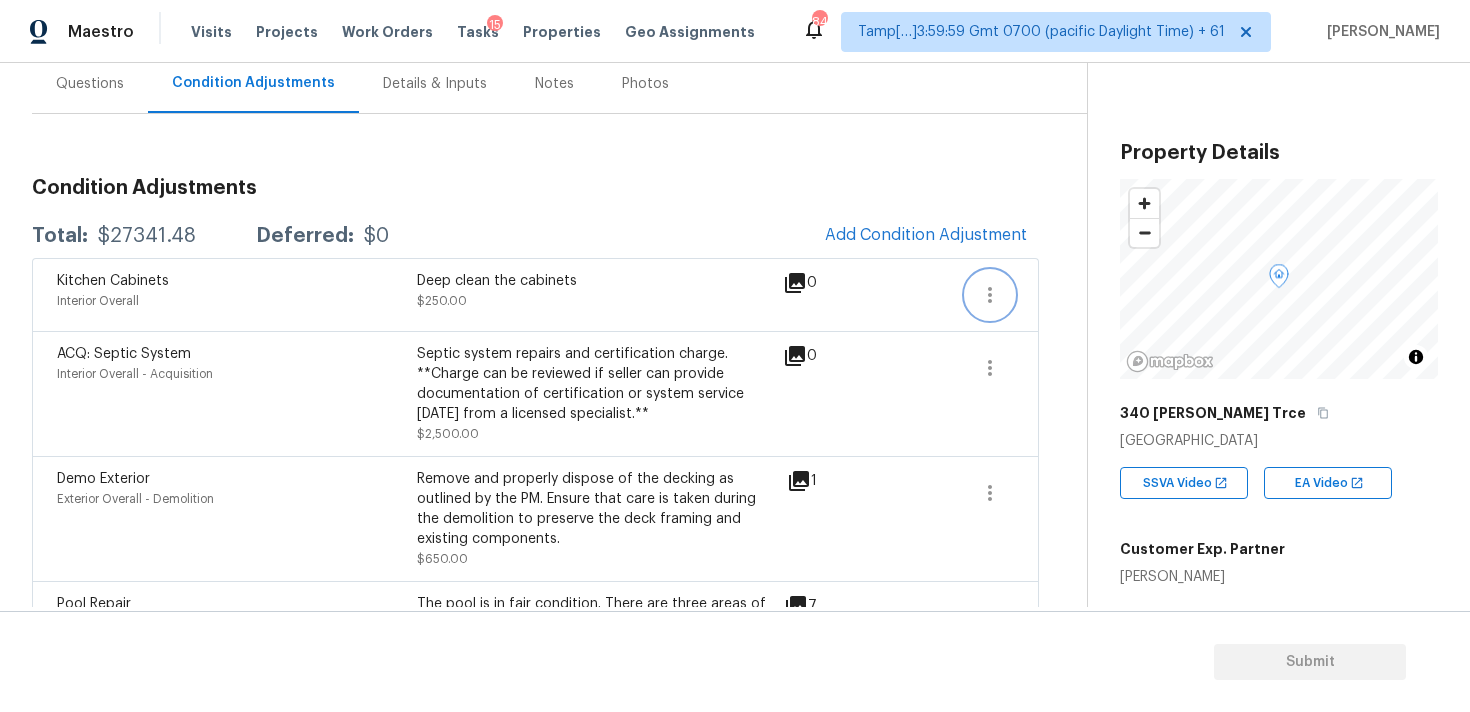 click at bounding box center (990, 295) 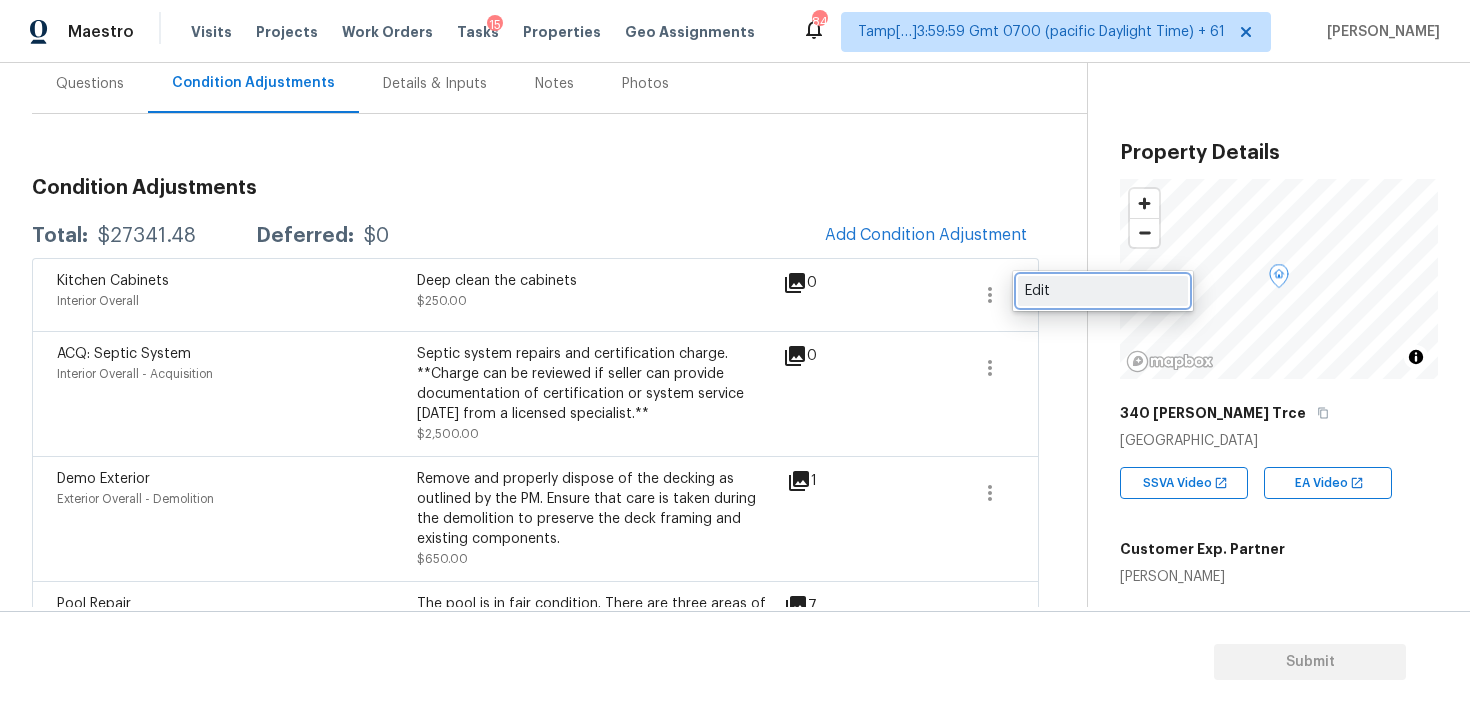 click on "Edit" at bounding box center (1103, 291) 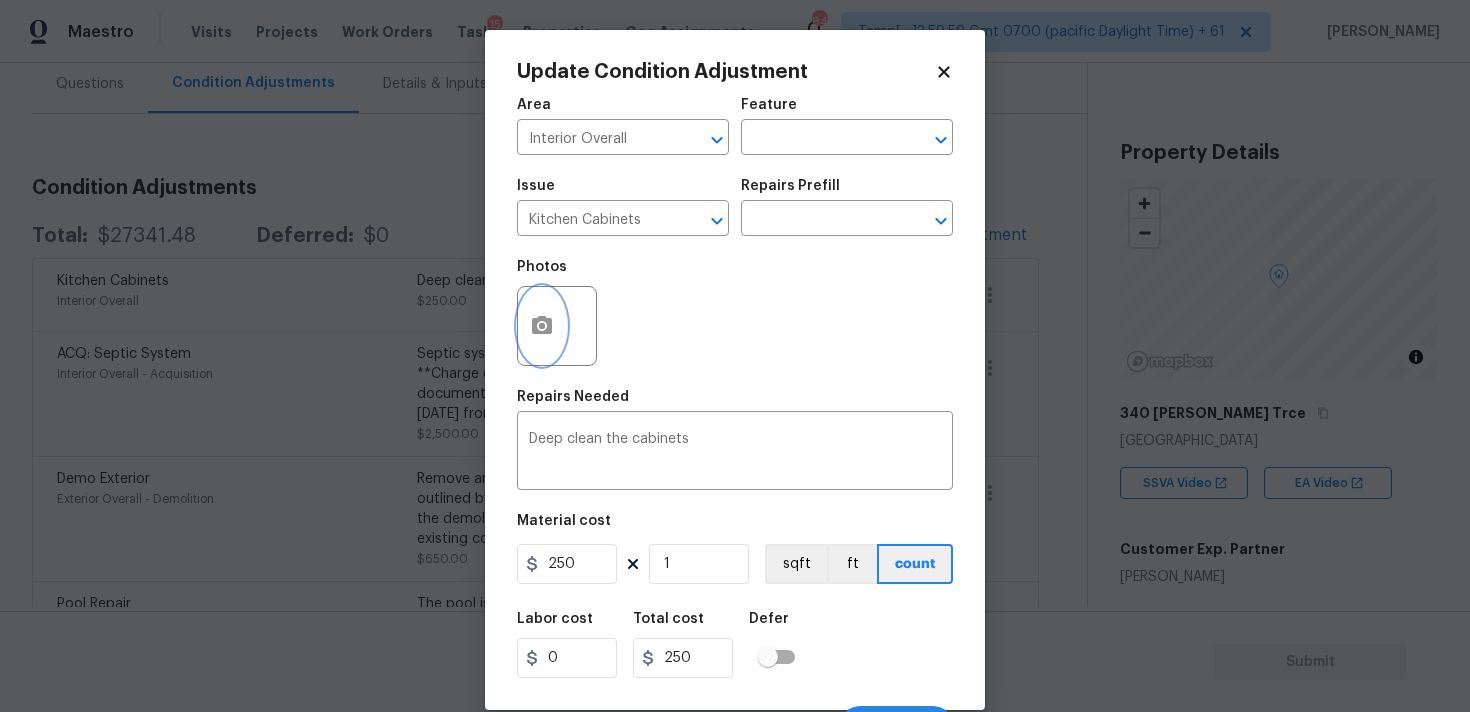 click at bounding box center (542, 326) 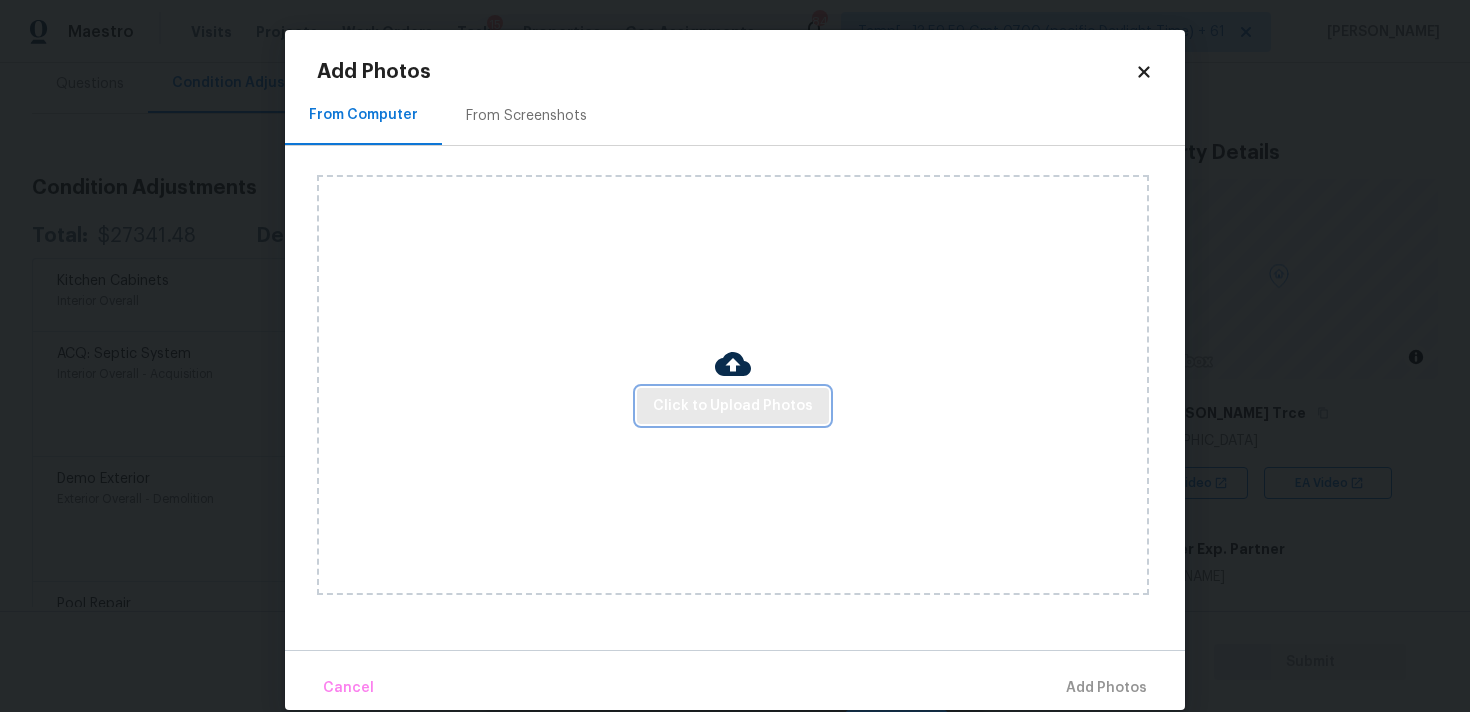 click on "Click to Upload Photos" at bounding box center [733, 406] 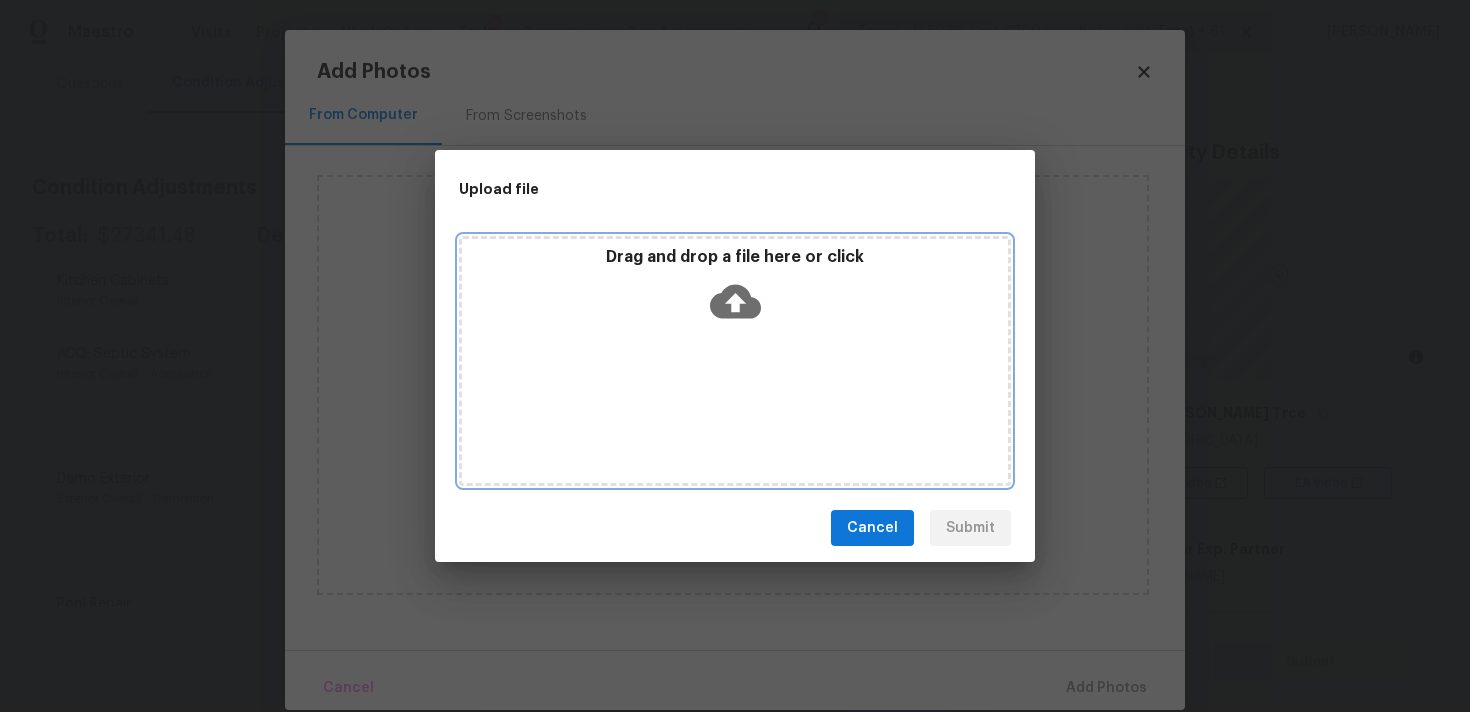 click 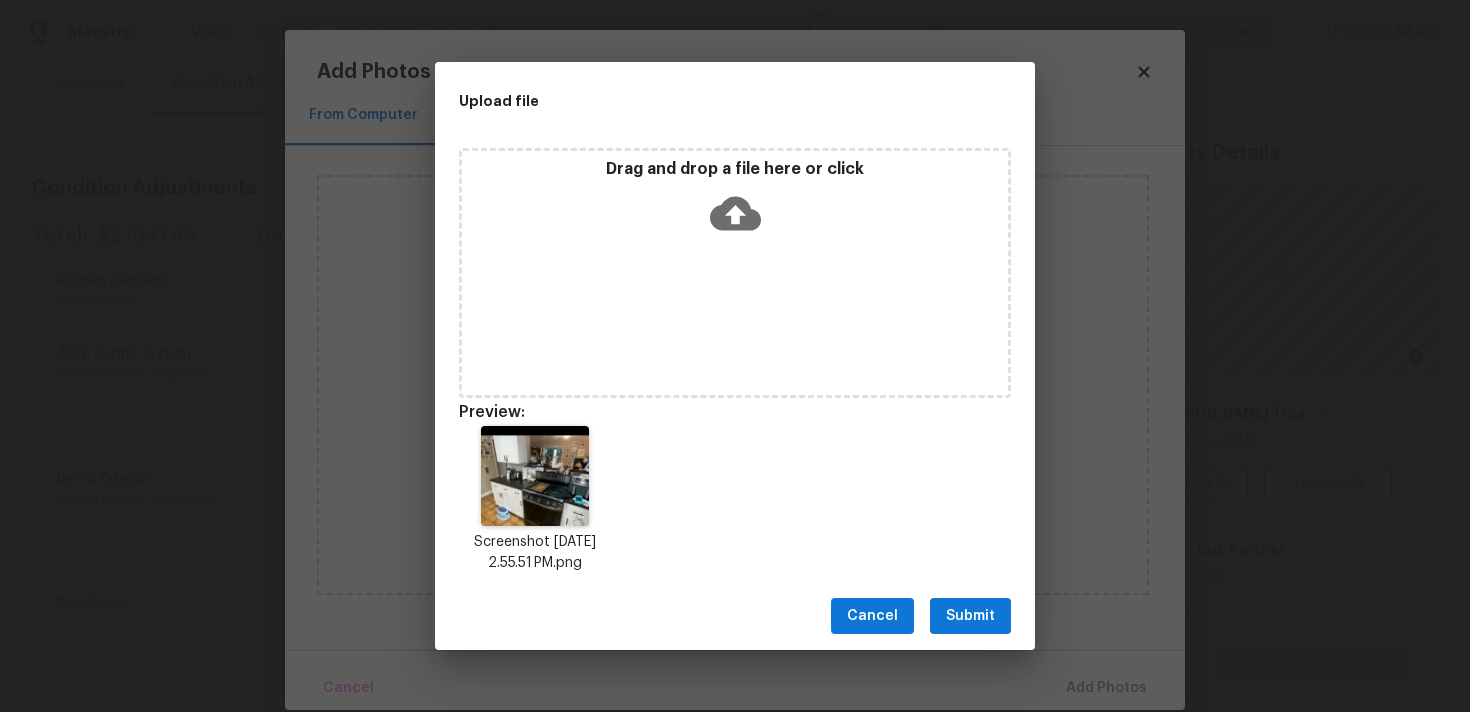 click on "Cancel Submit" at bounding box center [735, 616] 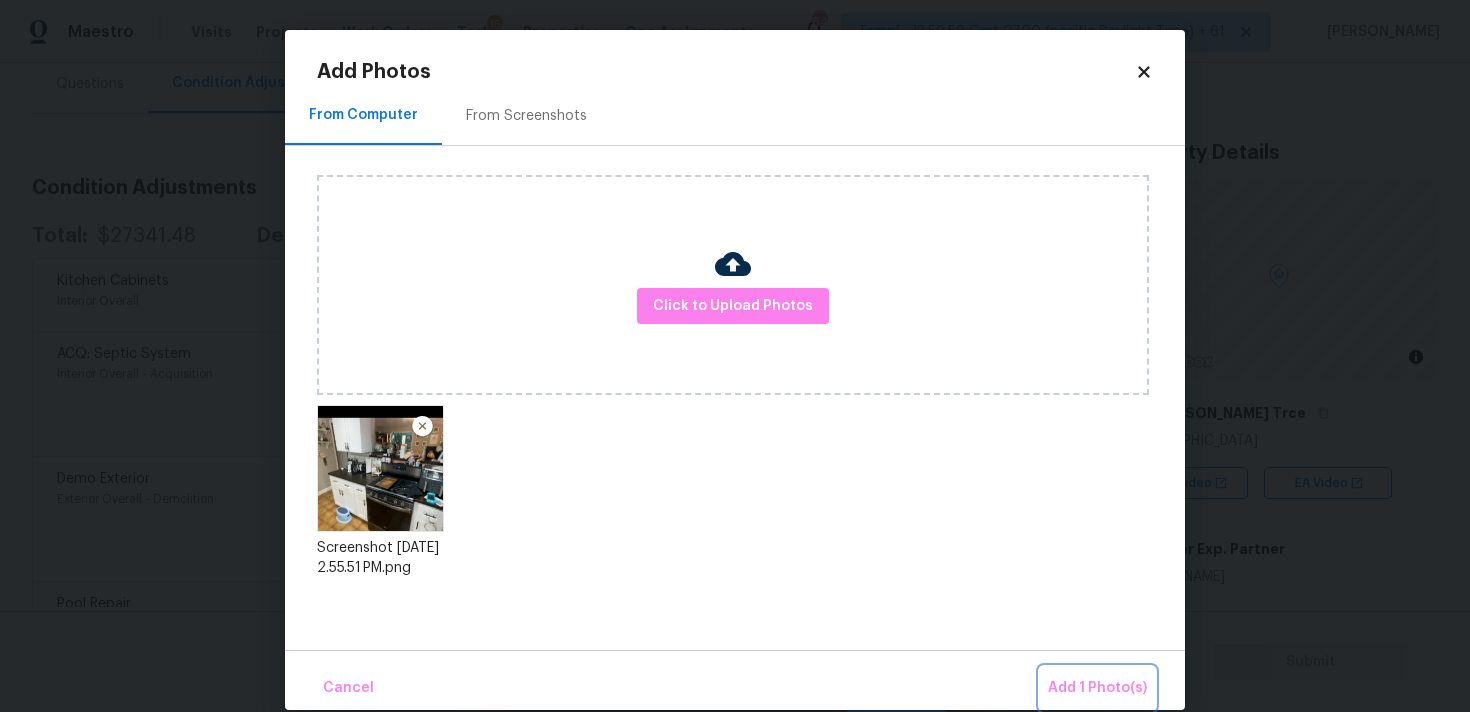 click on "Add 1 Photo(s)" at bounding box center [1097, 688] 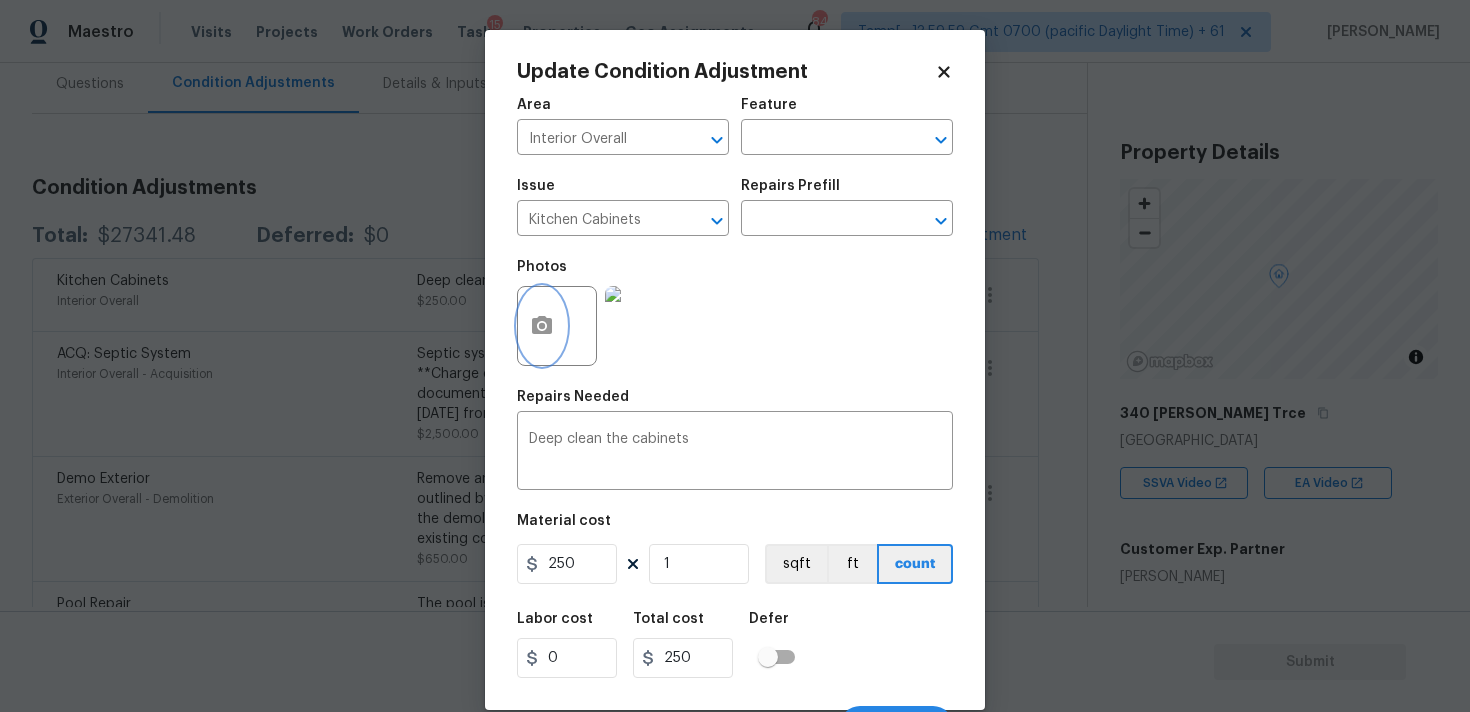 scroll, scrollTop: 35, scrollLeft: 0, axis: vertical 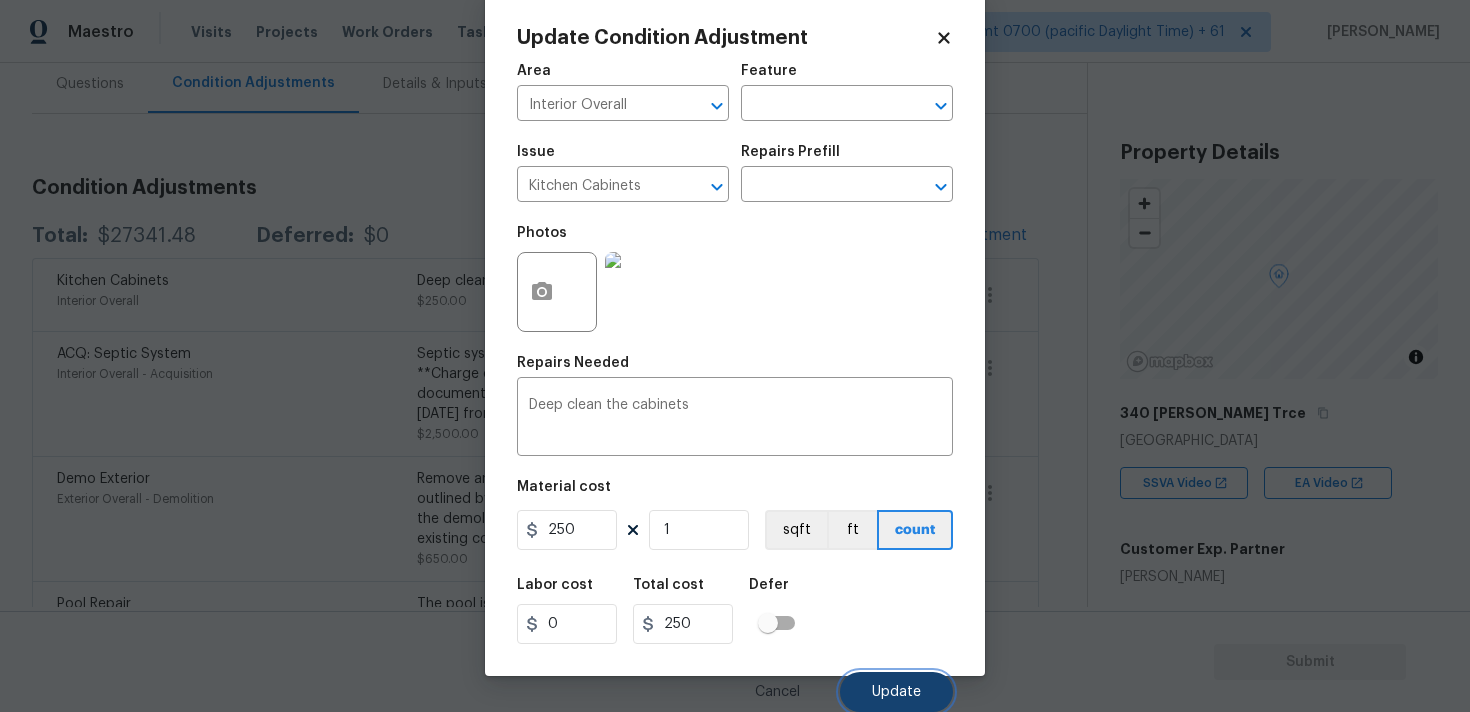 click on "Update" at bounding box center [896, 692] 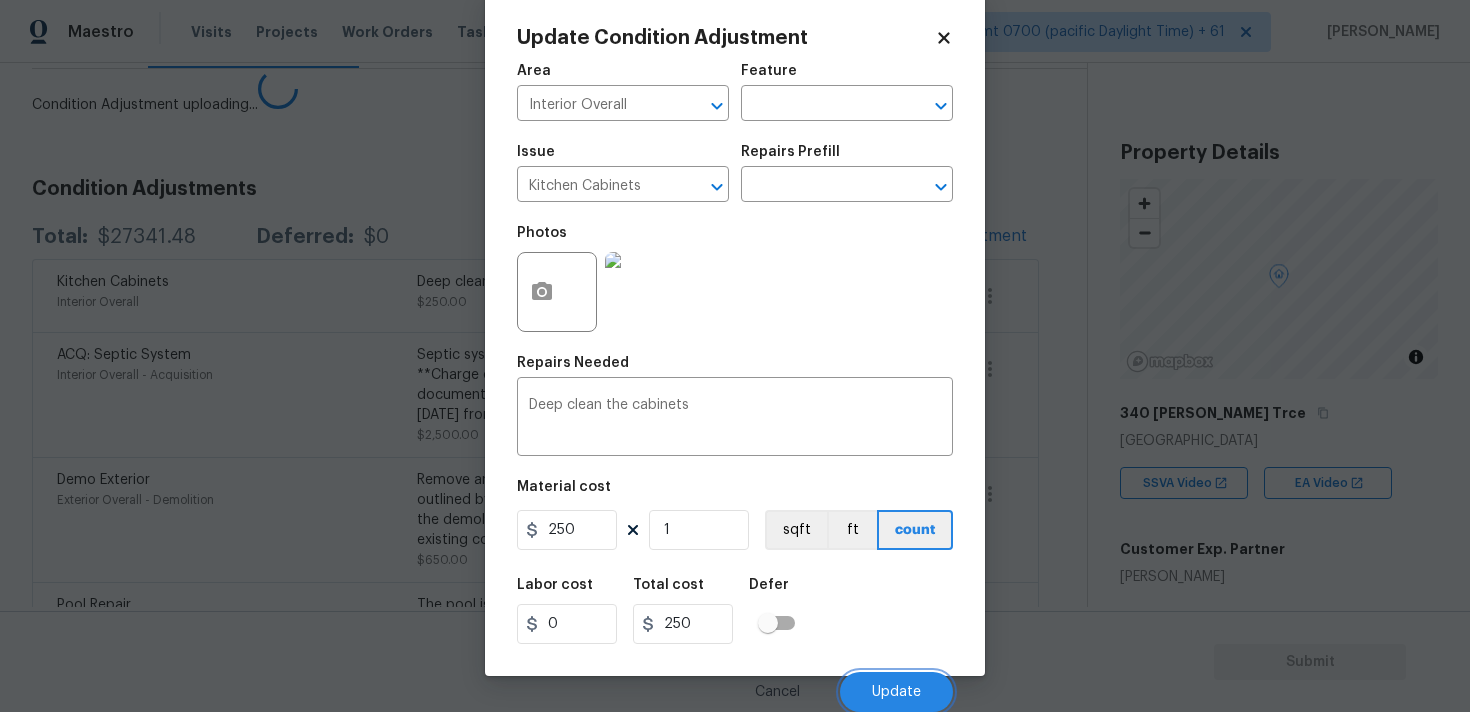 scroll, scrollTop: 189, scrollLeft: 0, axis: vertical 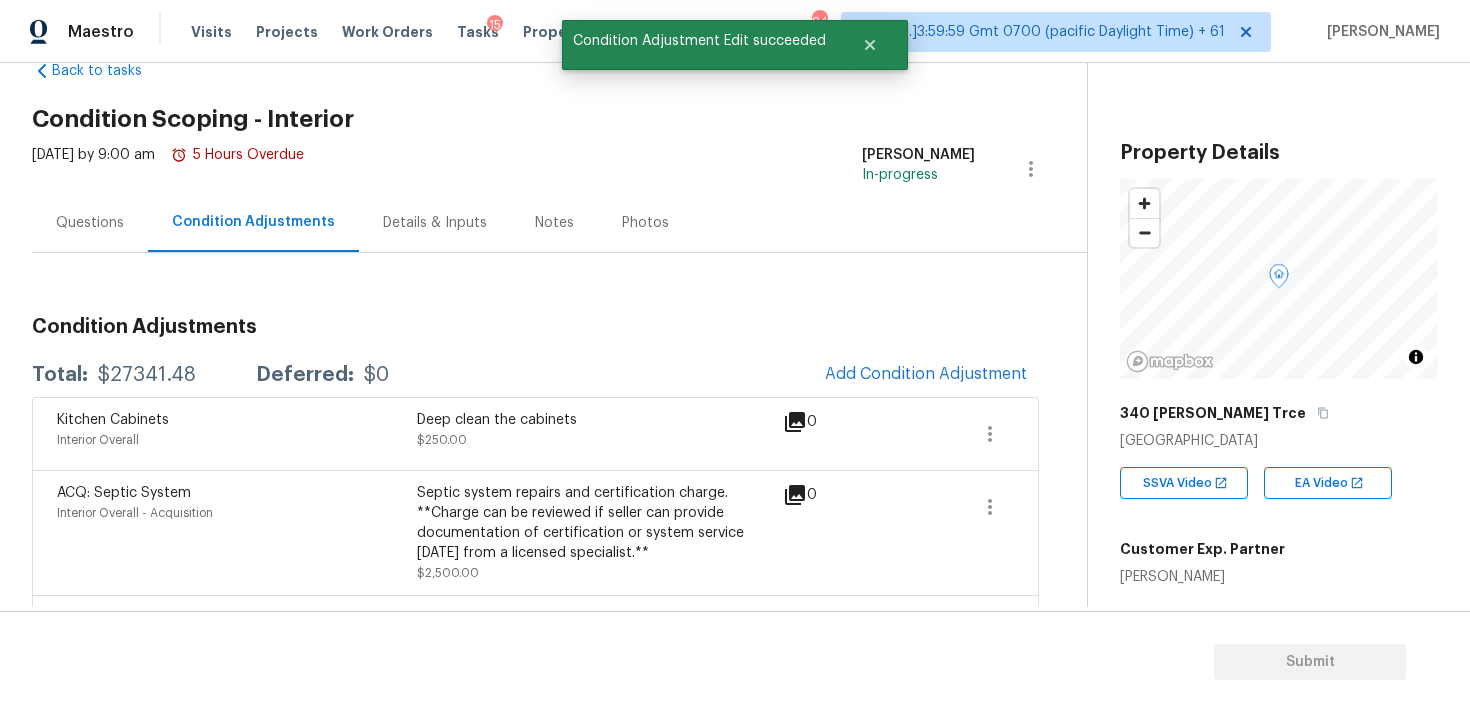 click on "Questions" at bounding box center (90, 222) 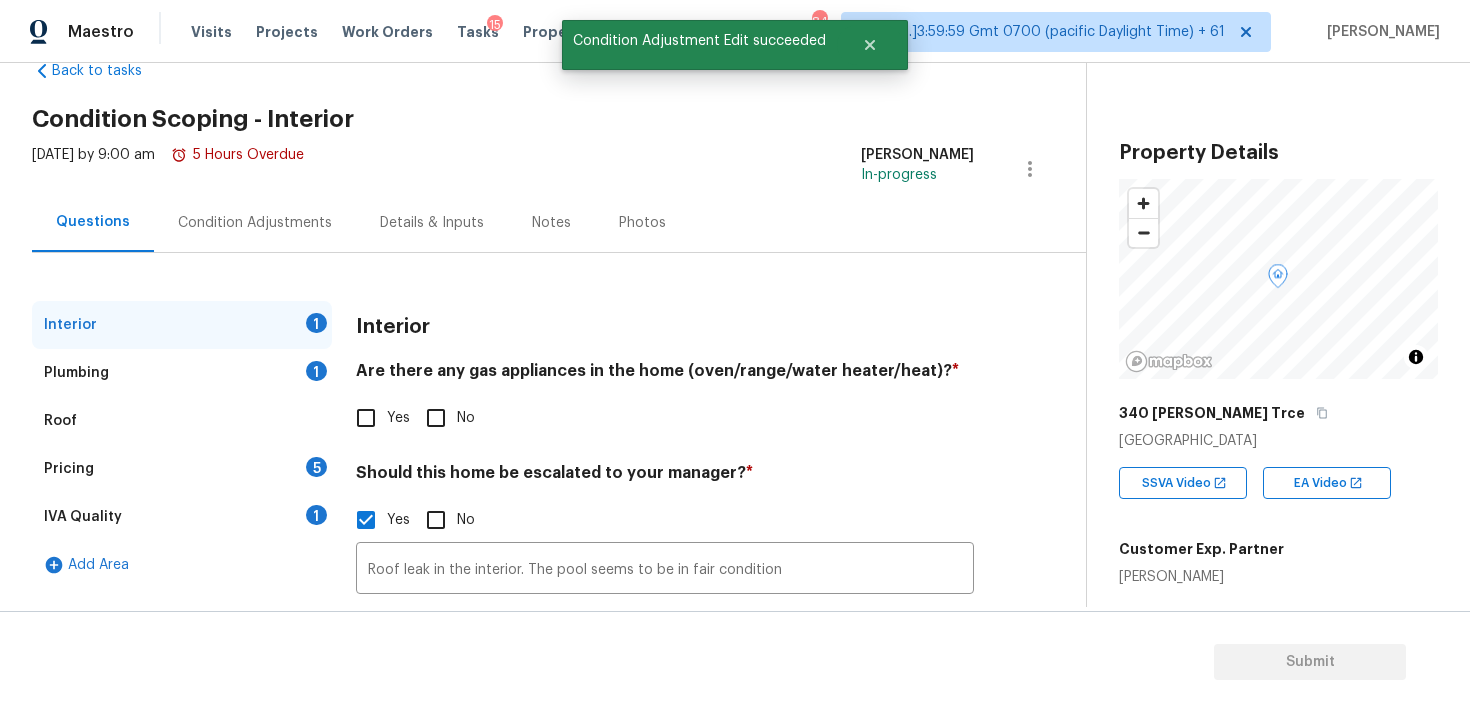 scroll, scrollTop: 169, scrollLeft: 0, axis: vertical 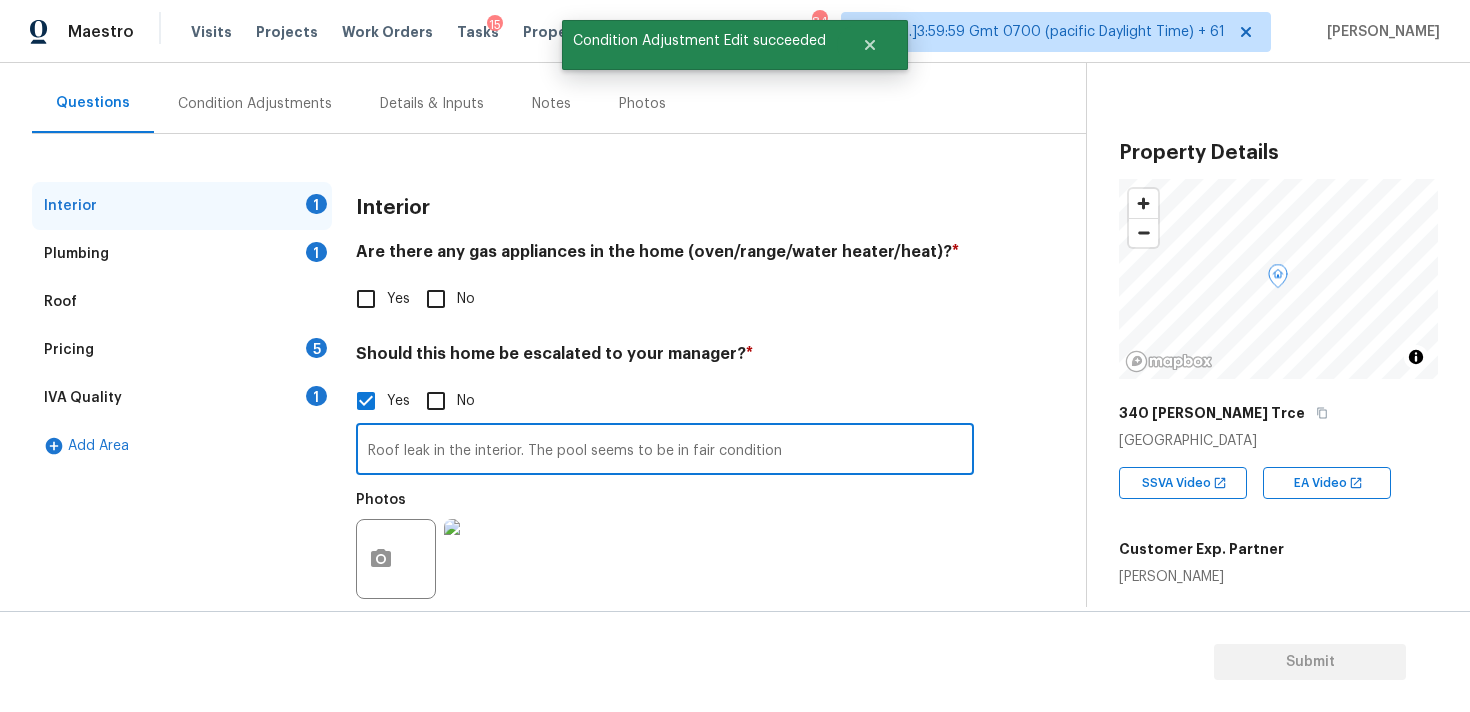 click on "Roof leak in the interior. The pool seems to be in fair condition" at bounding box center [665, 451] 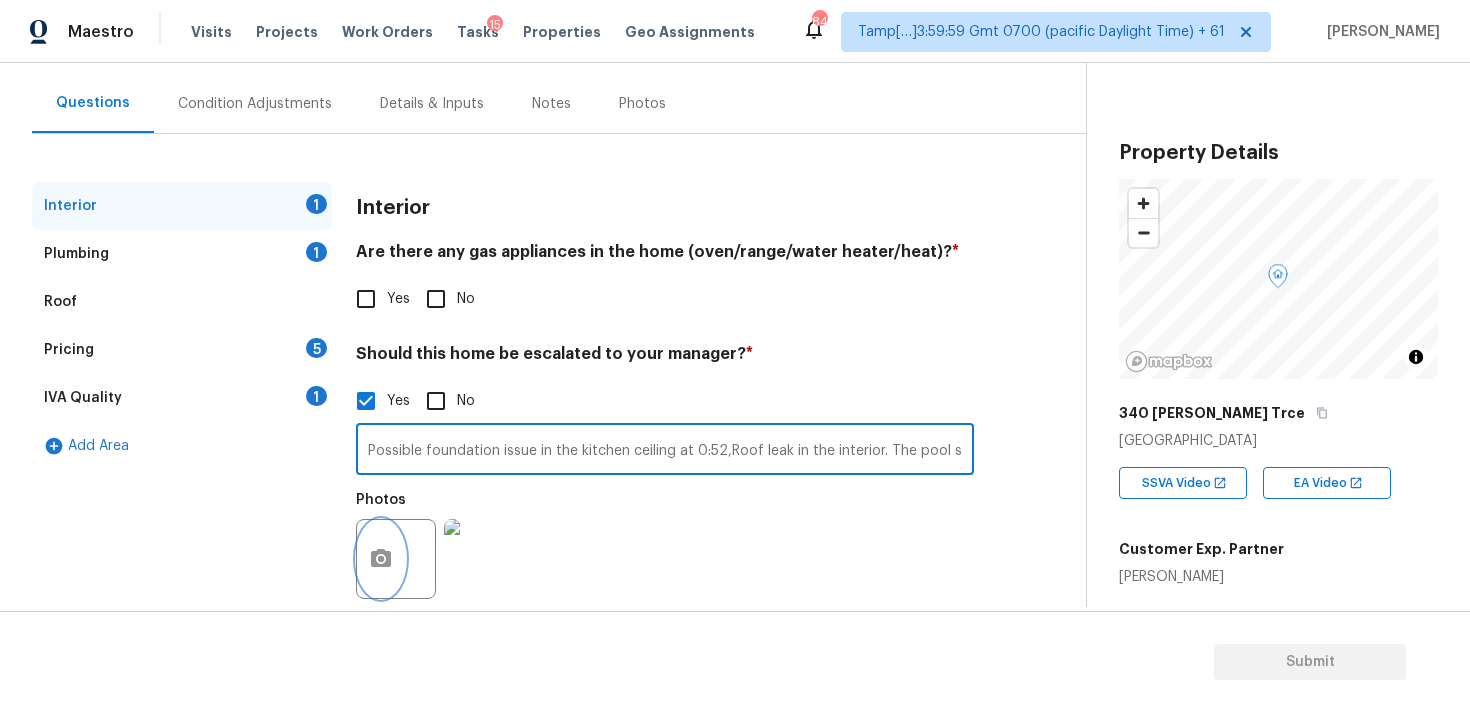 click at bounding box center (381, 559) 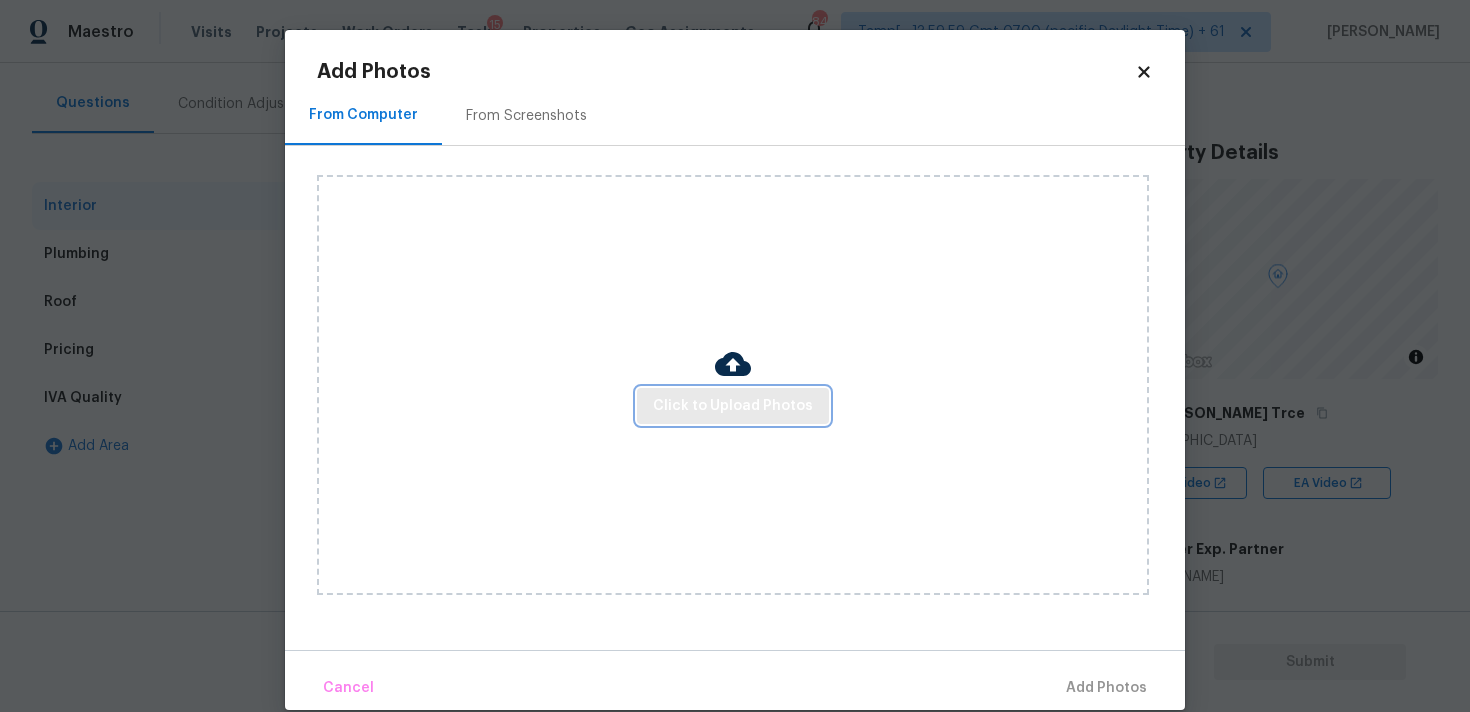 click on "Click to Upload Photos" at bounding box center (733, 406) 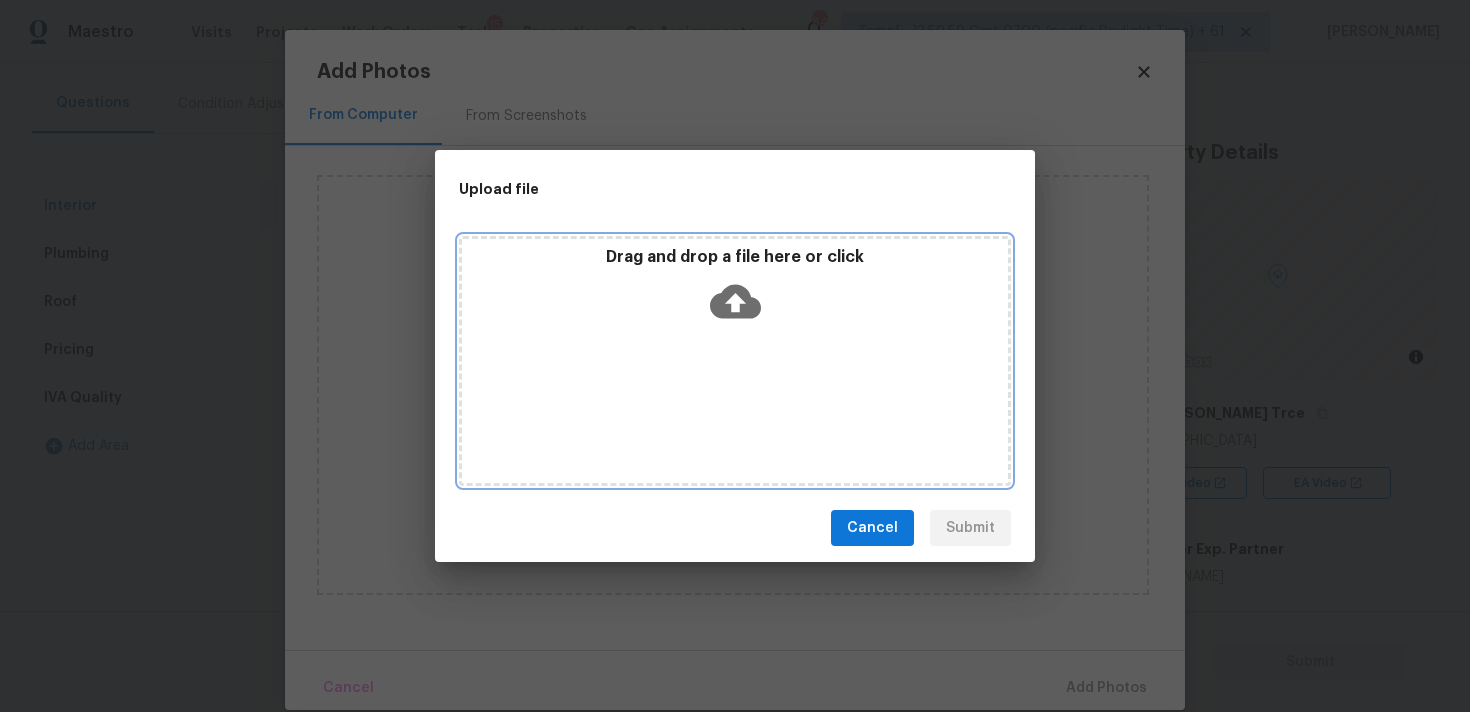 click 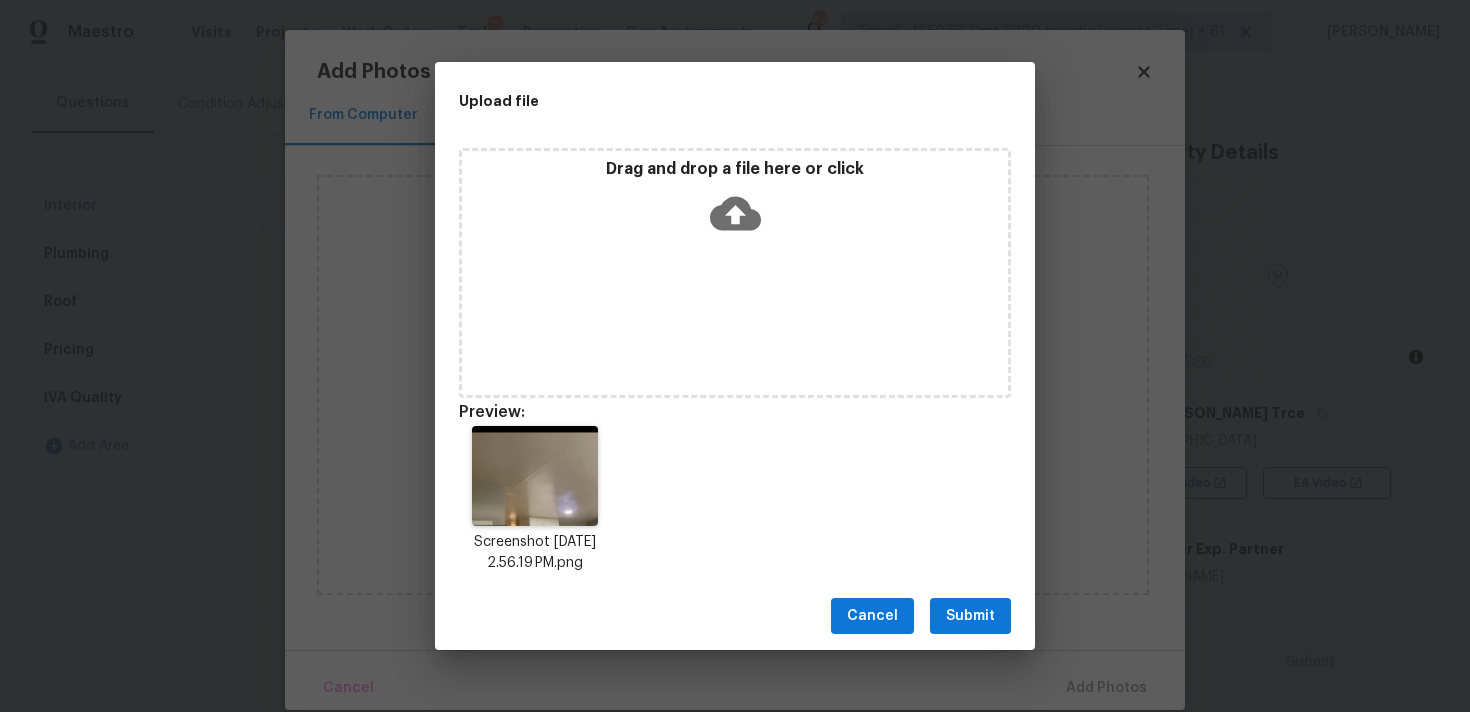 click on "Submit" at bounding box center (970, 616) 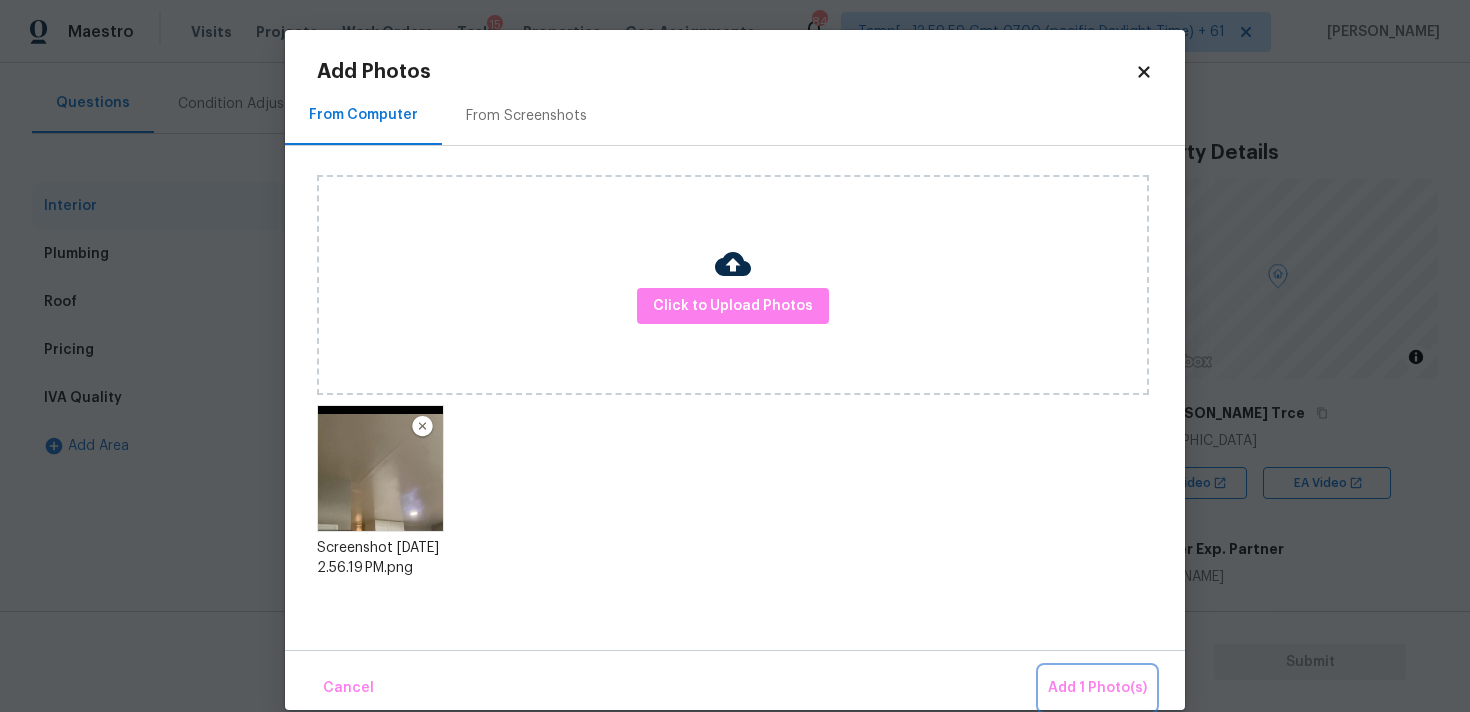 click on "Add 1 Photo(s)" at bounding box center [1097, 688] 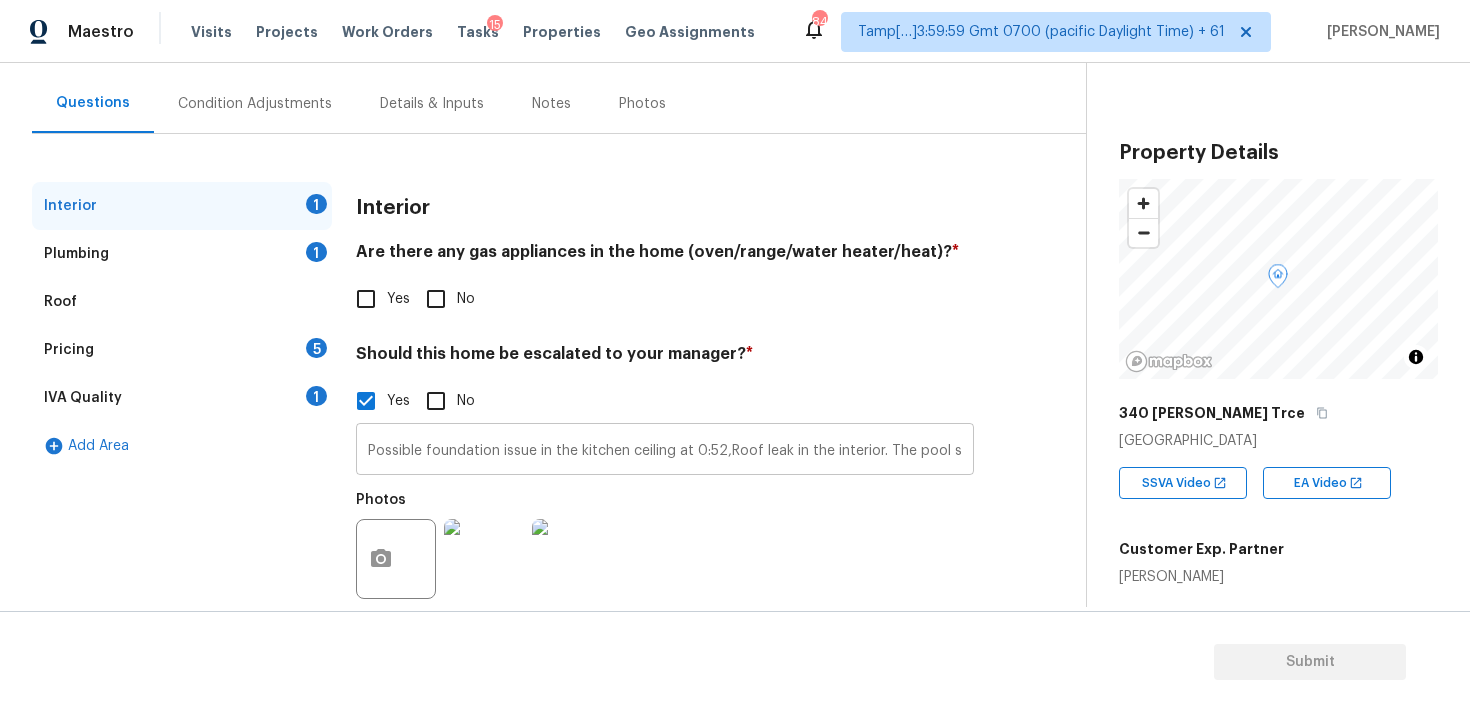 click on "Possible foundation issue in the kitchen ceiling at 0:52,Roof leak in the interior. The pool seems to be in fair condition" at bounding box center [665, 451] 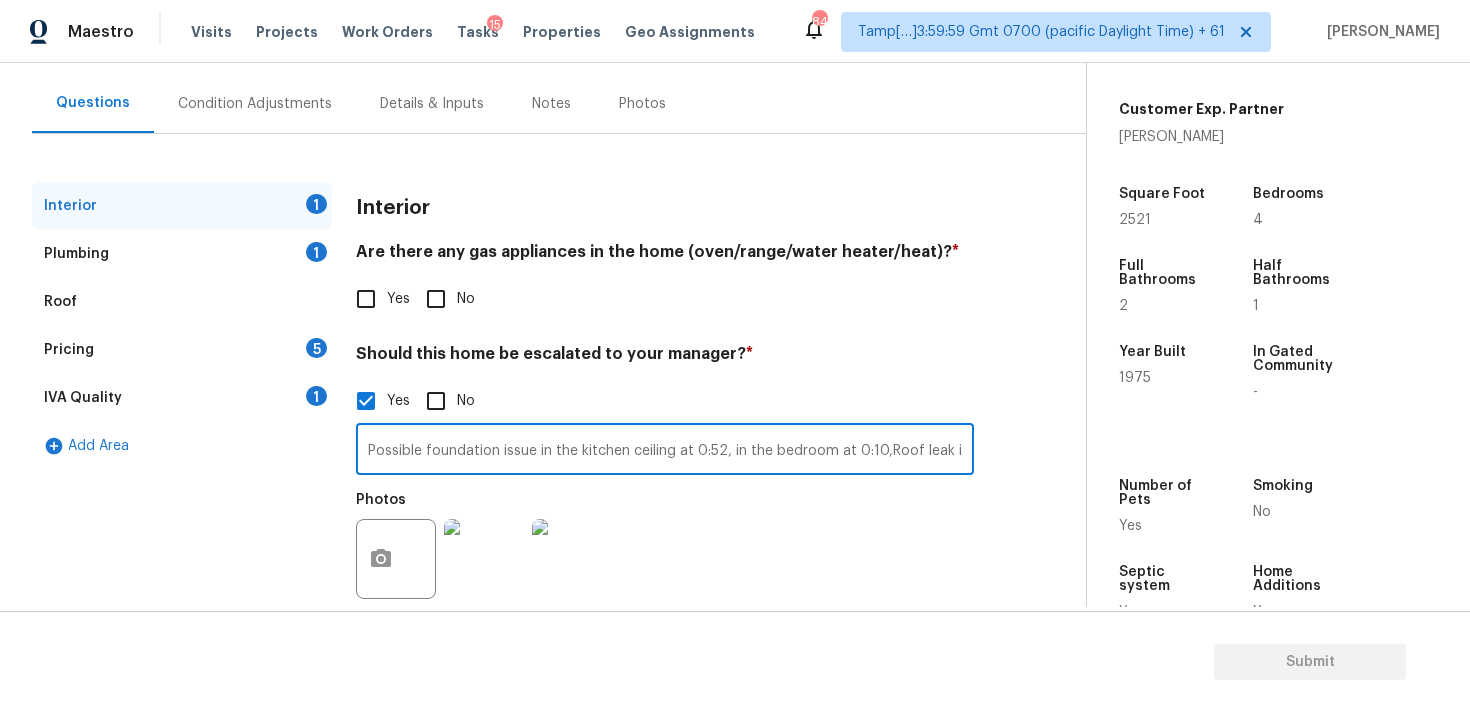 scroll, scrollTop: 492, scrollLeft: 0, axis: vertical 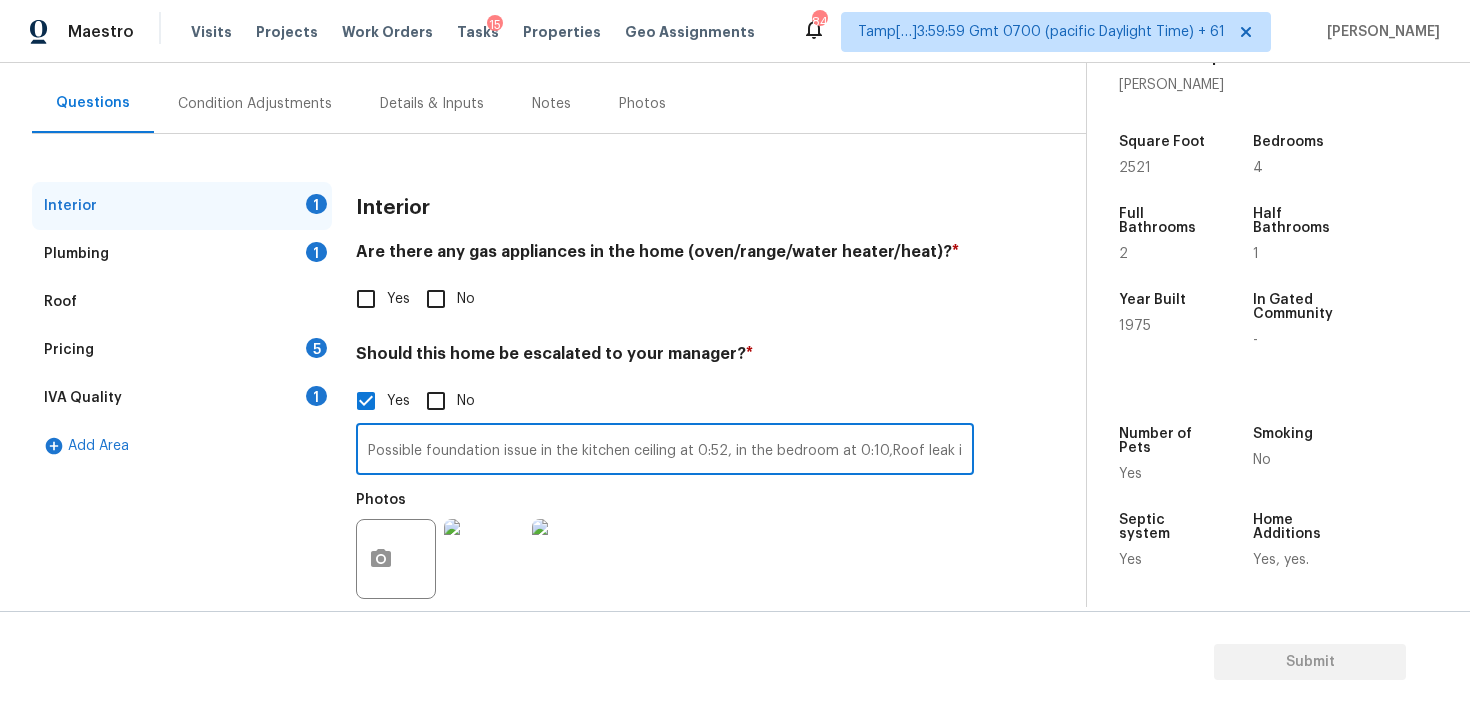 type on "Possible foundation issue in the kitchen ceiling at 0:52, in the bedroom at 0:10,Roof leak in the interior. The pool seems to be in fair condition" 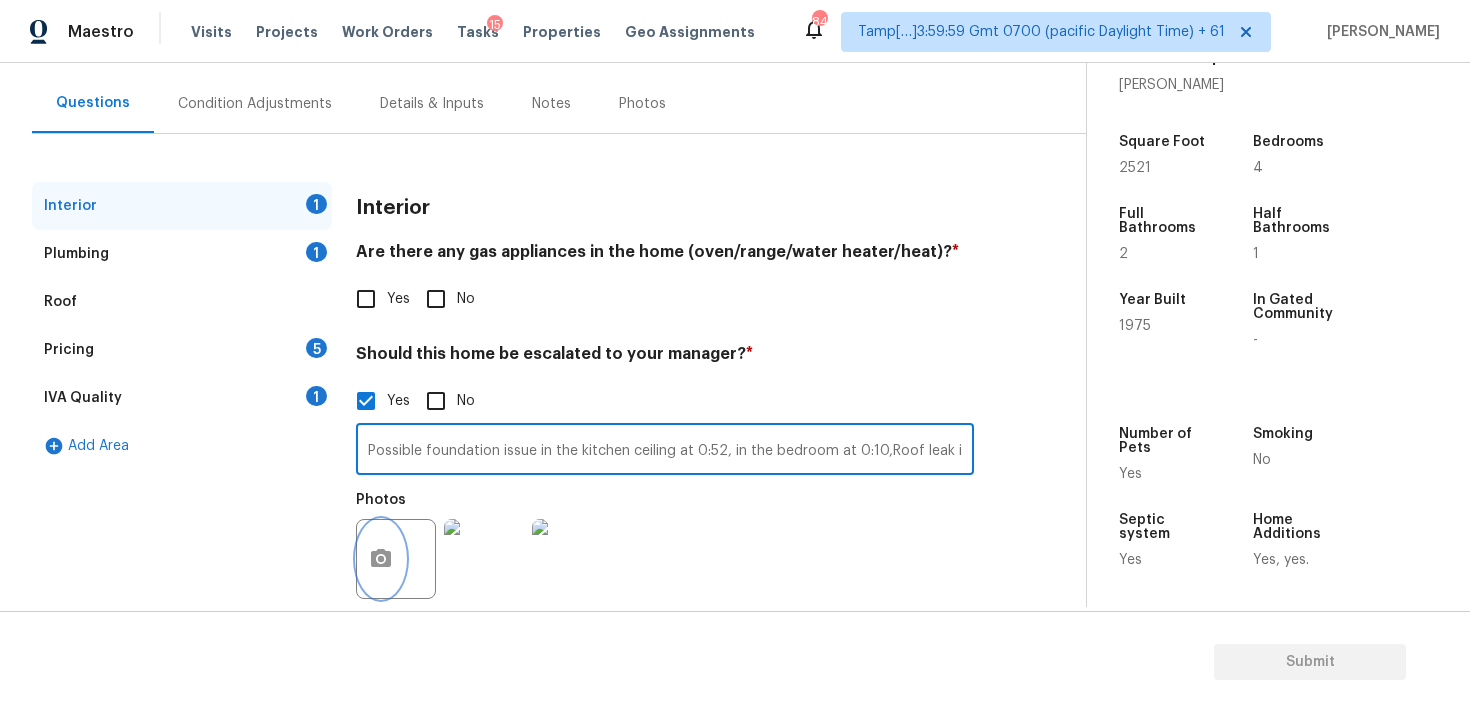 click at bounding box center [381, 559] 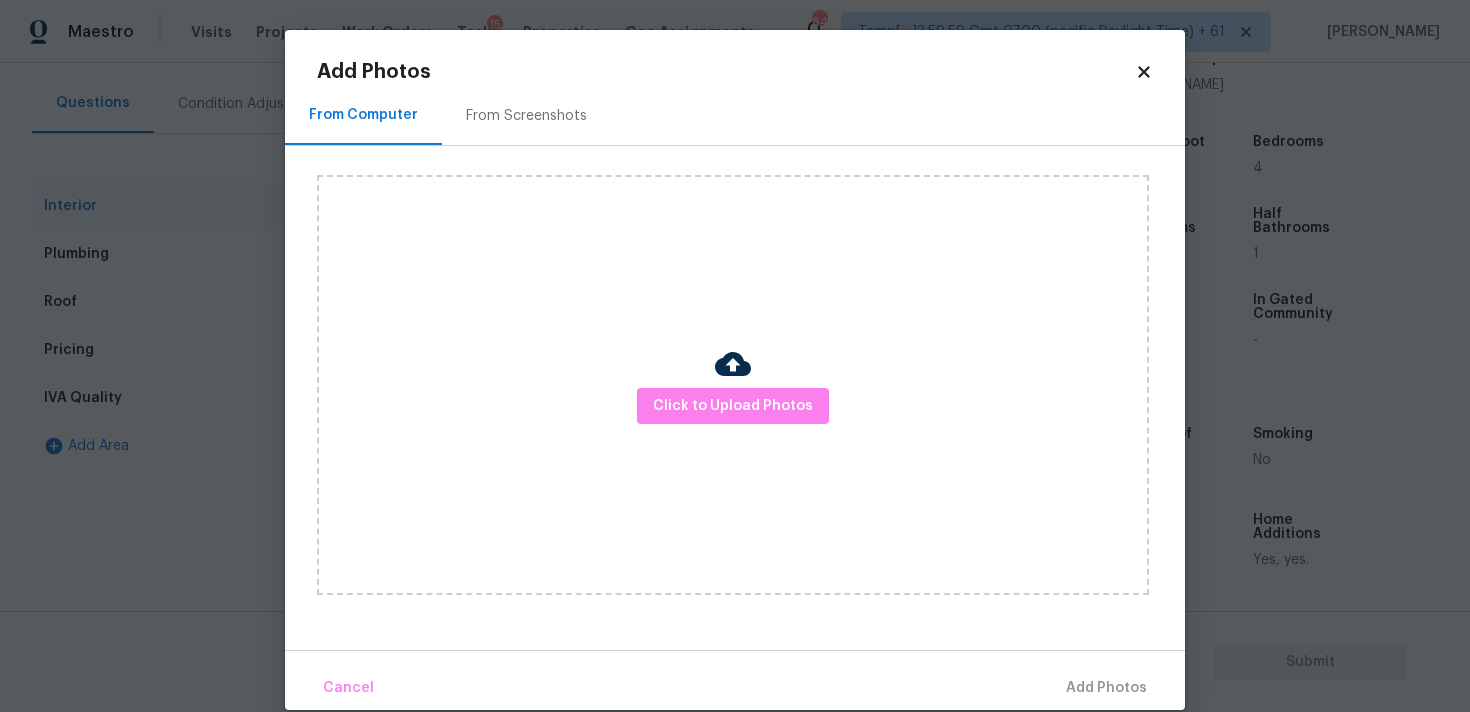 click on "Click to Upload Photos" at bounding box center [733, 385] 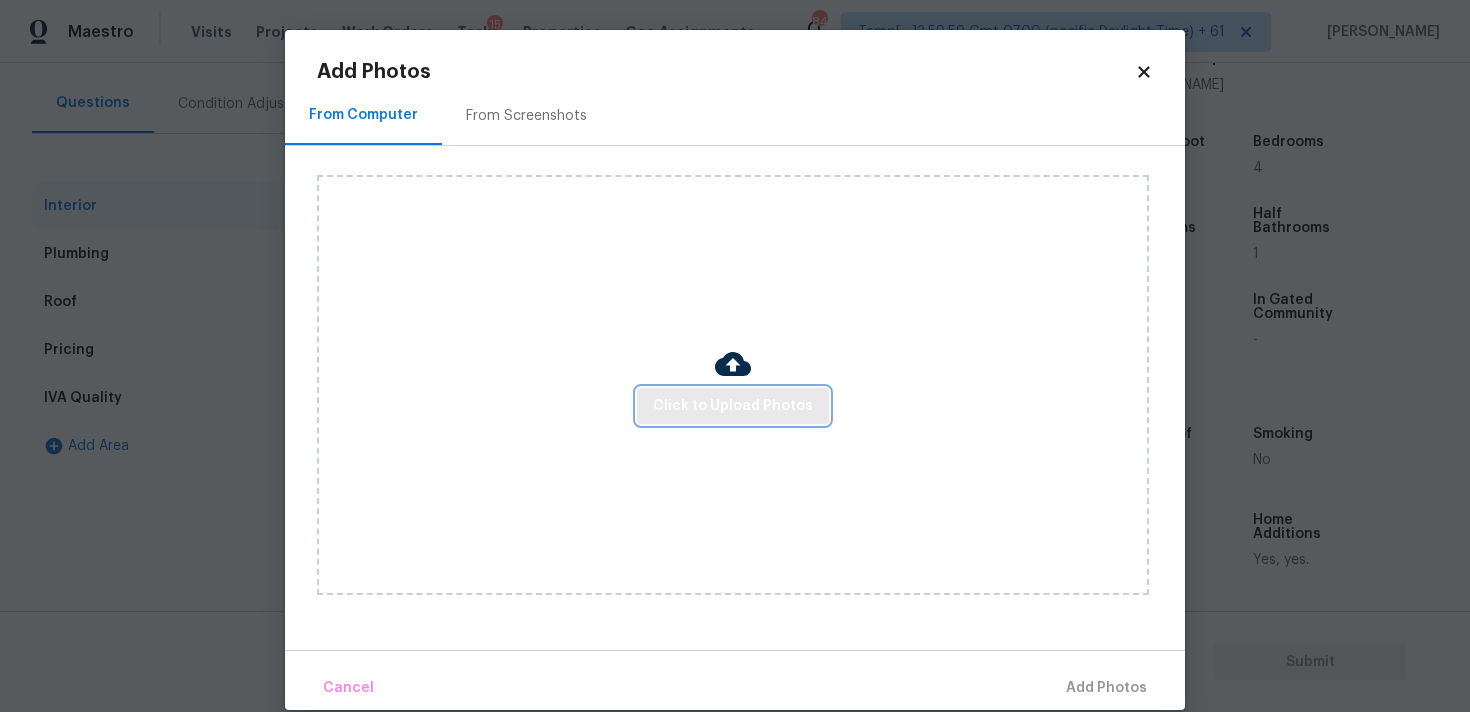 click on "Click to Upload Photos" at bounding box center [733, 406] 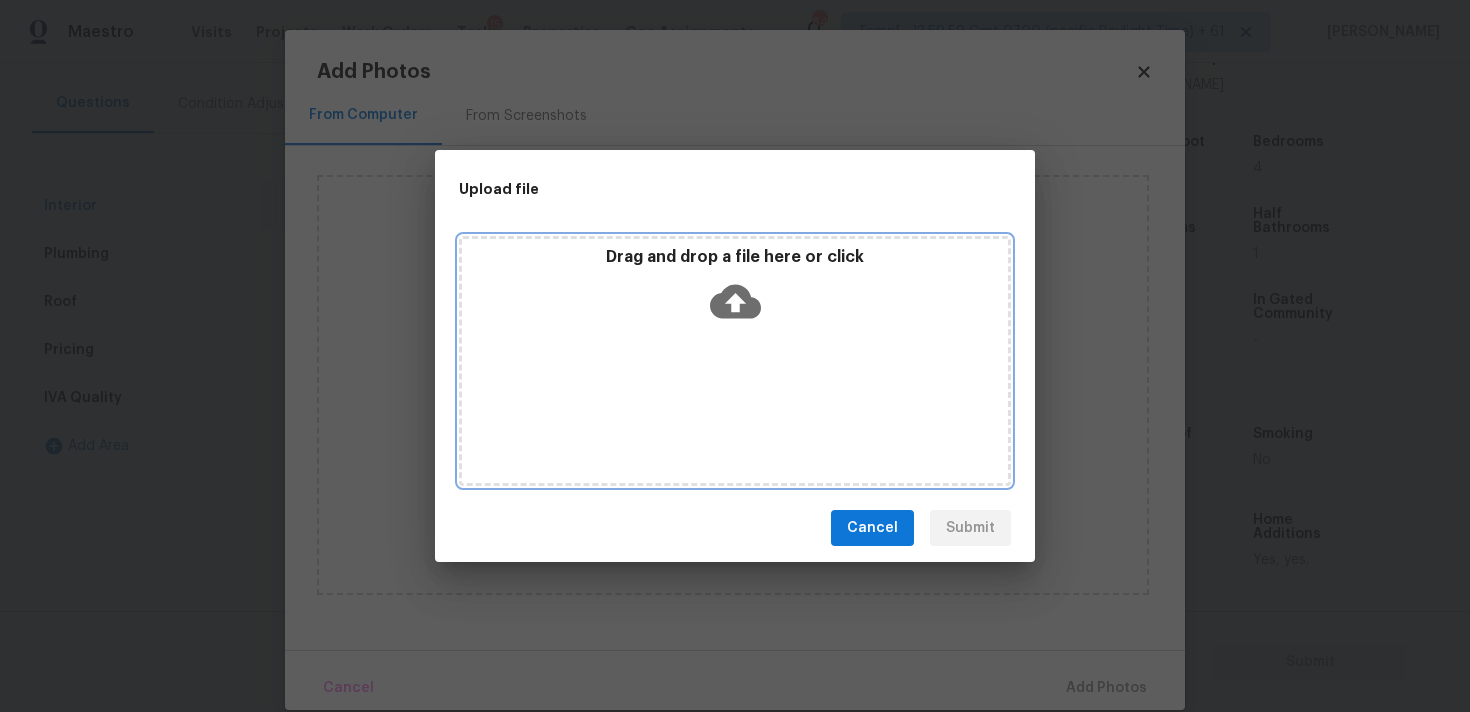 click 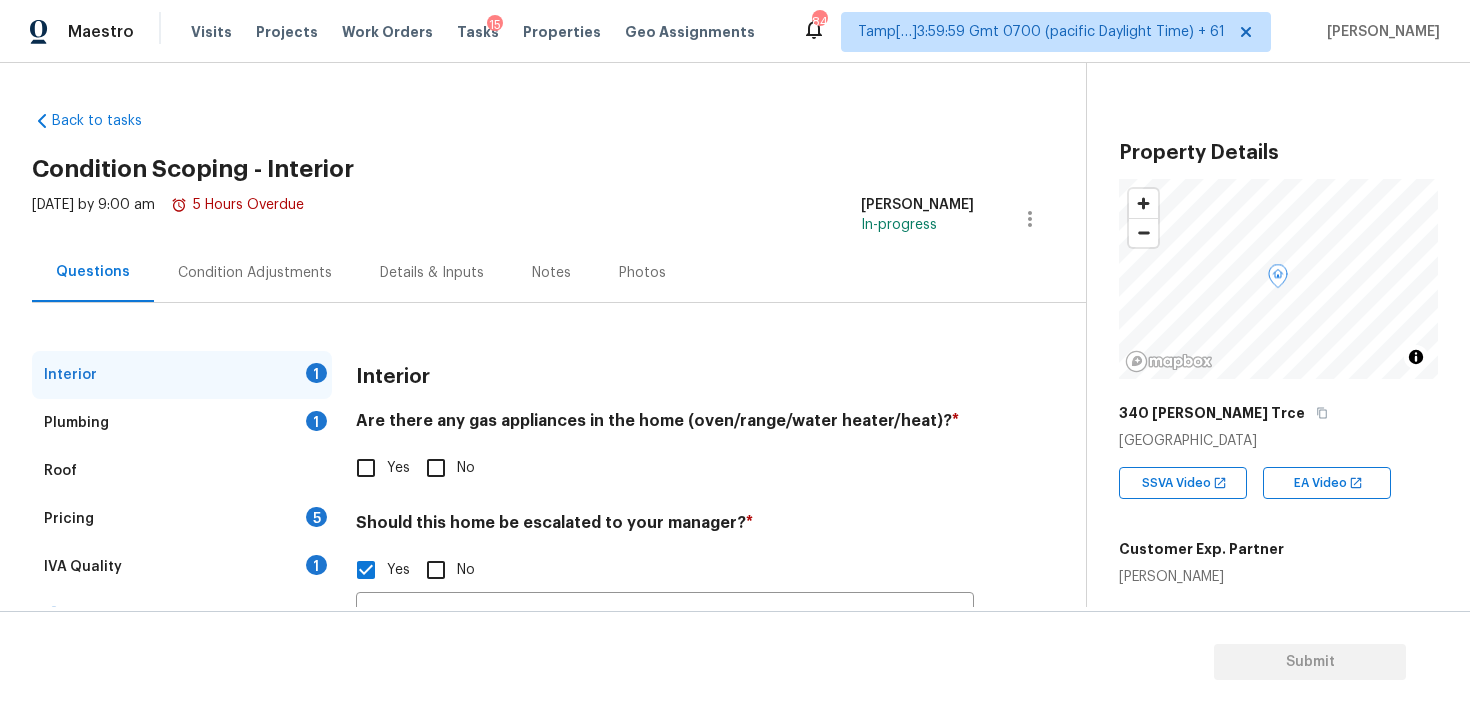scroll, scrollTop: 0, scrollLeft: 0, axis: both 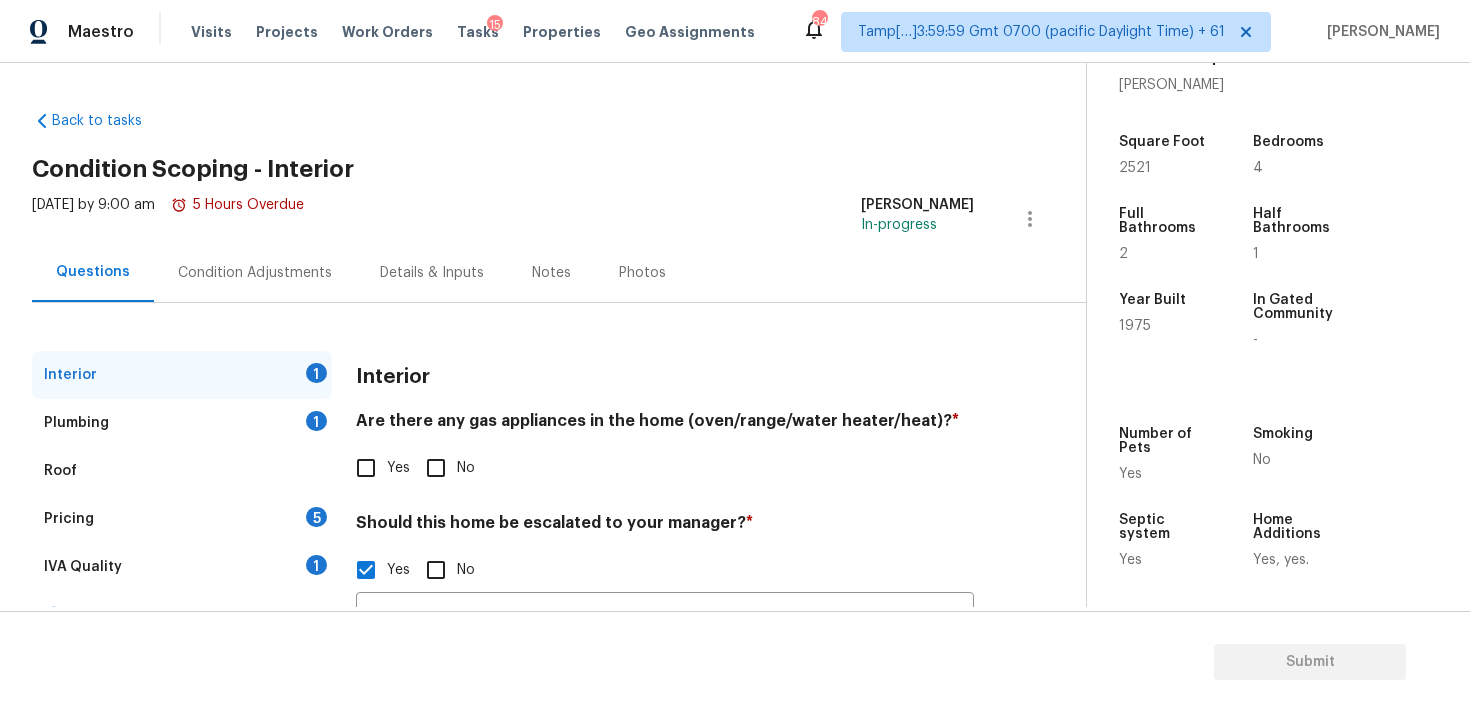 click on "Condition Adjustments" at bounding box center (255, 273) 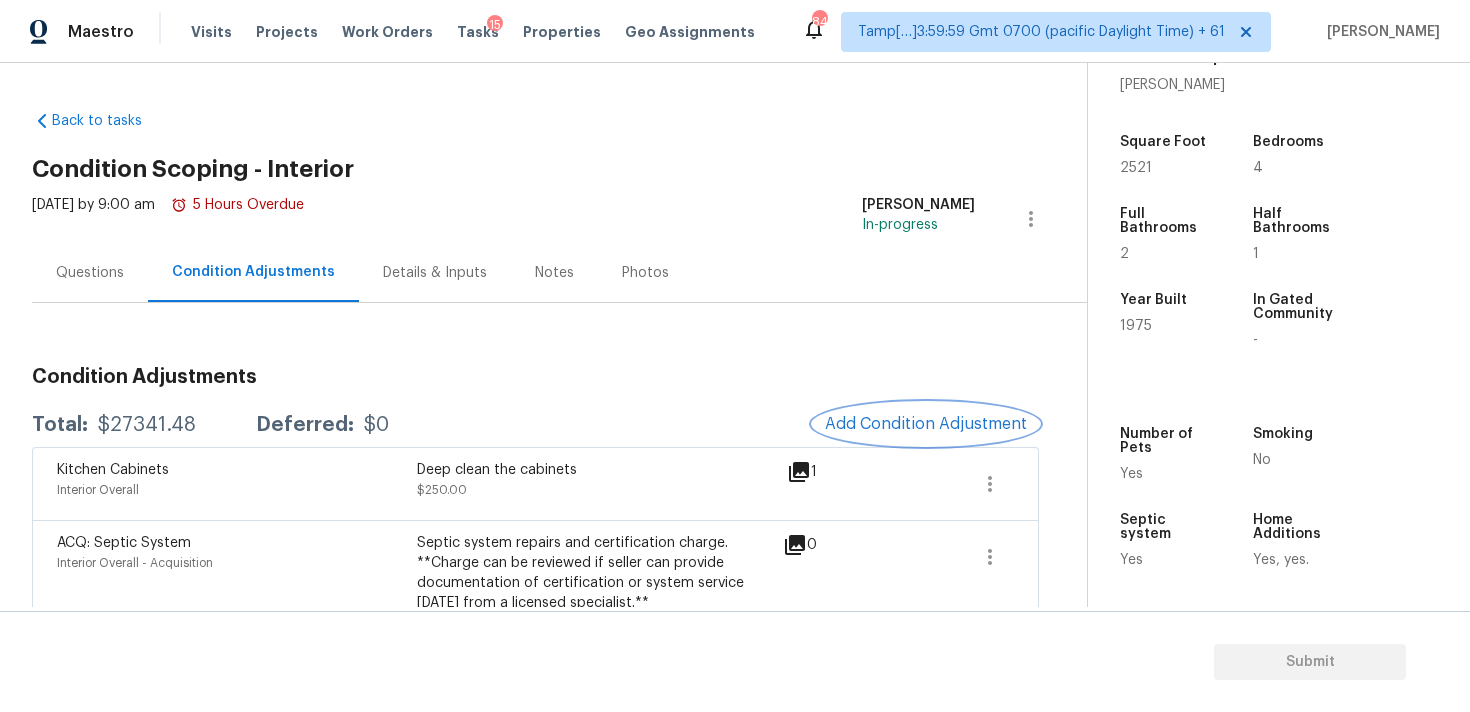 click on "Add Condition Adjustment" at bounding box center (926, 424) 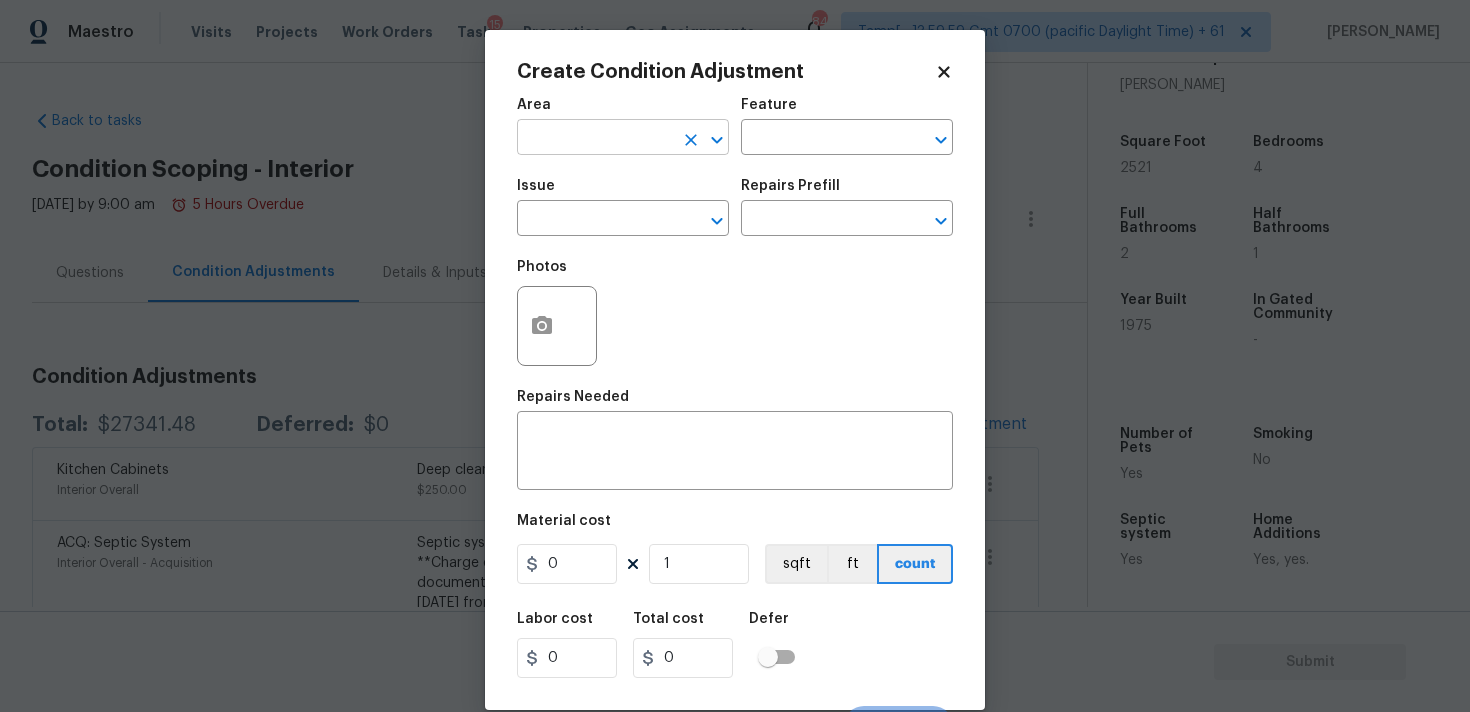 click at bounding box center (595, 139) 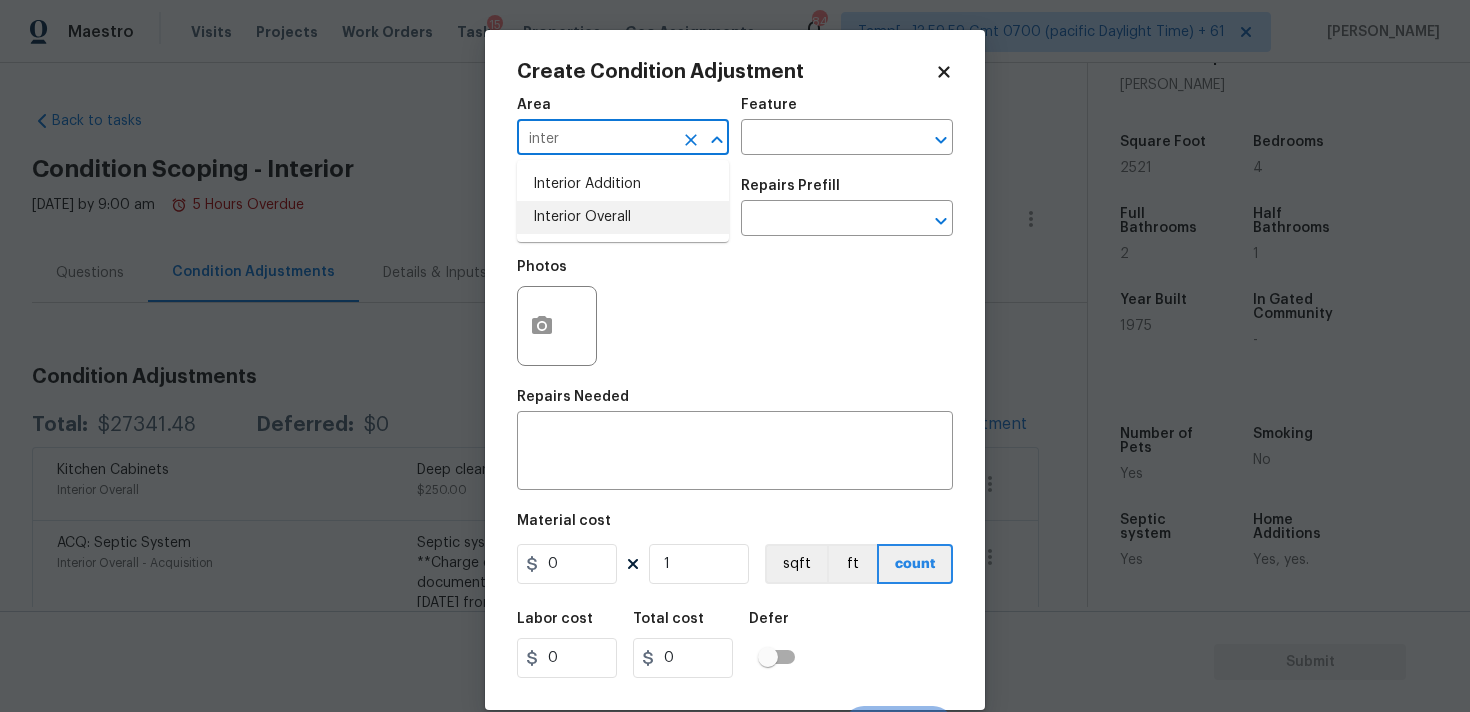click on "Interior Overall" at bounding box center [623, 217] 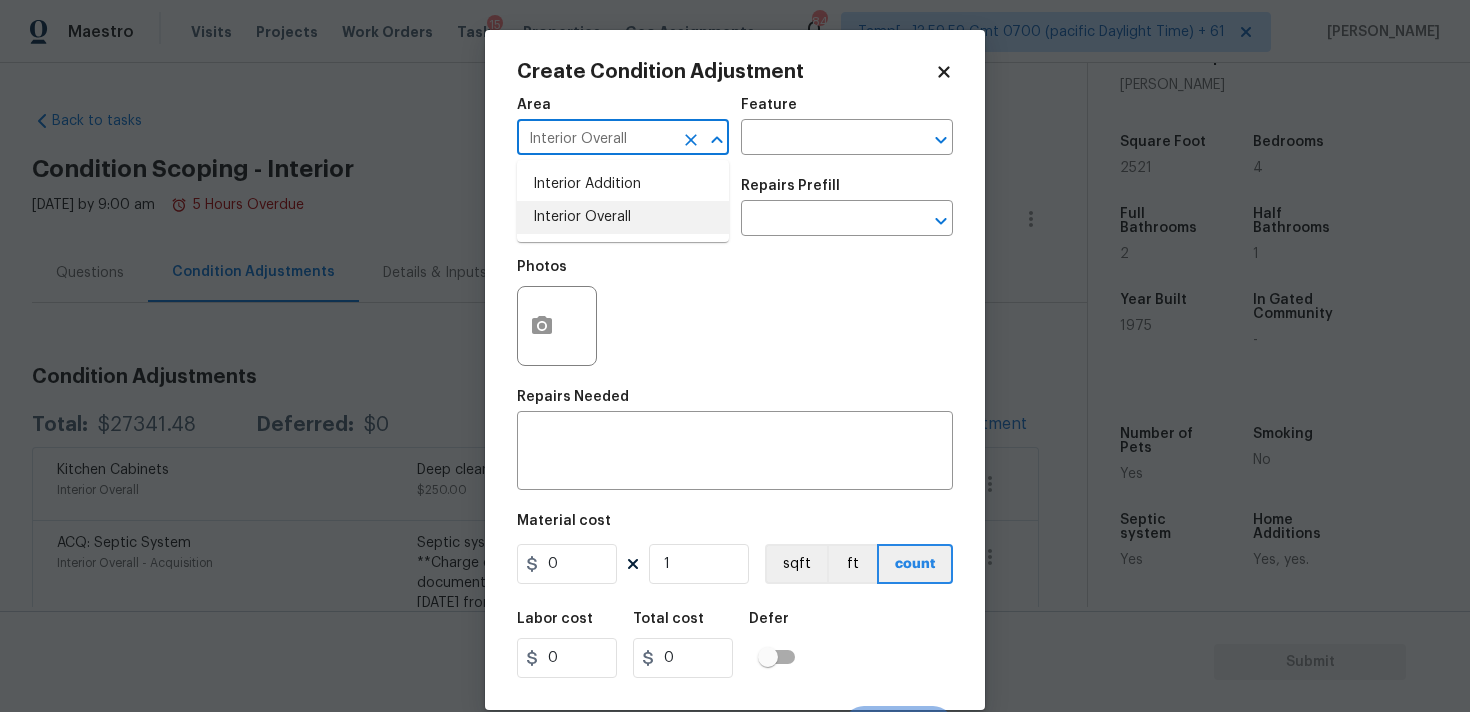 type on "Interior Overall" 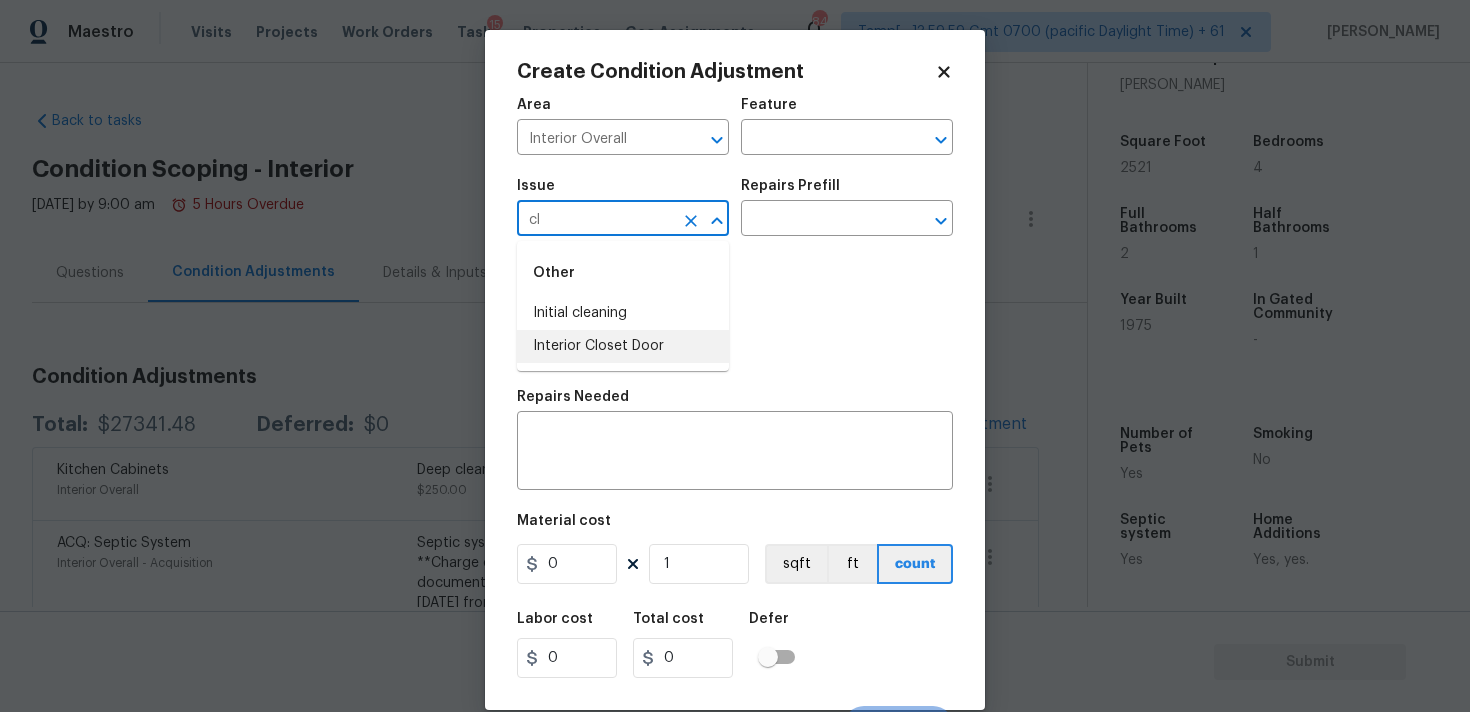 click on "Interior Closet Door" at bounding box center [623, 346] 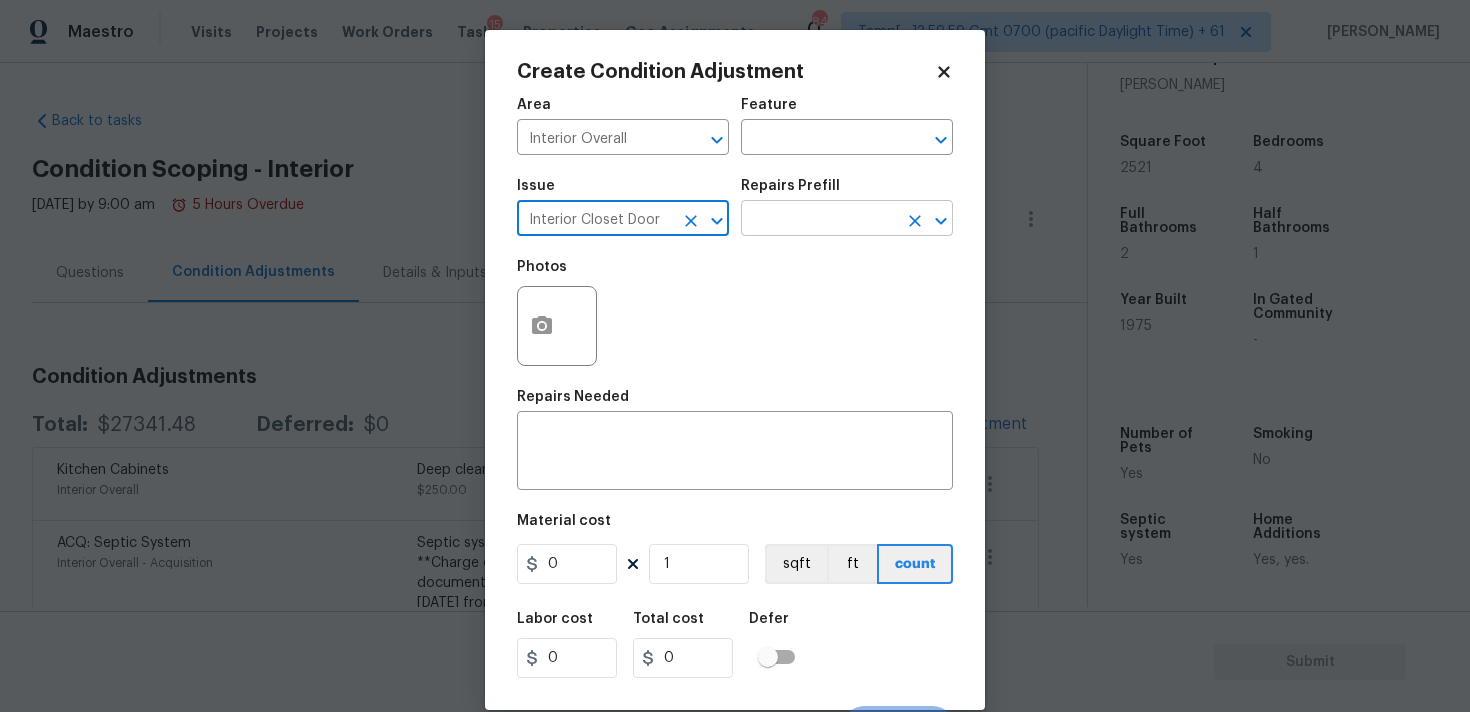 type on "Interior Closet Door" 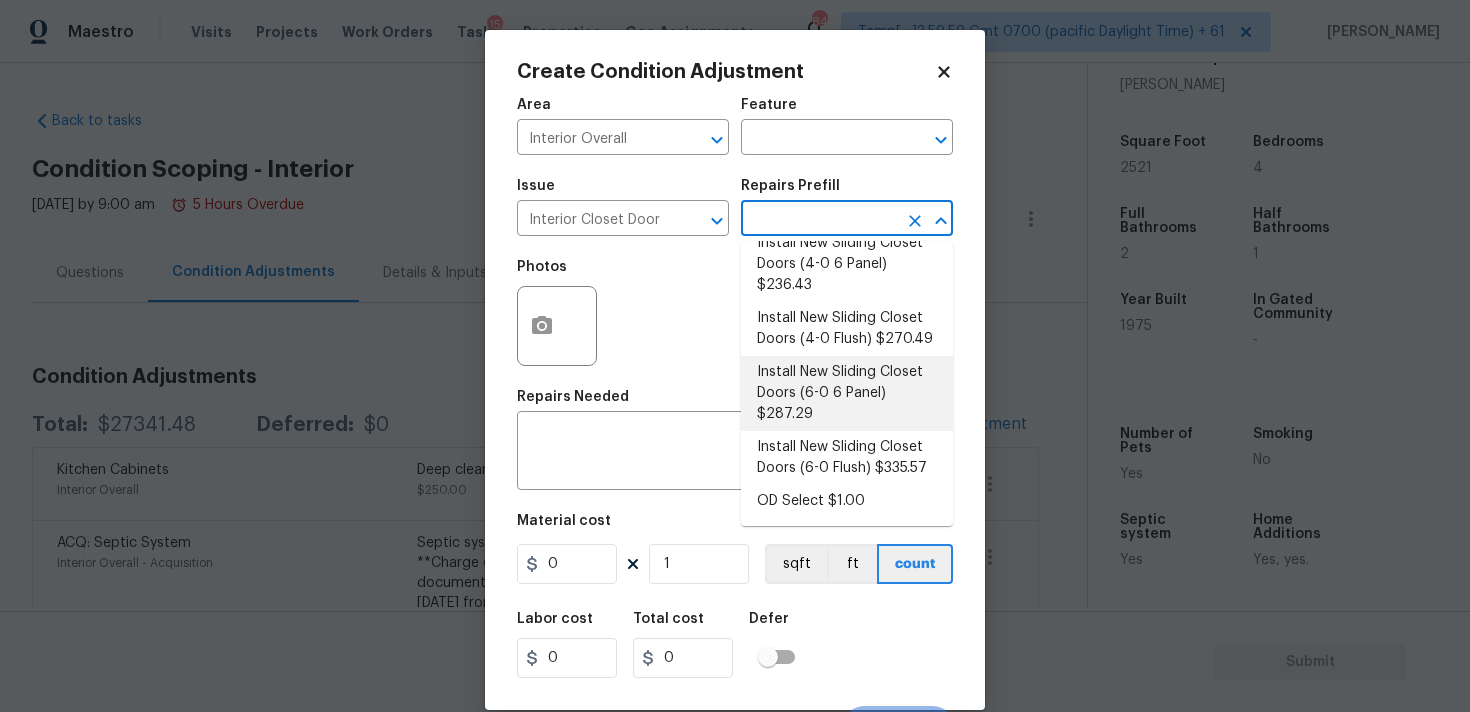 scroll, scrollTop: 0, scrollLeft: 0, axis: both 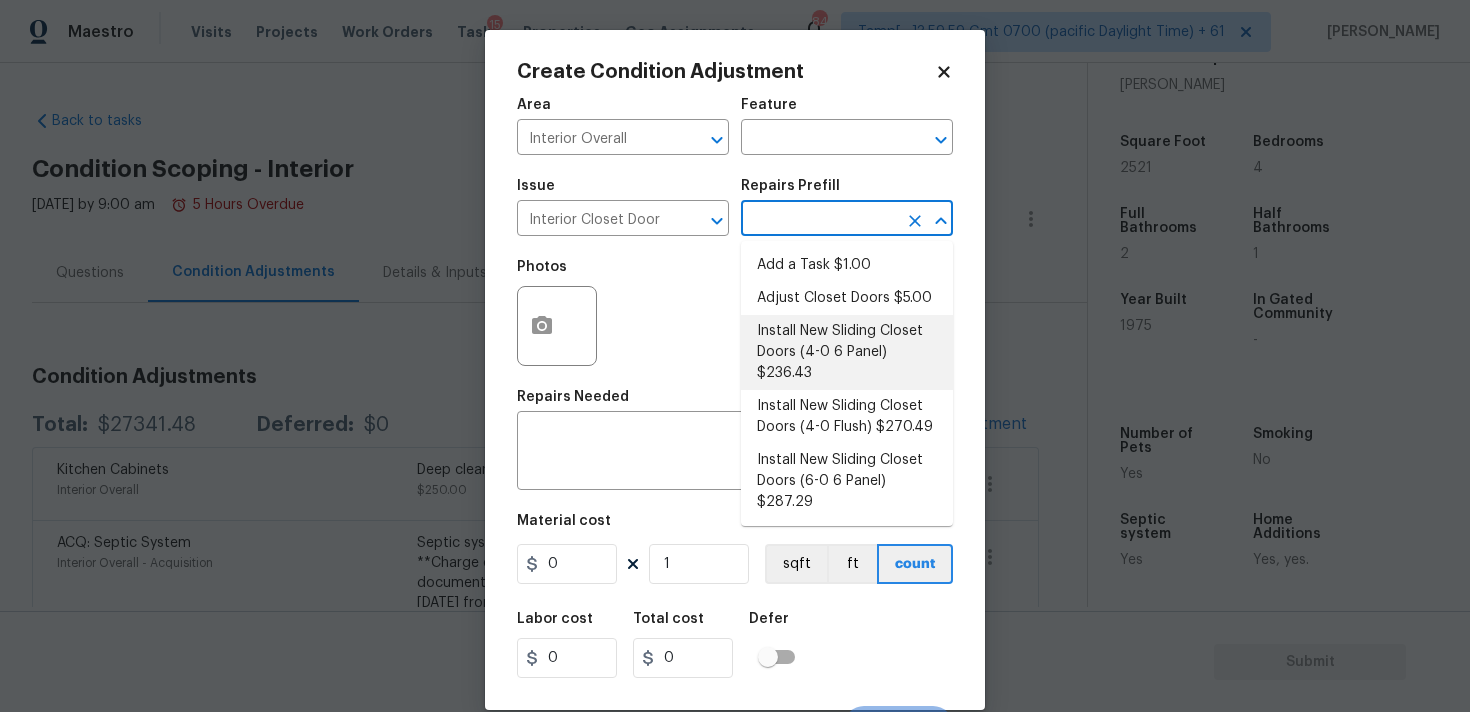 click on "Install New Sliding Closet Doors (4-0 6 Panel) $236.43" at bounding box center (847, 352) 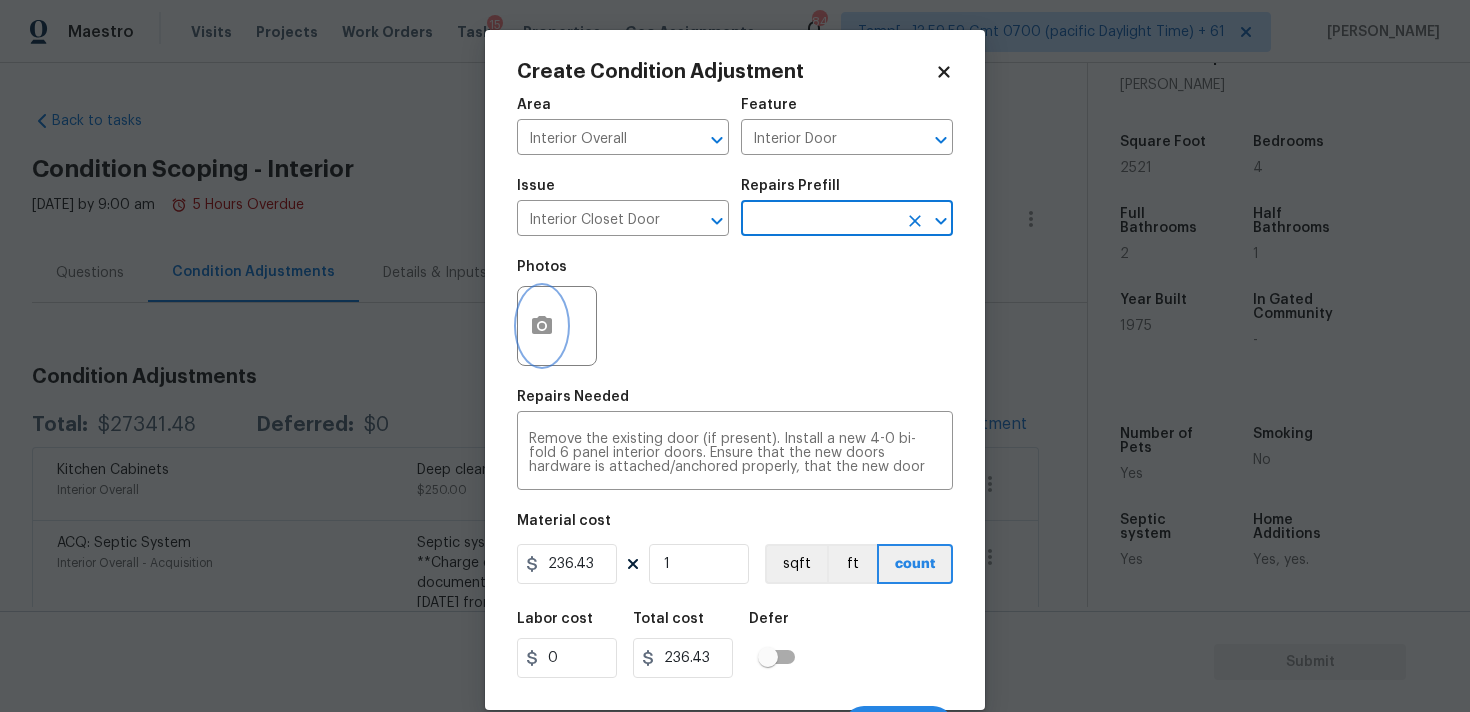 click 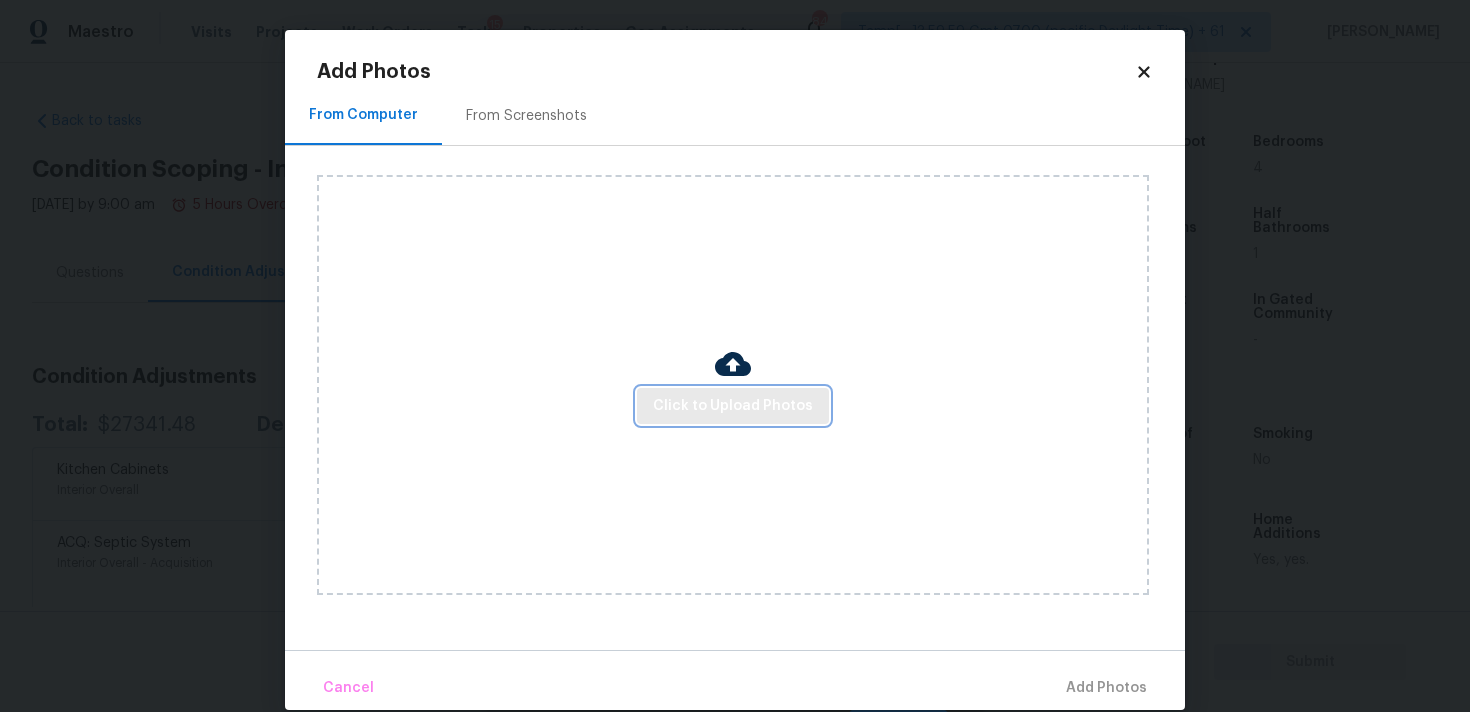 click on "Click to Upload Photos" at bounding box center (733, 406) 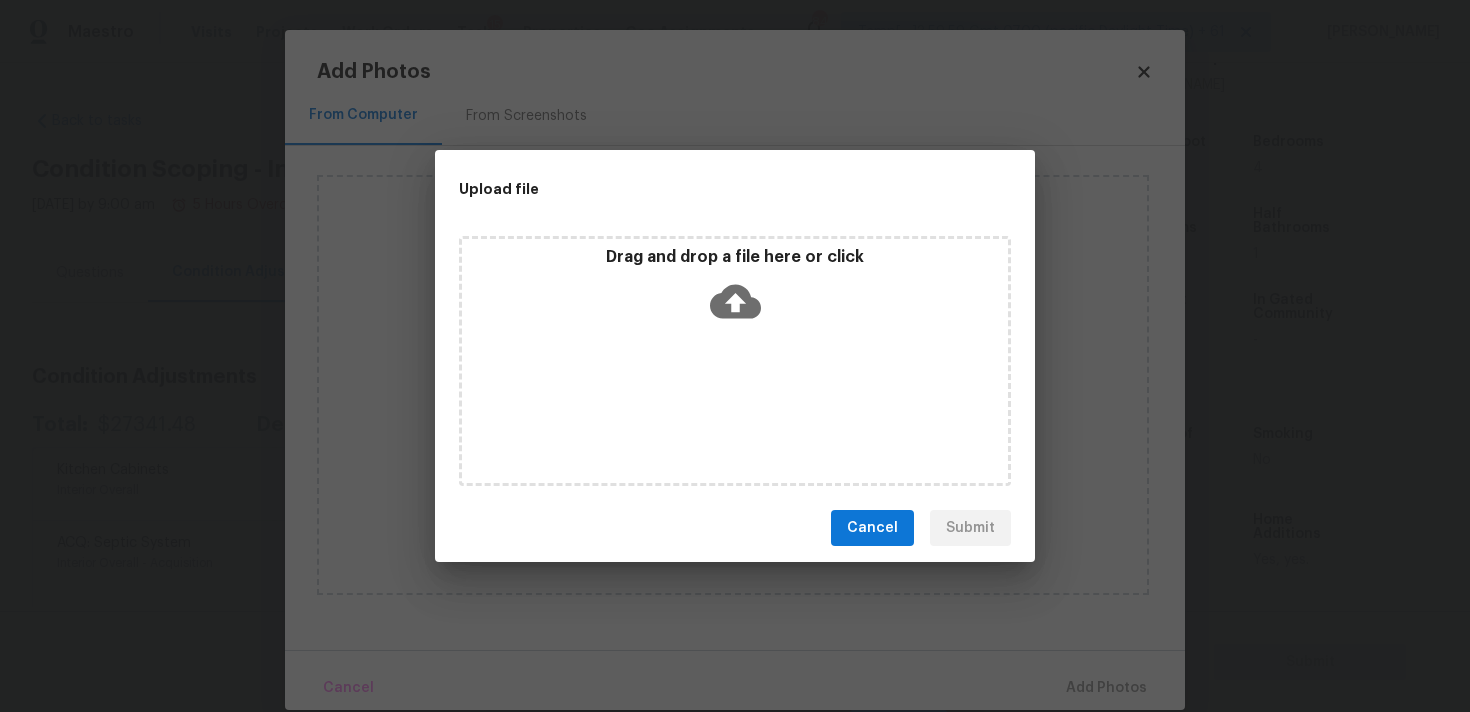 click 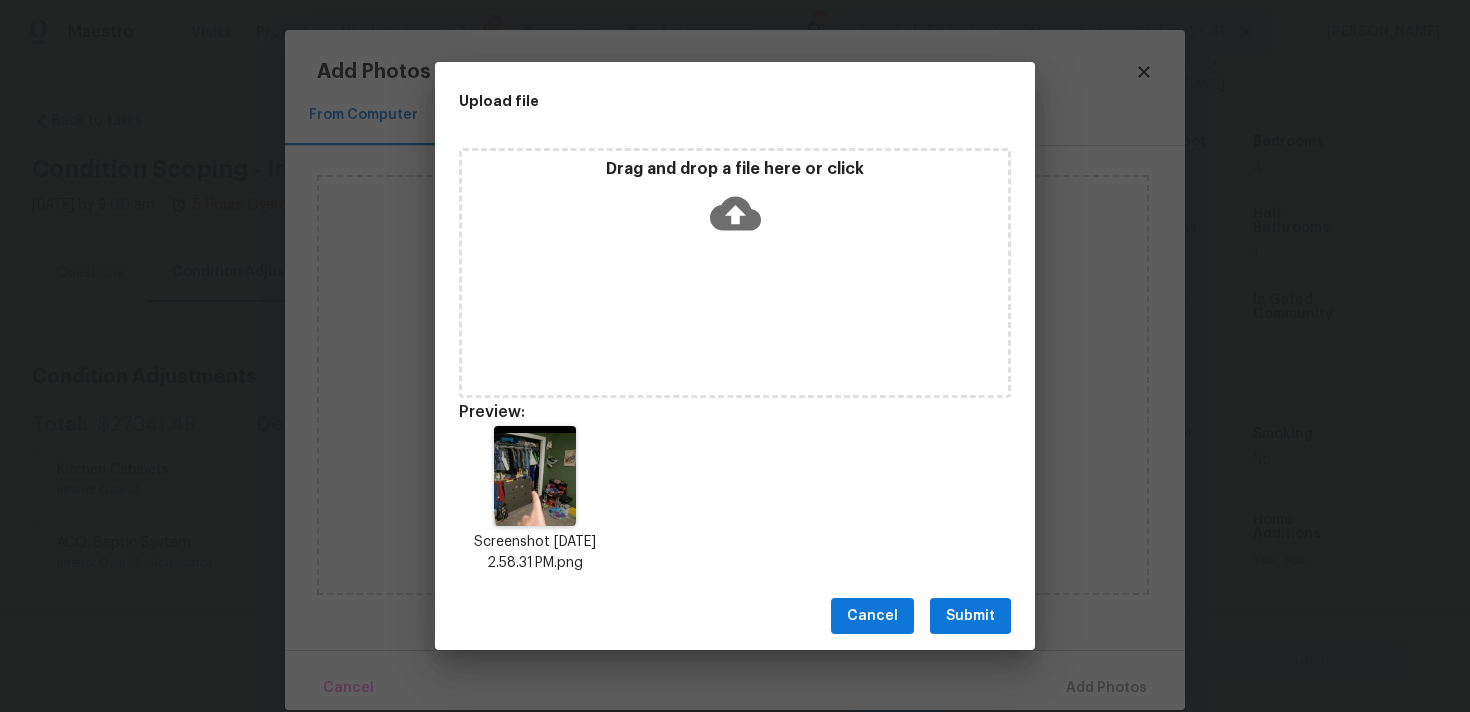 click on "Submit" at bounding box center [970, 616] 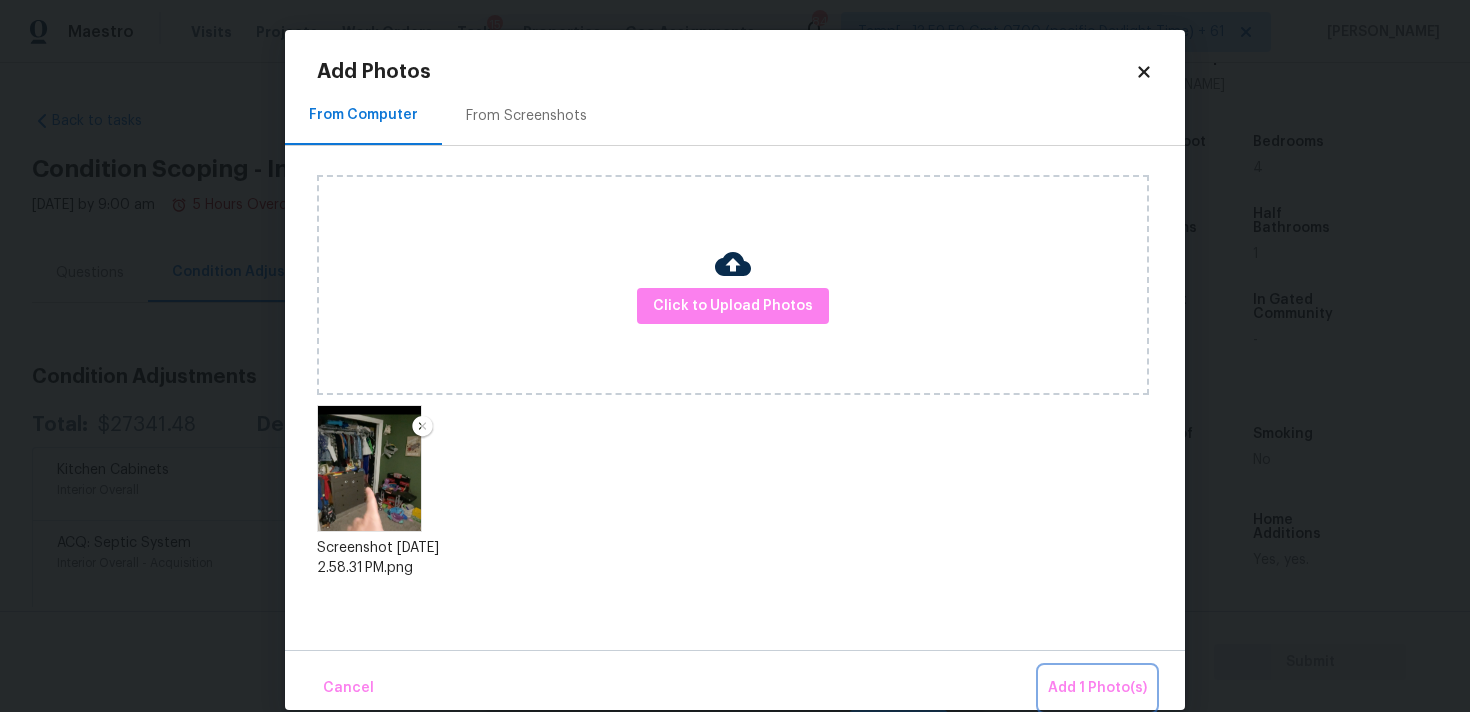 click on "Add 1 Photo(s)" at bounding box center (1097, 688) 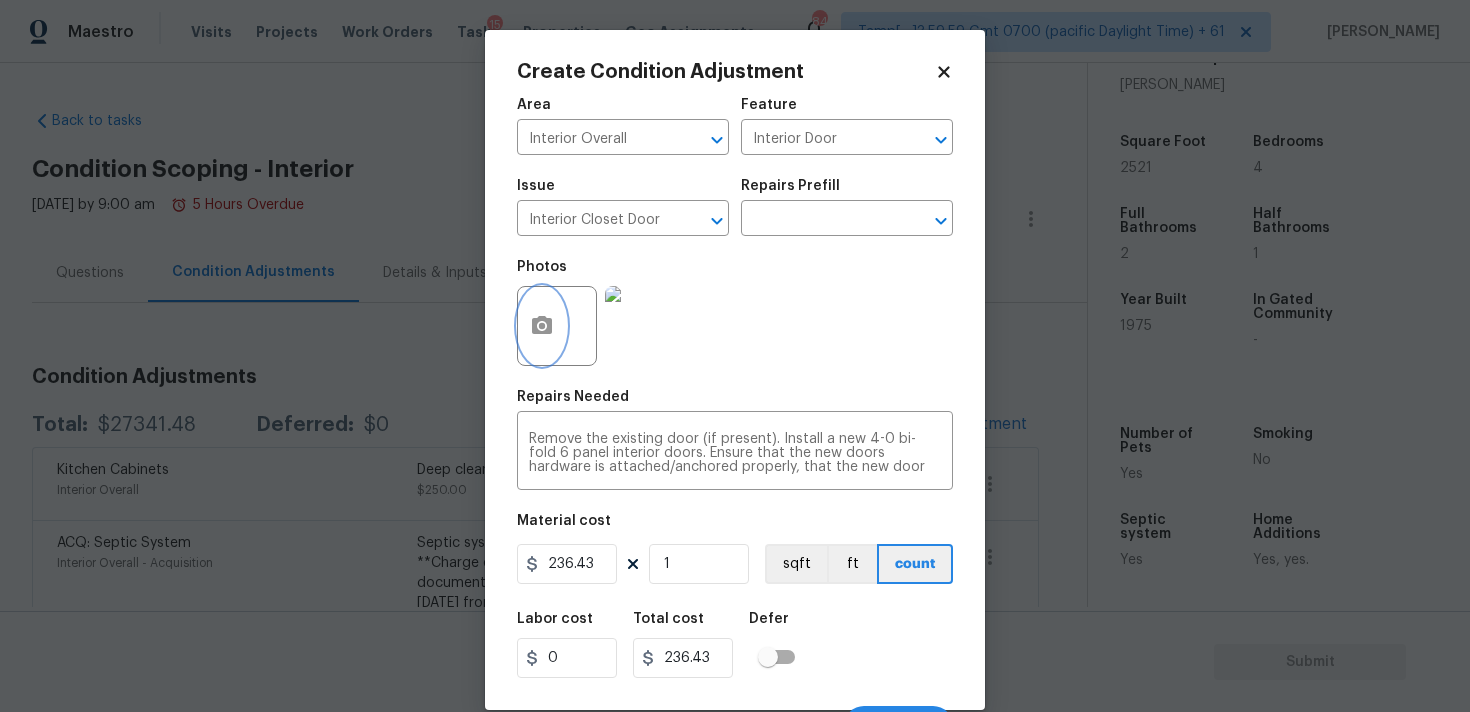 click at bounding box center (542, 326) 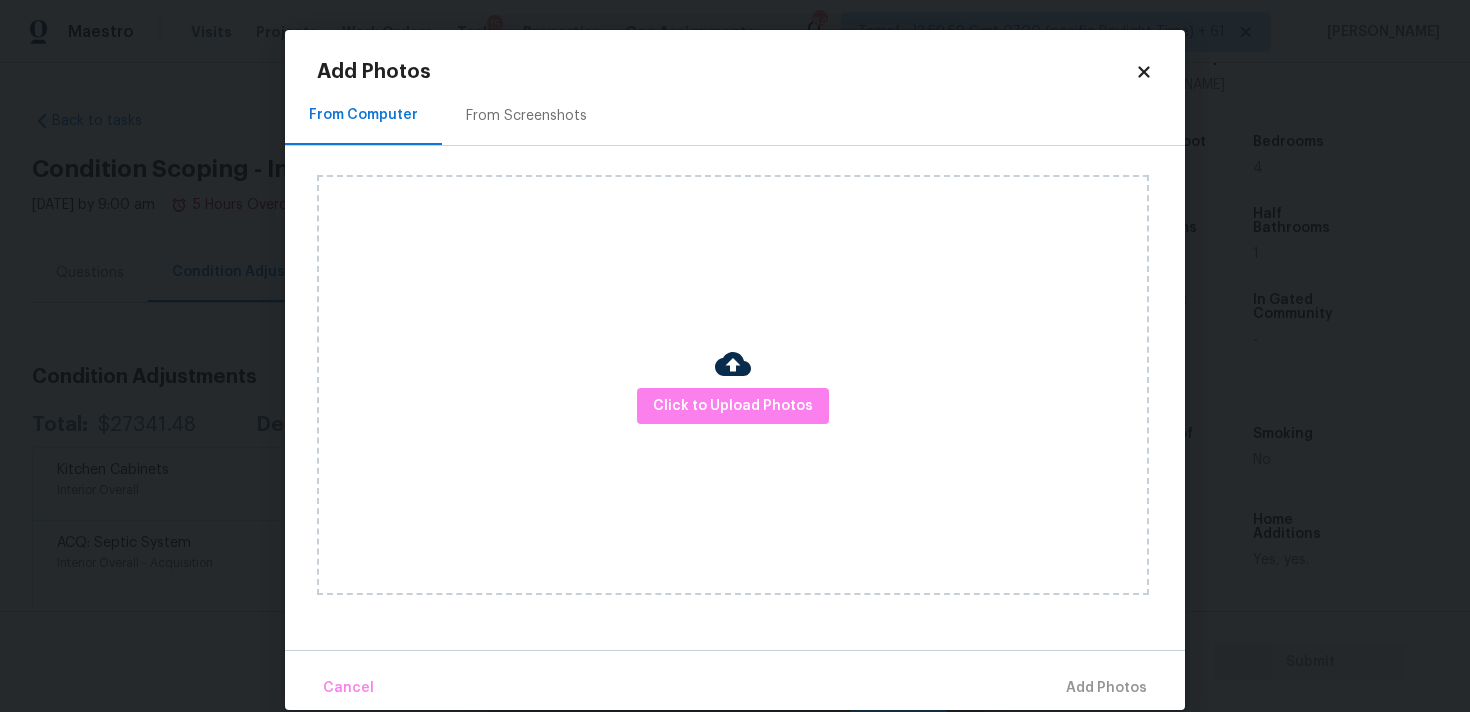 click at bounding box center [733, 367] 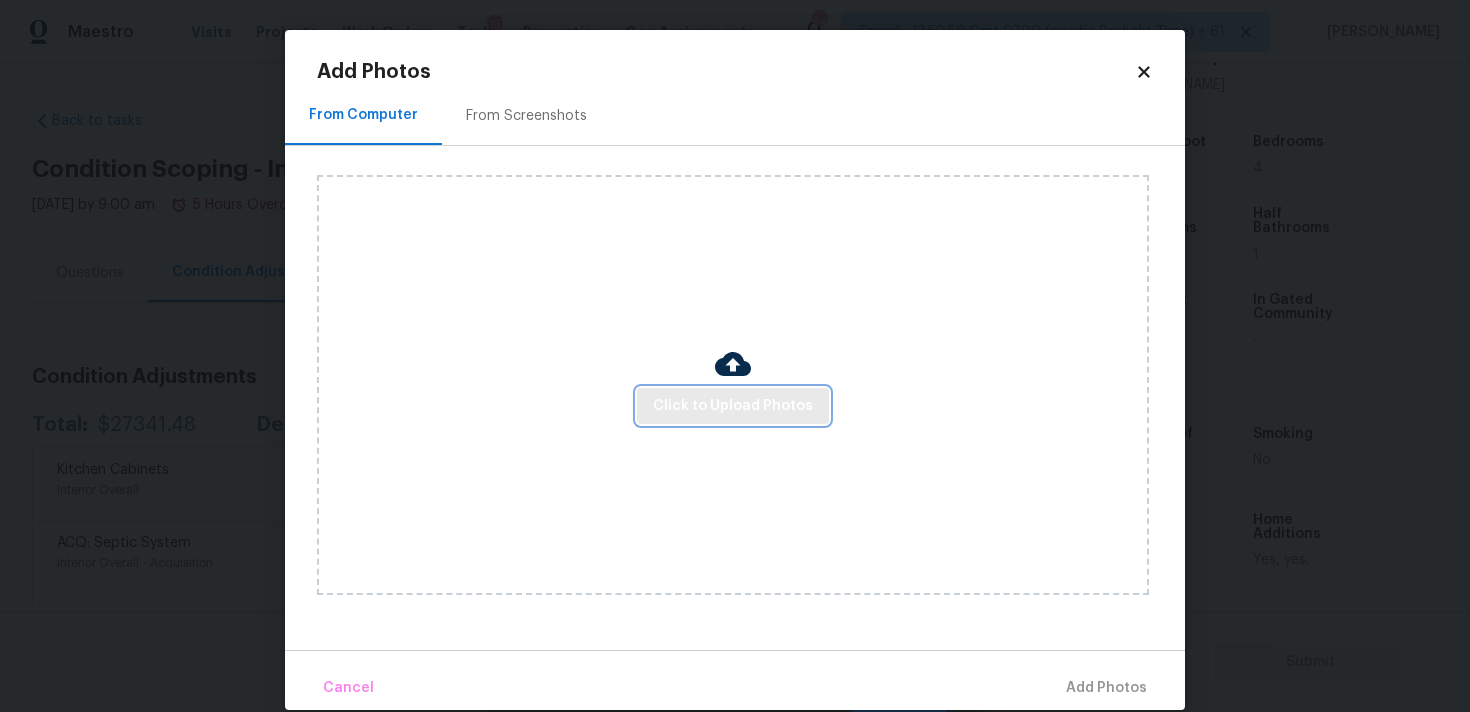 click on "Click to Upload Photos" at bounding box center (733, 406) 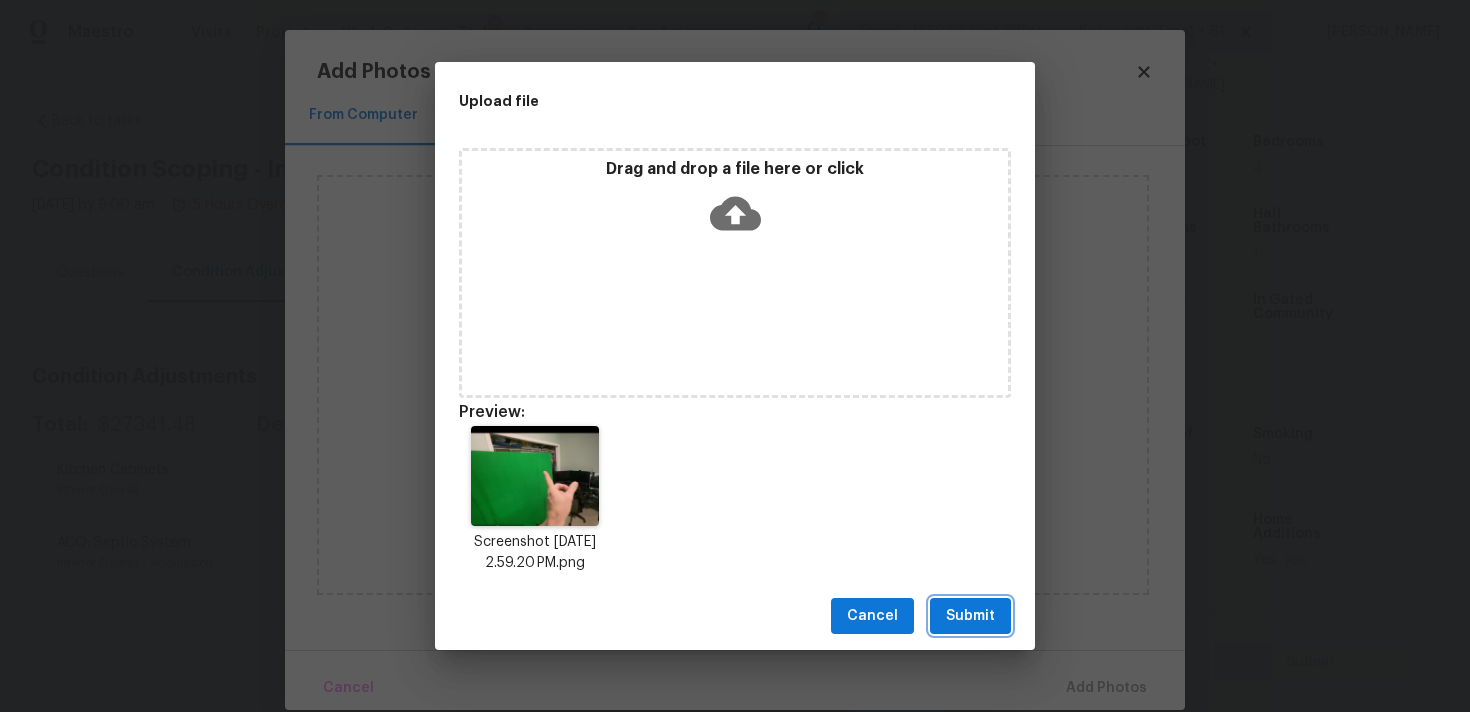 click on "Submit" at bounding box center (970, 616) 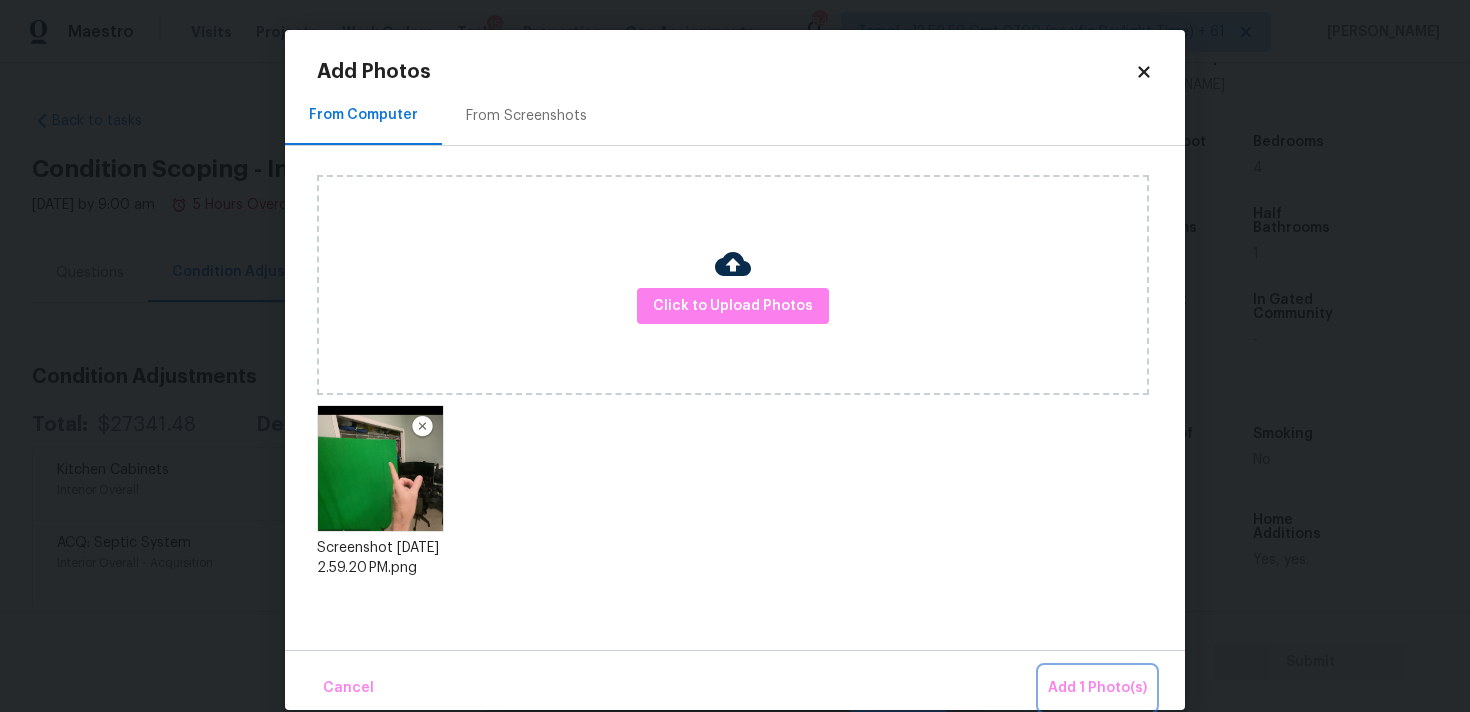 click on "Add 1 Photo(s)" at bounding box center (1097, 688) 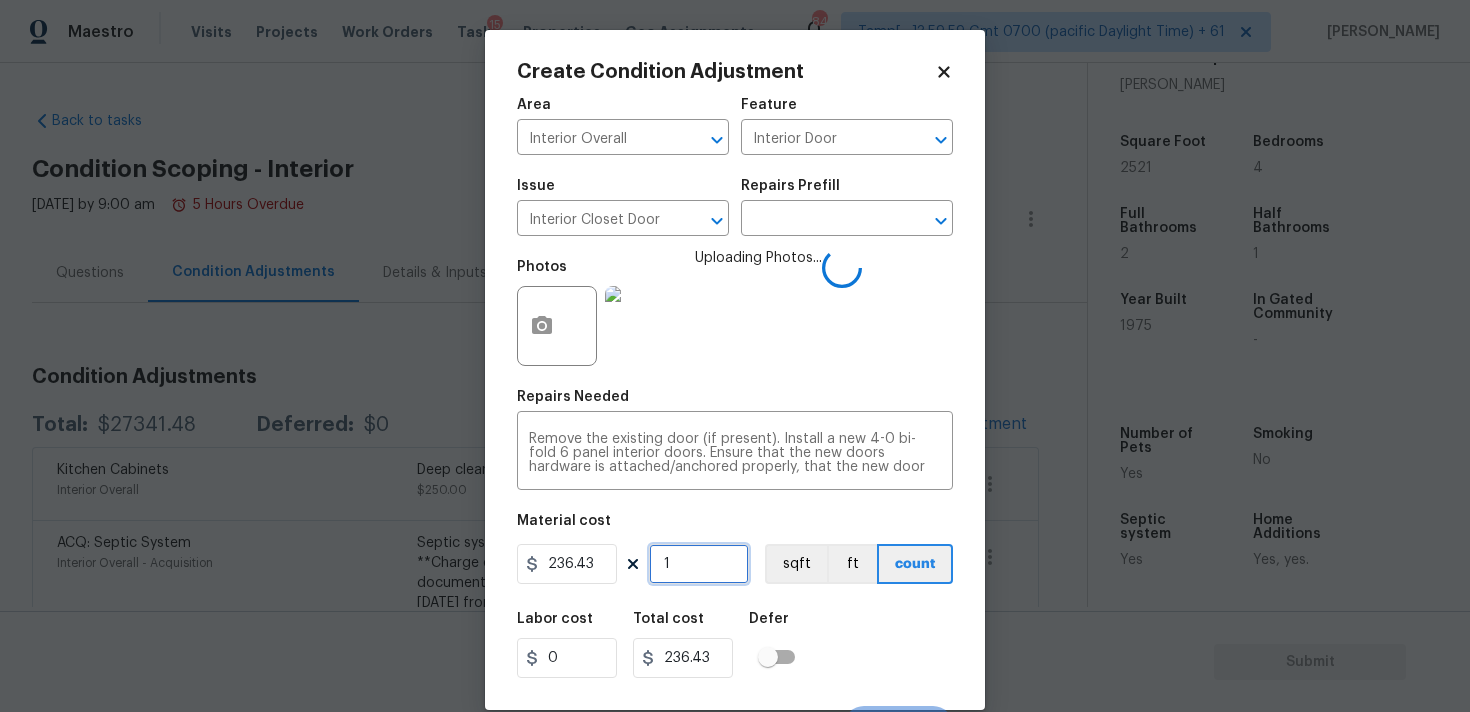 click on "1" at bounding box center [699, 564] 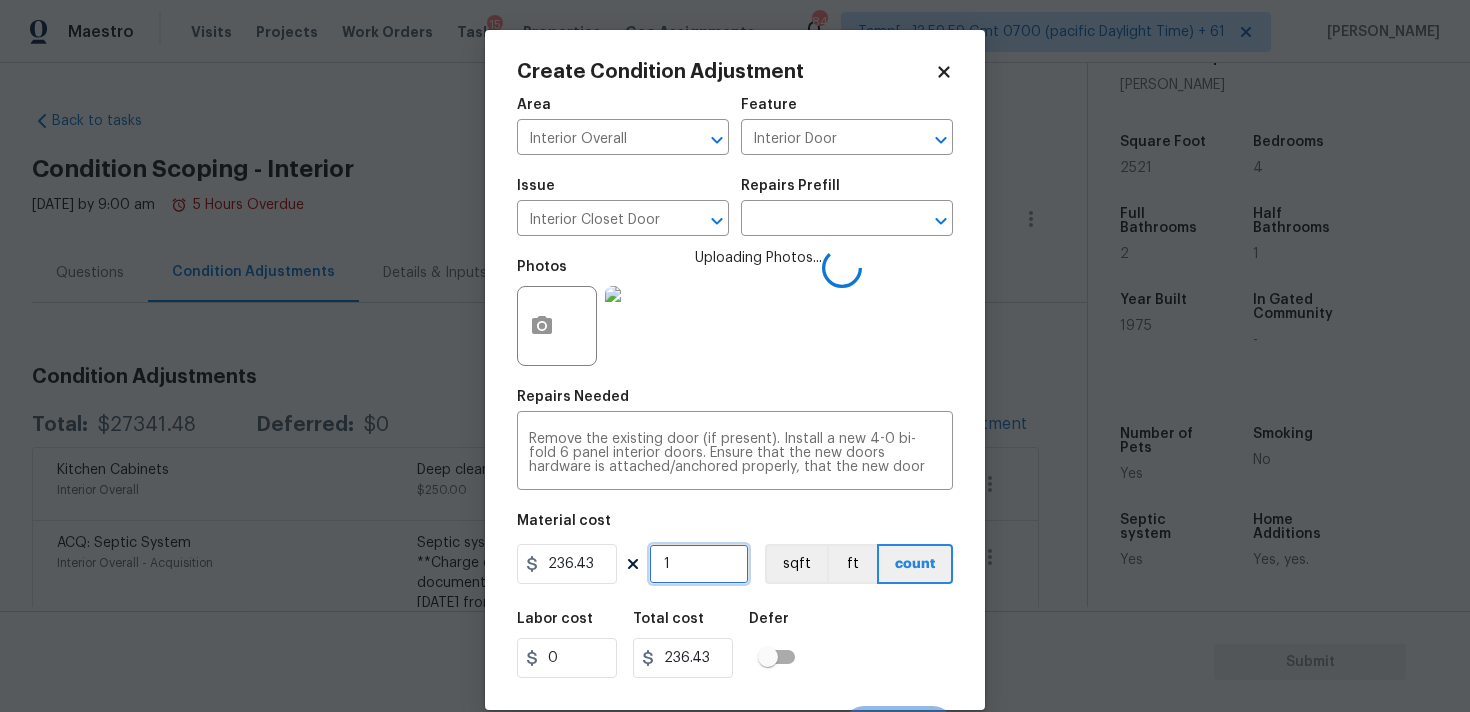 type on "0" 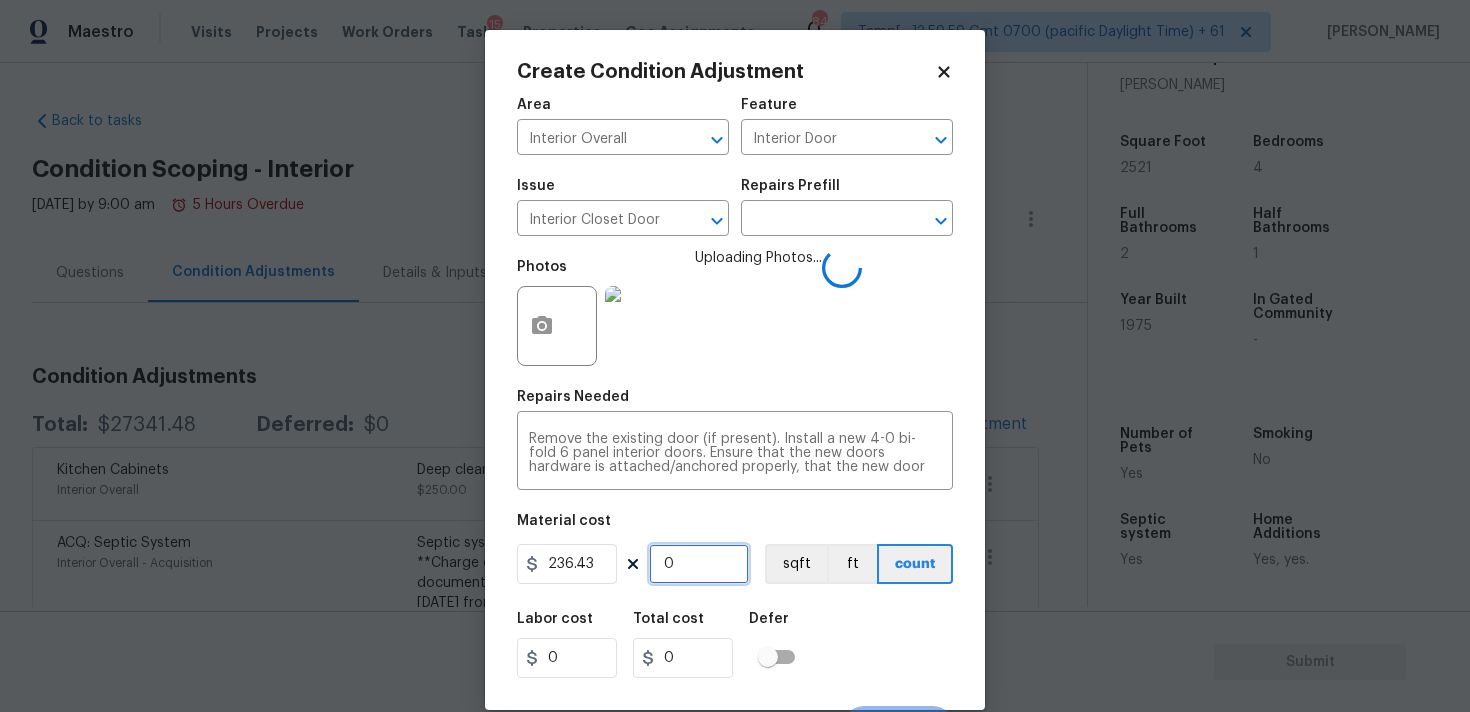 type on "2" 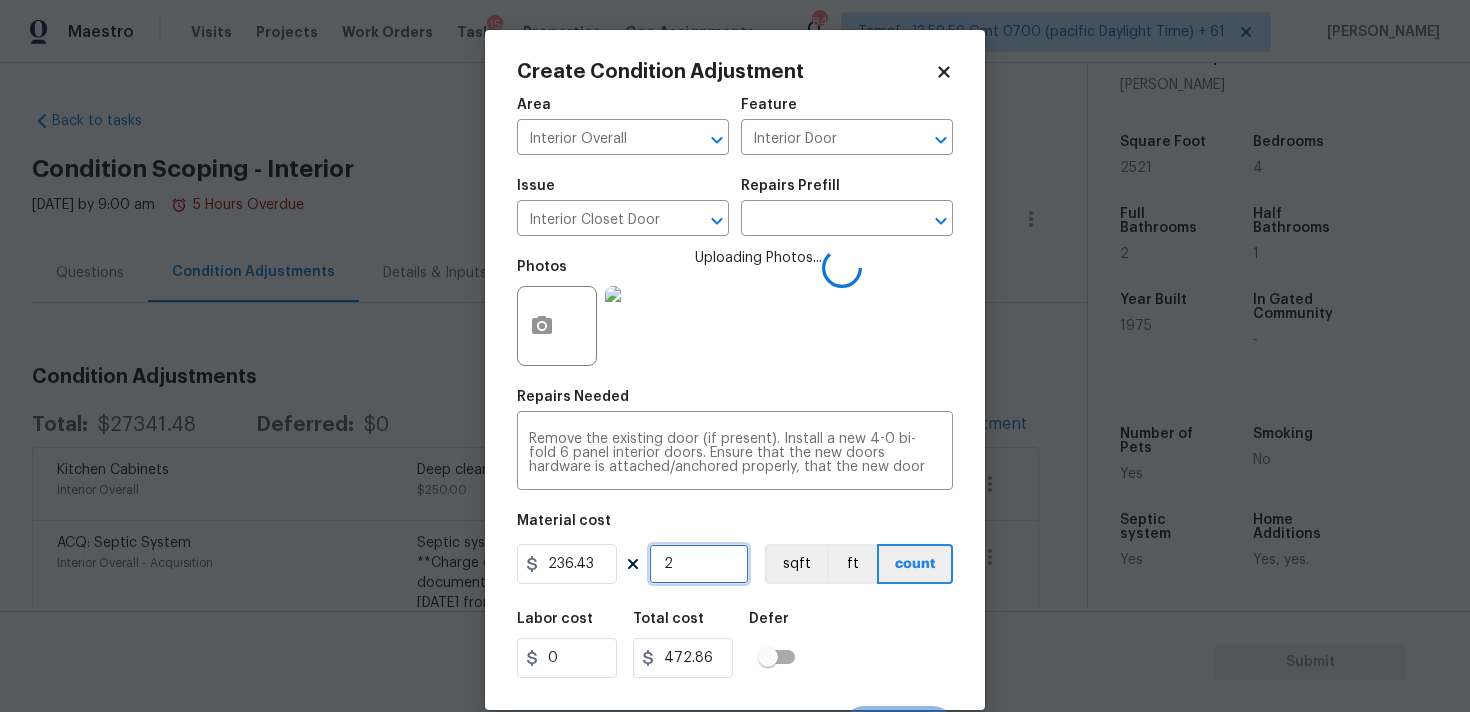 type on "2" 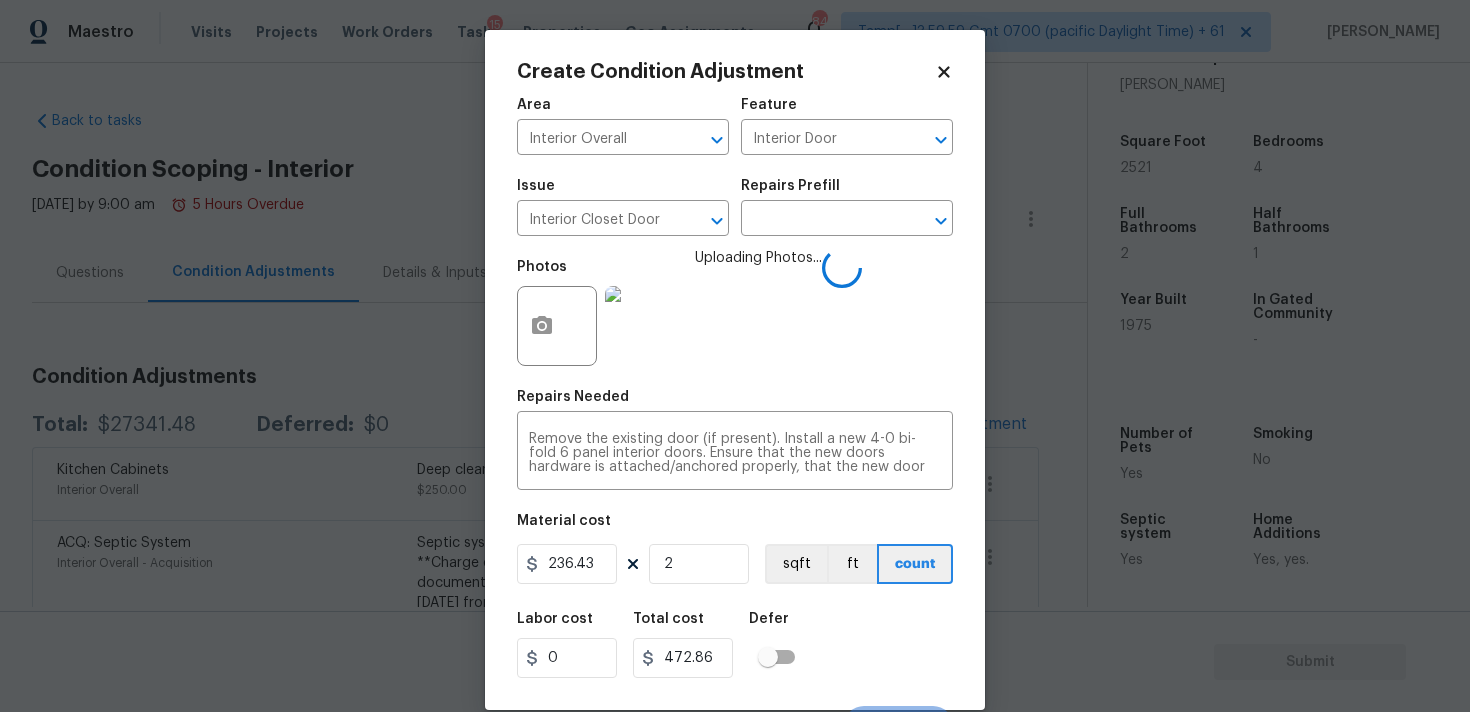 click on "Defer" at bounding box center [778, 625] 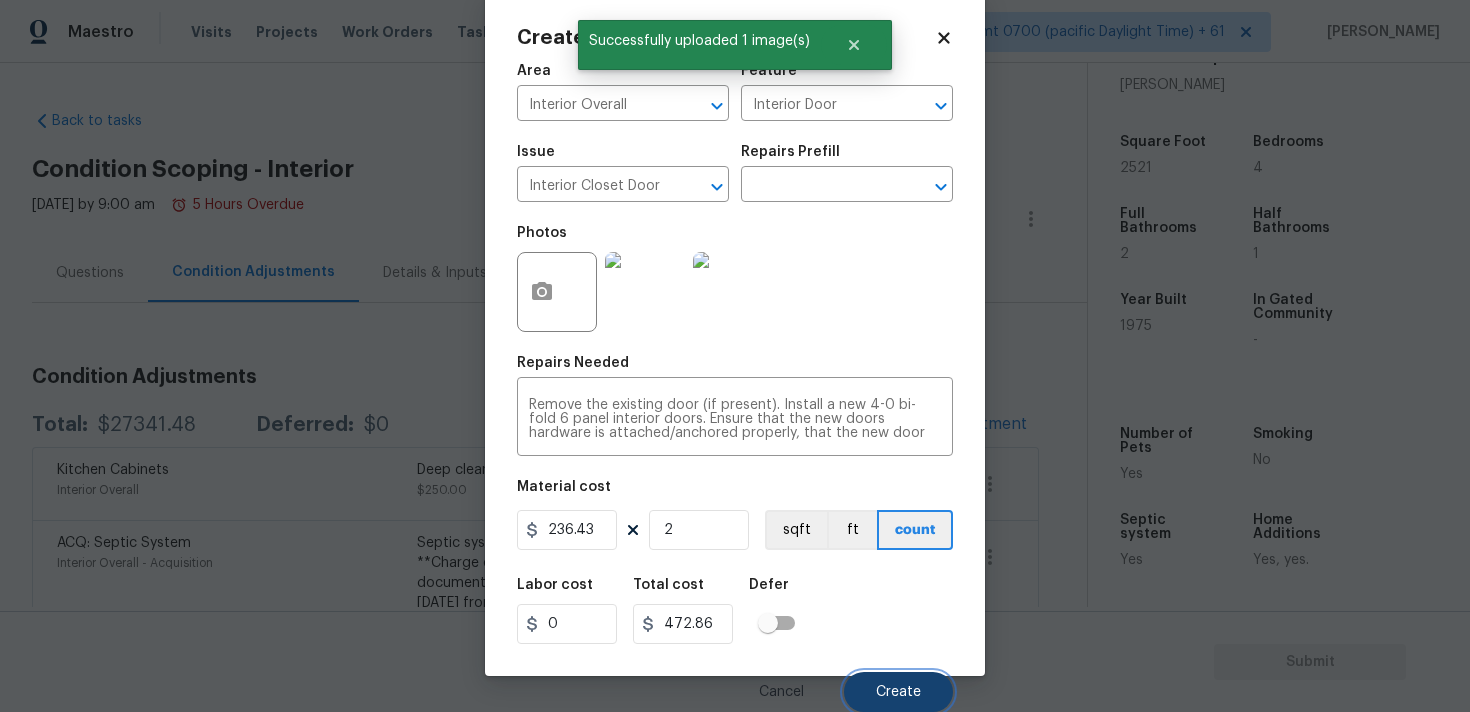 click on "Create" at bounding box center [898, 692] 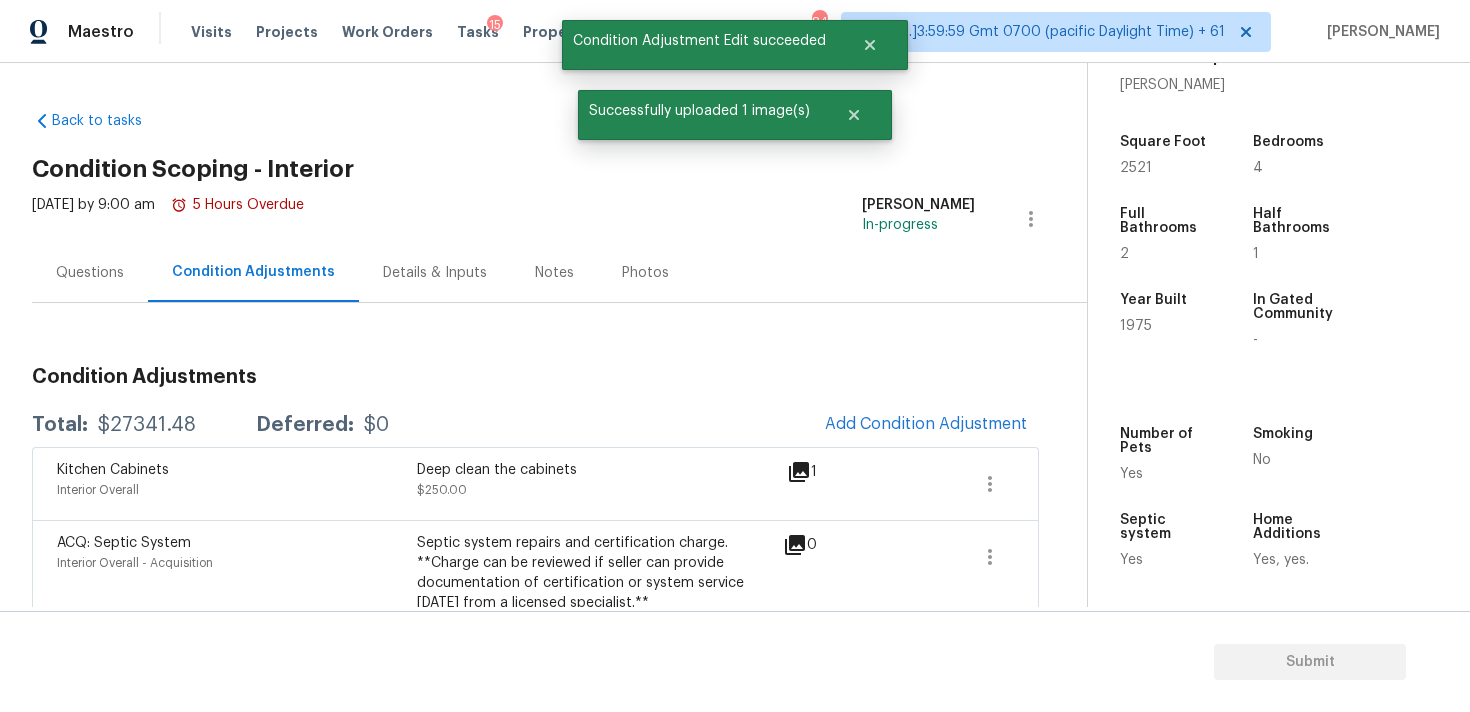 scroll, scrollTop: 0, scrollLeft: 0, axis: both 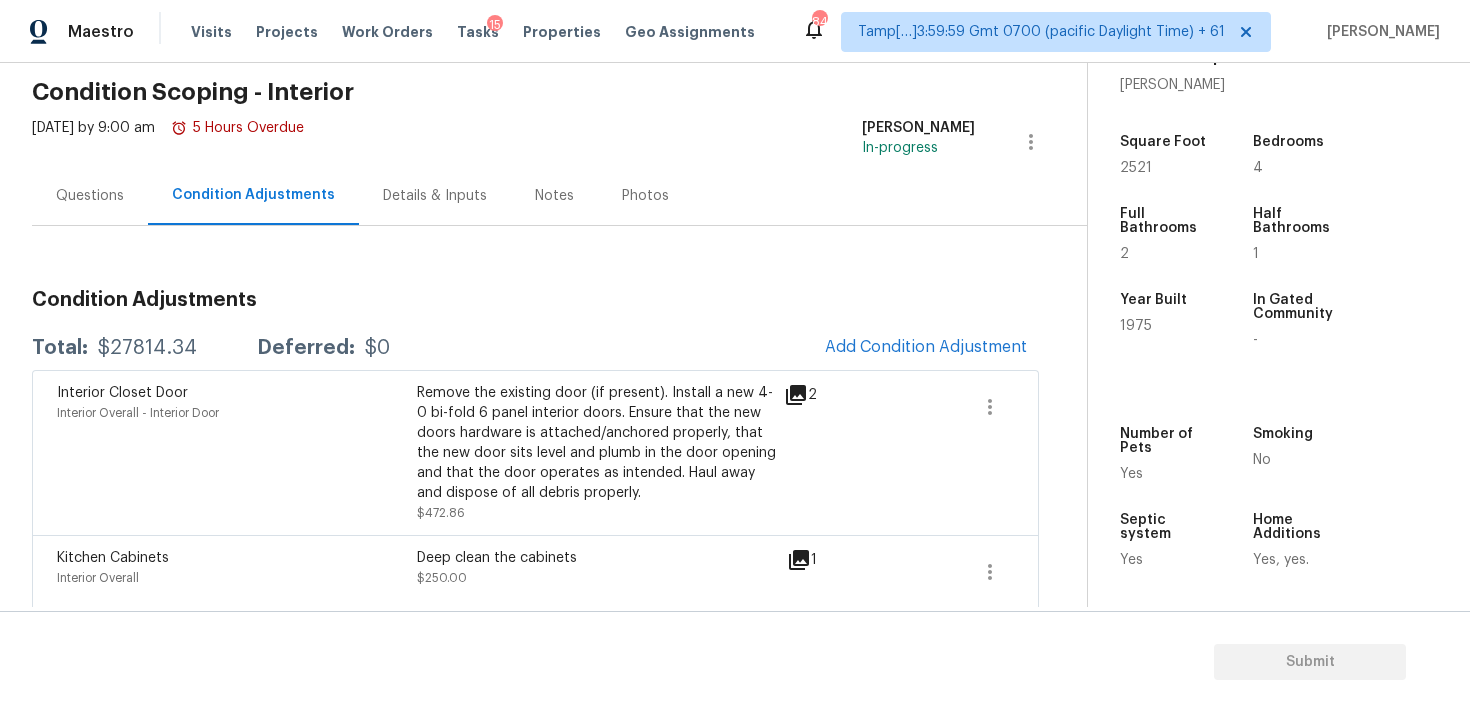 click on "Questions" at bounding box center (90, 195) 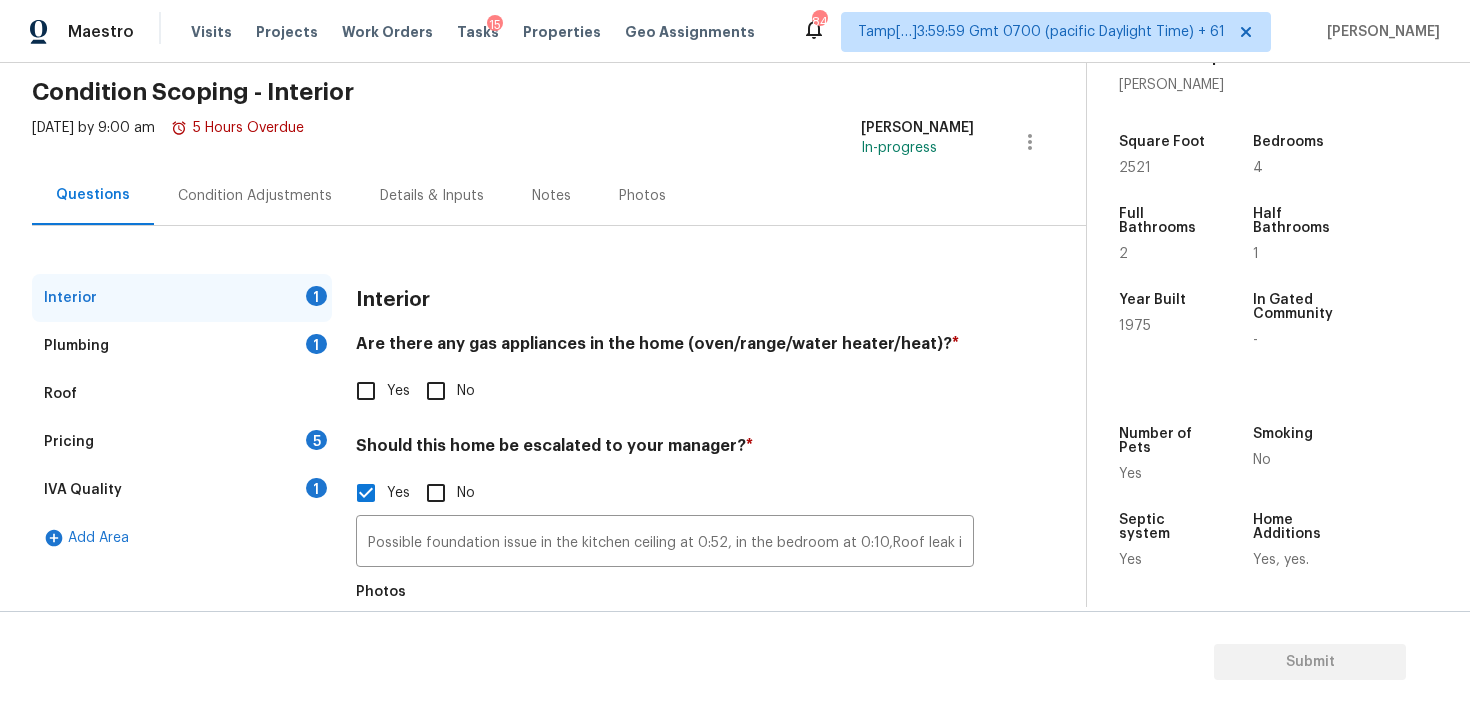 scroll, scrollTop: 203, scrollLeft: 0, axis: vertical 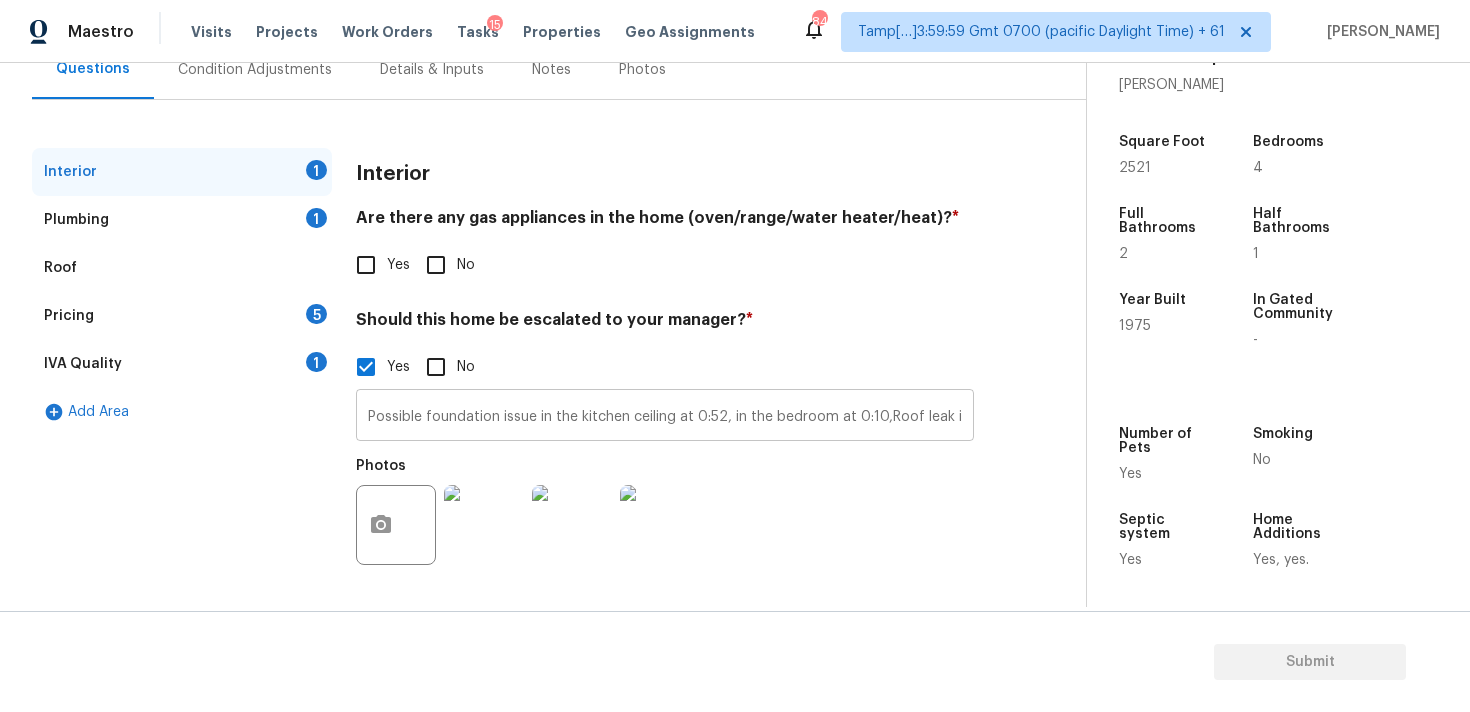 click on "Possible foundation issue in the kitchen ceiling at 0:52, in the bedroom at 0:10,Roof leak in the interior. The pool seems to be in fair condition" at bounding box center [665, 417] 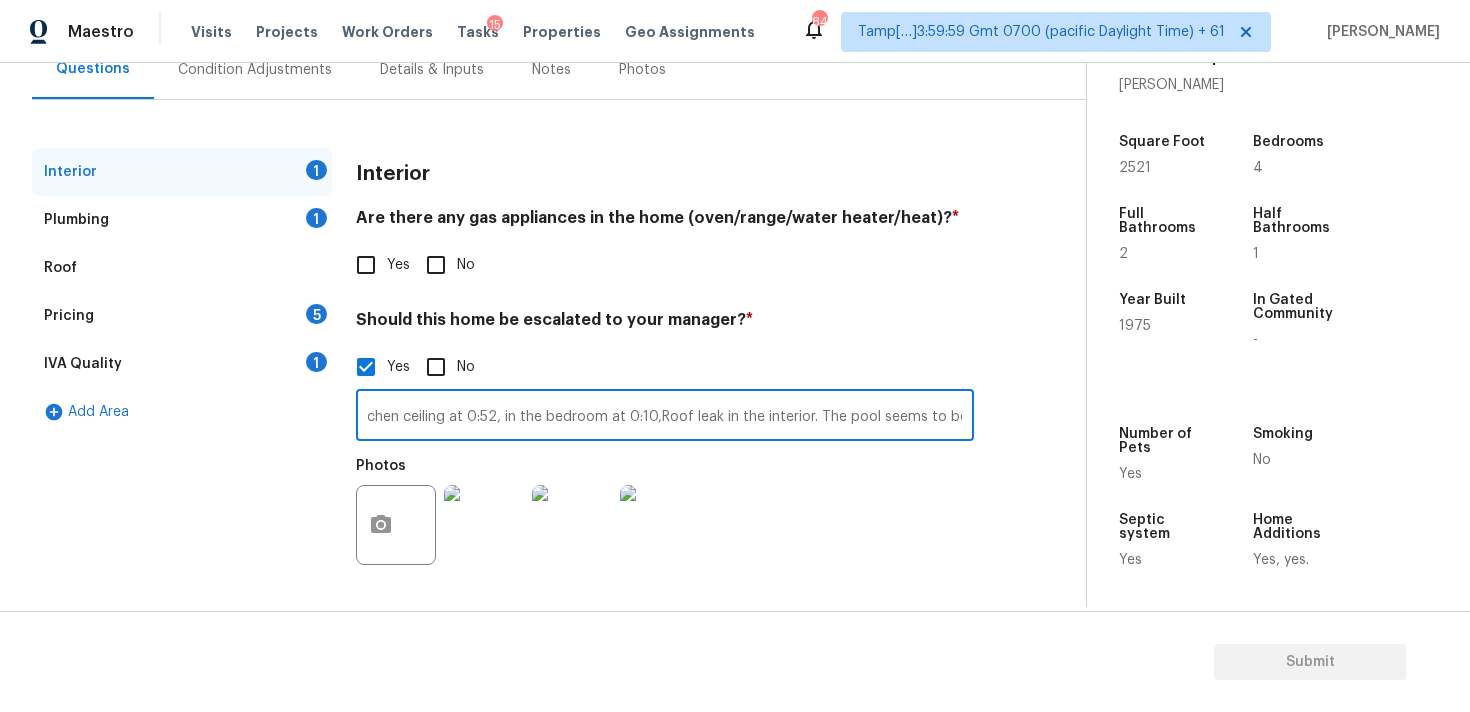 scroll, scrollTop: 0, scrollLeft: 236, axis: horizontal 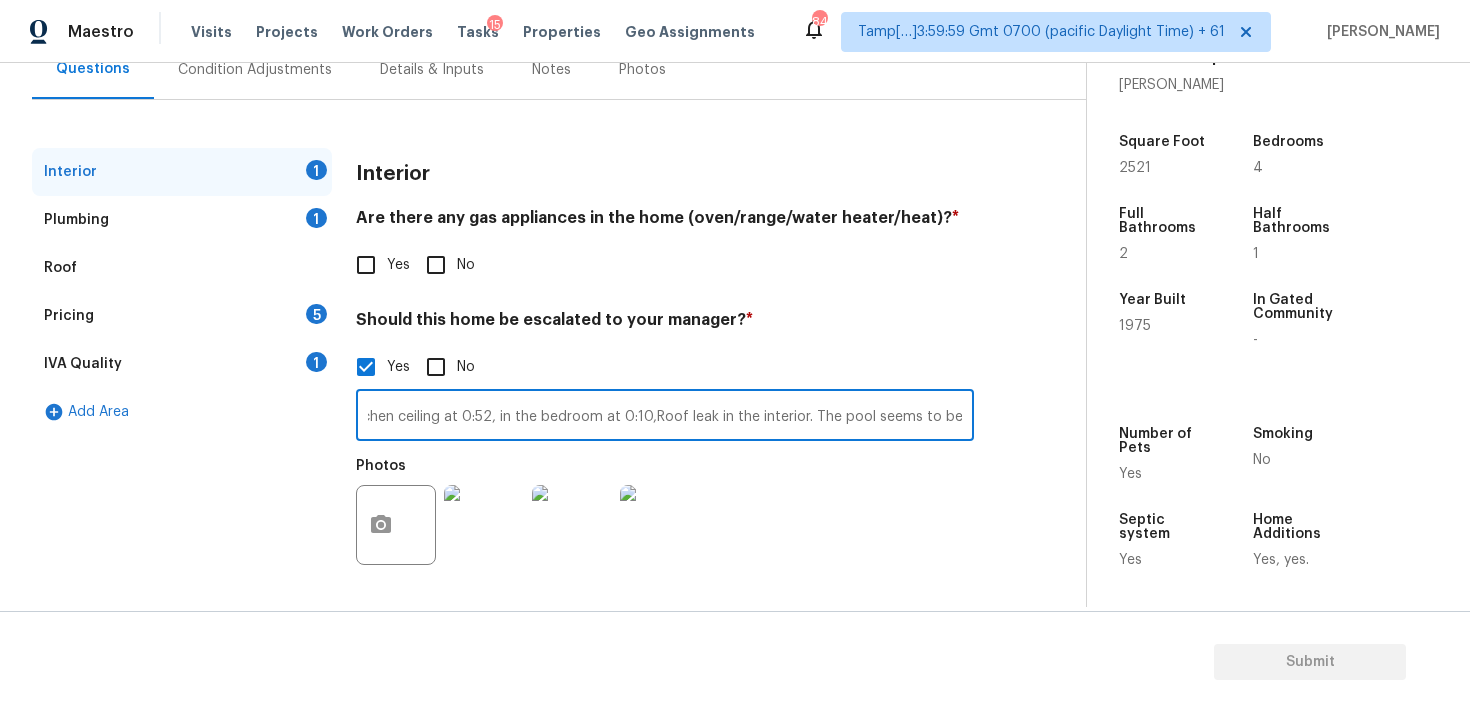 click on "Possible foundation issue in the kitchen ceiling at 0:52, in the bedroom at 0:10,Roof leak in the interior. The pool seems to be in fair condition" at bounding box center [665, 417] 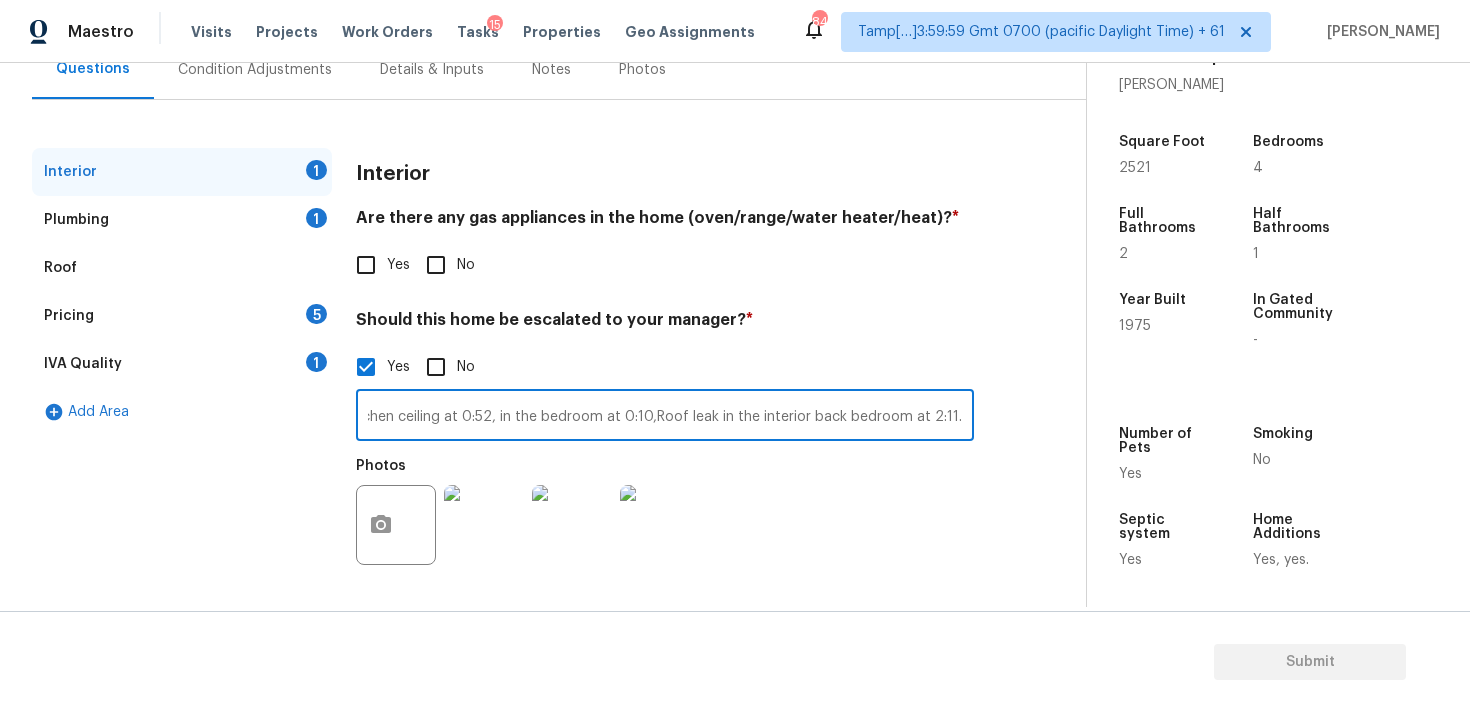 scroll, scrollTop: 0, scrollLeft: 469, axis: horizontal 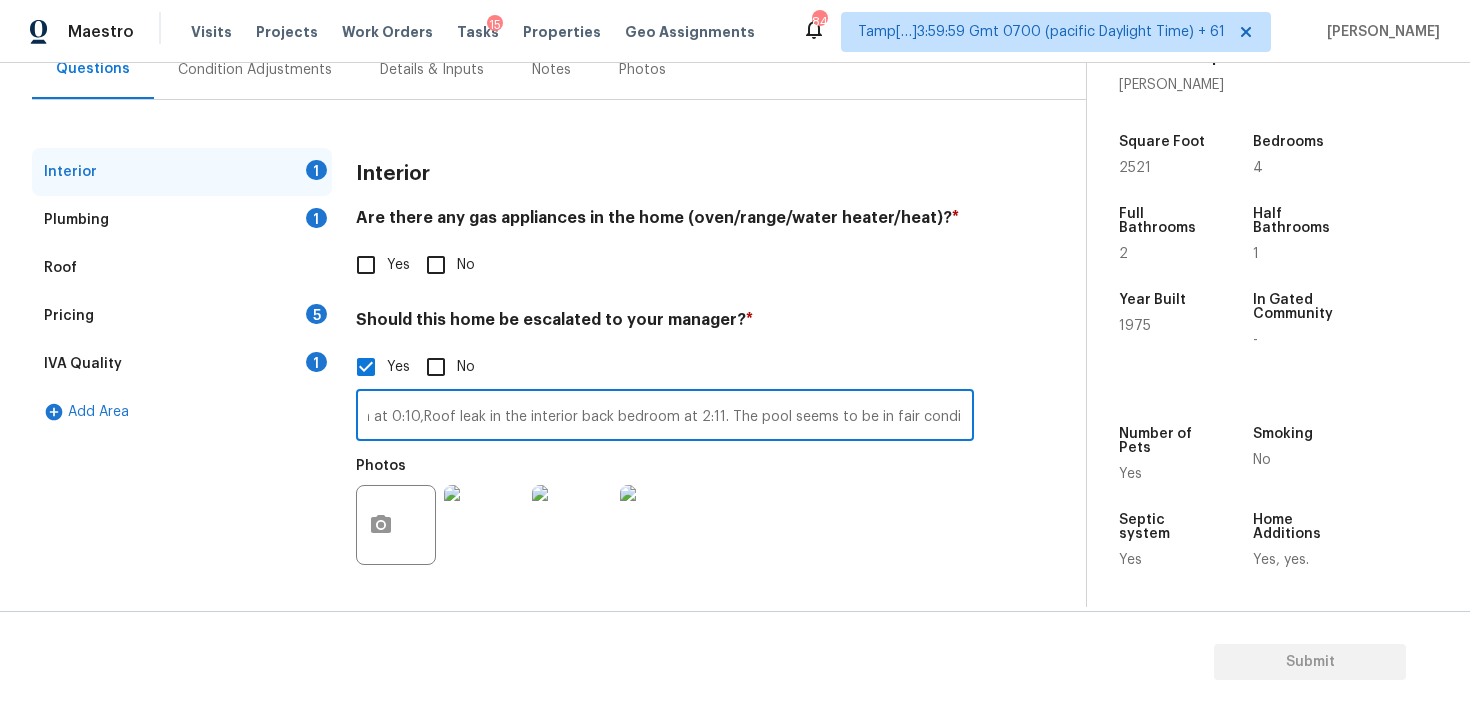 type on "Possible foundation issue in the kitchen ceiling at 0:52, in the bedroom at 0:10,Roof leak in the interior back bedroom at 2:11. The pool seems to be in fair condition" 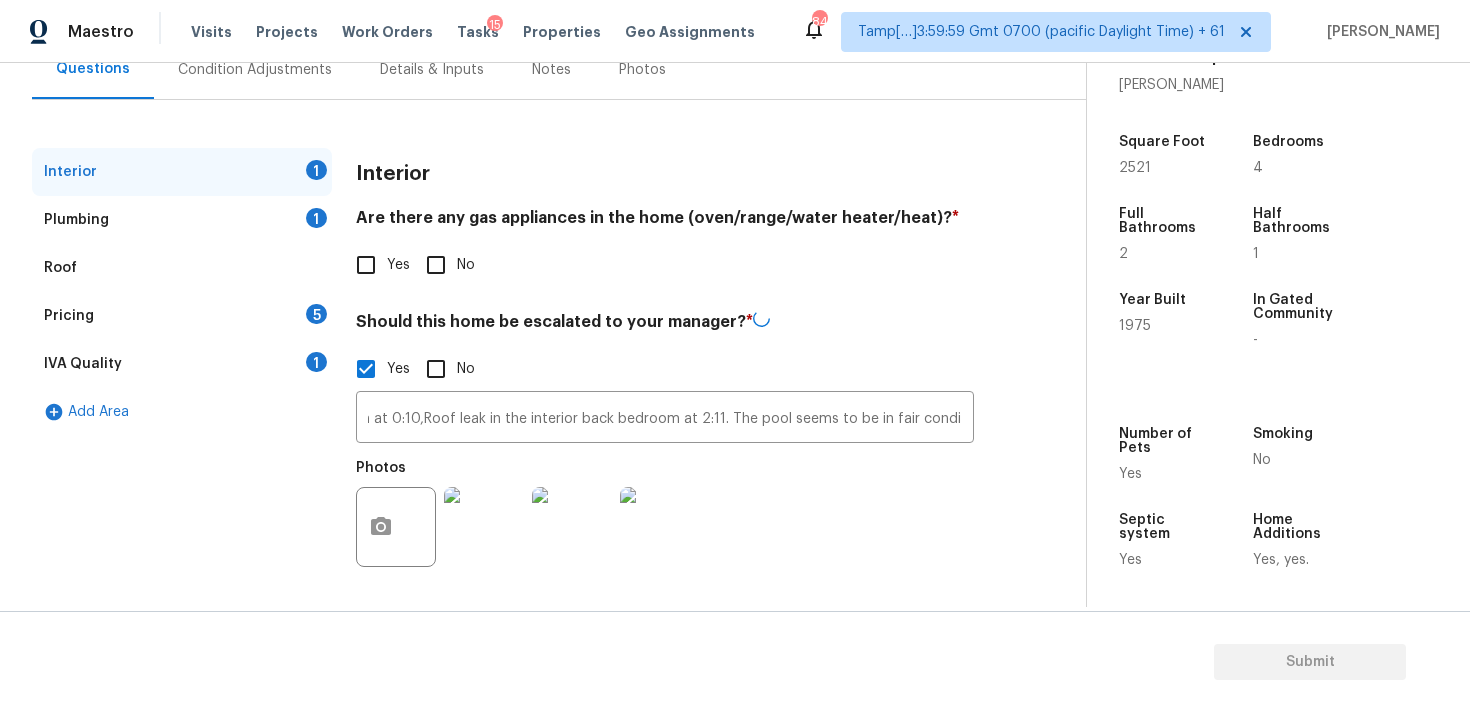 scroll, scrollTop: 0, scrollLeft: 0, axis: both 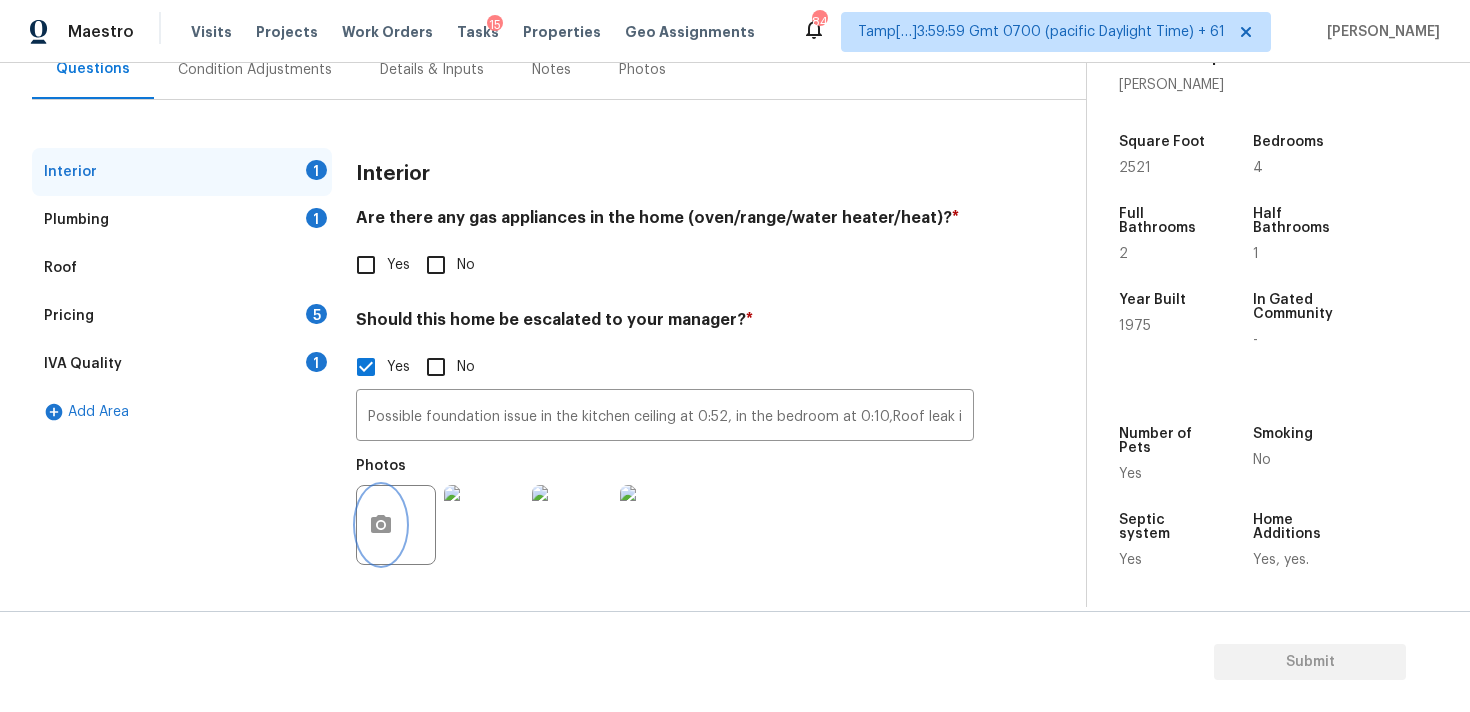 click at bounding box center [381, 525] 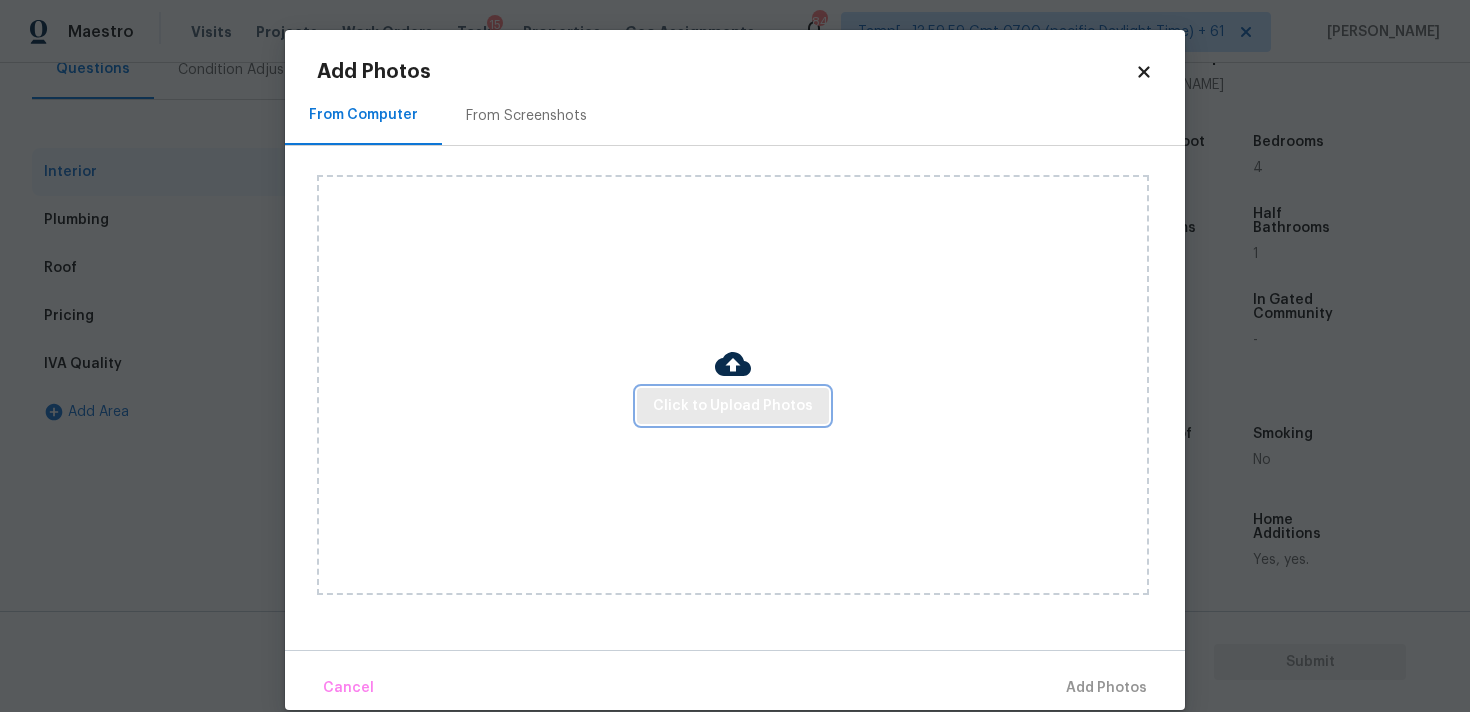 click on "Click to Upload Photos" at bounding box center (733, 406) 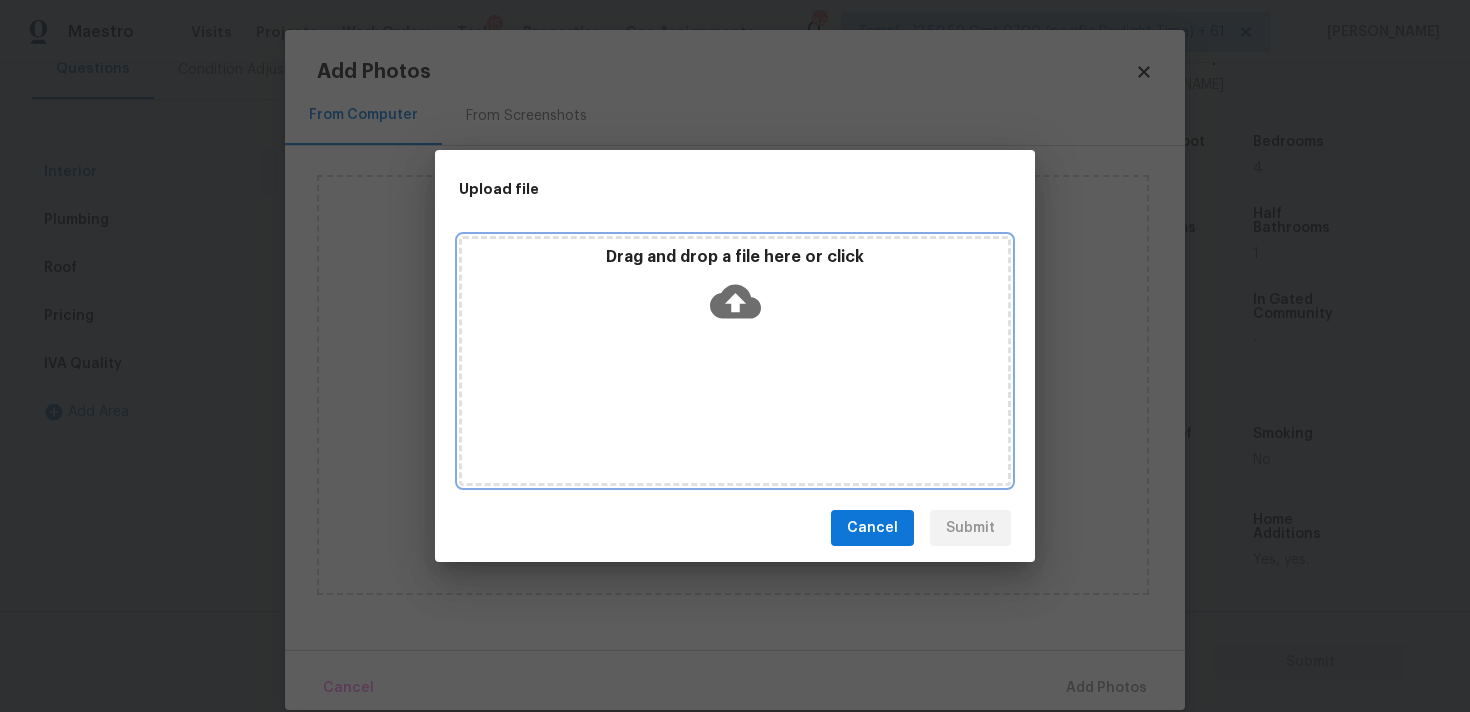 click 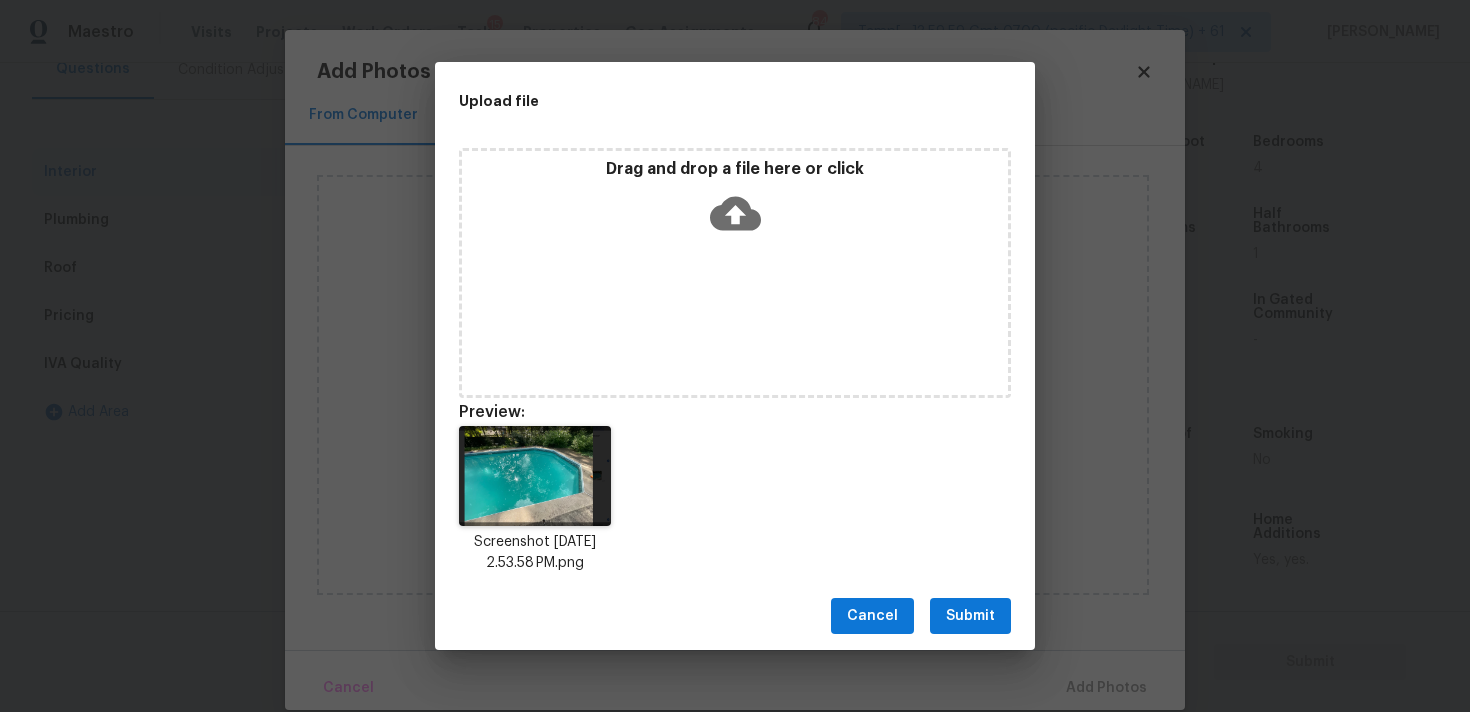click on "Submit" at bounding box center (970, 616) 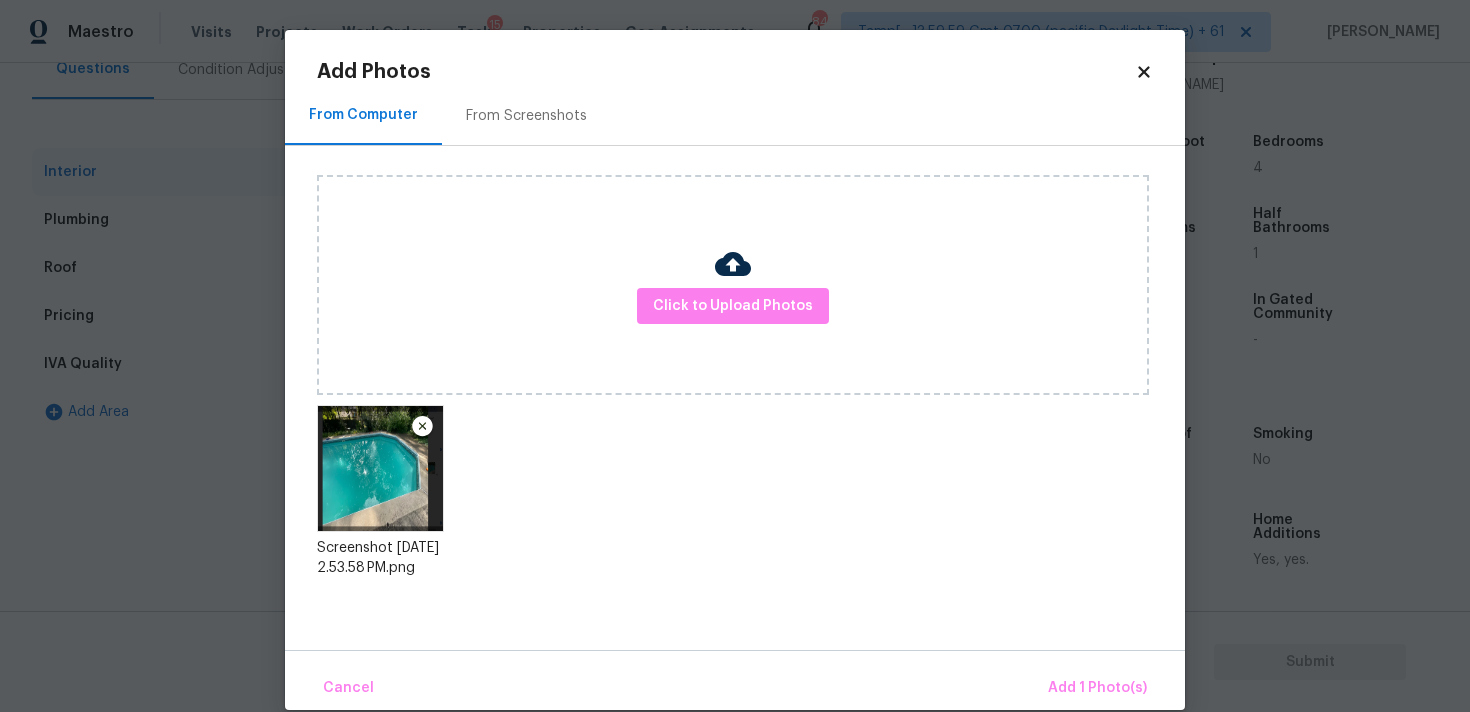 click on "Cancel Add 1 Photo(s)" at bounding box center [735, 680] 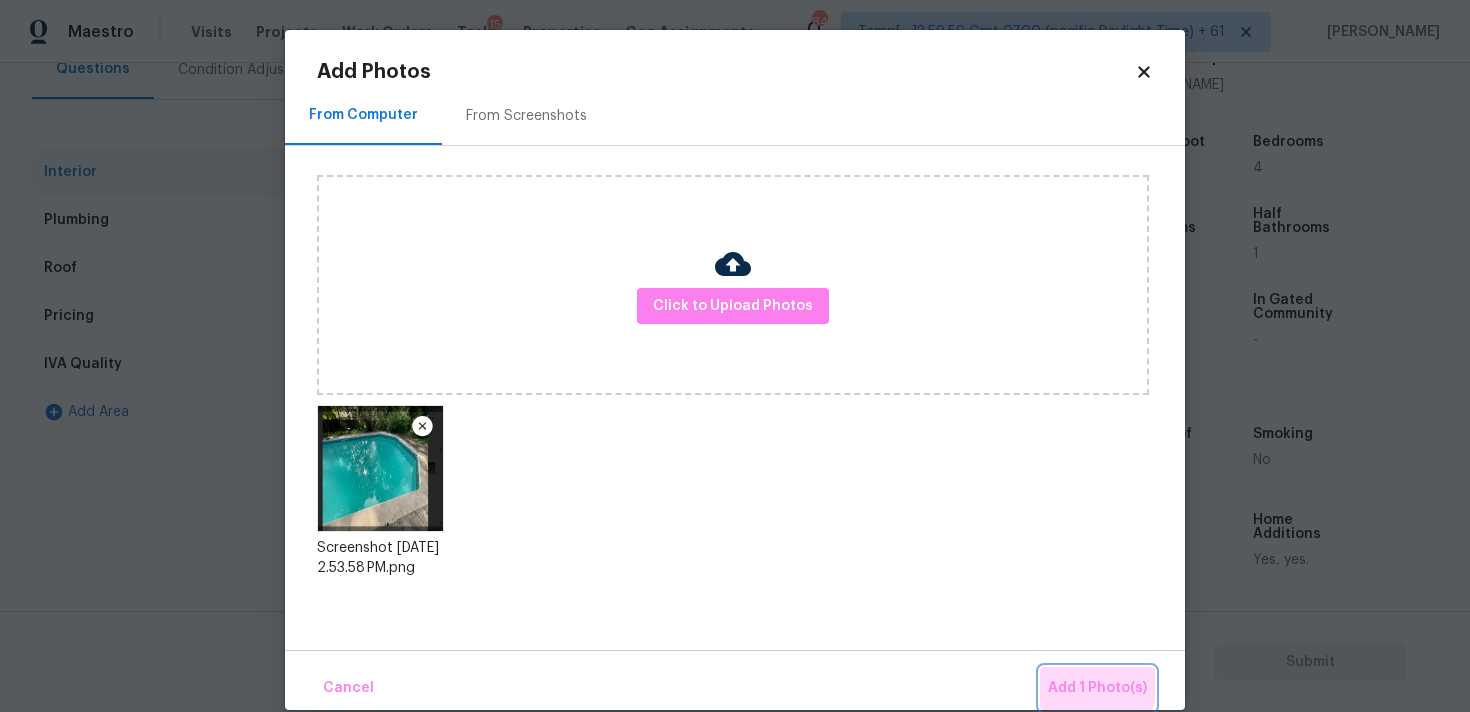 click on "Add 1 Photo(s)" at bounding box center [1097, 688] 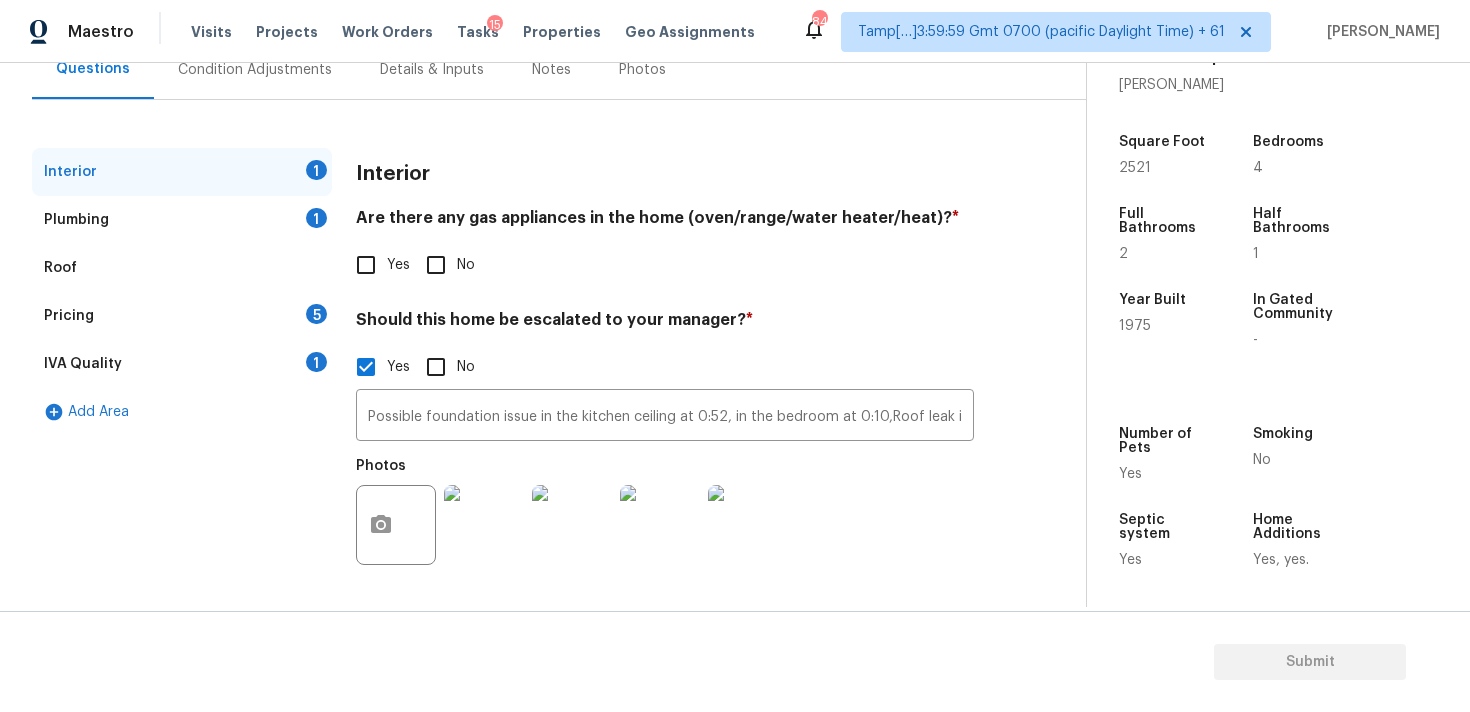 click on "No" at bounding box center (436, 265) 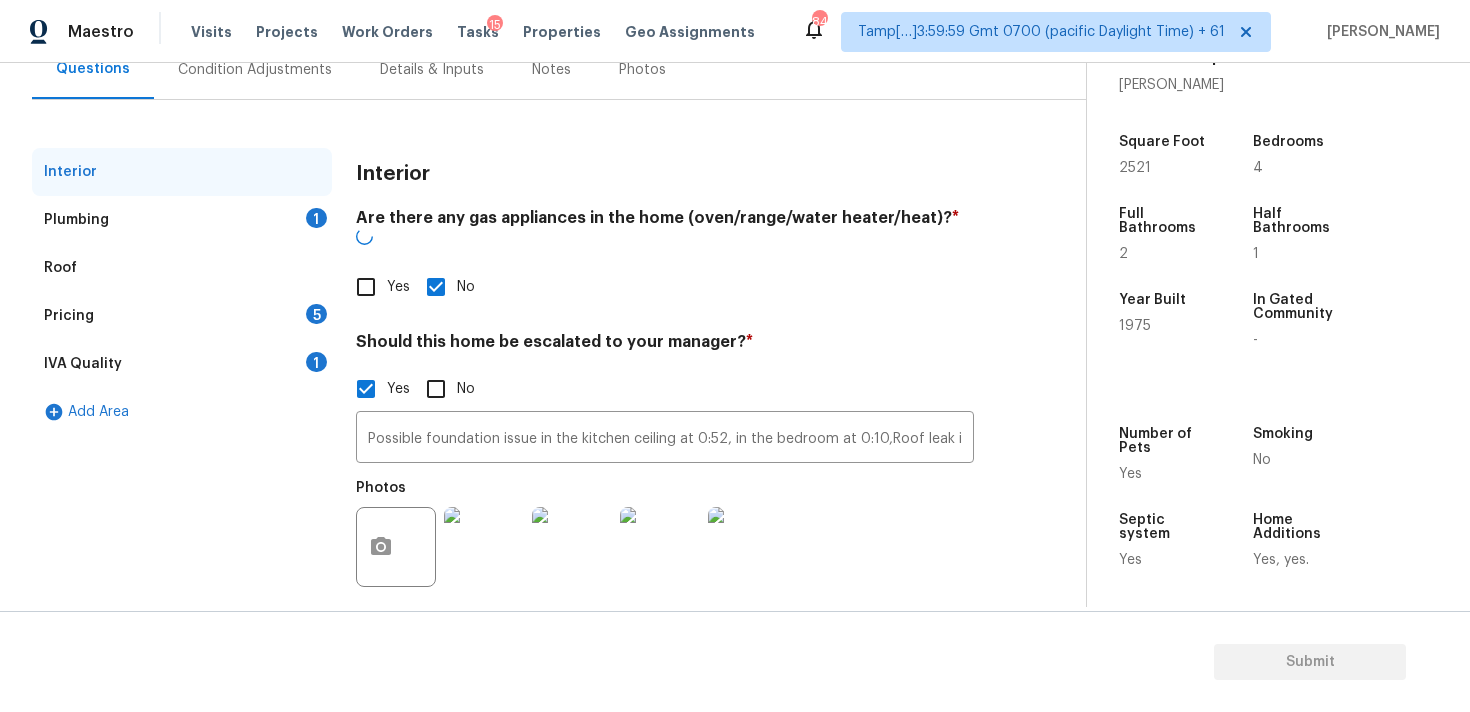 click on "1" at bounding box center (316, 218) 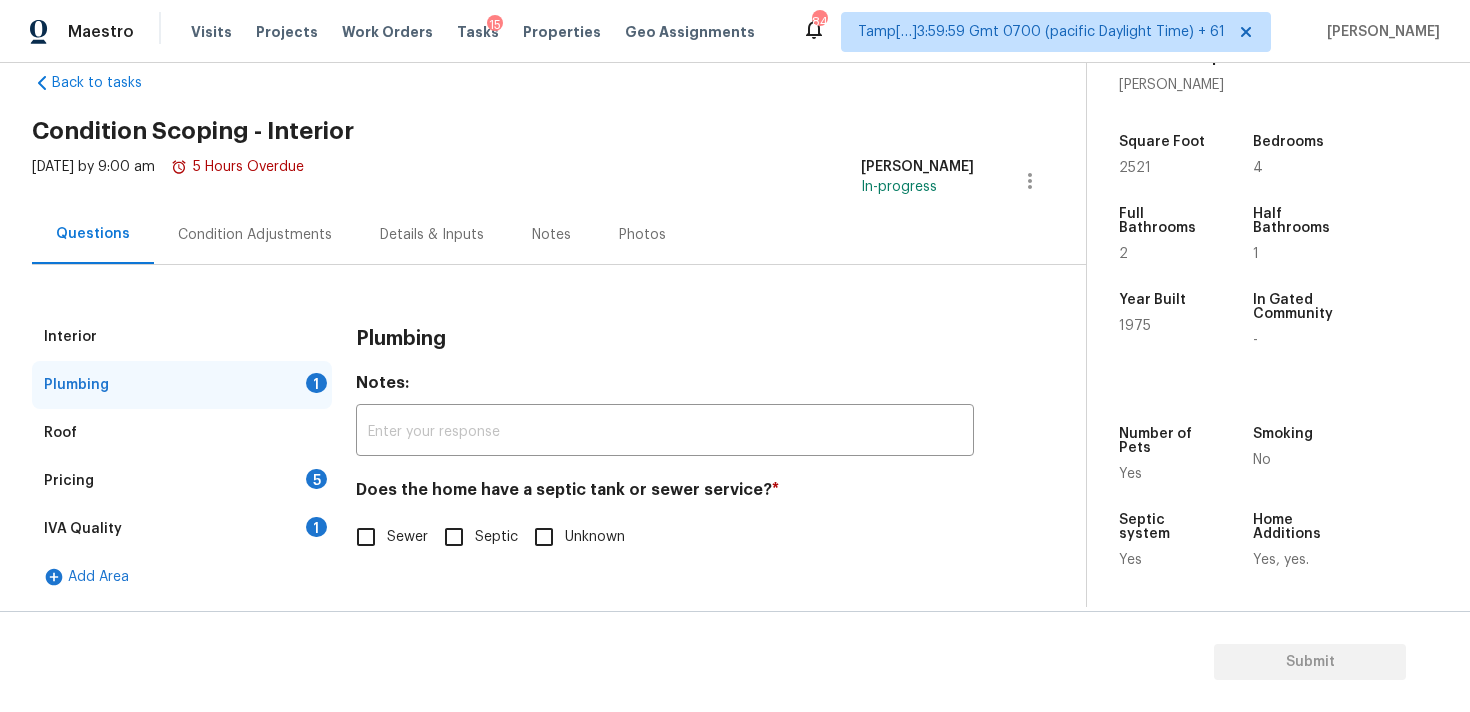 scroll, scrollTop: 38, scrollLeft: 0, axis: vertical 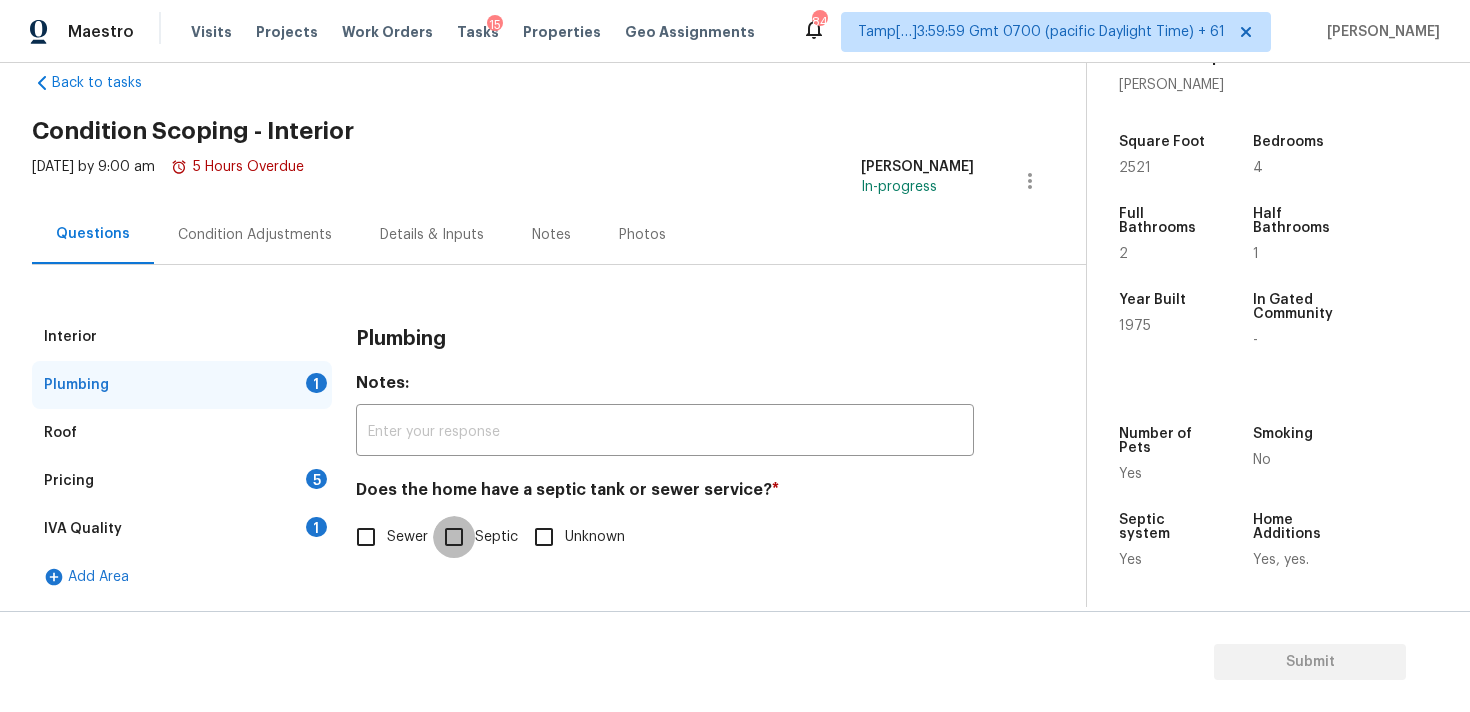 click on "Septic" at bounding box center (454, 537) 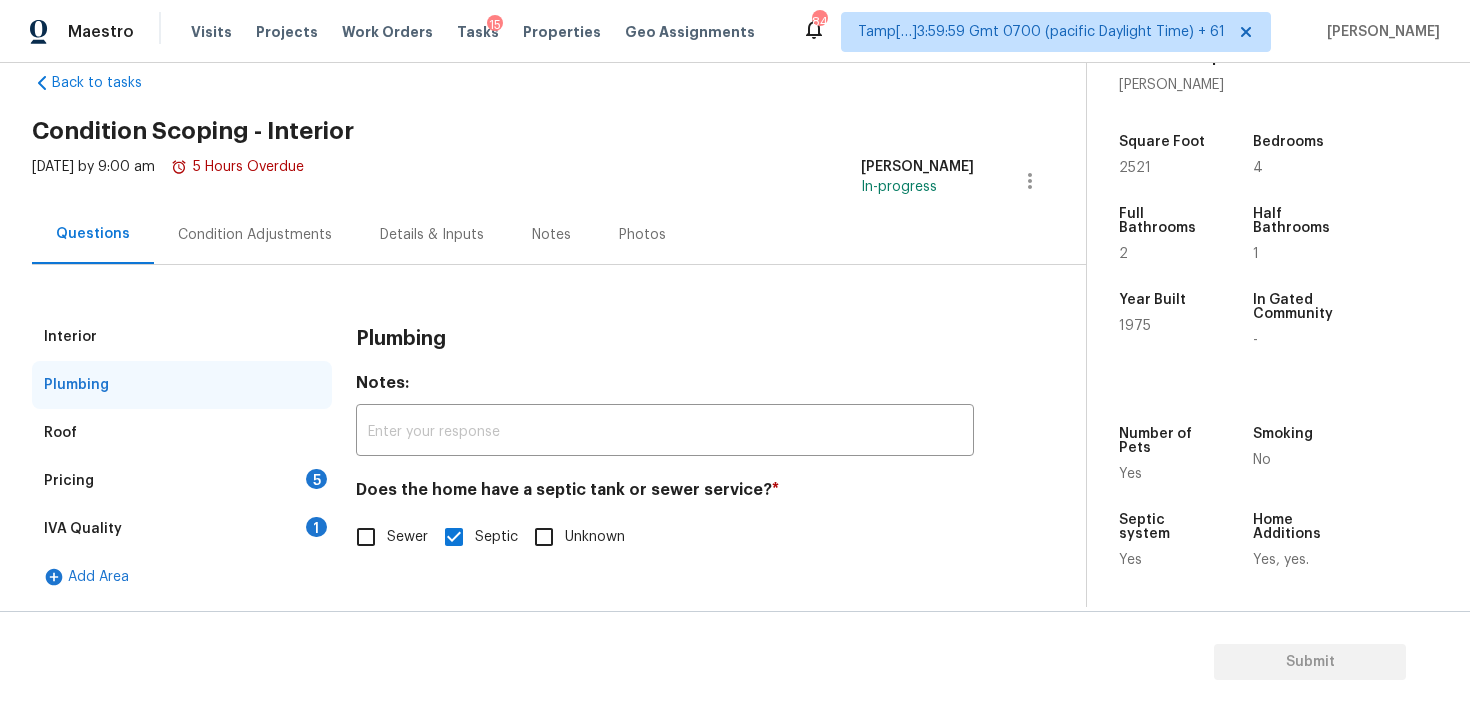 click on "Pricing 5" at bounding box center (182, 481) 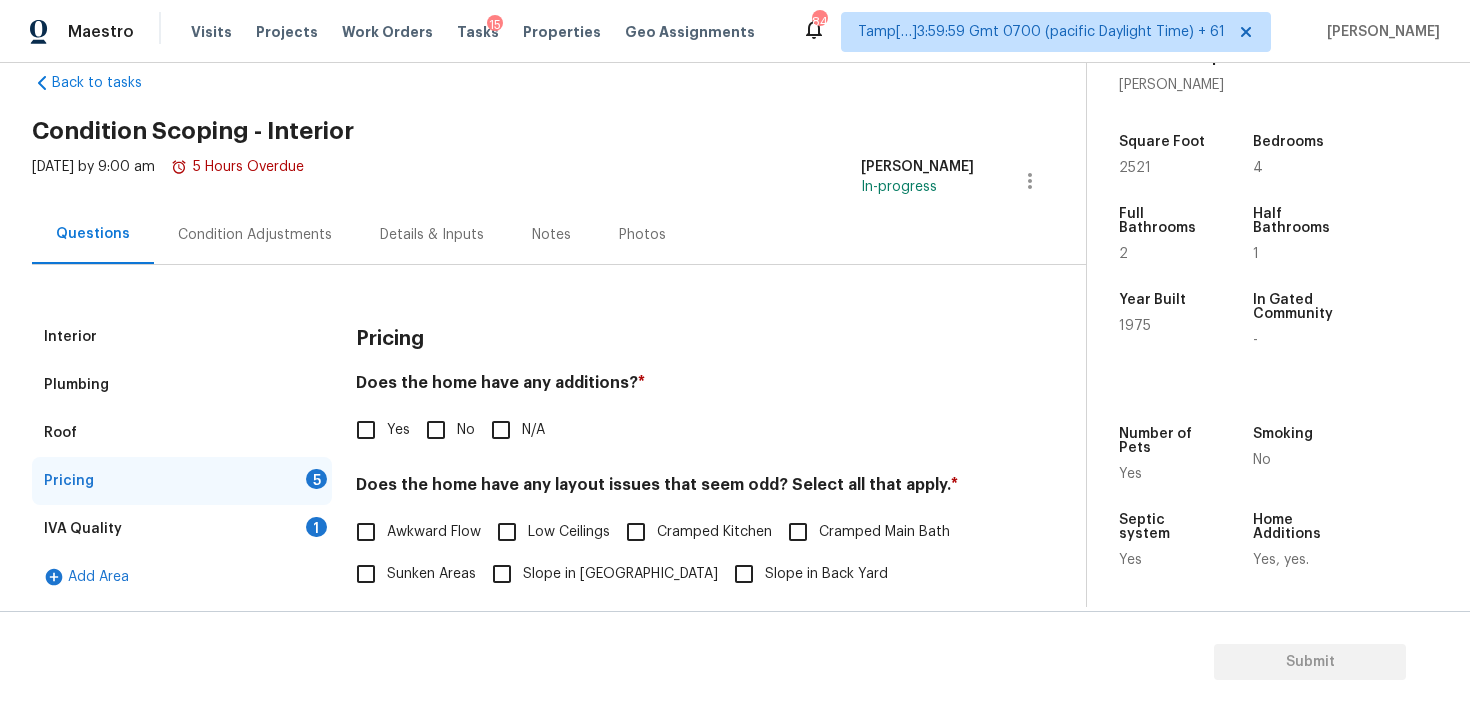 click on "No" at bounding box center (436, 430) 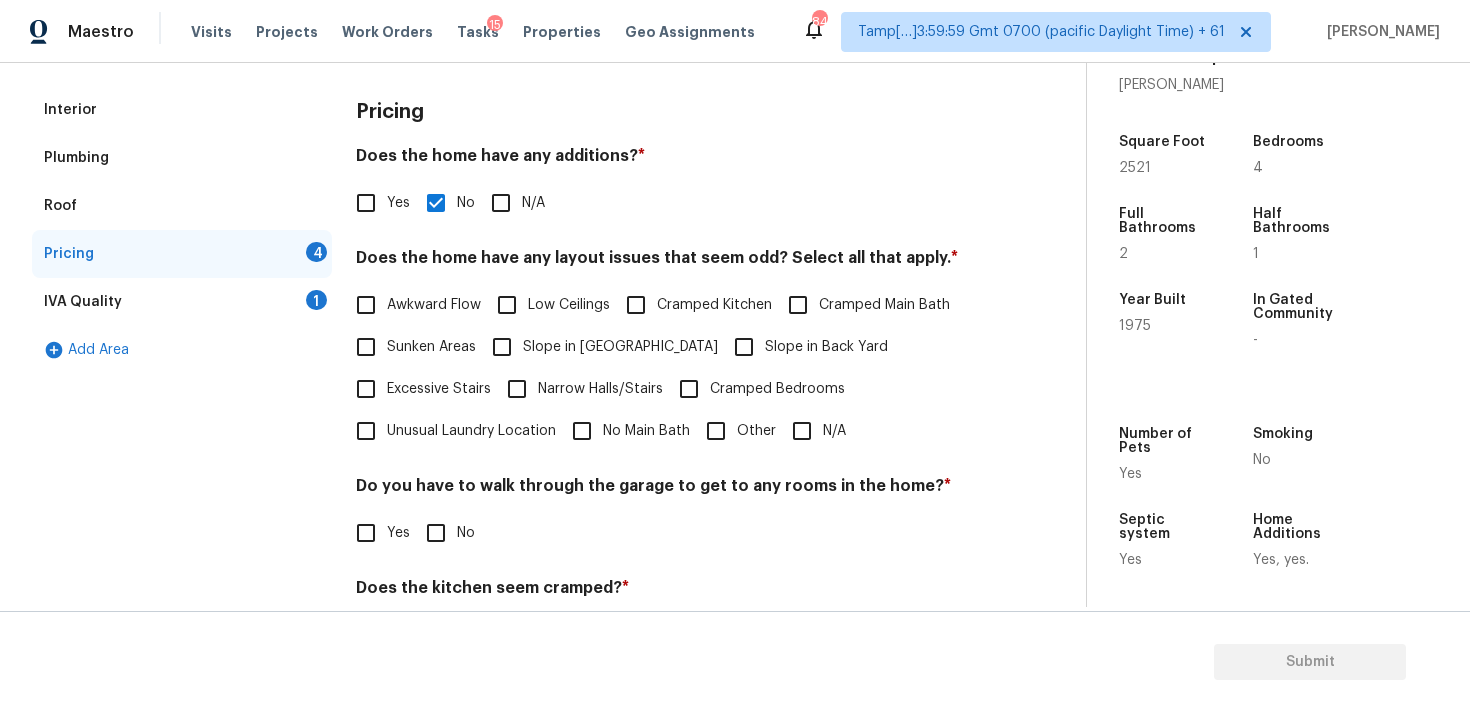scroll, scrollTop: 295, scrollLeft: 0, axis: vertical 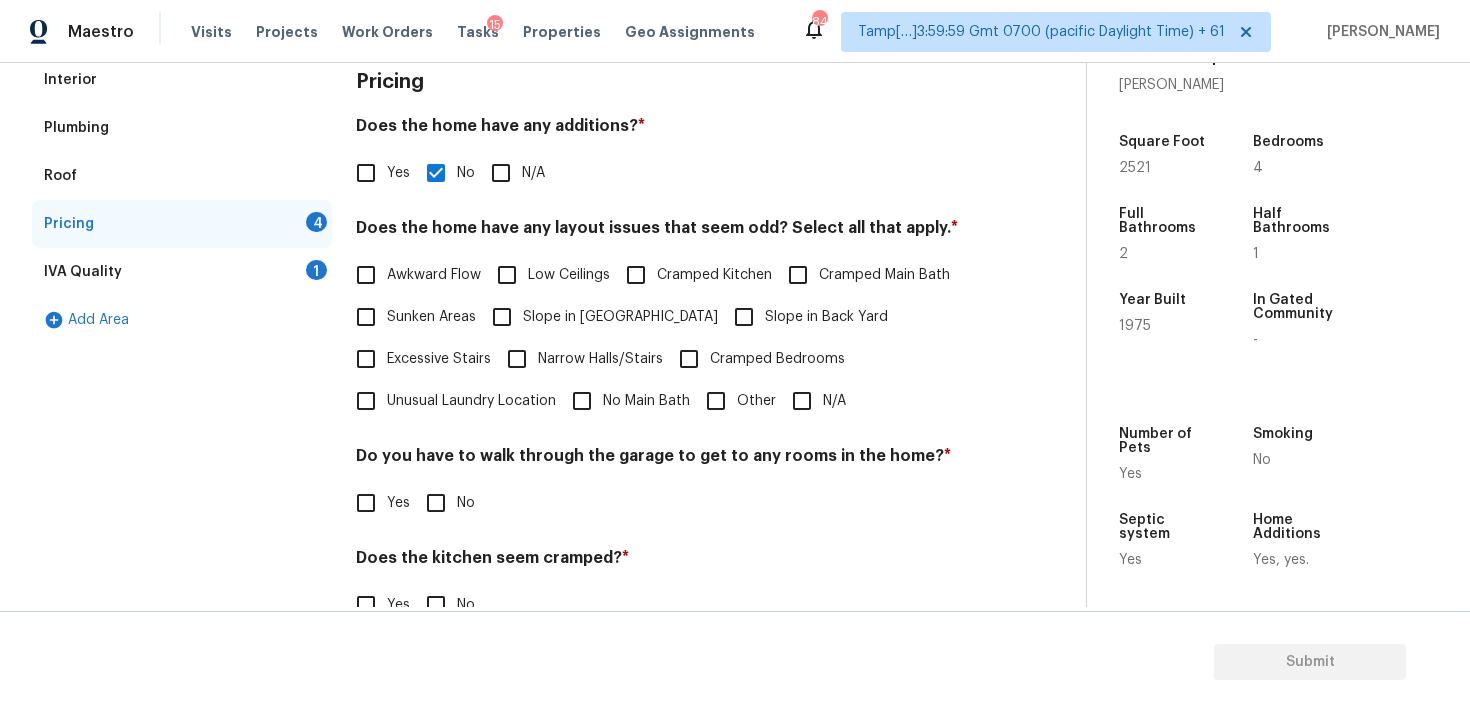 click on "Sunken Areas" at bounding box center [366, 317] 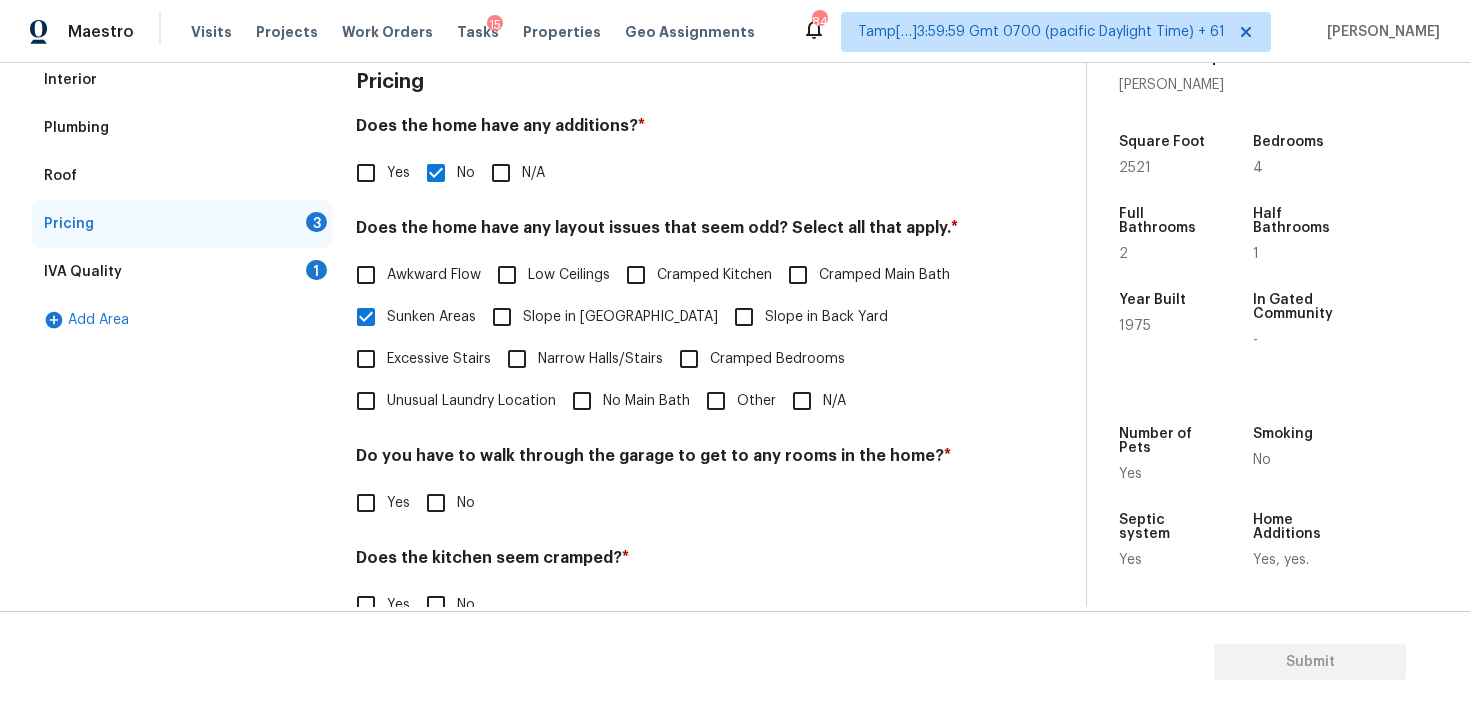 click on "Awkward Flow" at bounding box center (366, 275) 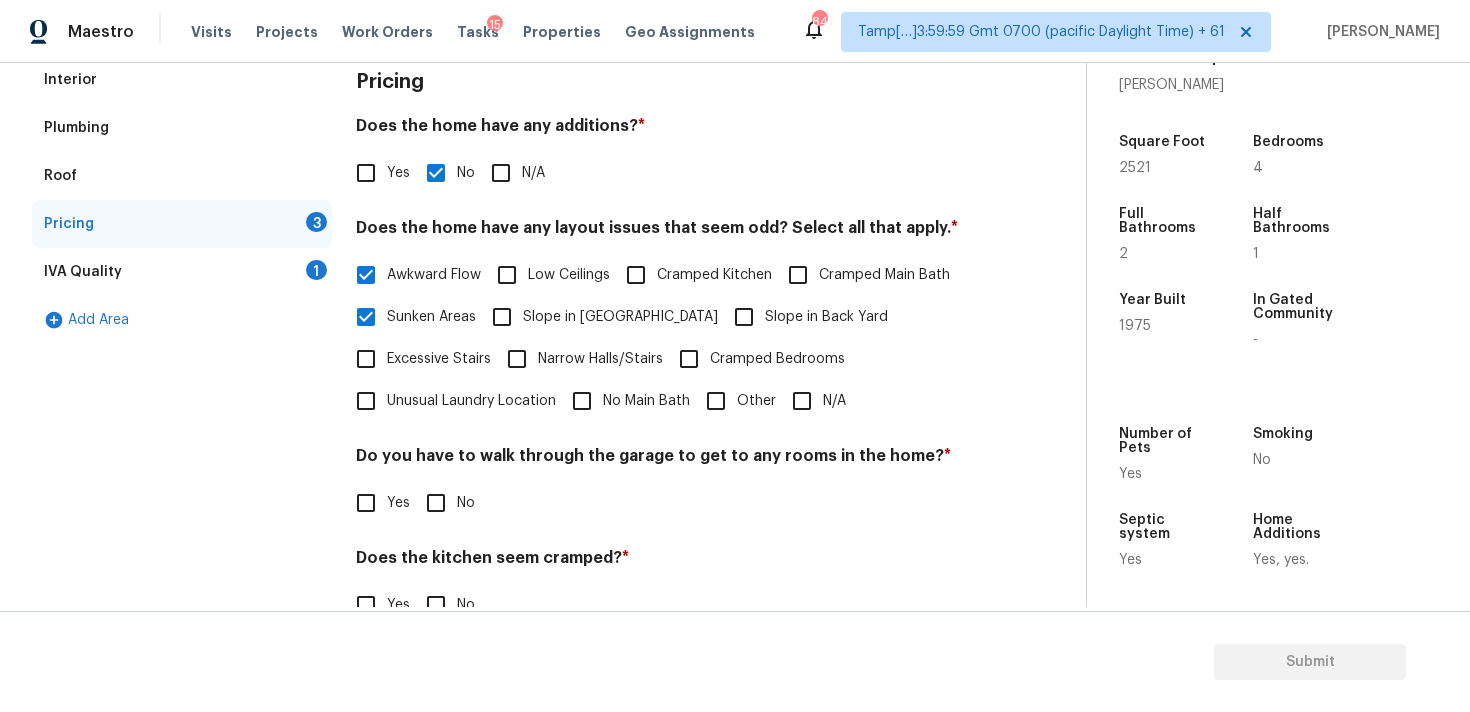 click on "Awkward Flow" at bounding box center (434, 275) 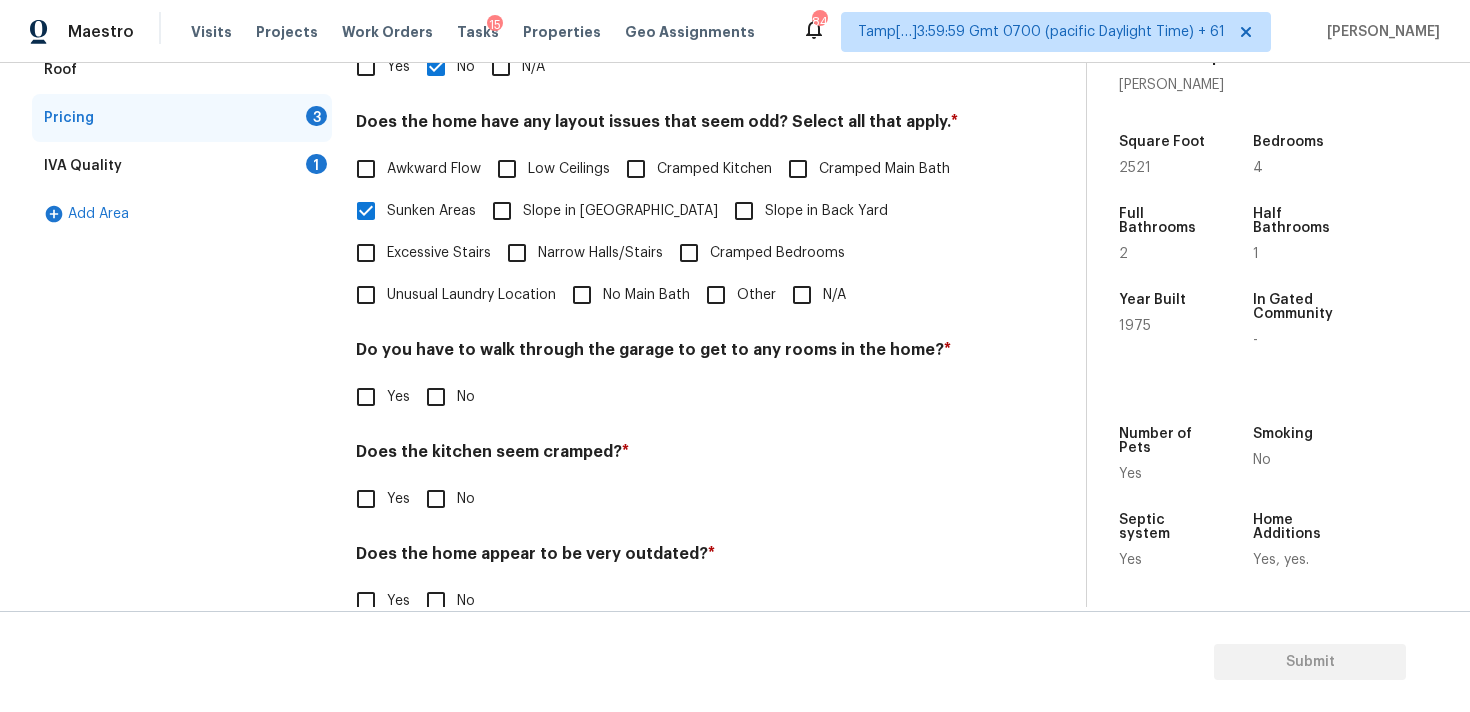 scroll, scrollTop: 416, scrollLeft: 0, axis: vertical 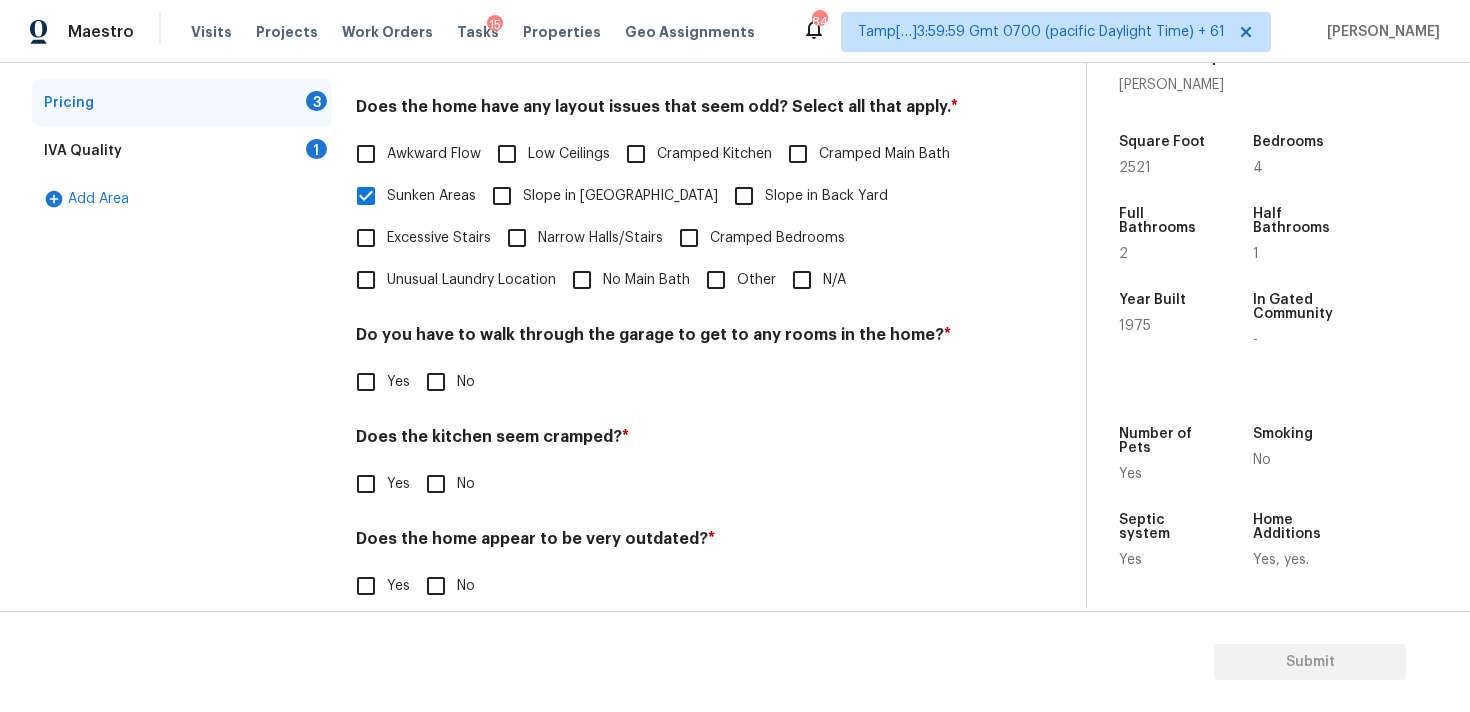 click on "No" at bounding box center [436, 382] 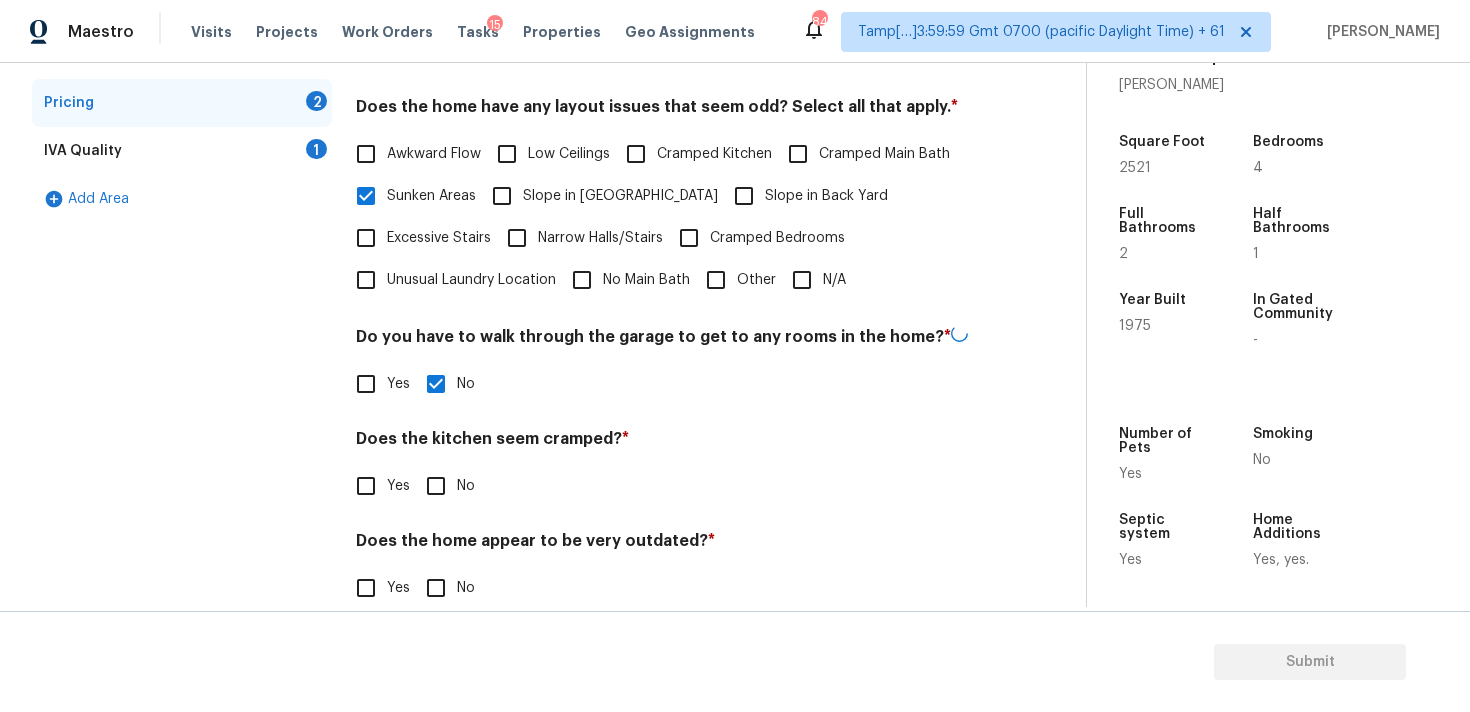 click on "Does the kitchen seem cramped?  * Yes No" at bounding box center (665, 468) 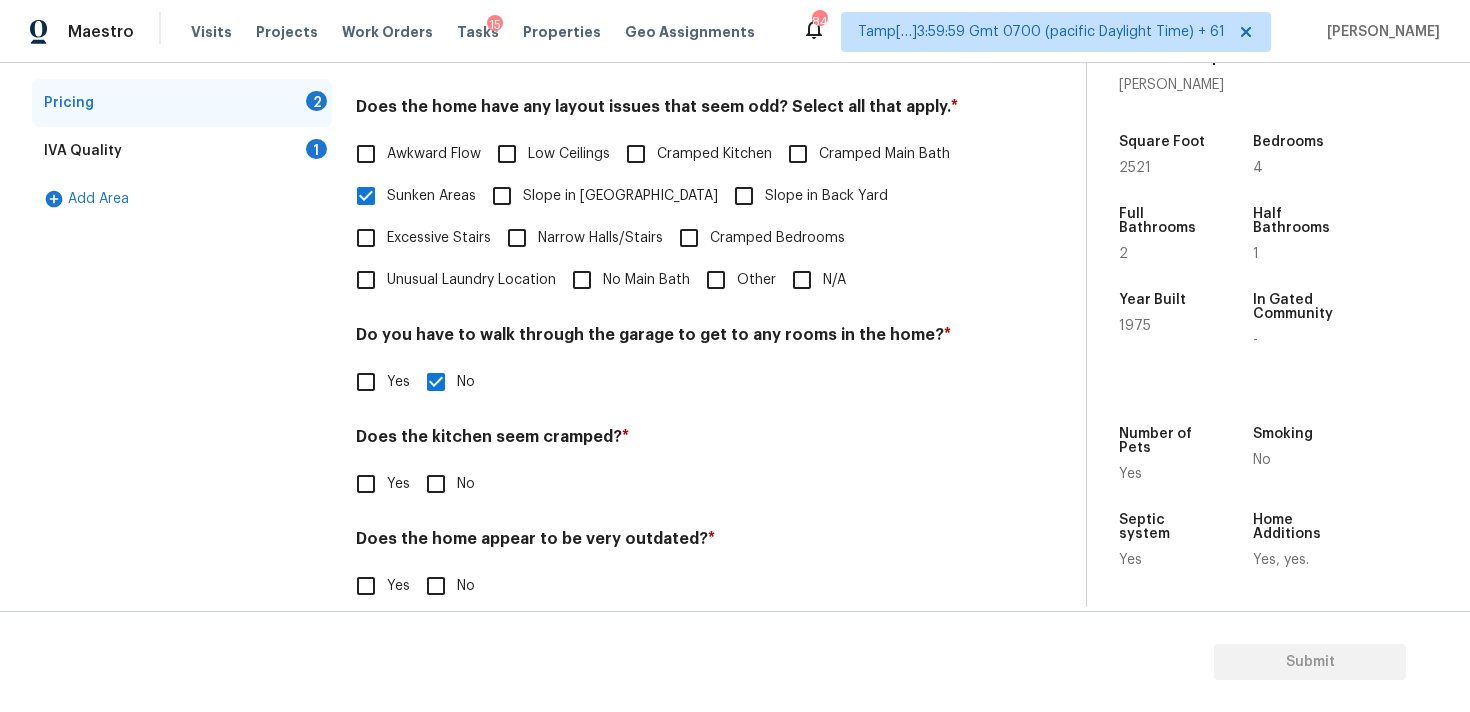 click on "No" at bounding box center (436, 484) 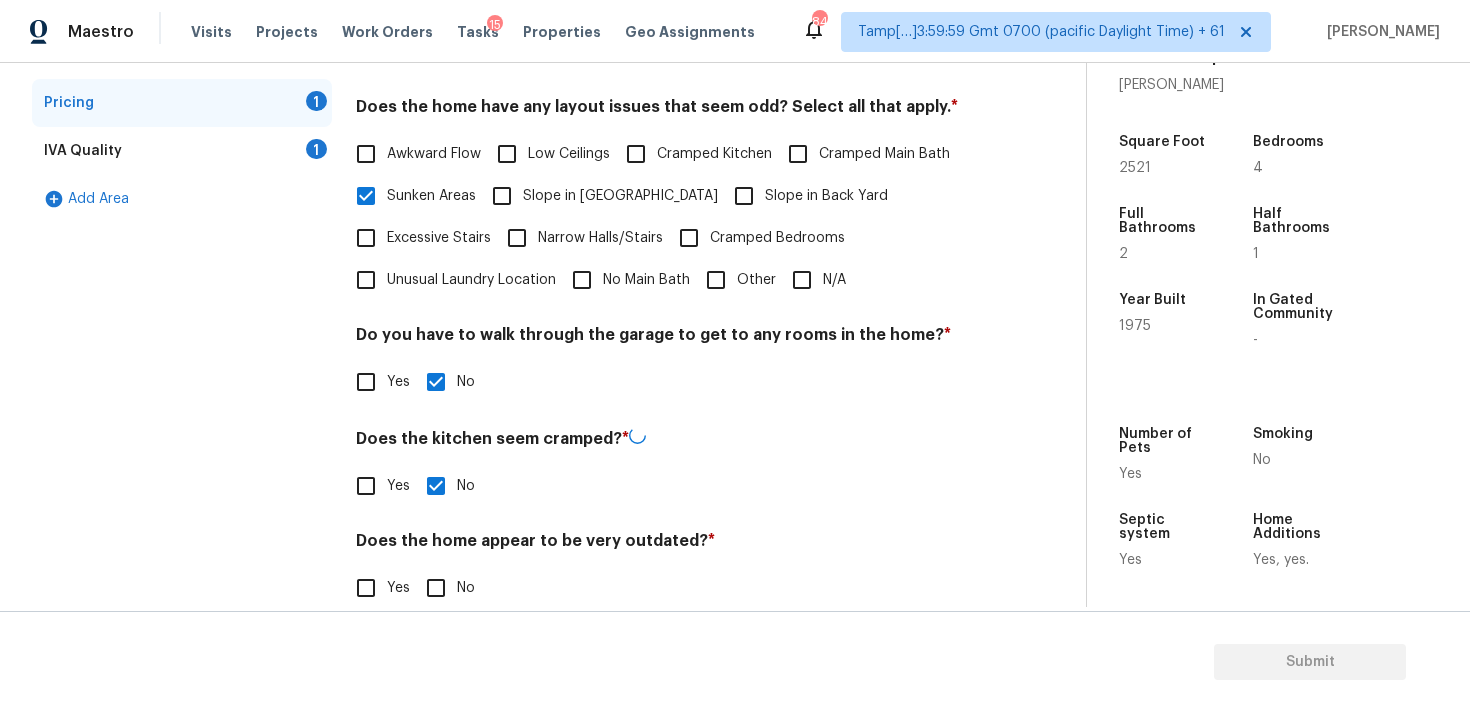 click on "No" at bounding box center (436, 588) 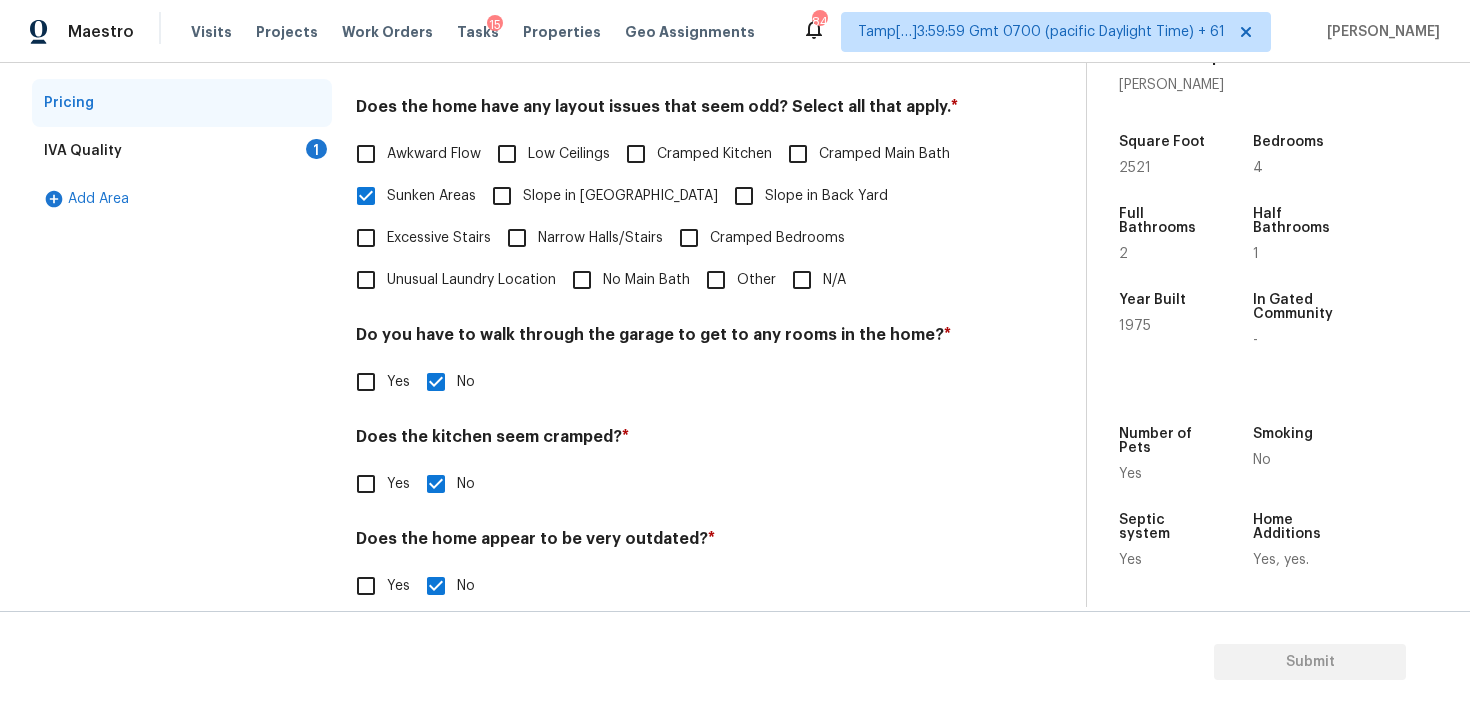 click on "IVA Quality 1" at bounding box center (182, 151) 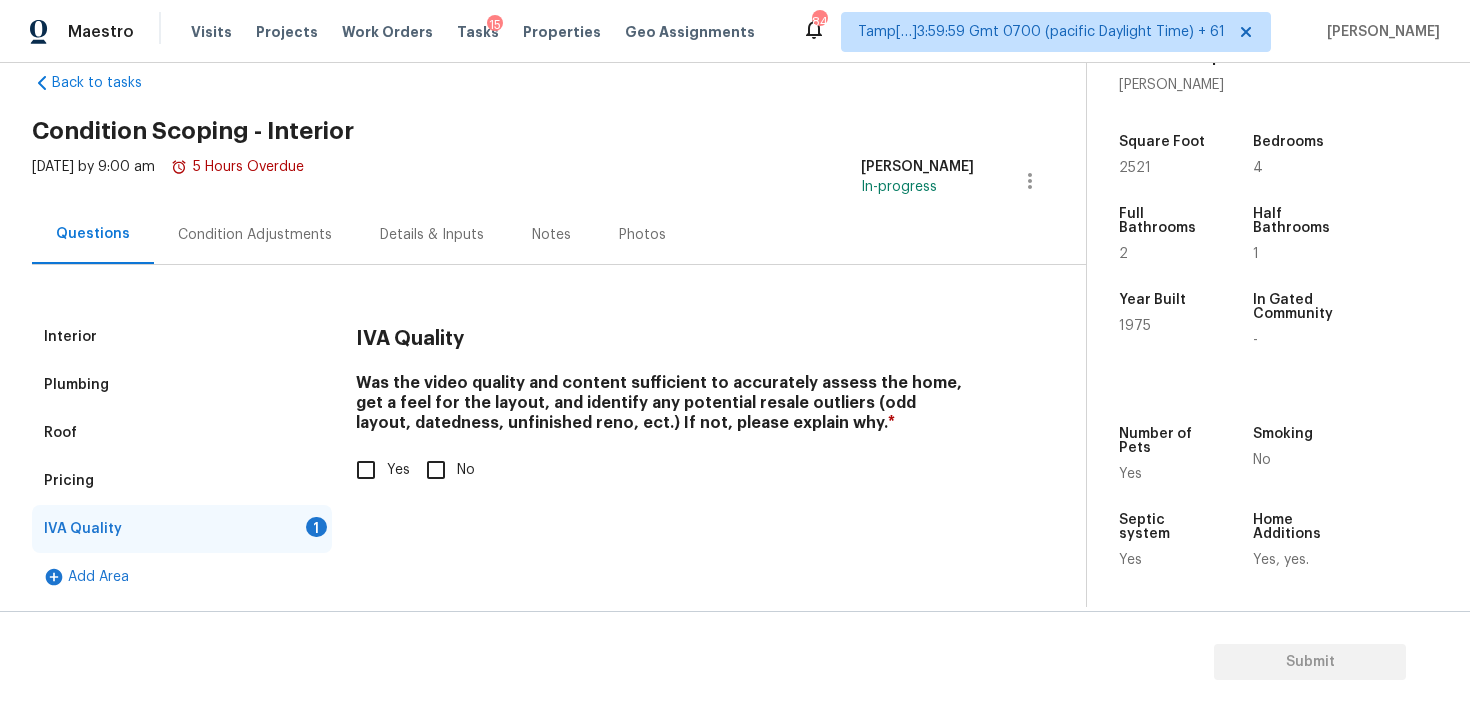 scroll, scrollTop: 0, scrollLeft: 0, axis: both 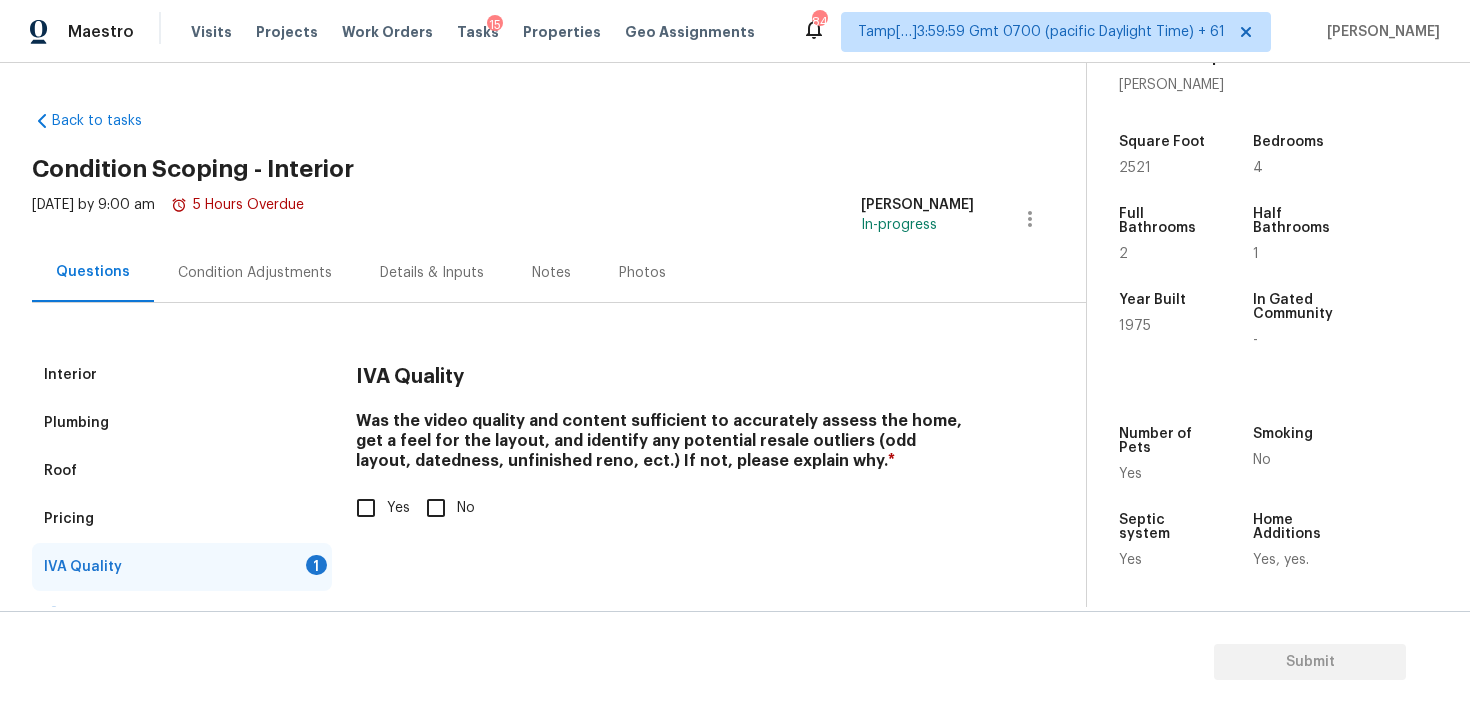 click on "Yes" at bounding box center [366, 508] 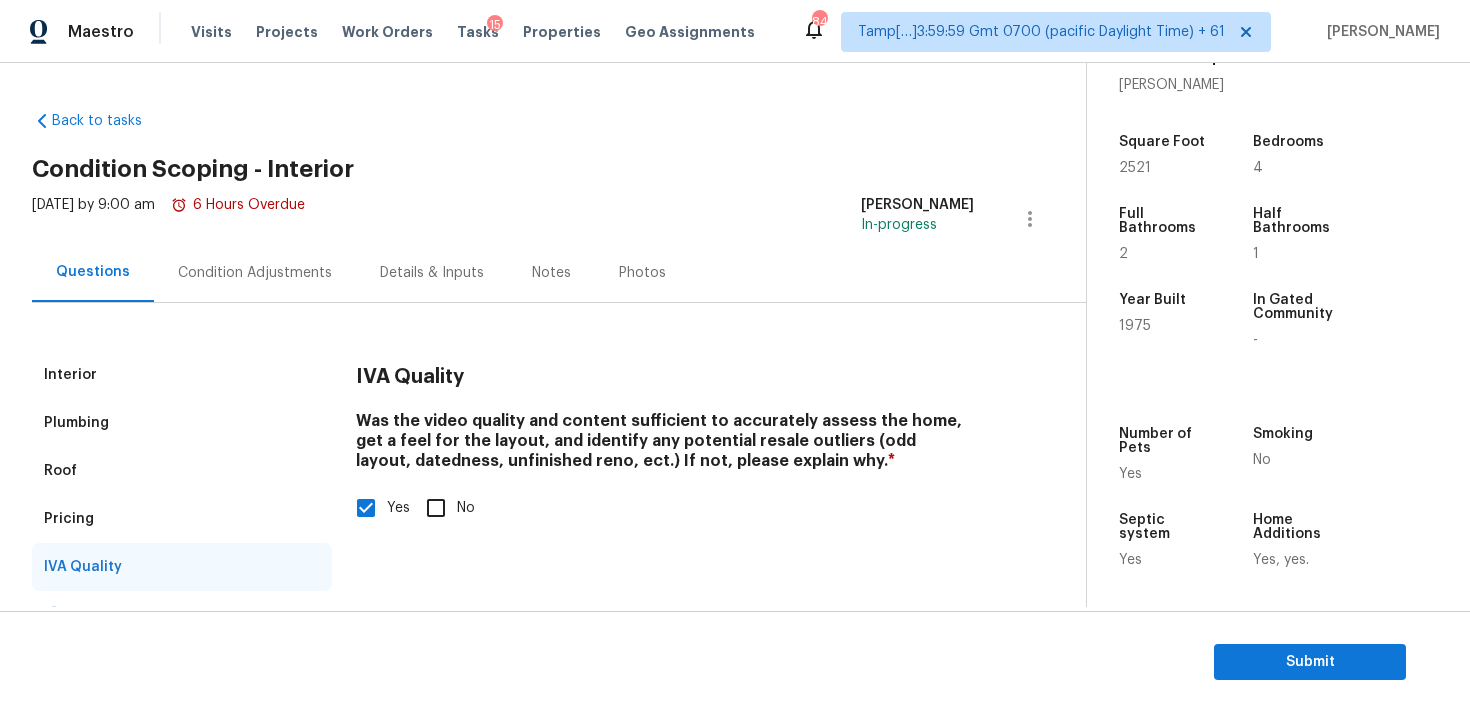 click on "Condition Adjustments" at bounding box center [255, 273] 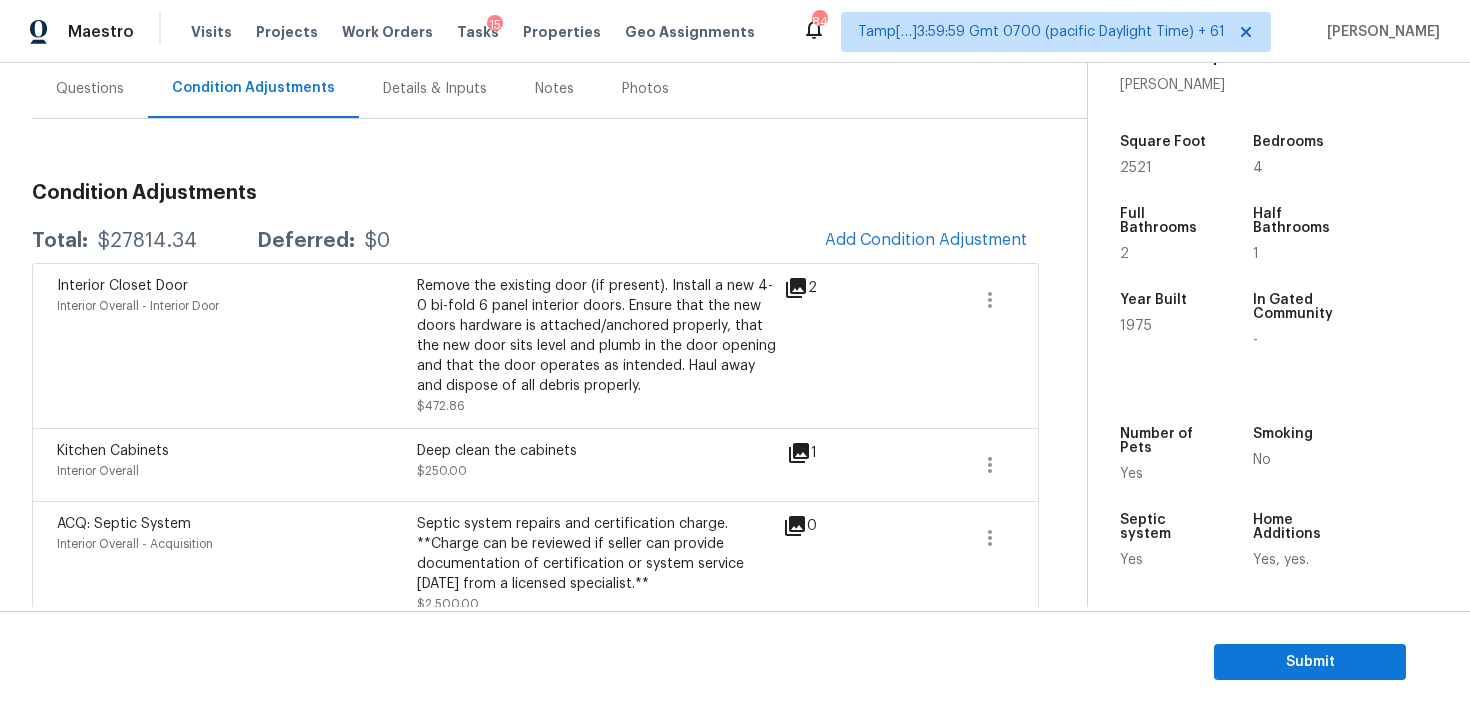 scroll, scrollTop: 184, scrollLeft: 0, axis: vertical 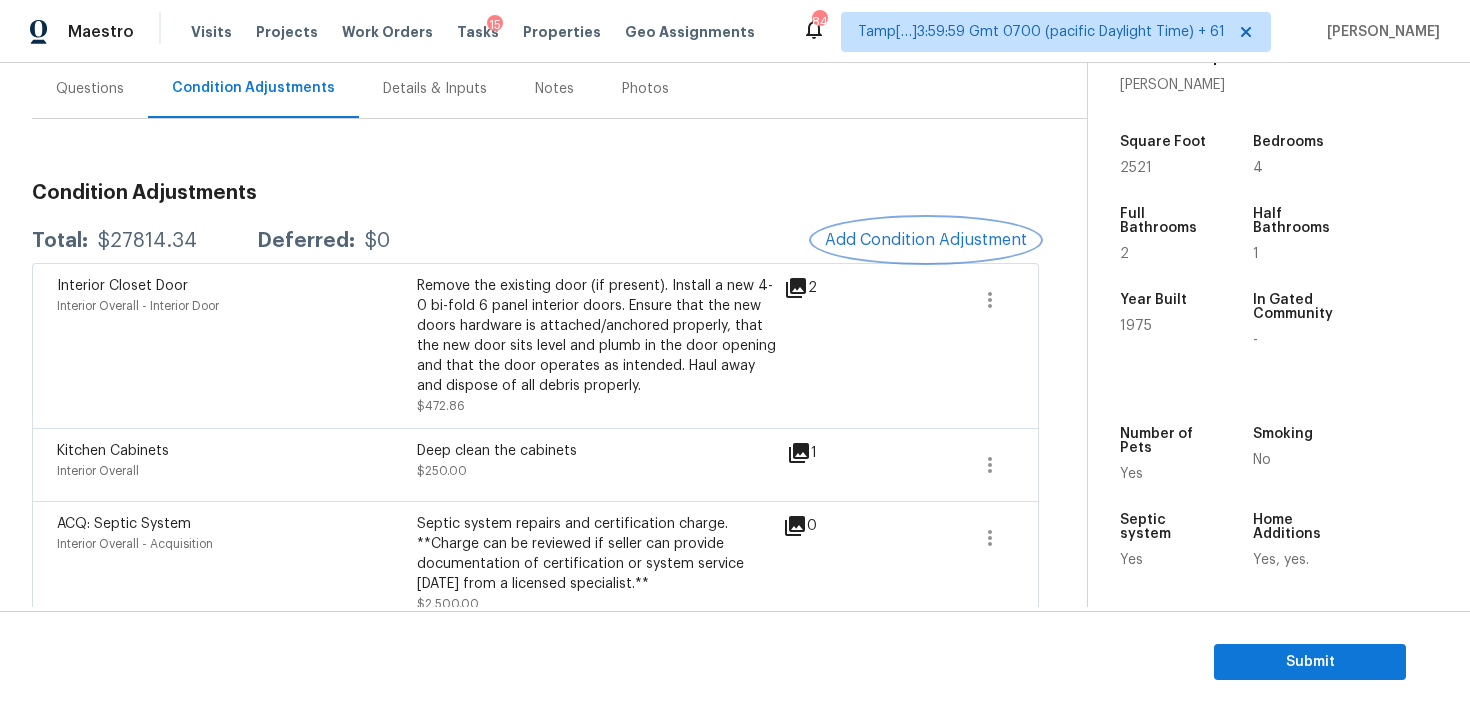 click on "Add Condition Adjustment" at bounding box center (926, 240) 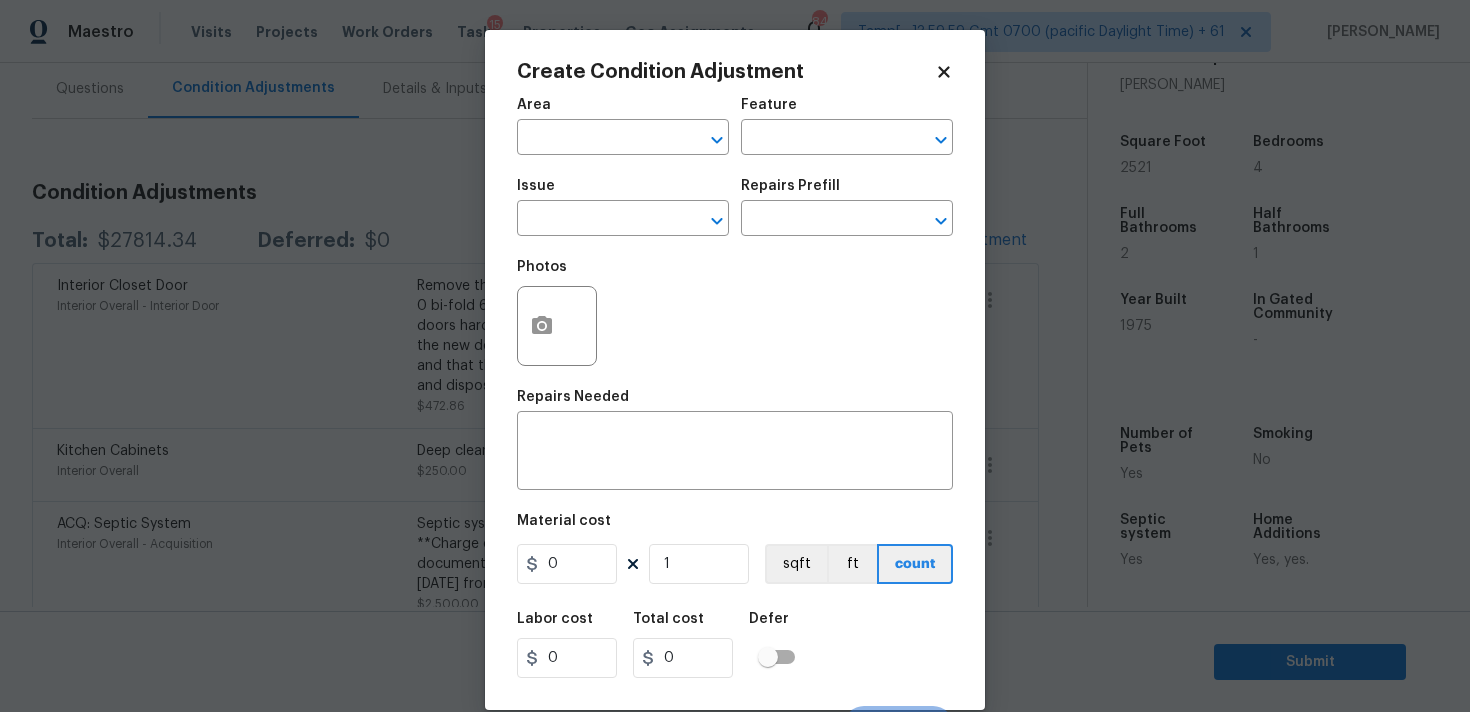 click on "Area ​" at bounding box center [623, 126] 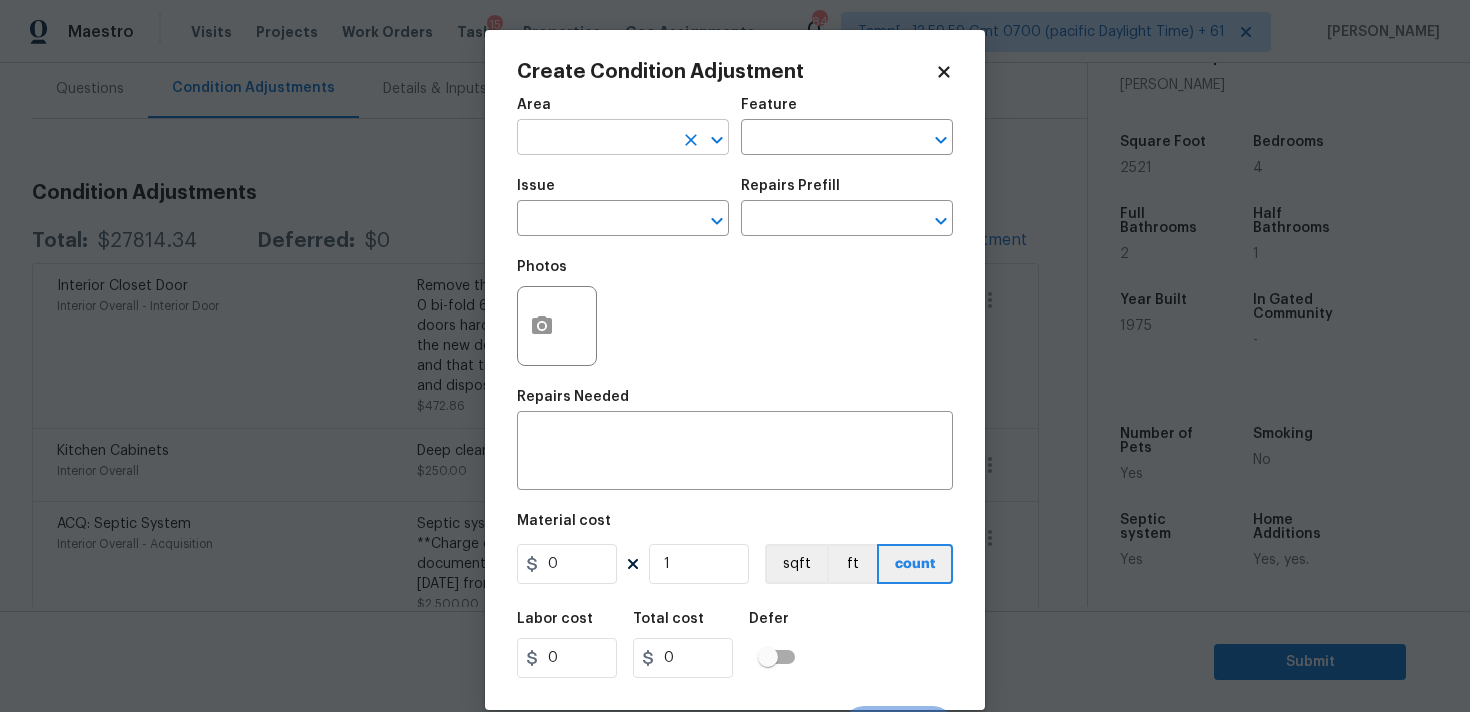 click at bounding box center [595, 139] 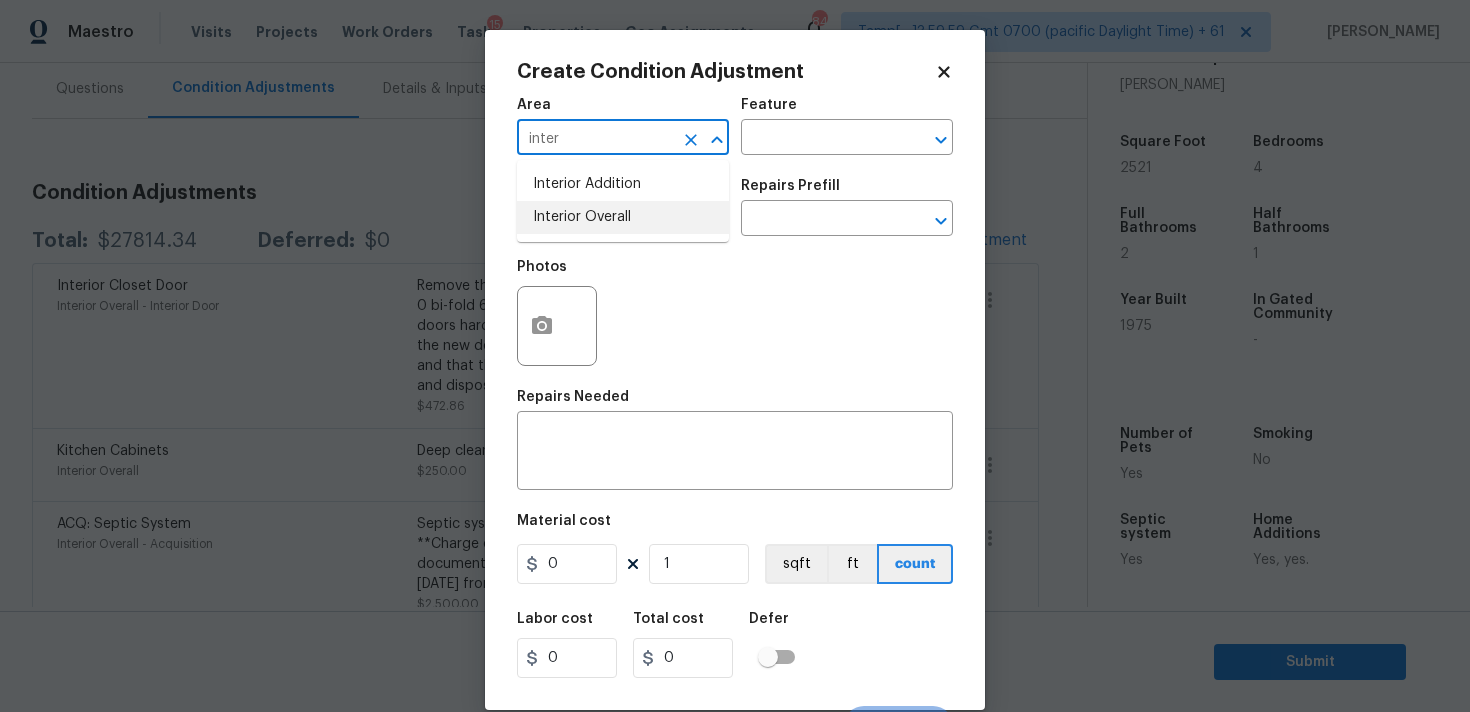 click on "Interior Overall" at bounding box center [623, 217] 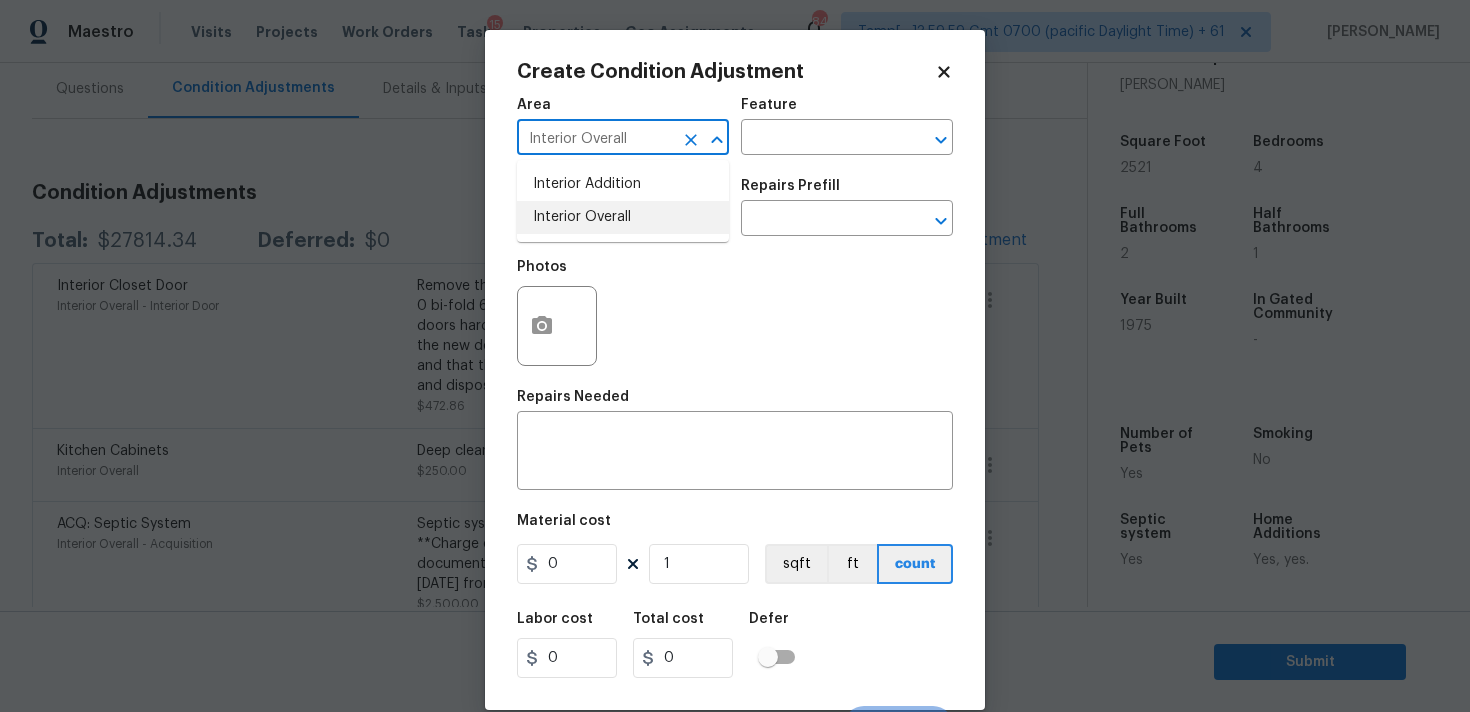 type on "Interior Overall" 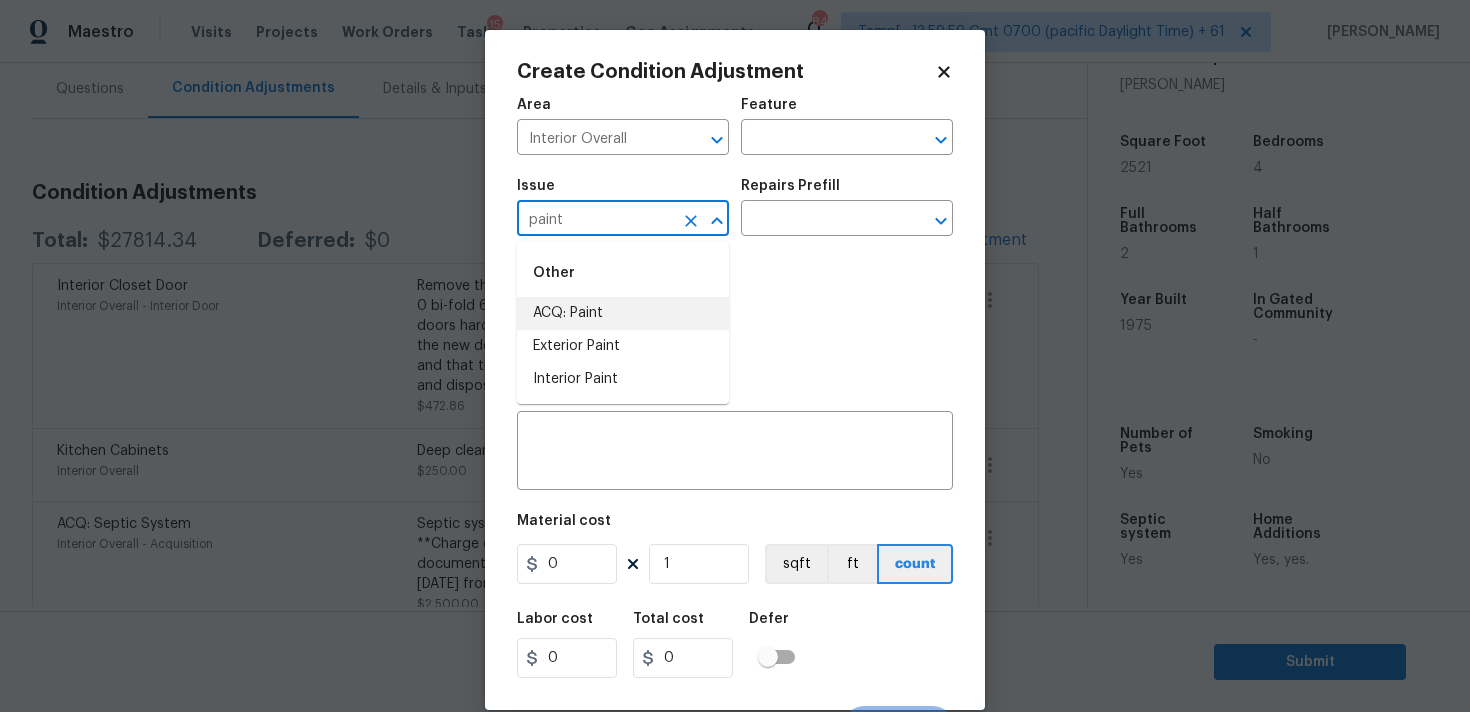 click on "ACQ: Paint" at bounding box center [623, 313] 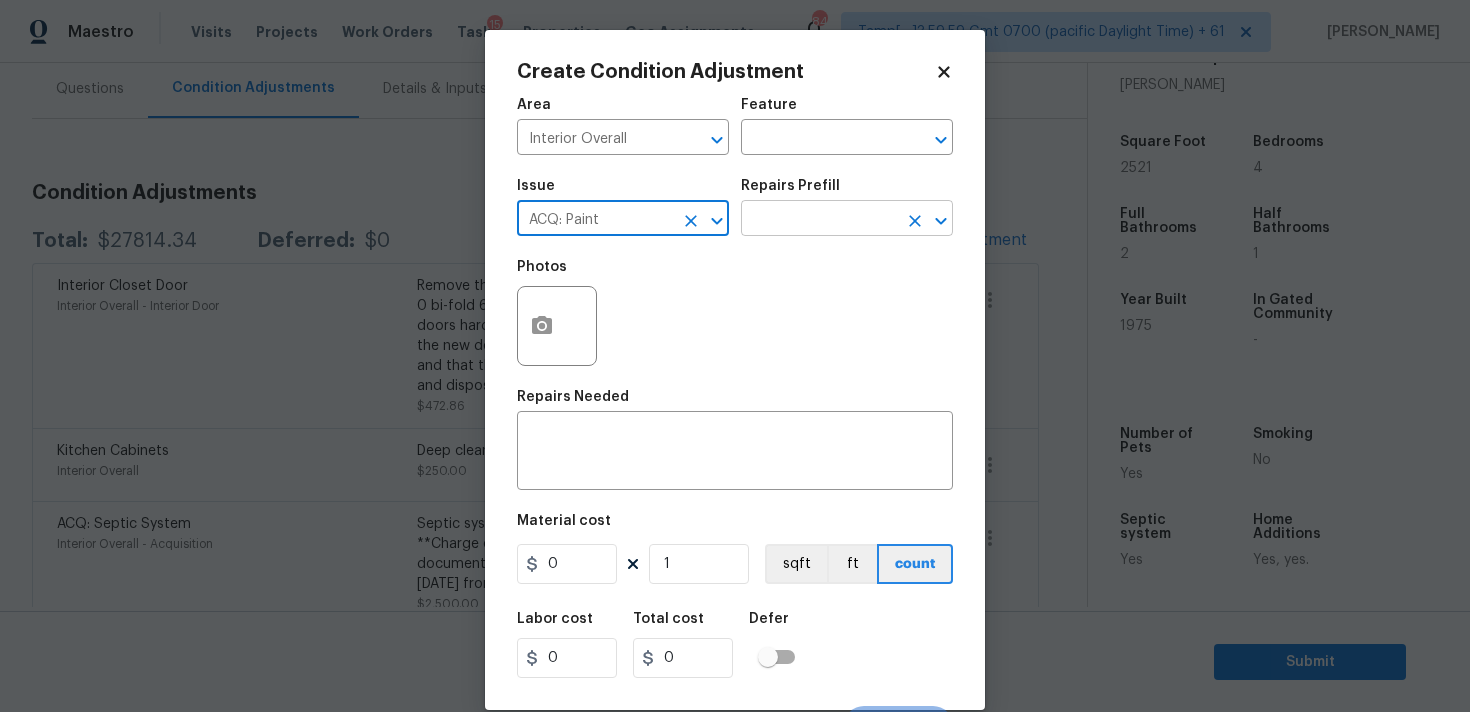 type on "ACQ: Paint" 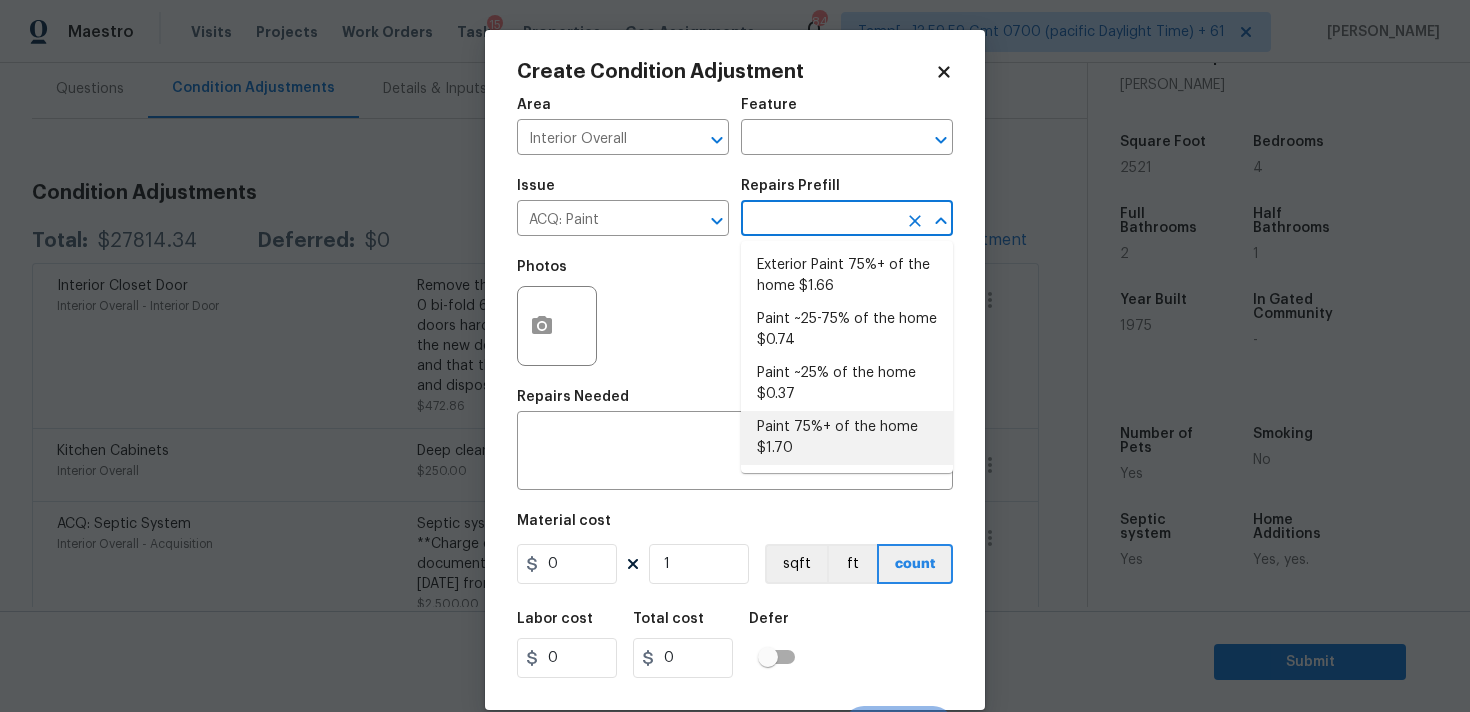 click on "Paint 75%+ of the home $1.70" at bounding box center (847, 438) 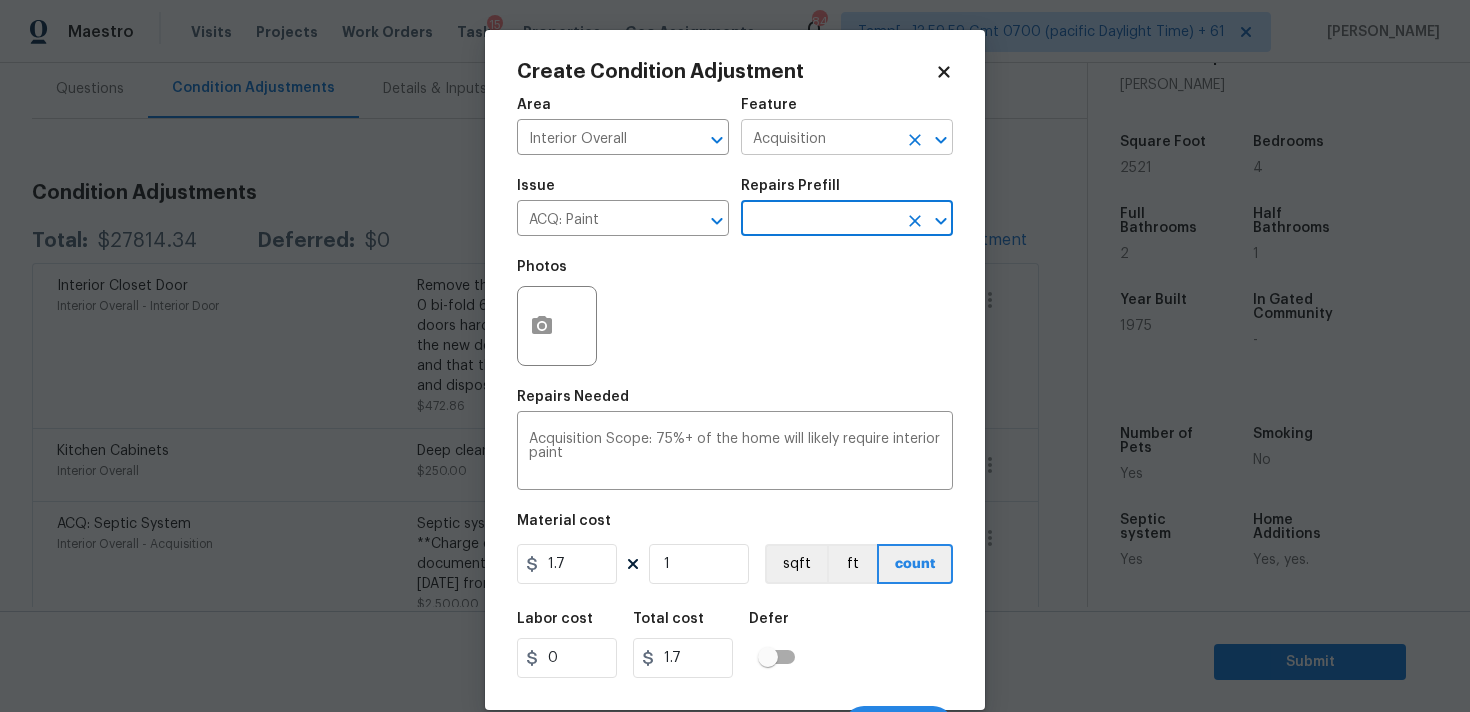 click on "Acquisition" at bounding box center (819, 139) 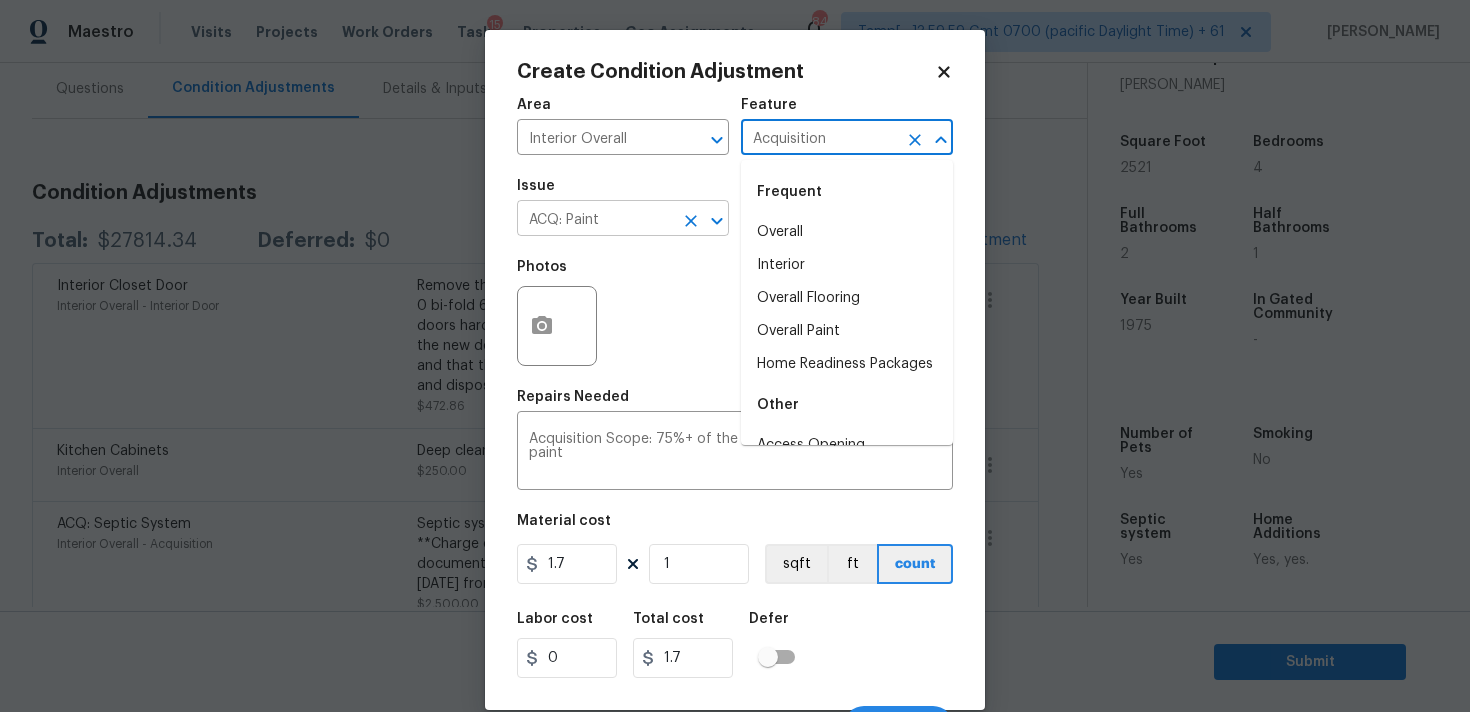 click at bounding box center (703, 221) 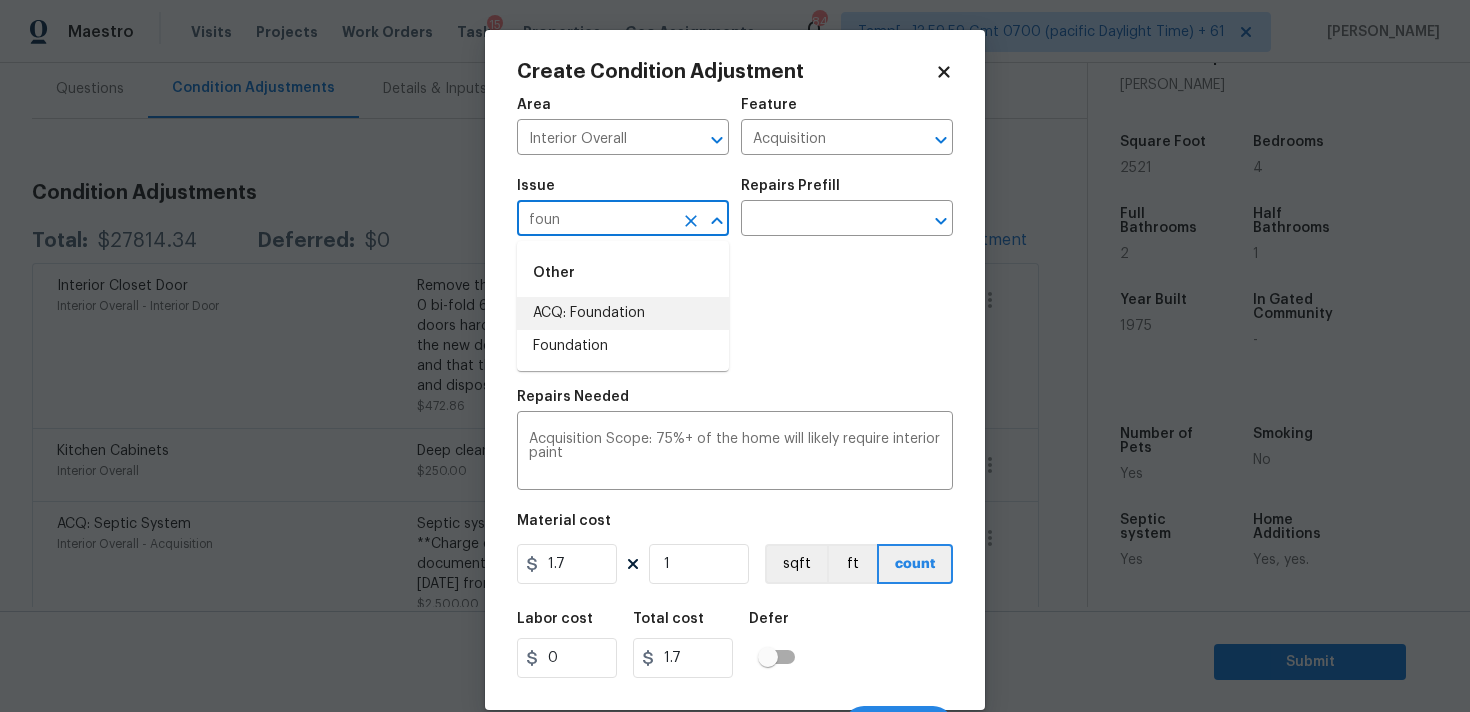 click on "ACQ: Foundation" at bounding box center (623, 313) 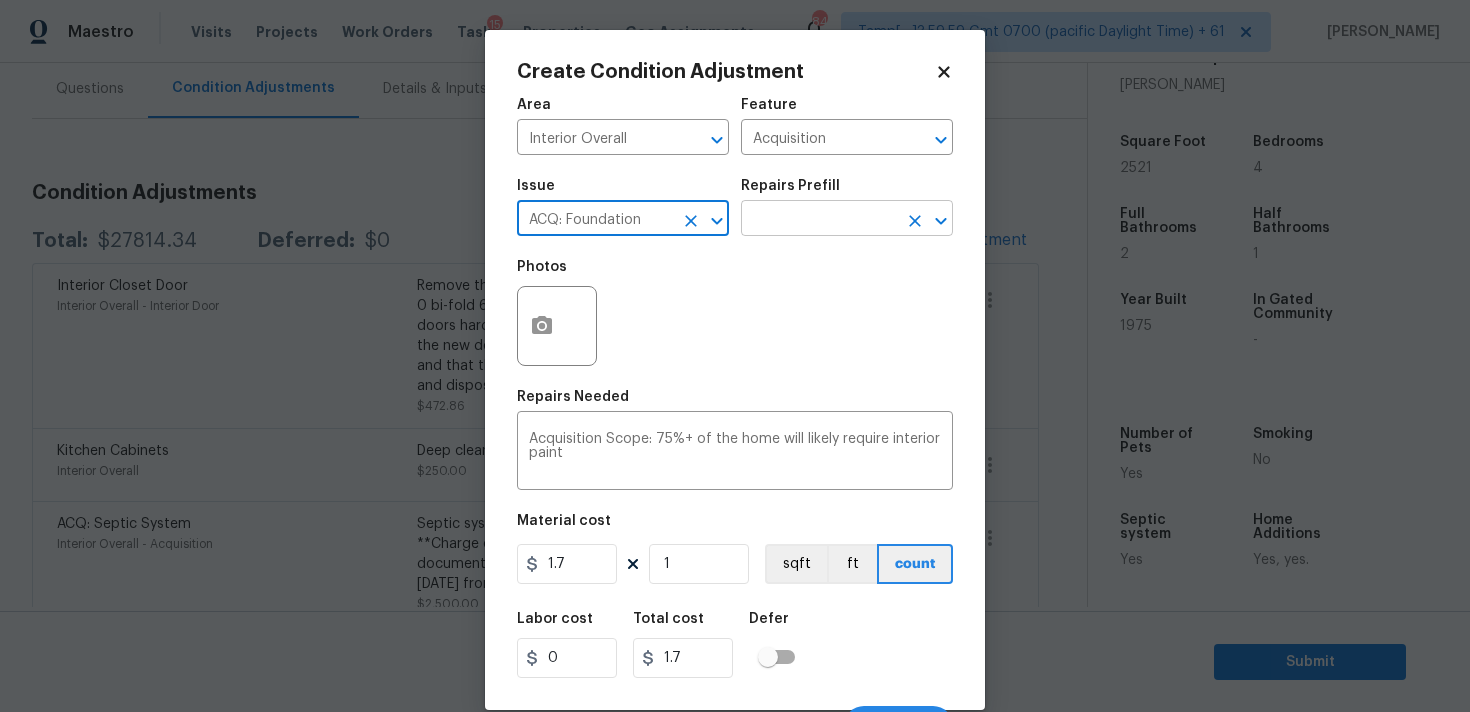 type on "ACQ: Foundation" 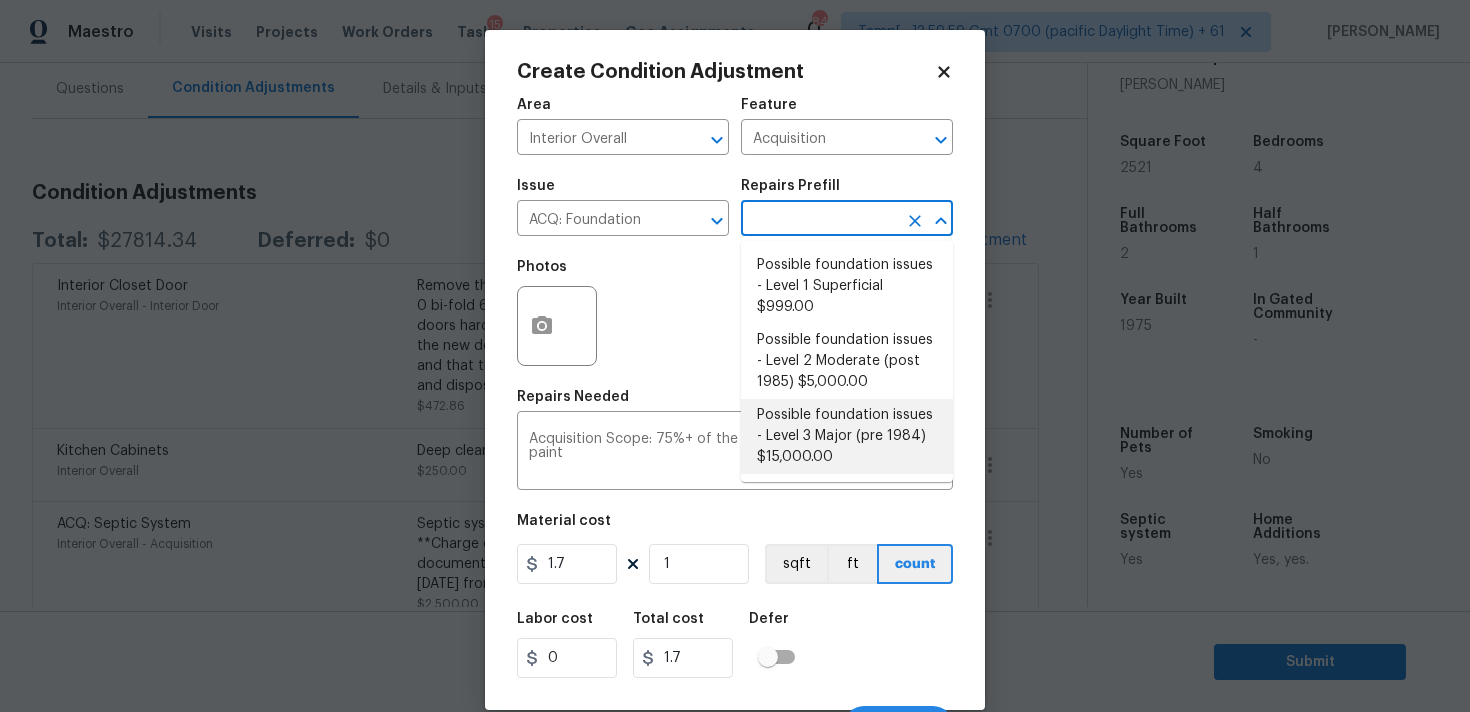 click on "Possible foundation issues - Level 3 Major (pre 1984) $15,000.00" at bounding box center (847, 436) 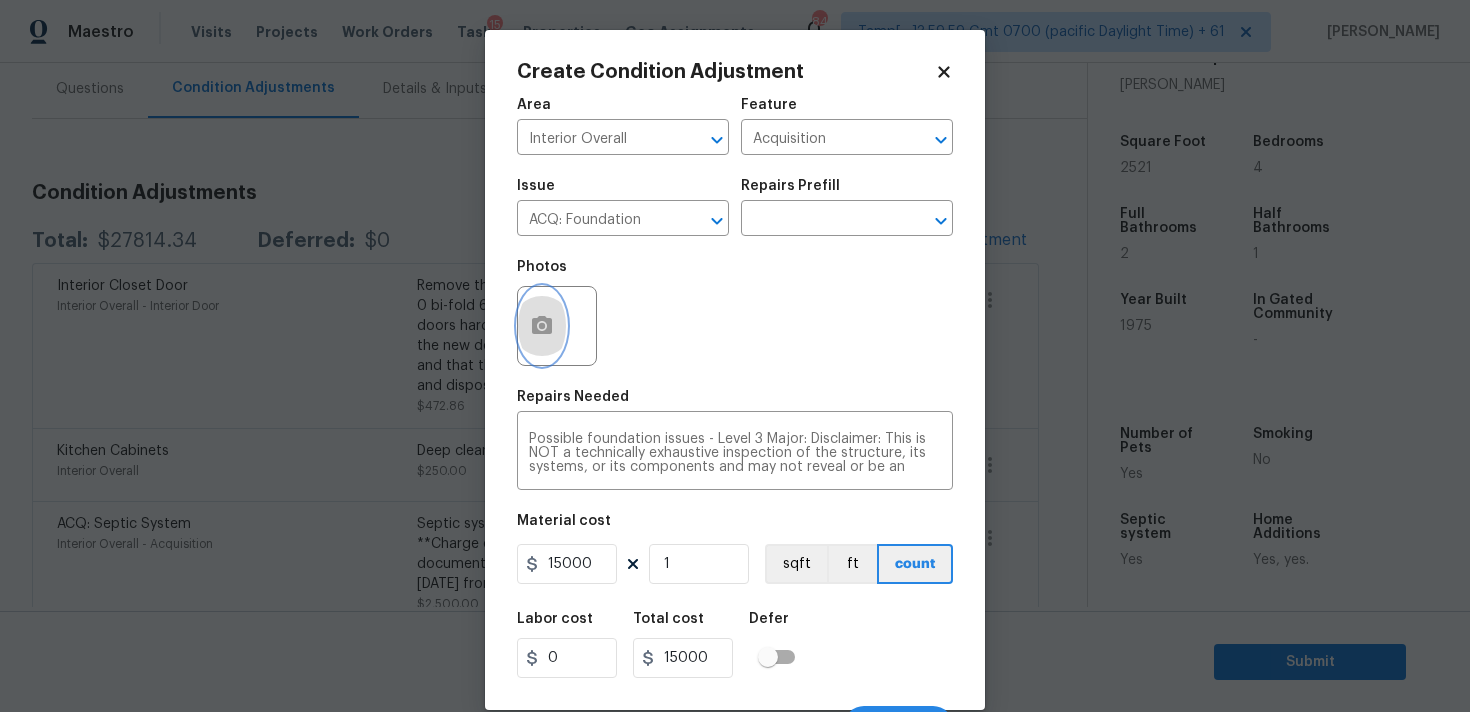 click 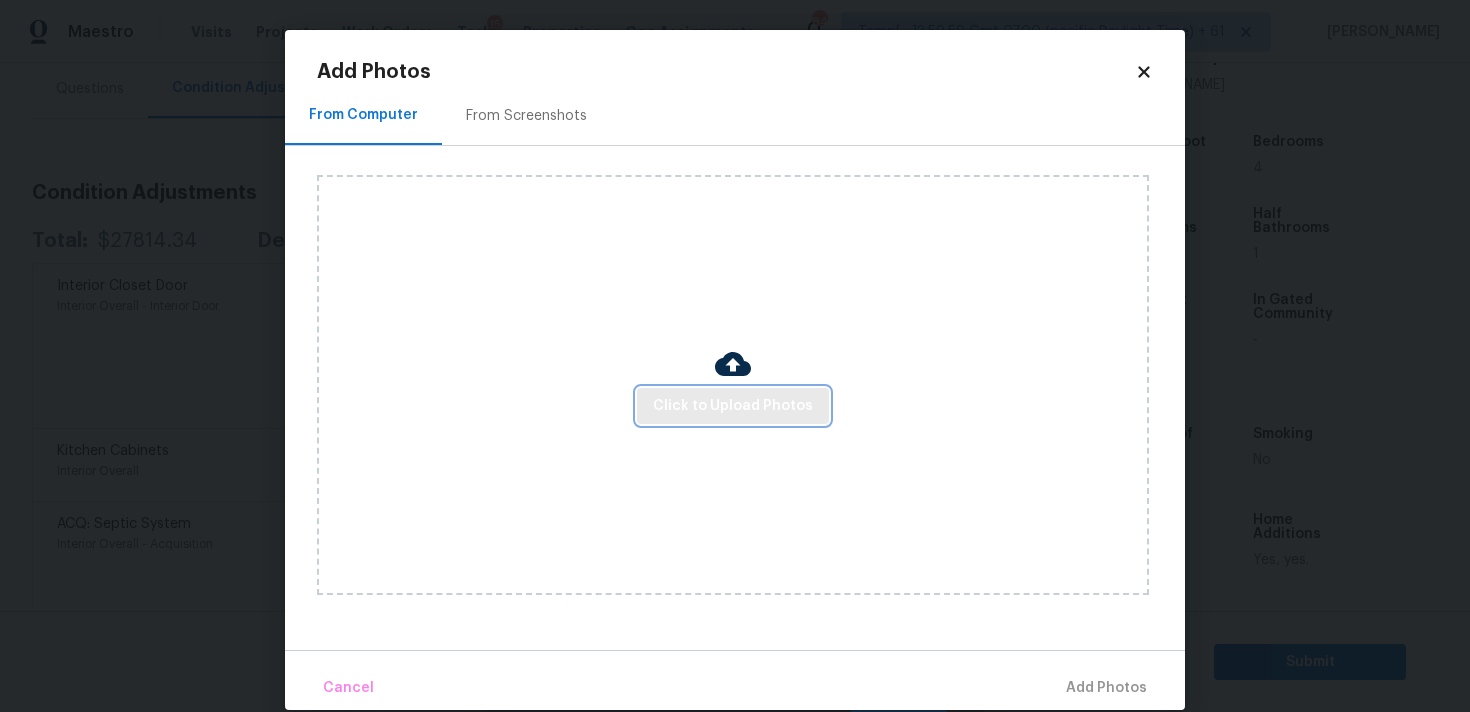click on "Click to Upload Photos" at bounding box center (733, 406) 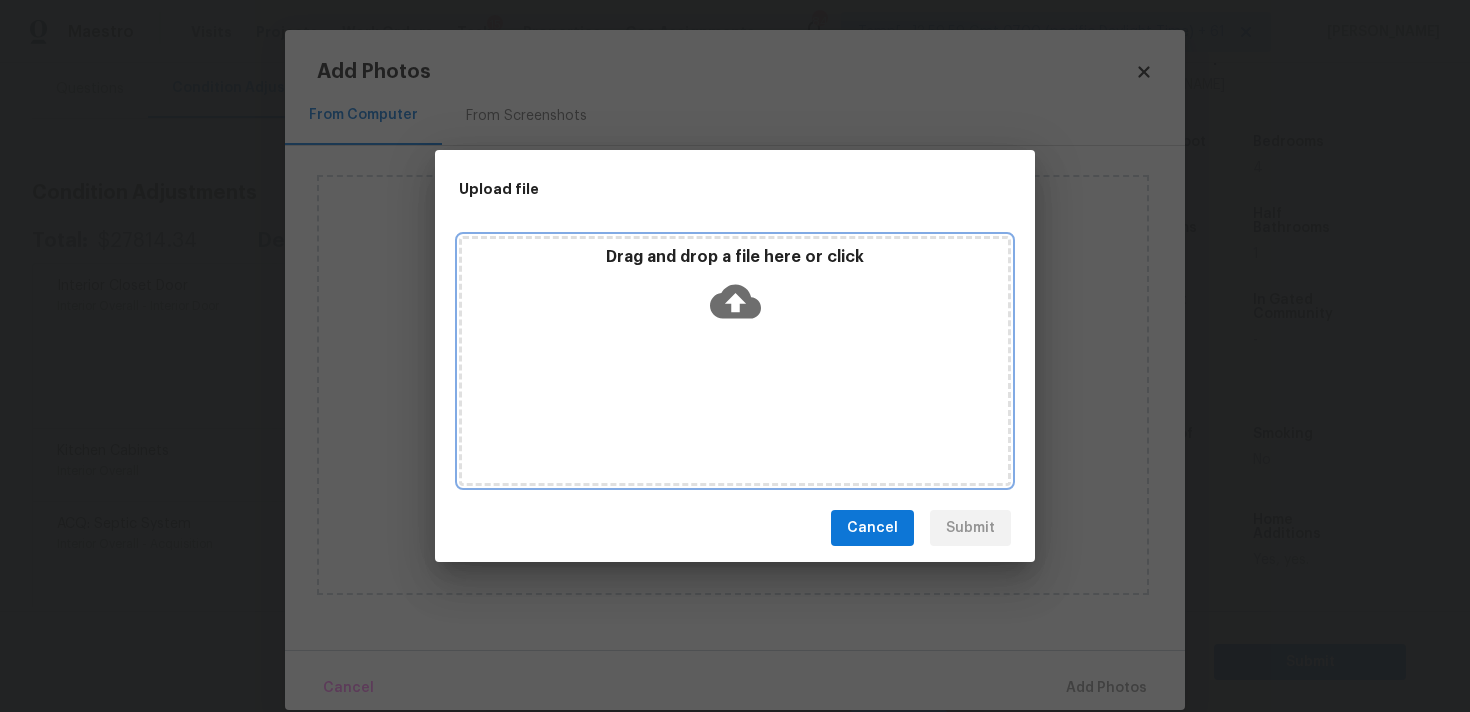 click 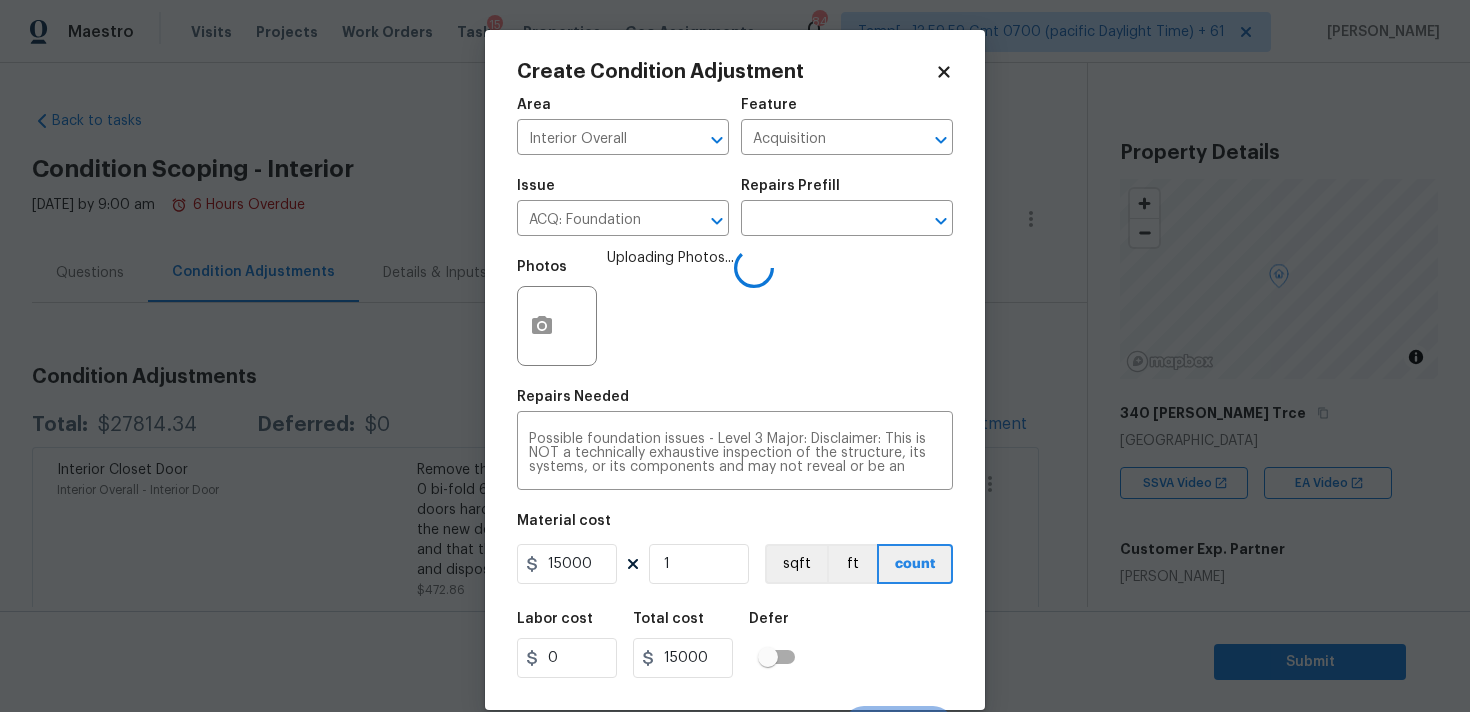 scroll, scrollTop: 0, scrollLeft: 0, axis: both 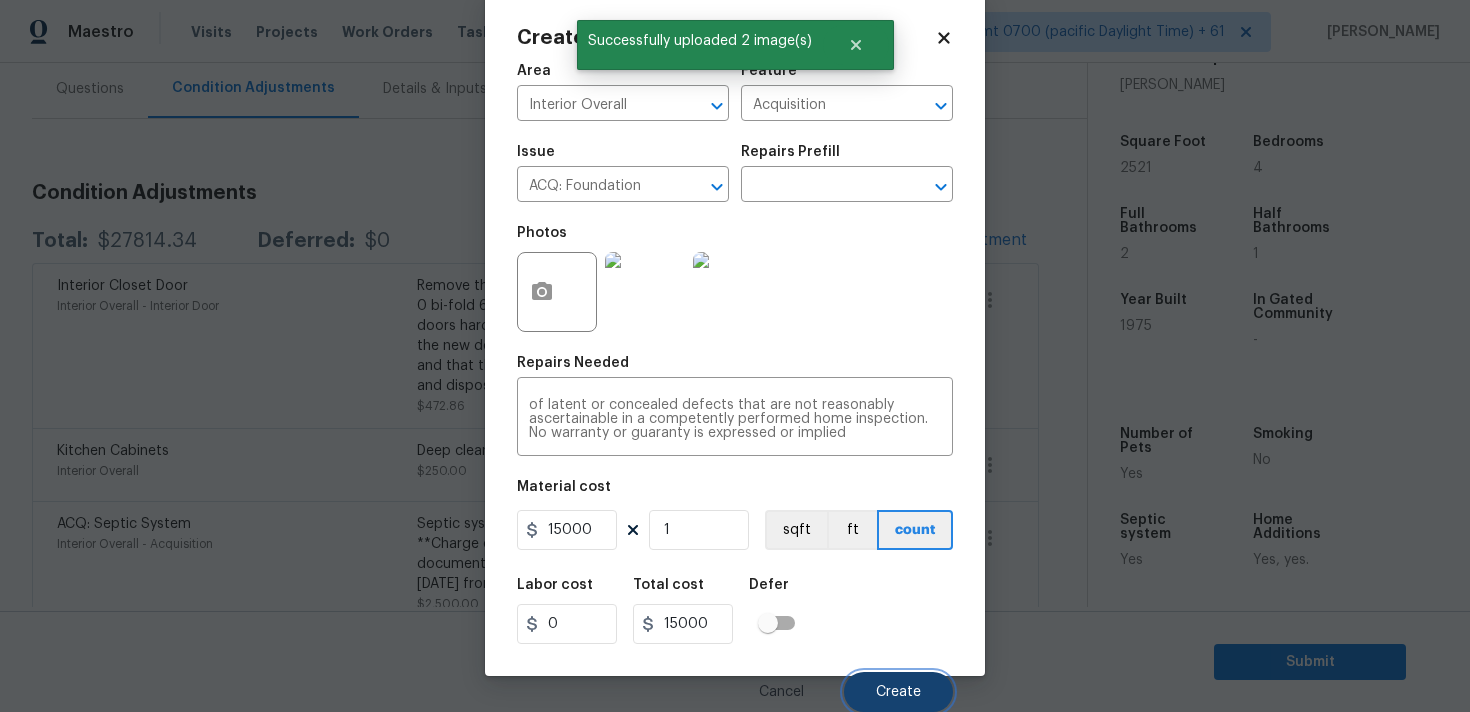 click on "Create" at bounding box center (898, 692) 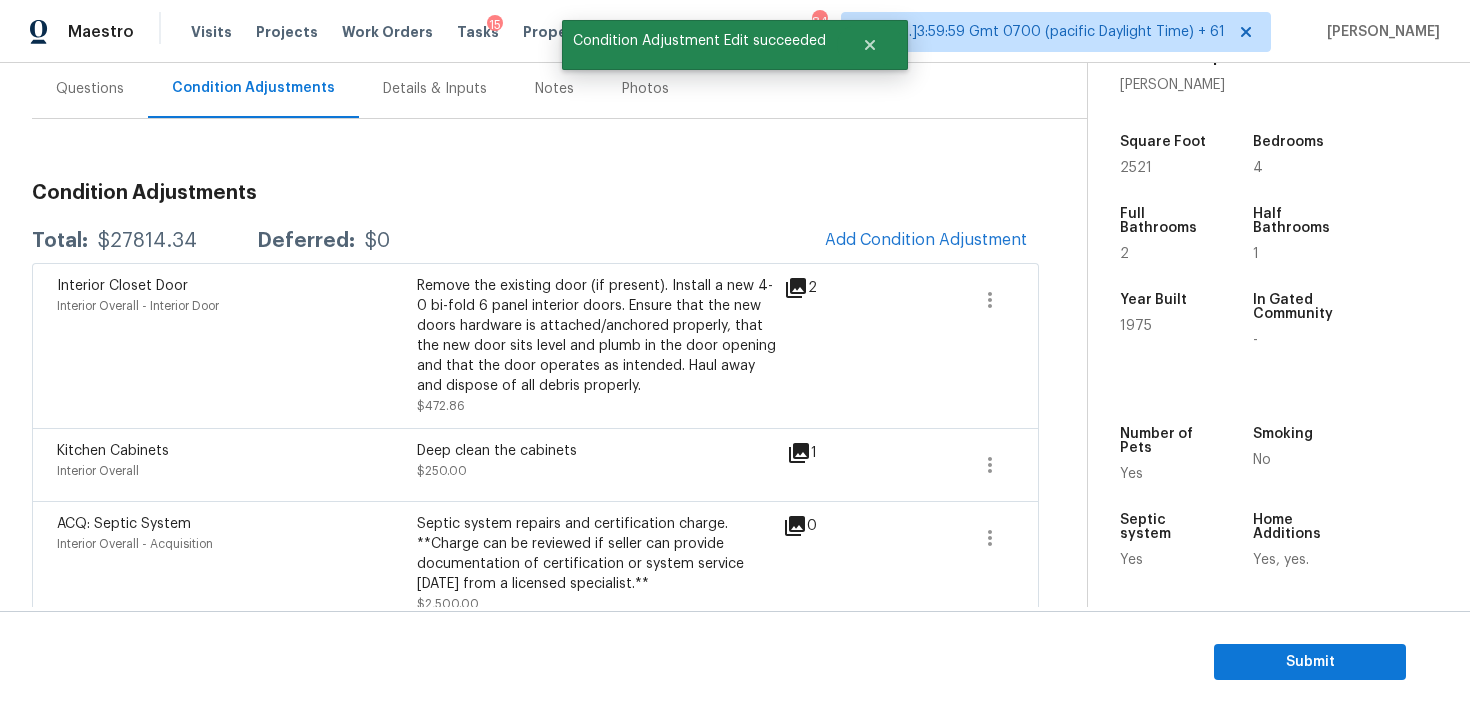 scroll, scrollTop: 28, scrollLeft: 0, axis: vertical 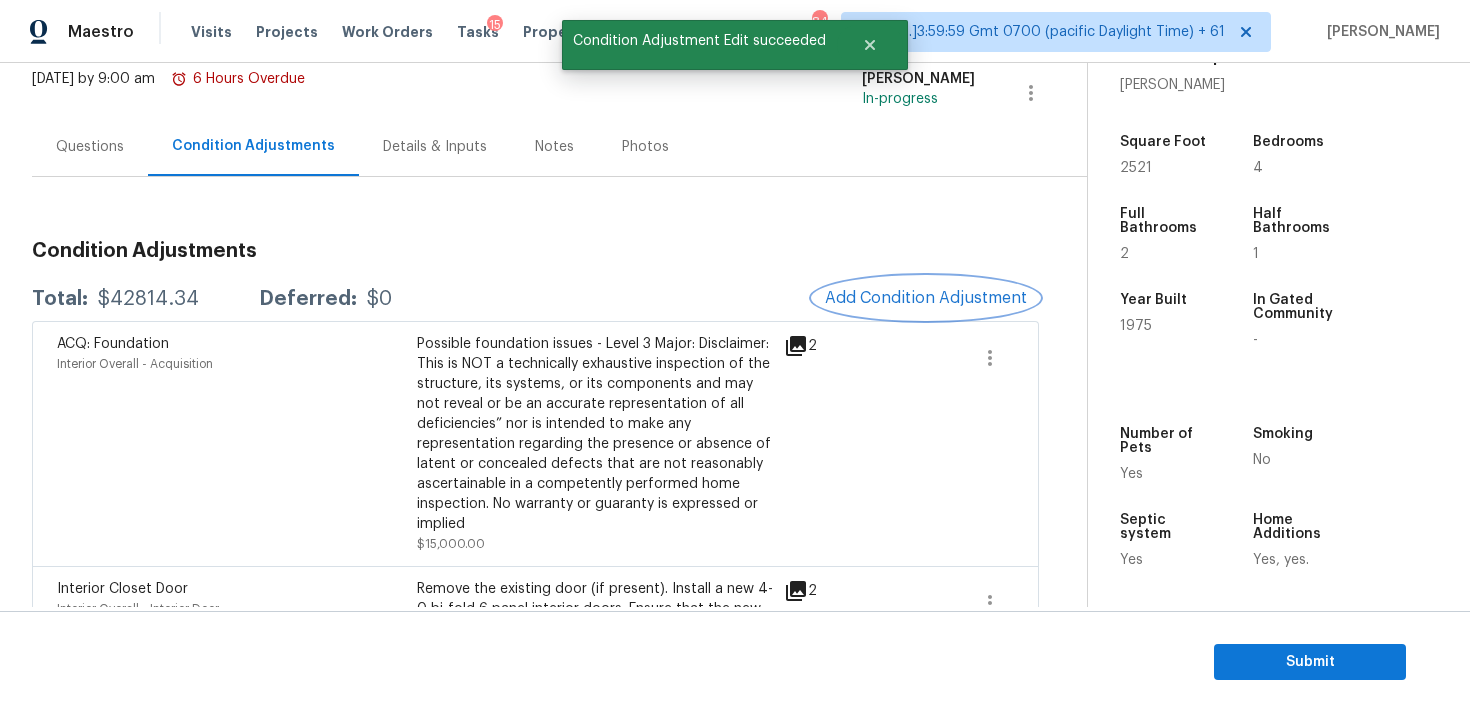 click on "Add Condition Adjustment" at bounding box center [926, 298] 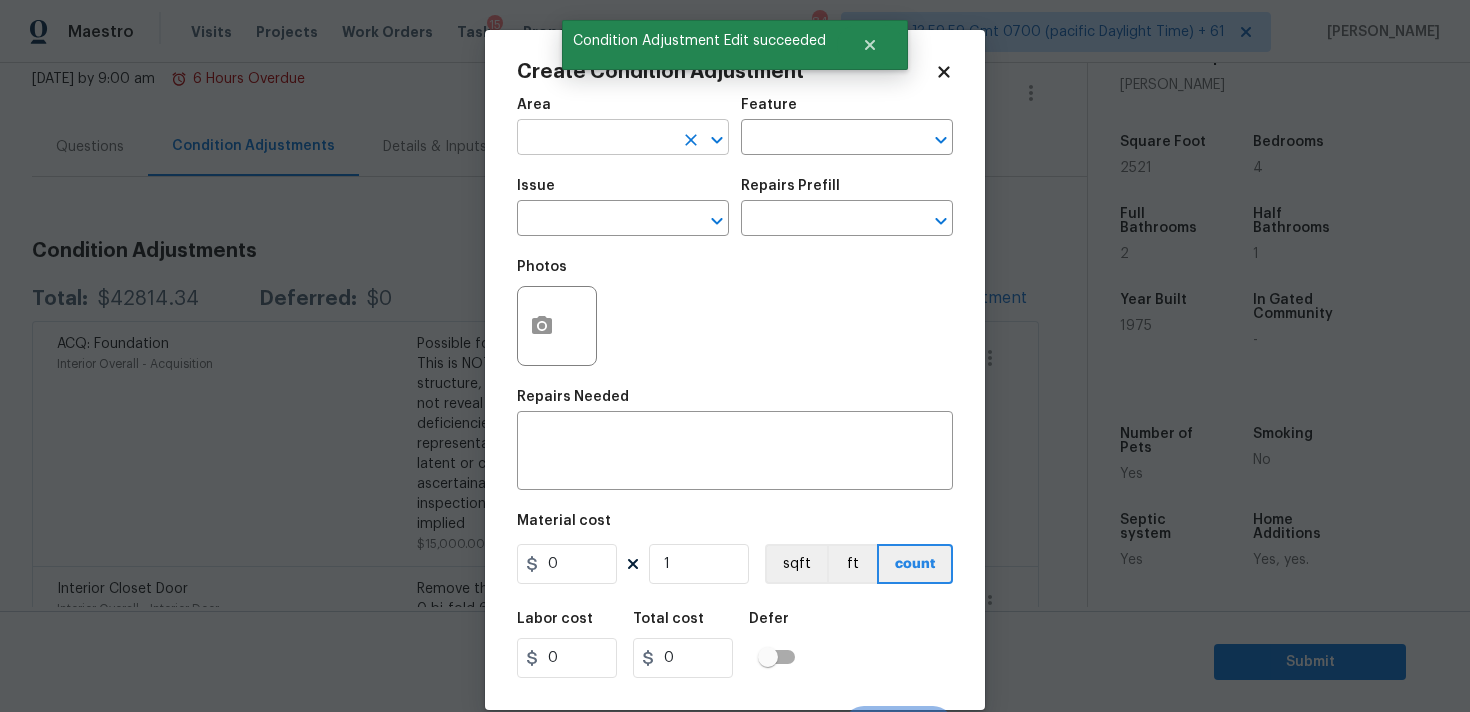 click at bounding box center [595, 139] 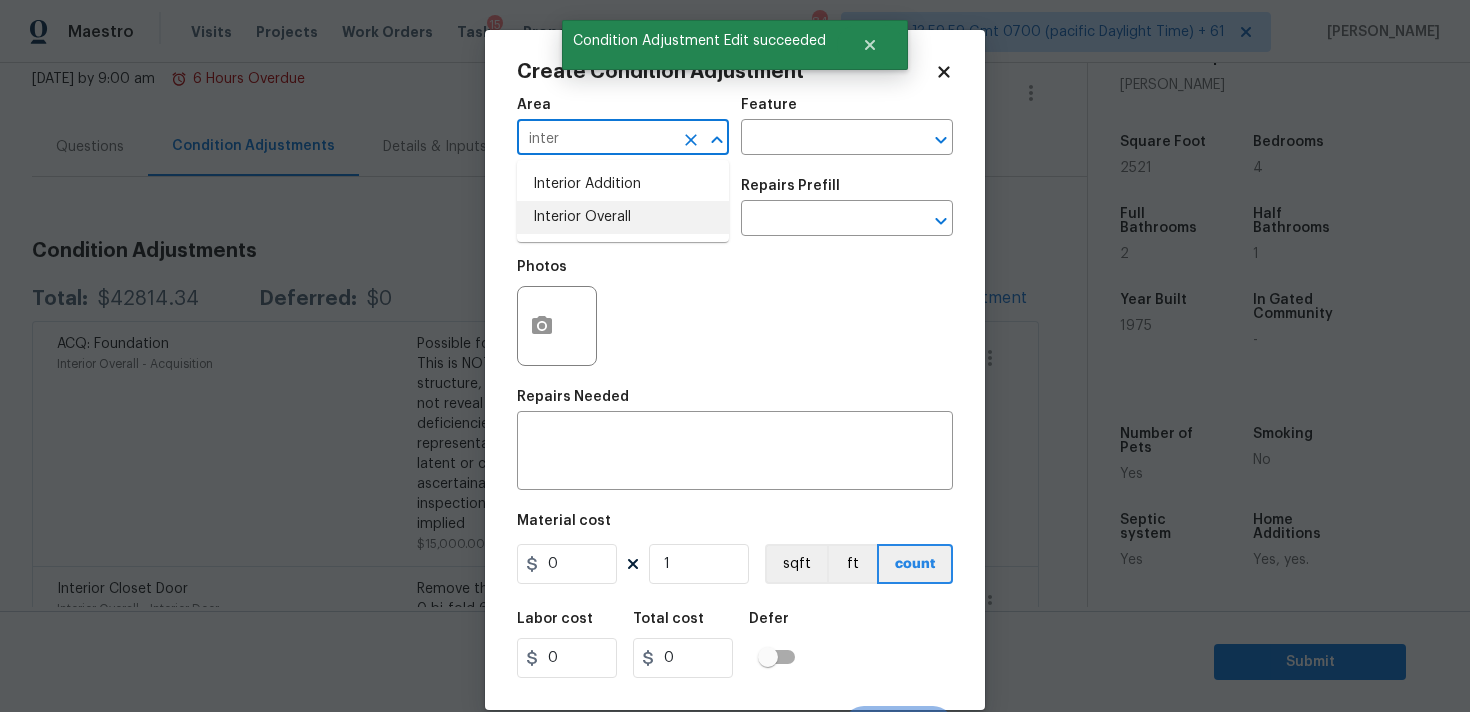 click on "Interior Overall" at bounding box center (623, 217) 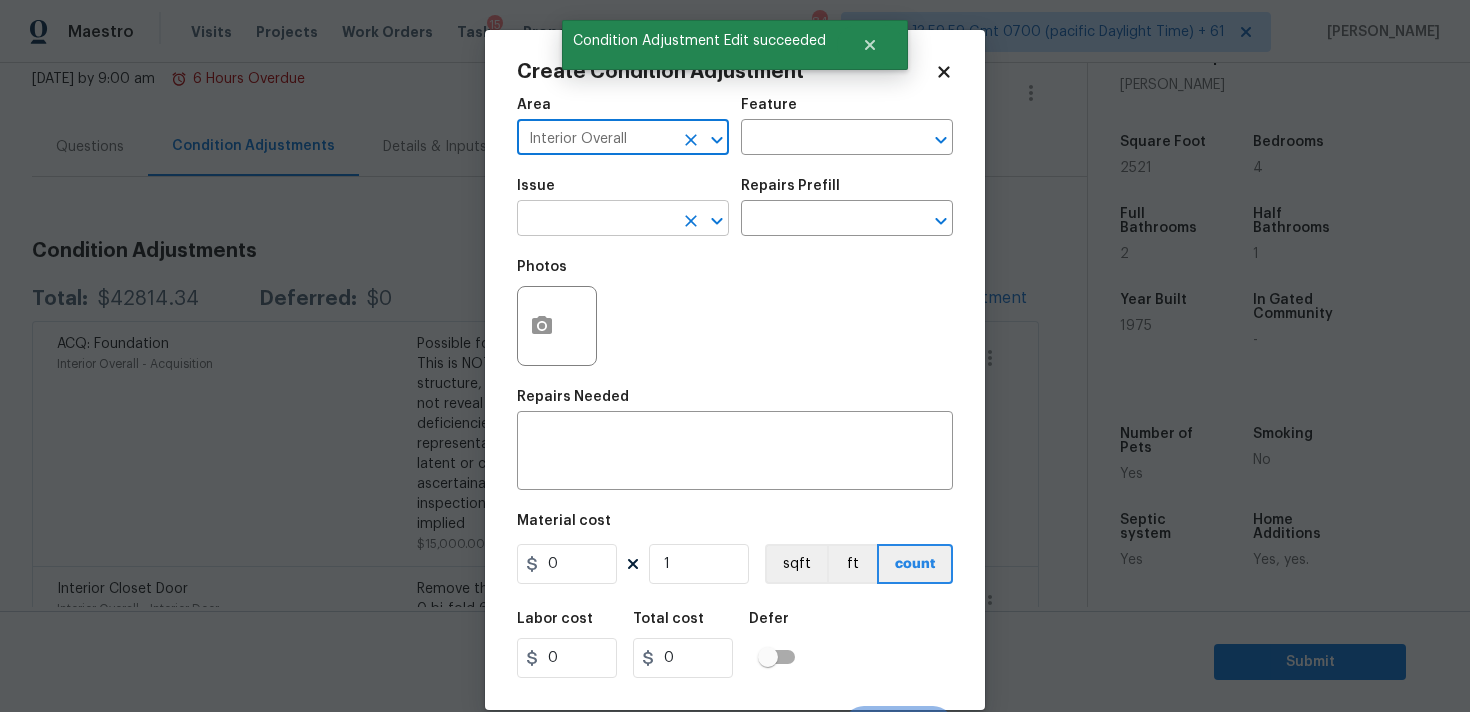 type on "Interior Overall" 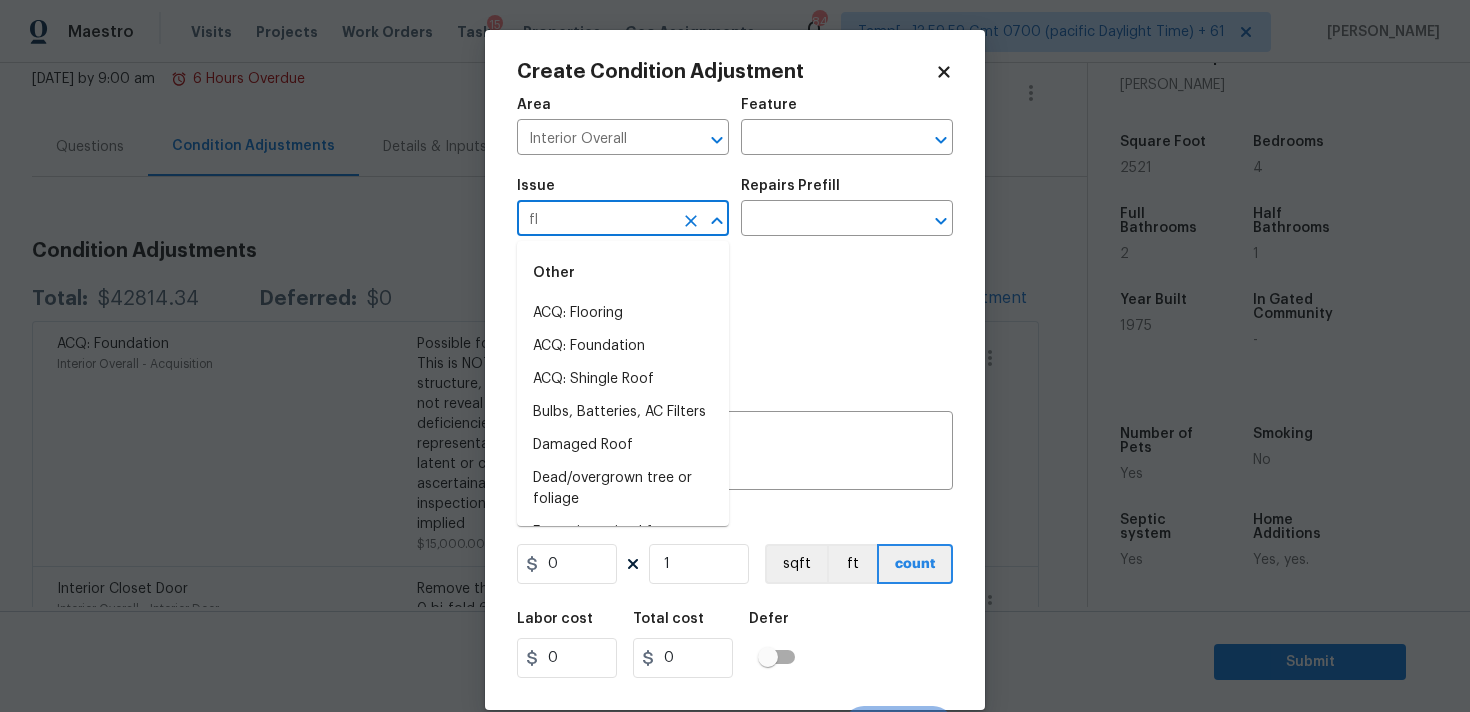 type on "flo" 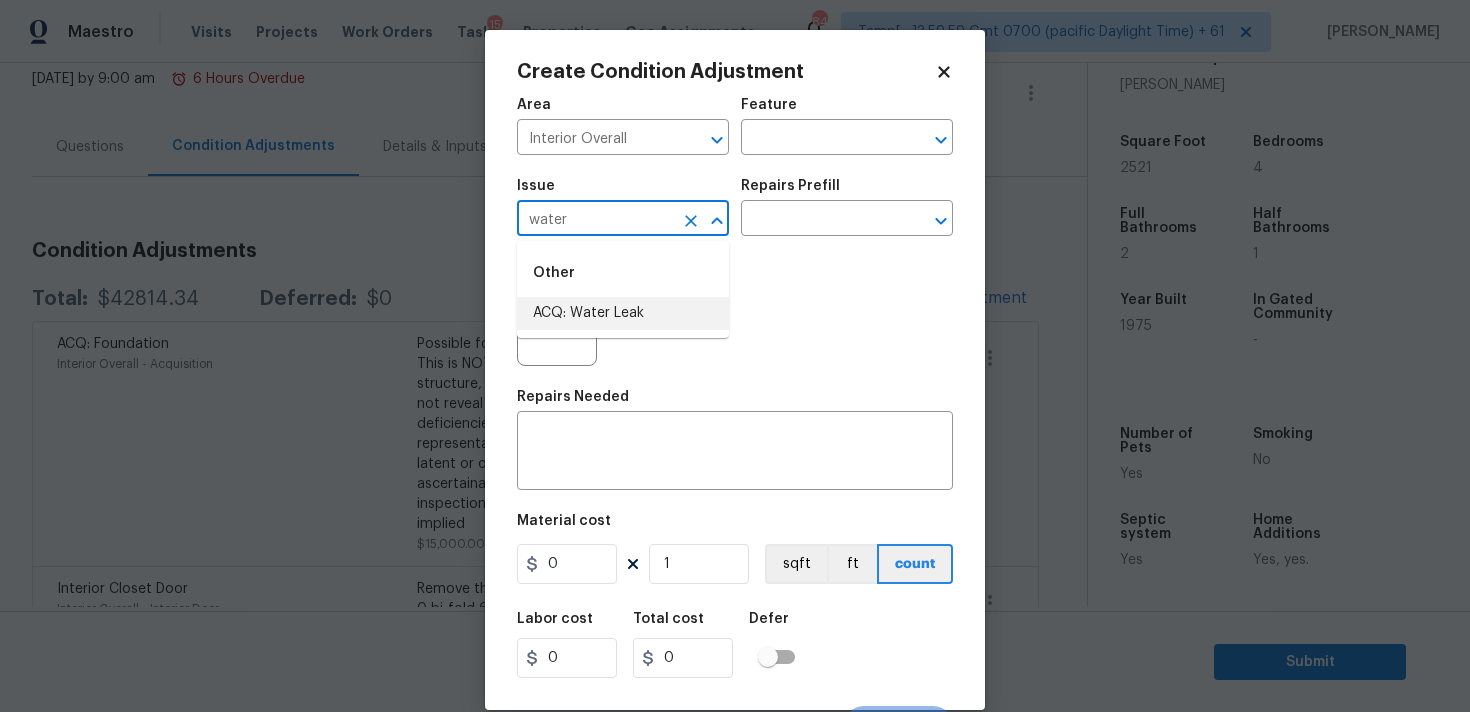 click on "ACQ: Water Leak" at bounding box center [623, 313] 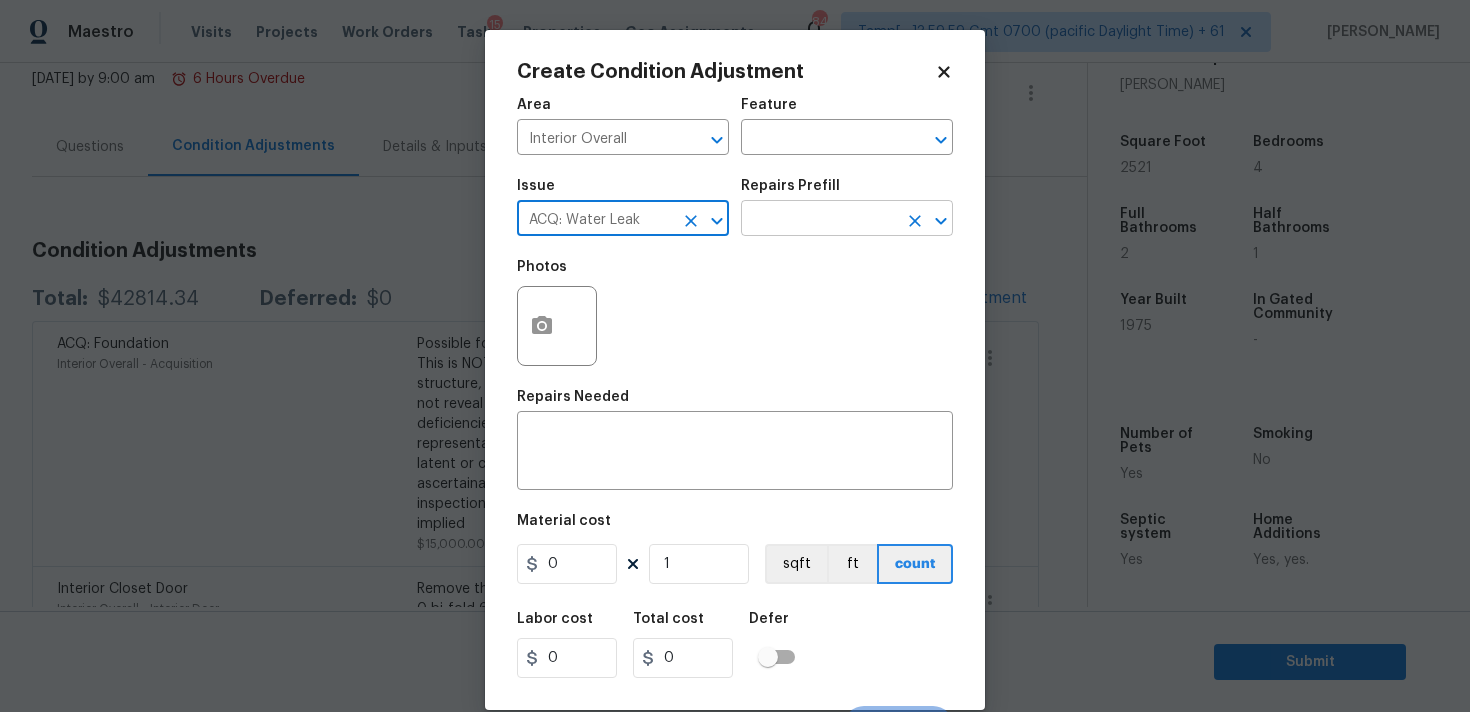 type on "ACQ: Water Leak" 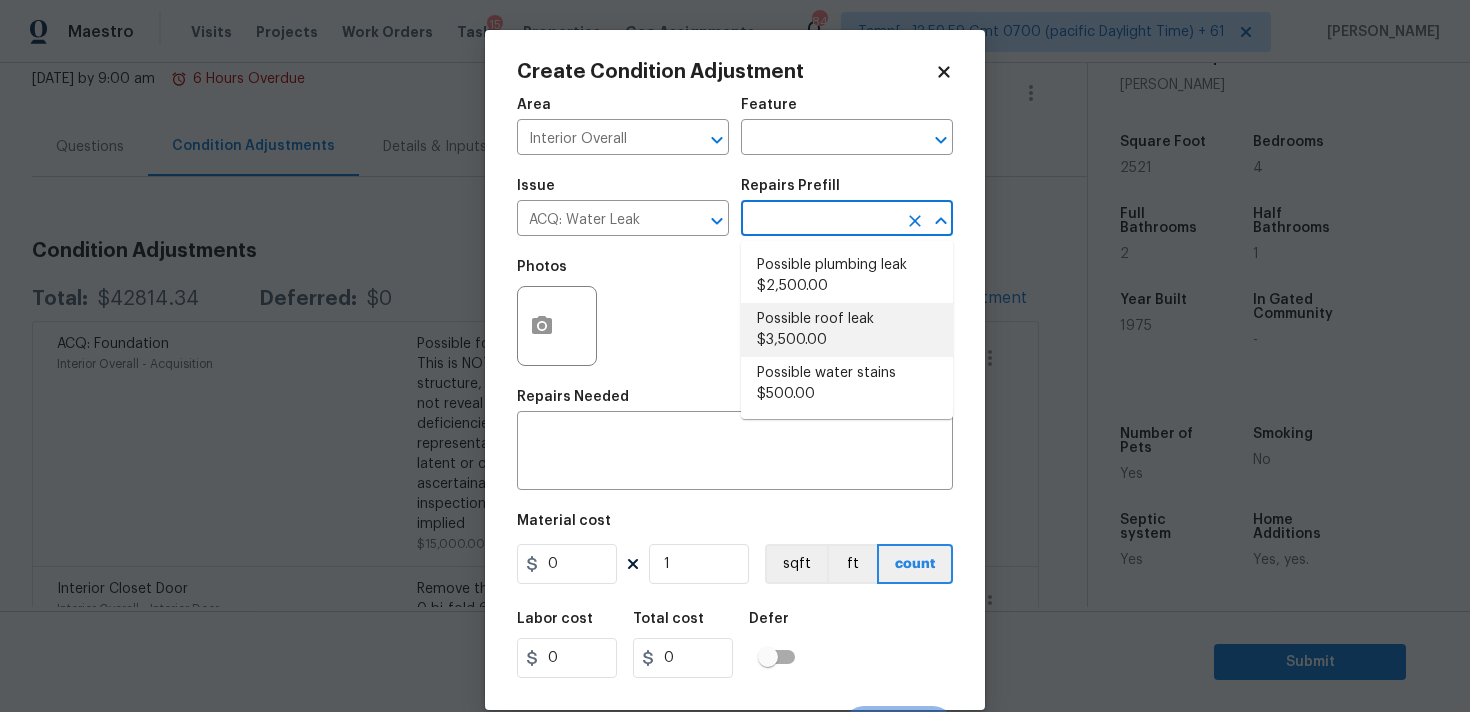 click on "Possible roof leak $3,500.00" at bounding box center (847, 330) 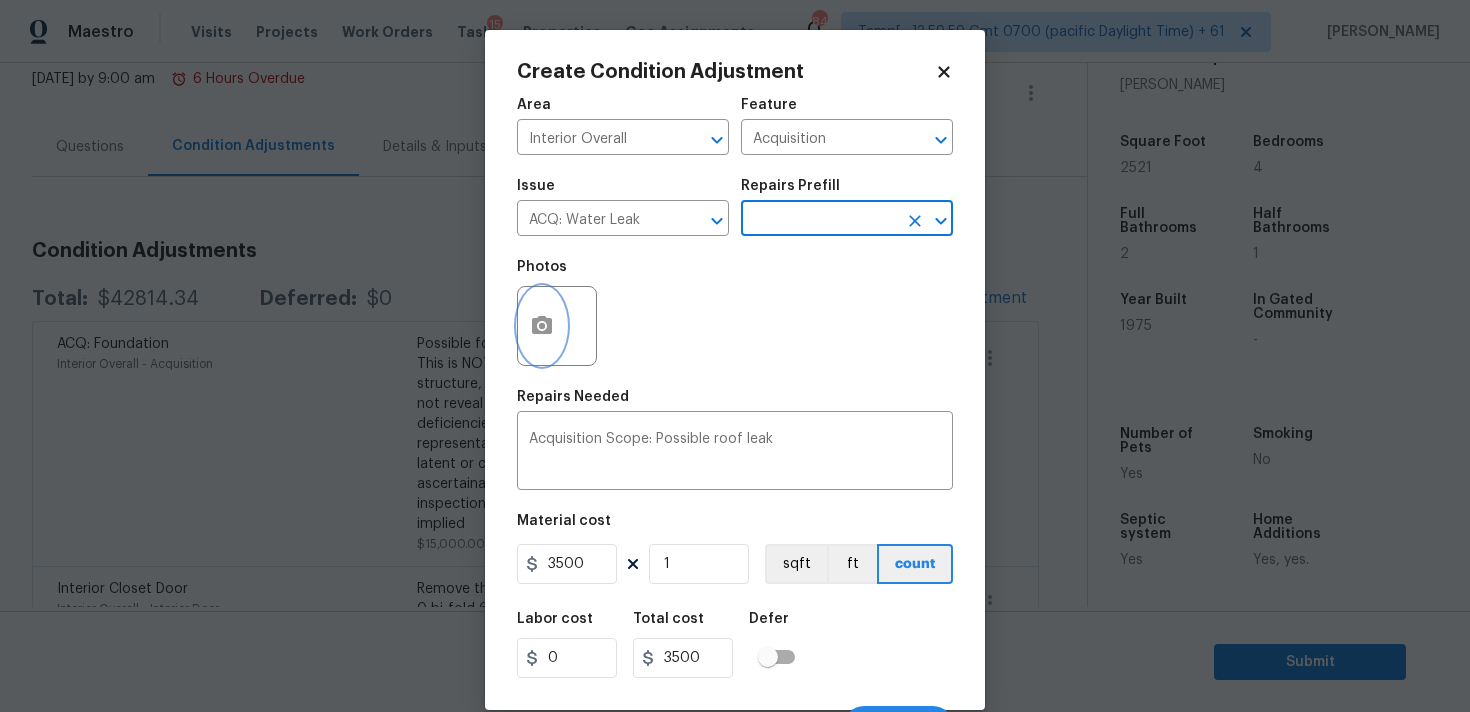 click 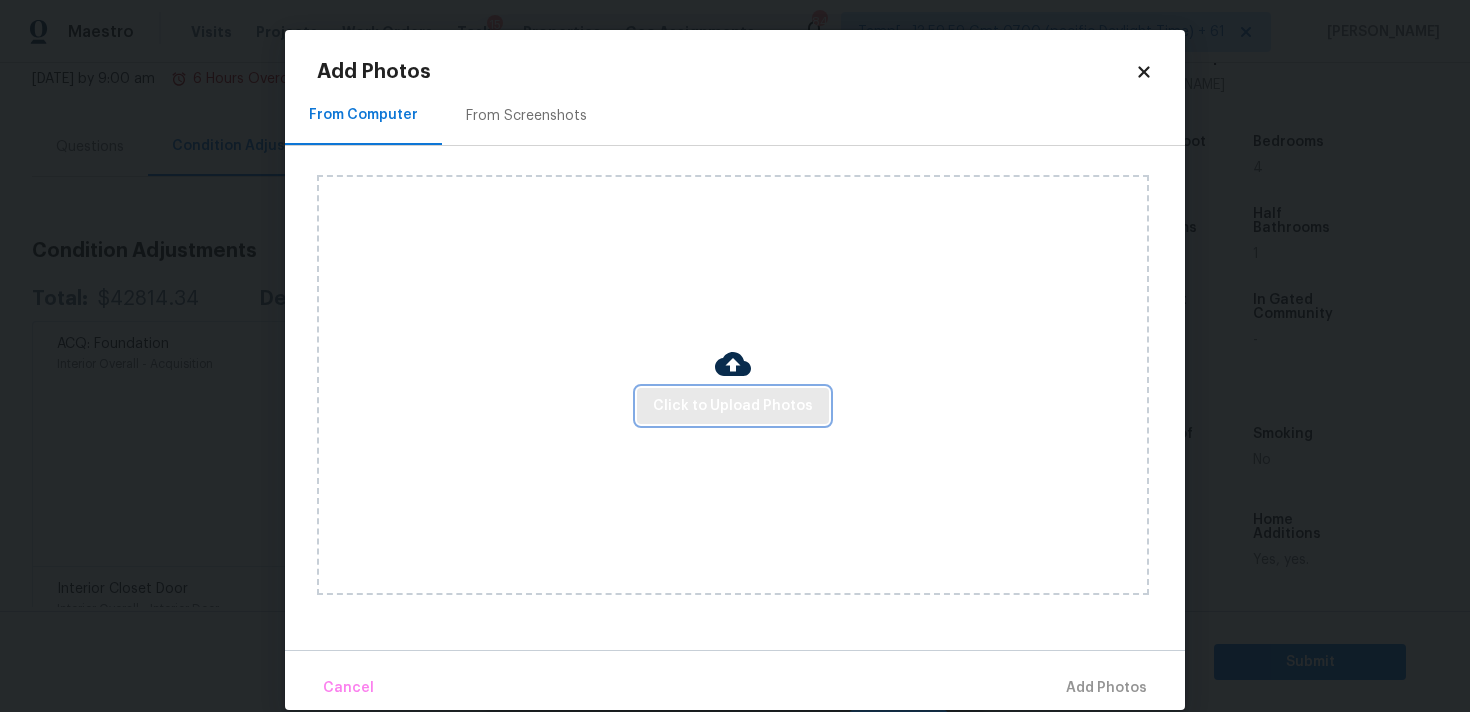 click on "Click to Upload Photos" at bounding box center [733, 406] 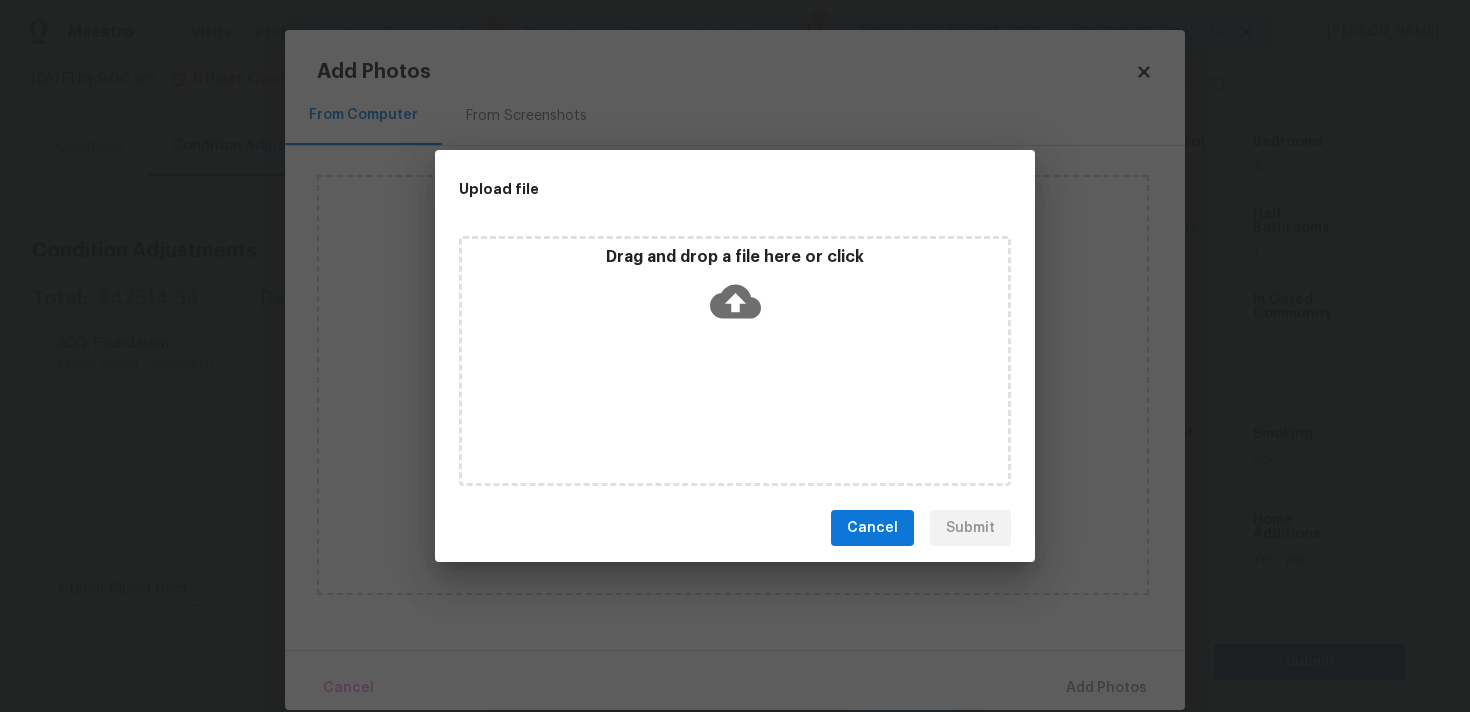 click 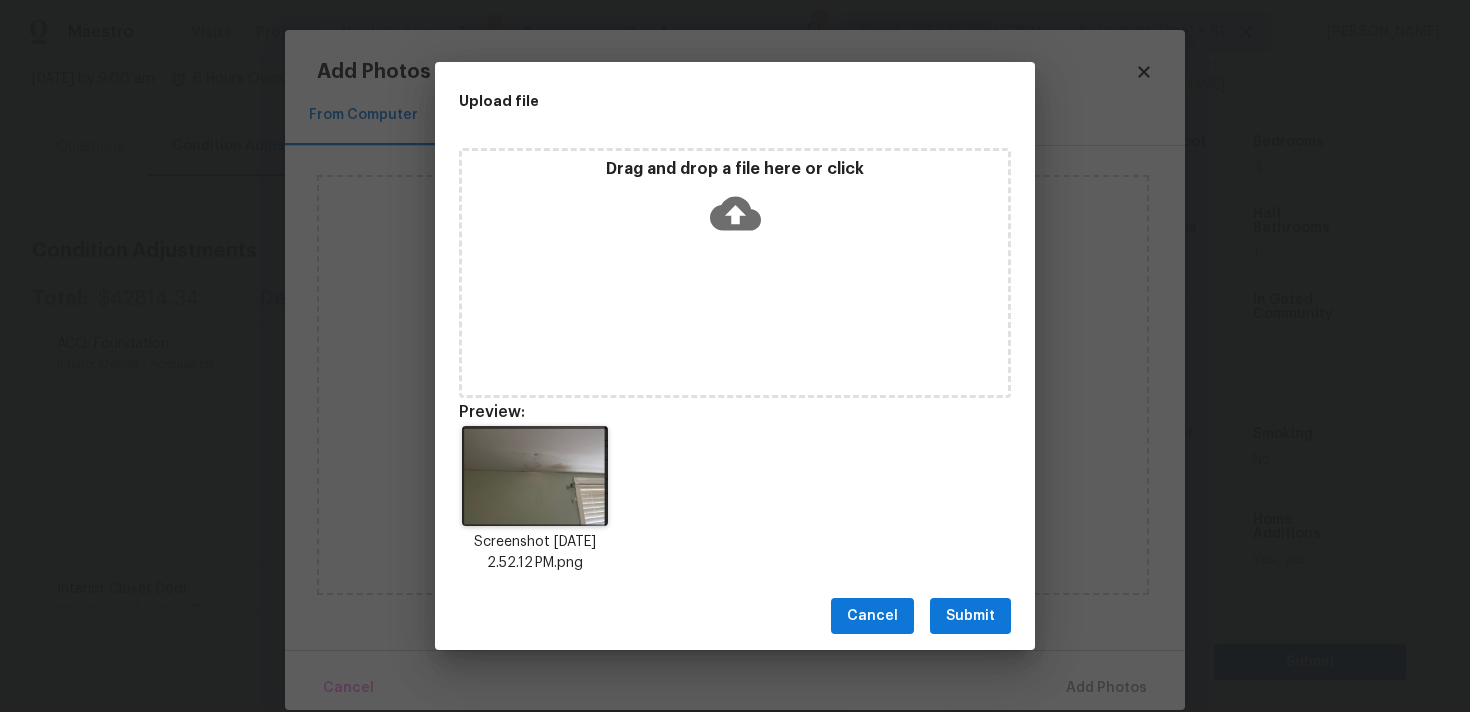 click on "Submit" at bounding box center [970, 616] 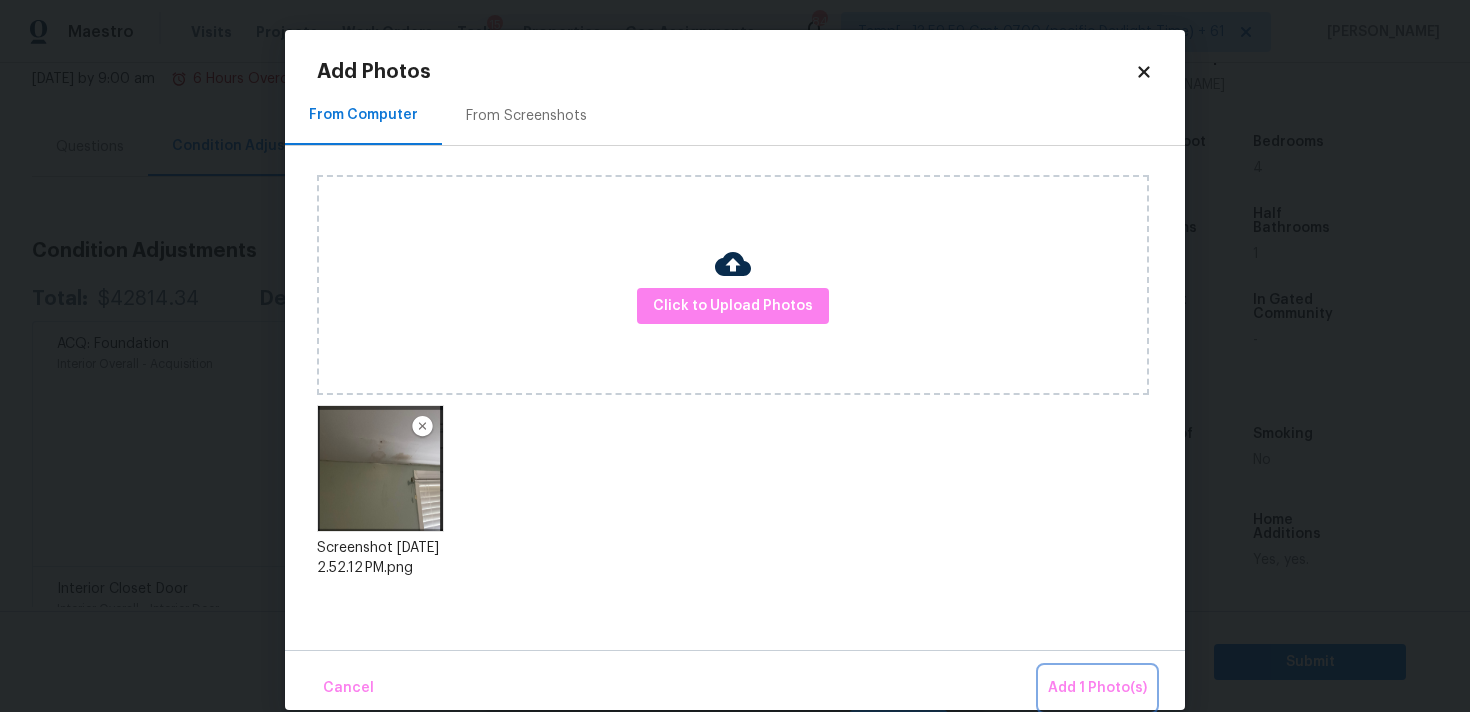 click on "Add 1 Photo(s)" at bounding box center (1097, 688) 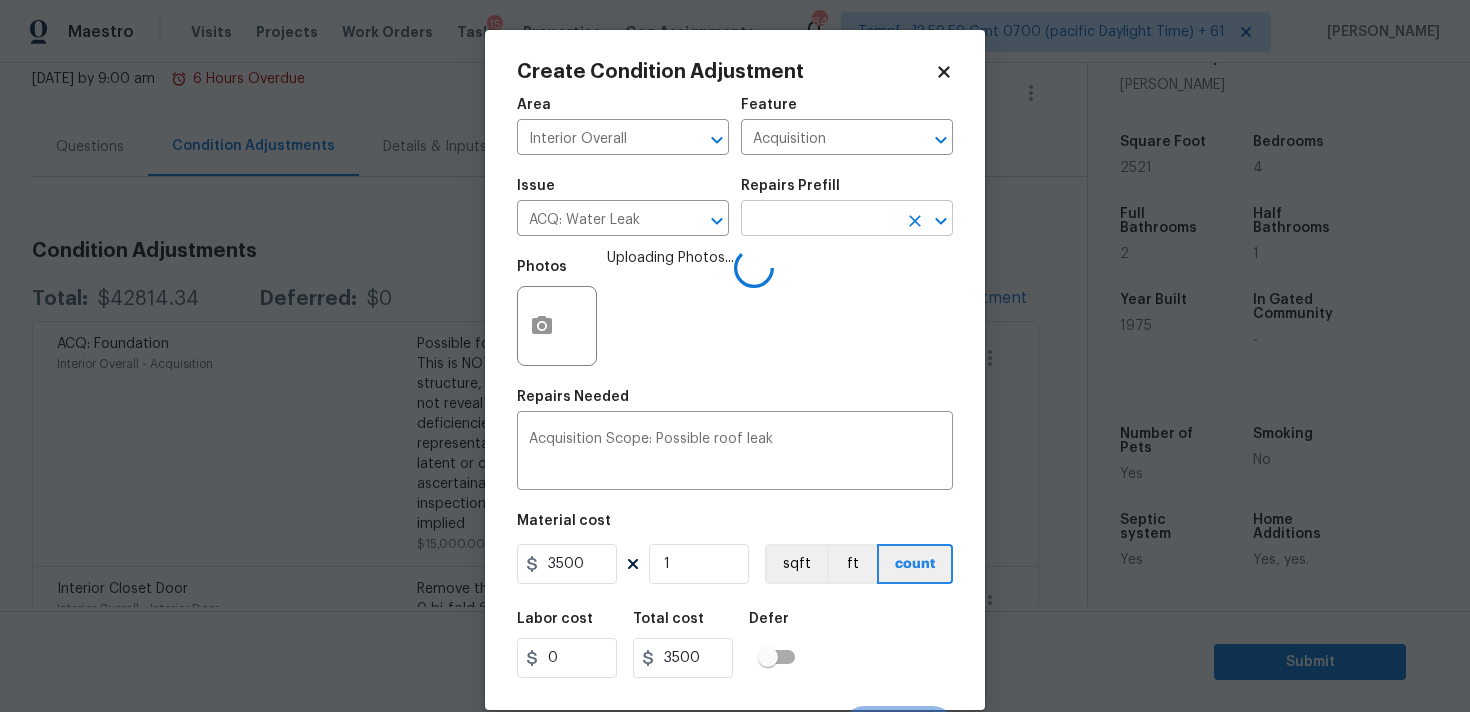 click at bounding box center [819, 220] 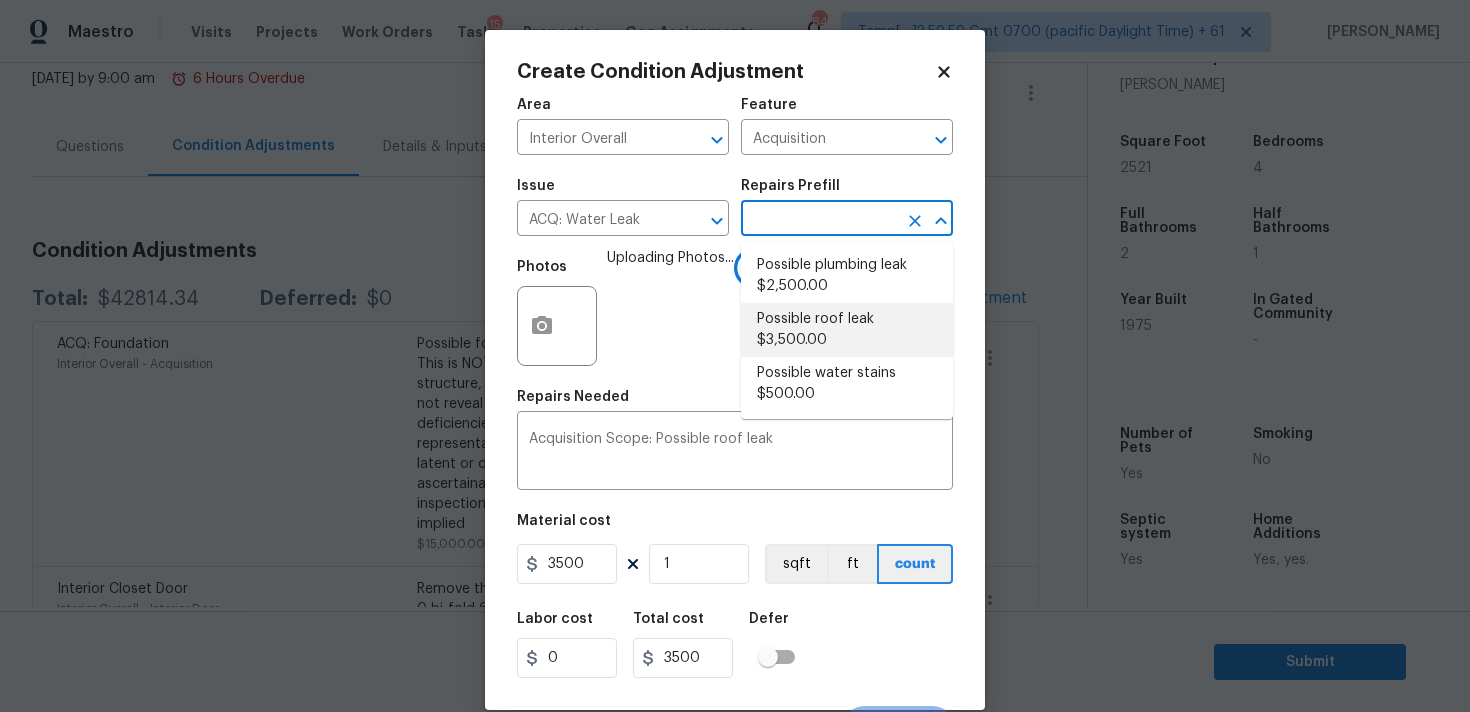 click on "Possible roof leak $3,500.00" at bounding box center (847, 330) 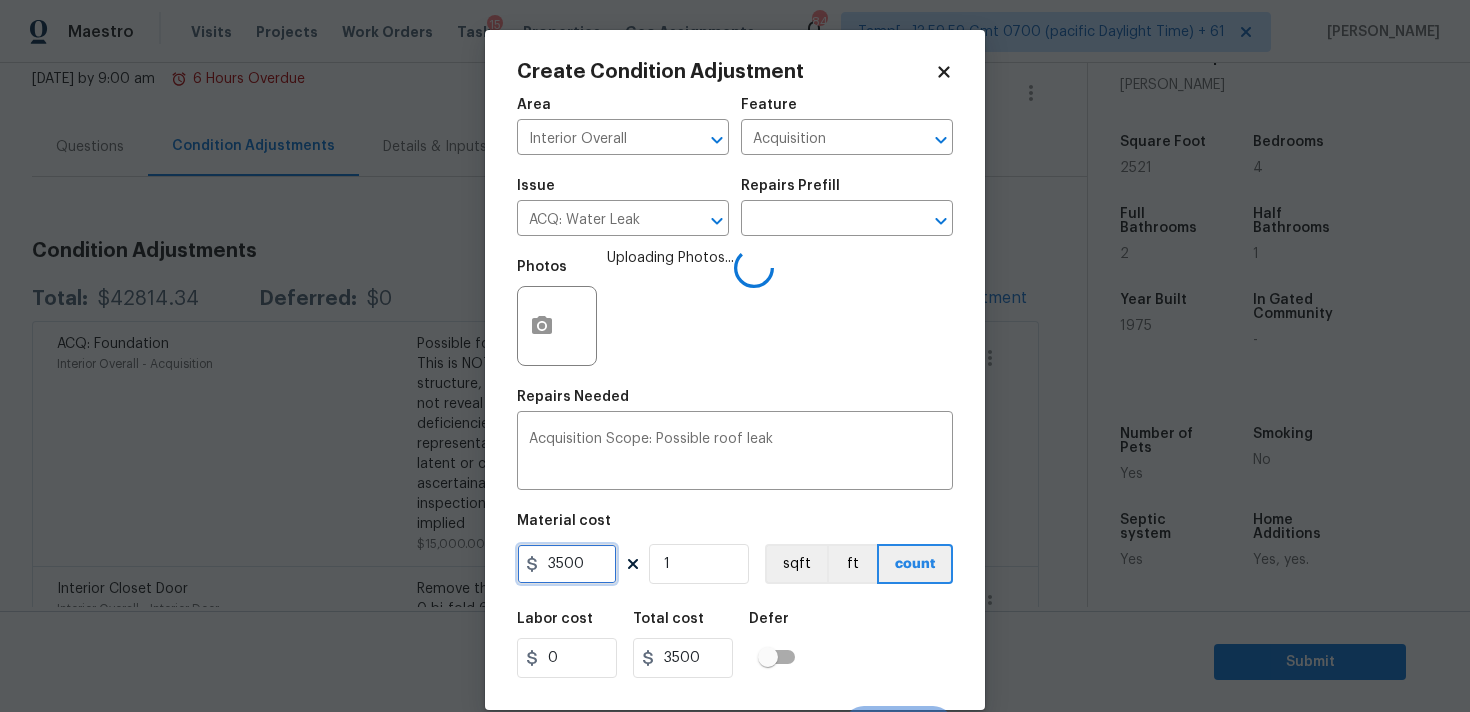 click on "3500" at bounding box center (567, 564) 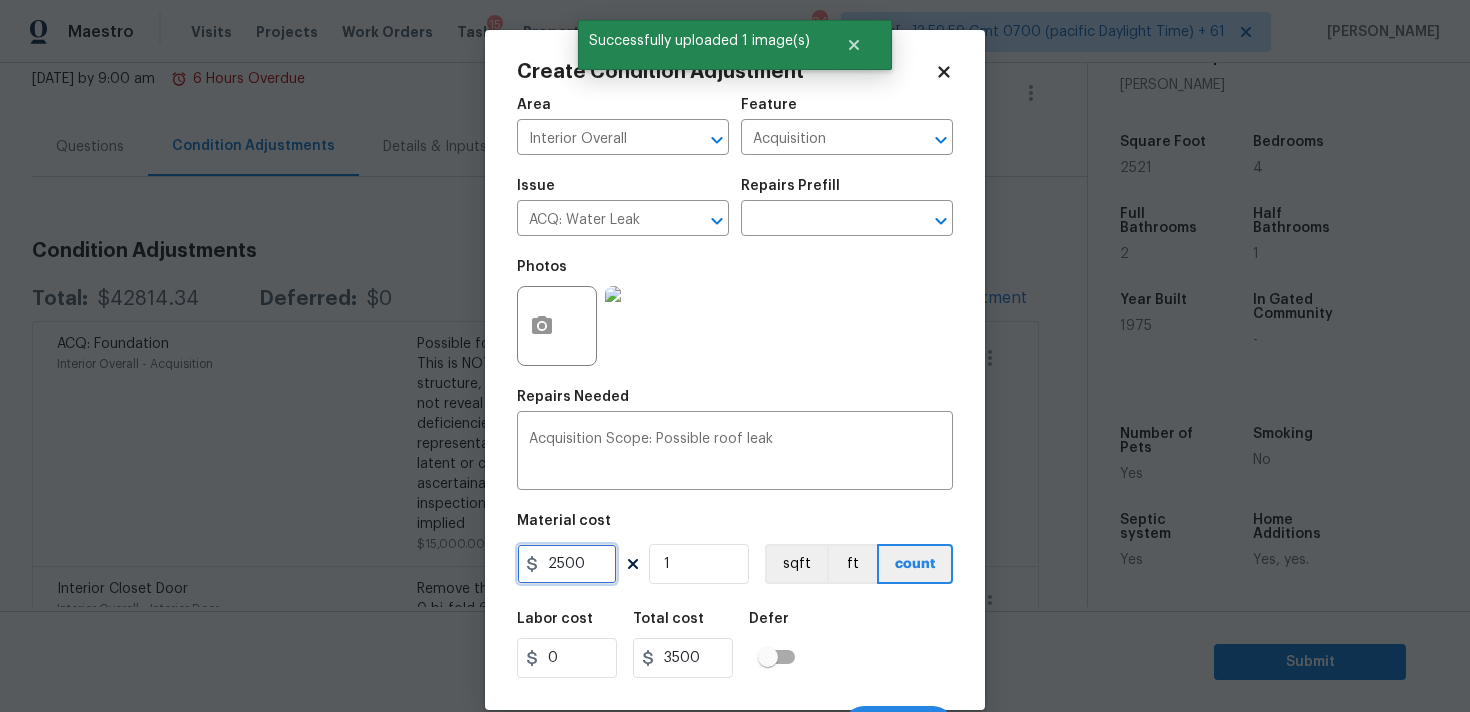 type on "2500" 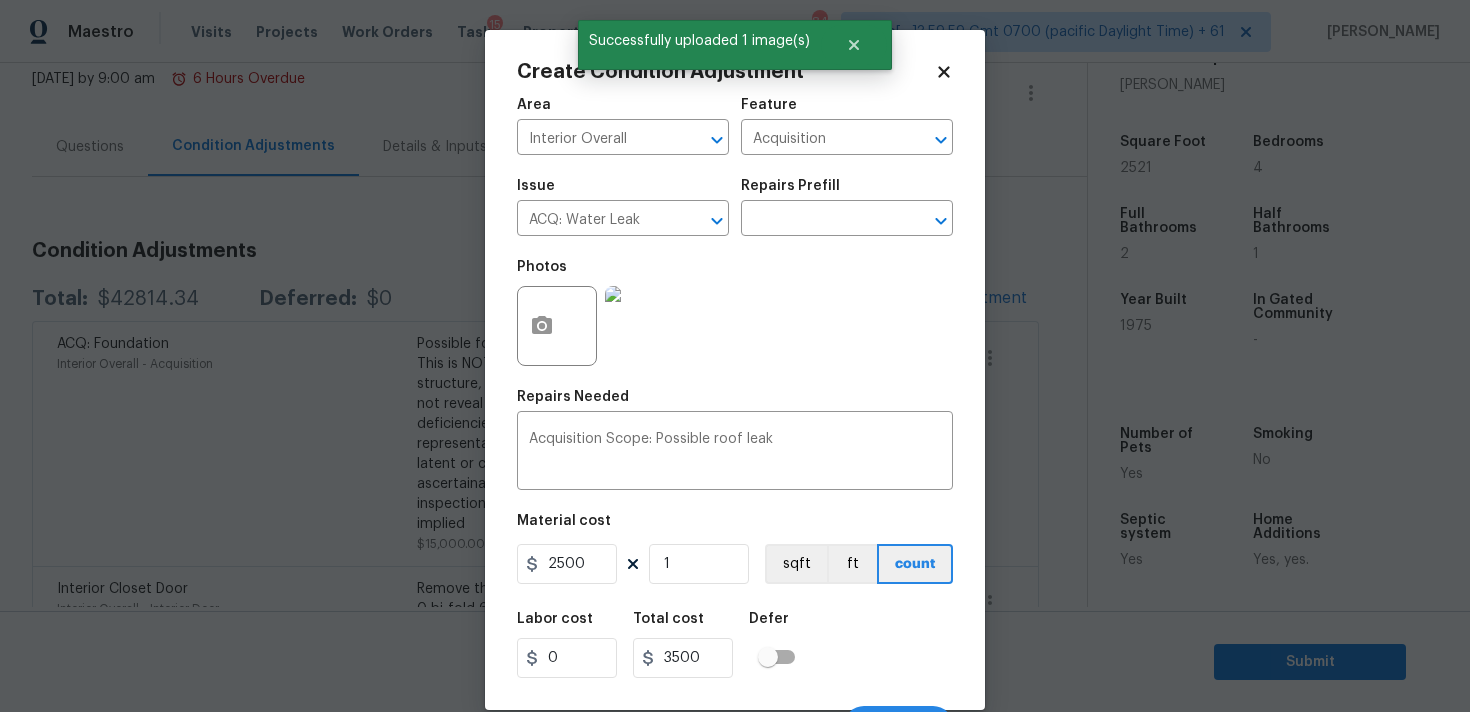 type on "2500" 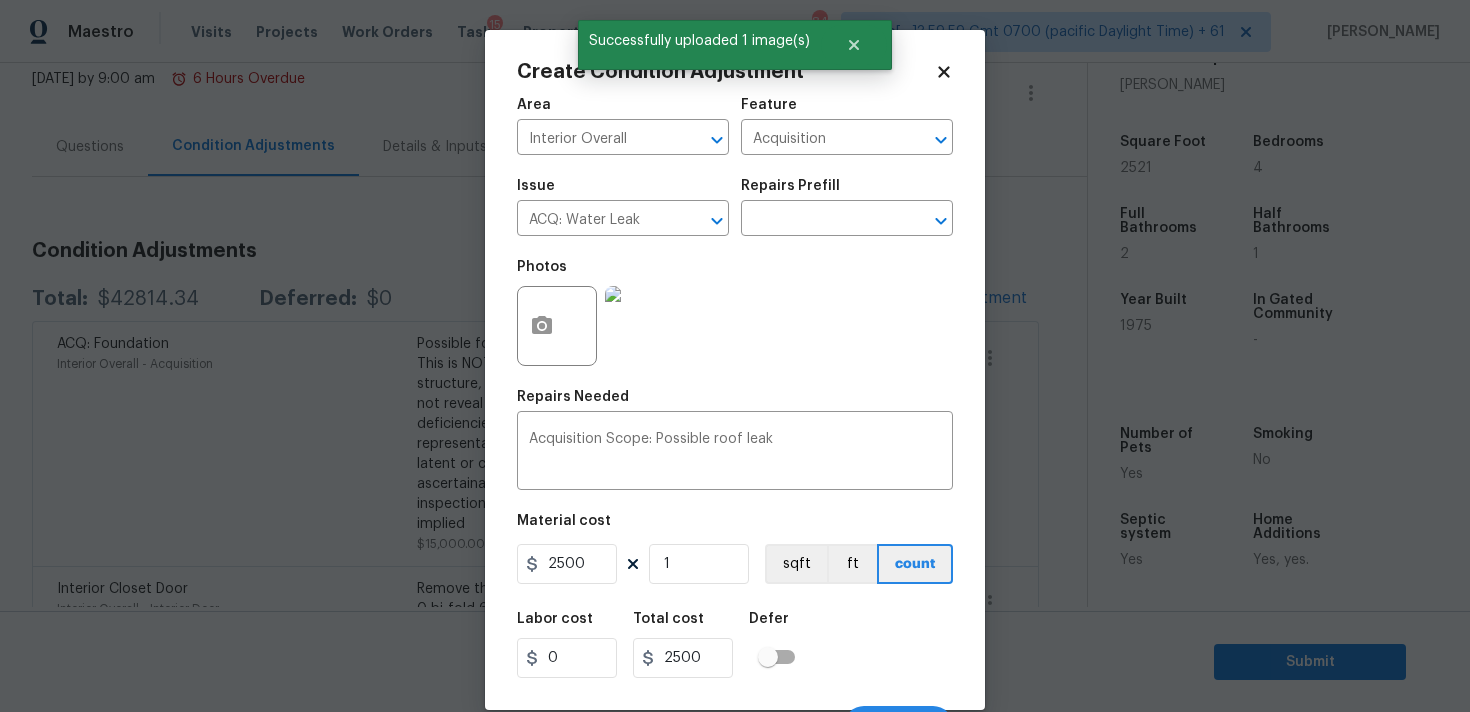 click on "Labor cost 0 Total cost 2500 Defer" at bounding box center (735, 645) 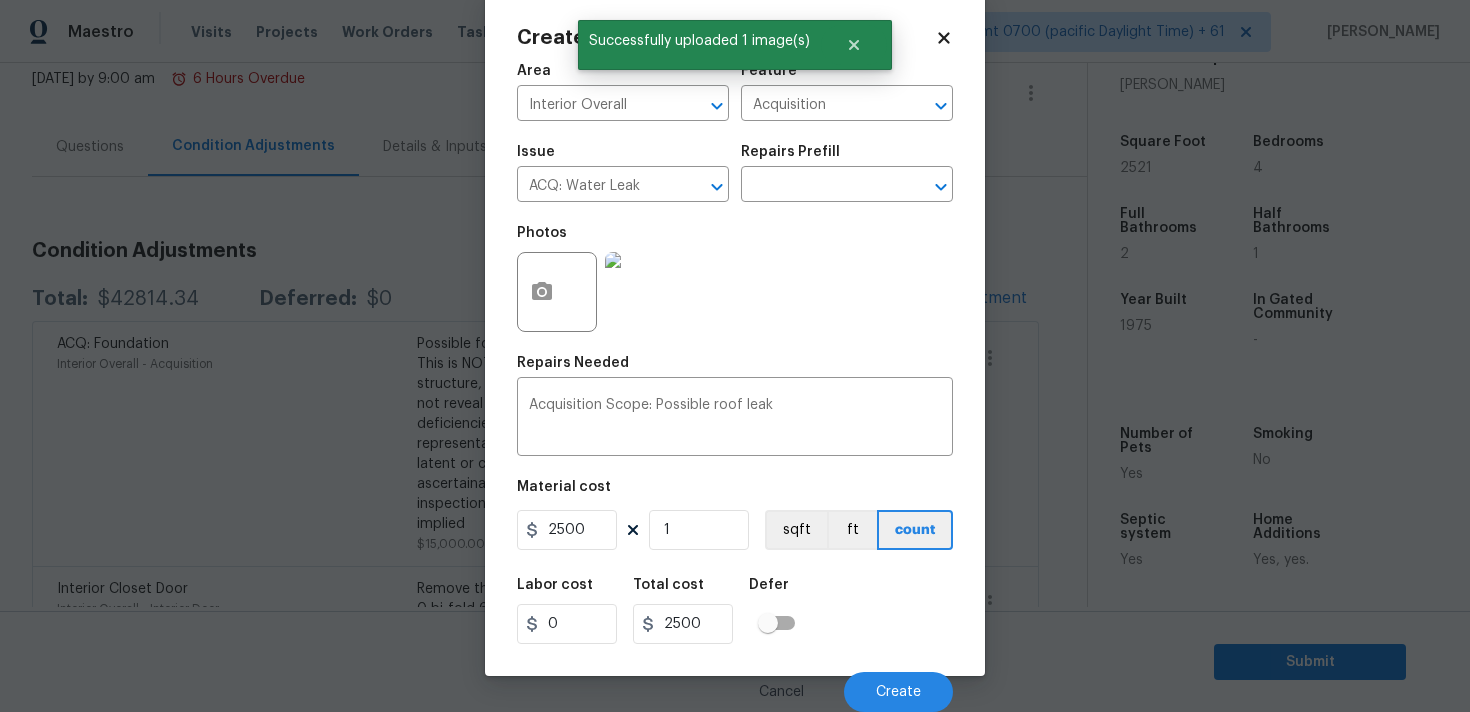click on "Cancel Create" at bounding box center [735, 684] 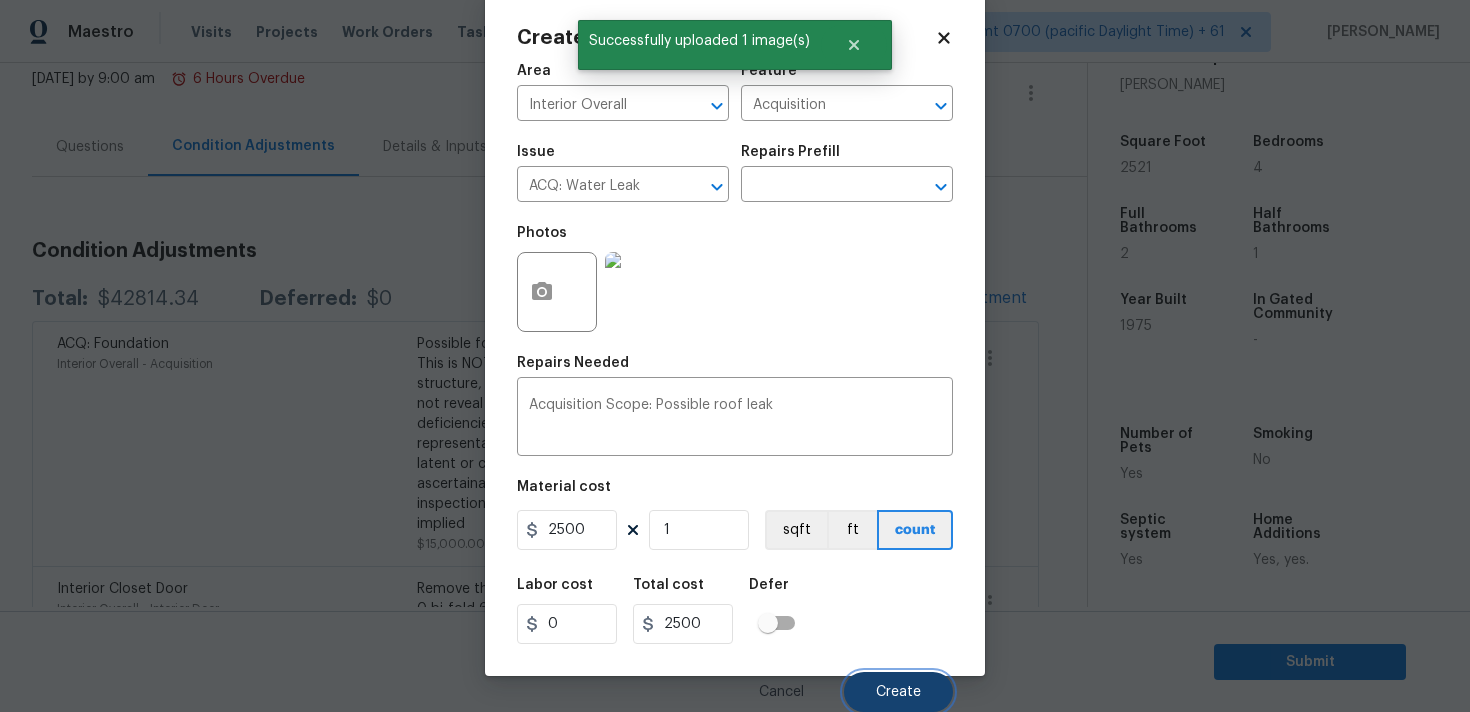 click on "Create" at bounding box center [898, 692] 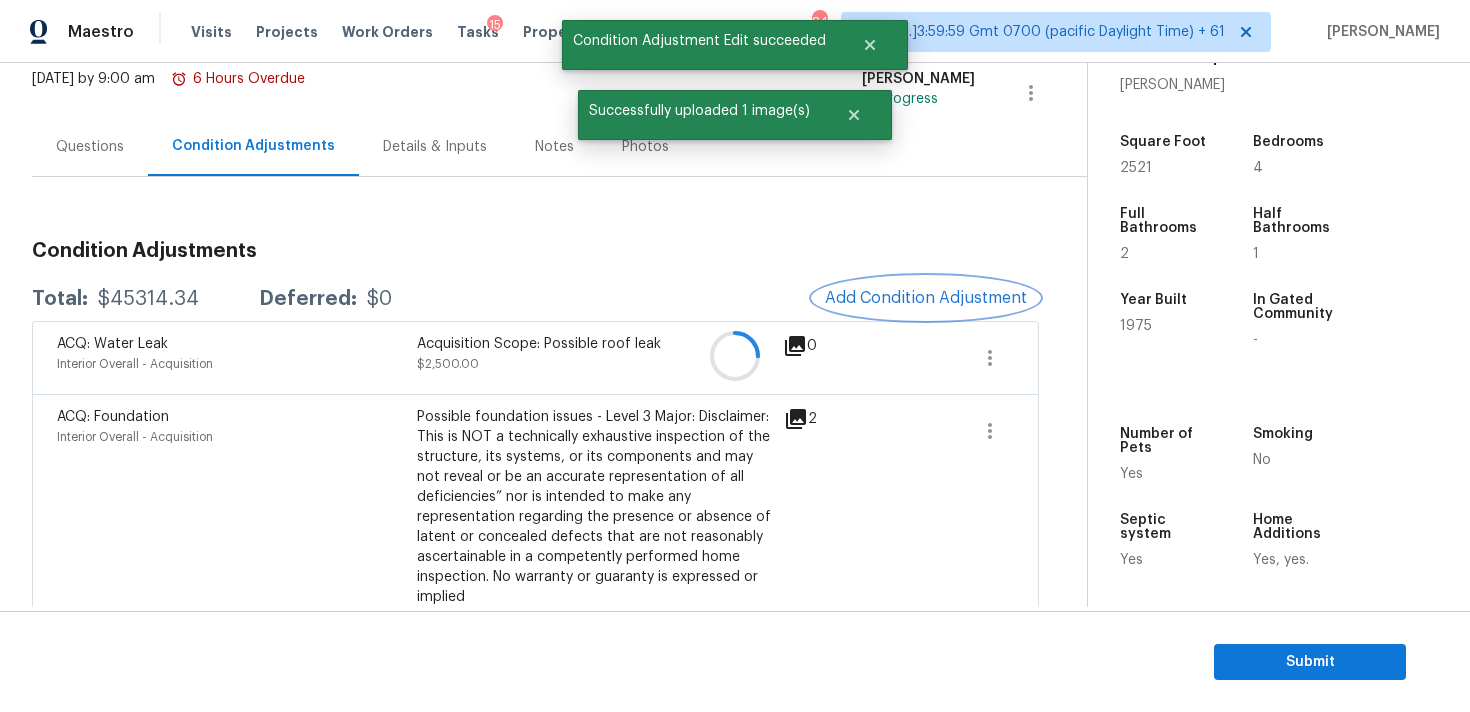 scroll, scrollTop: 0, scrollLeft: 0, axis: both 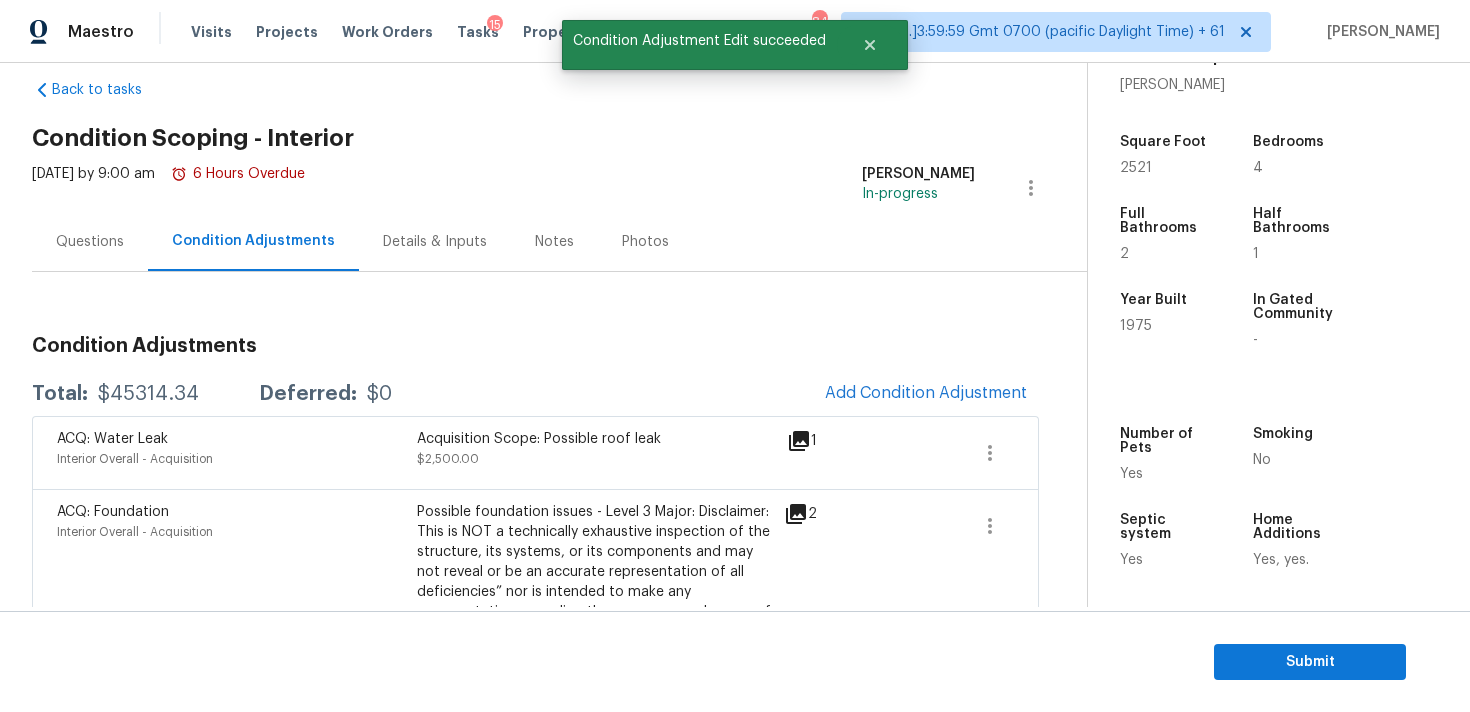 click on "ACQ: Water Leak Interior Overall - Acquisition Acquisition Scope: Possible roof leak $2,500.00   1" at bounding box center (535, 452) 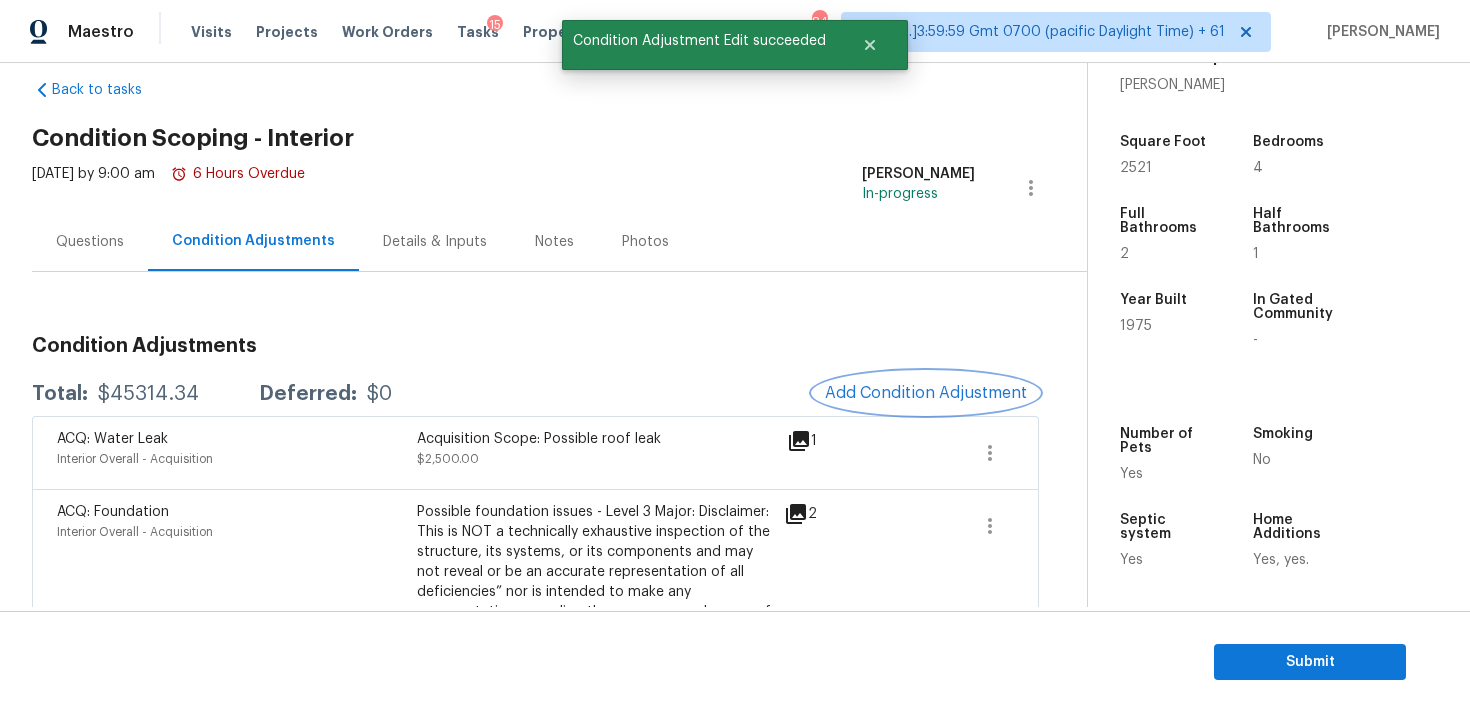 click on "Add Condition Adjustment" at bounding box center (926, 393) 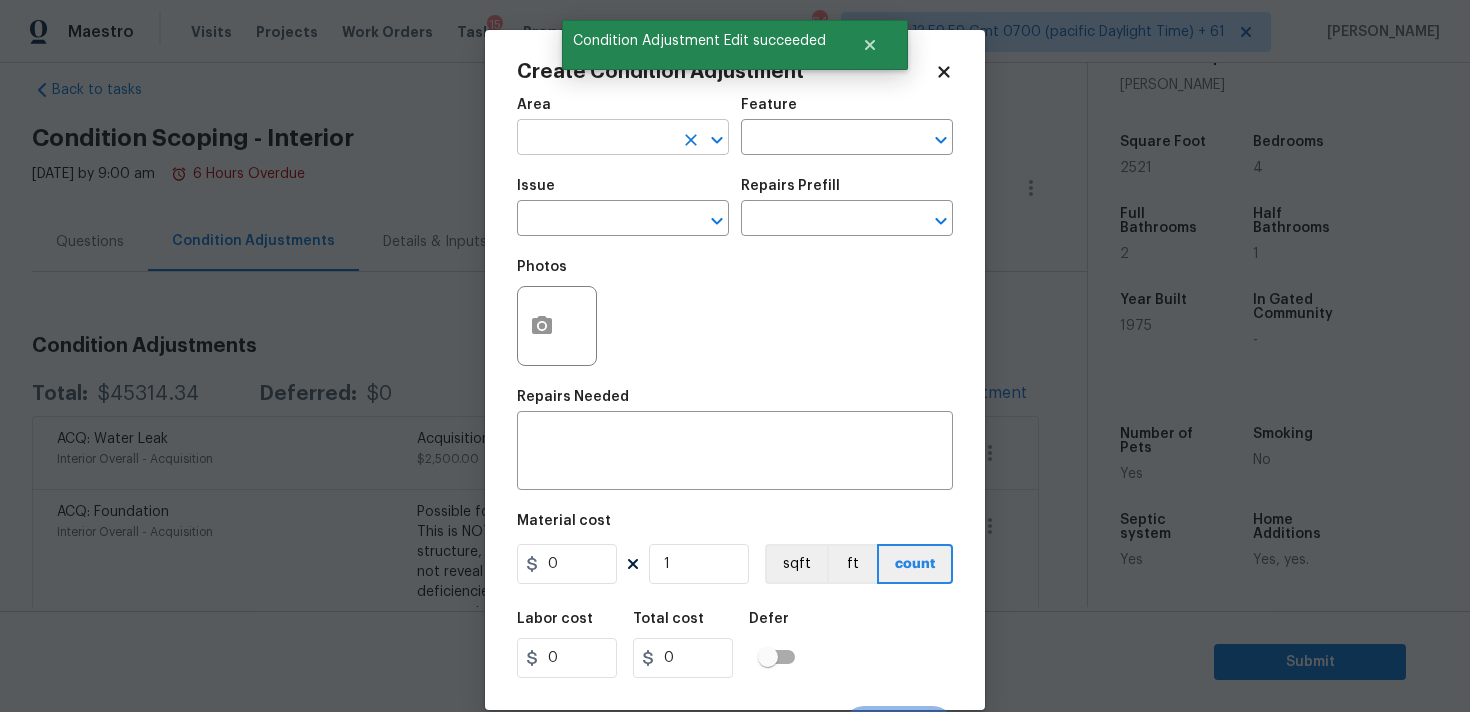 click on "Area" at bounding box center [623, 111] 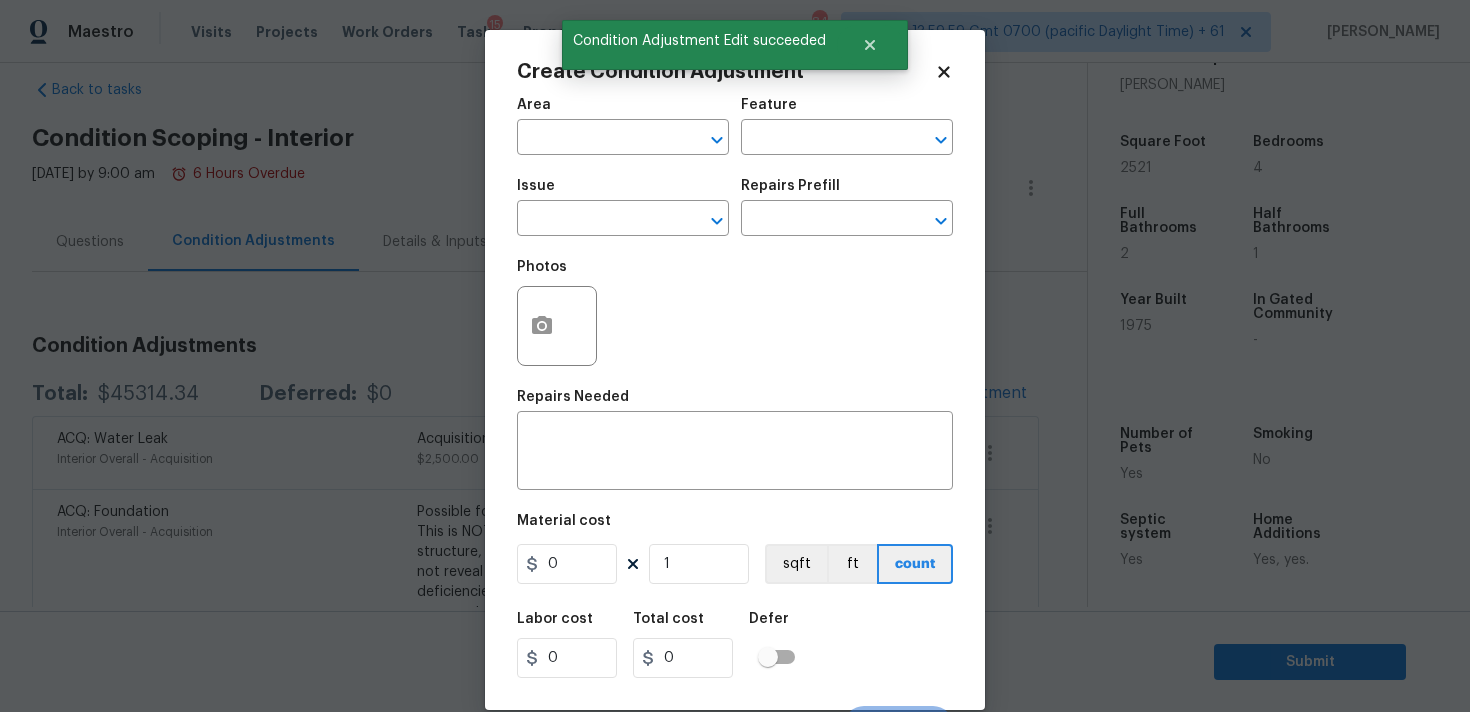 click on "Maestro Visits Projects Work Orders Tasks 15 Properties Geo Assignments 844 Tamp[…]3:59:59 Gmt 0700 (pacific Daylight Time) + 61 Vigneshwaran B Back to tasks Condition Scoping - Interior Fri, Jul 11 2025 by 9:00 am   6 Hours Overdue Vigneshwaran B In-progress Questions Condition Adjustments Details & Inputs Notes Photos Condition Adjustments Total:  $45314.34 Deferred:  $0 Add Condition Adjustment ACQ: Water Leak Interior Overall - Acquisition Acquisition Scope: Possible roof leak $2,500.00   1 ACQ: Foundation Interior Overall - Acquisition Possible foundation issues - Level 3 Major: Disclaimer: This is NOT a technically exhaustive inspection of the structure, its systems, or its components and may not reveal or be an accurate representation of all deficiencies” nor is intended to make any representation regarding the presence or absence of latent or concealed defects that are not reasonably ascertainable in a competently performed home inspection. No warranty or guaranty is expressed or implied   2   2" at bounding box center [735, 356] 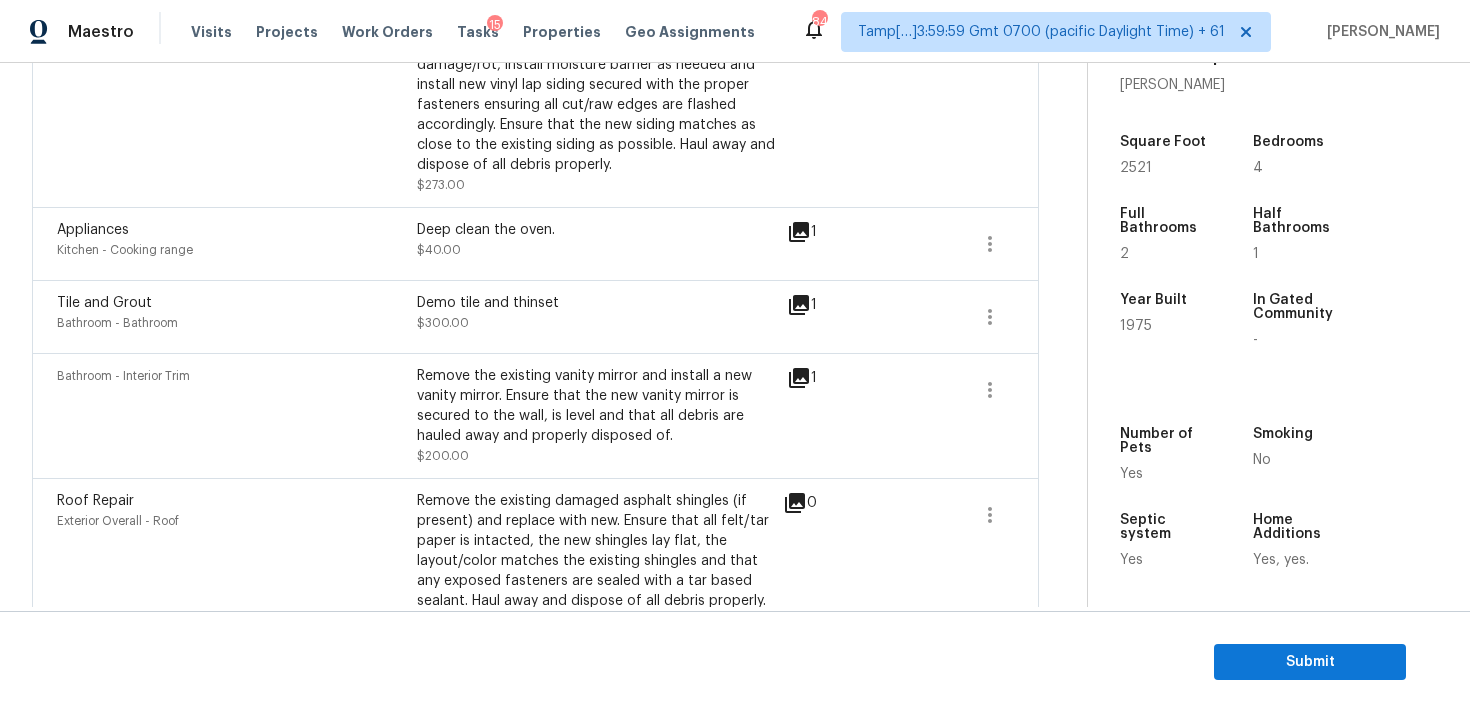 scroll, scrollTop: 1601, scrollLeft: 0, axis: vertical 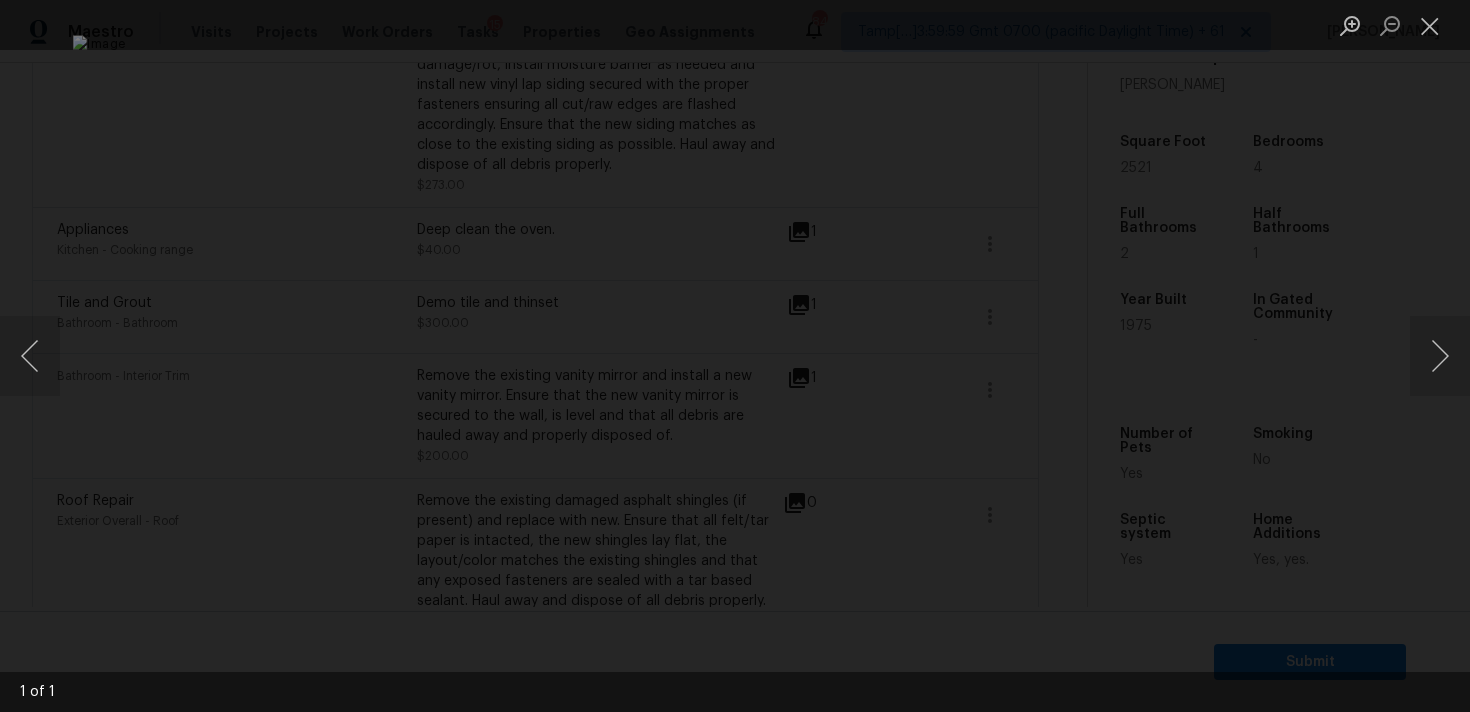 click at bounding box center (735, 356) 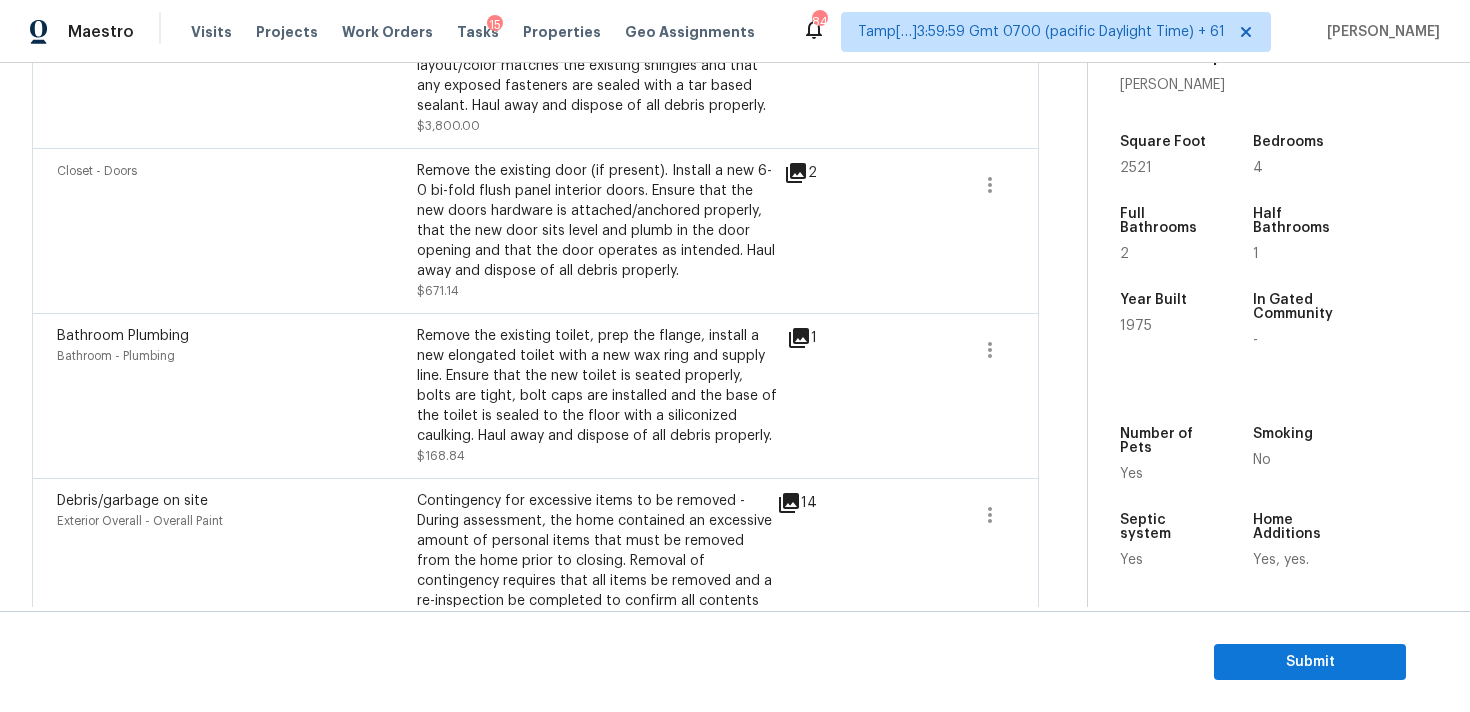 scroll, scrollTop: 2264, scrollLeft: 0, axis: vertical 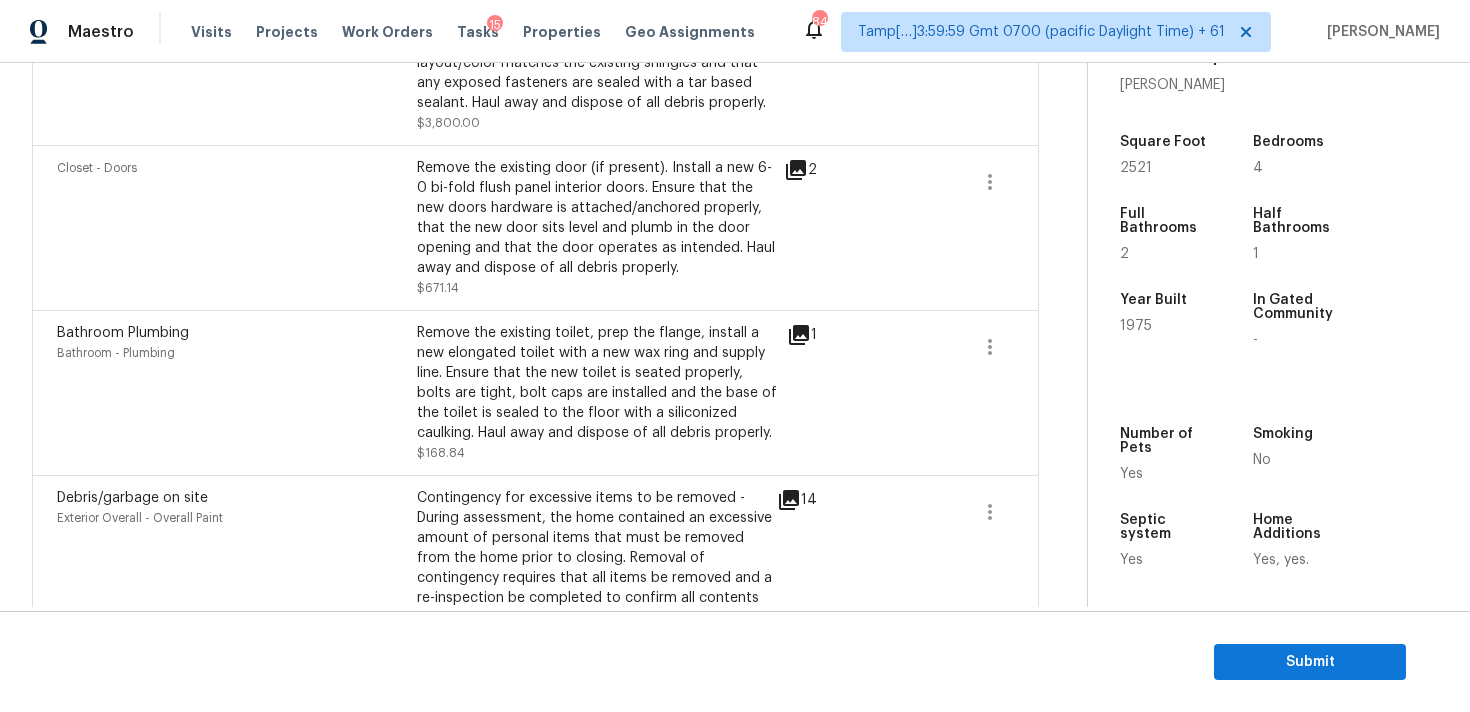 click 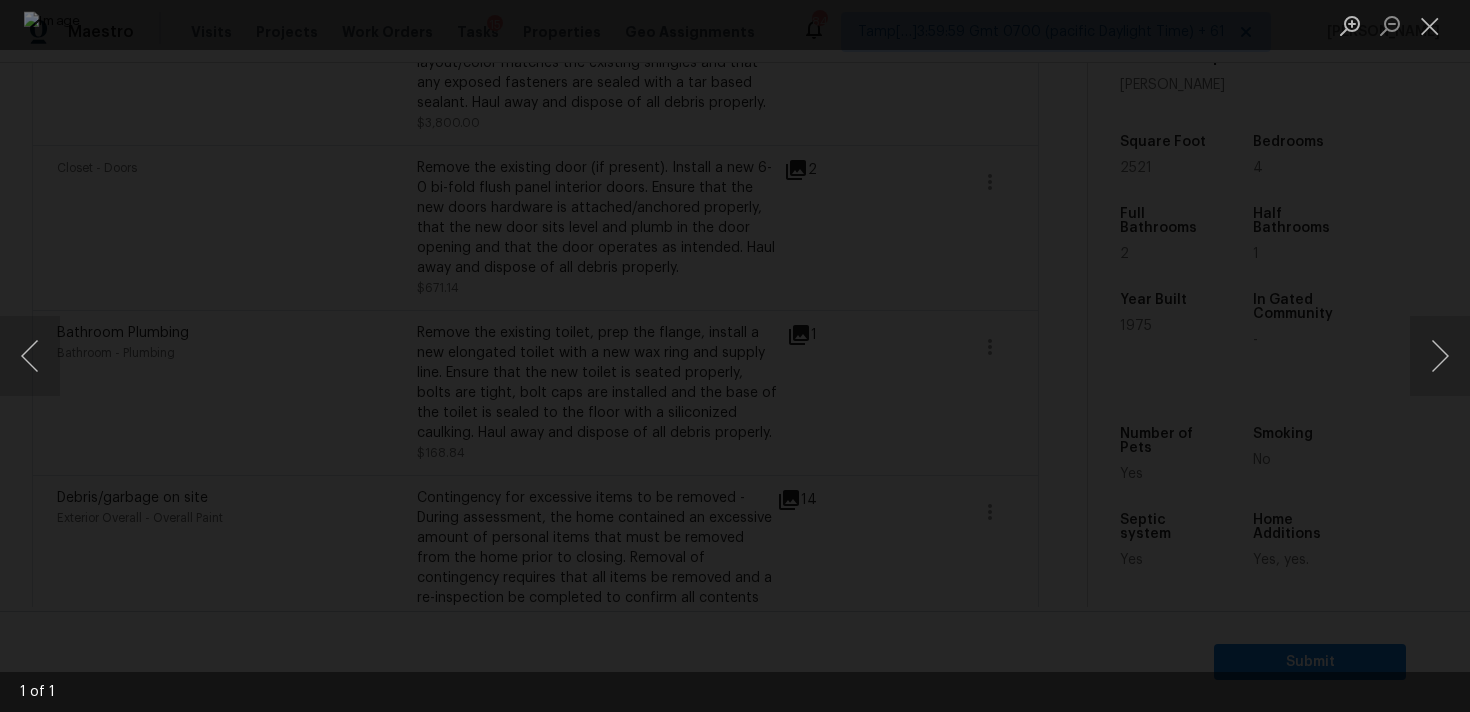 click at bounding box center (735, 356) 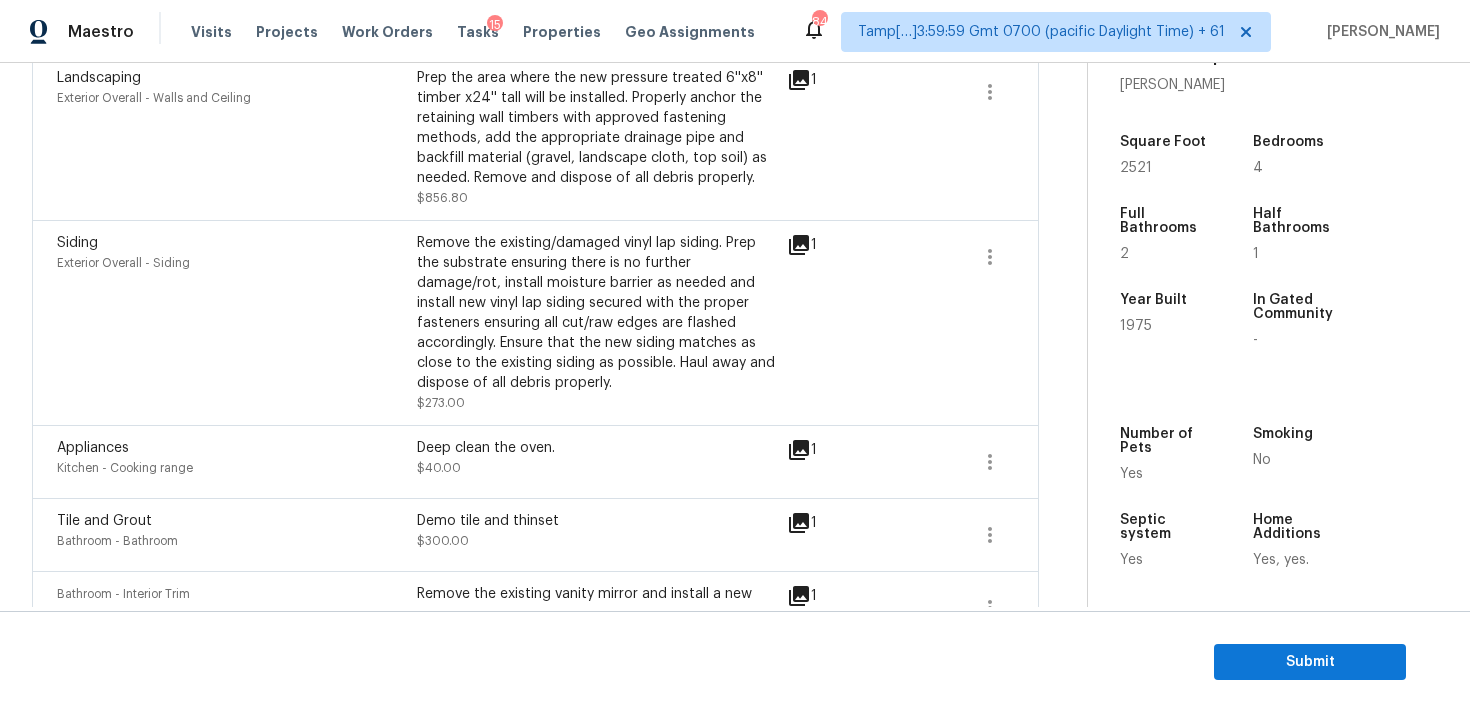 scroll, scrollTop: 1369, scrollLeft: 0, axis: vertical 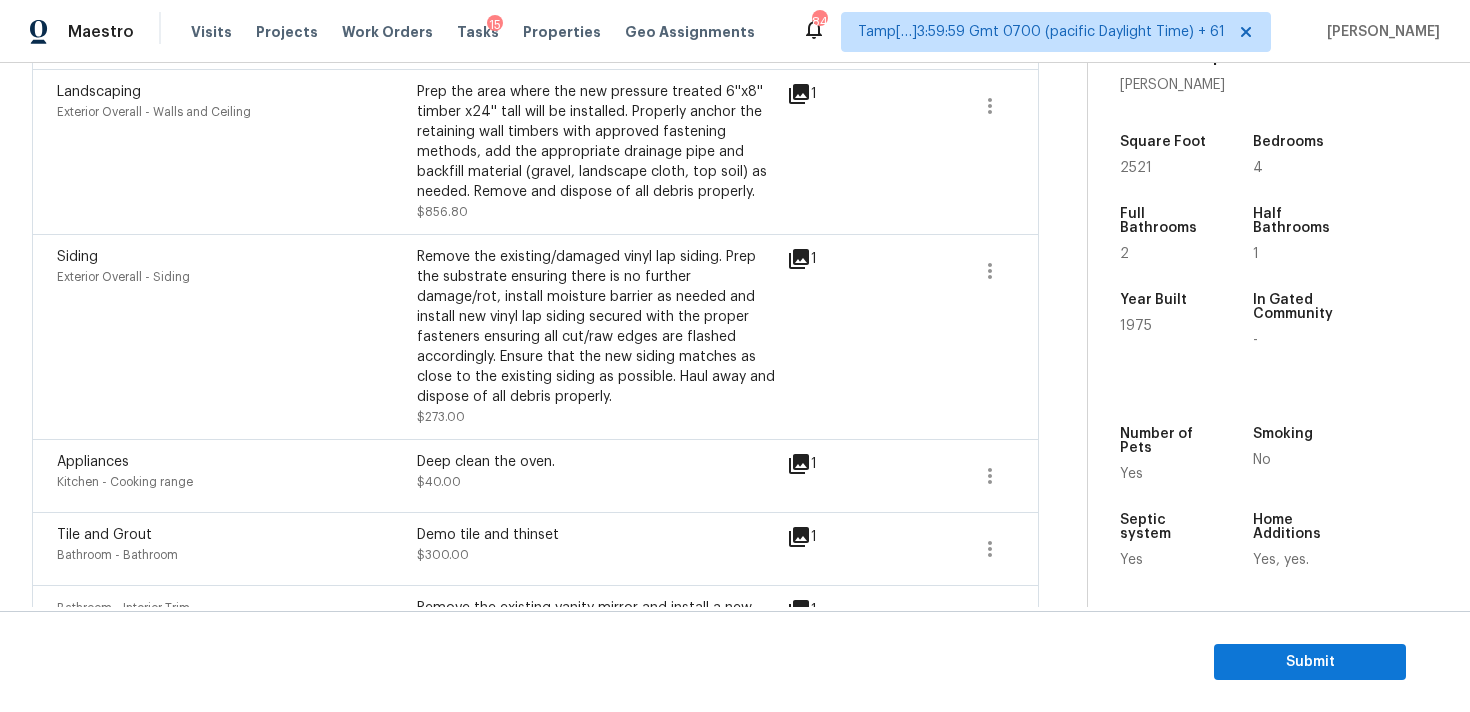 click 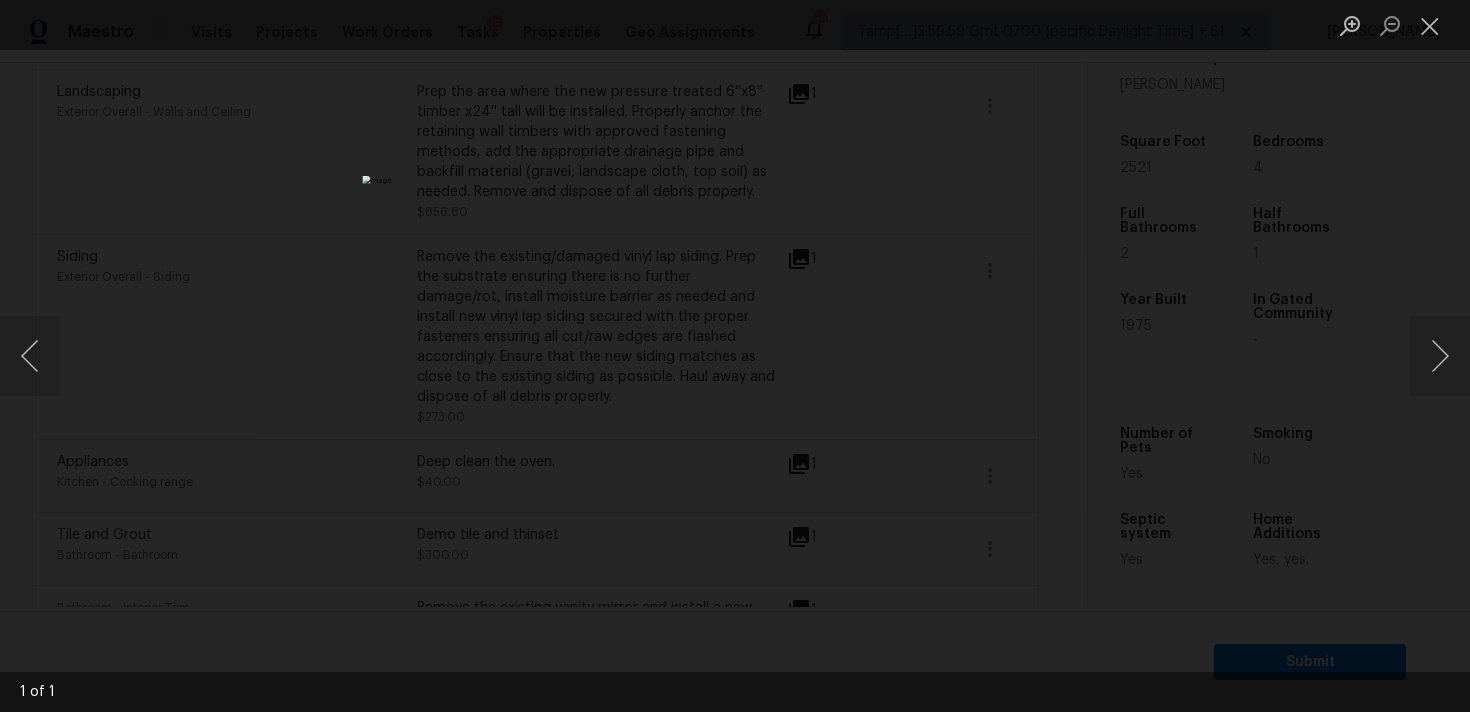 click at bounding box center (735, 356) 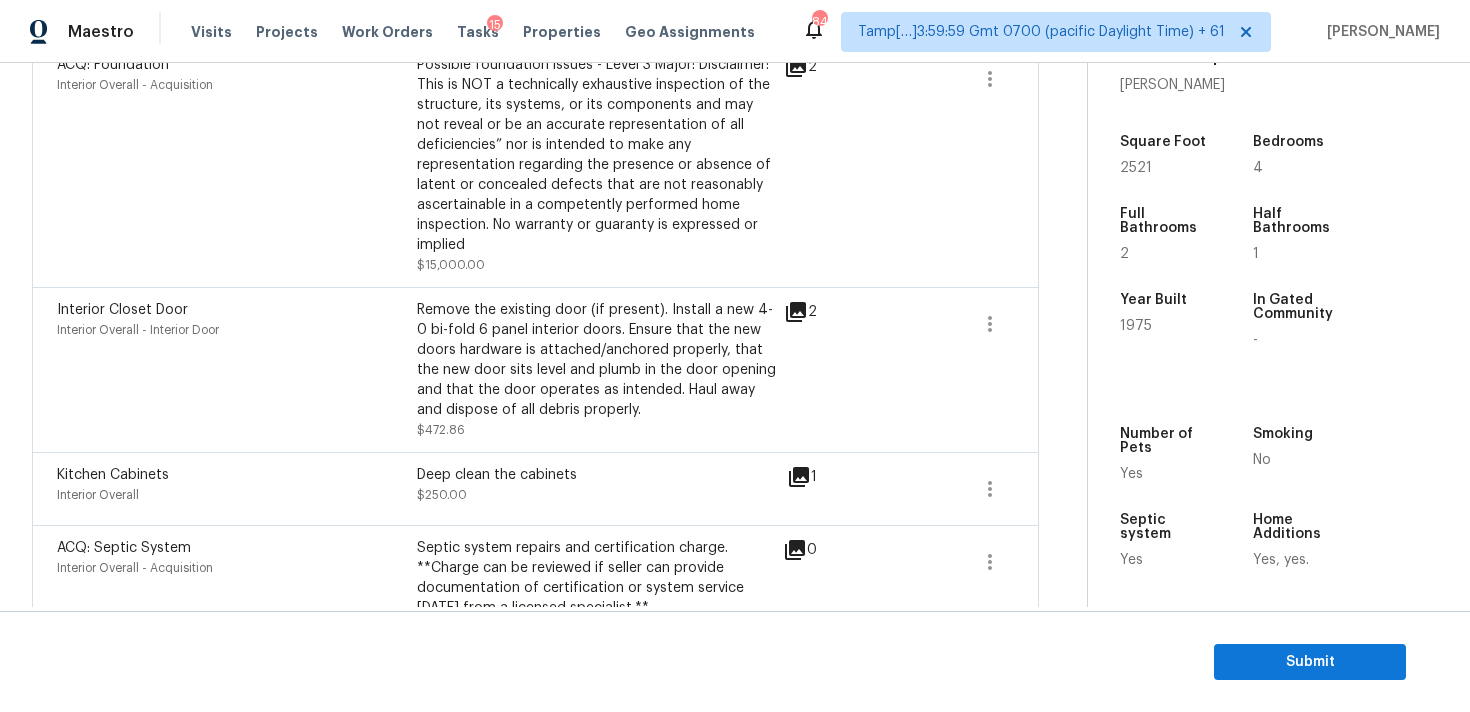 scroll, scrollTop: 486, scrollLeft: 0, axis: vertical 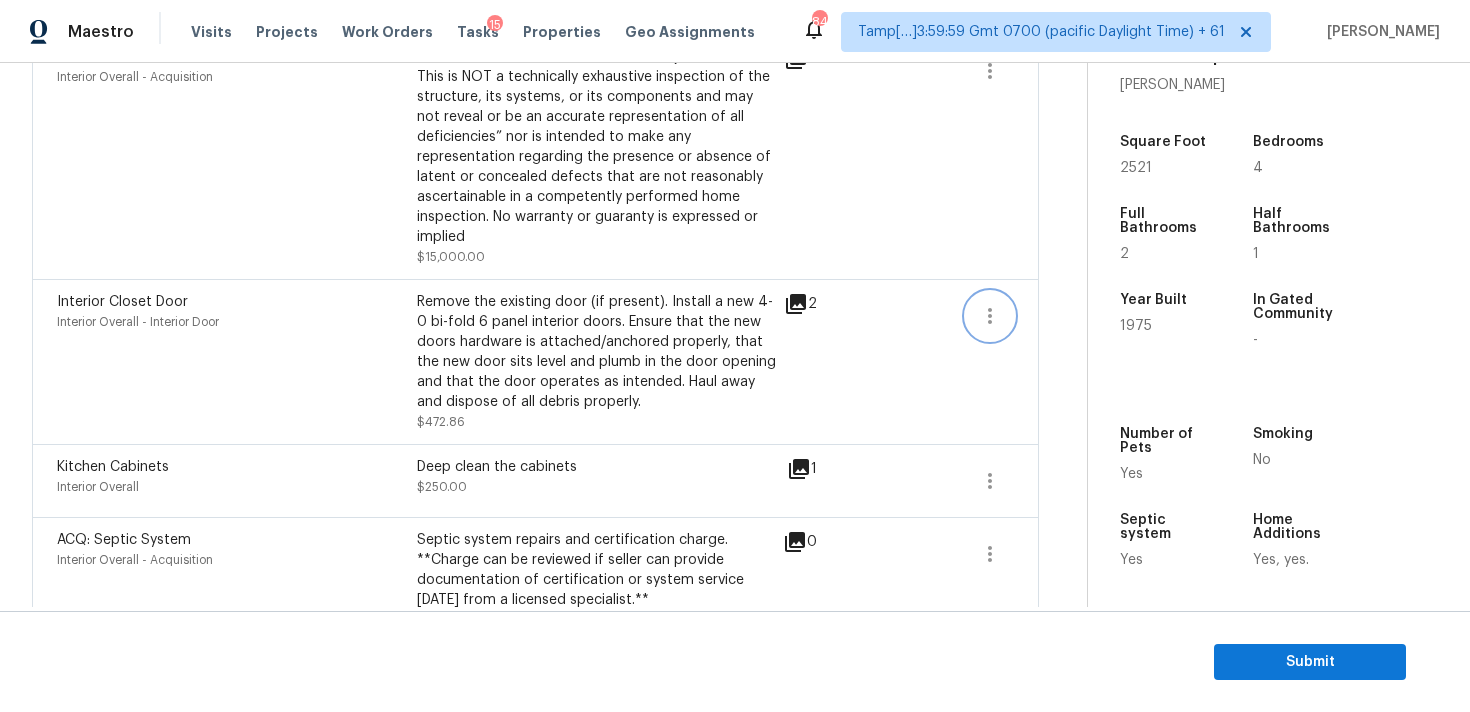 click at bounding box center [990, 316] 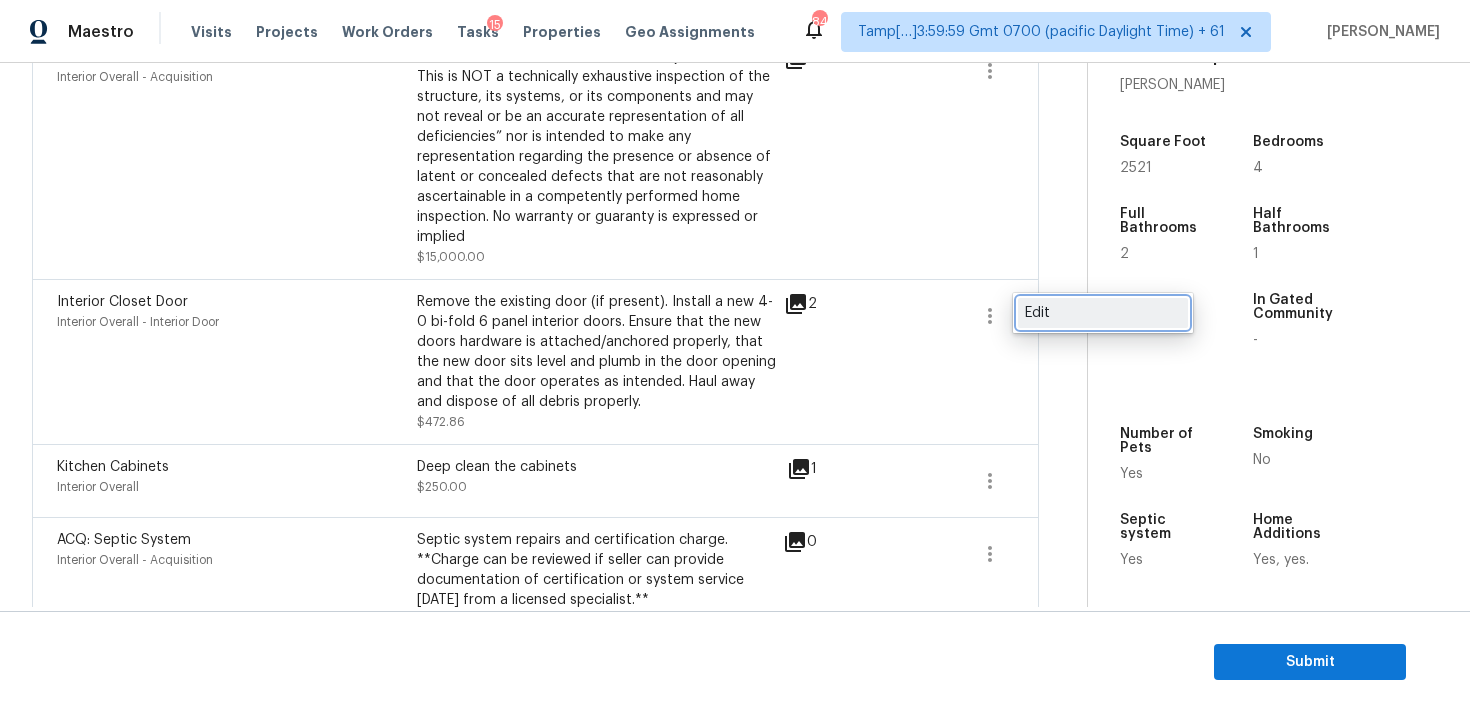 click on "Edit" at bounding box center [1103, 313] 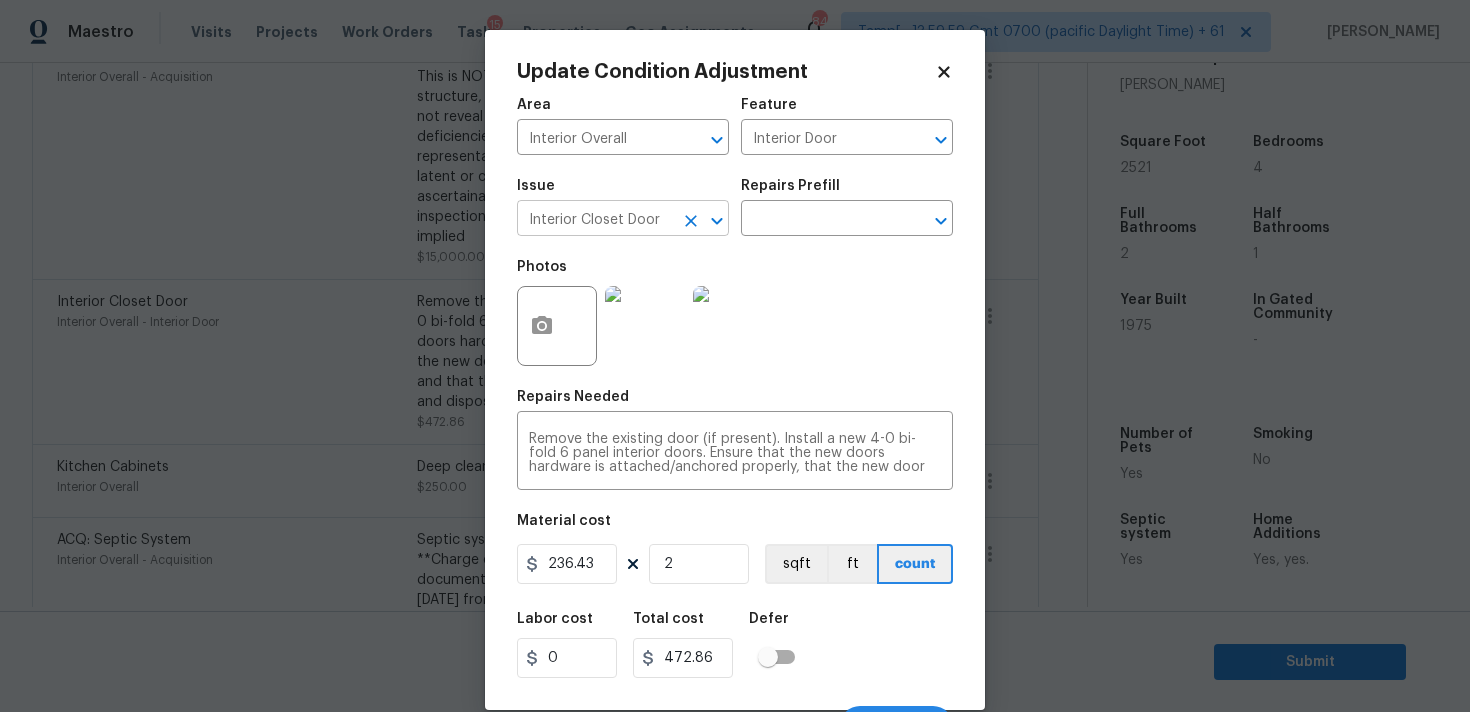 click on "Interior Closet Door ​" at bounding box center [623, 220] 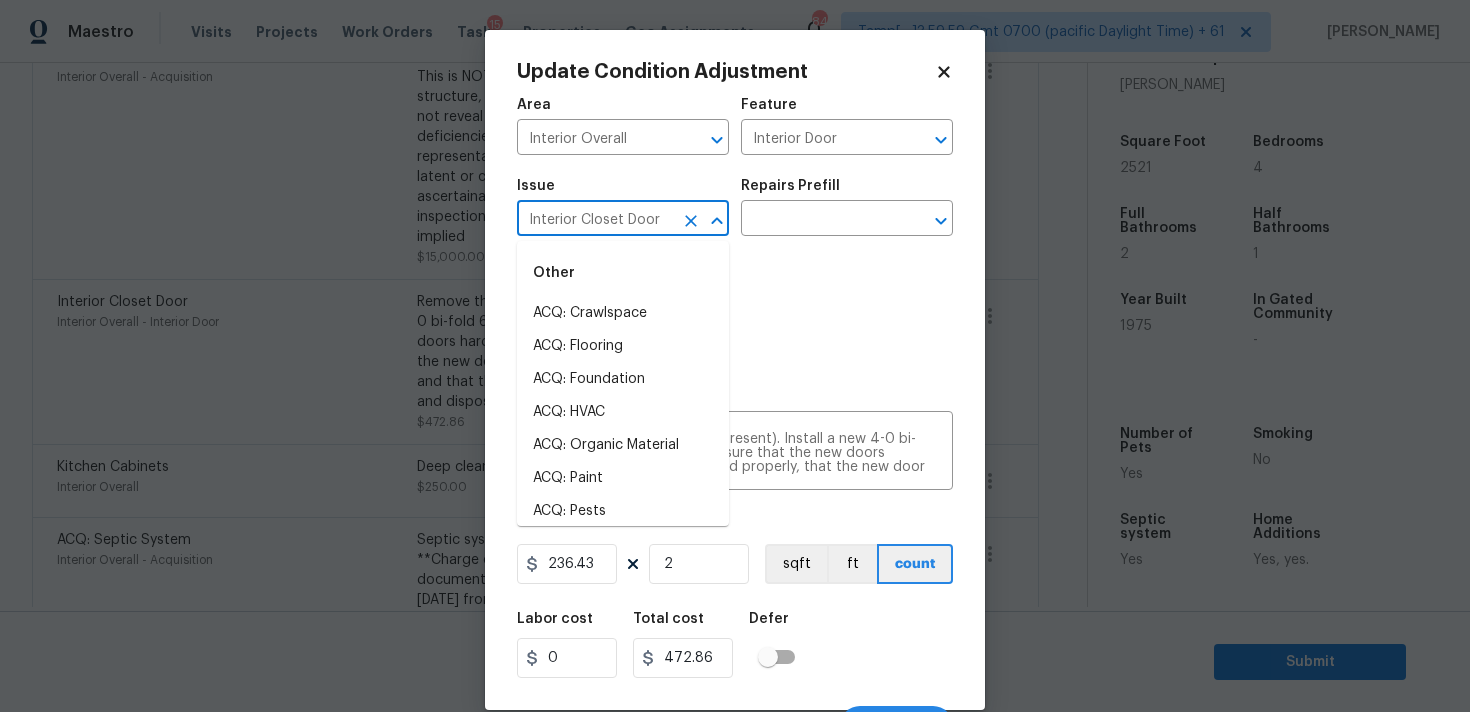 click at bounding box center (691, 221) 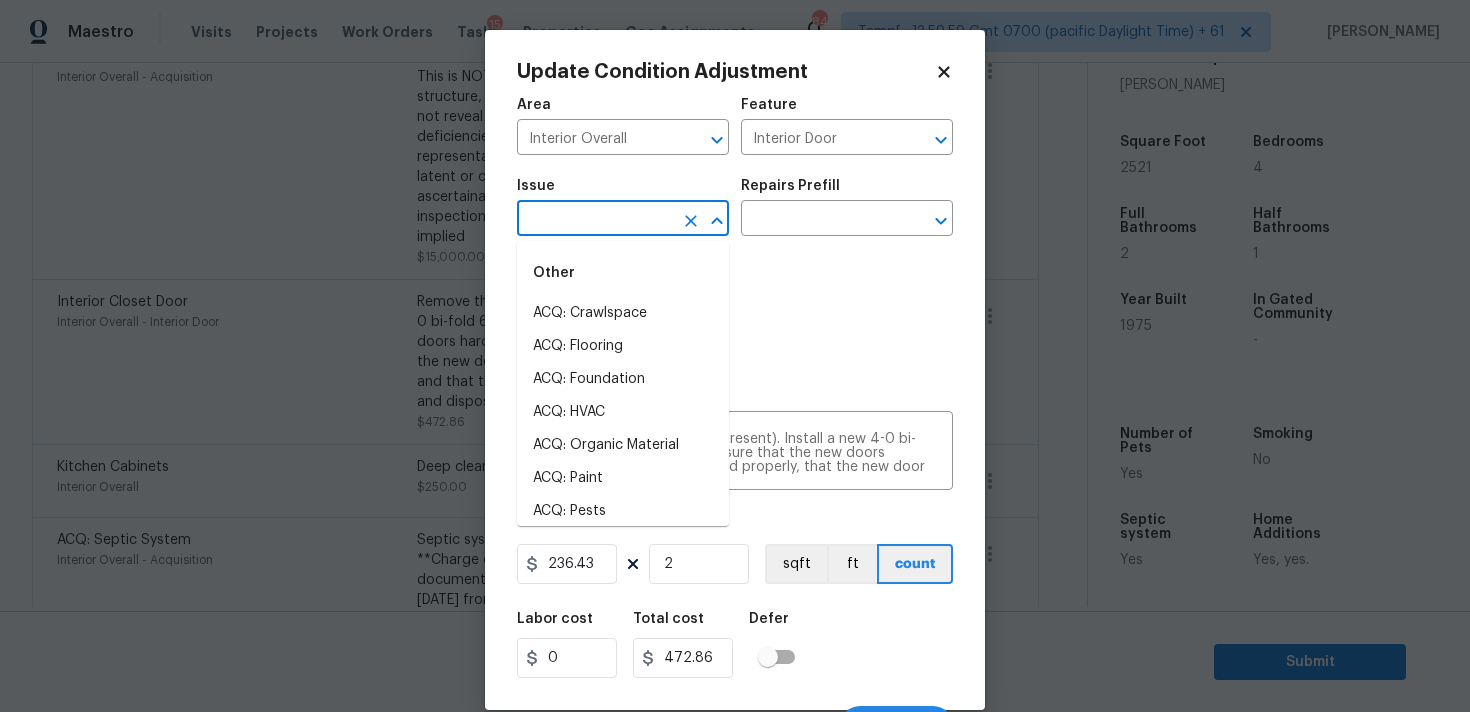 click at bounding box center [595, 220] 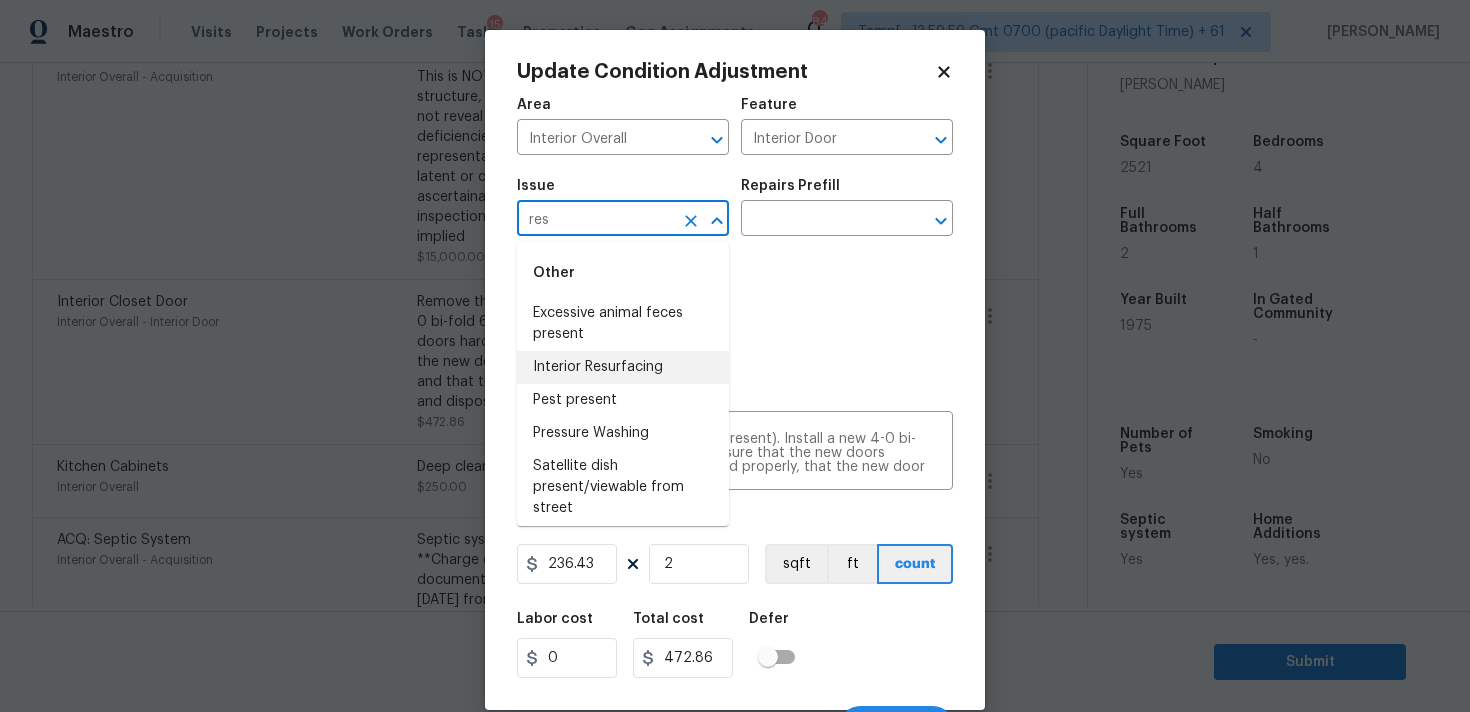click on "Interior Resurfacing" at bounding box center (623, 367) 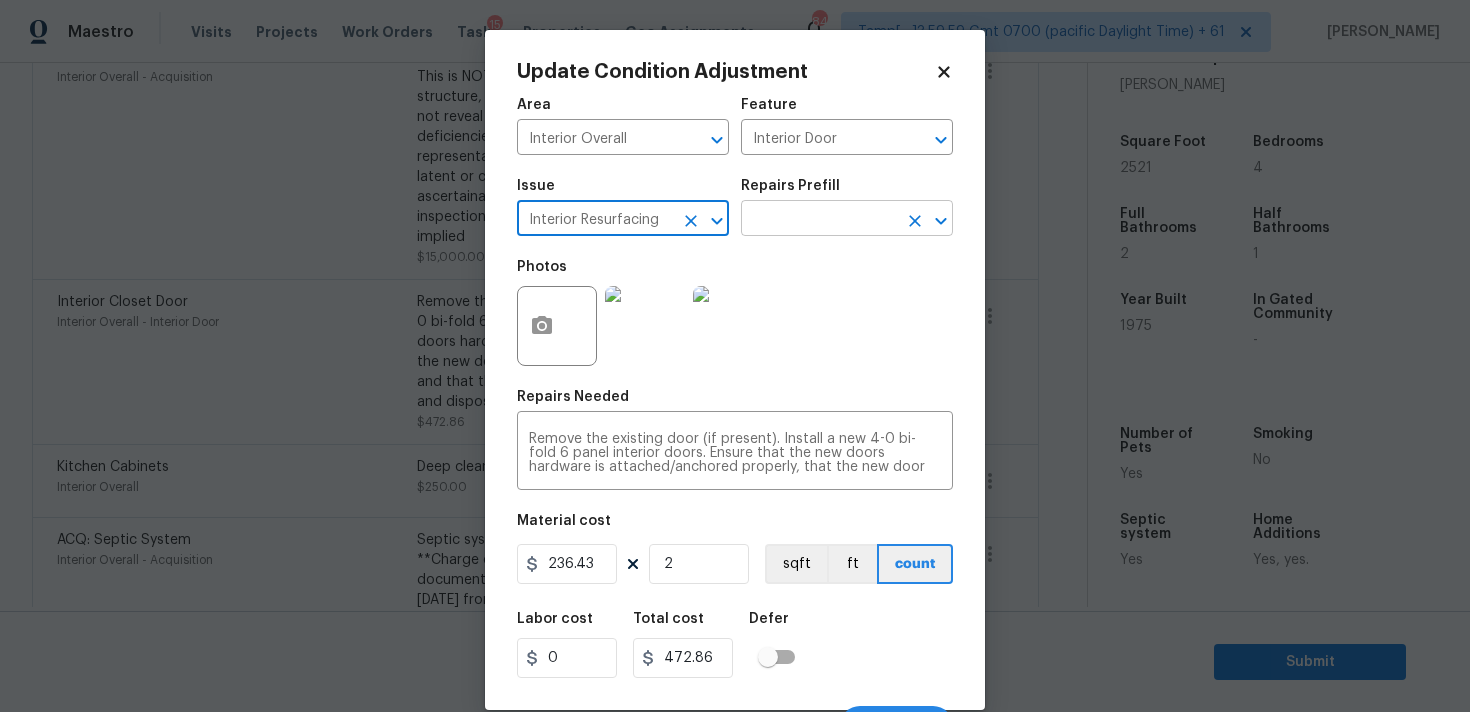 type on "Interior Resurfacing" 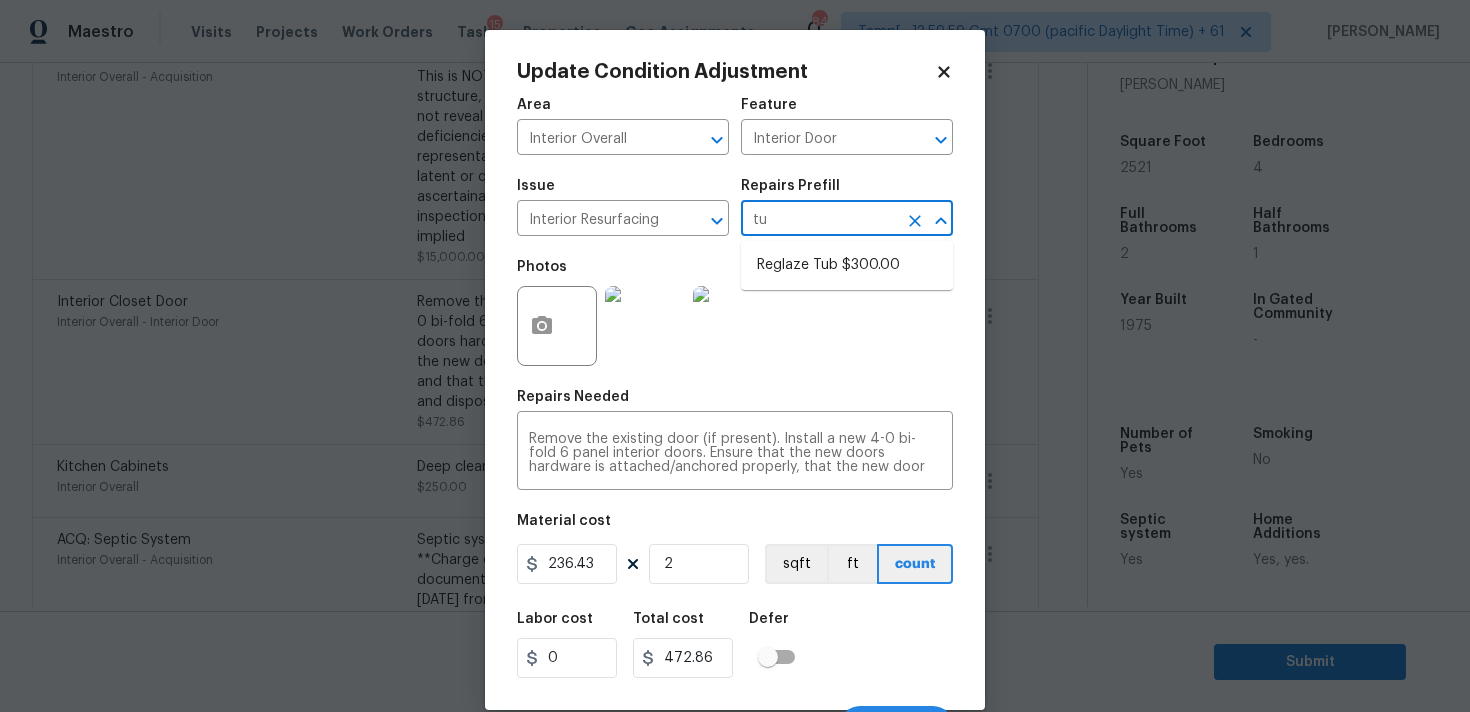 type on "tub" 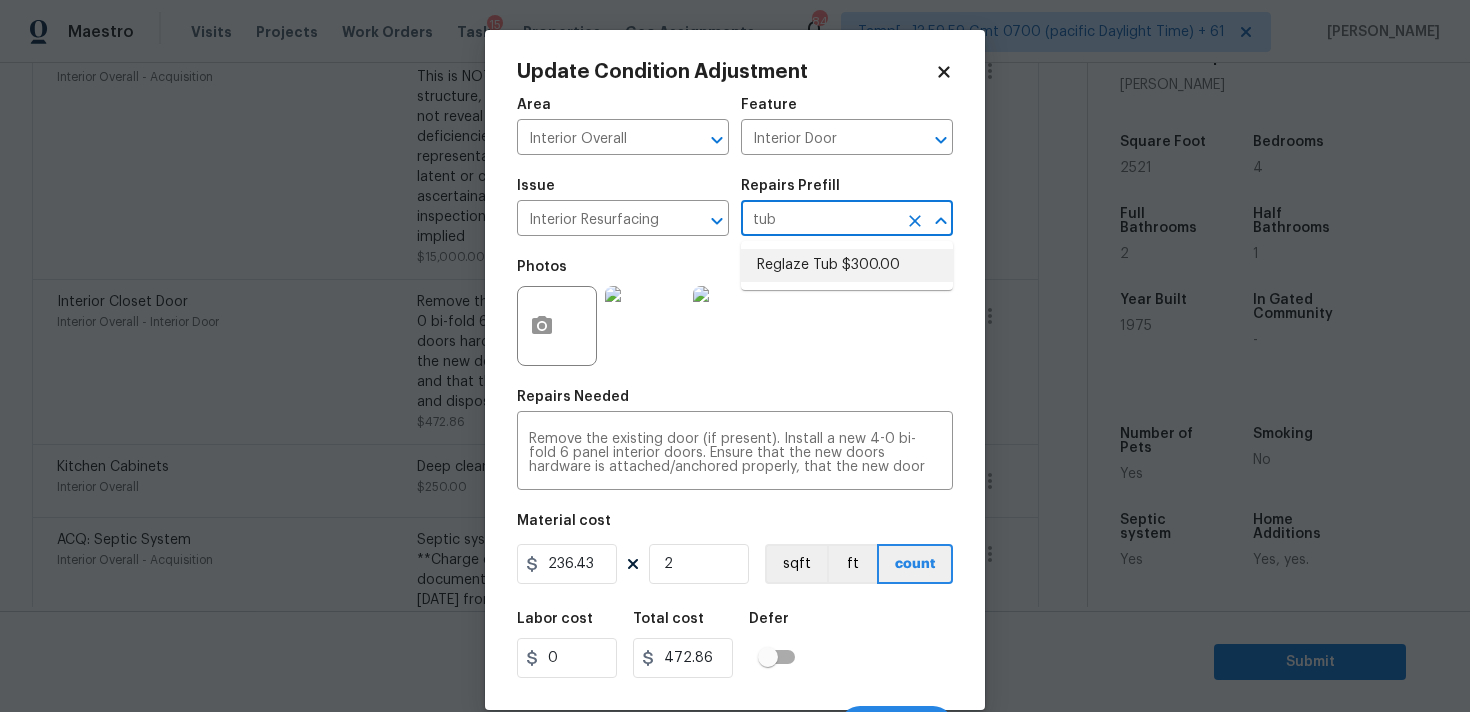 click on "Reglaze Tub $300.00" at bounding box center (847, 265) 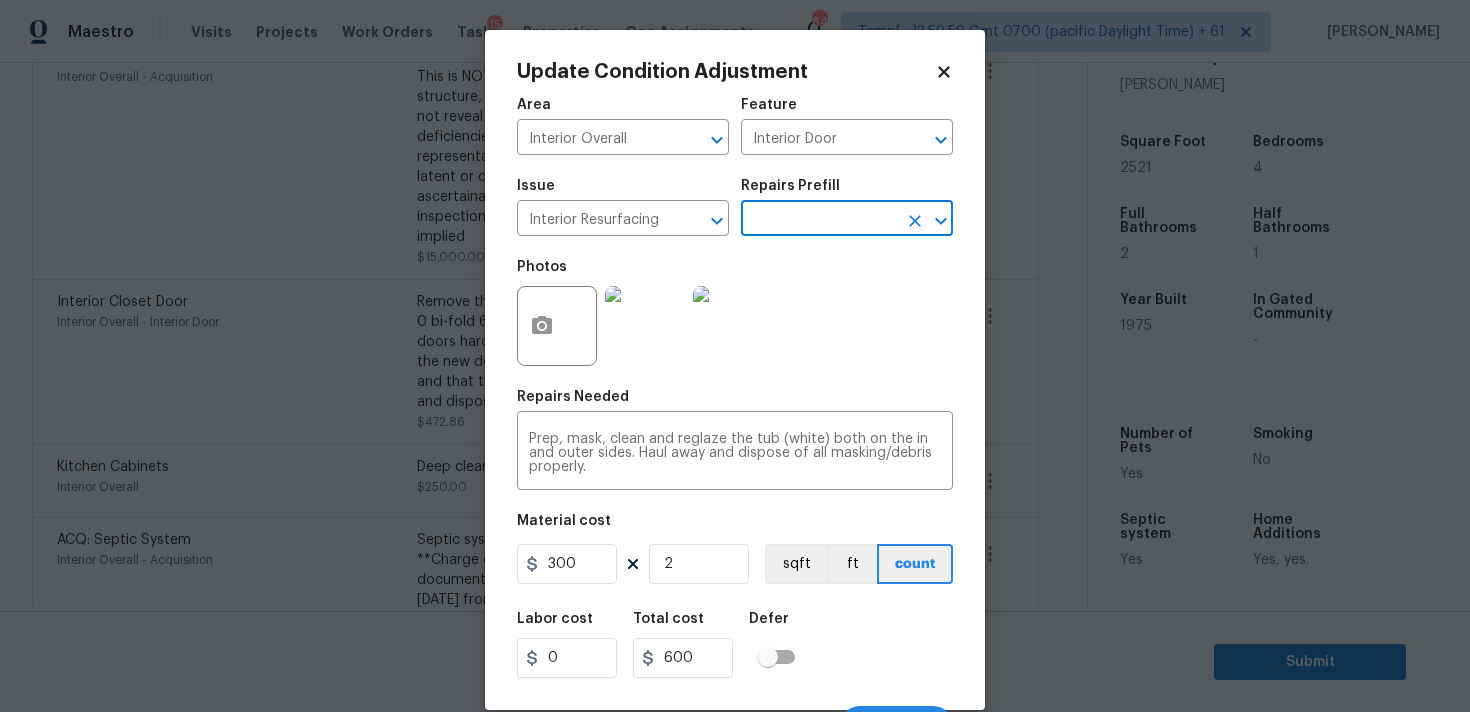 click on "Photos" at bounding box center [735, 313] 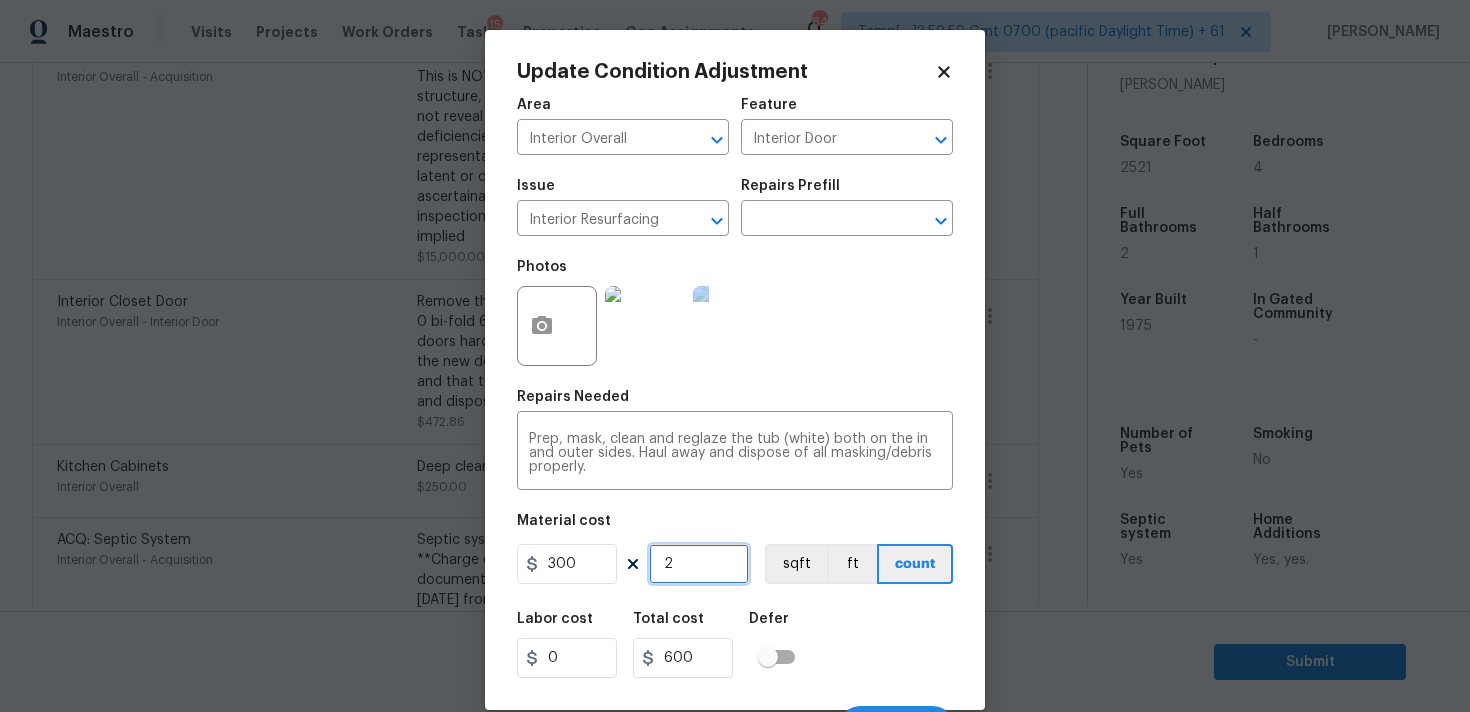 click on "2" at bounding box center [699, 564] 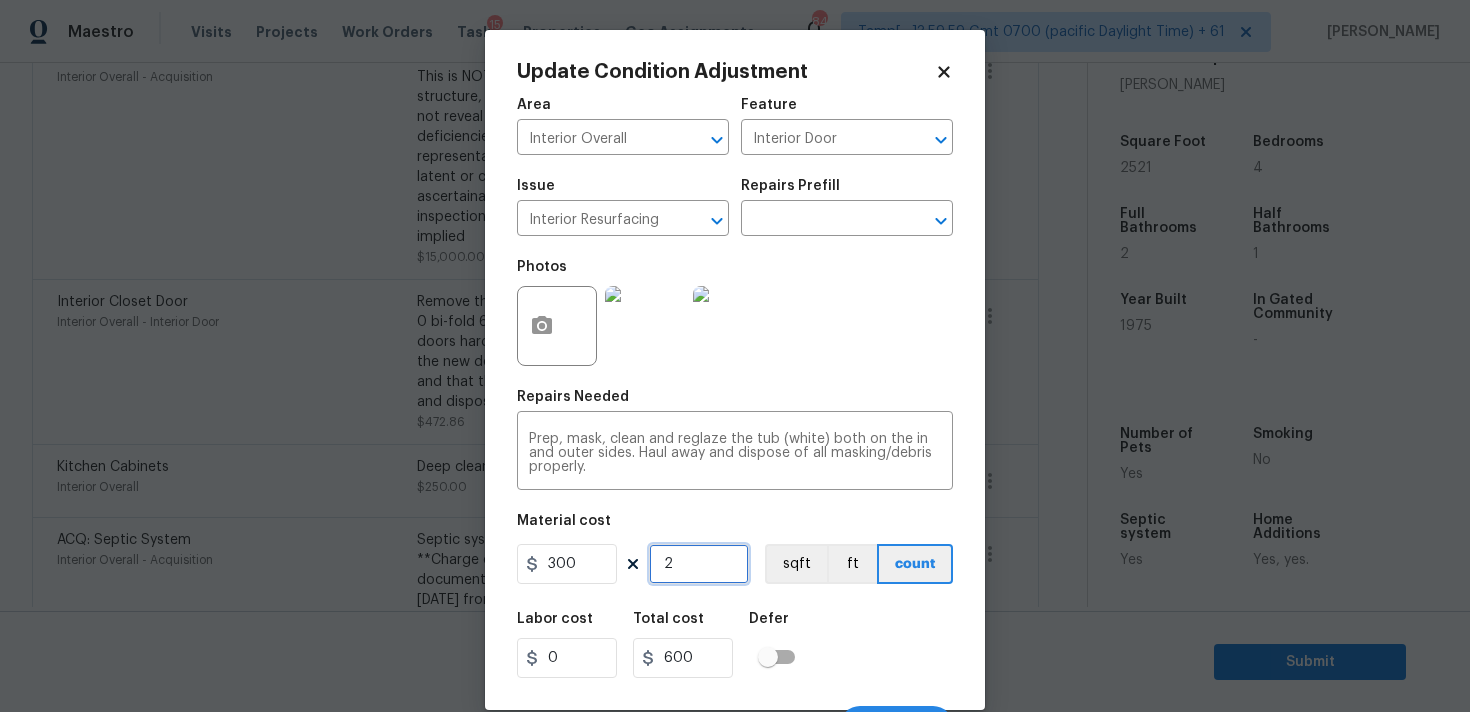type on "0" 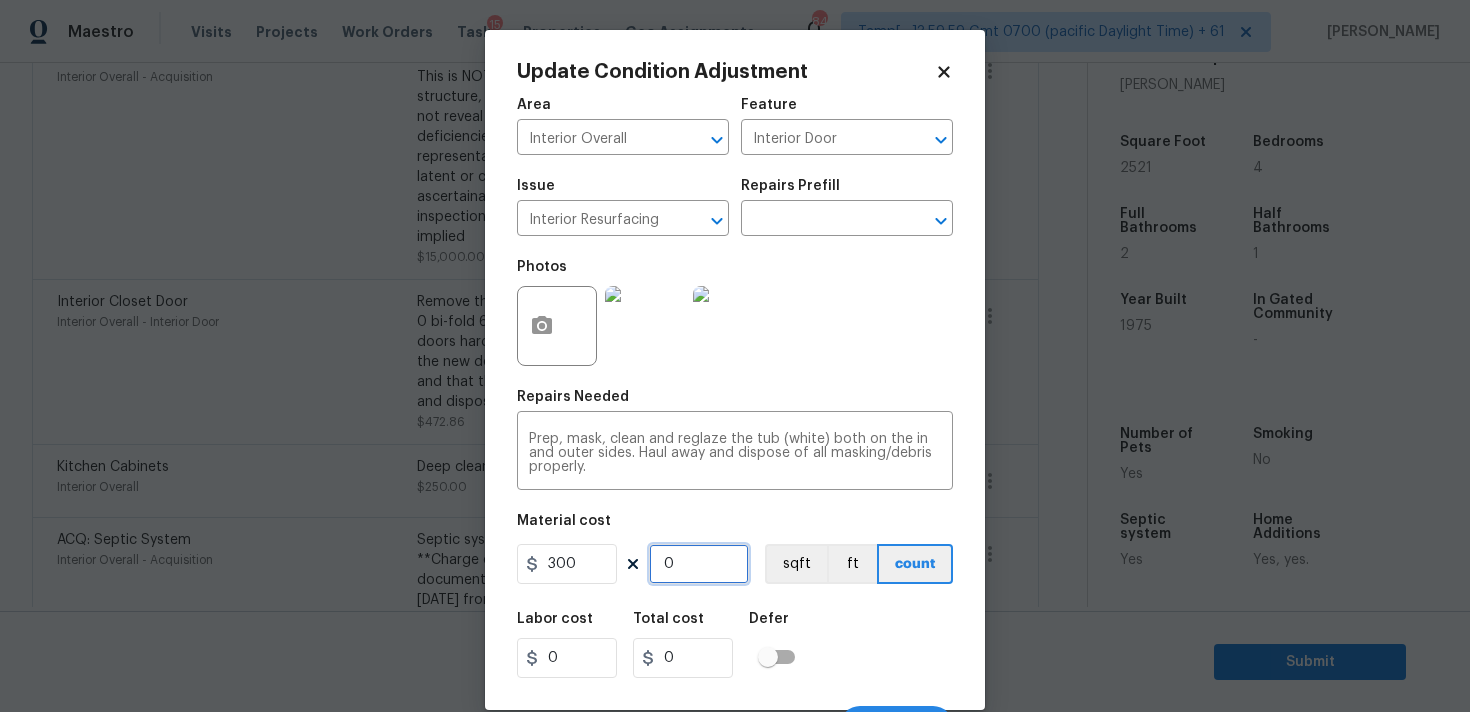 type on "1" 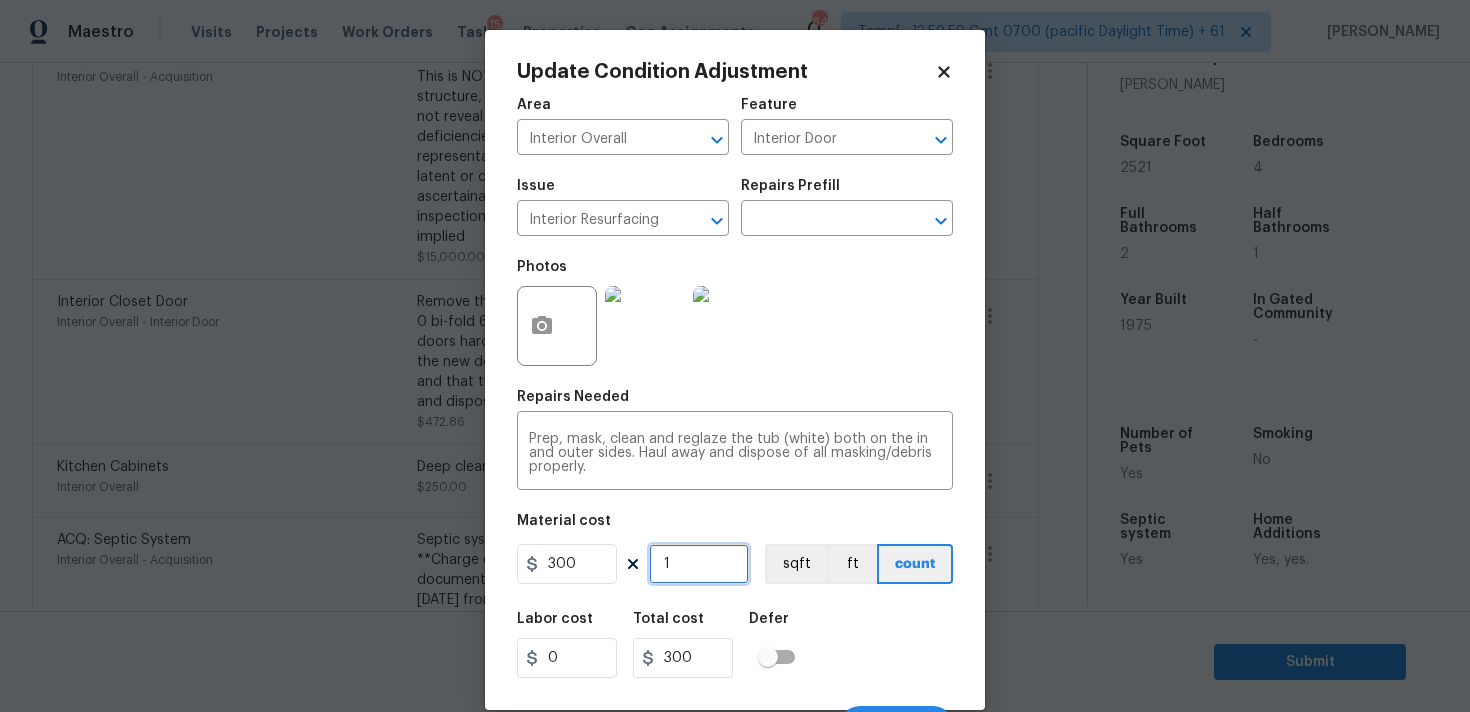type on "1" 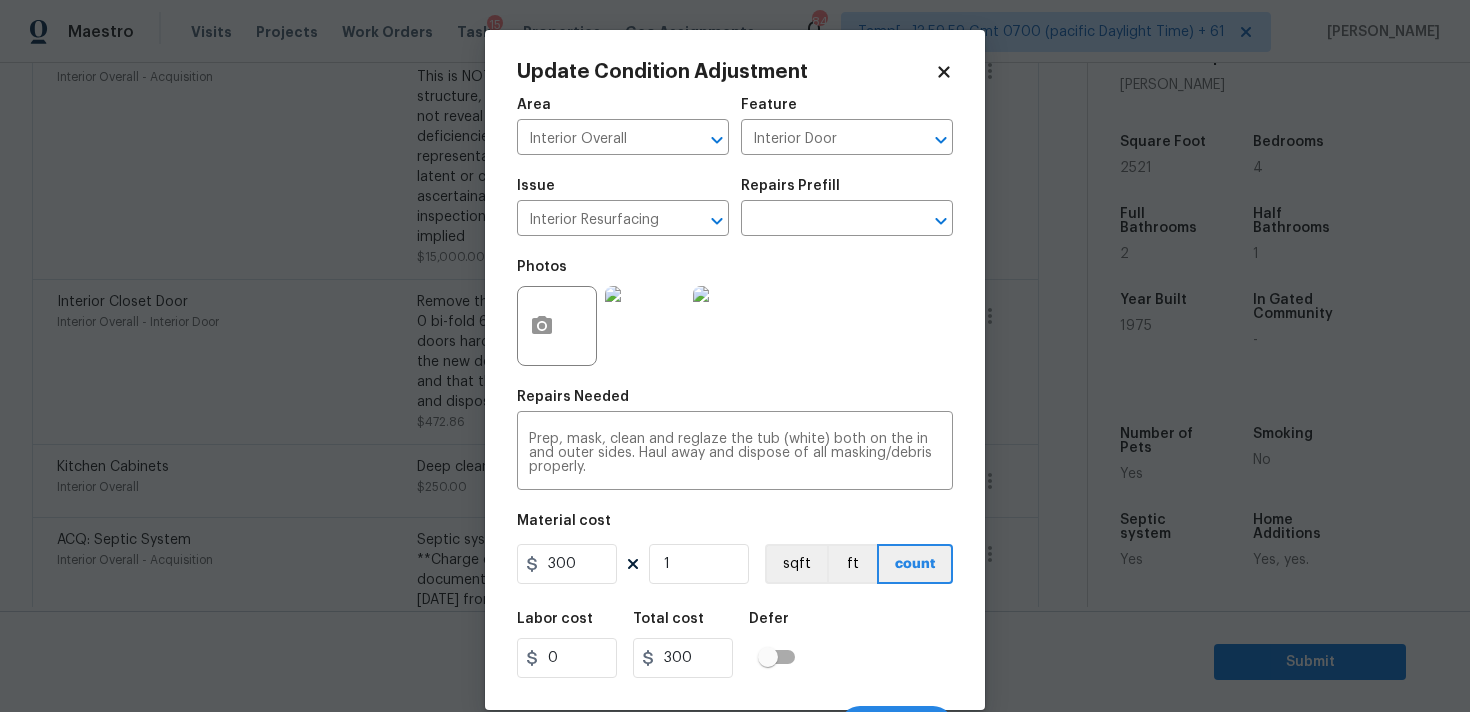 click on "Labor cost 0 Total cost 300 Defer" at bounding box center [735, 645] 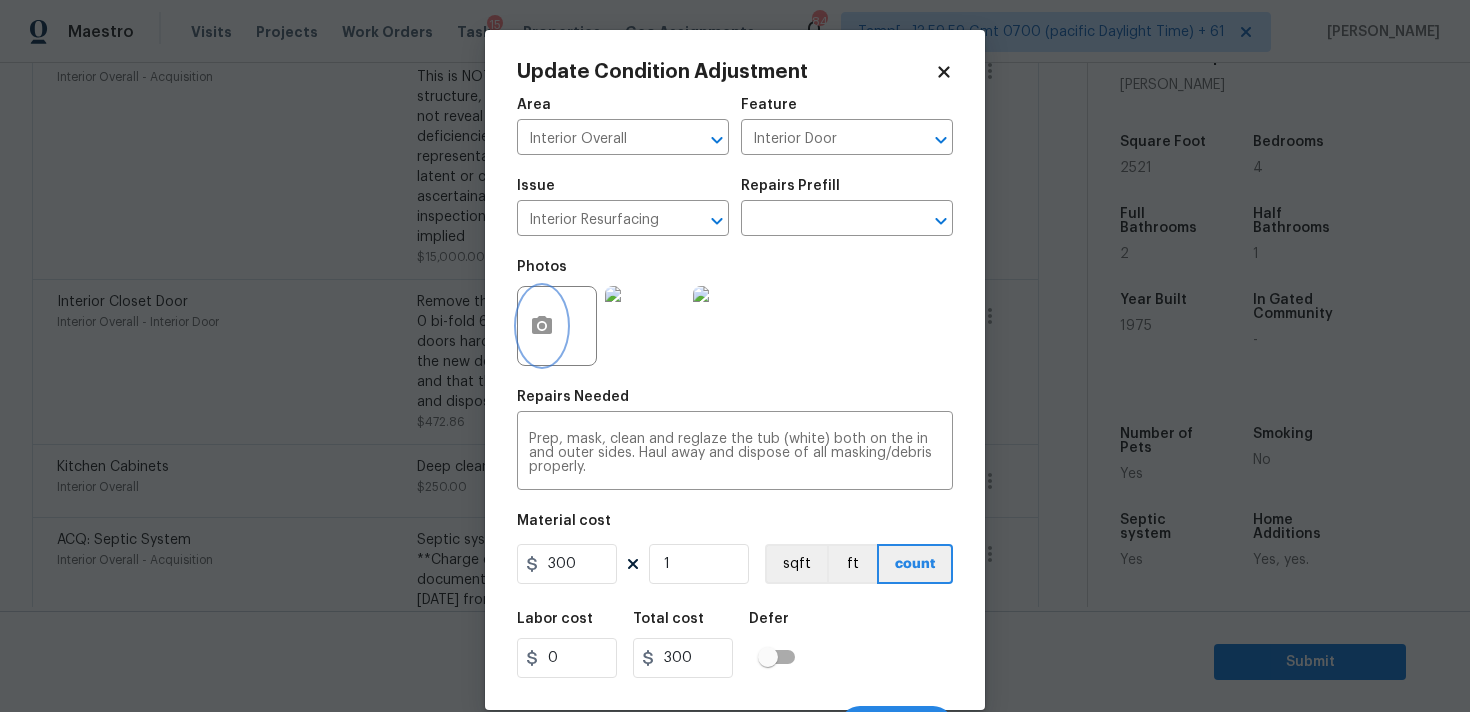 click 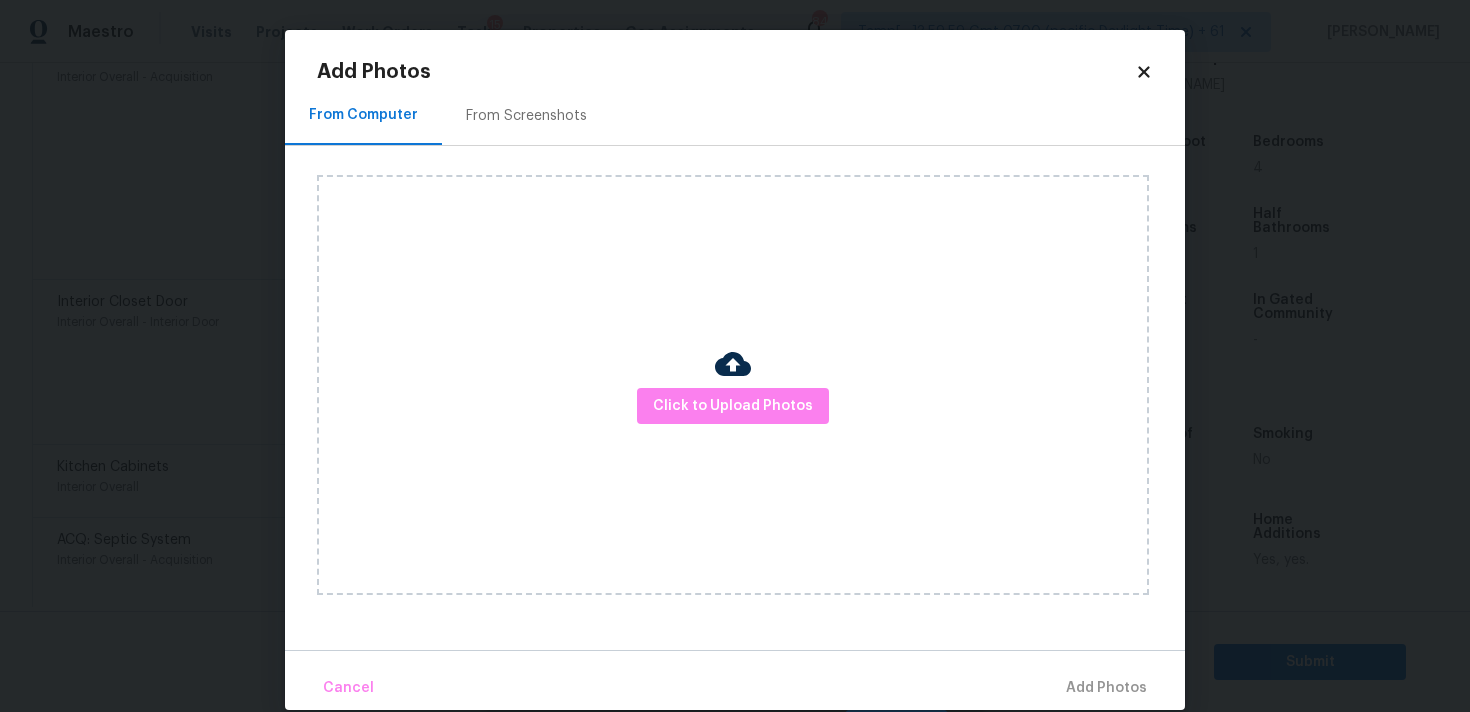click on "Click to Upload Photos" at bounding box center (733, 385) 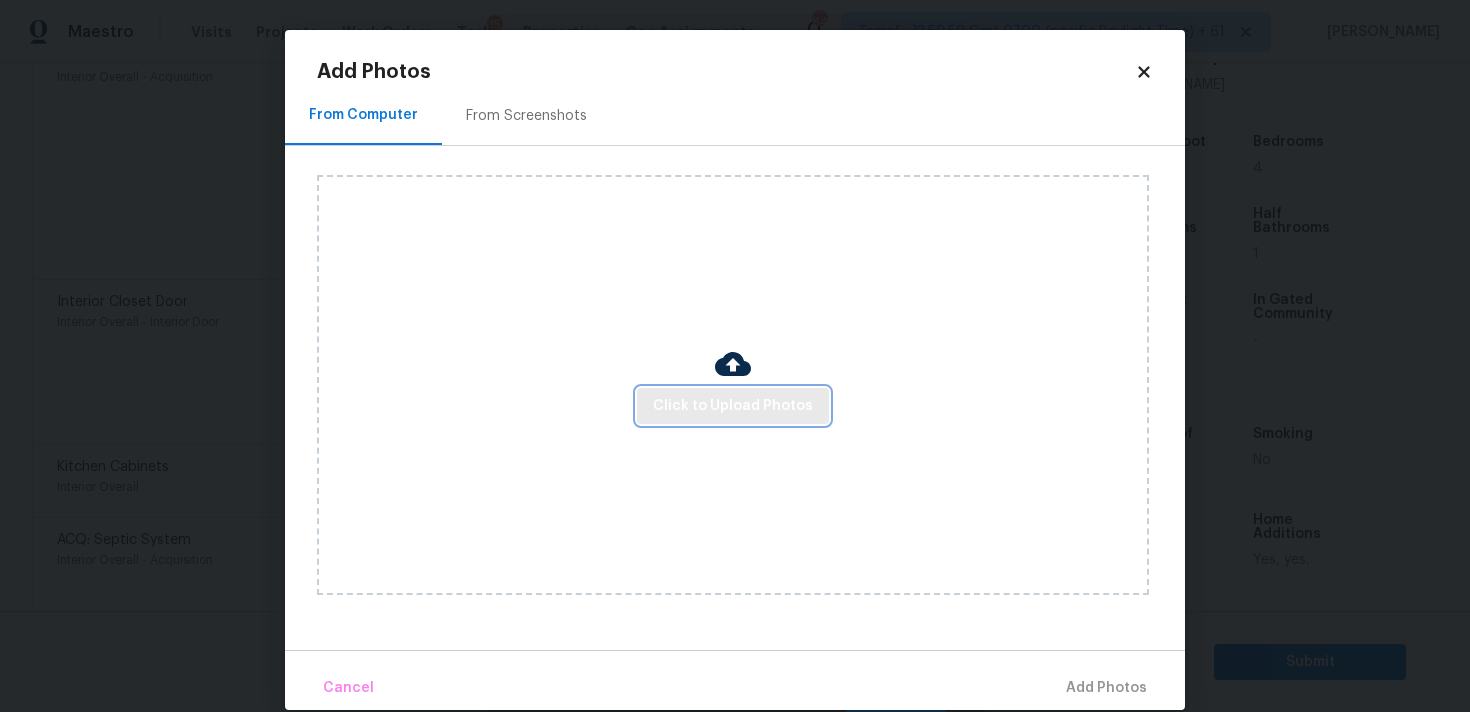 click on "Click to Upload Photos" at bounding box center [733, 406] 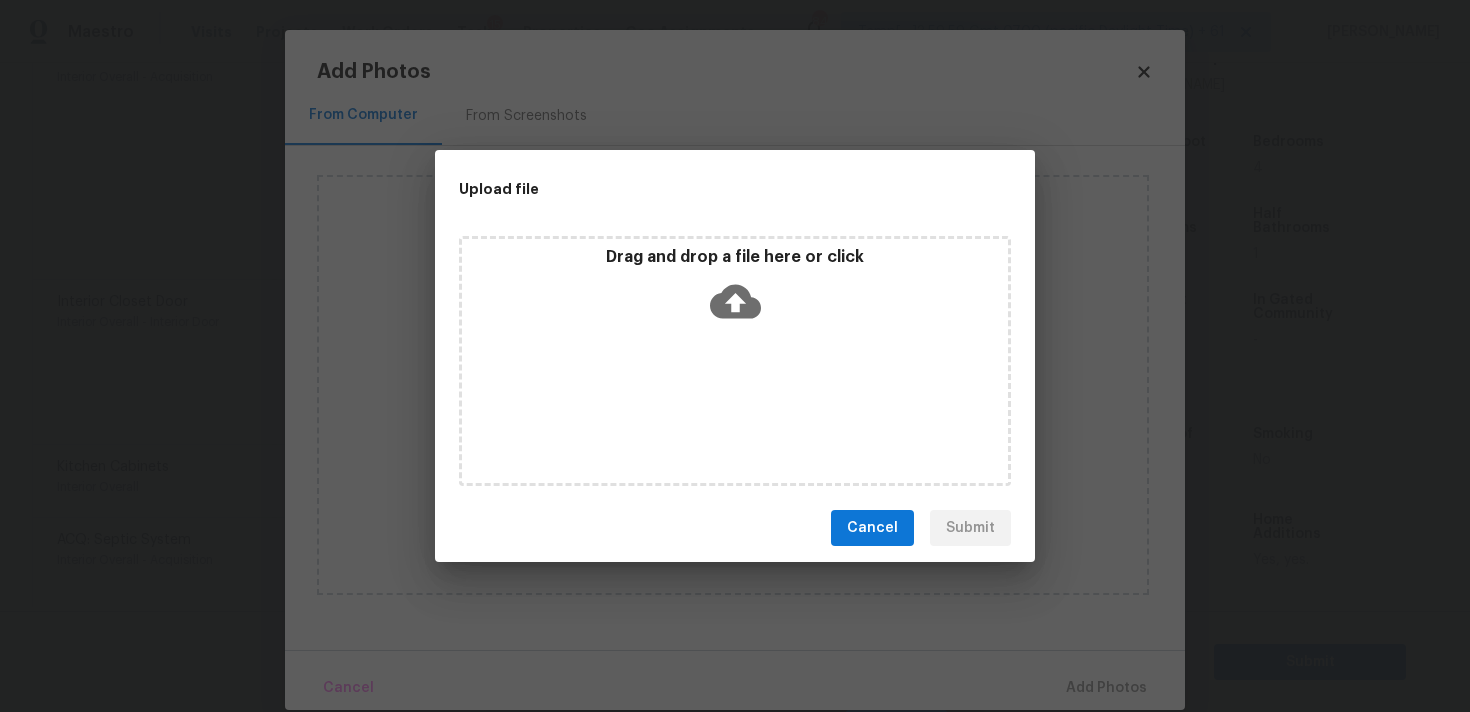 click 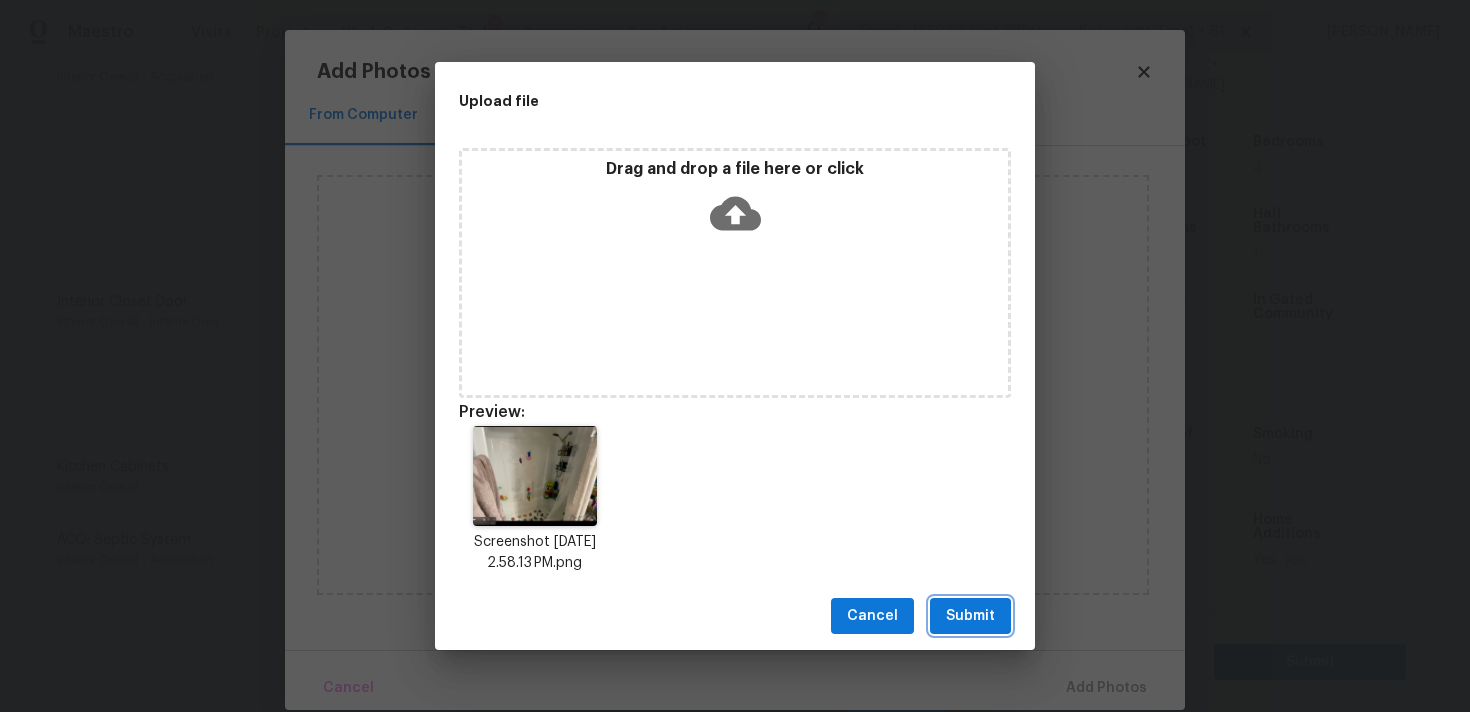 click on "Submit" at bounding box center (970, 616) 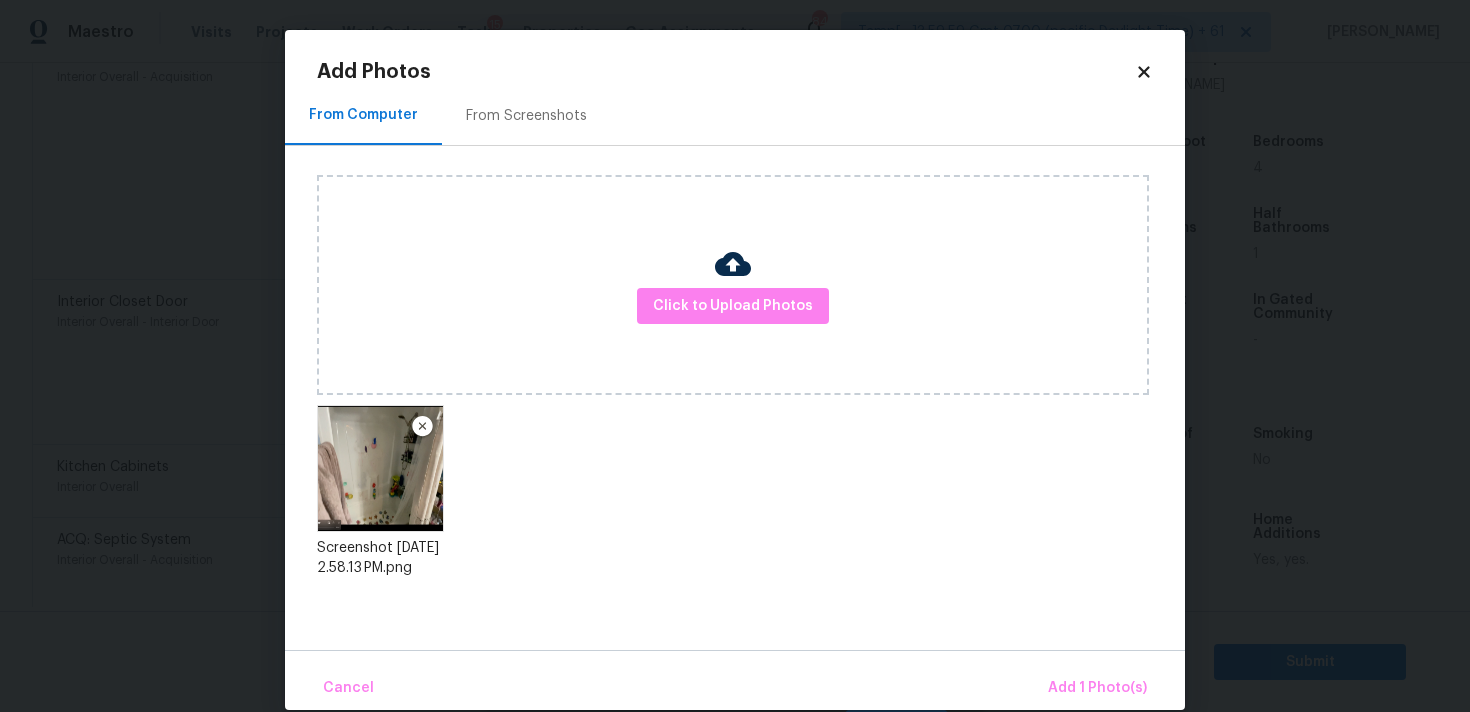 click on "Cancel Add 1 Photo(s)" at bounding box center [735, 680] 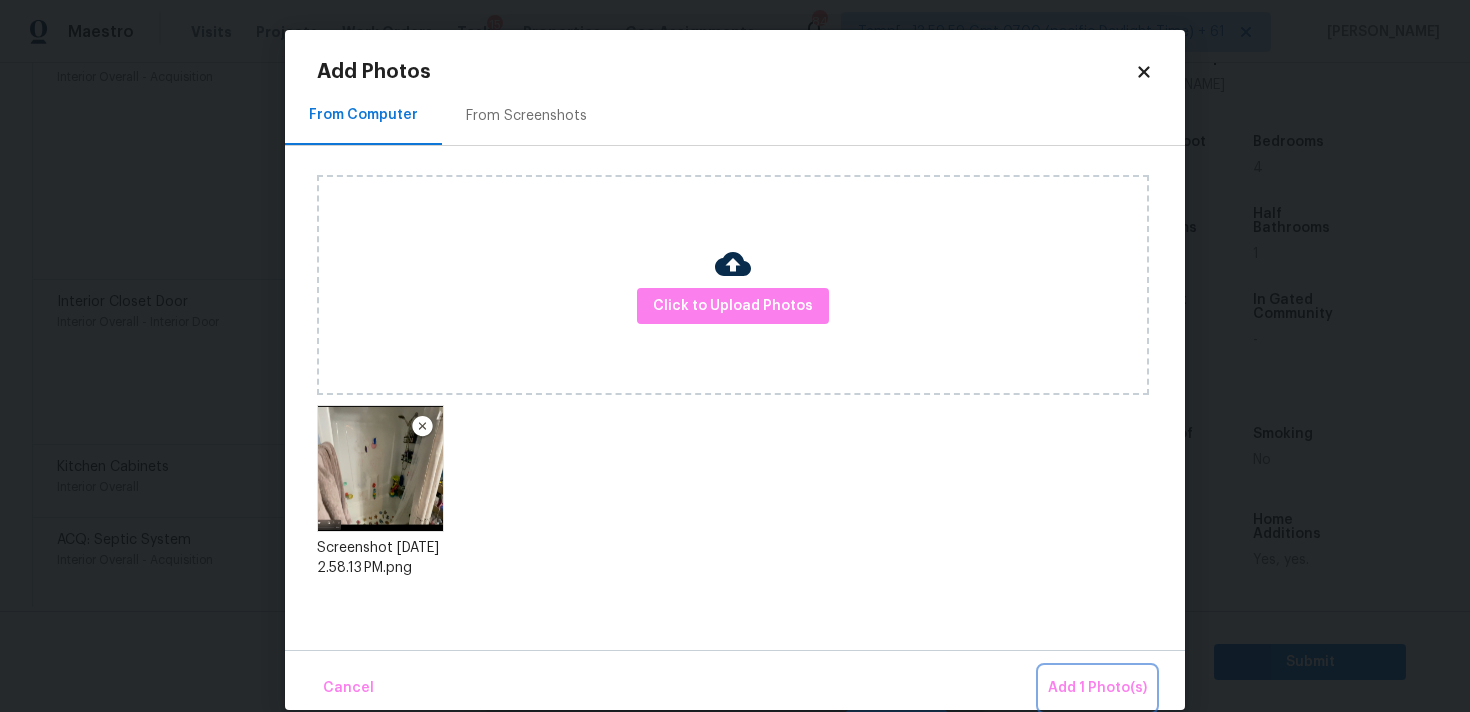 click on "Add 1 Photo(s)" at bounding box center (1097, 688) 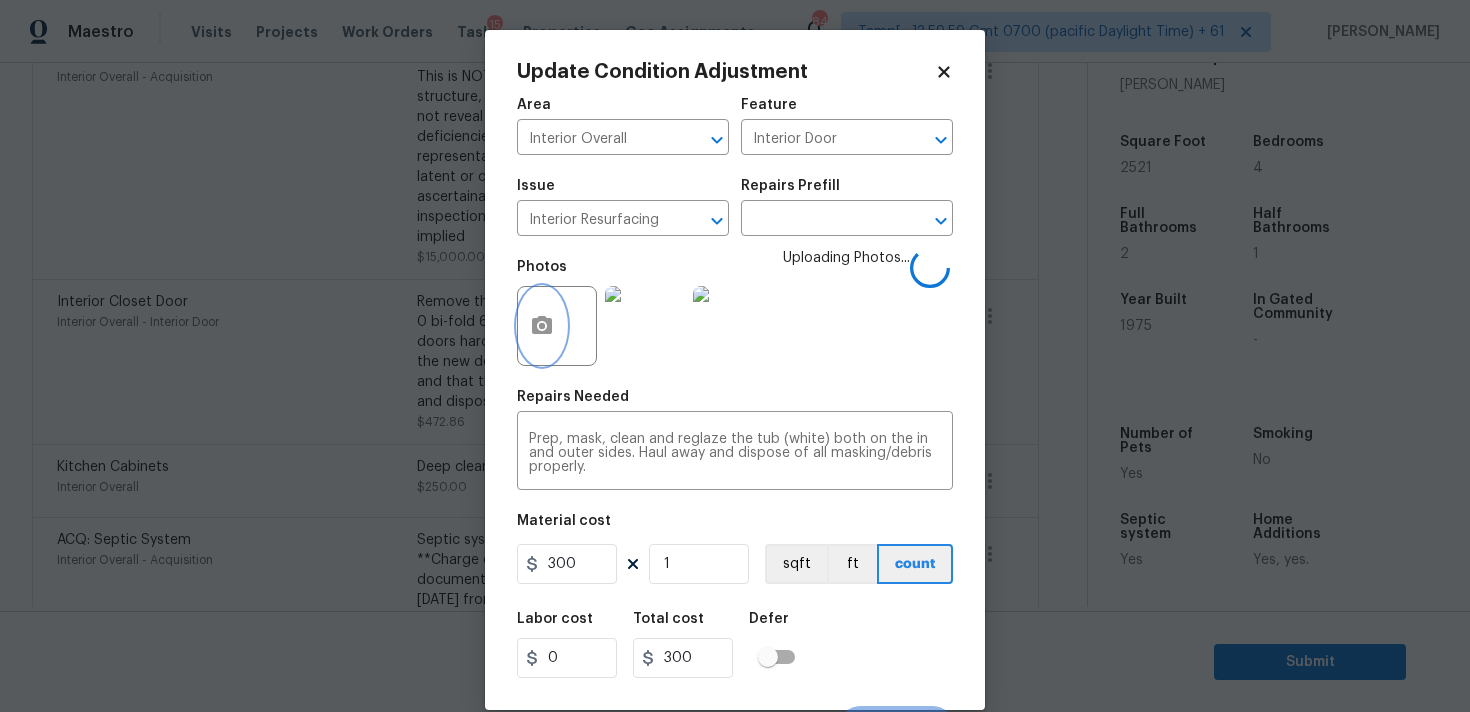scroll, scrollTop: 35, scrollLeft: 0, axis: vertical 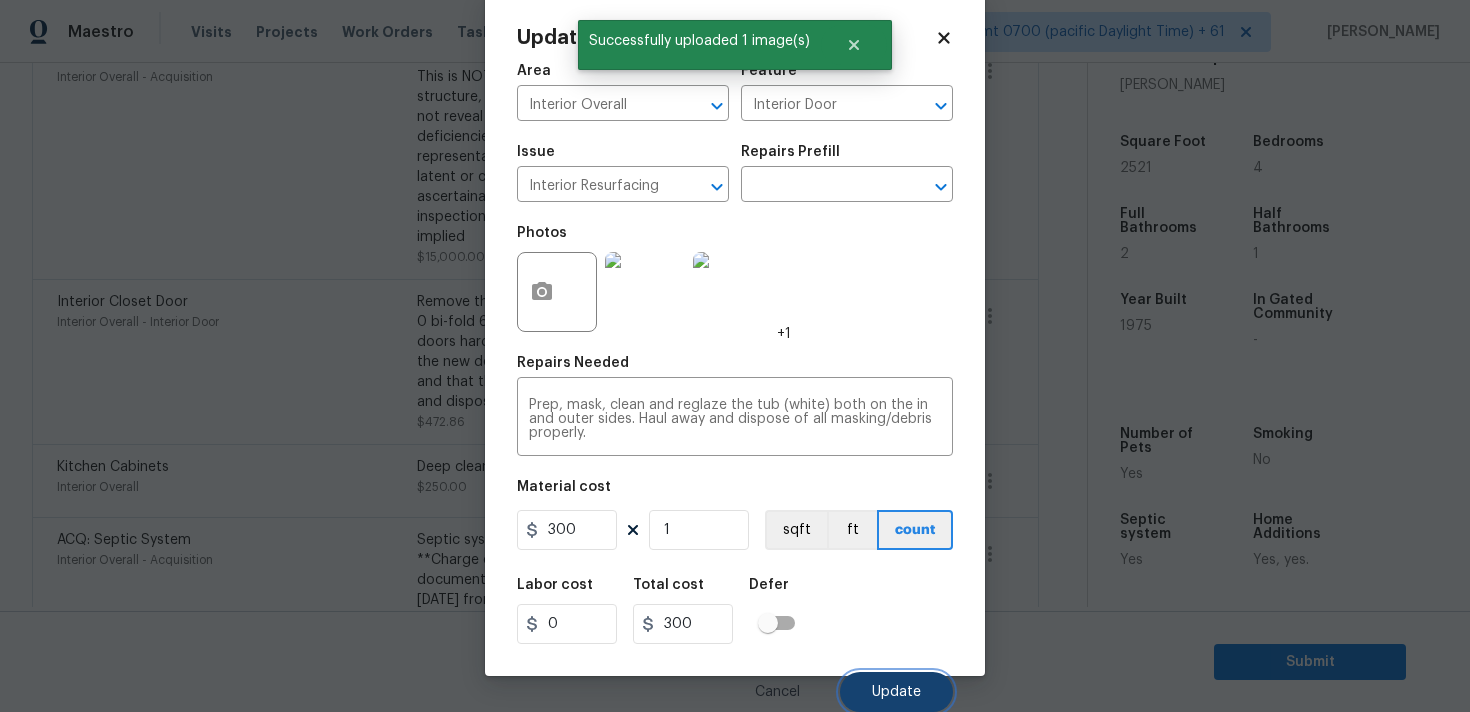 click on "Update" at bounding box center [896, 692] 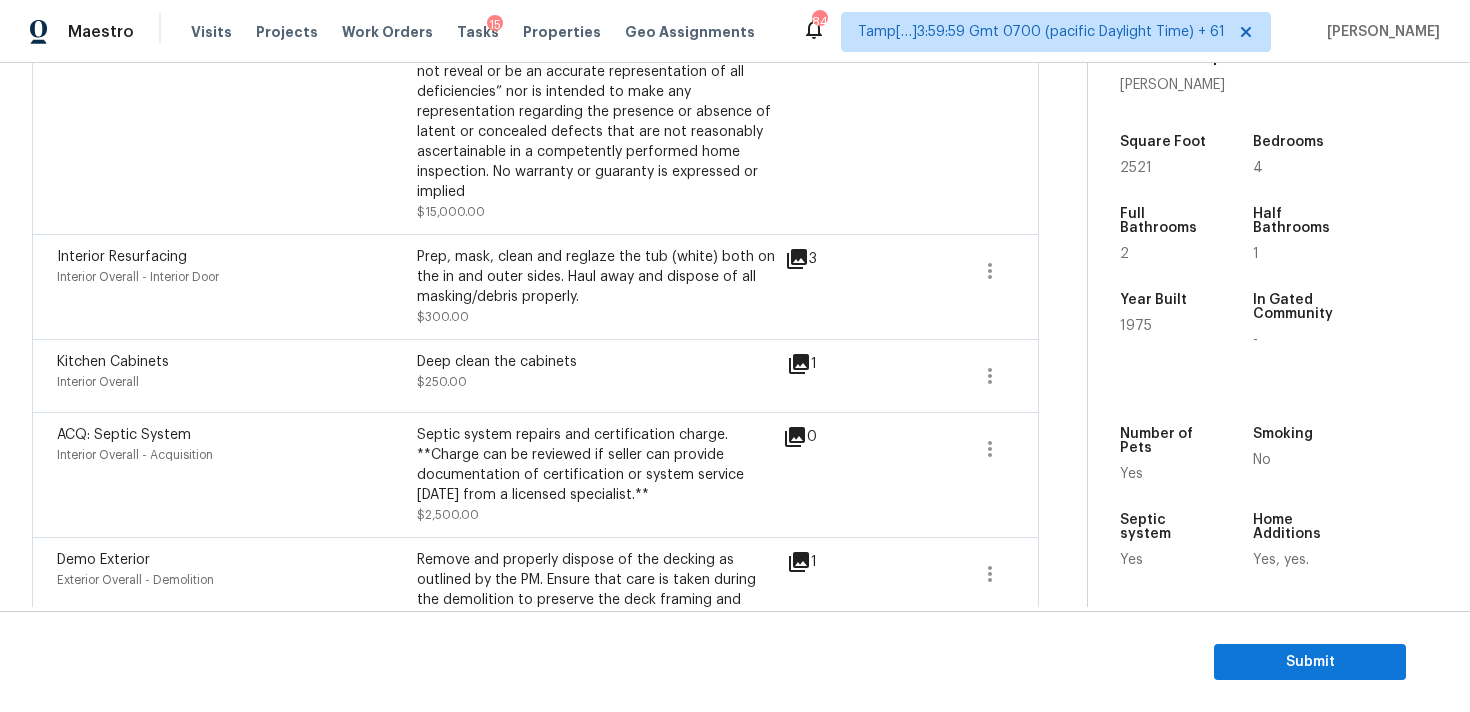 scroll, scrollTop: 486, scrollLeft: 0, axis: vertical 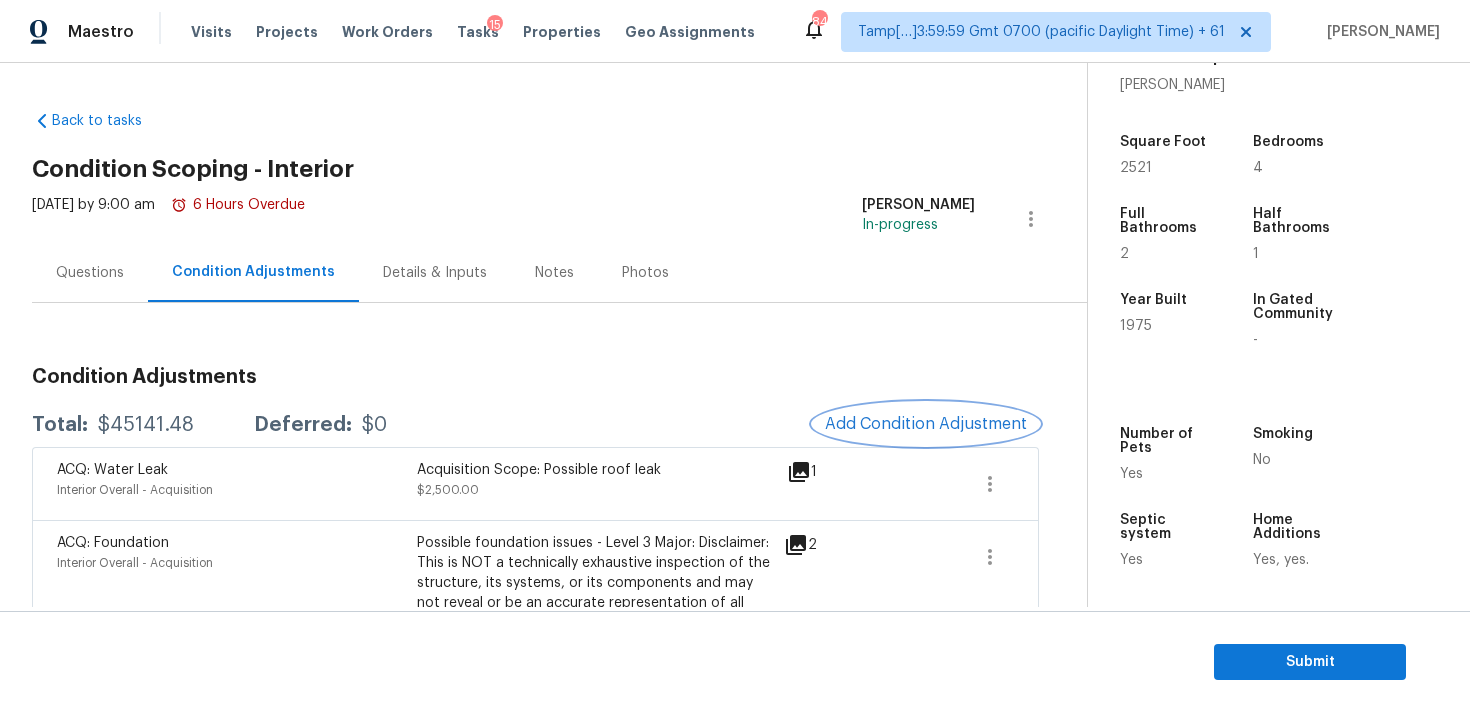 click on "Add Condition Adjustment" at bounding box center (926, 424) 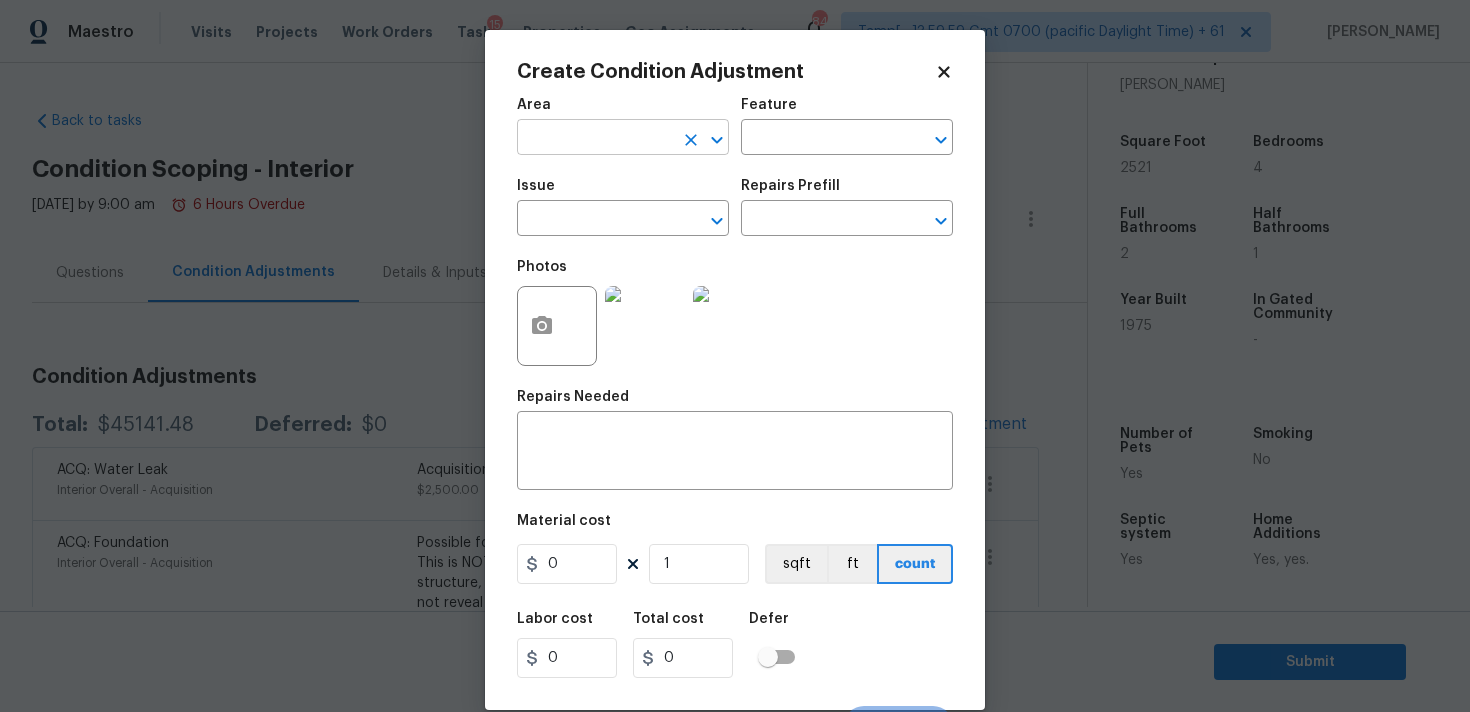 click at bounding box center [595, 139] 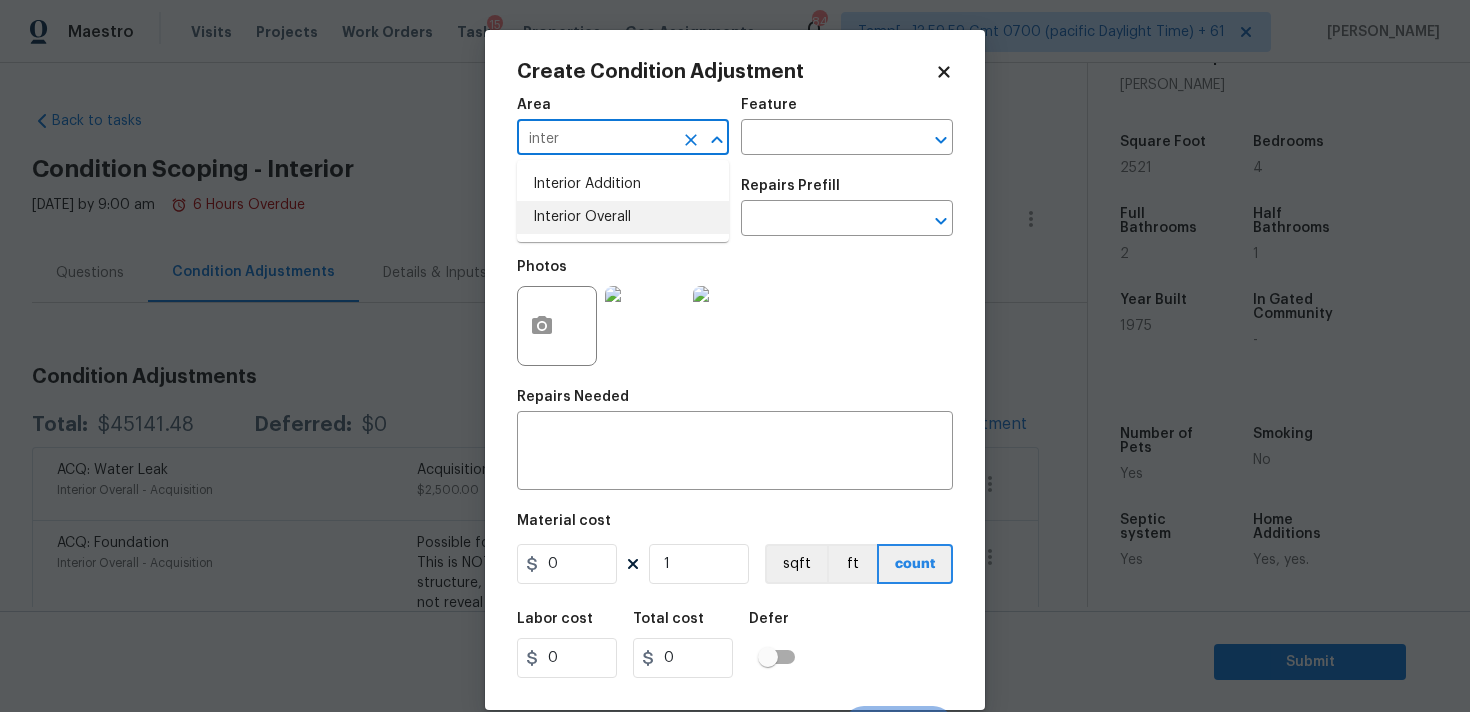 click on "Interior Overall" at bounding box center [623, 217] 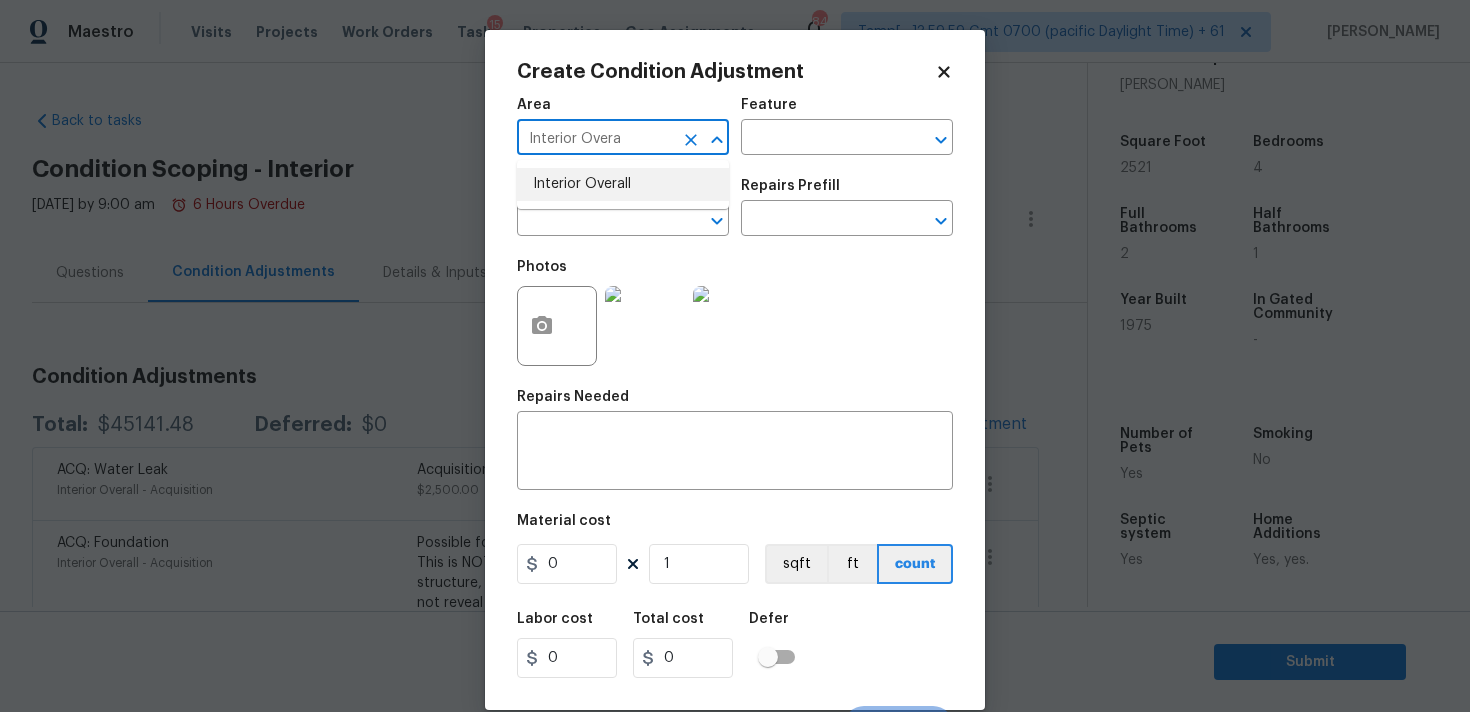 click on "Interior Overall" at bounding box center (623, 184) 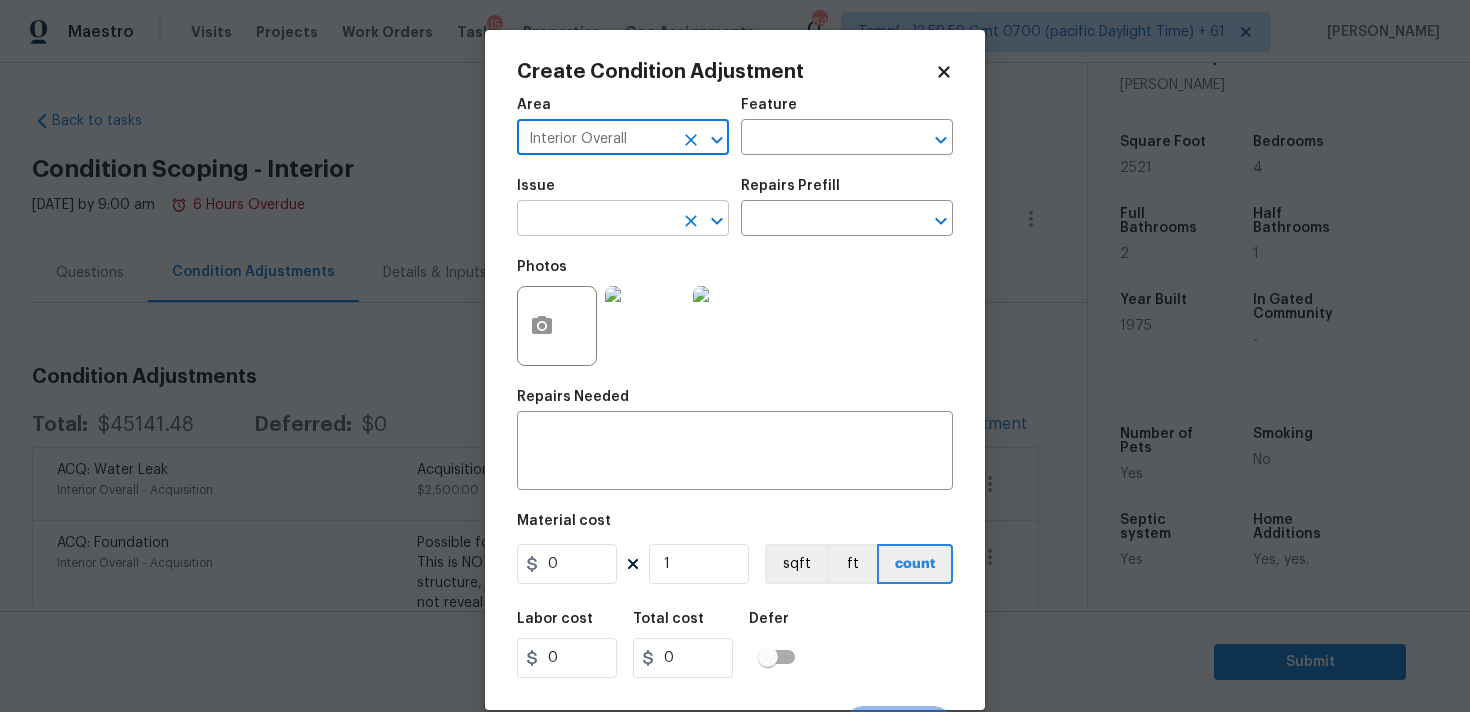 type on "Interior Overall" 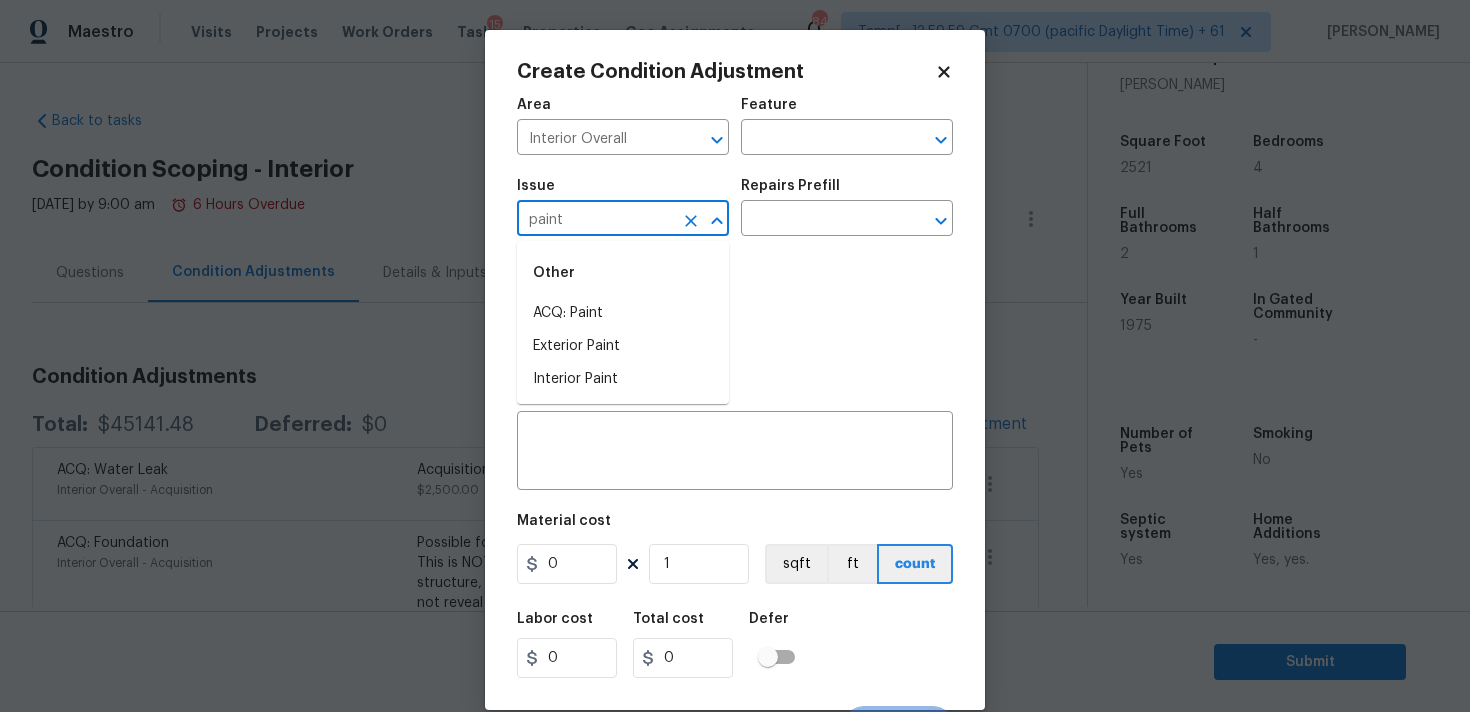 click on "Other" at bounding box center (623, 273) 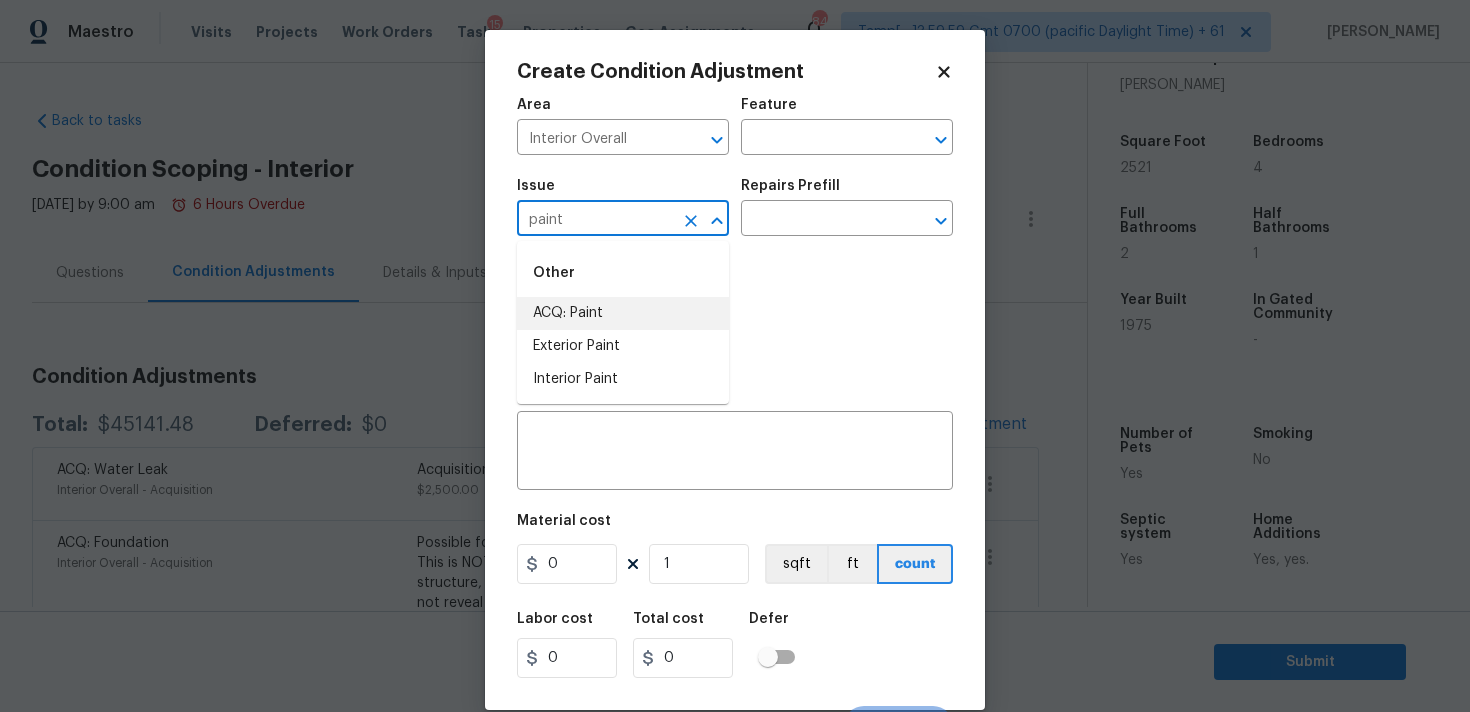 click on "ACQ: Paint" at bounding box center [623, 313] 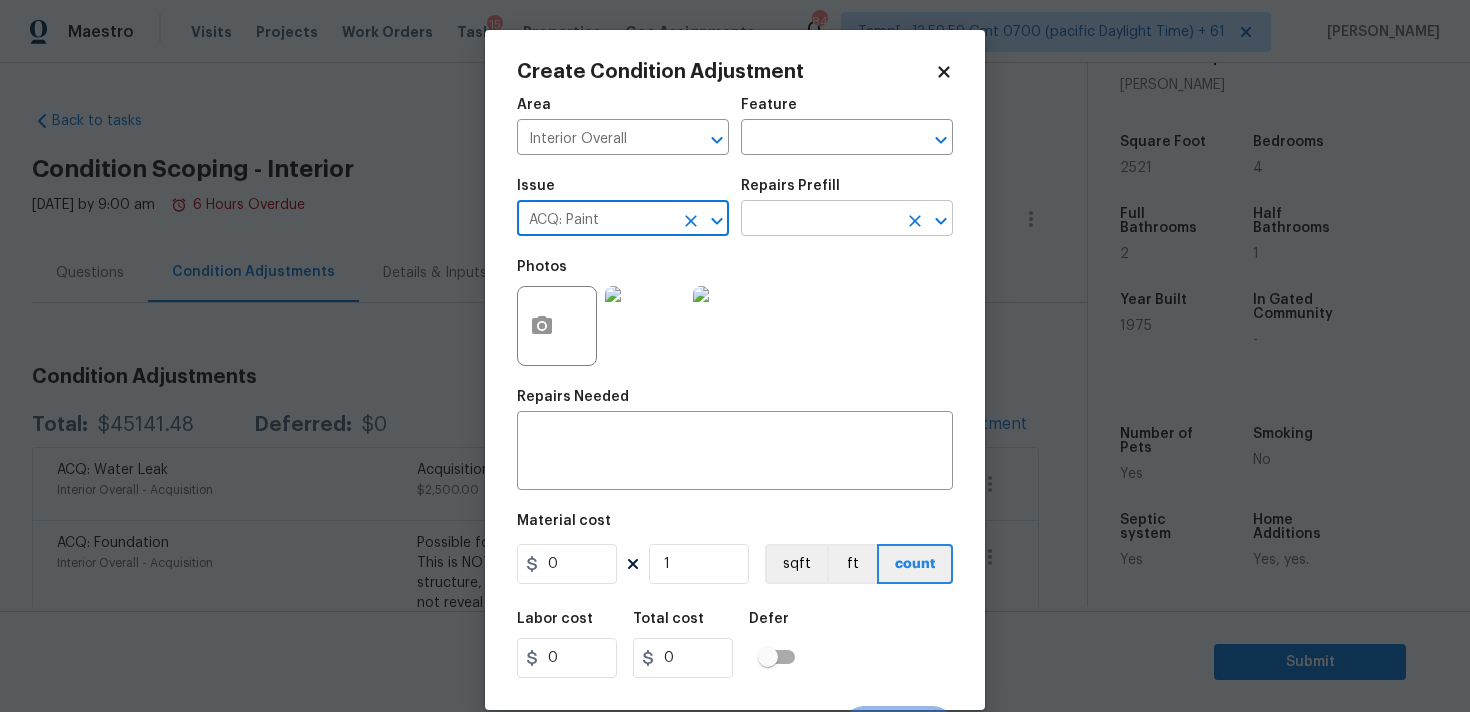 type on "ACQ: Paint" 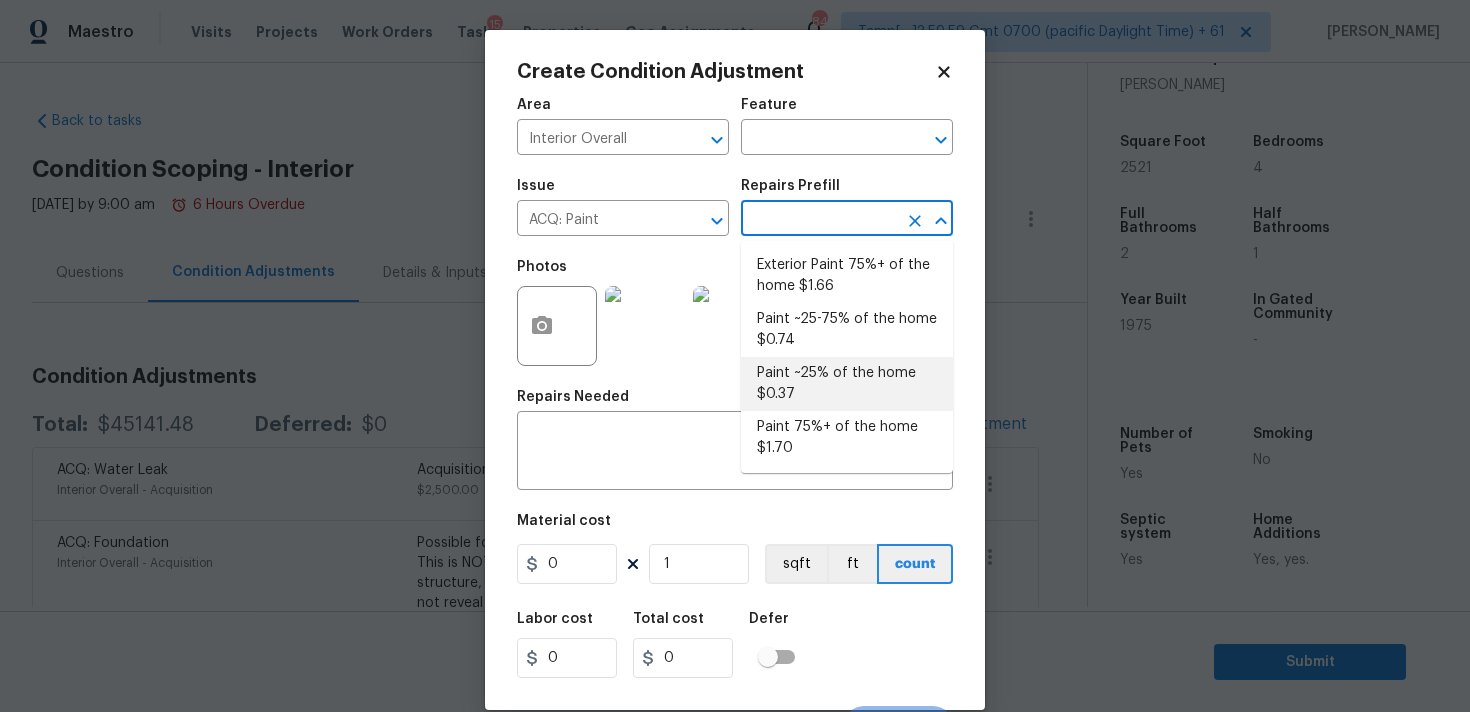 click on "Paint ~25% of the home $0.37" at bounding box center [847, 384] 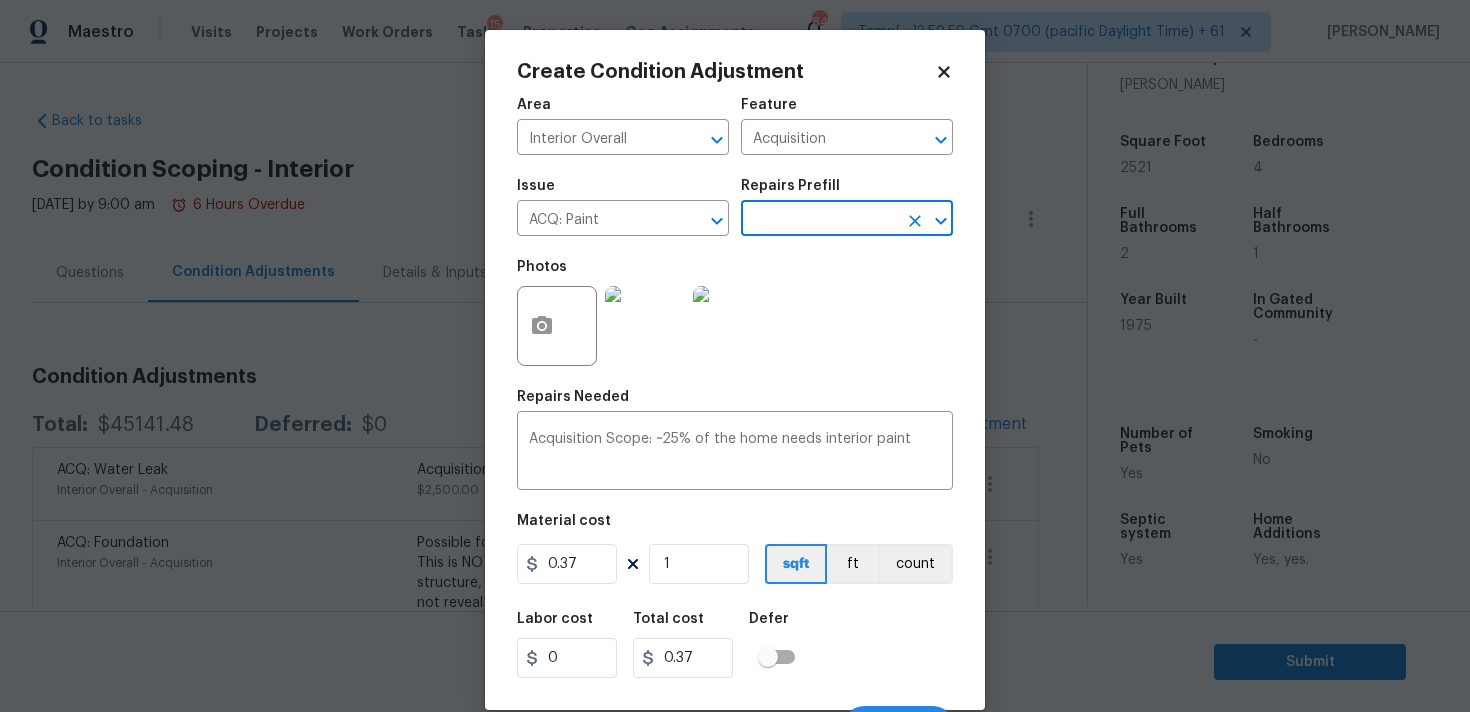 click at bounding box center (819, 220) 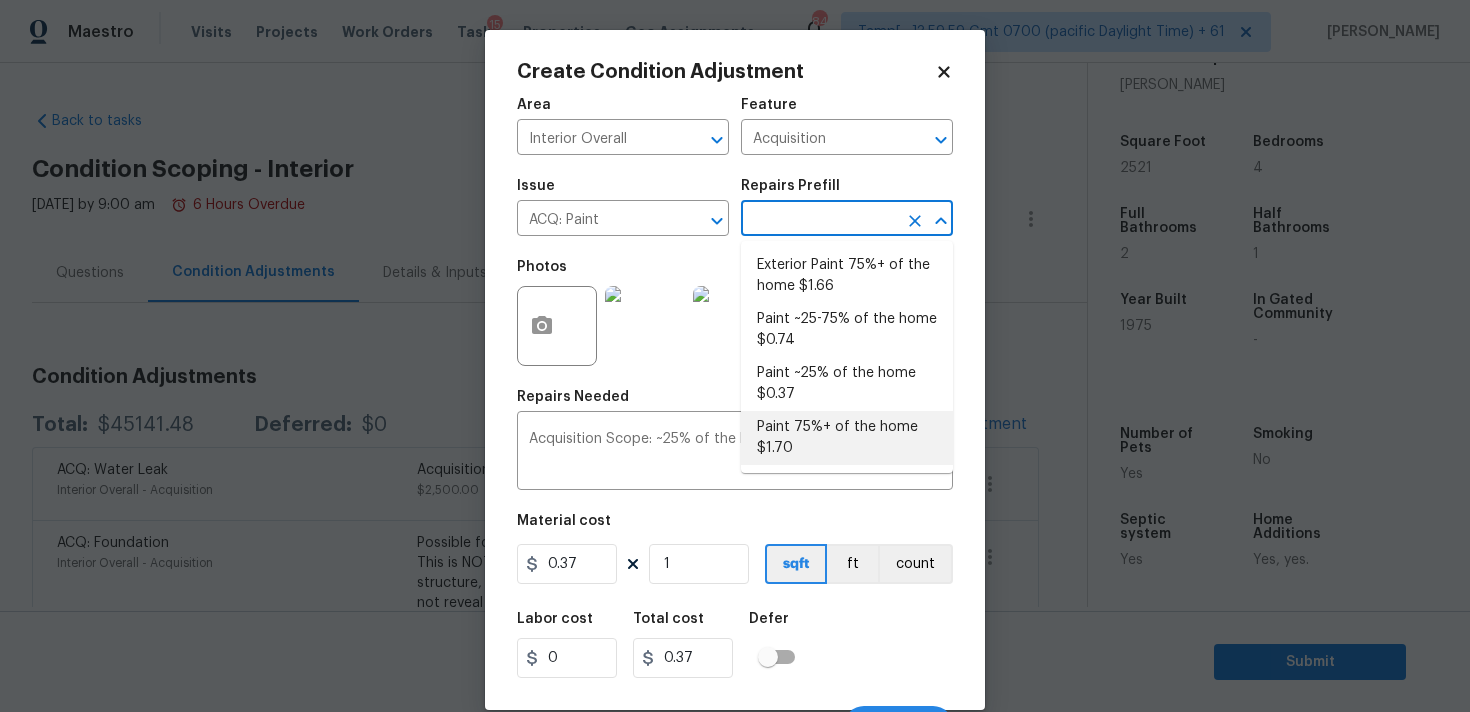 click on "Paint 75%+ of the home $1.70" at bounding box center (847, 438) 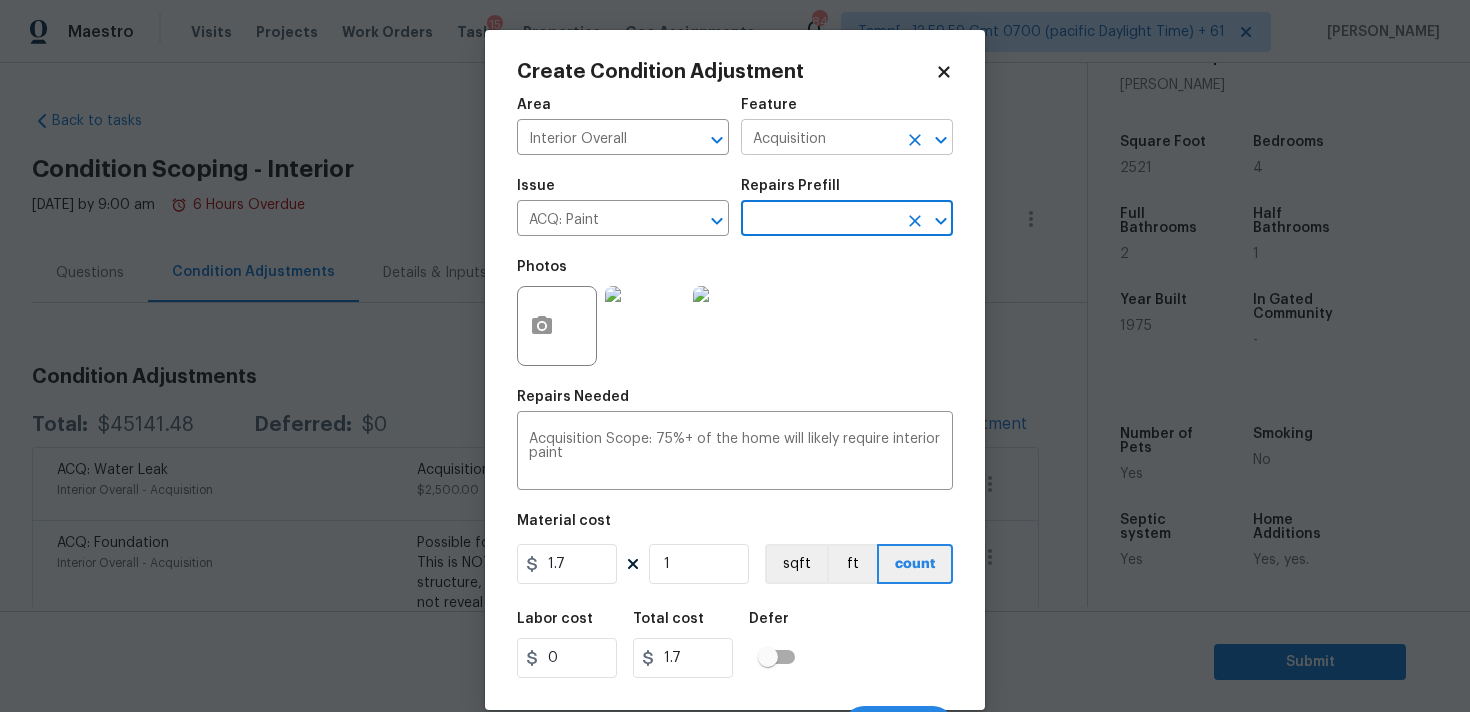click on "Acquisition" at bounding box center [819, 139] 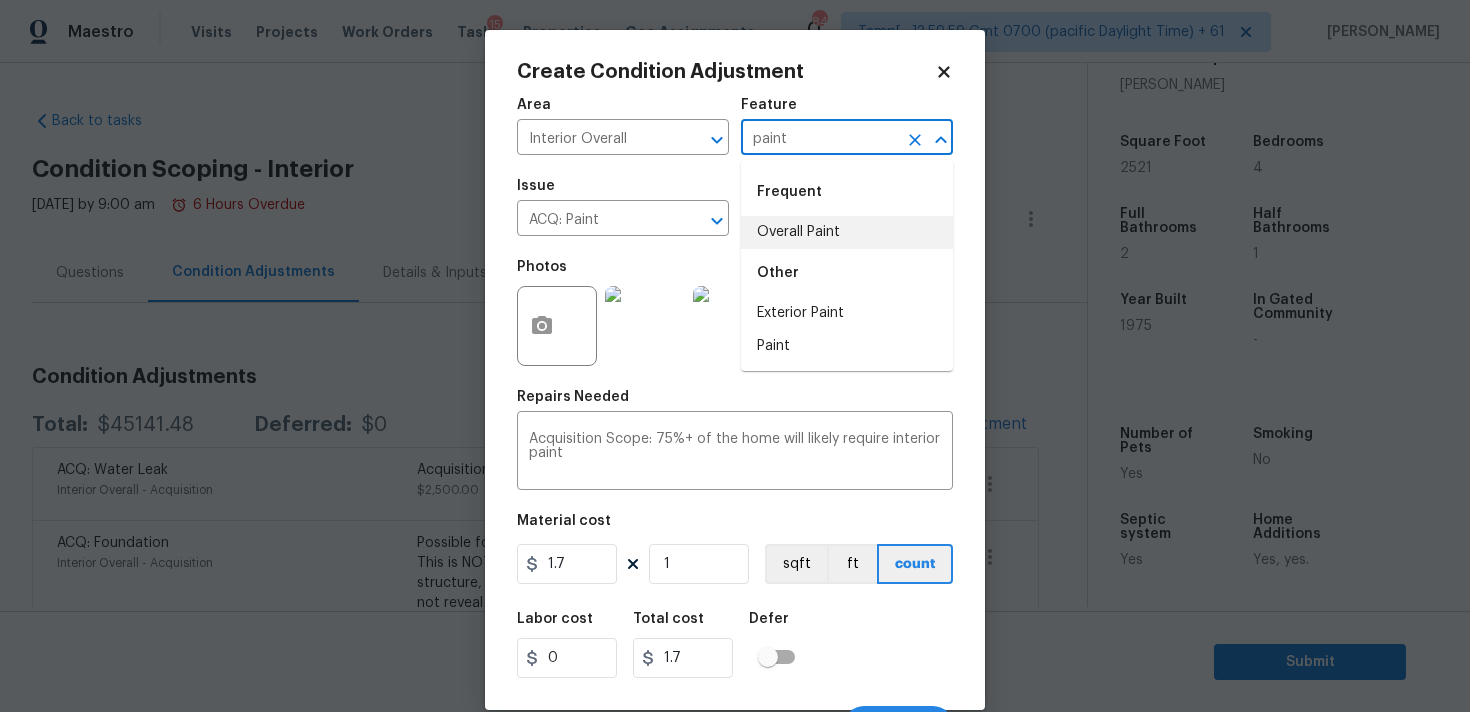 click on "Overall Paint" at bounding box center (847, 232) 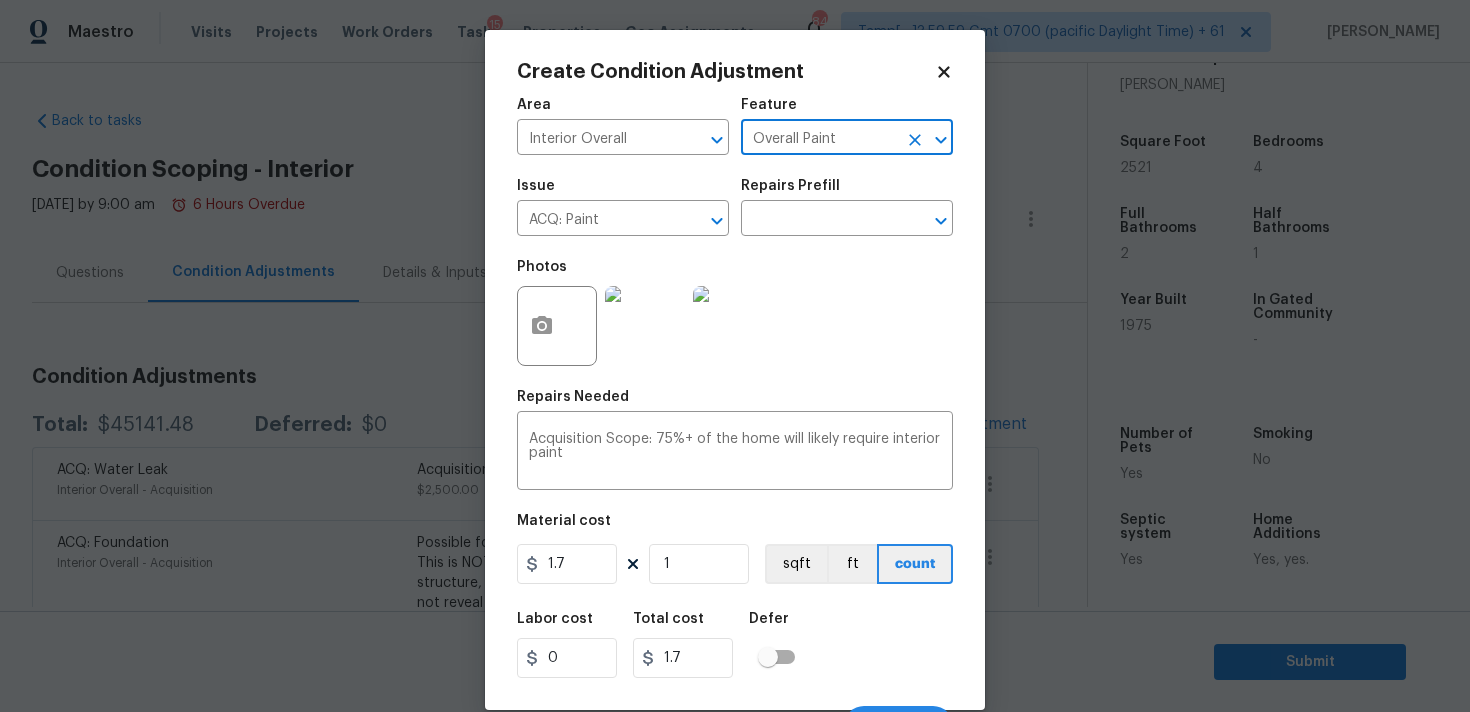 type on "Overall Paint" 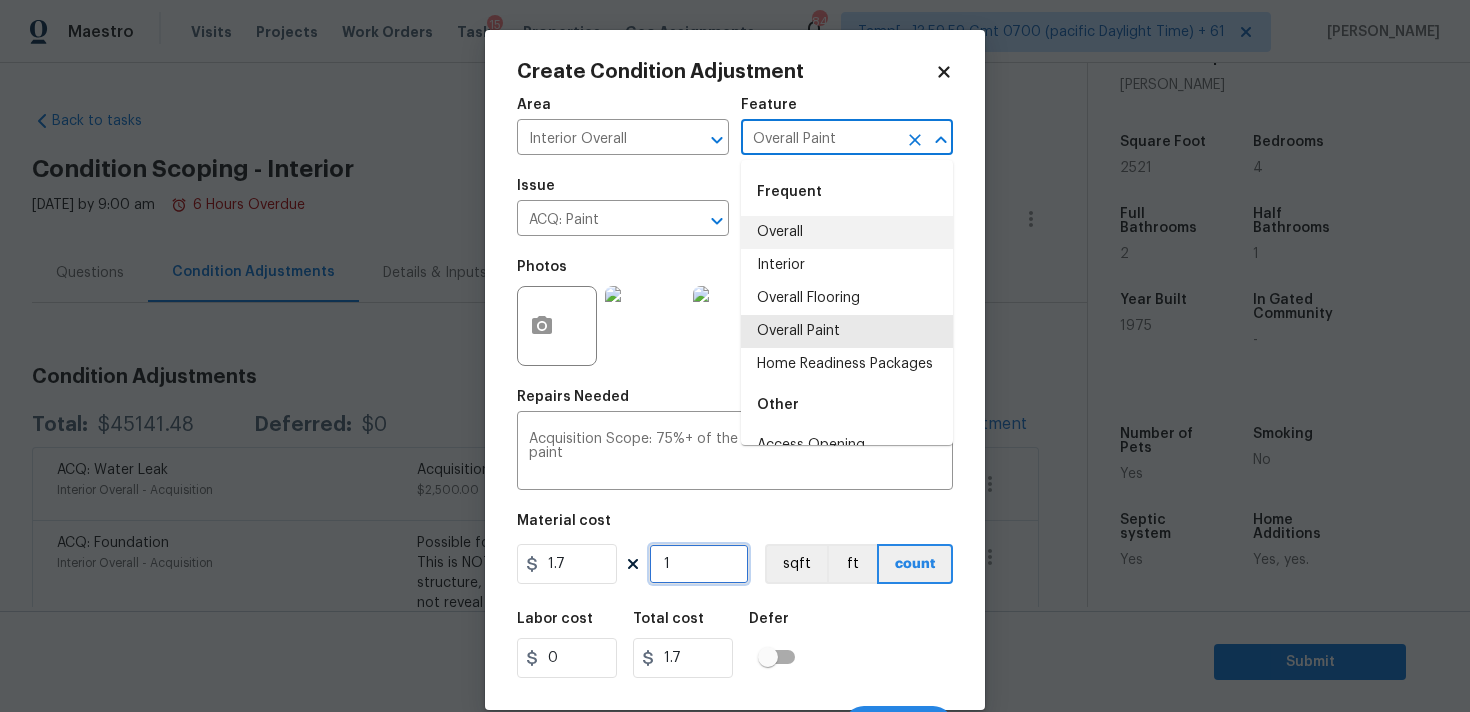 click on "1" at bounding box center (699, 564) 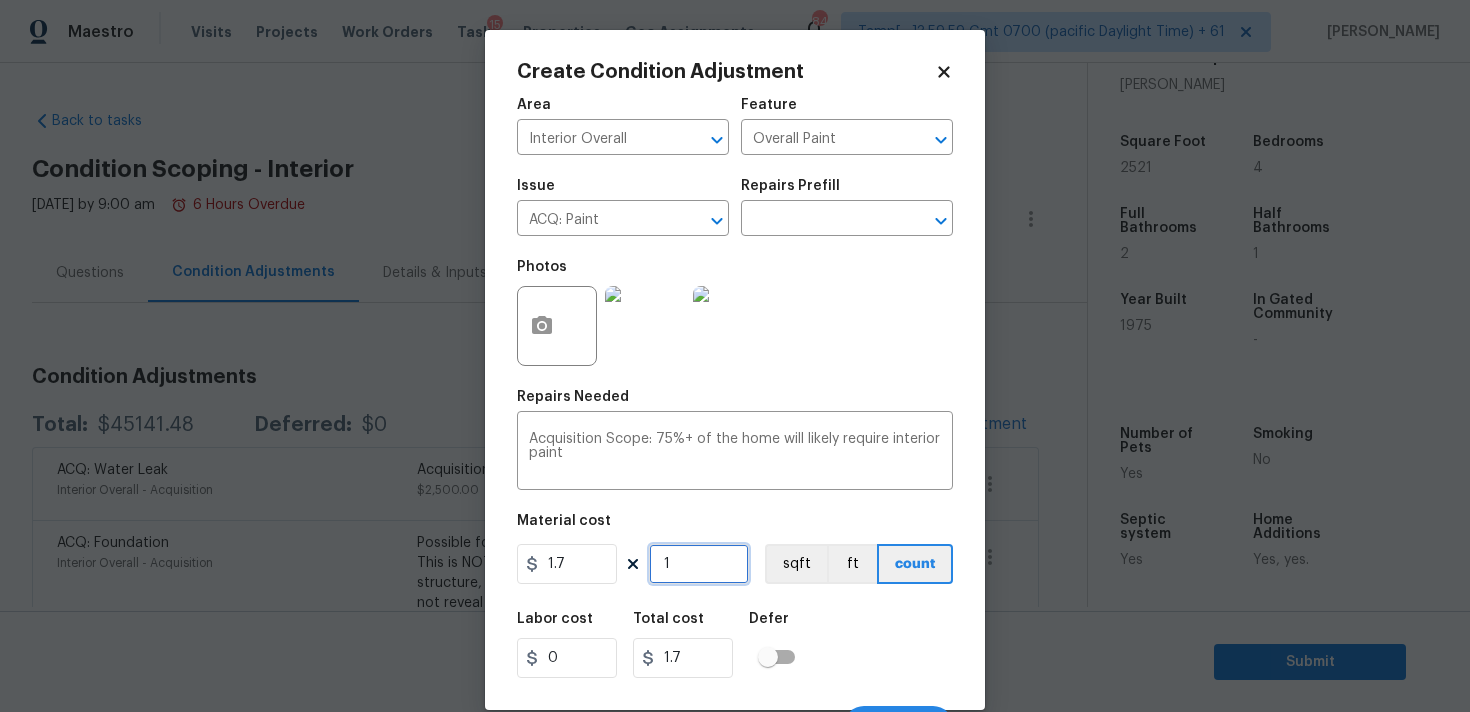 type on "0" 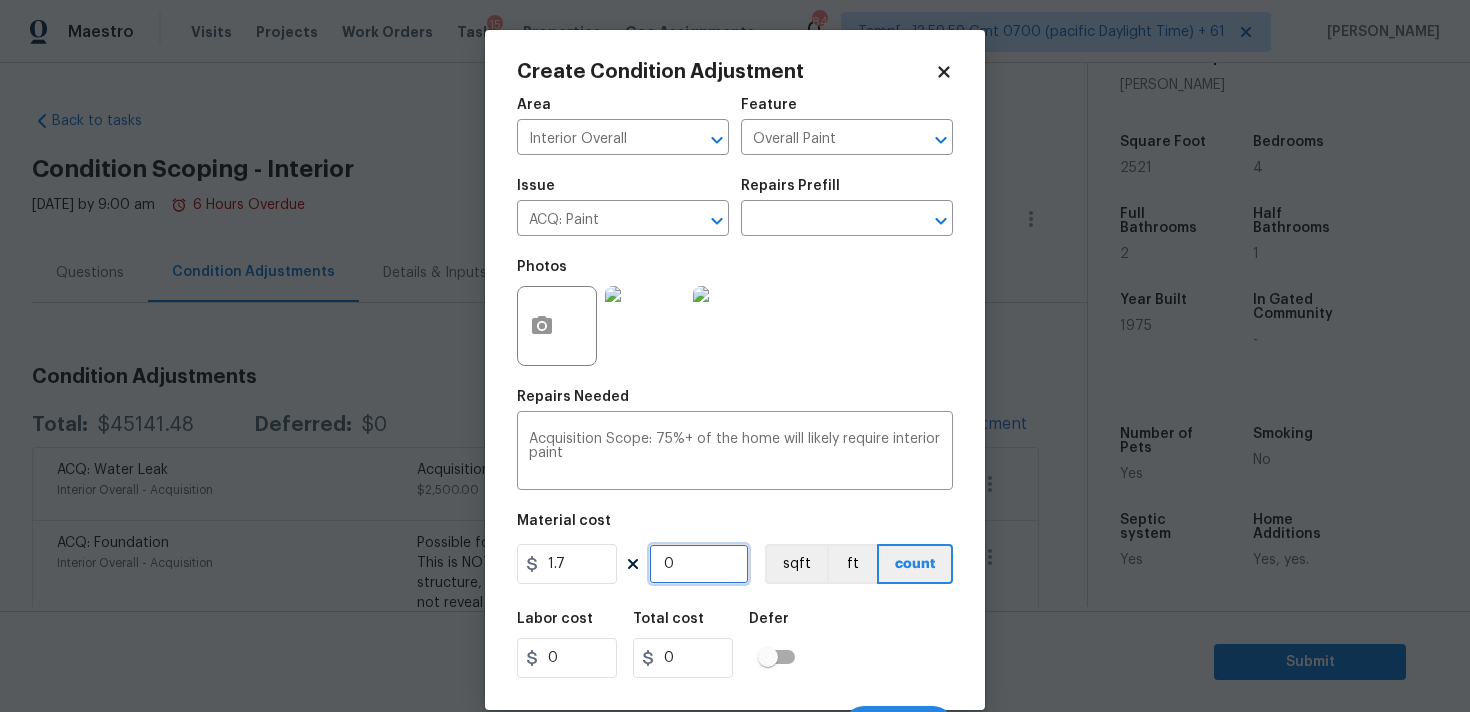 paste on "2521" 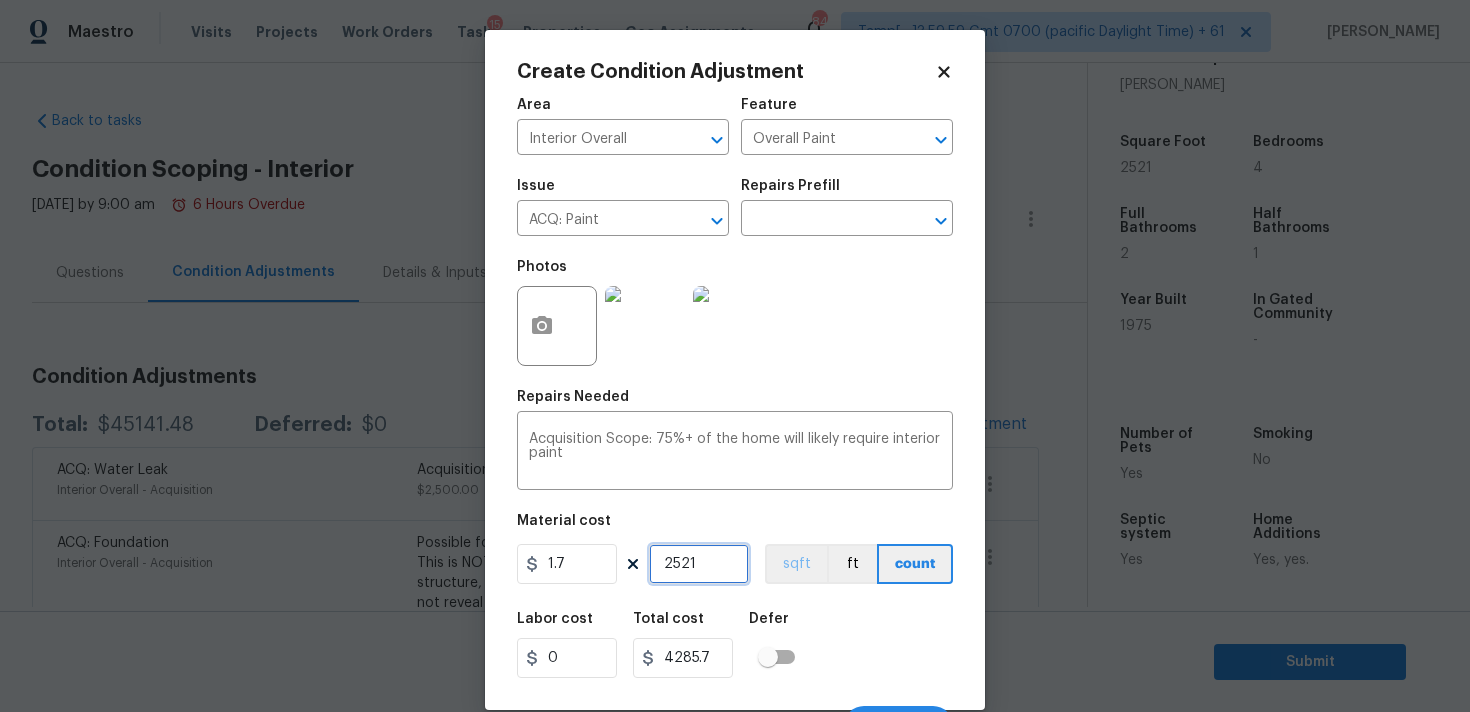 type on "2521" 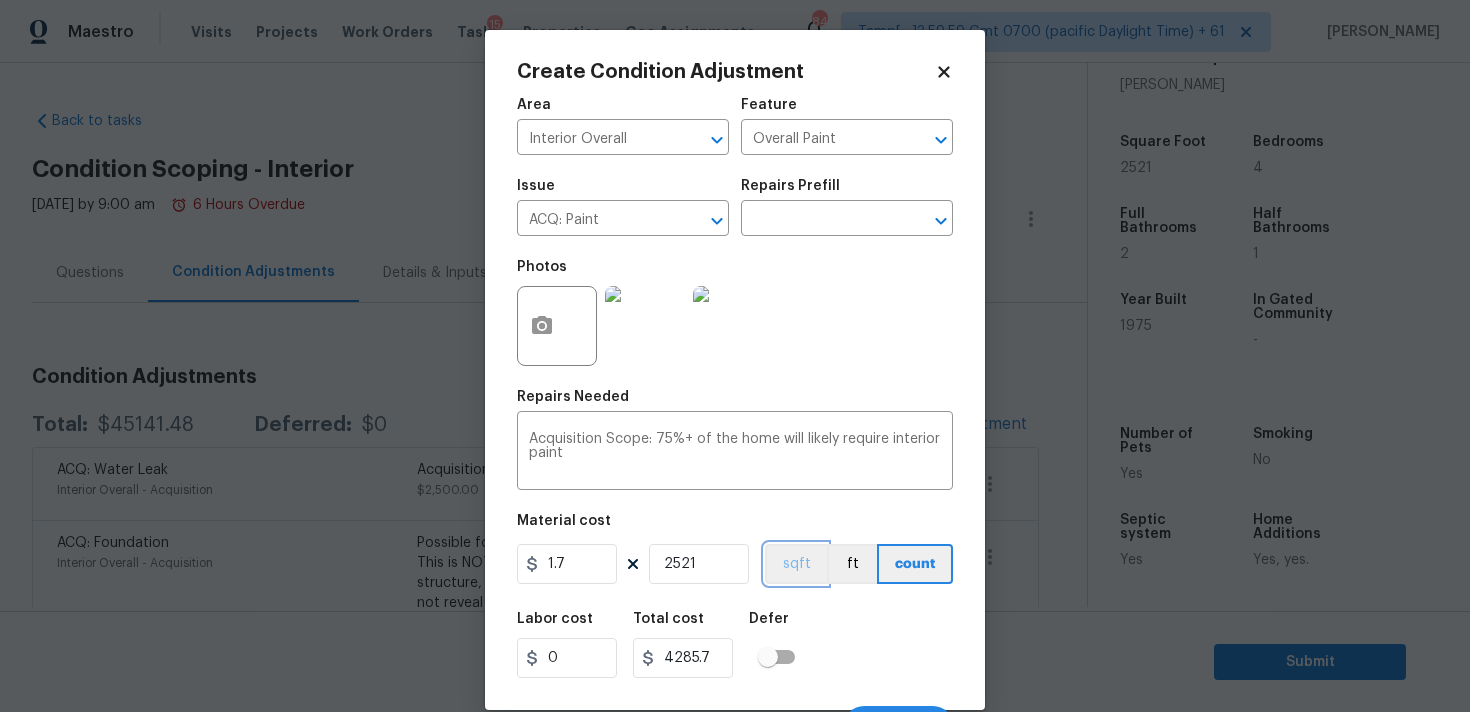 click on "sqft" at bounding box center (796, 564) 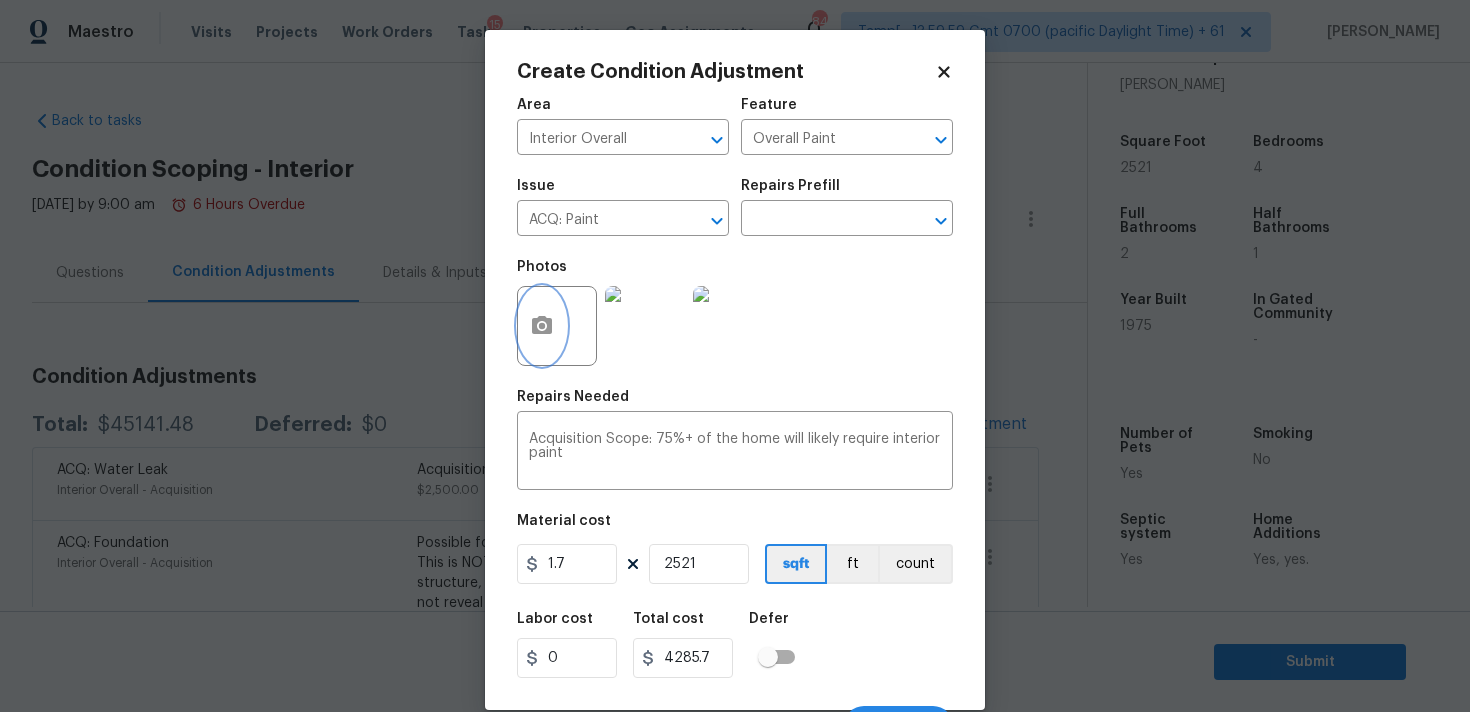 click 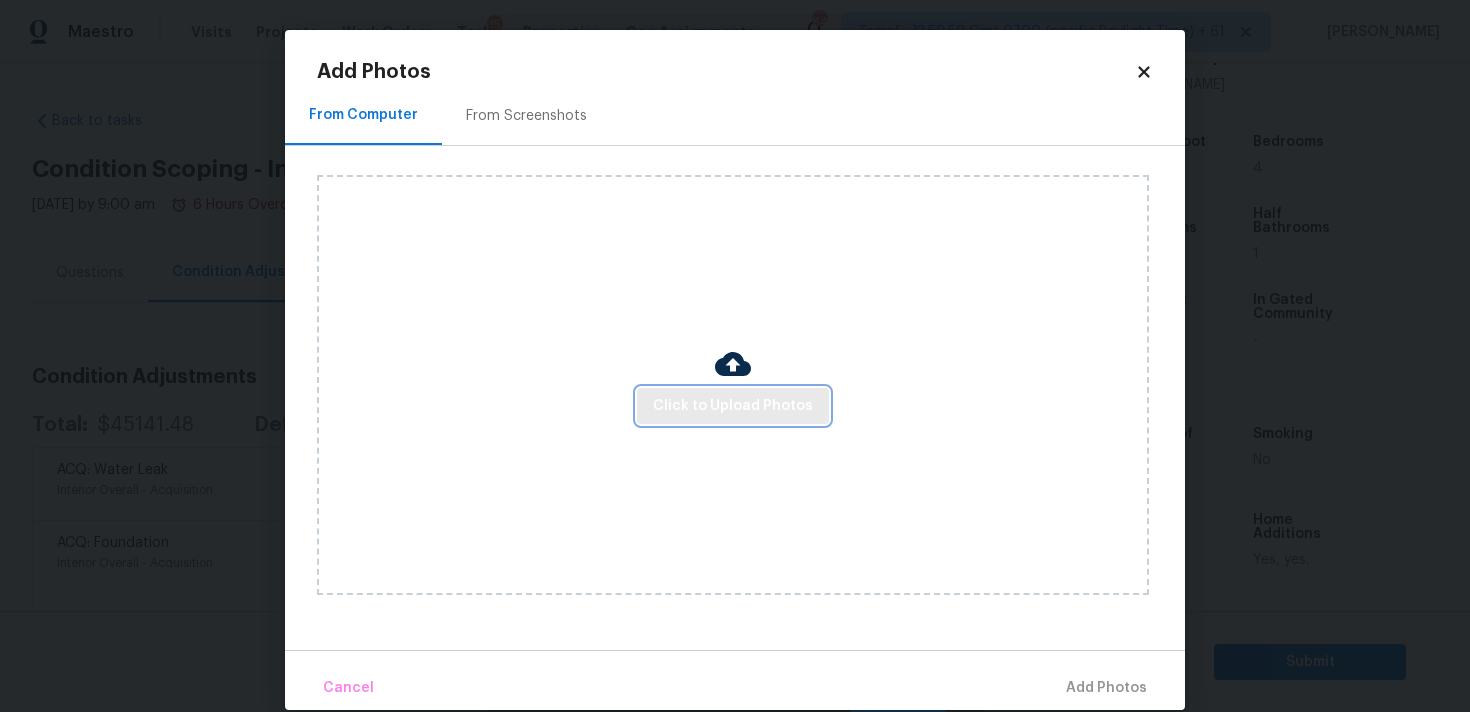 click on "Click to Upload Photos" at bounding box center (733, 406) 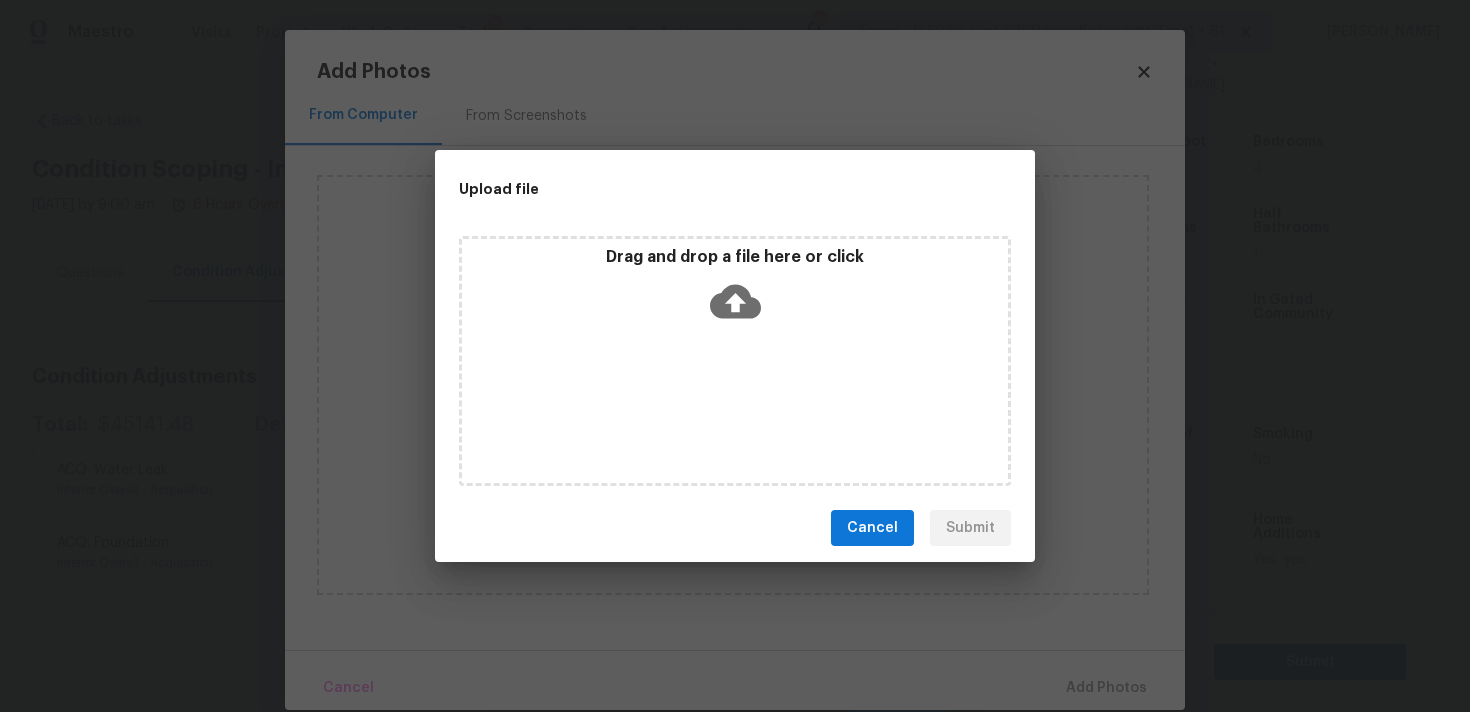 click 